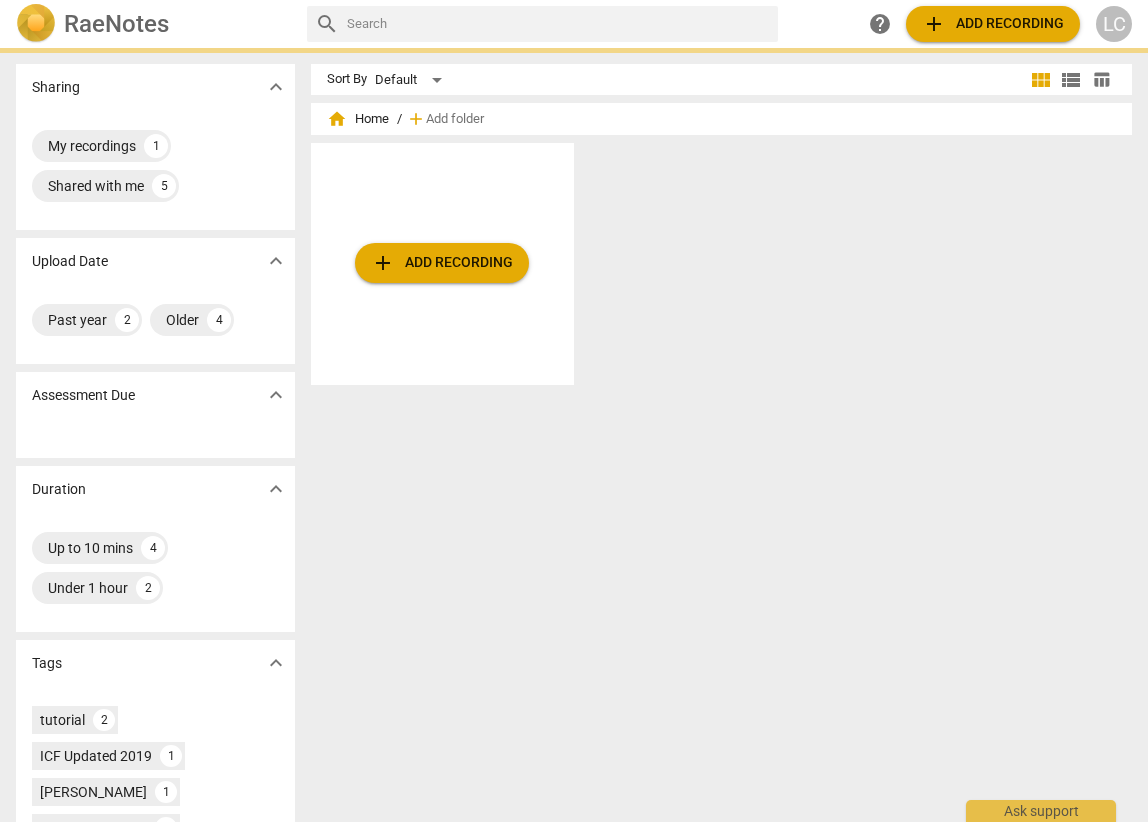 scroll, scrollTop: 0, scrollLeft: 0, axis: both 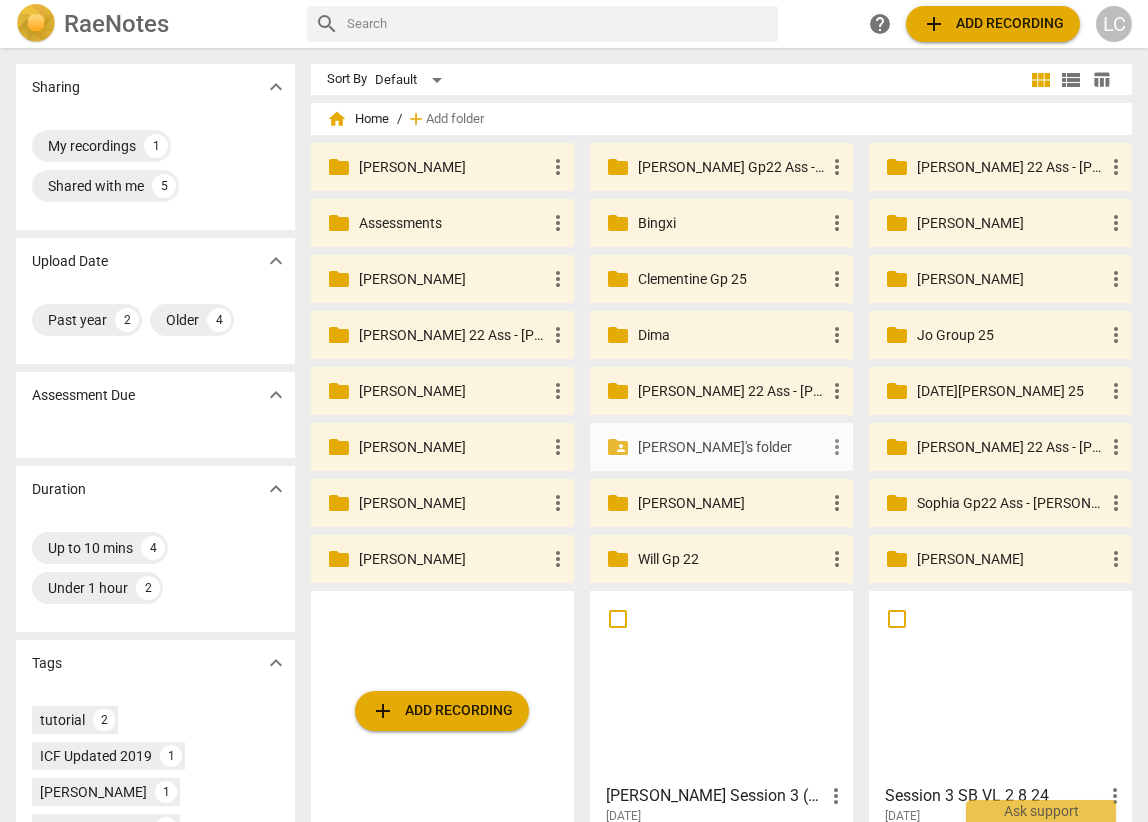 click on "[PERSON_NAME]'s folder" at bounding box center (731, 447) 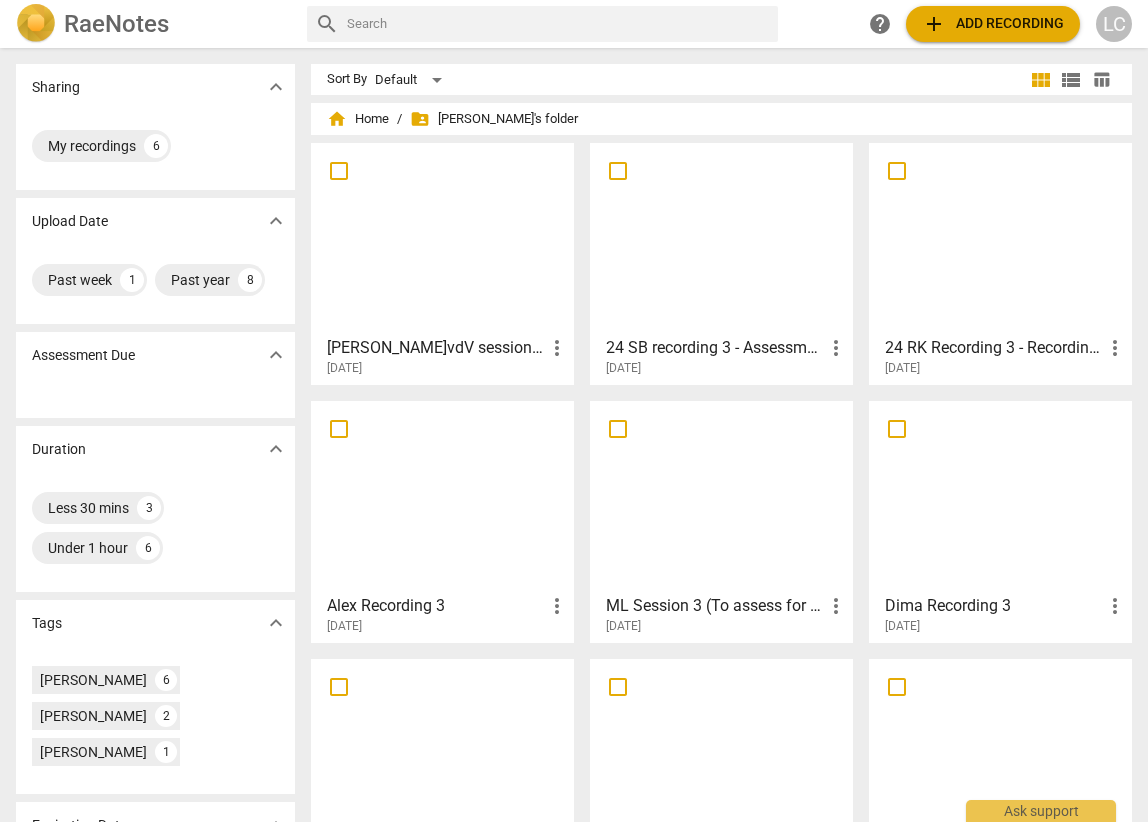 scroll, scrollTop: 95, scrollLeft: 0, axis: vertical 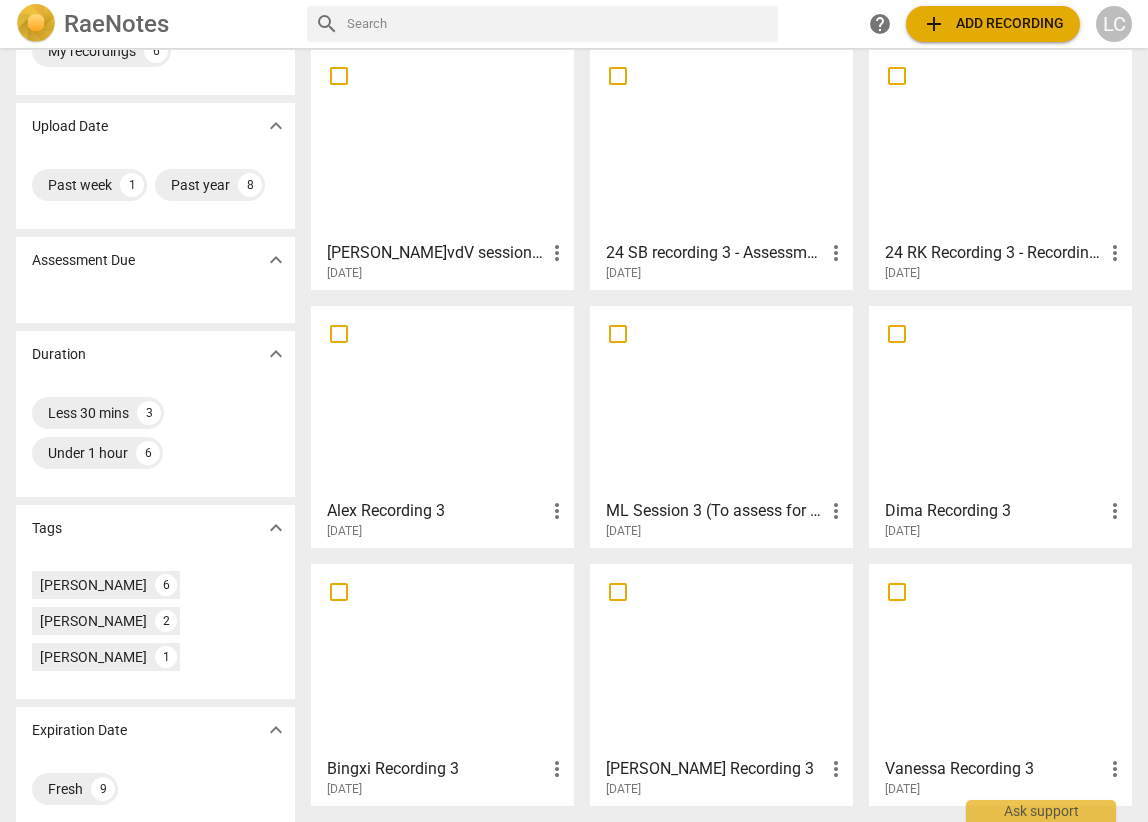 click on "ML Session 3 (To assess for [PERSON_NAME])" at bounding box center [715, 511] 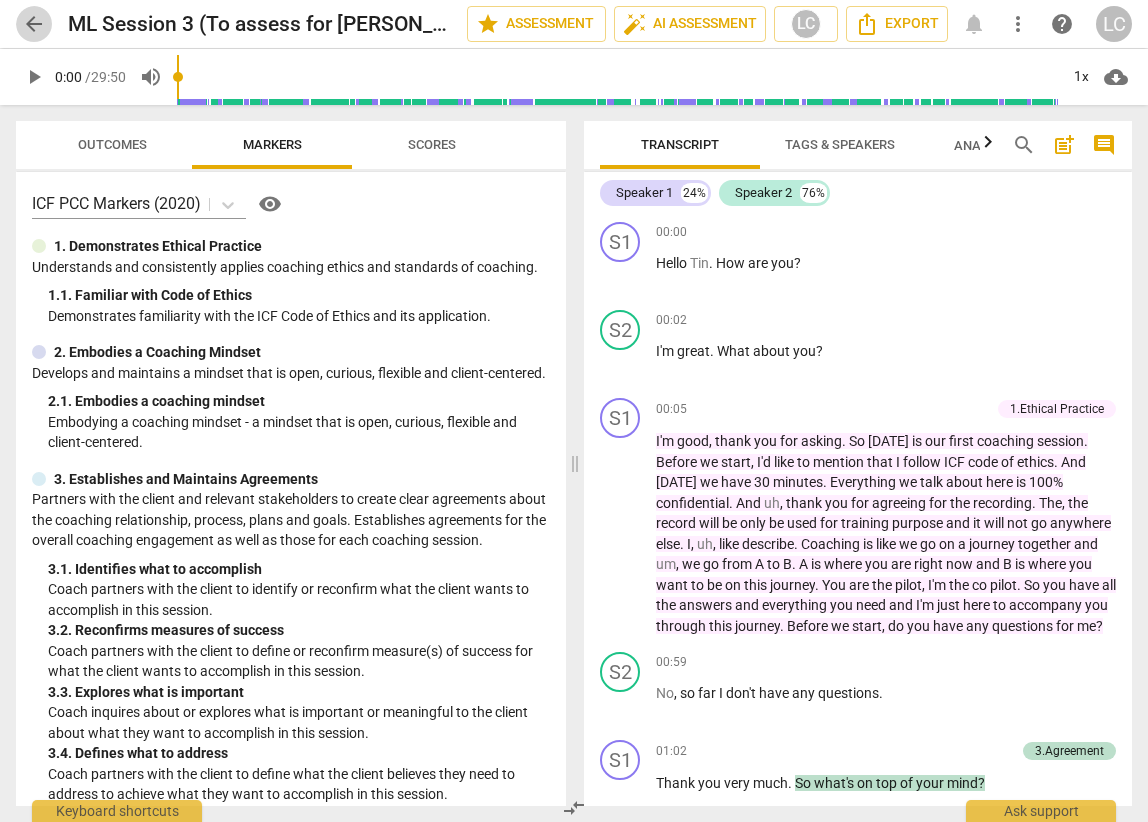 click on "arrow_back" at bounding box center (34, 24) 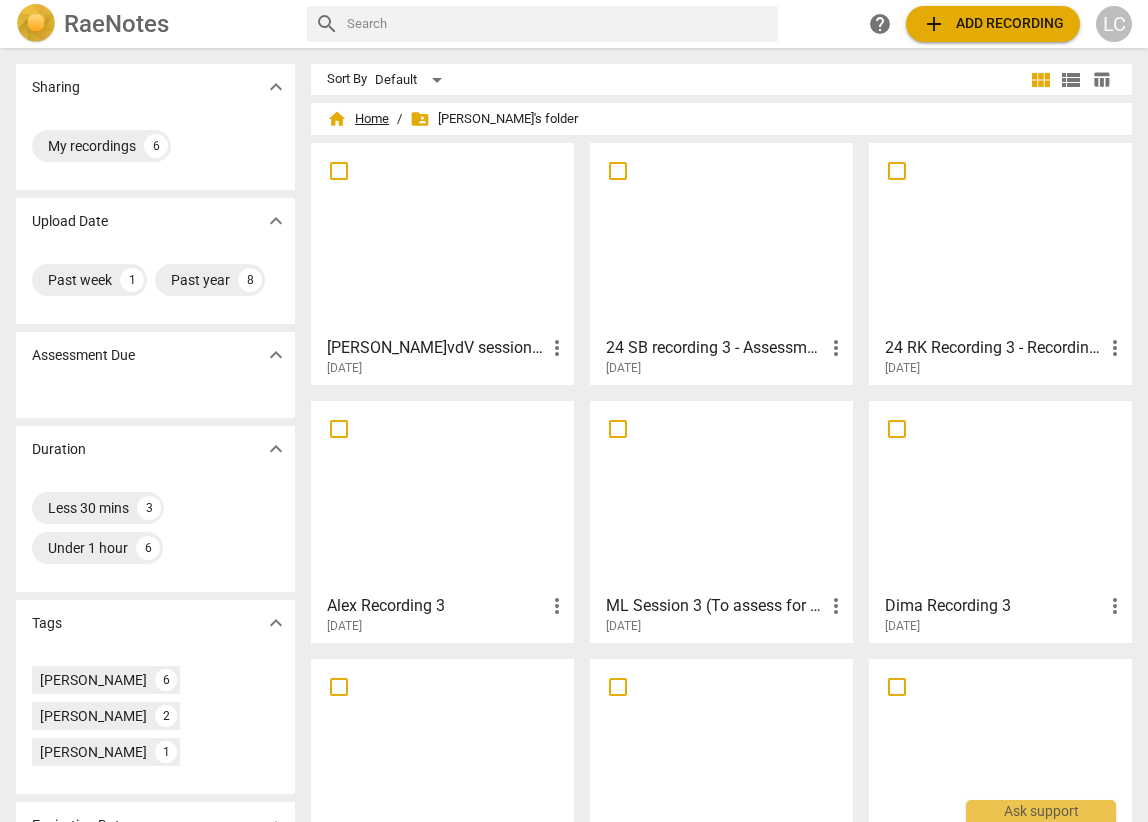 click on "home Home" at bounding box center (358, 119) 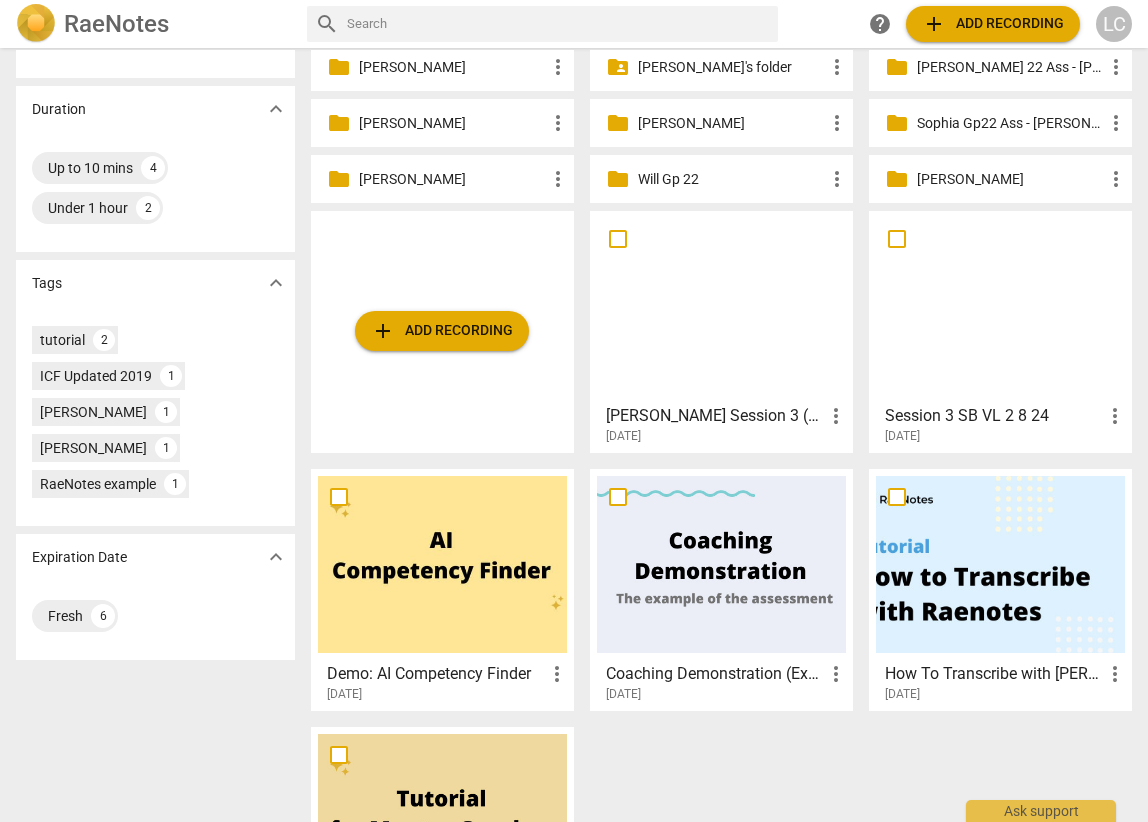 scroll, scrollTop: 383, scrollLeft: 0, axis: vertical 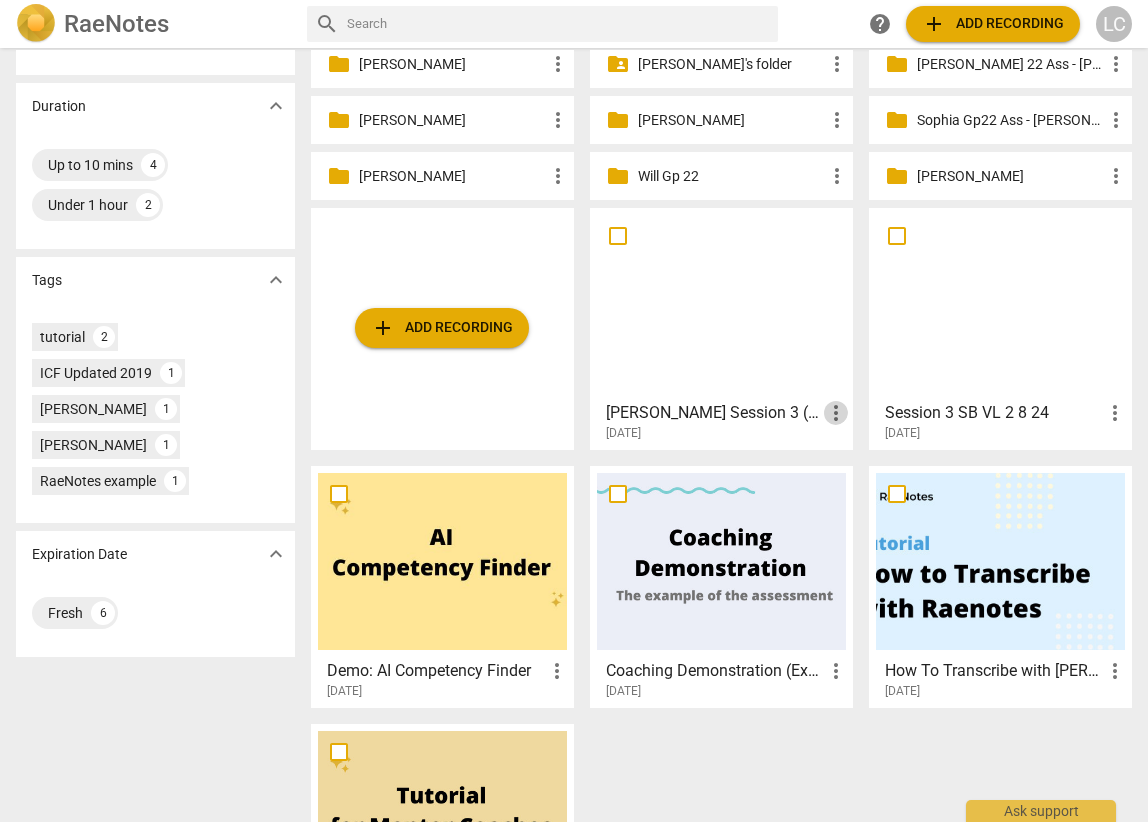 click on "more_vert" at bounding box center (836, 413) 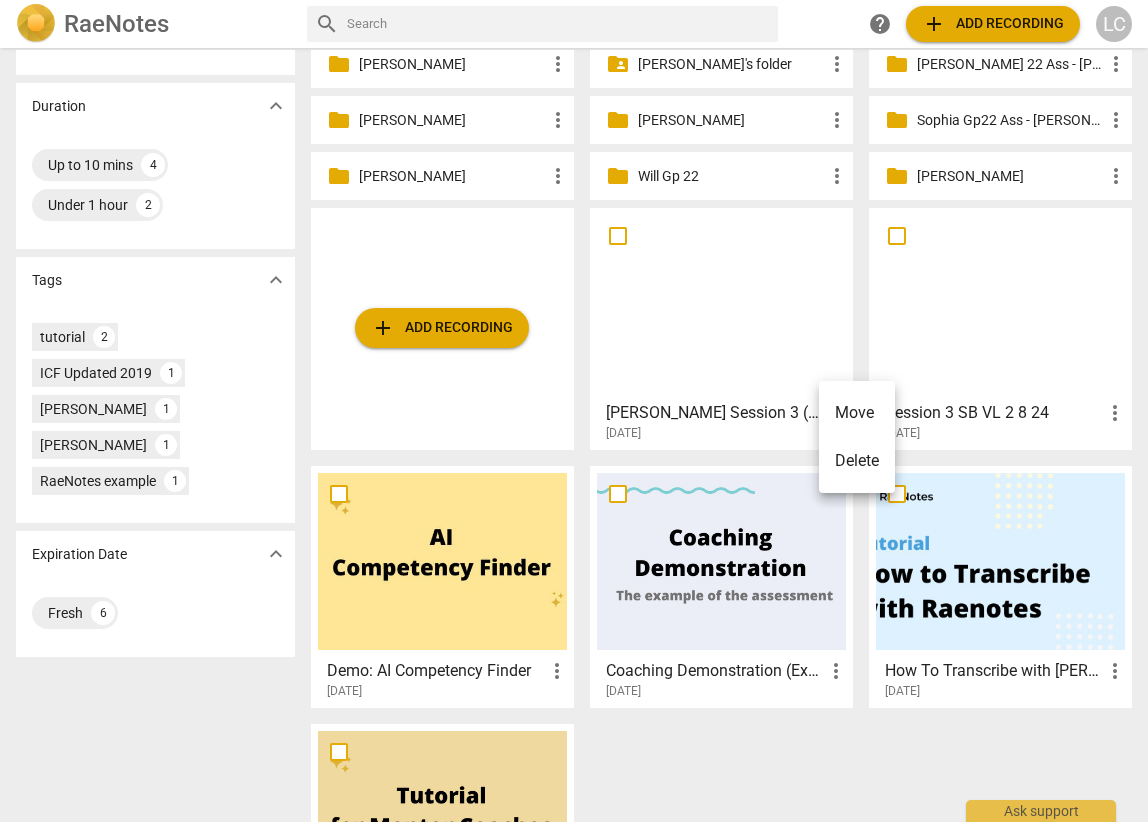 click on "Delete" at bounding box center [857, 461] 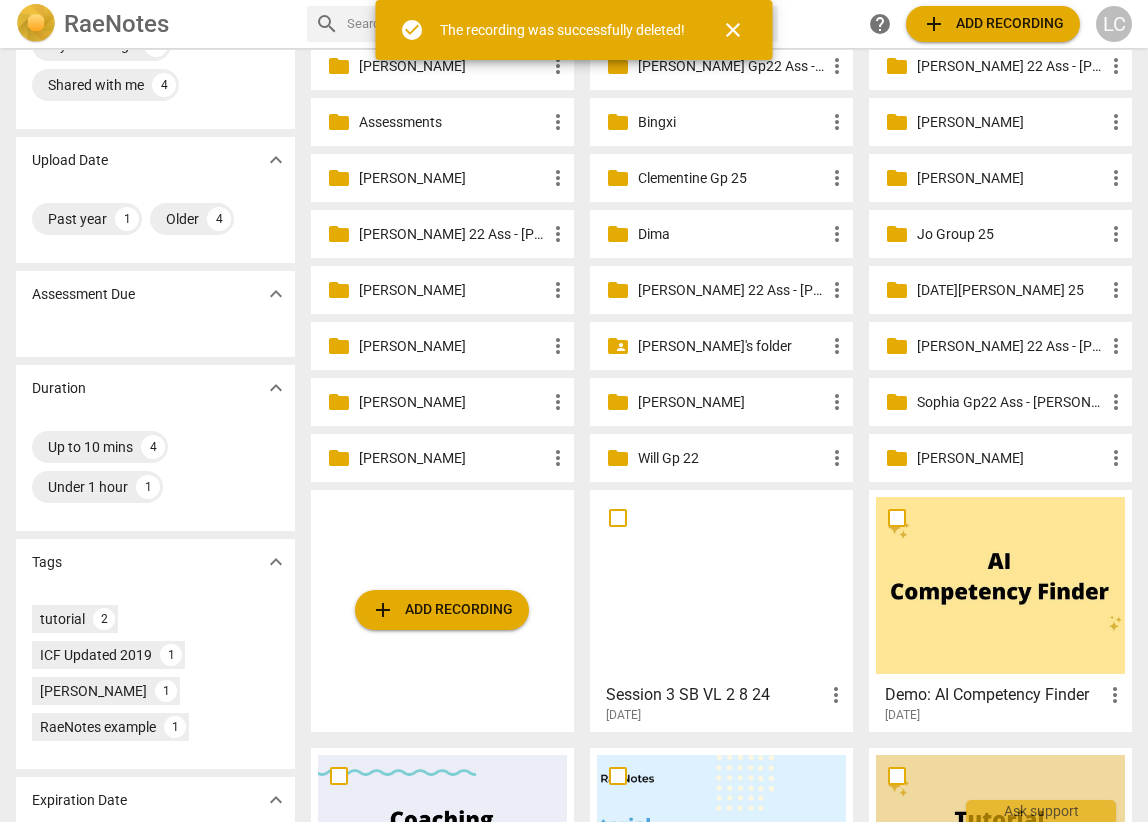 scroll, scrollTop: 117, scrollLeft: 0, axis: vertical 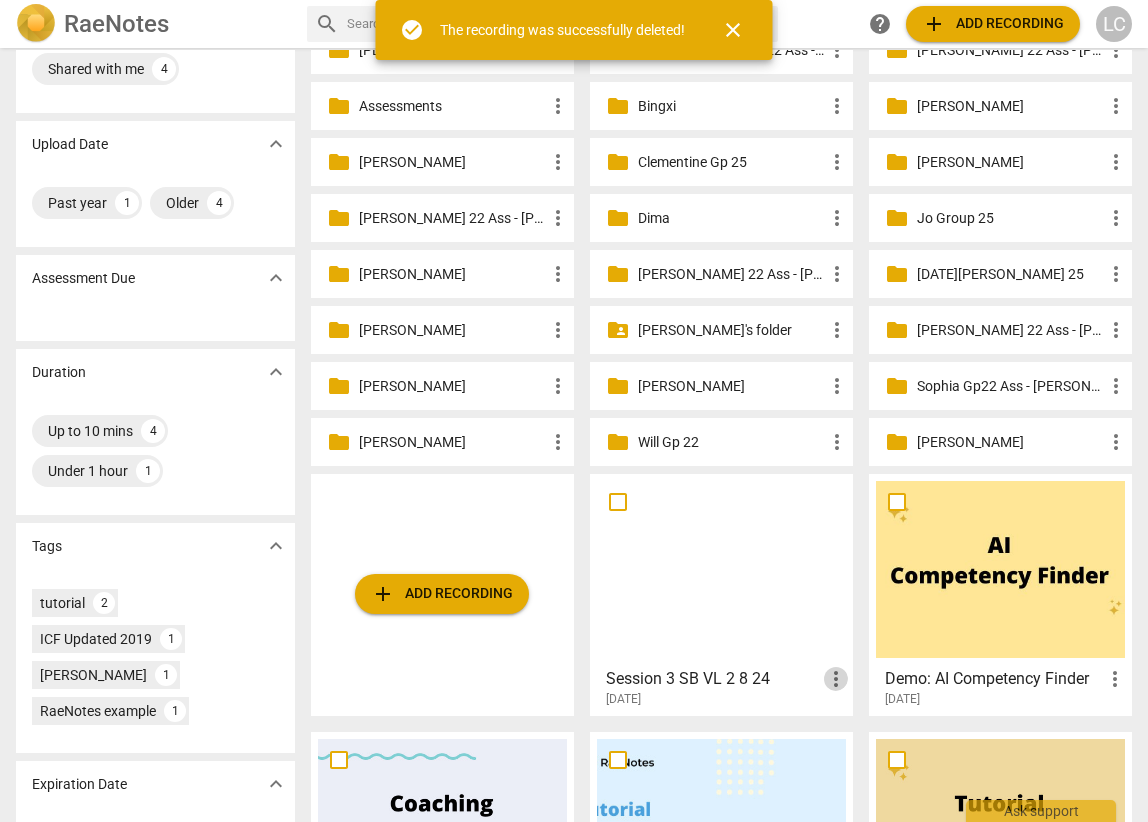 click on "more_vert" at bounding box center [836, 679] 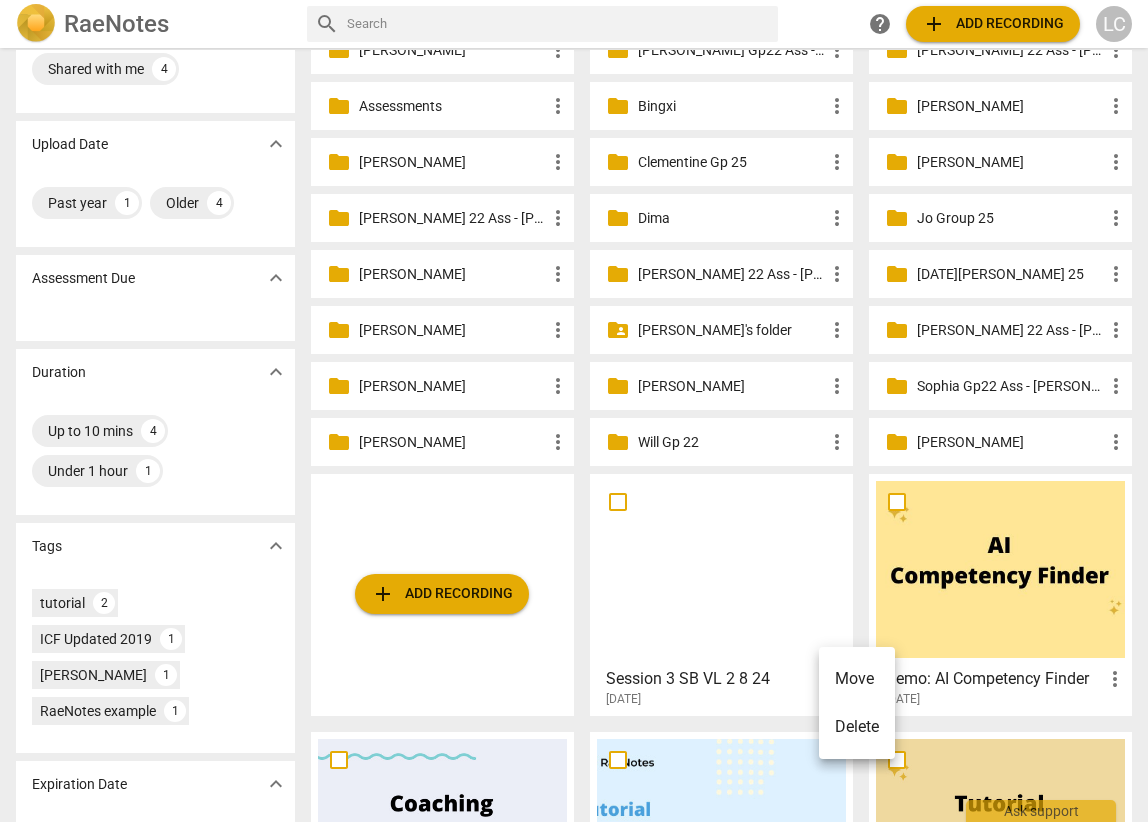 click on "Delete" at bounding box center [857, 727] 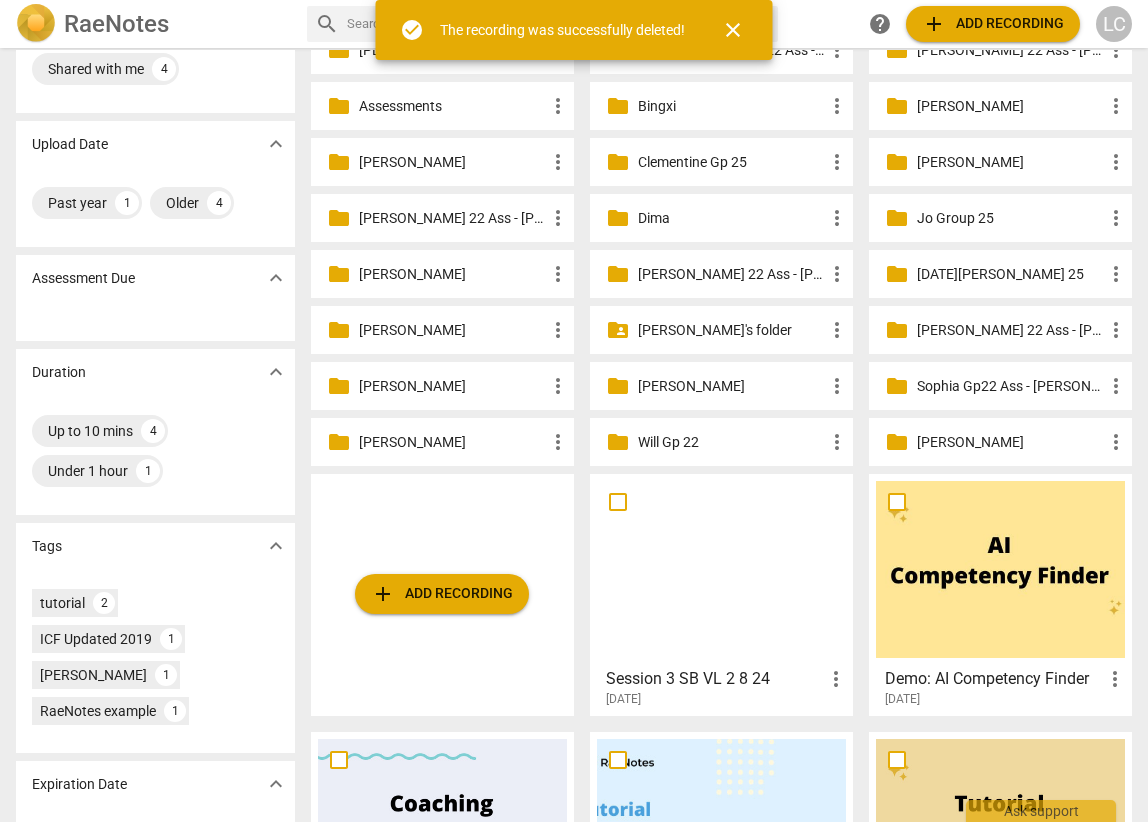 scroll, scrollTop: 0, scrollLeft: 0, axis: both 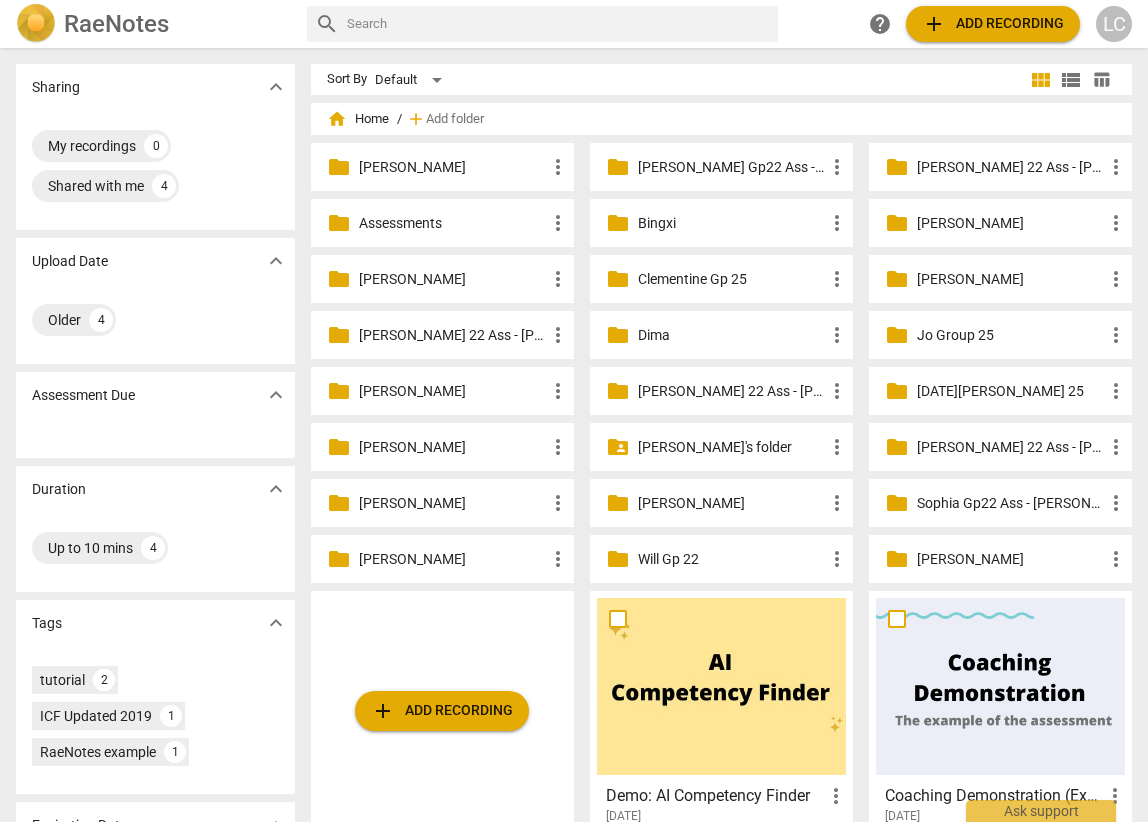 click on "Will Gp 22" at bounding box center [731, 559] 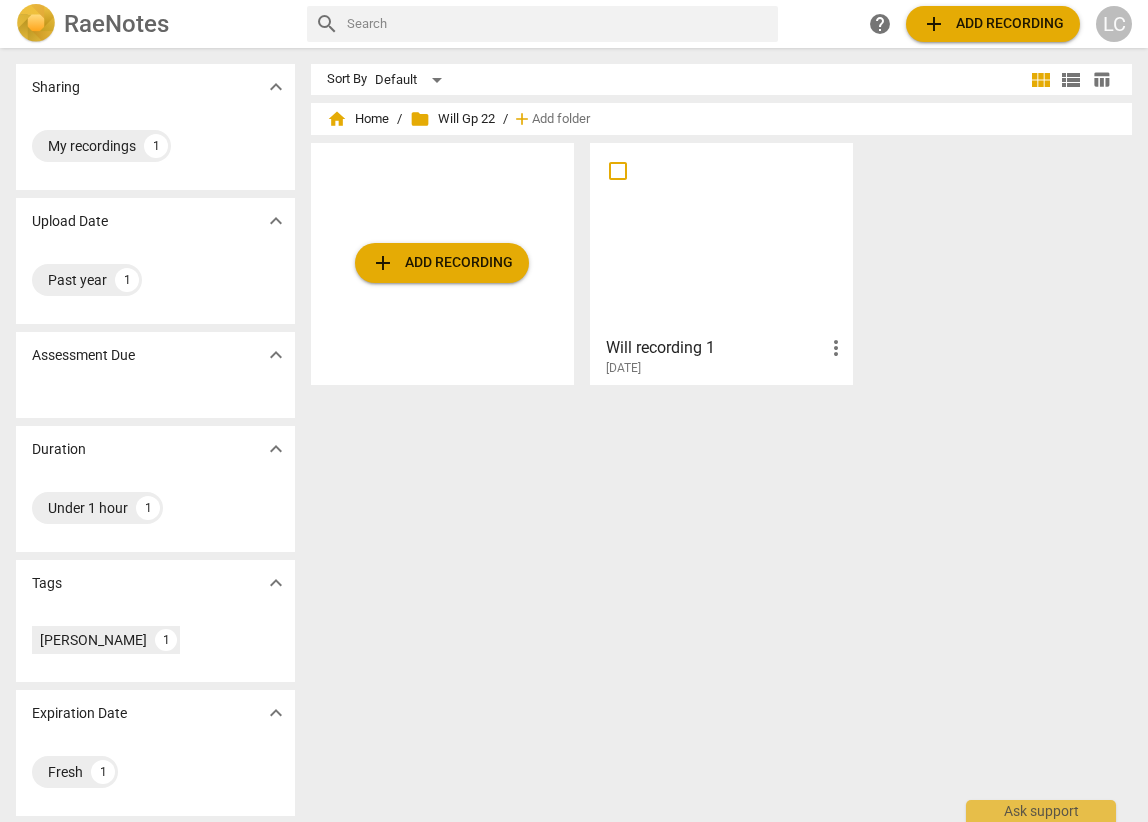 click on "add   Add recording" at bounding box center [442, 263] 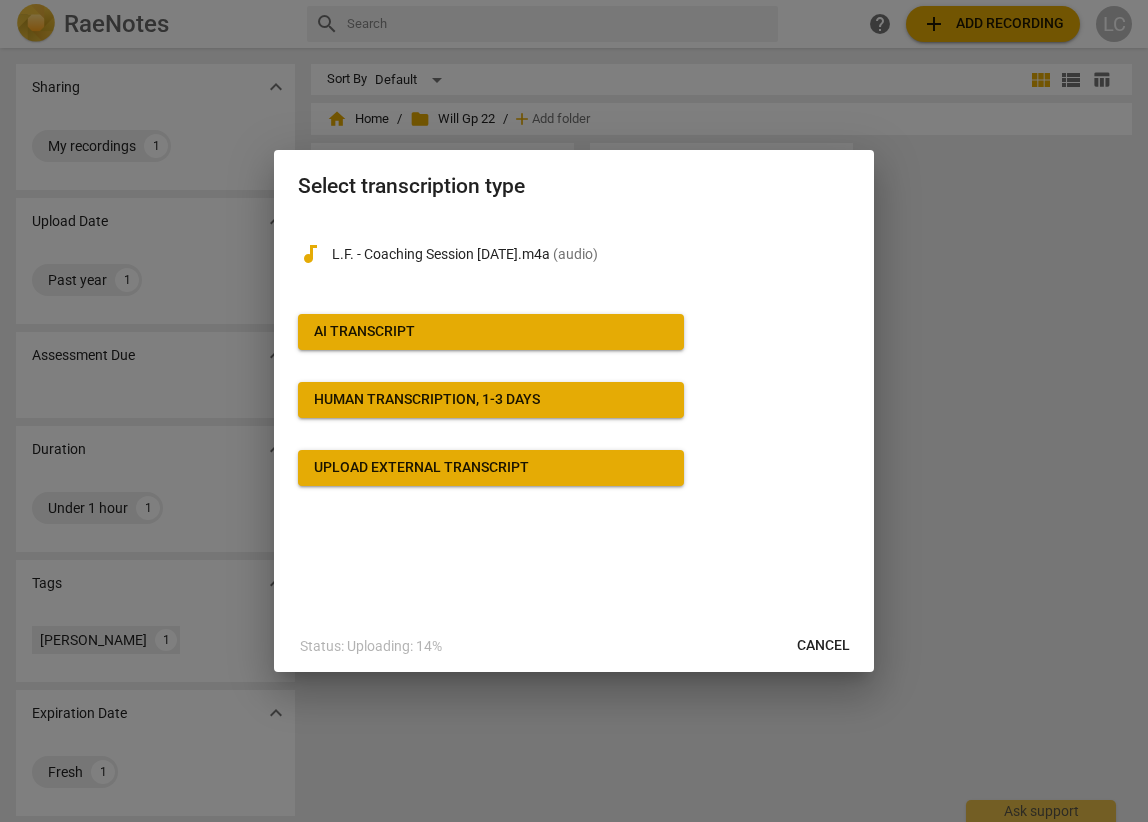 click on "AI Transcript" at bounding box center [491, 332] 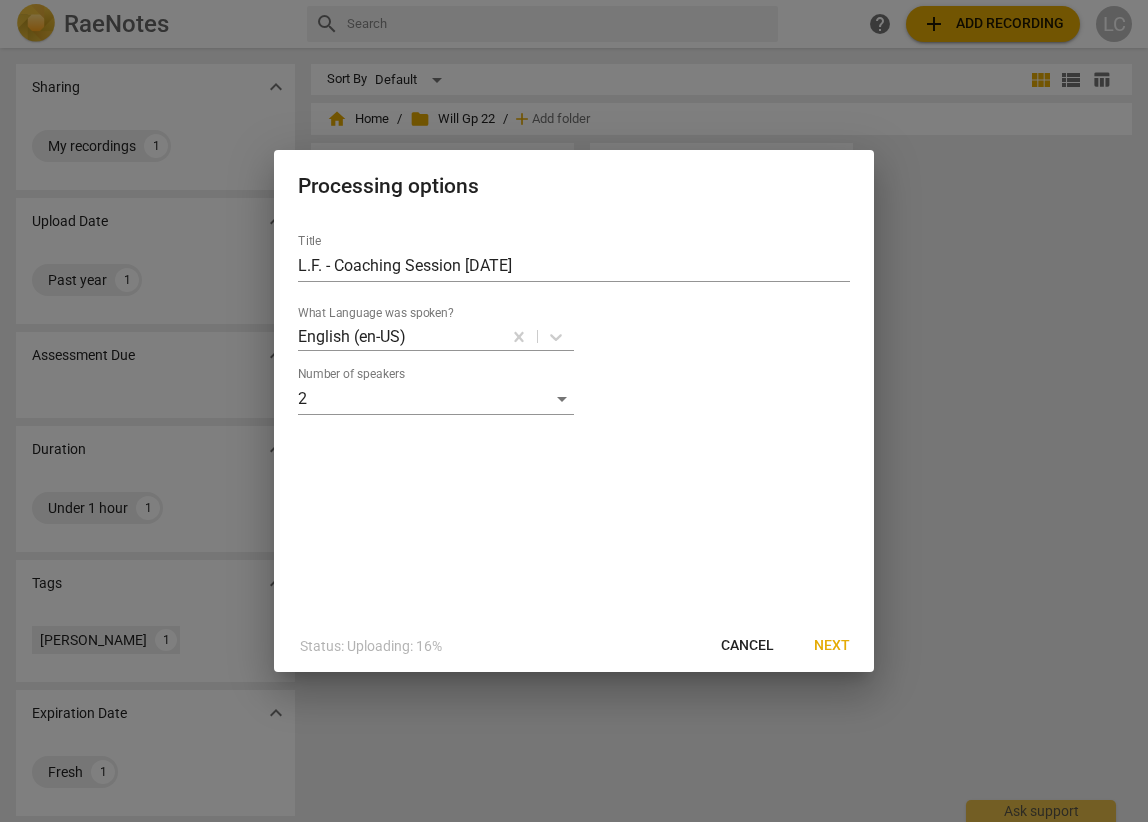 click on "Next" at bounding box center [832, 646] 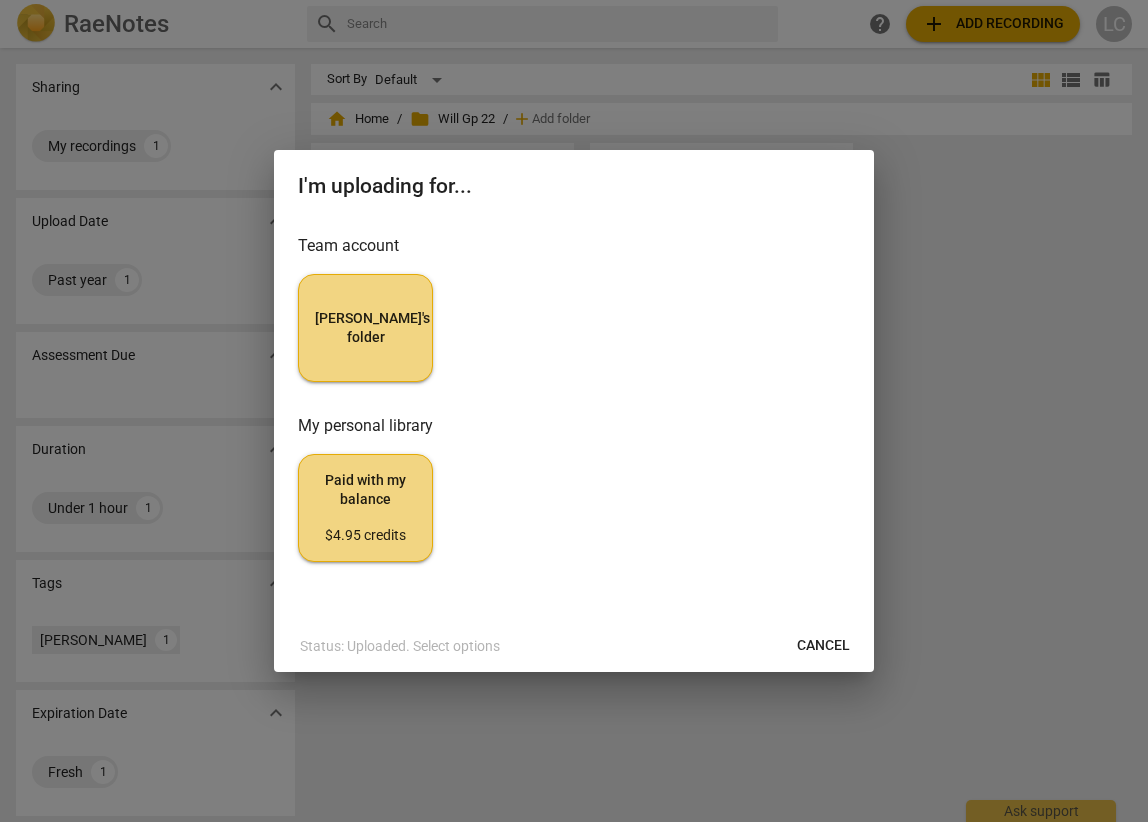 click on "[PERSON_NAME]'s folder" at bounding box center [365, 328] 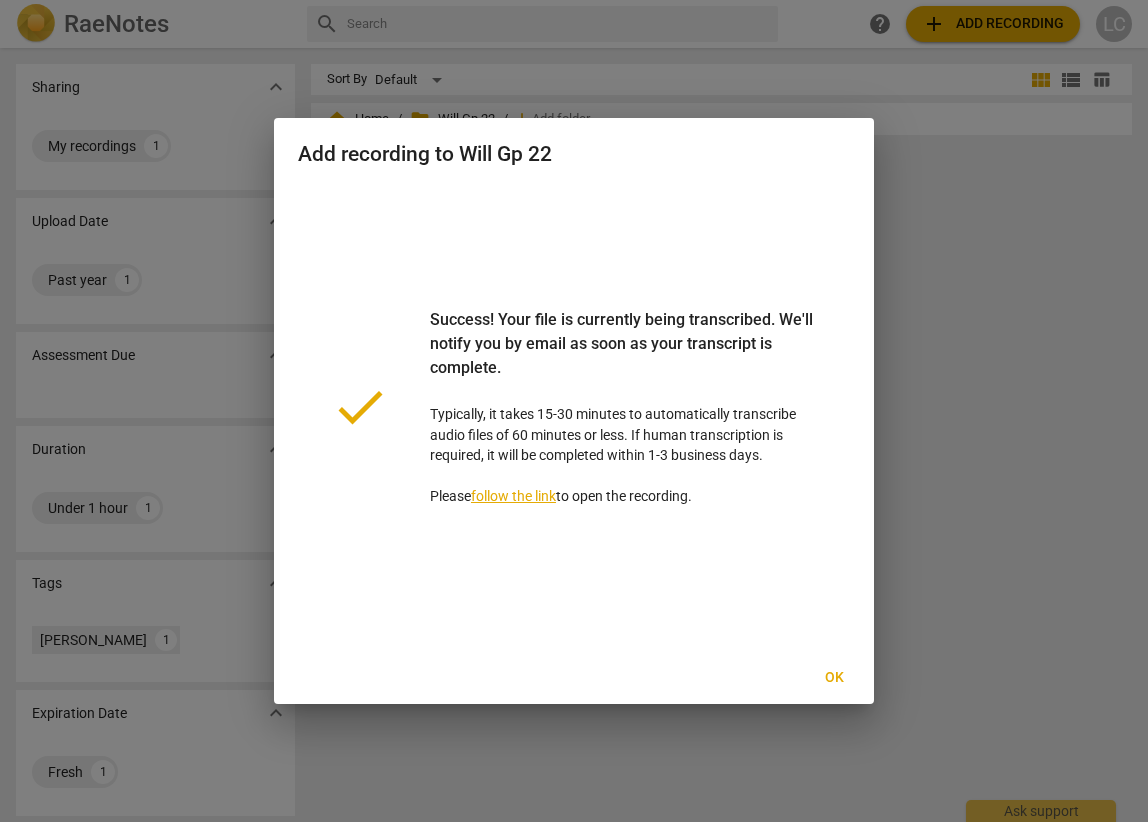 click on "Ok" at bounding box center (834, 678) 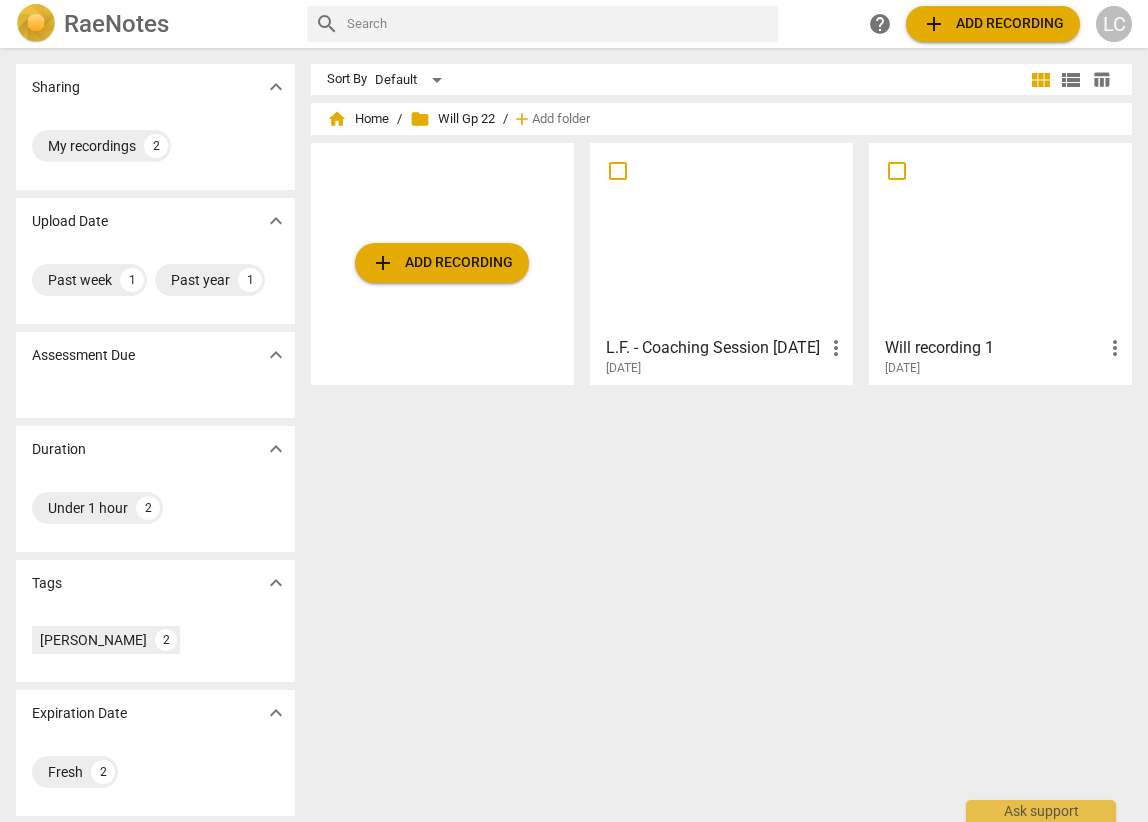 click on "more_vert" at bounding box center [836, 348] 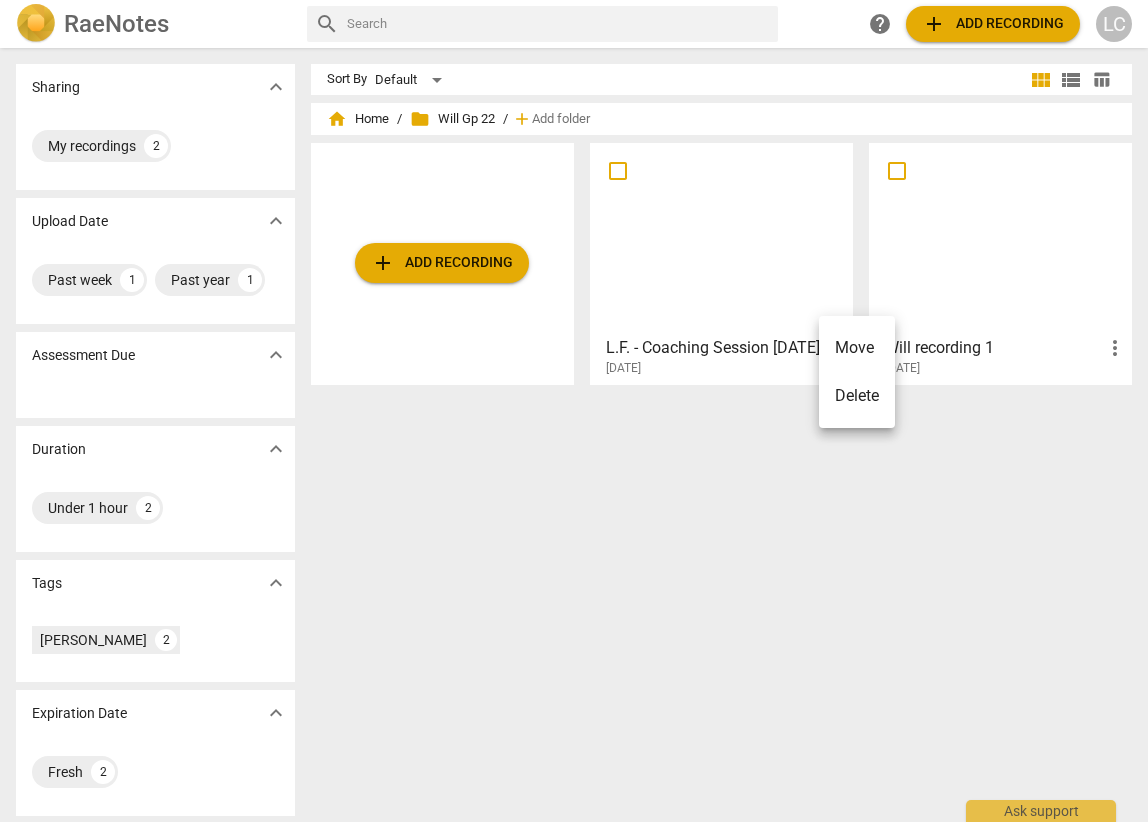 click at bounding box center [574, 411] 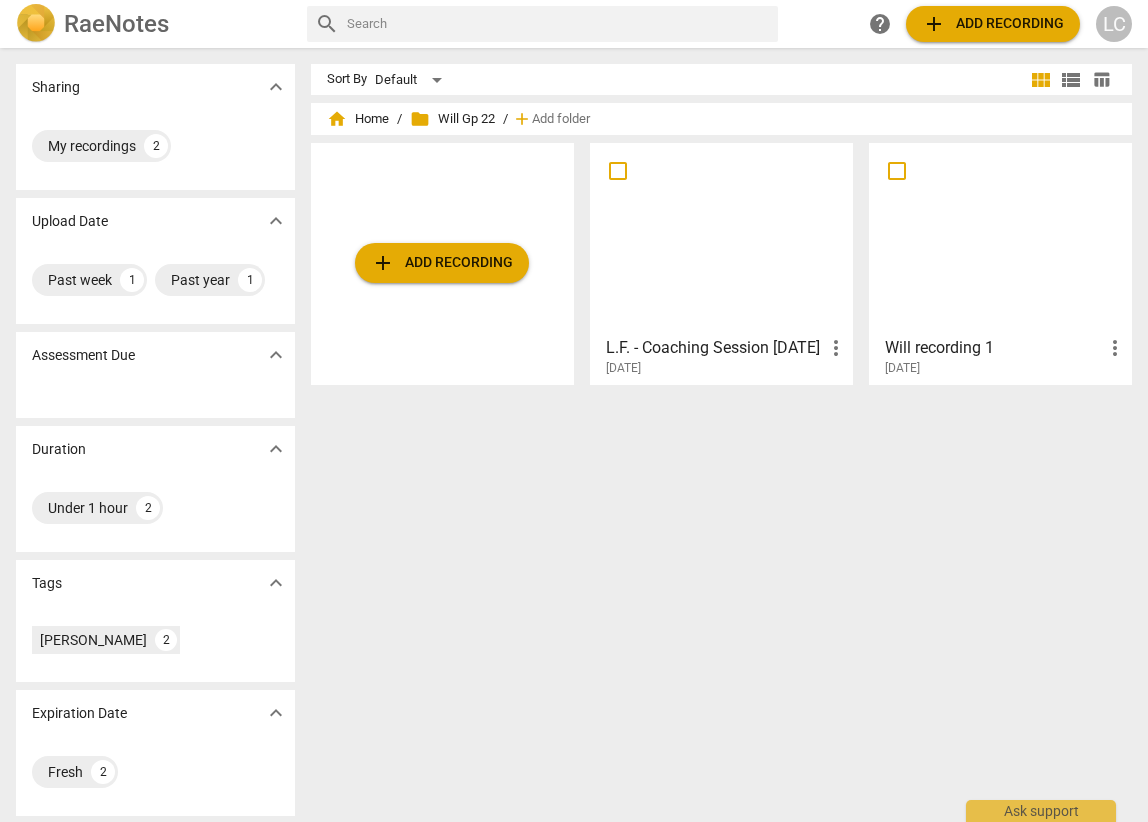 click on "L.F. - Coaching Session [DATE]" at bounding box center (715, 348) 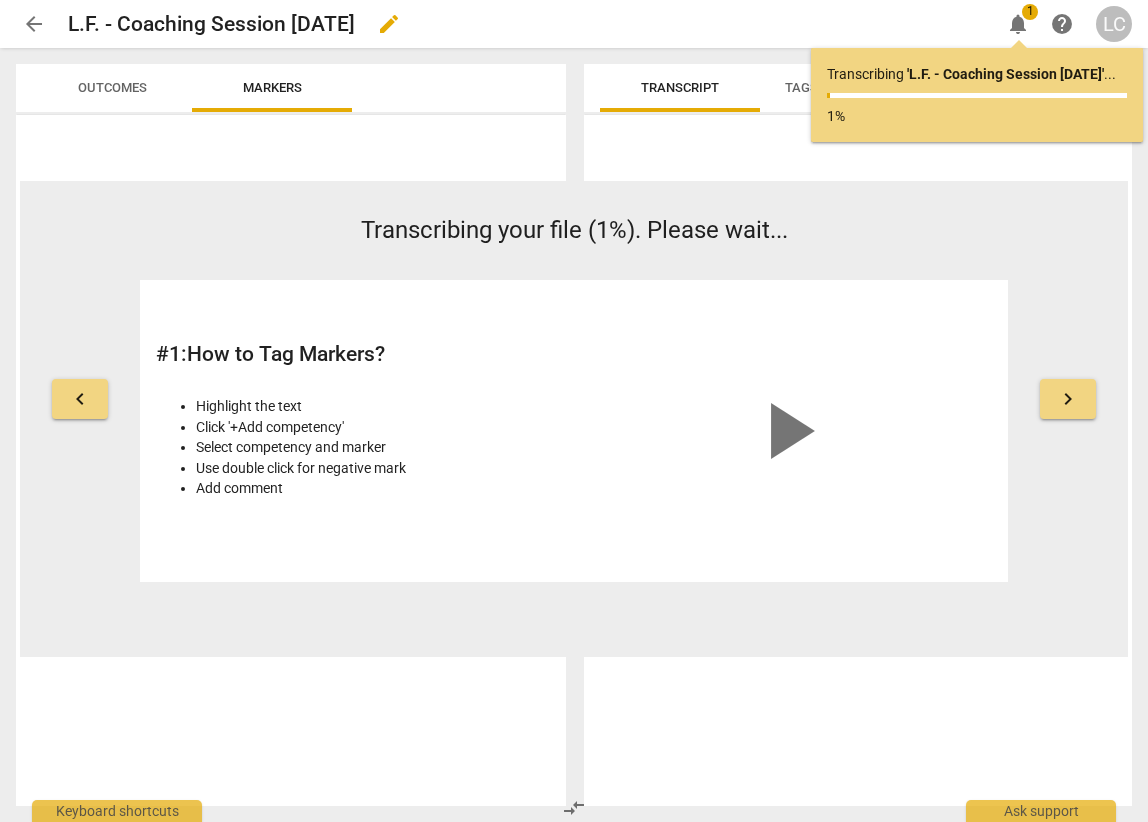 click on "edit" at bounding box center (389, 24) 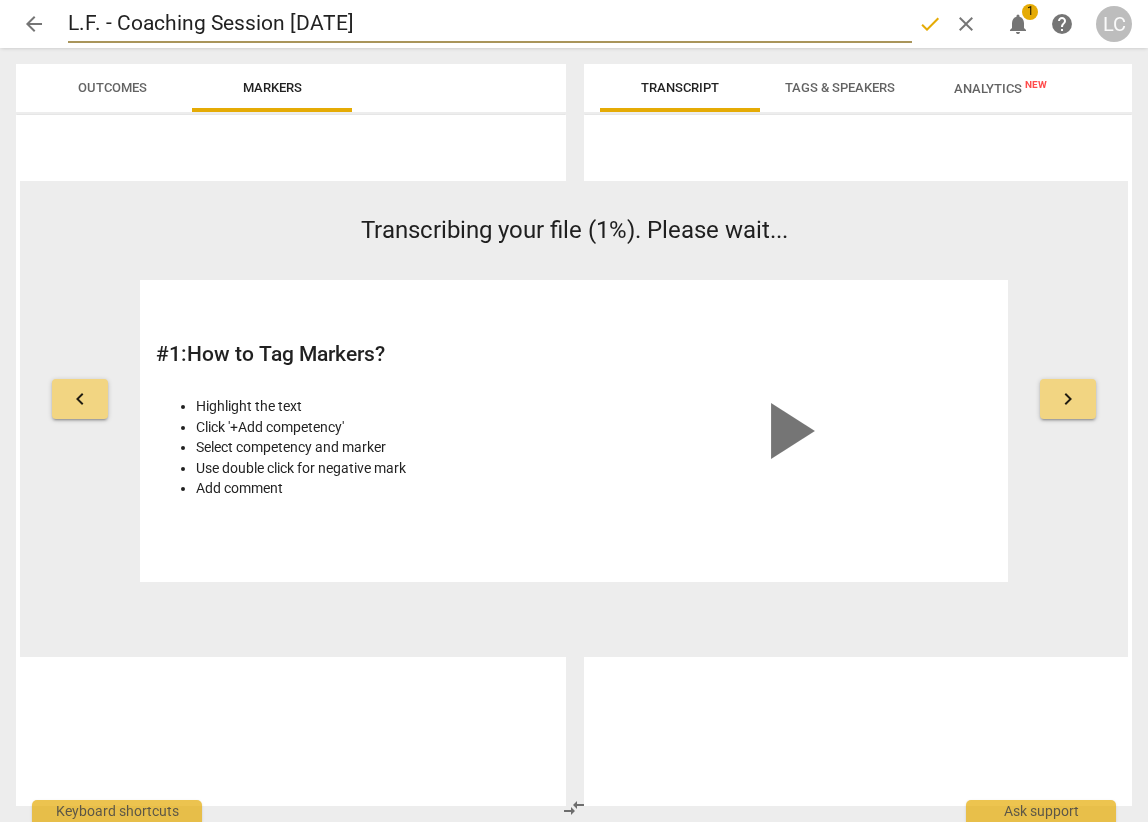 drag, startPoint x: 398, startPoint y: 21, endPoint x: 61, endPoint y: 21, distance: 337 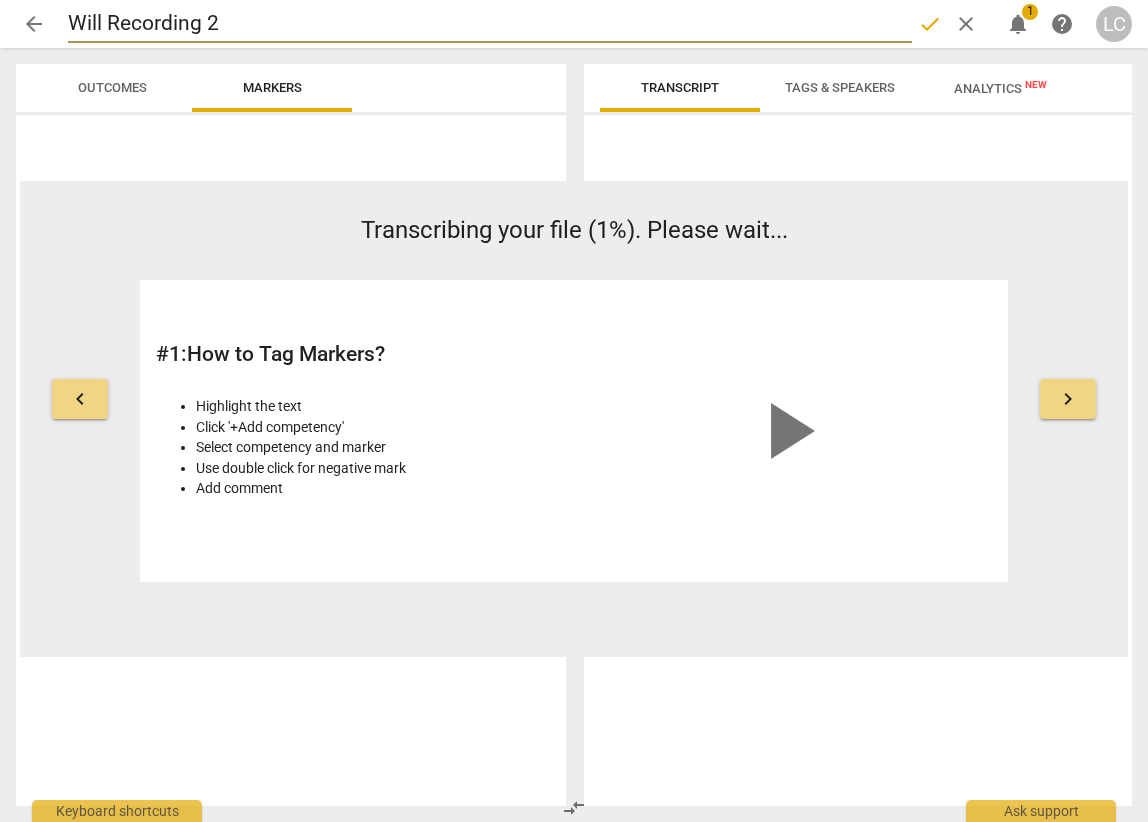 type on "Will Recording 2" 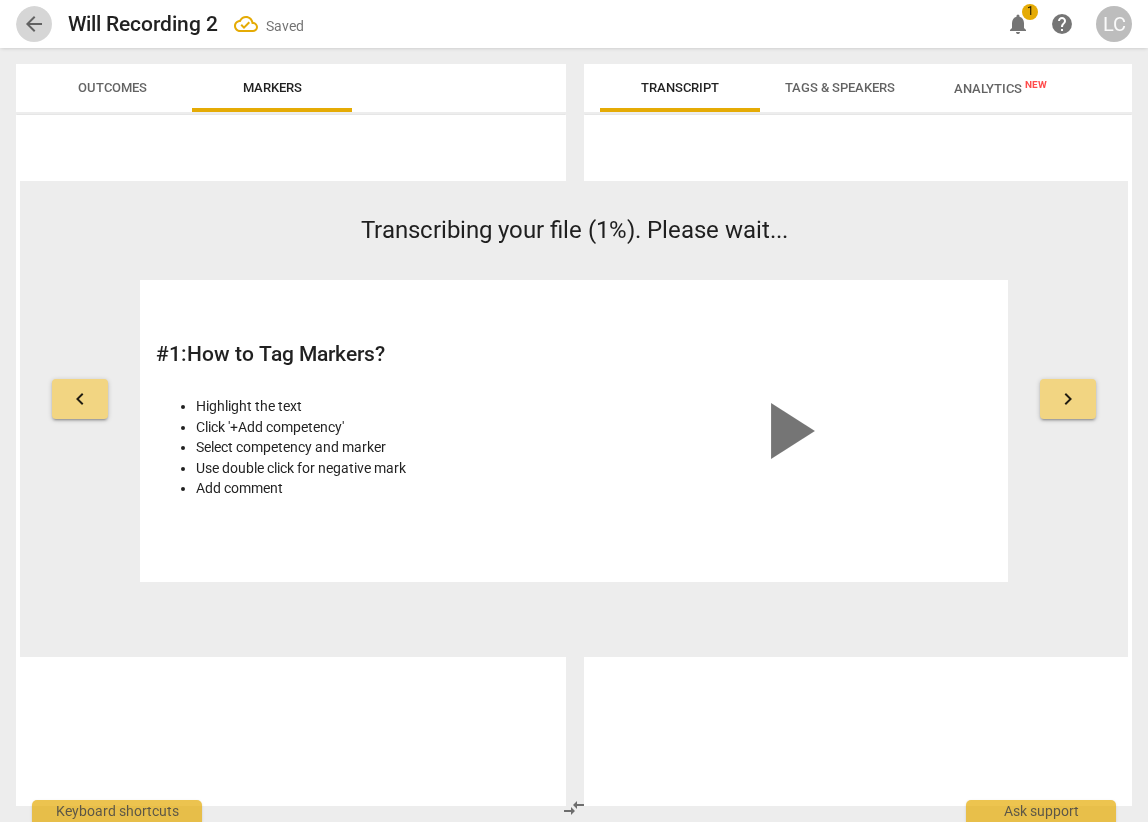 click on "arrow_back" at bounding box center [34, 24] 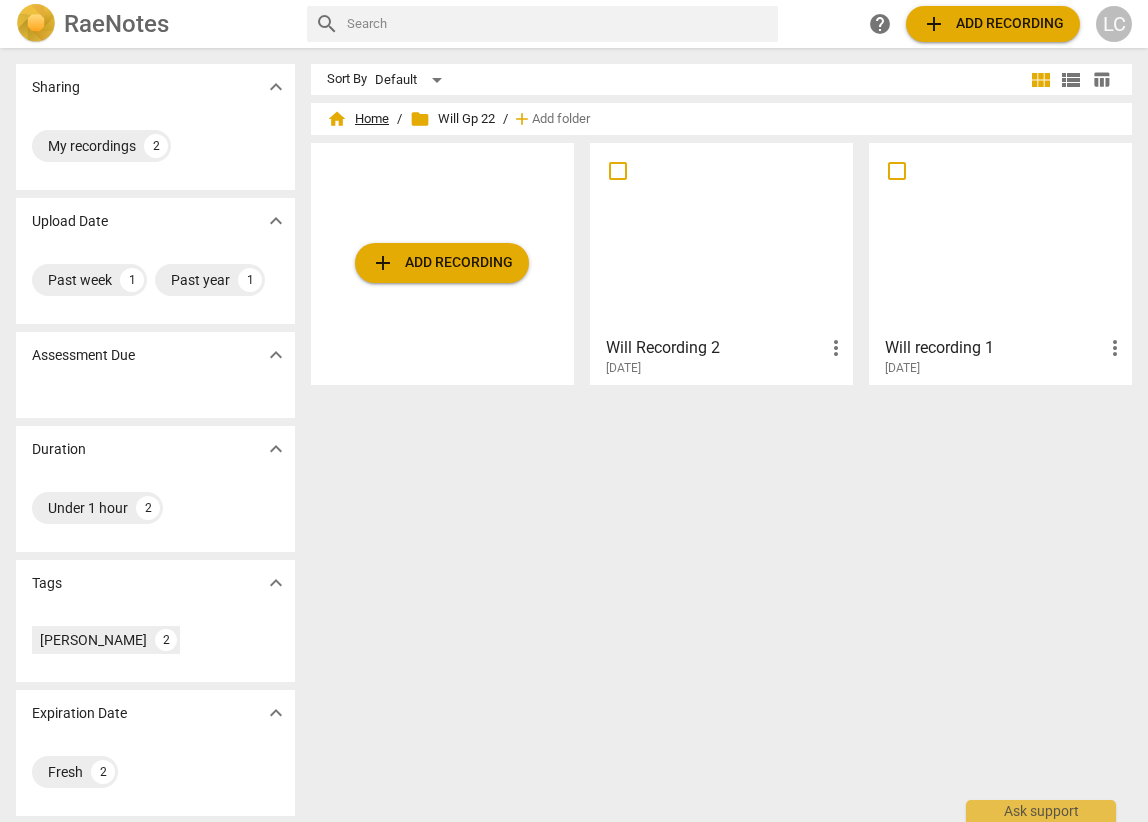 click on "home Home" at bounding box center (358, 119) 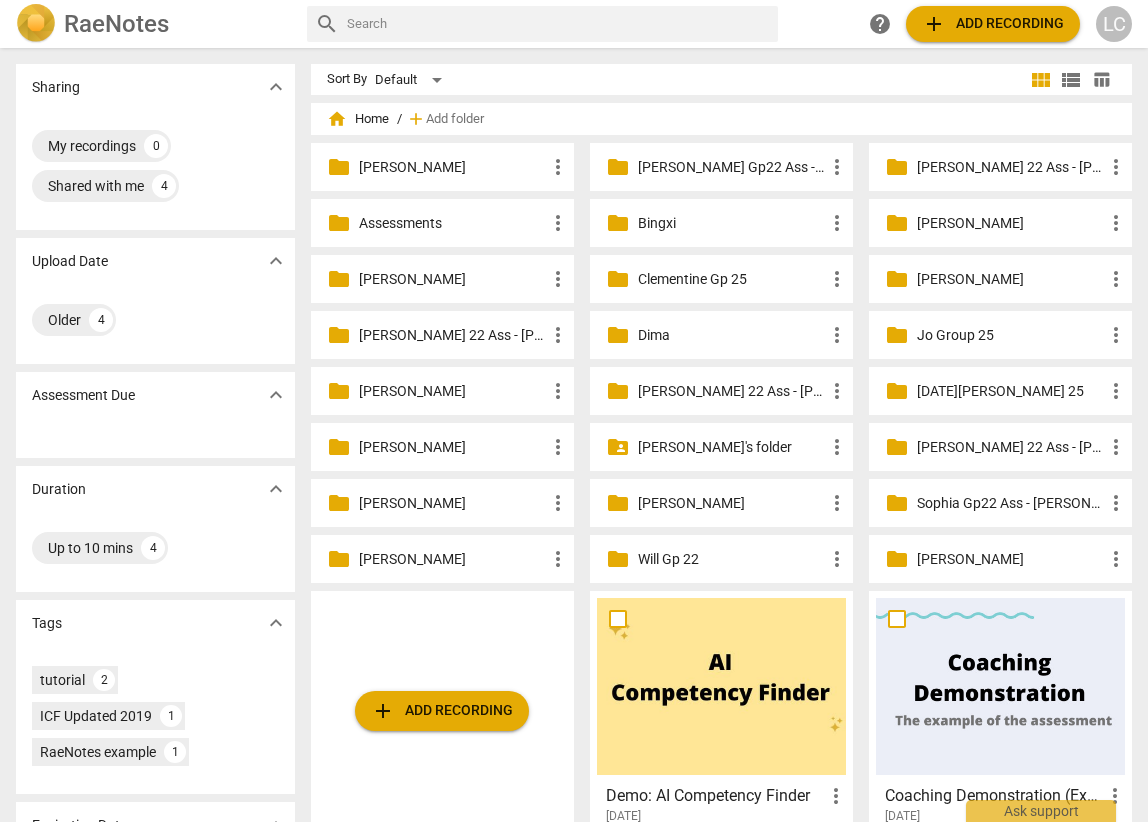 click on "[PERSON_NAME]" at bounding box center (1010, 223) 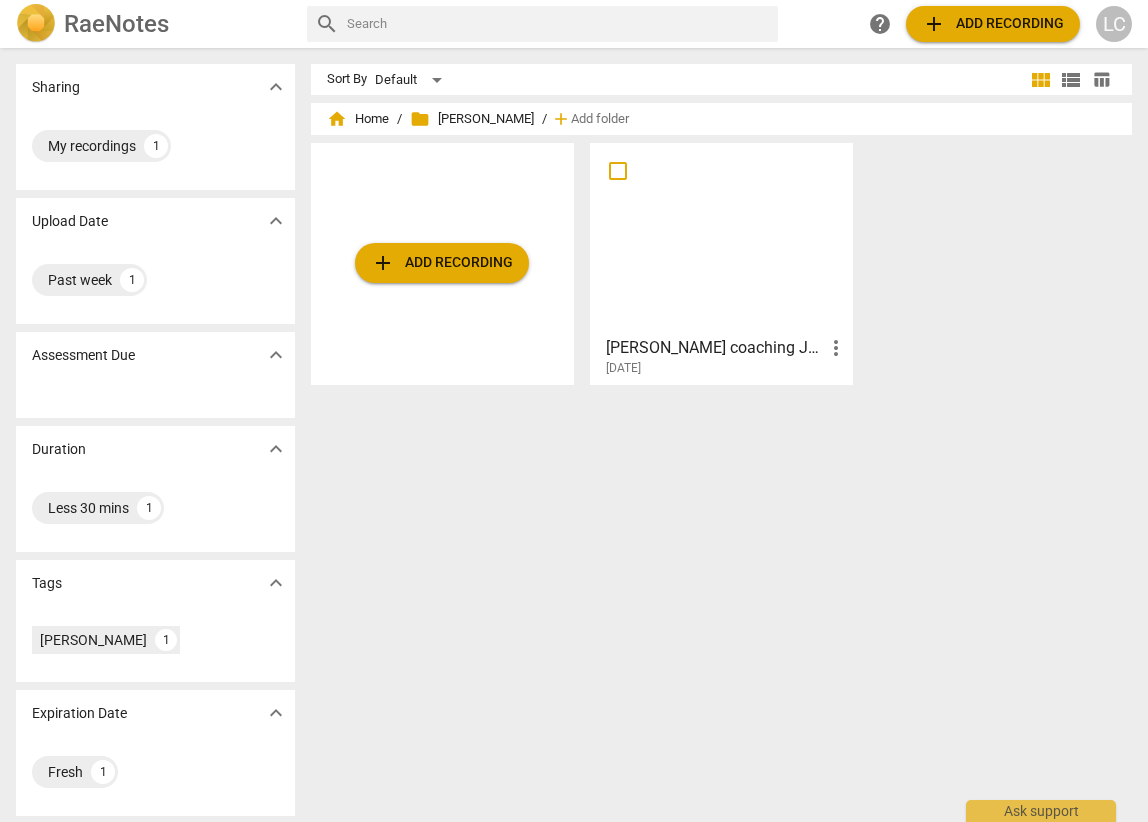 click at bounding box center [721, 238] 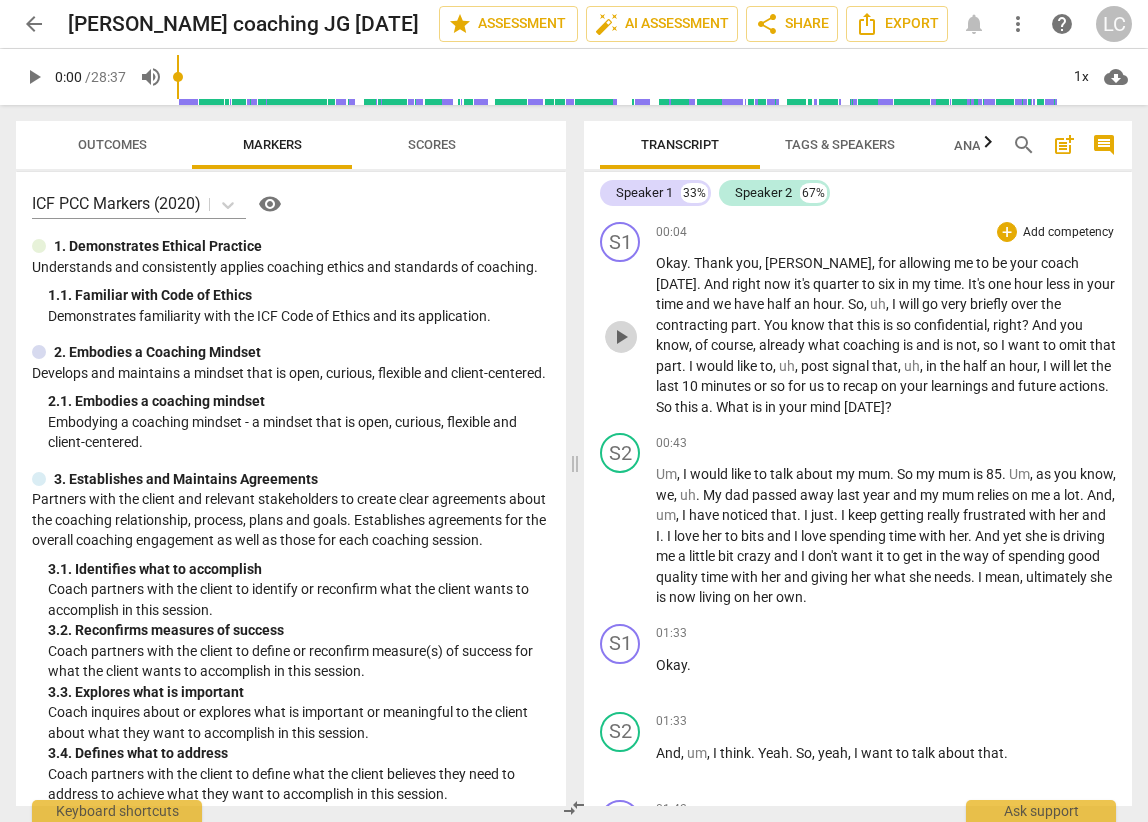 click on "play_arrow" at bounding box center [621, 337] 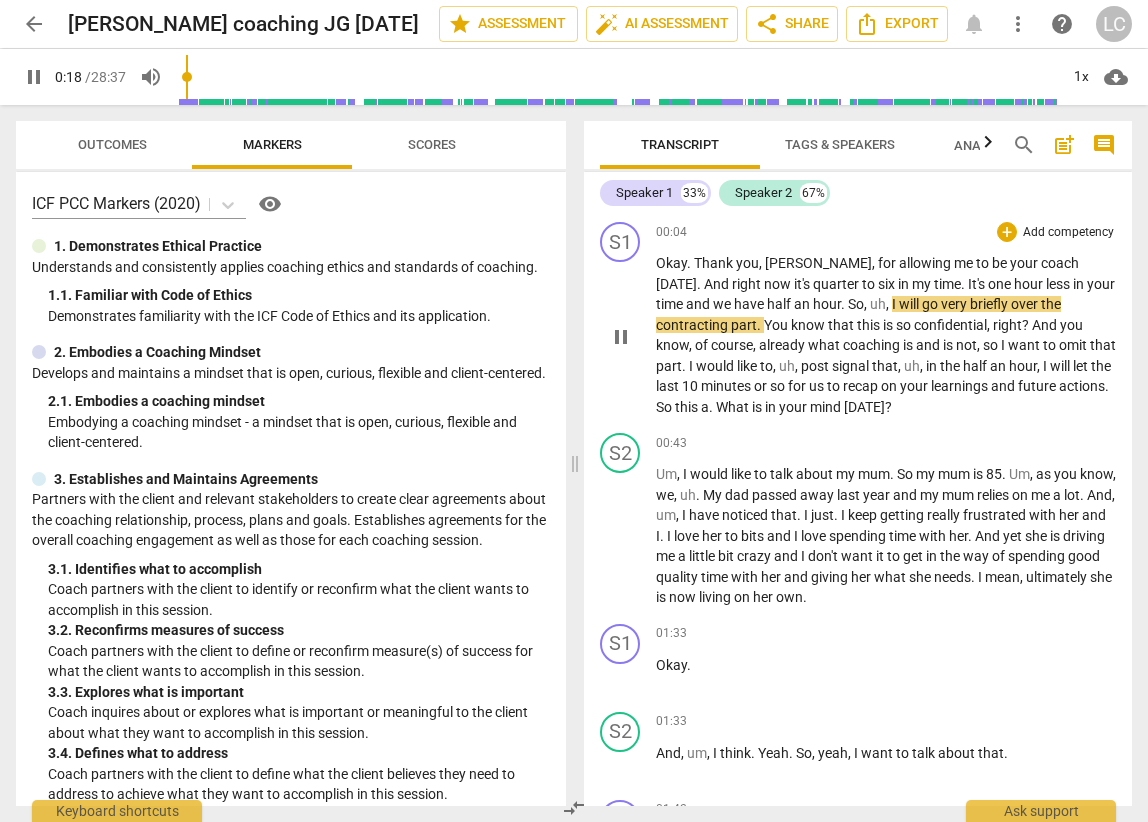 drag, startPoint x: 617, startPoint y: 334, endPoint x: 671, endPoint y: 348, distance: 55.7853 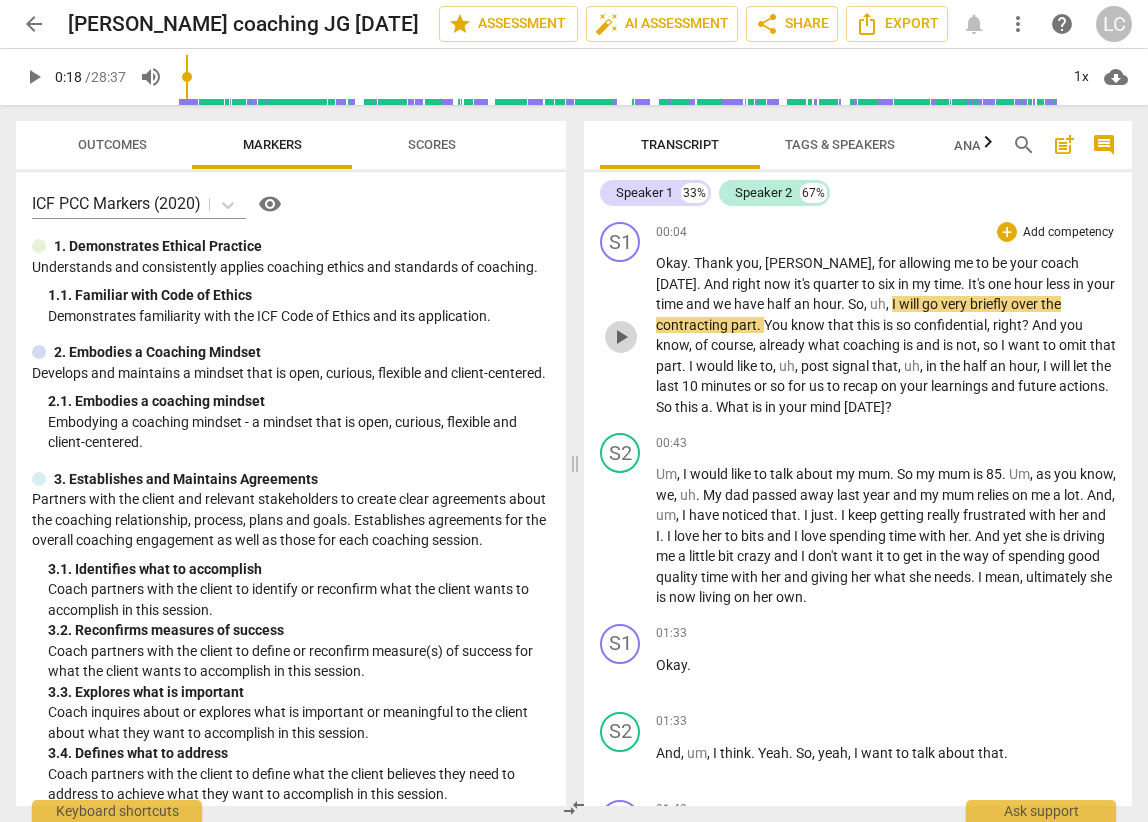 click on "play_arrow" at bounding box center [621, 337] 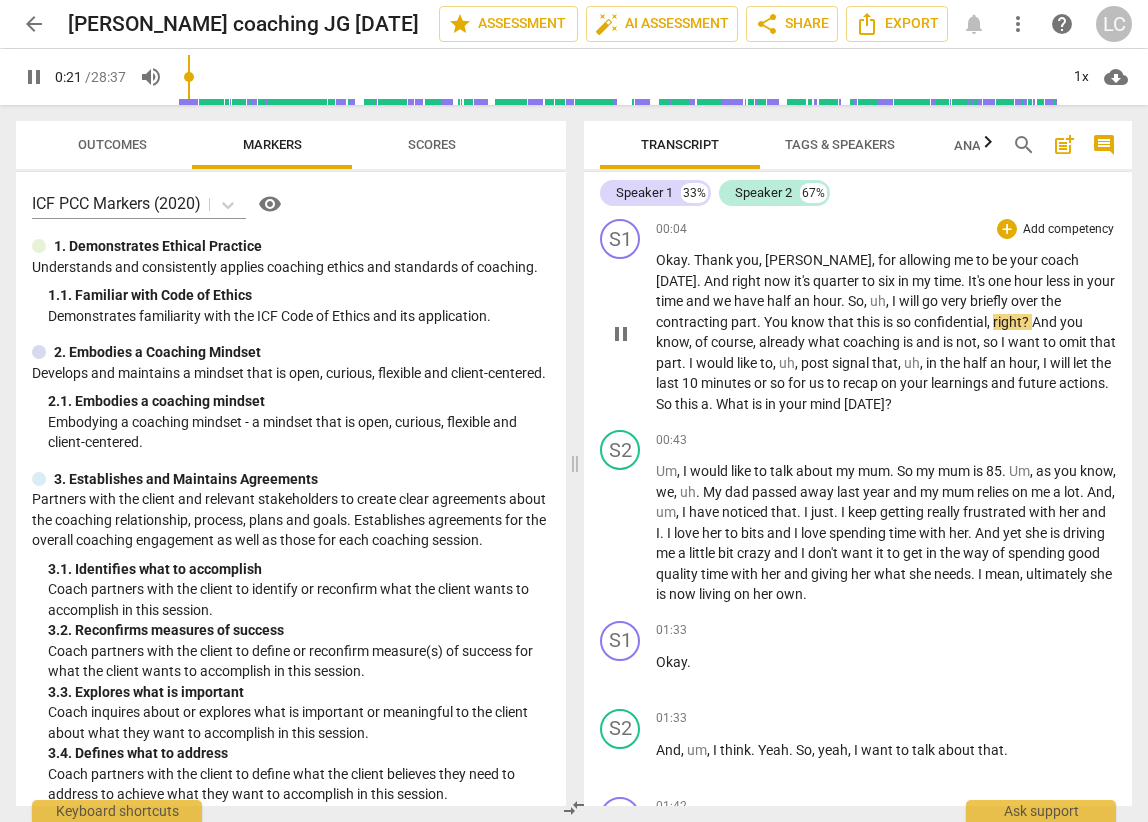scroll, scrollTop: 6, scrollLeft: 0, axis: vertical 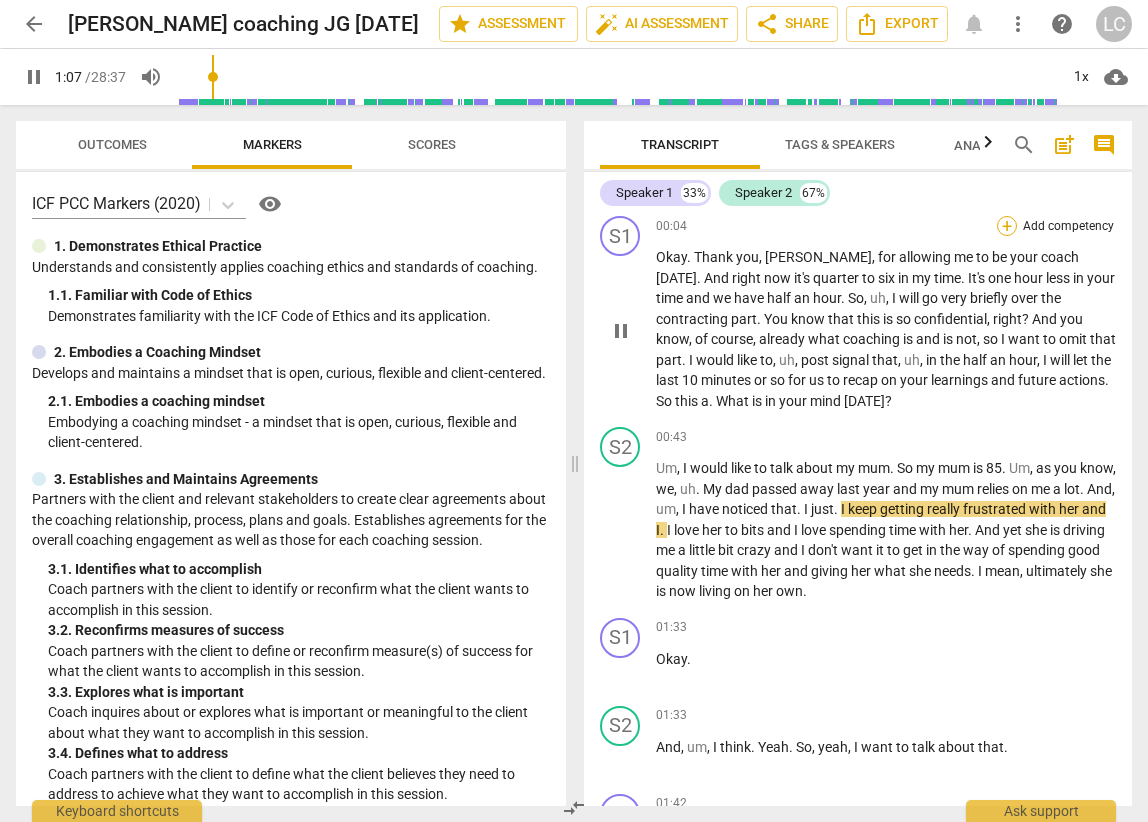 click on "+" at bounding box center [1007, 226] 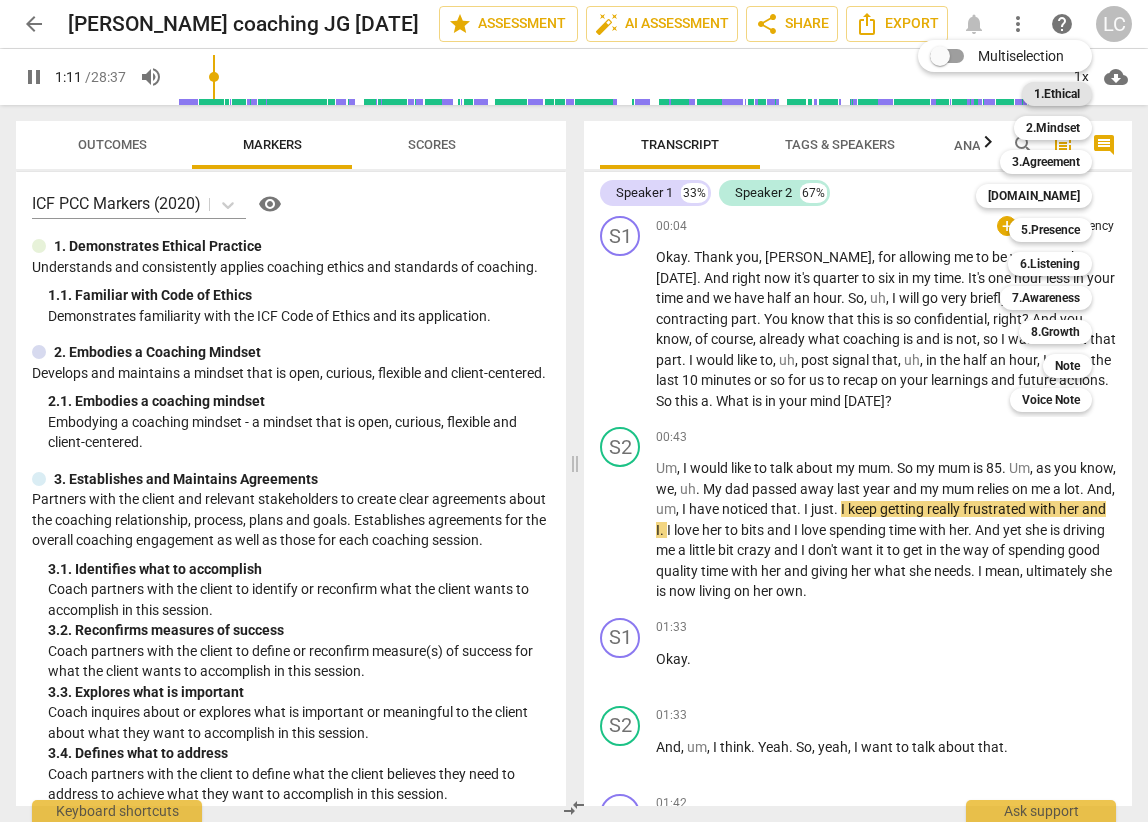 click on "1.Ethical" at bounding box center (1057, 94) 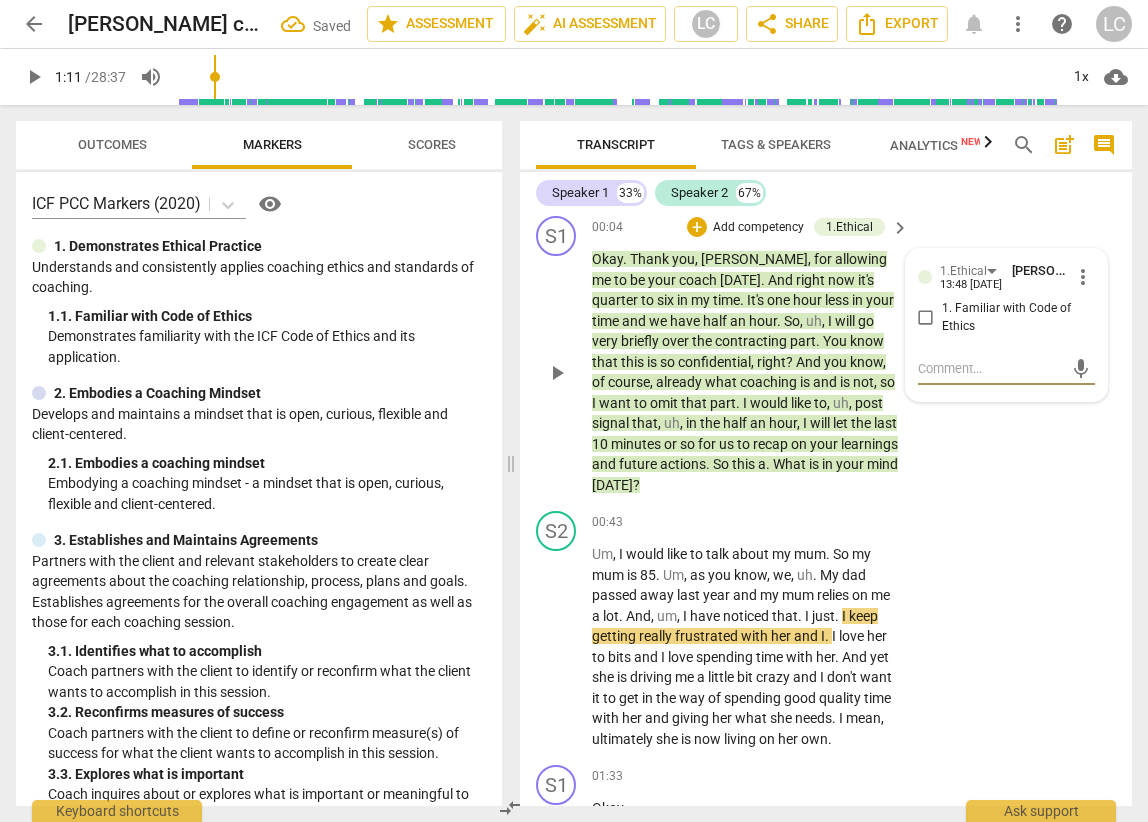click on "1. Familiar with Code of Ethics" at bounding box center [926, 318] 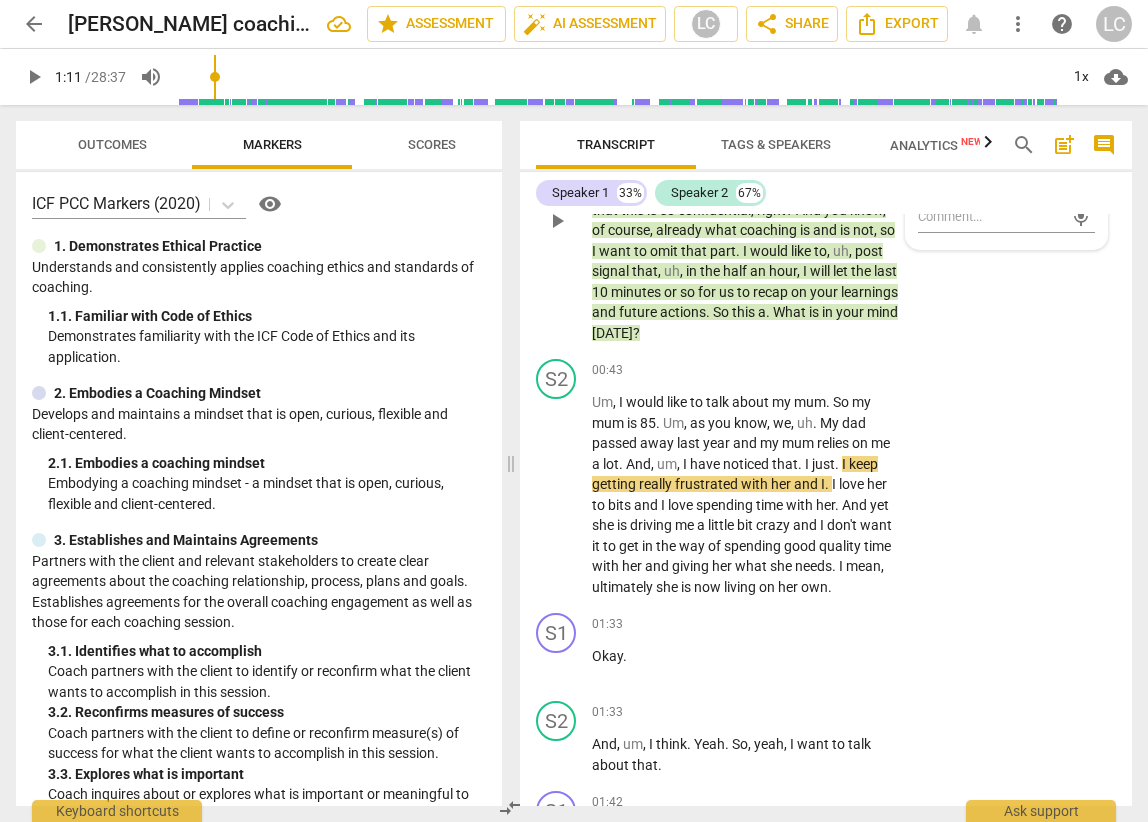 scroll, scrollTop: 0, scrollLeft: 0, axis: both 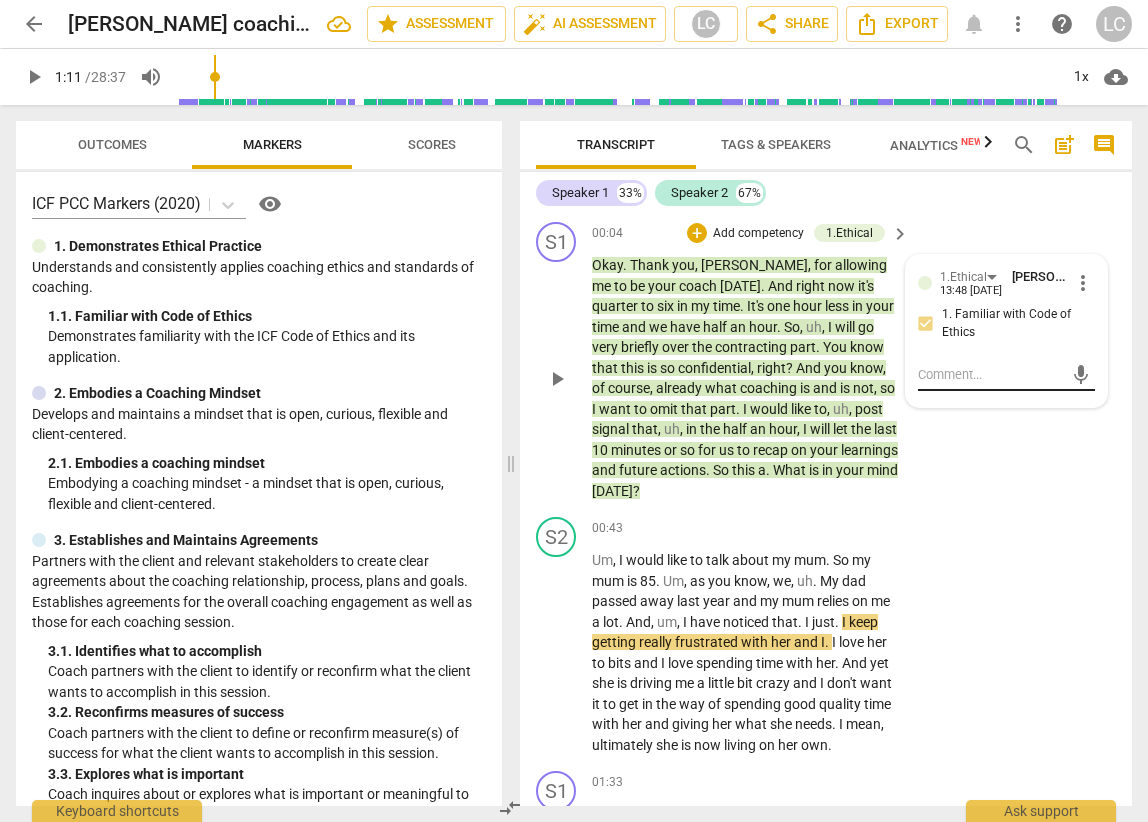 drag, startPoint x: 929, startPoint y: 373, endPoint x: 944, endPoint y: 373, distance: 15 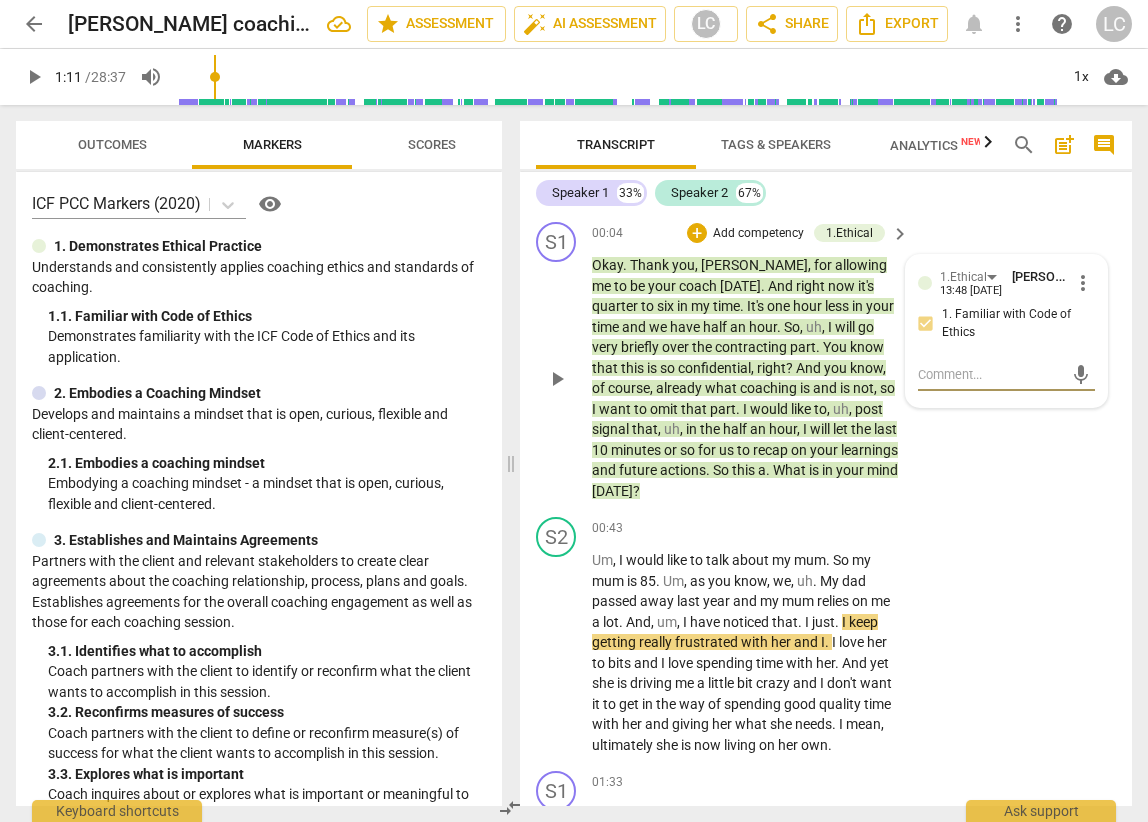 type on "n" 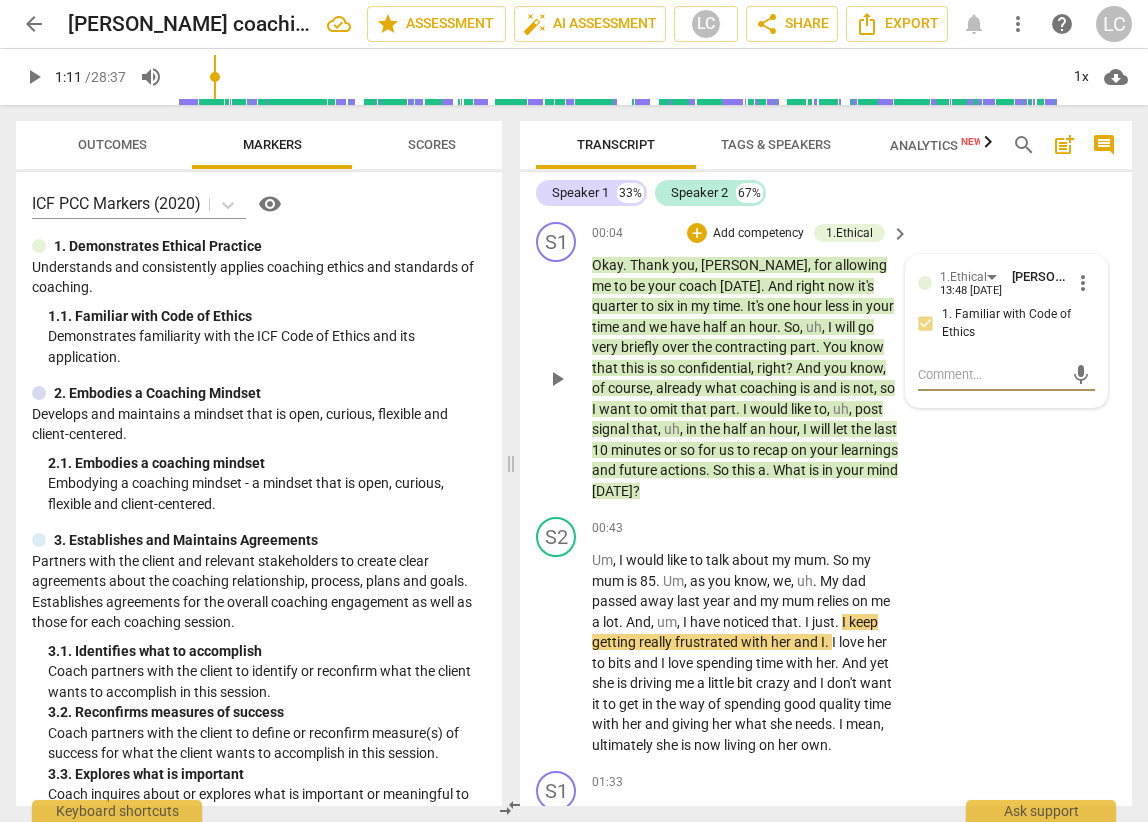 type on "n" 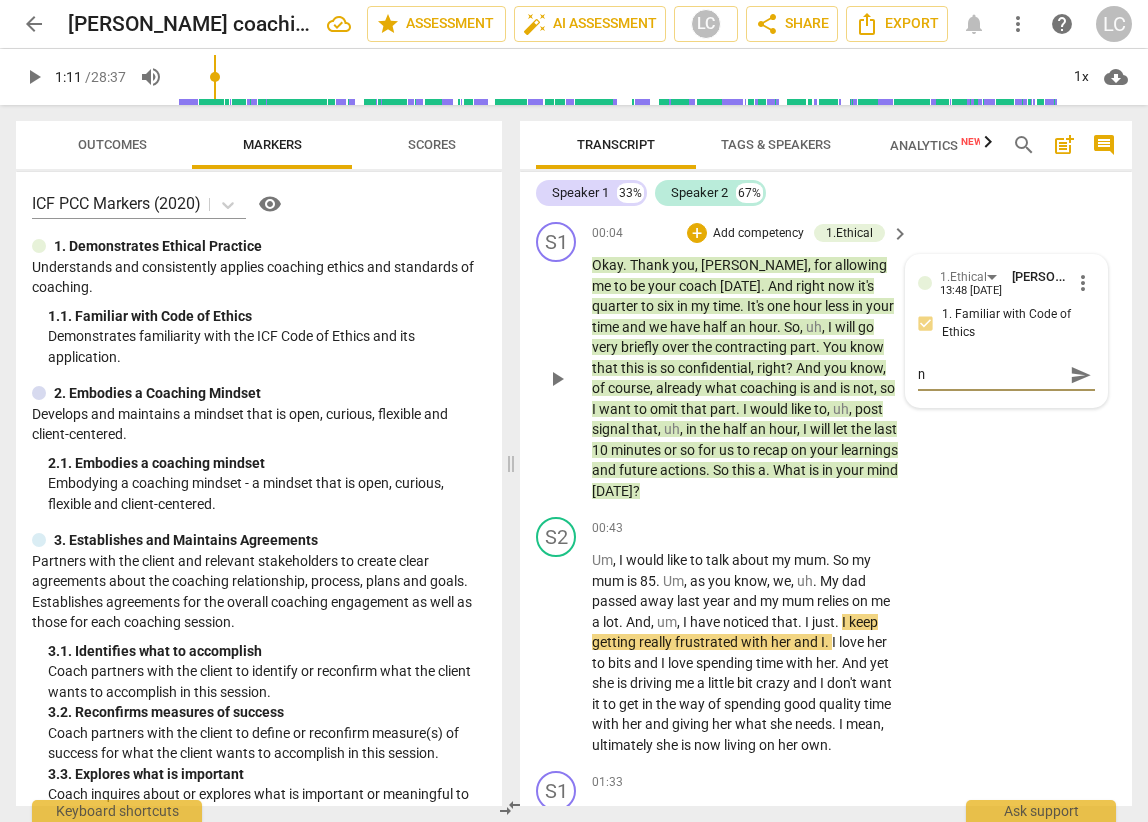 type on "no" 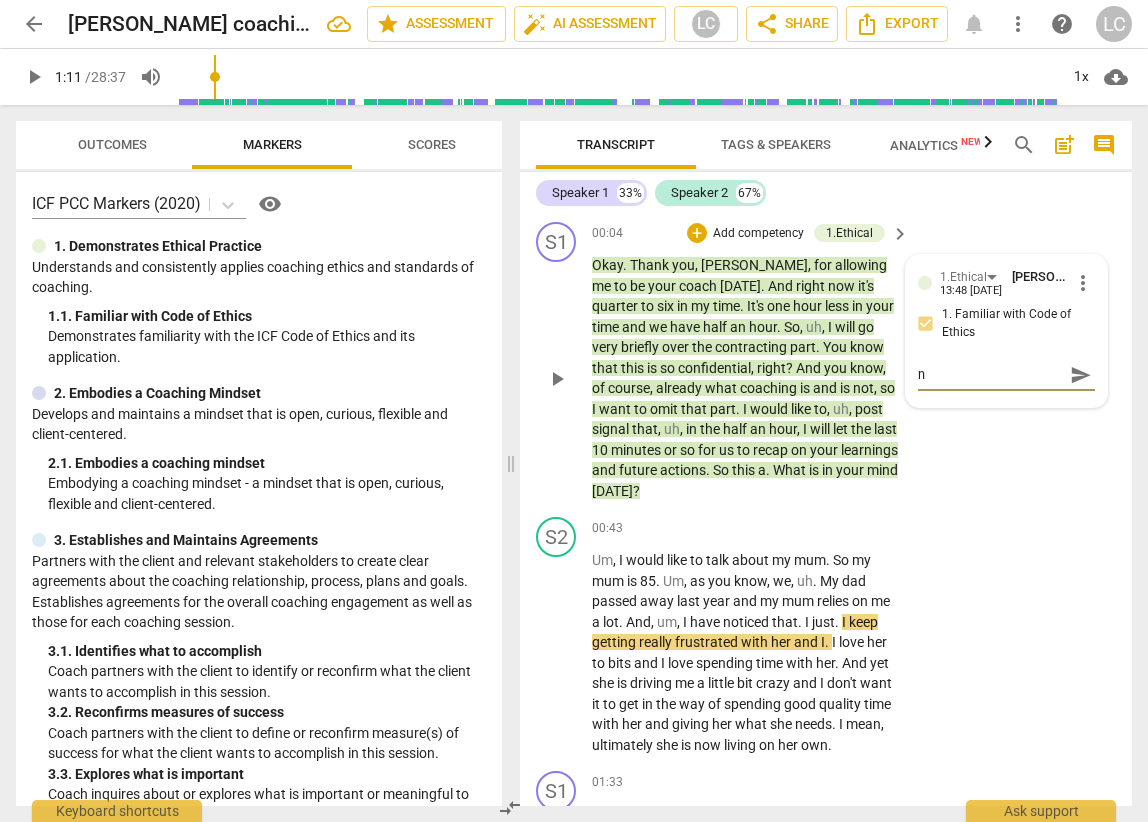 type on "no" 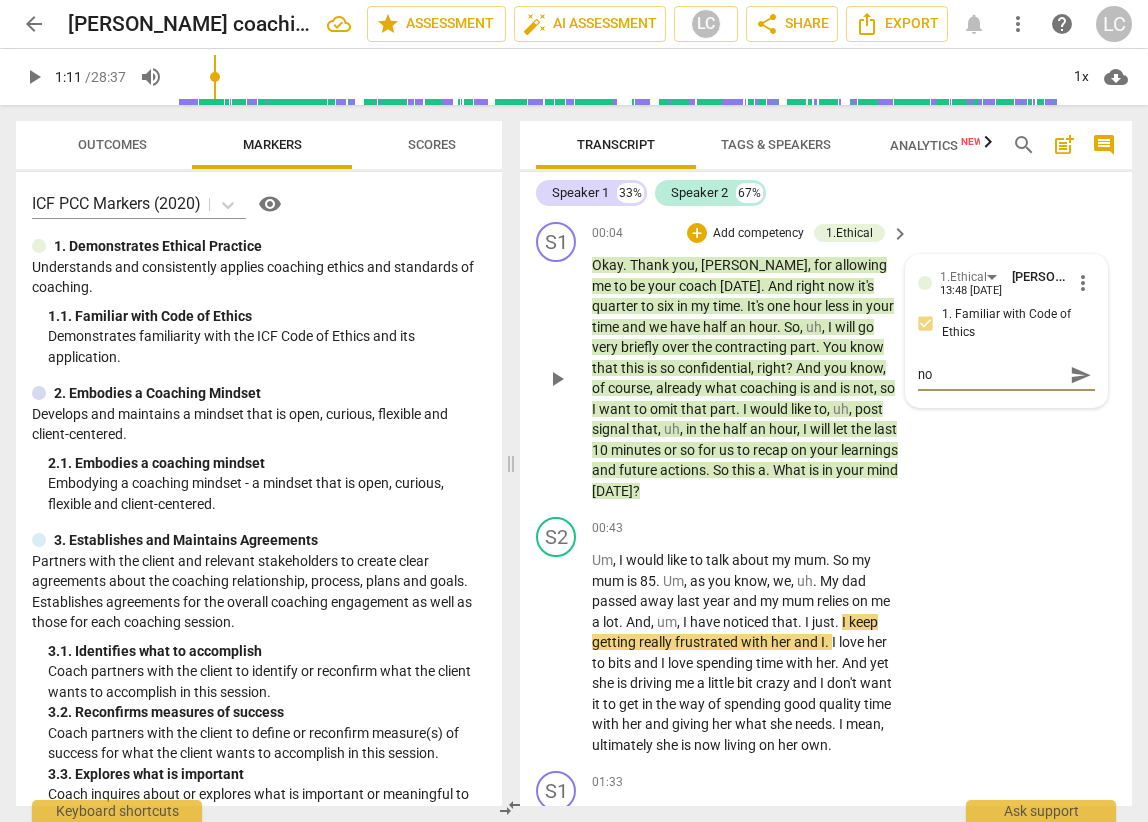 type on "not" 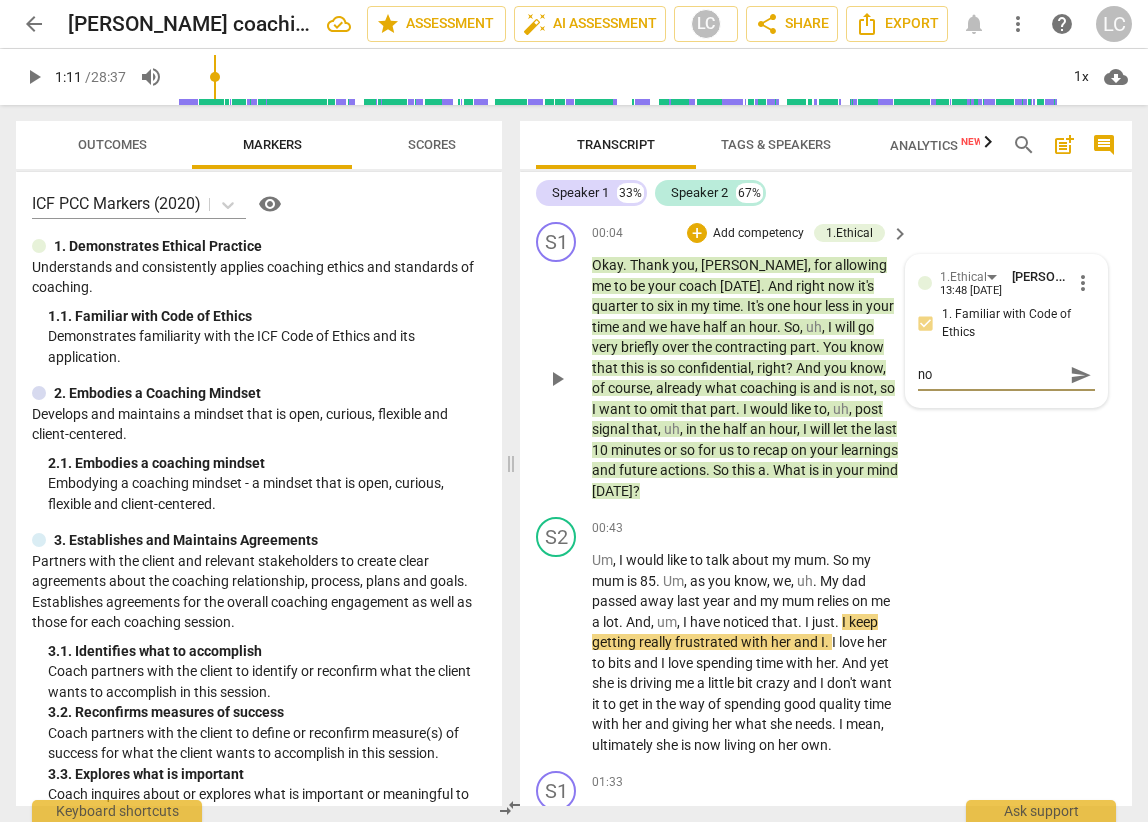type on "not" 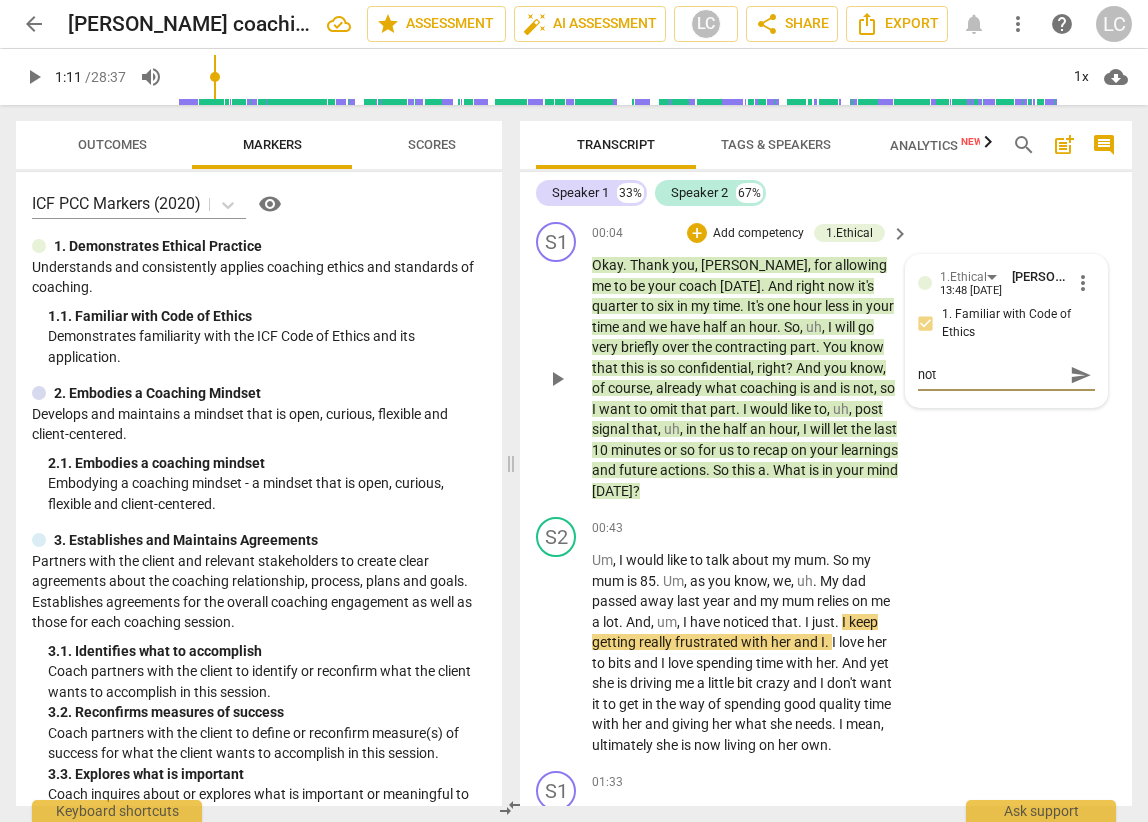 type on "noti" 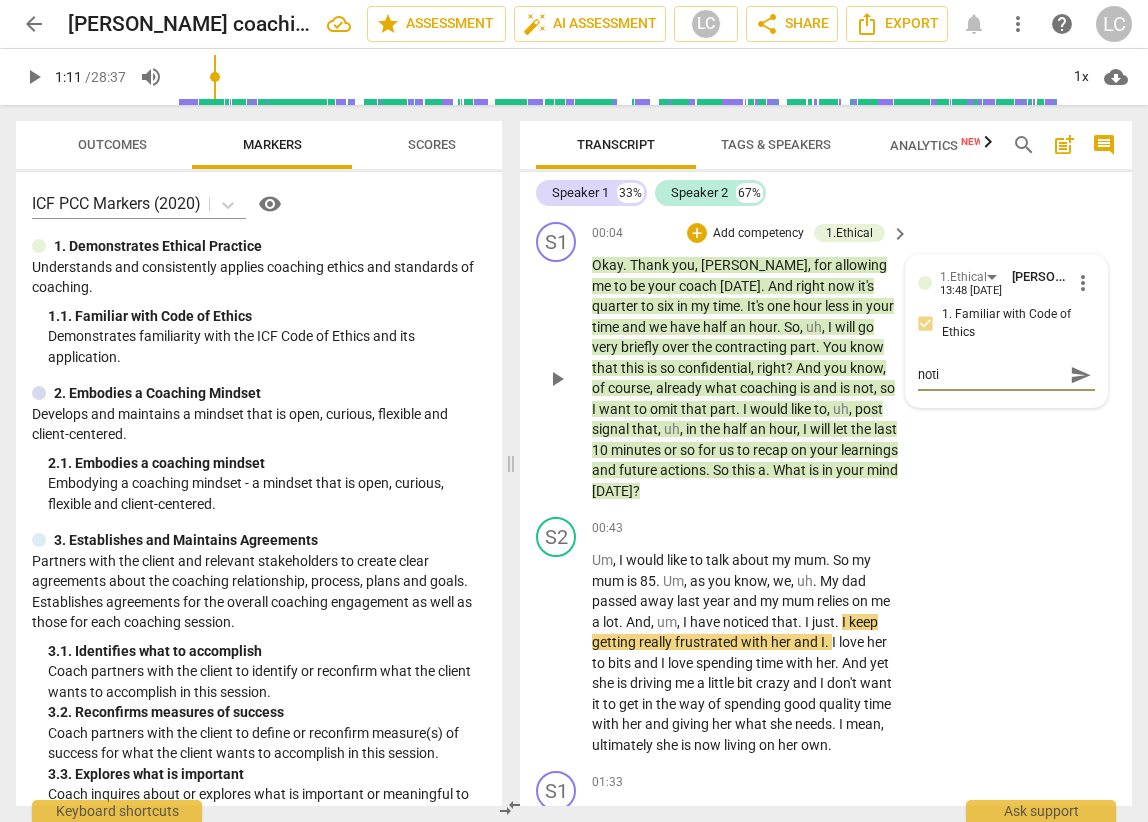 type on "notif" 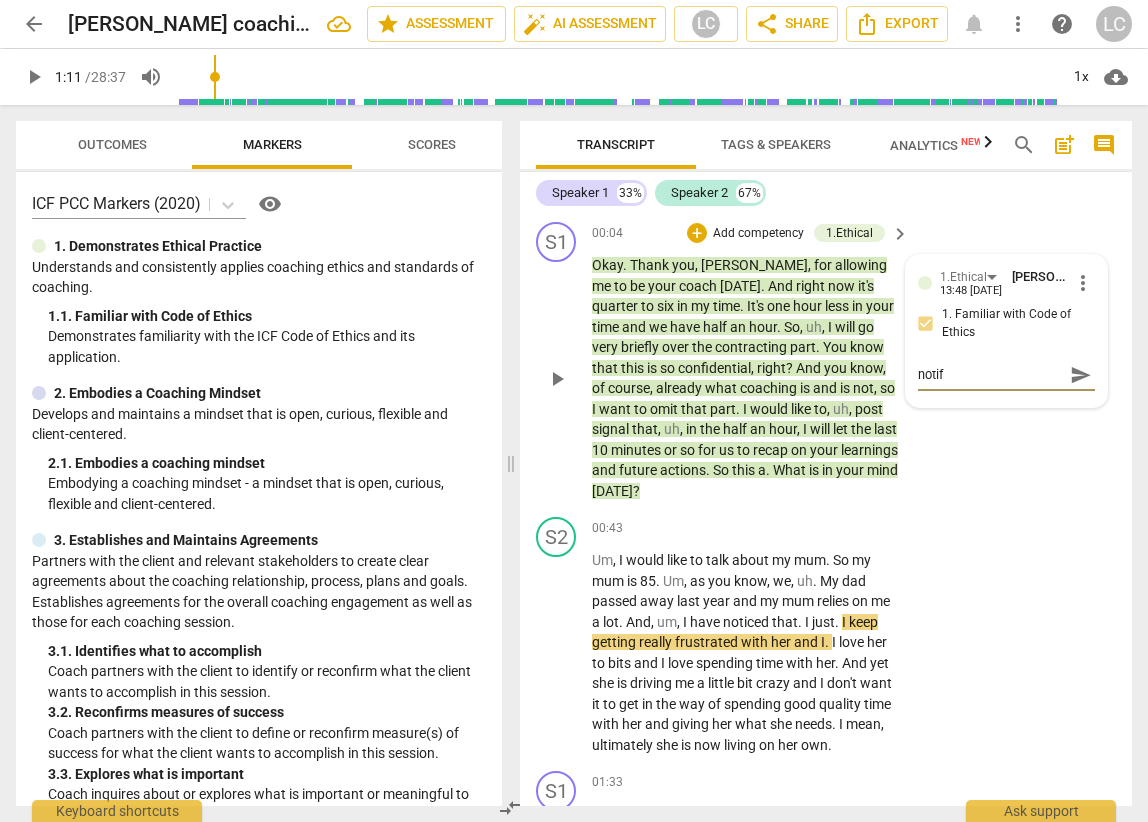 type on "notifi" 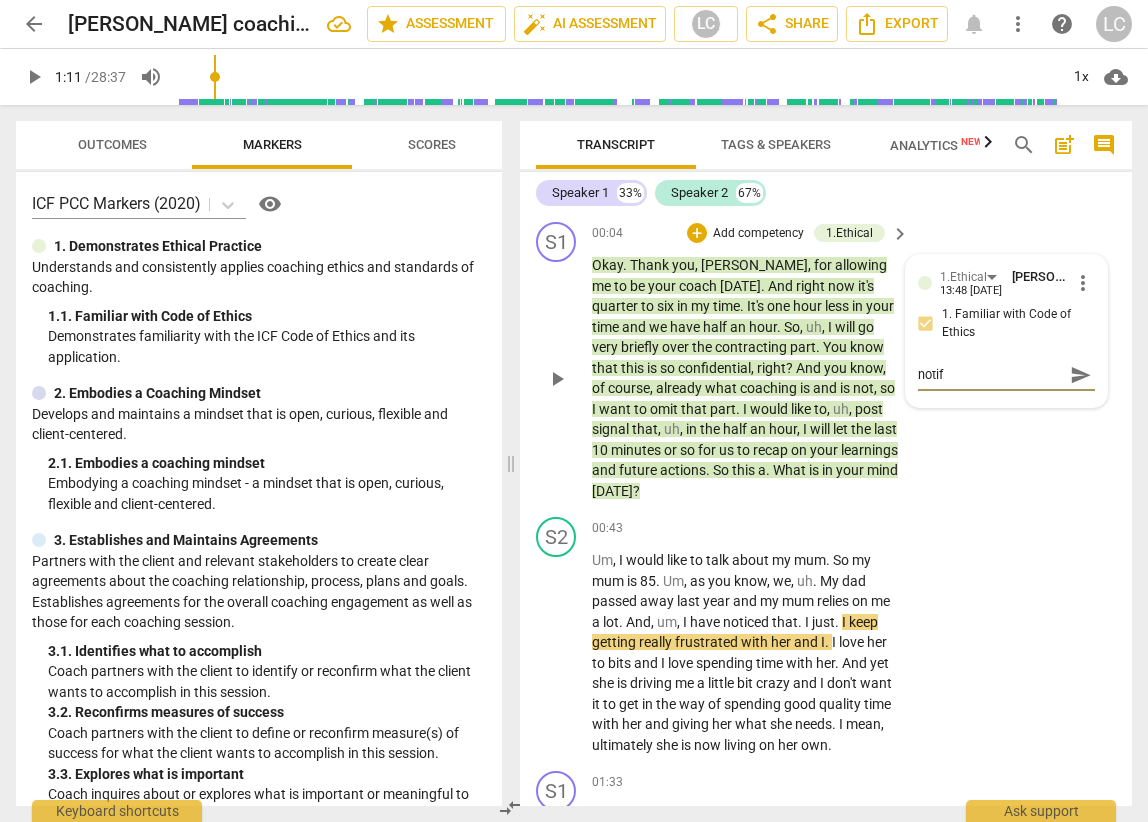 type on "notifi" 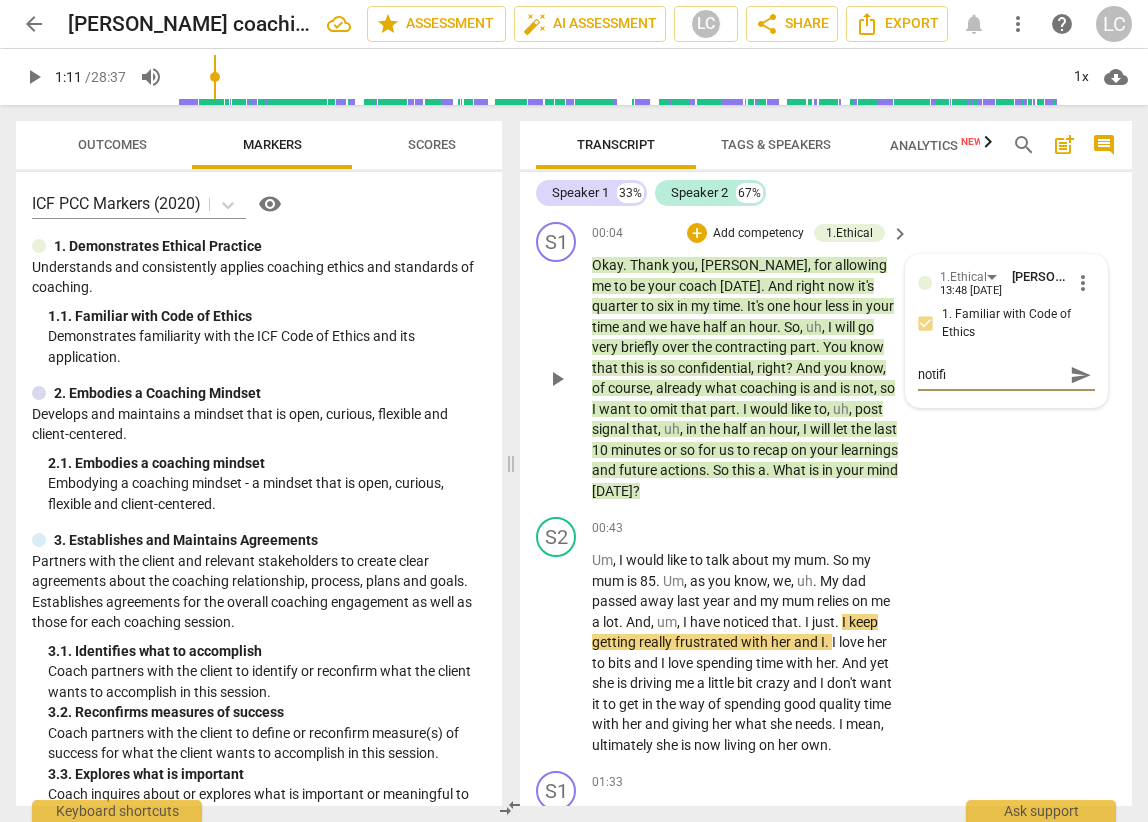 type on "notific" 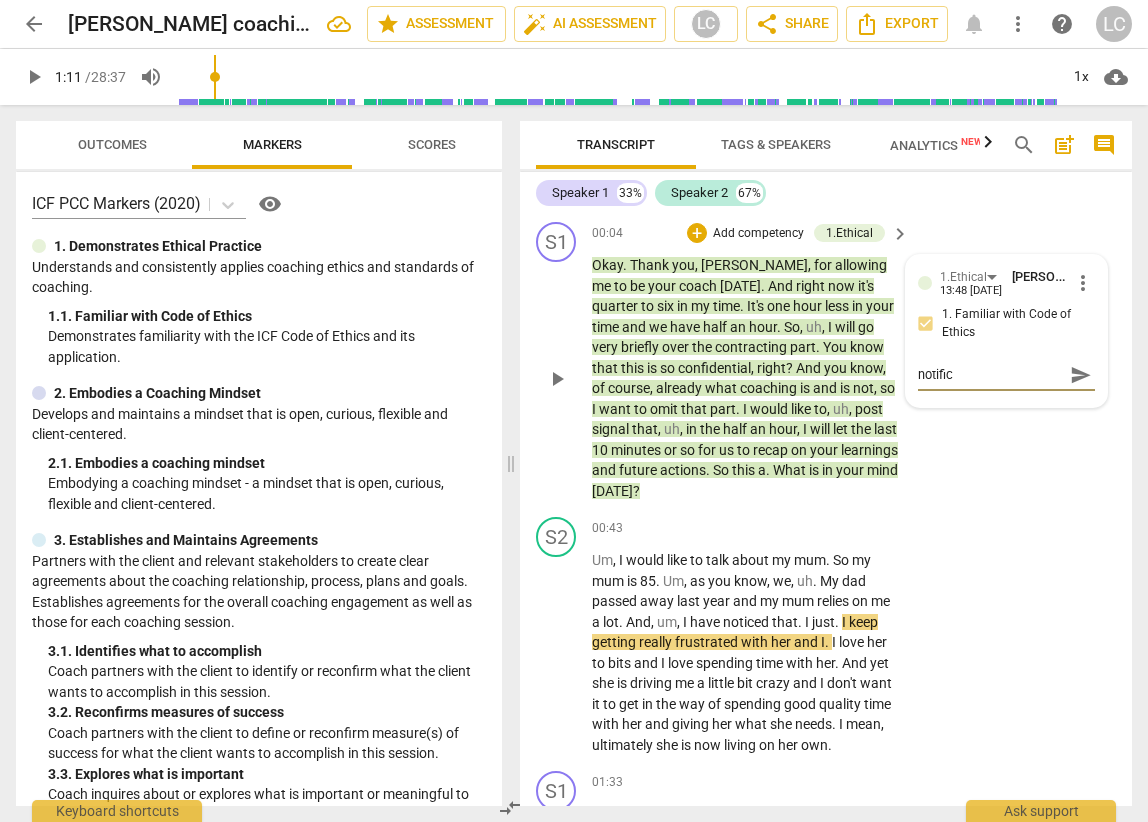 type on "notifica" 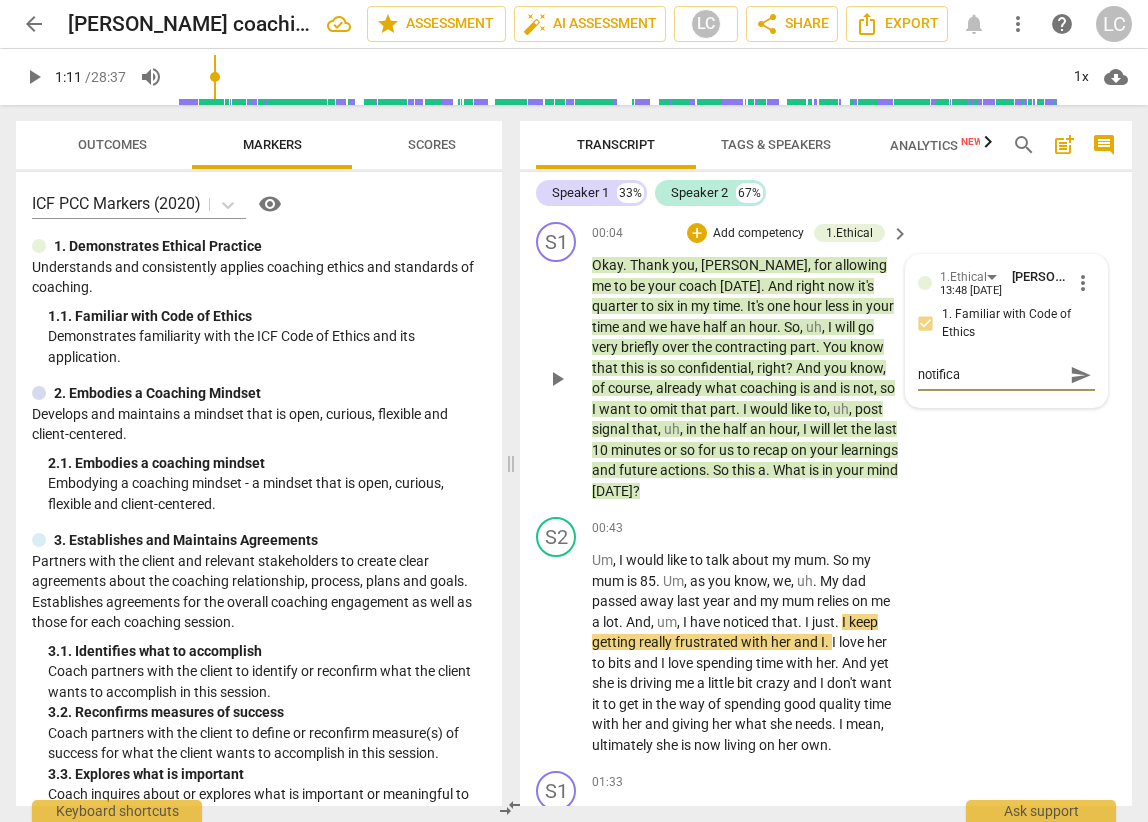 type on "notificat" 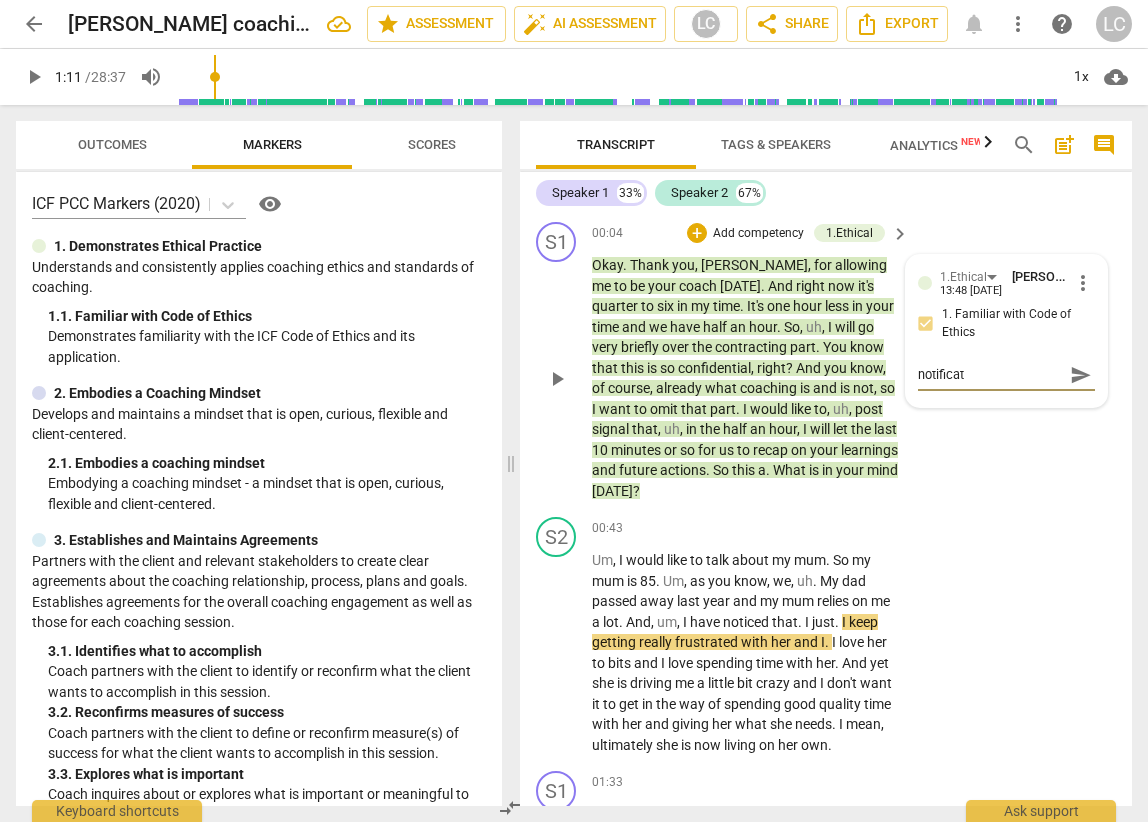 type on "notificati" 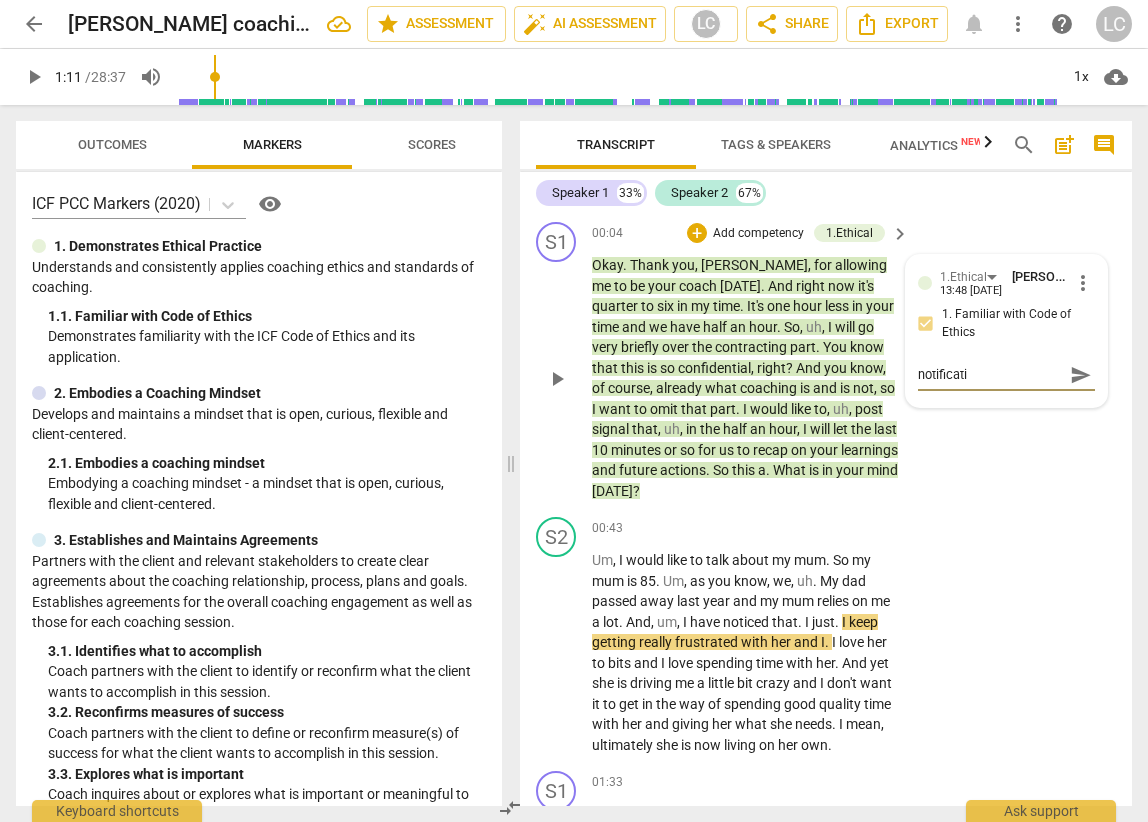 type on "notificatio" 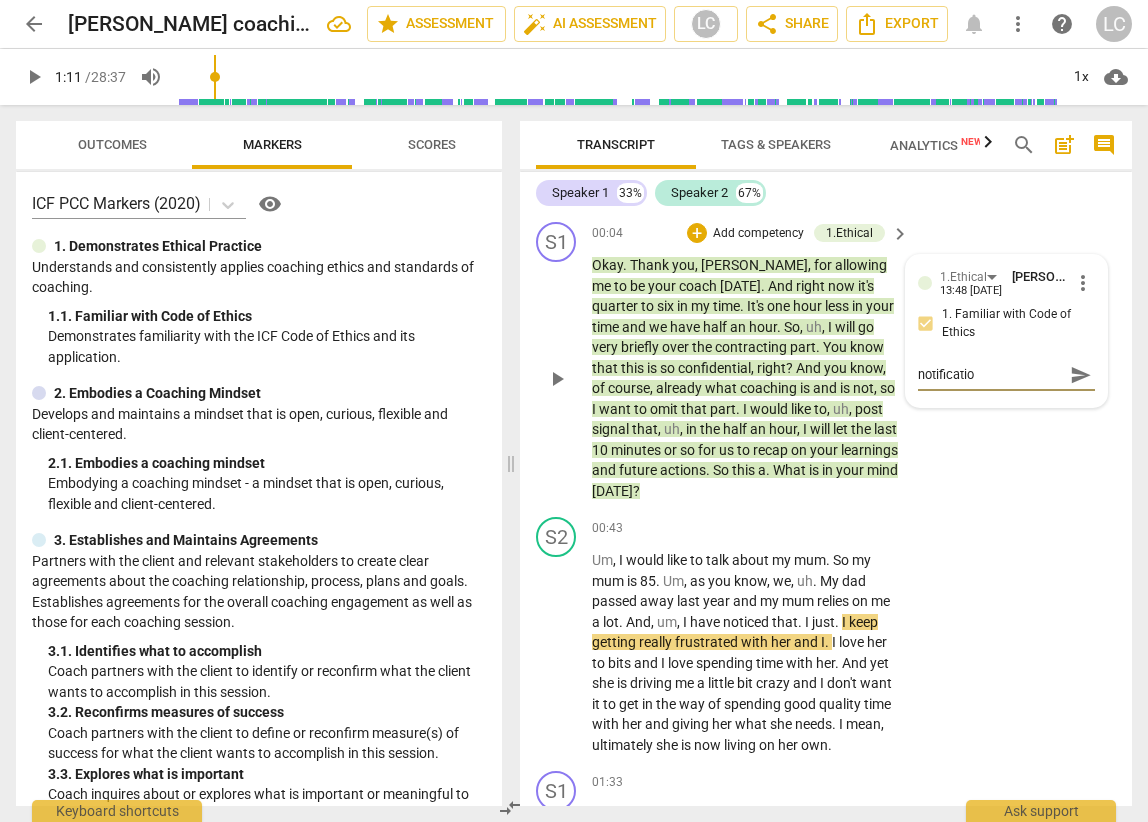 type on "notification" 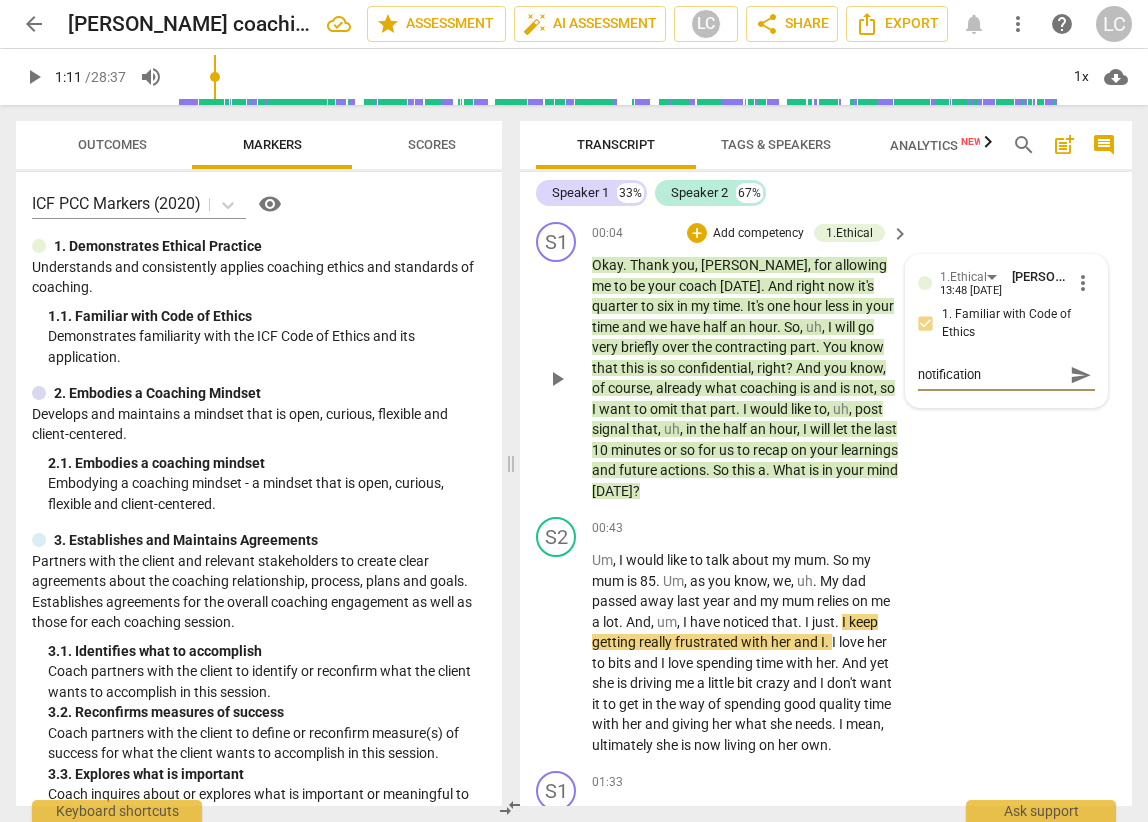 type on "notification" 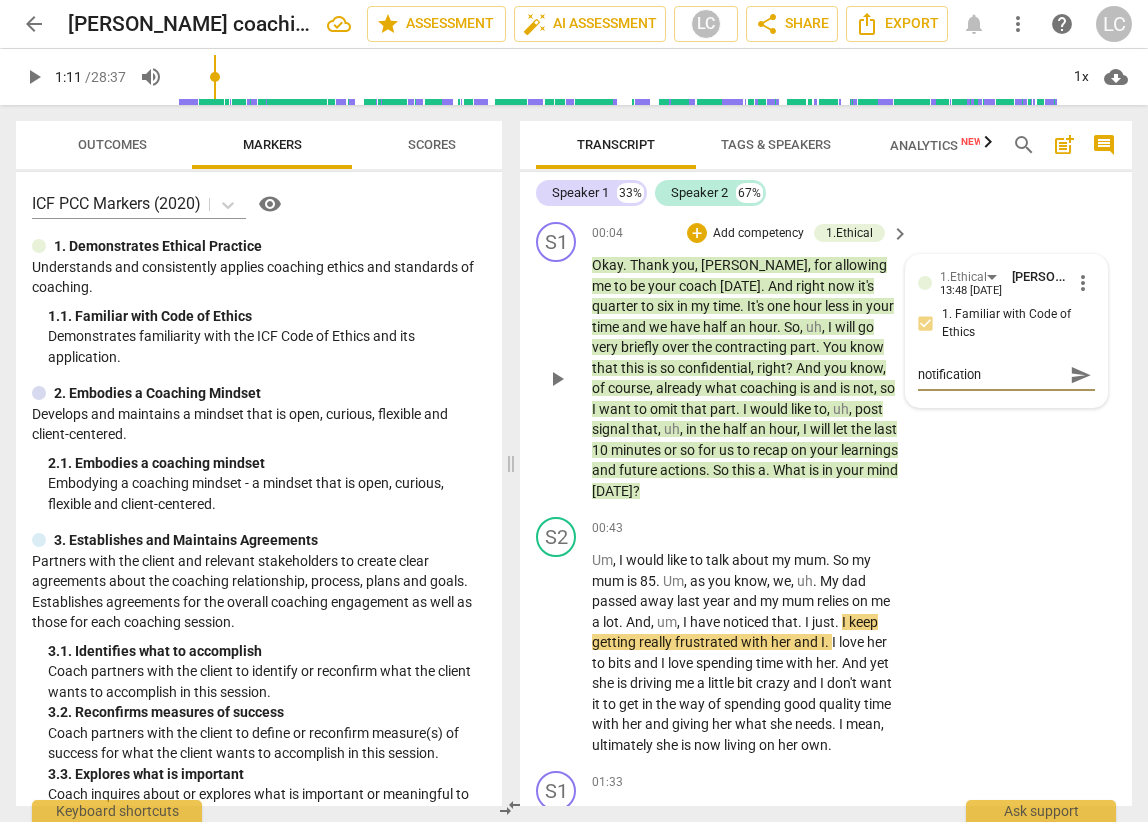 type on "notification" 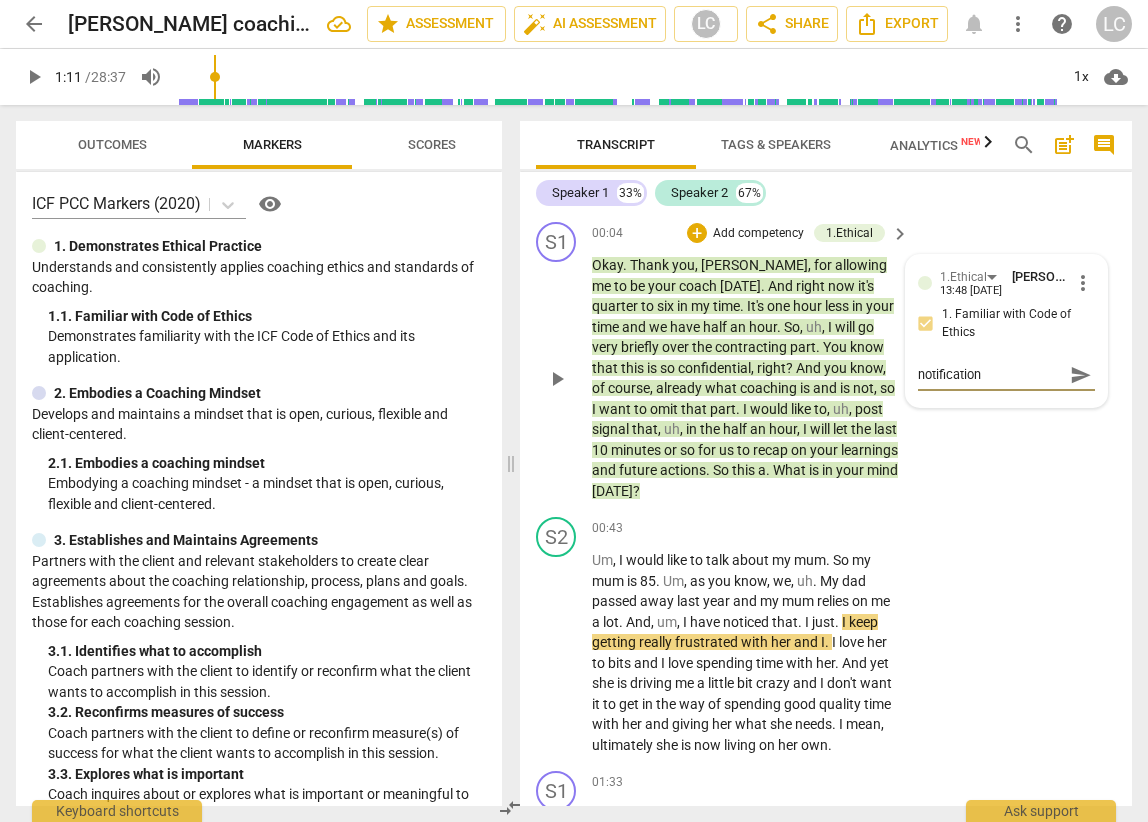 type on "notification o" 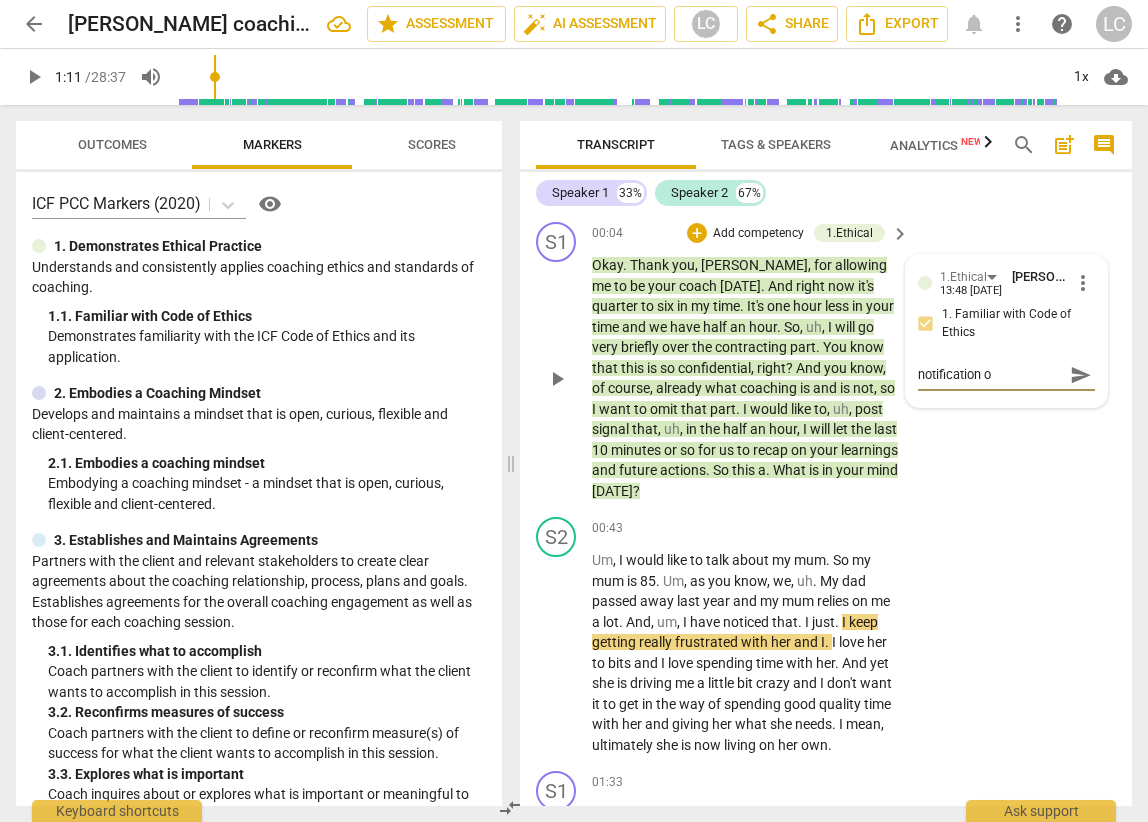 type on "notification of" 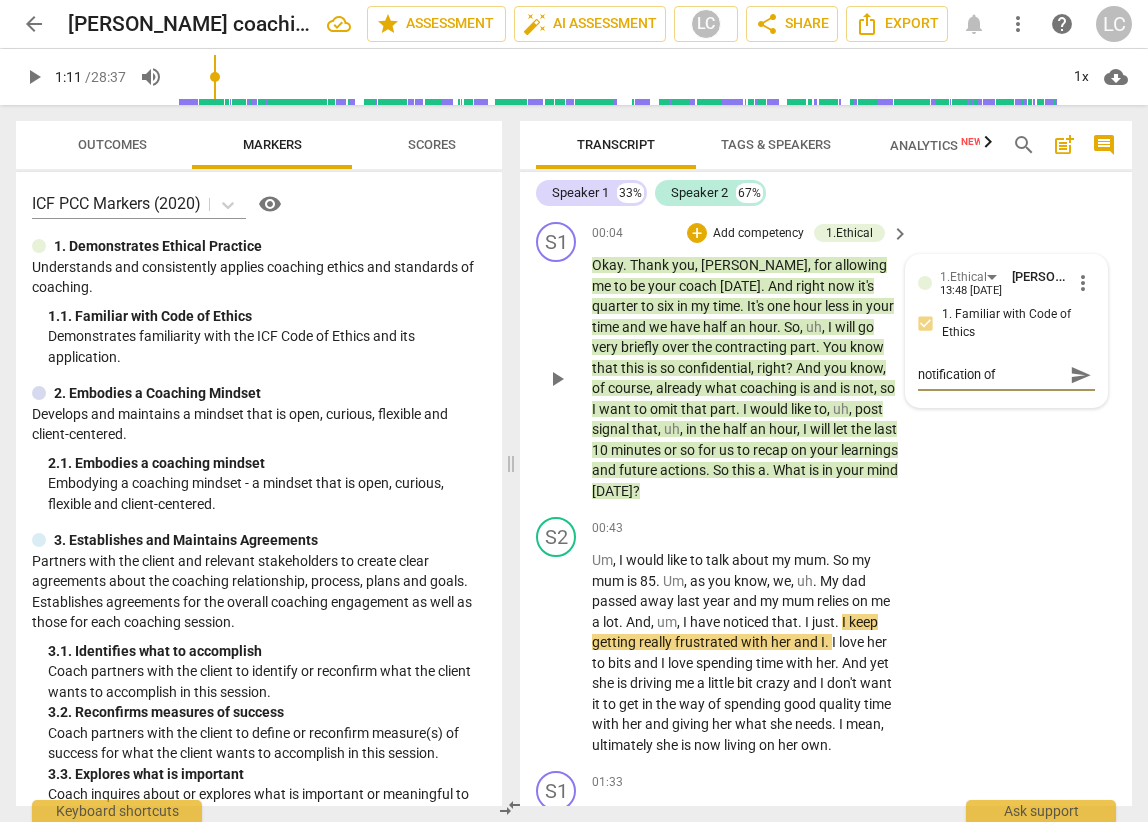 type on "notification of" 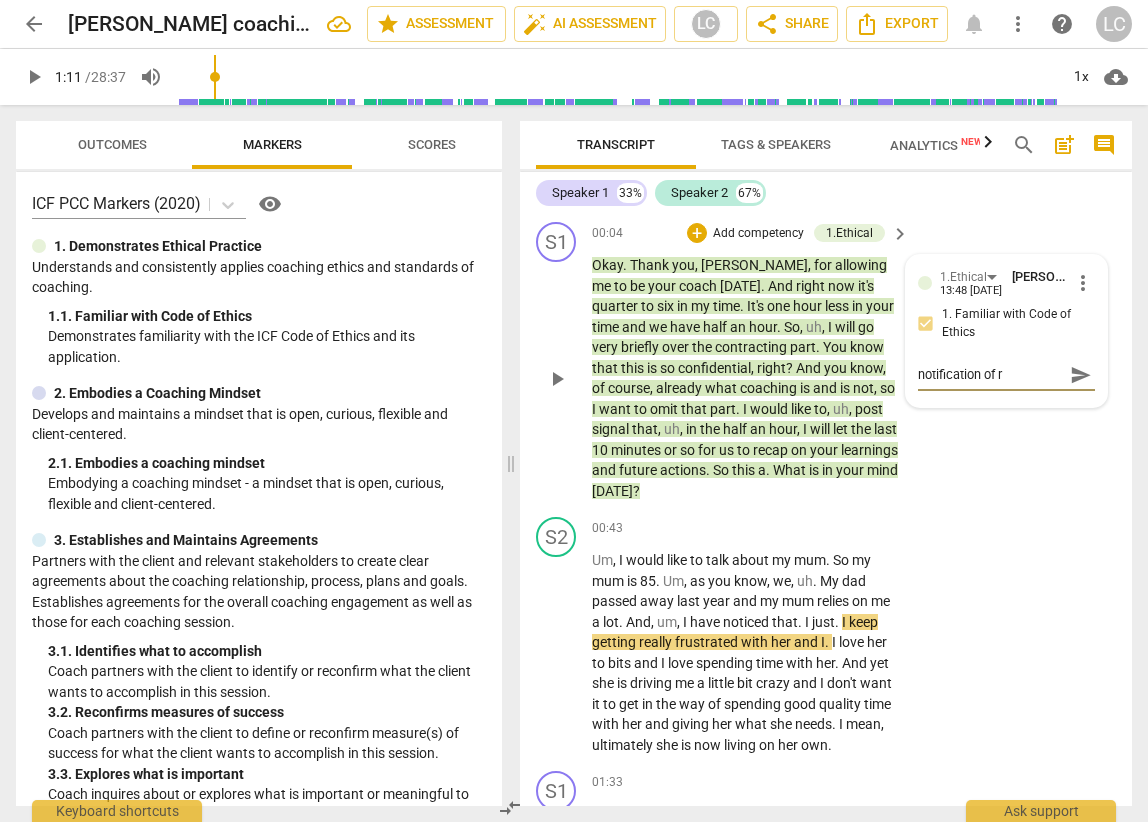 type on "notification of re" 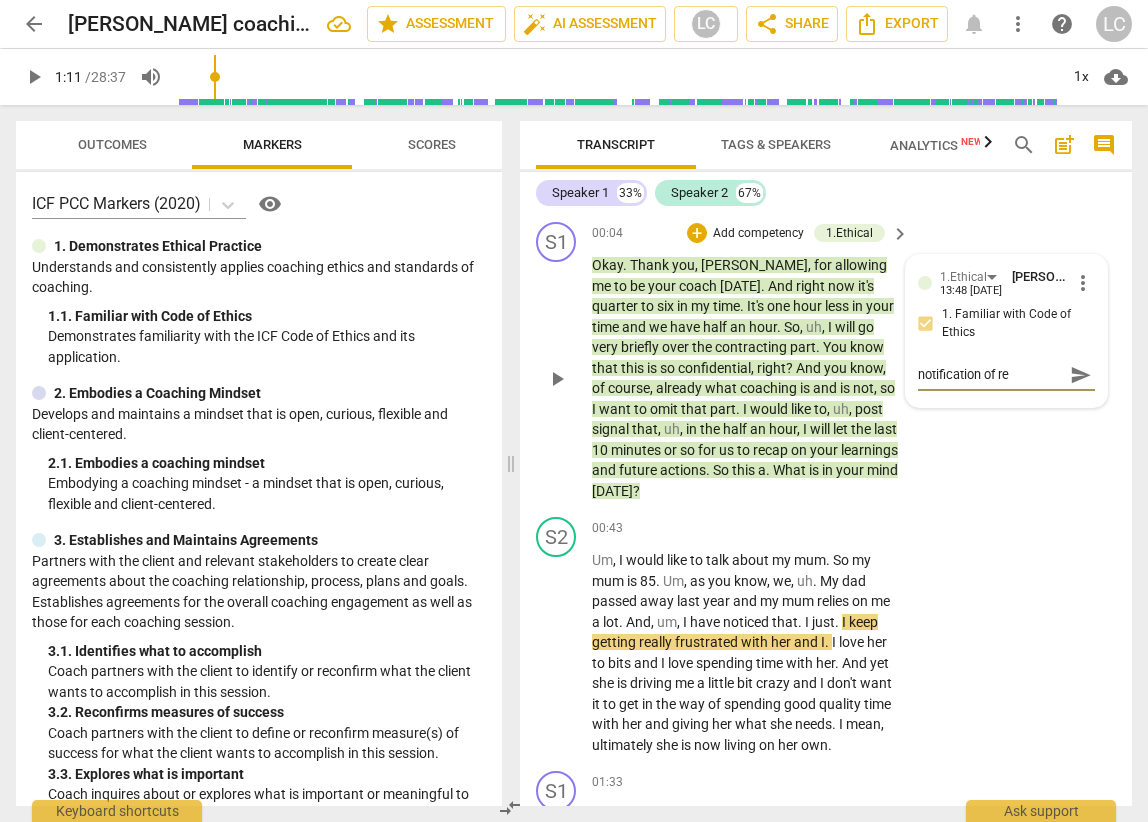 type on "notification of rec" 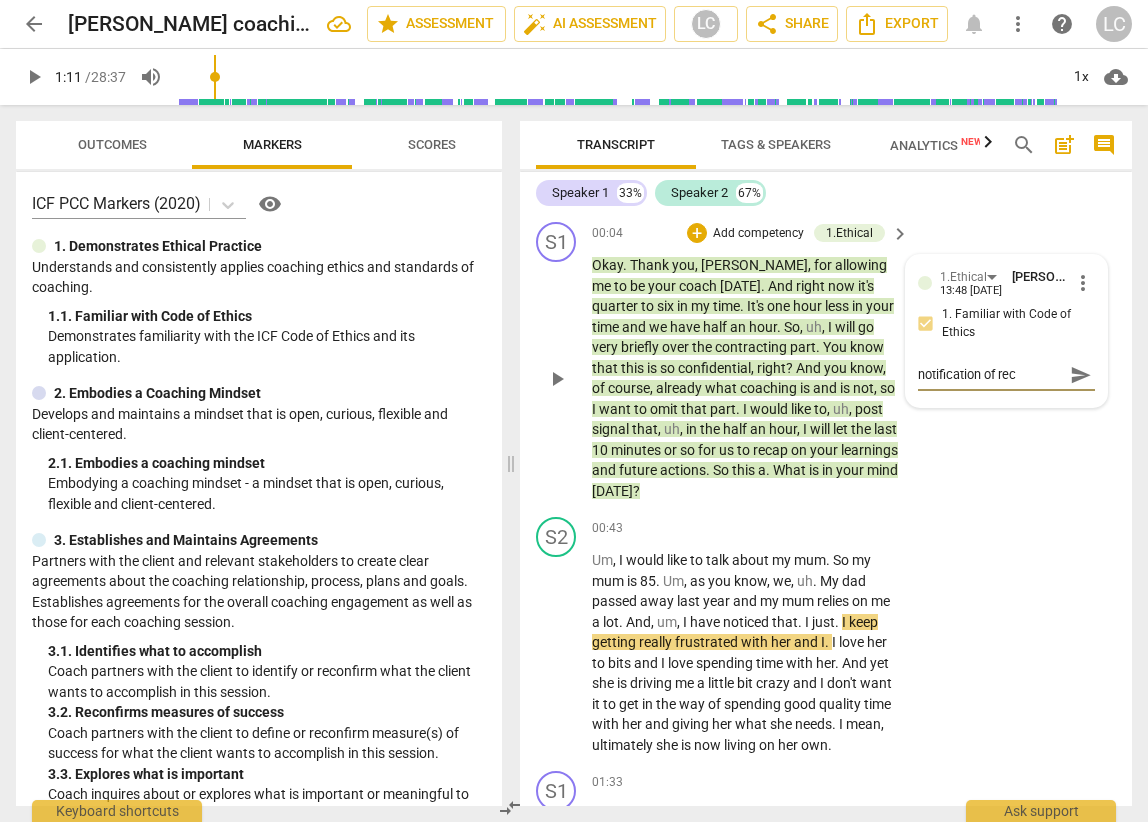 type on "notification of reco" 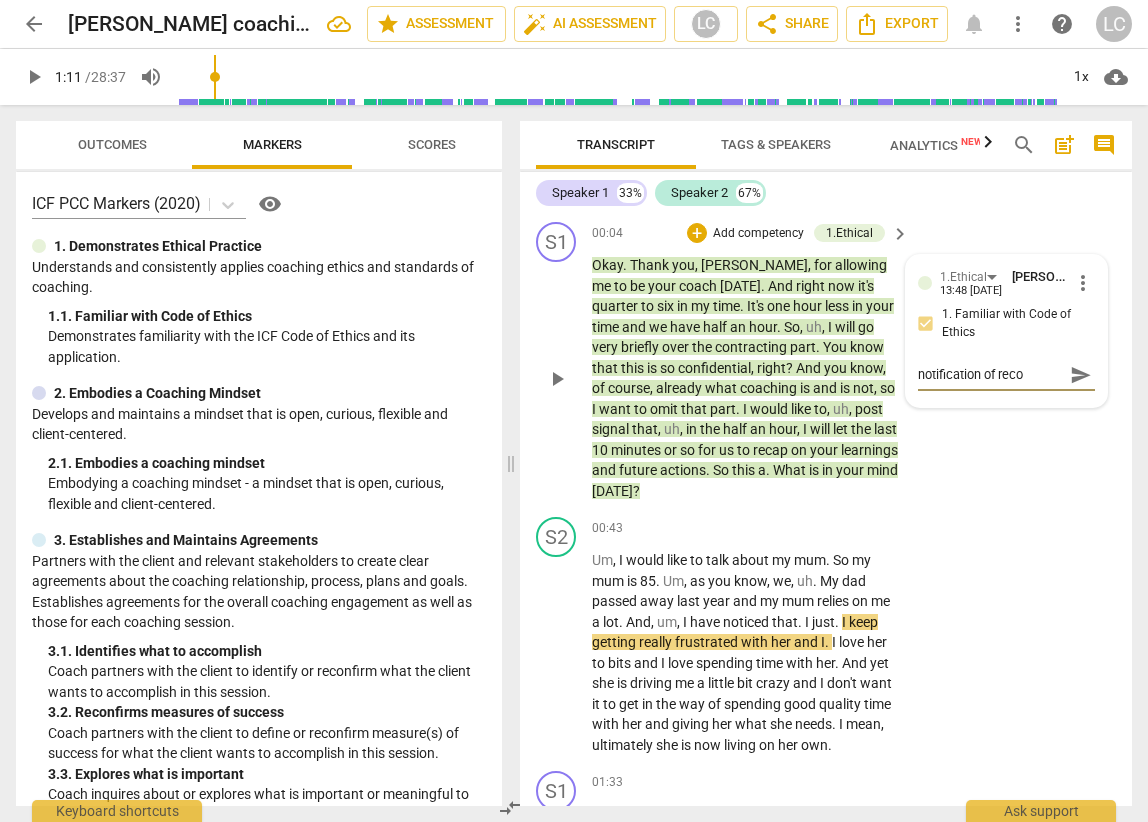 type on "notification of recor" 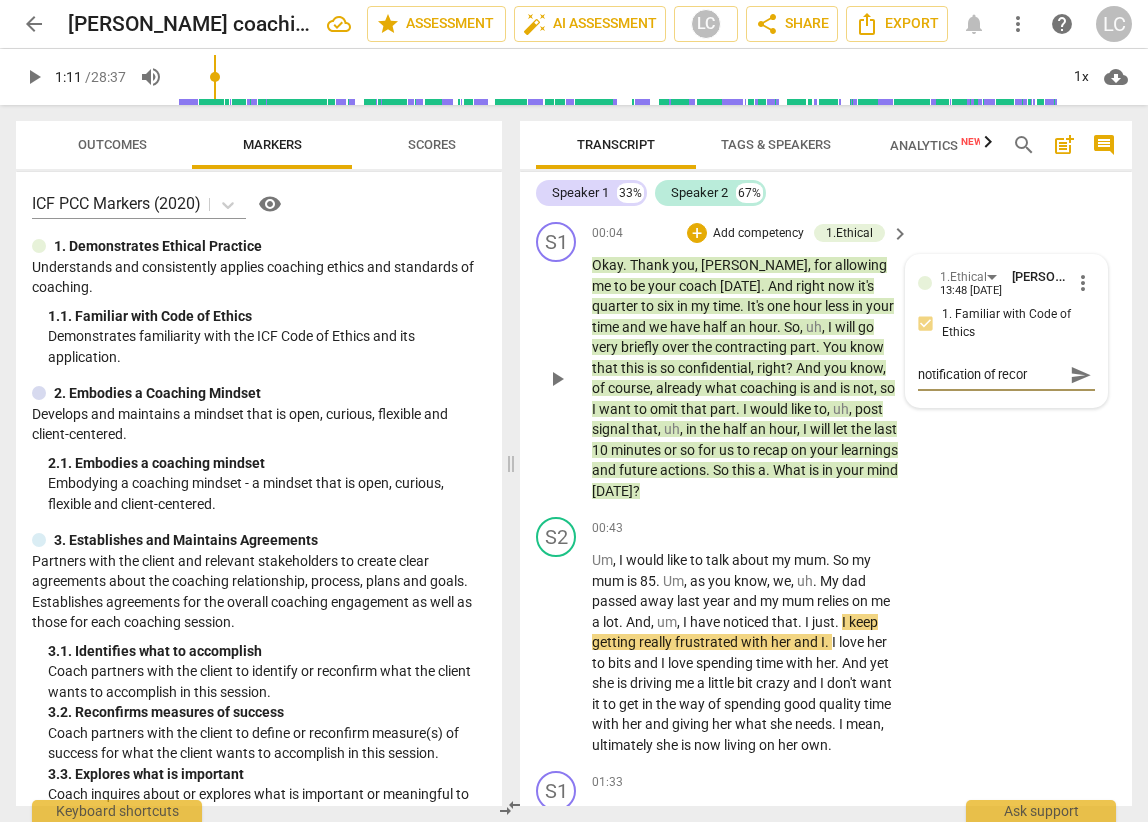 type on "notification of record" 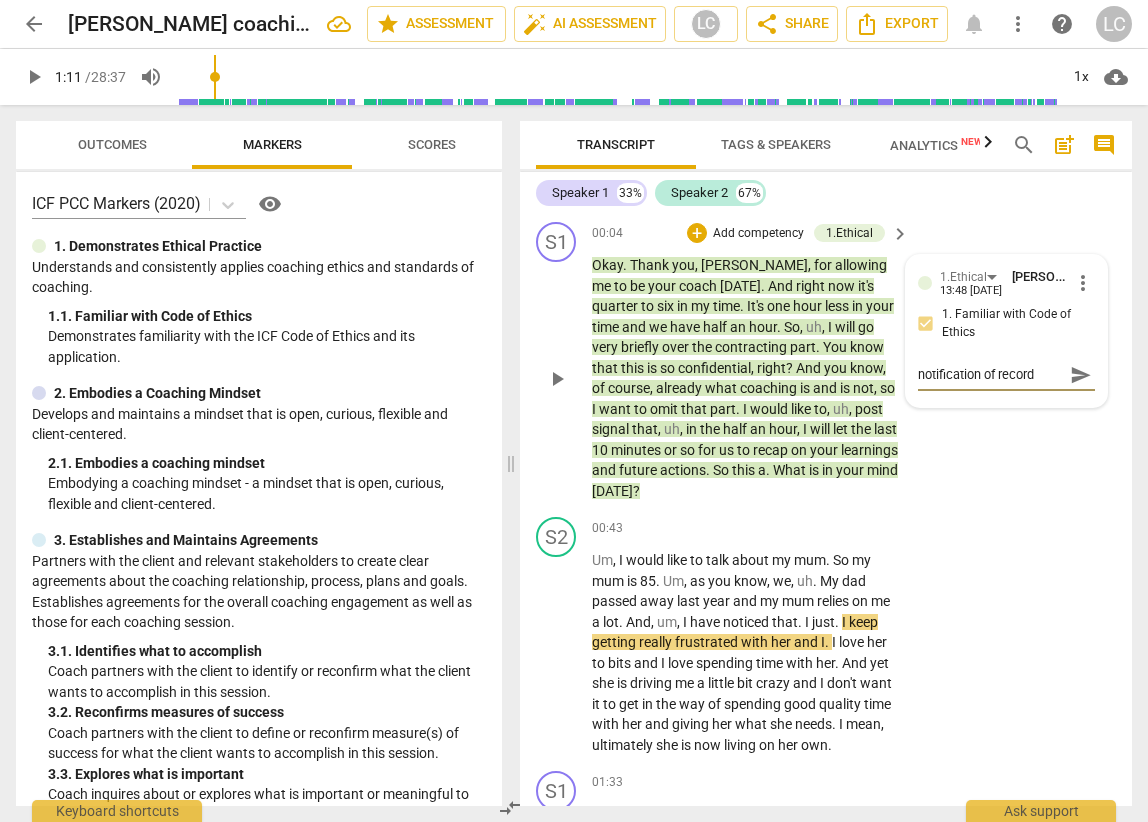 type on "notification of recordi" 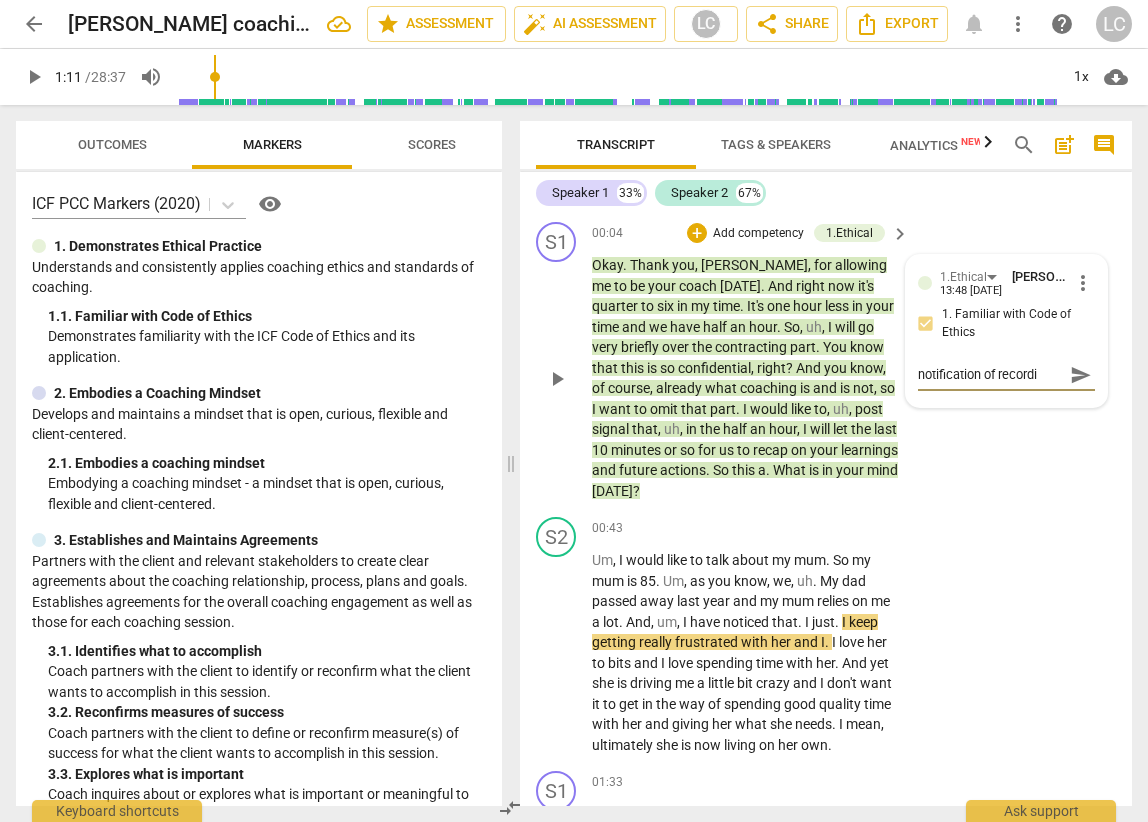 type on "notification of recordin" 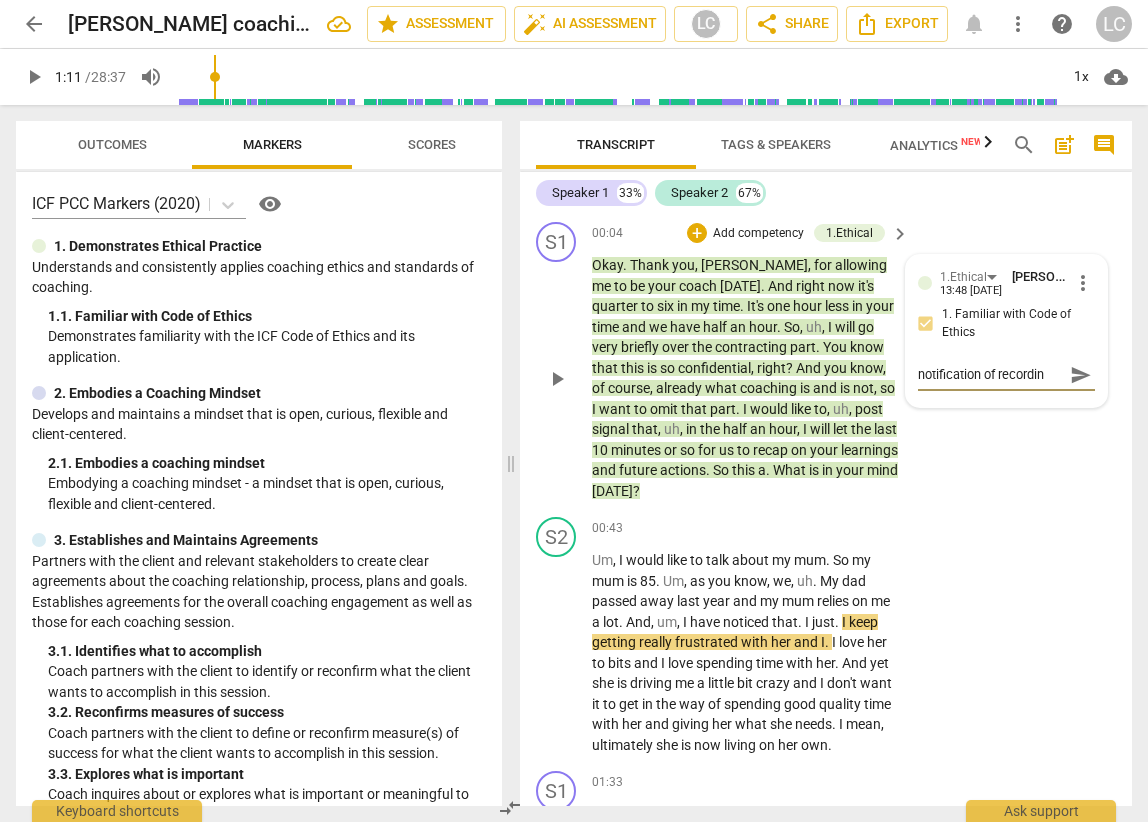 type on "notification of recording" 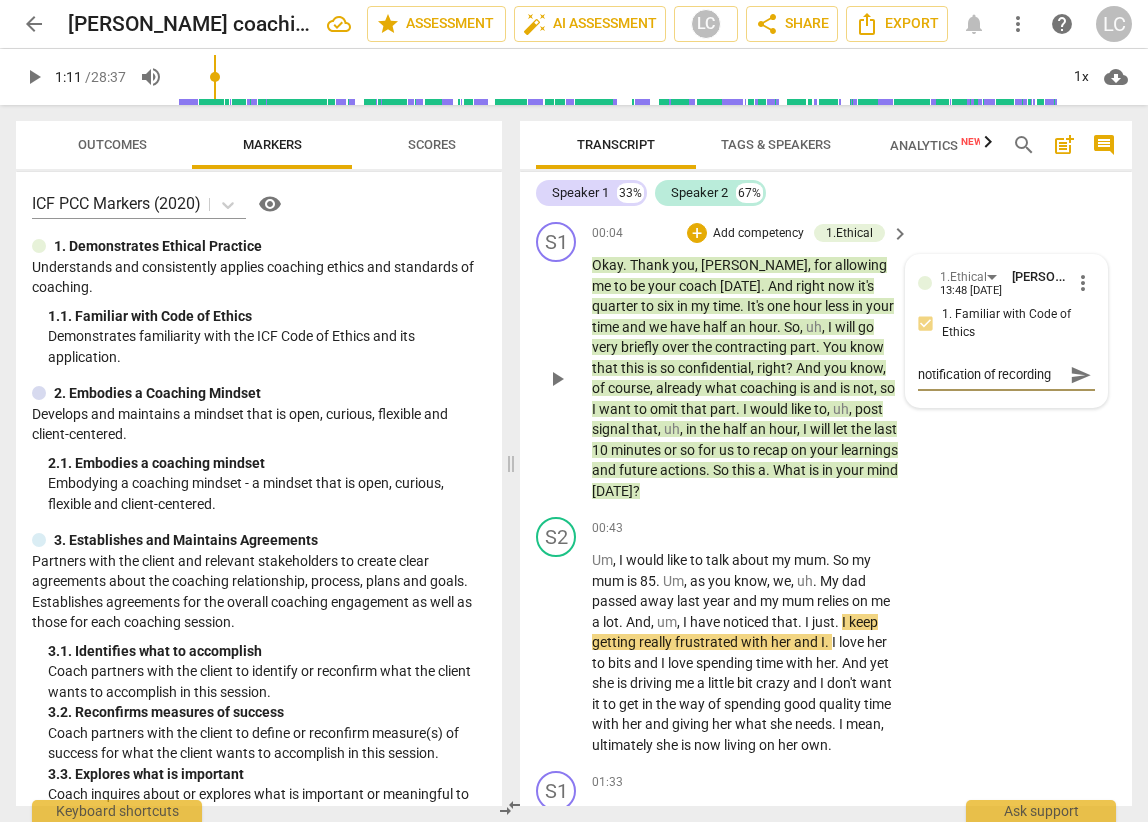 type on "notification of recording" 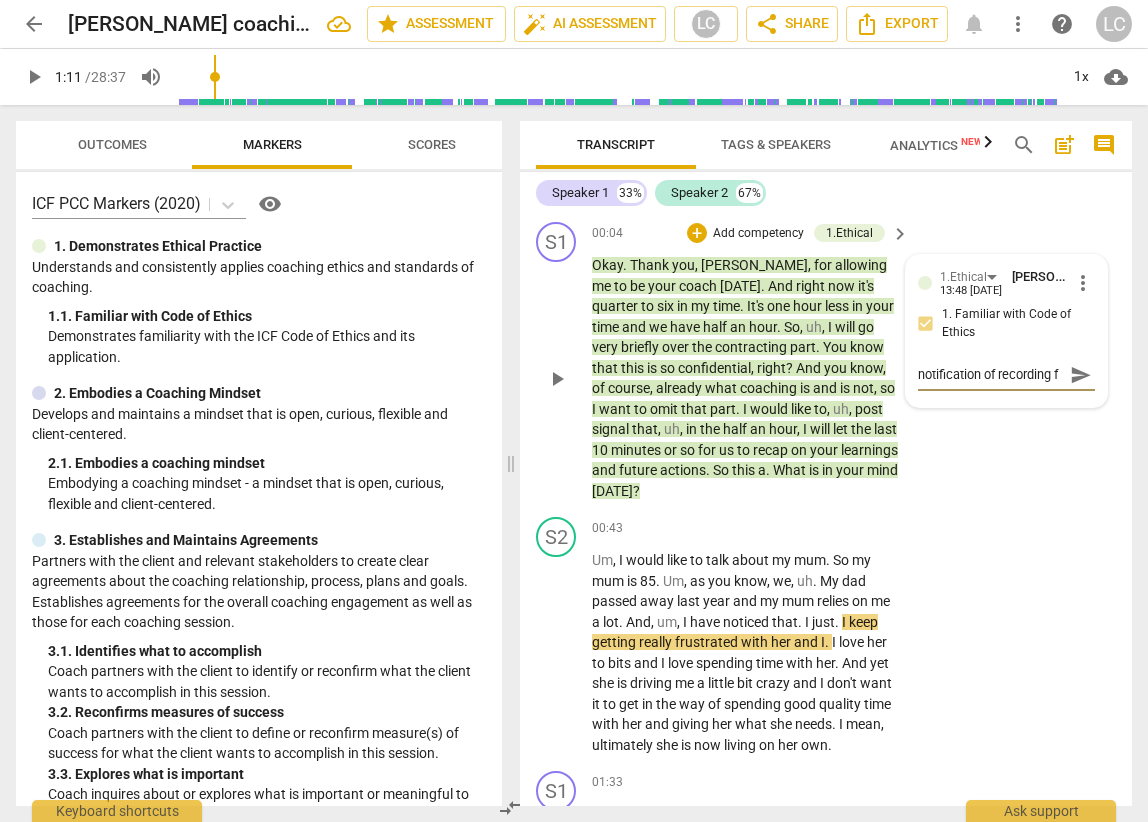 scroll, scrollTop: 17, scrollLeft: 0, axis: vertical 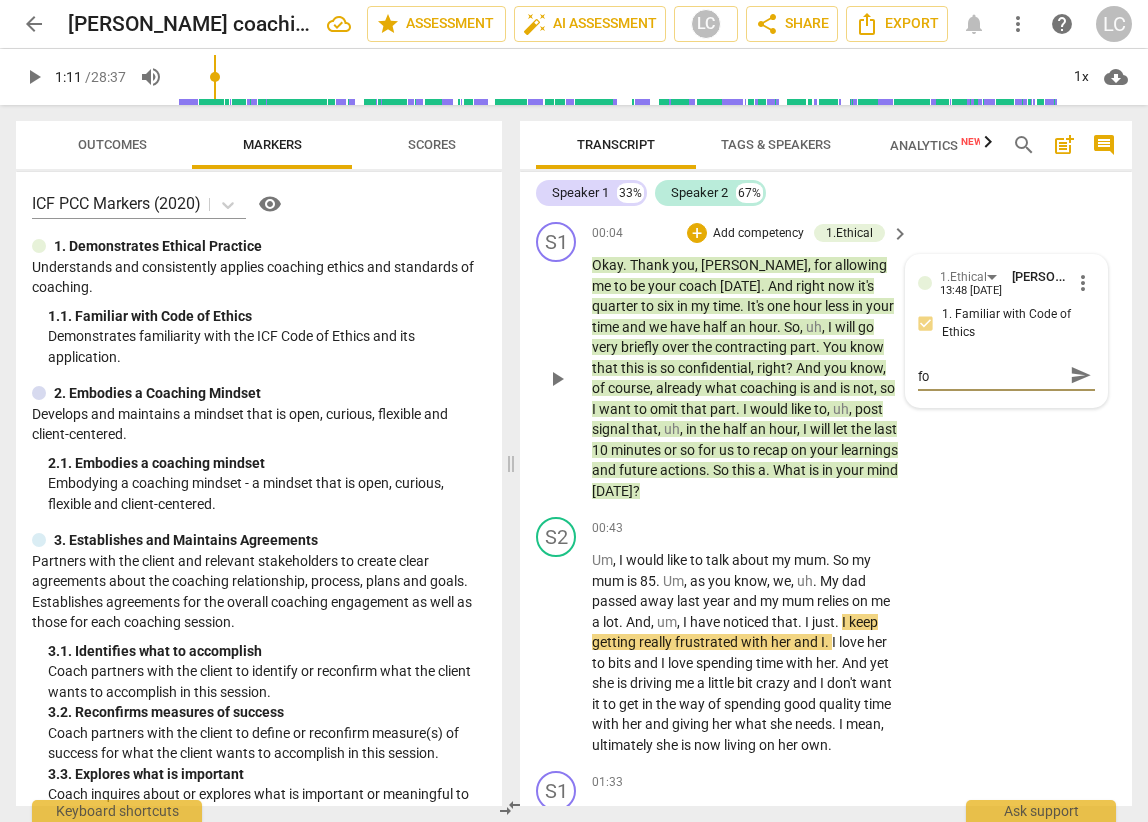 type on "notification of recording for" 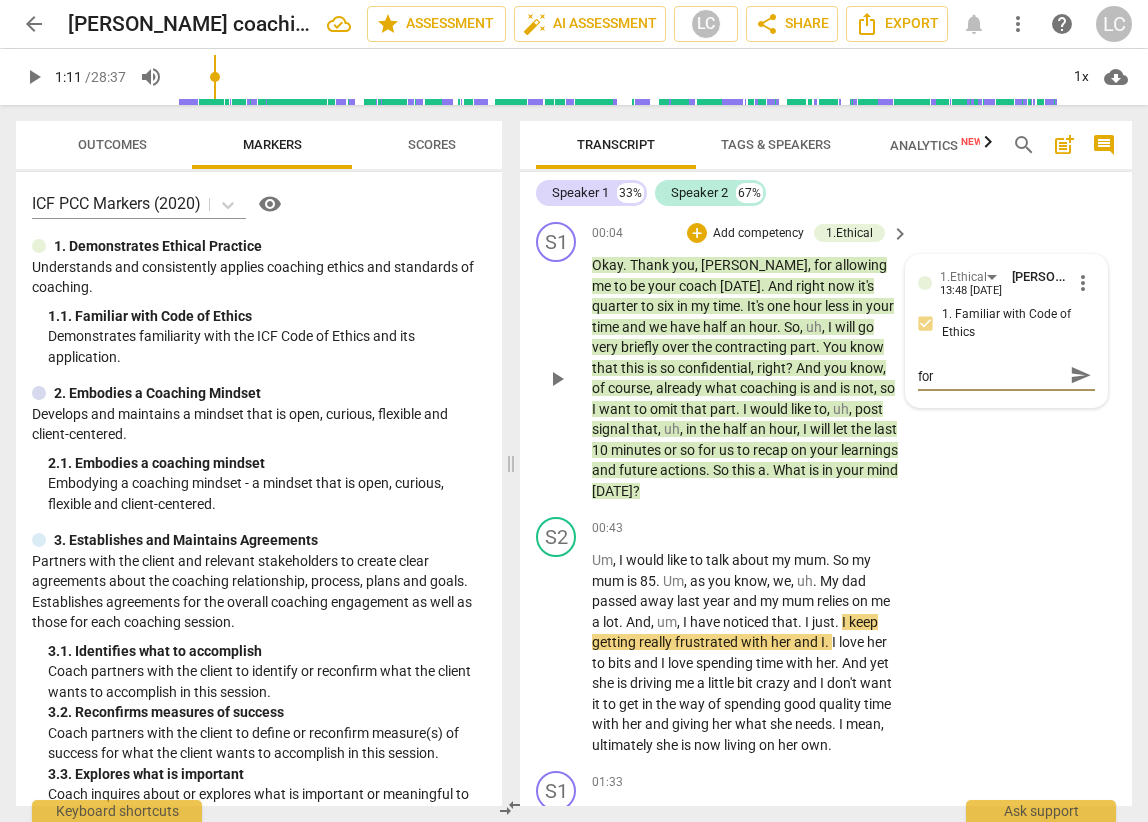 type on "notification of recording for" 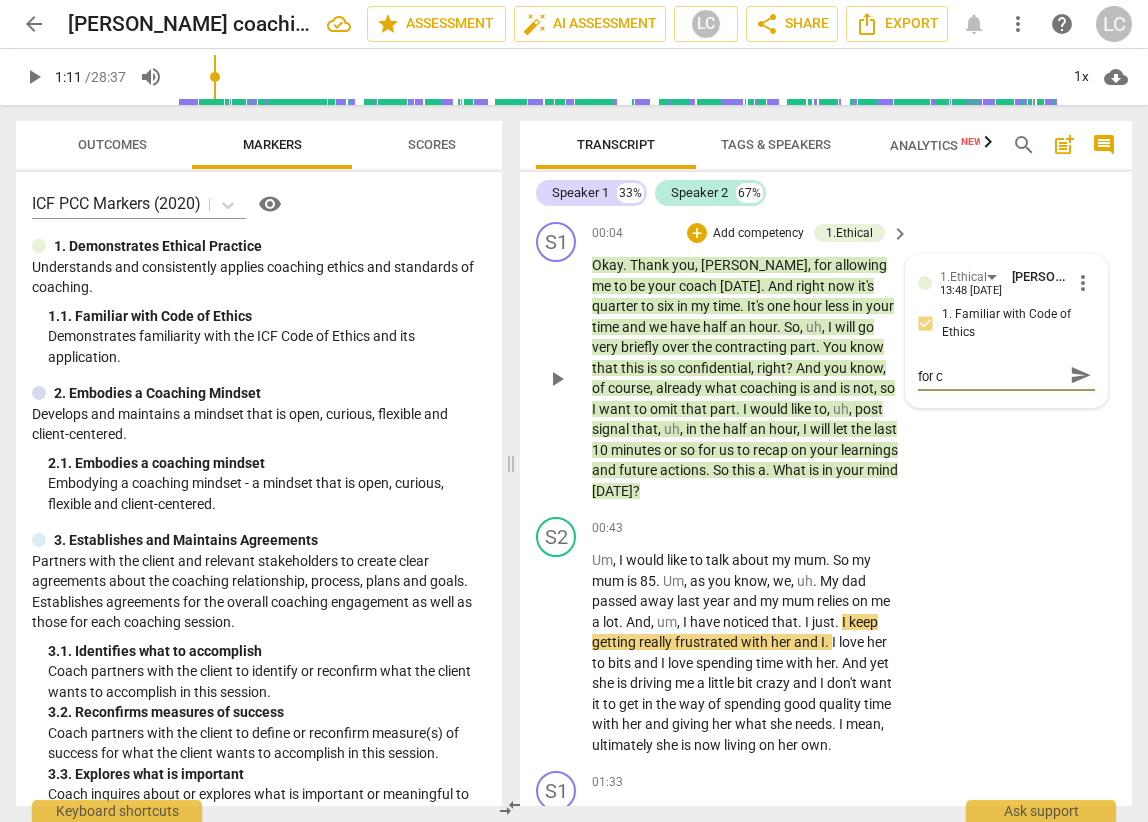 type on "notification of recording for cl" 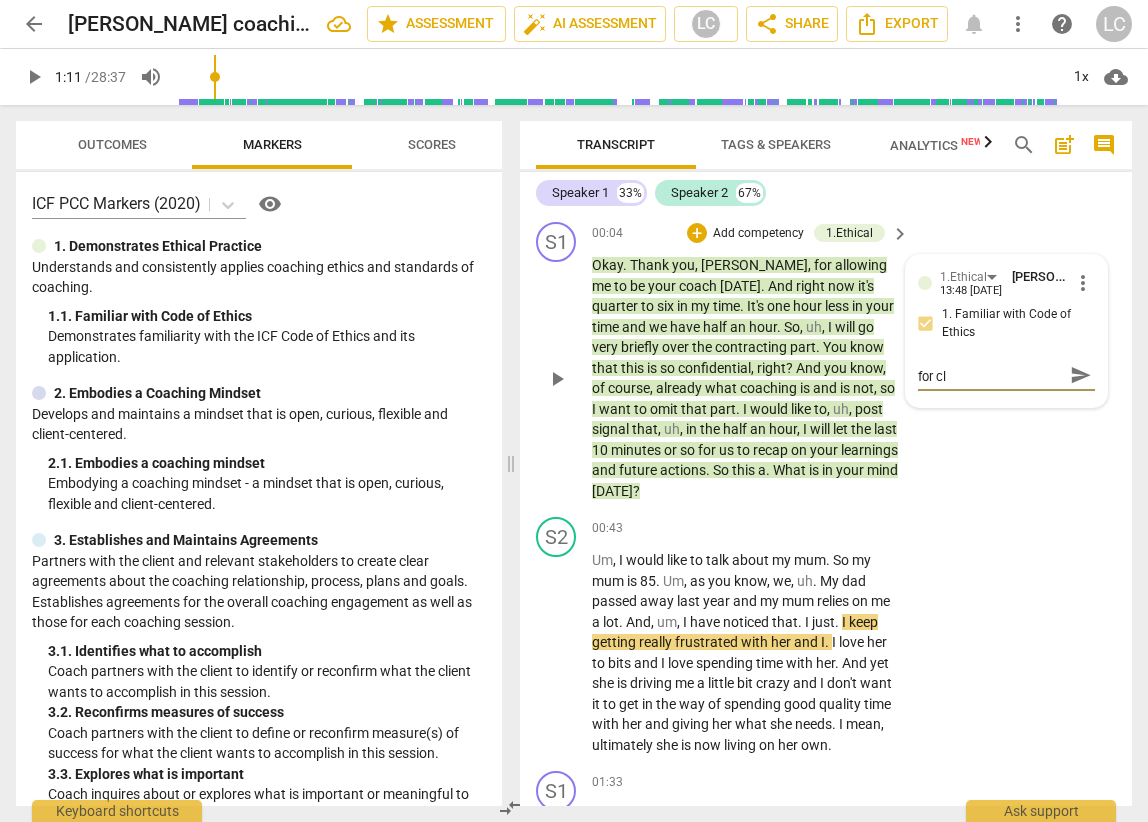 type on "notification of recording for cli" 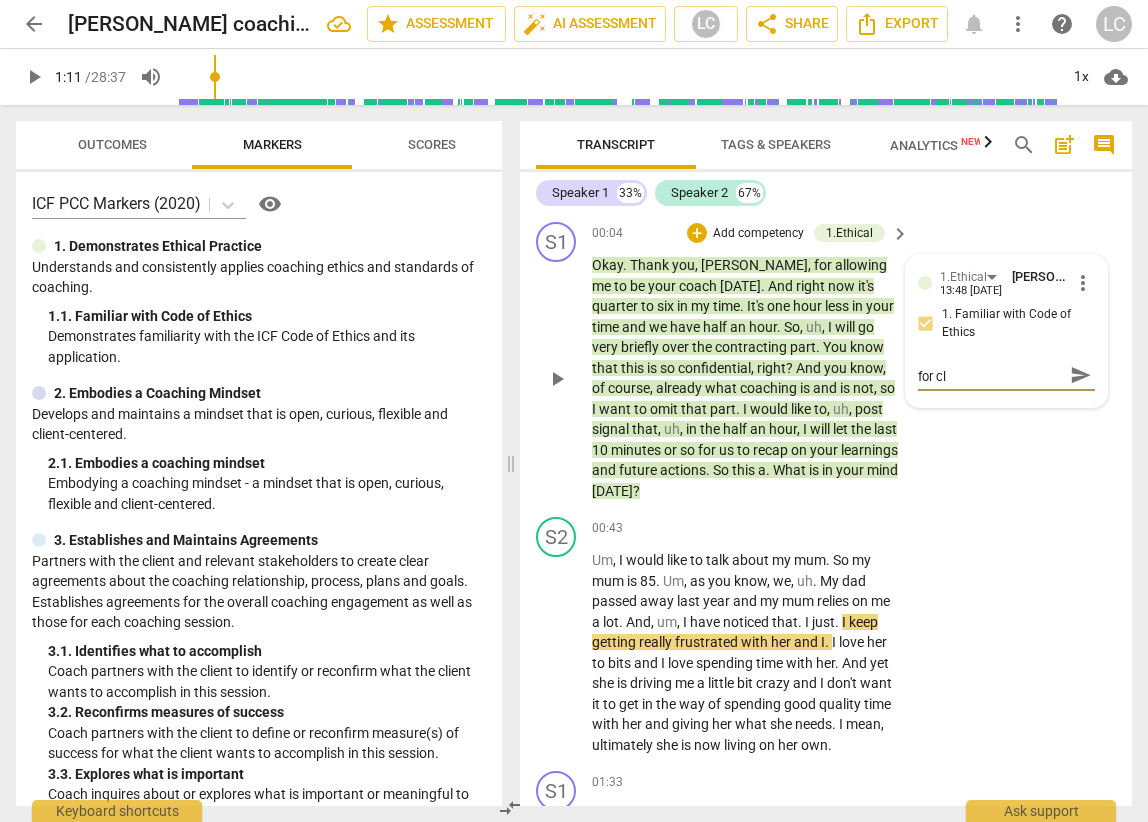 type on "notification of recording for cli" 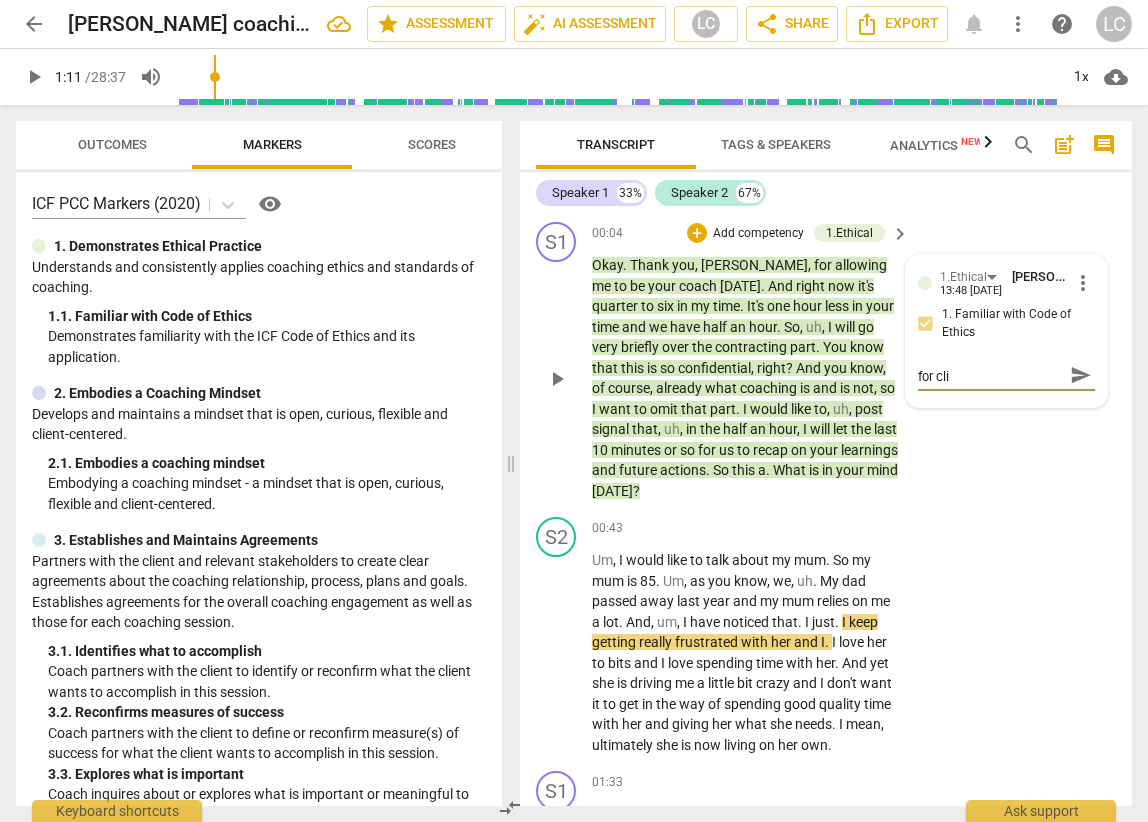 type on "notification of recording for clie" 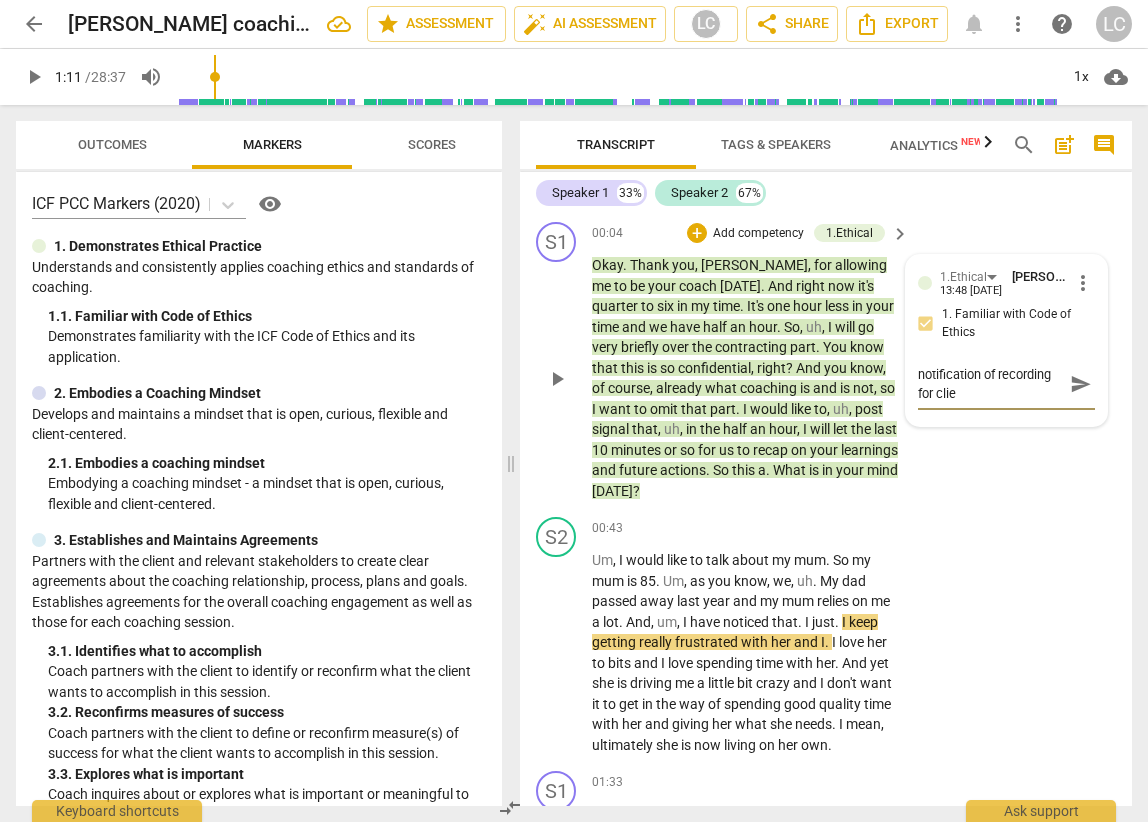 scroll, scrollTop: 0, scrollLeft: 0, axis: both 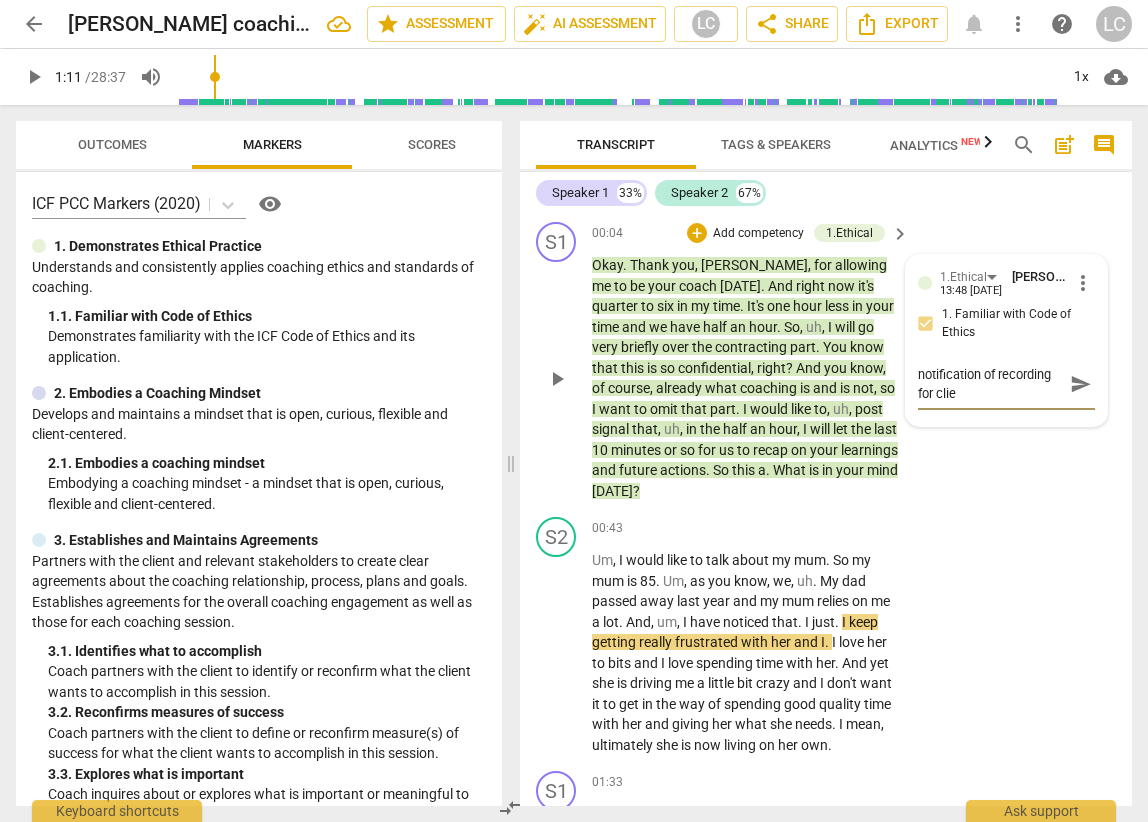 type on "notification of recording for clien" 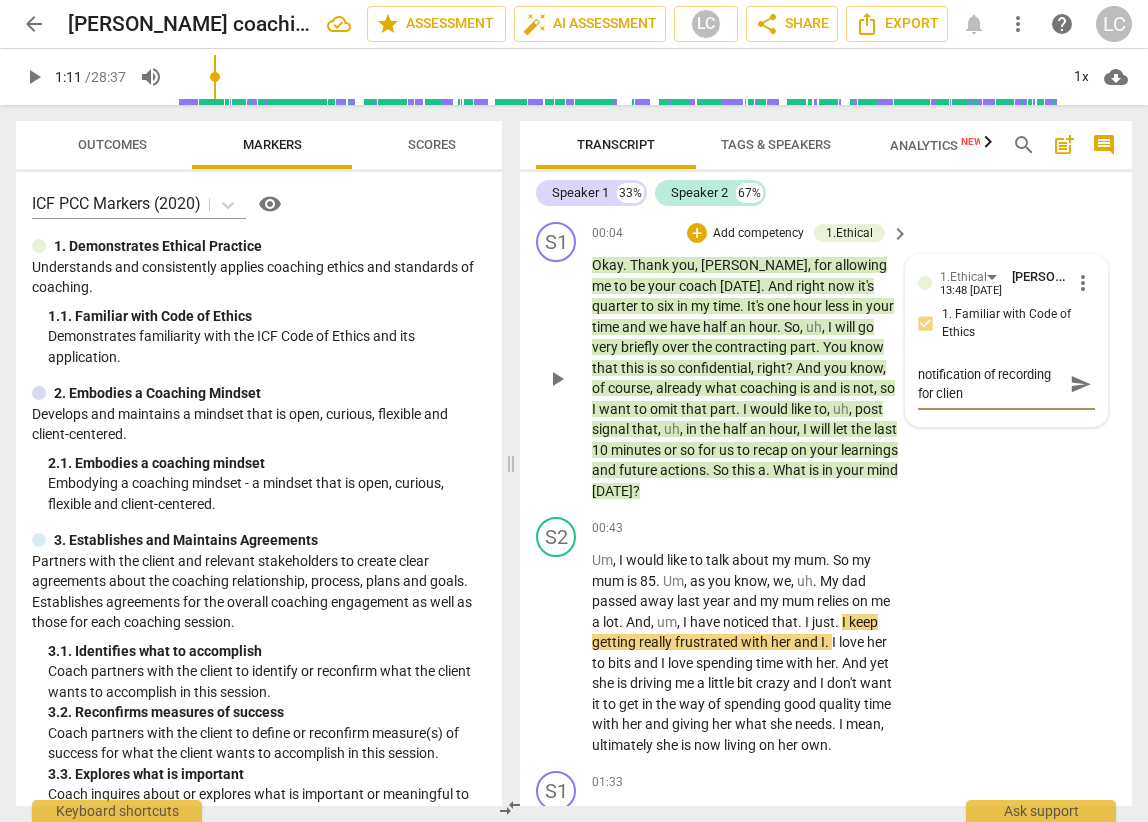 type on "notification of recording for client" 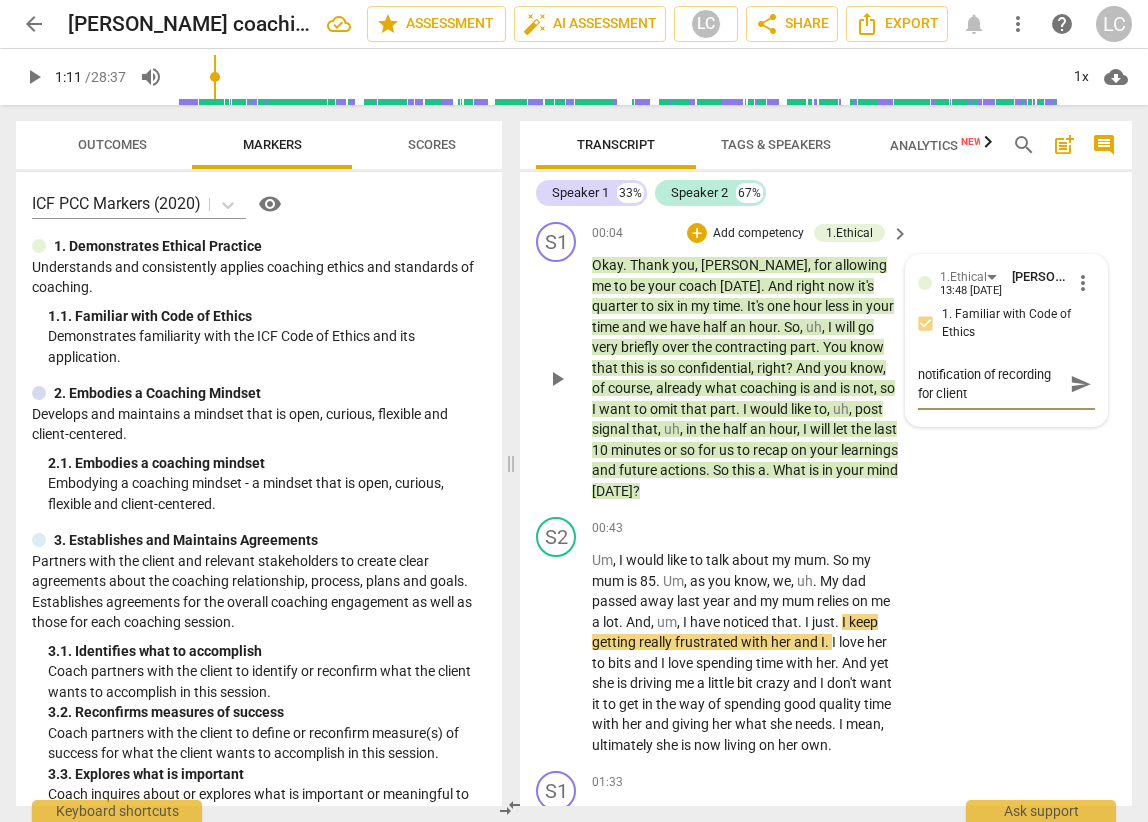 type on "notification of recording for client?" 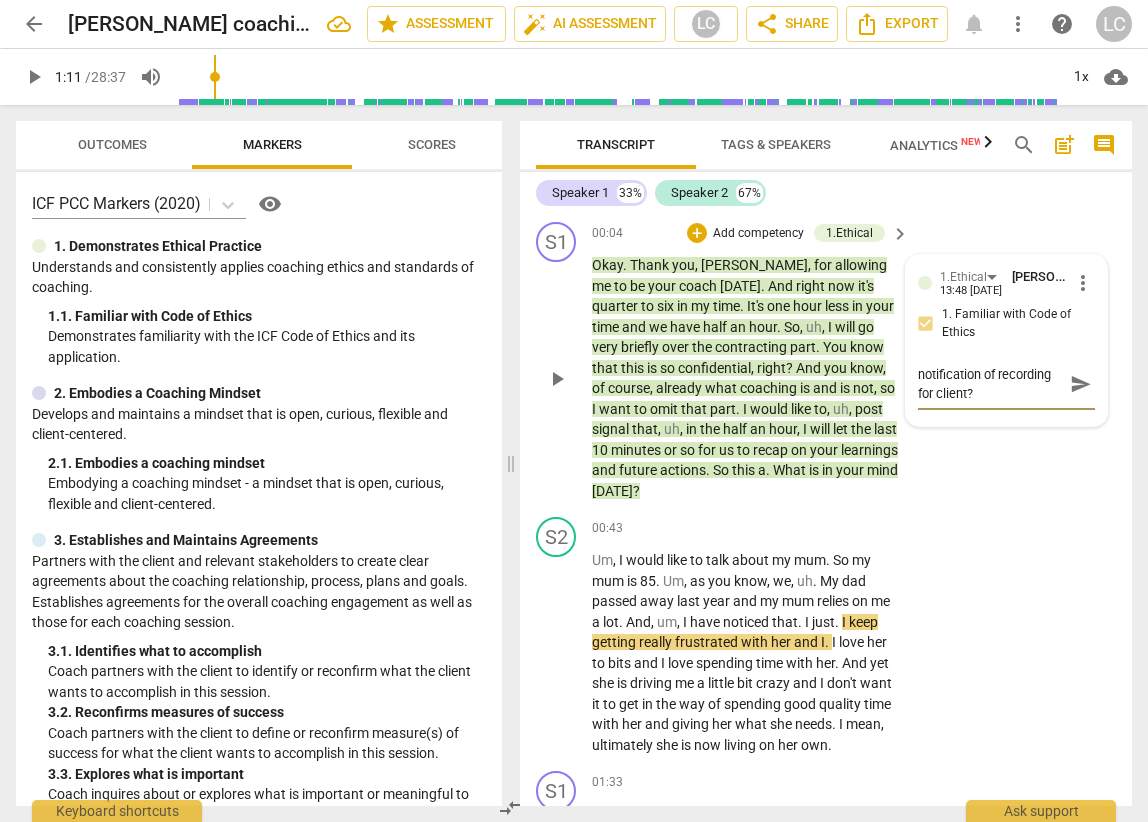 type on "notification of recording for client??" 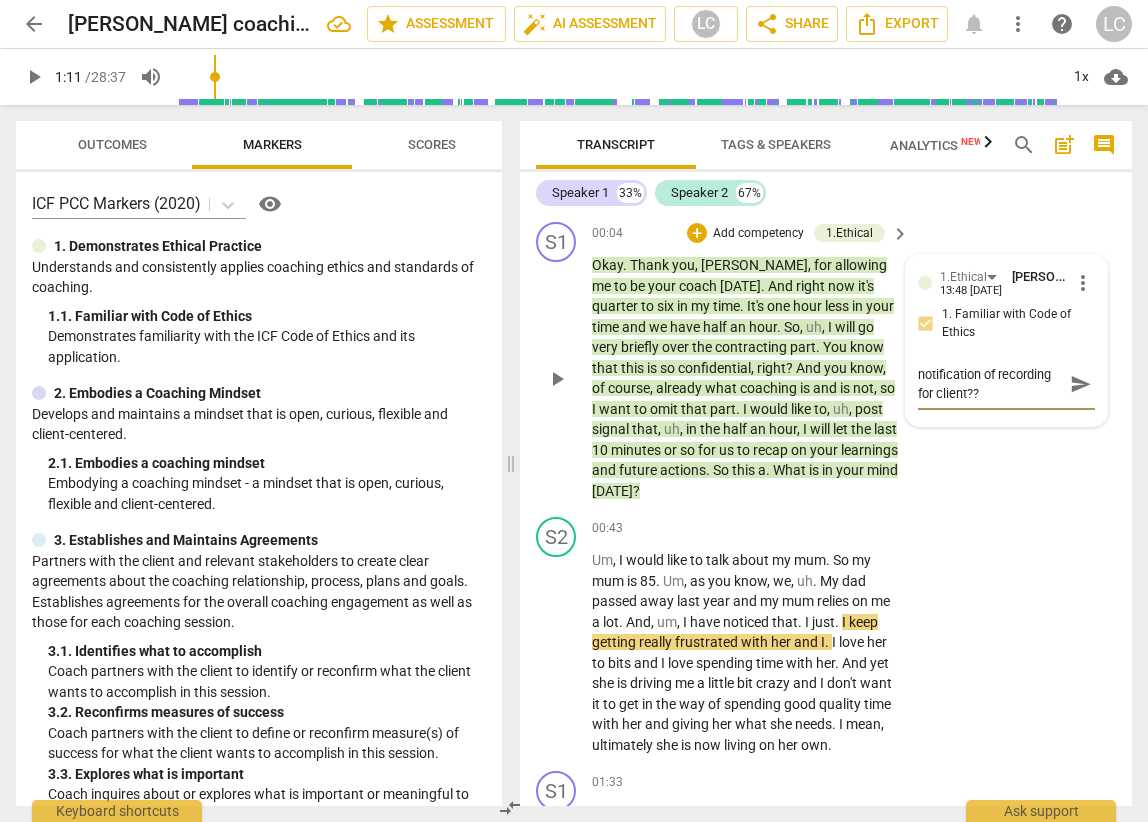 type on "notification of recording for client???" 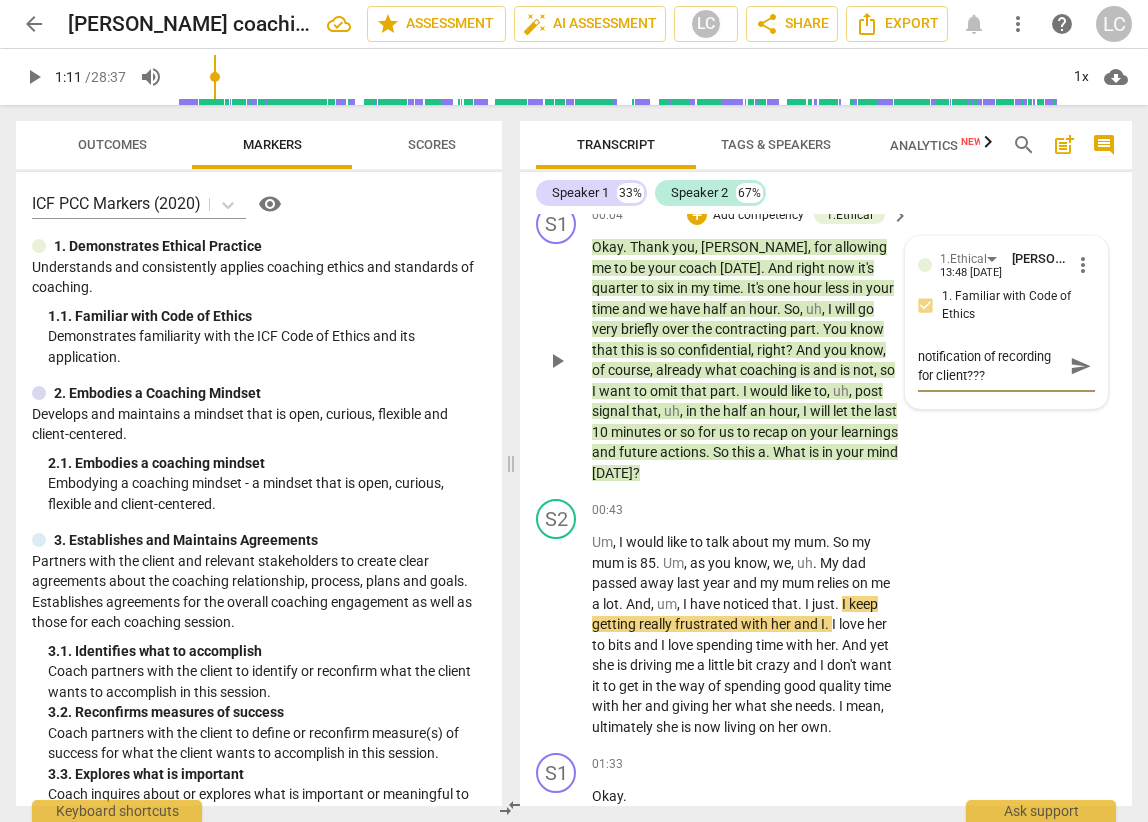 type on "notification of recording for client???" 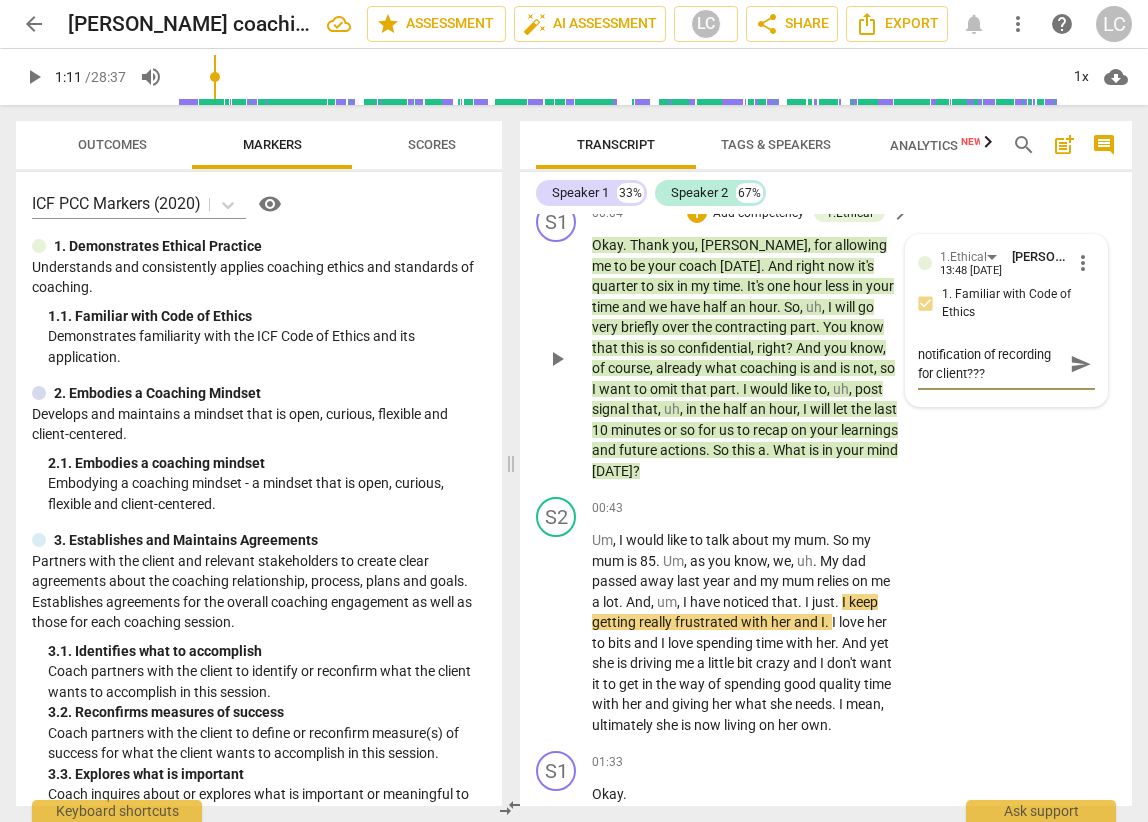 click on "send" at bounding box center [1081, 365] 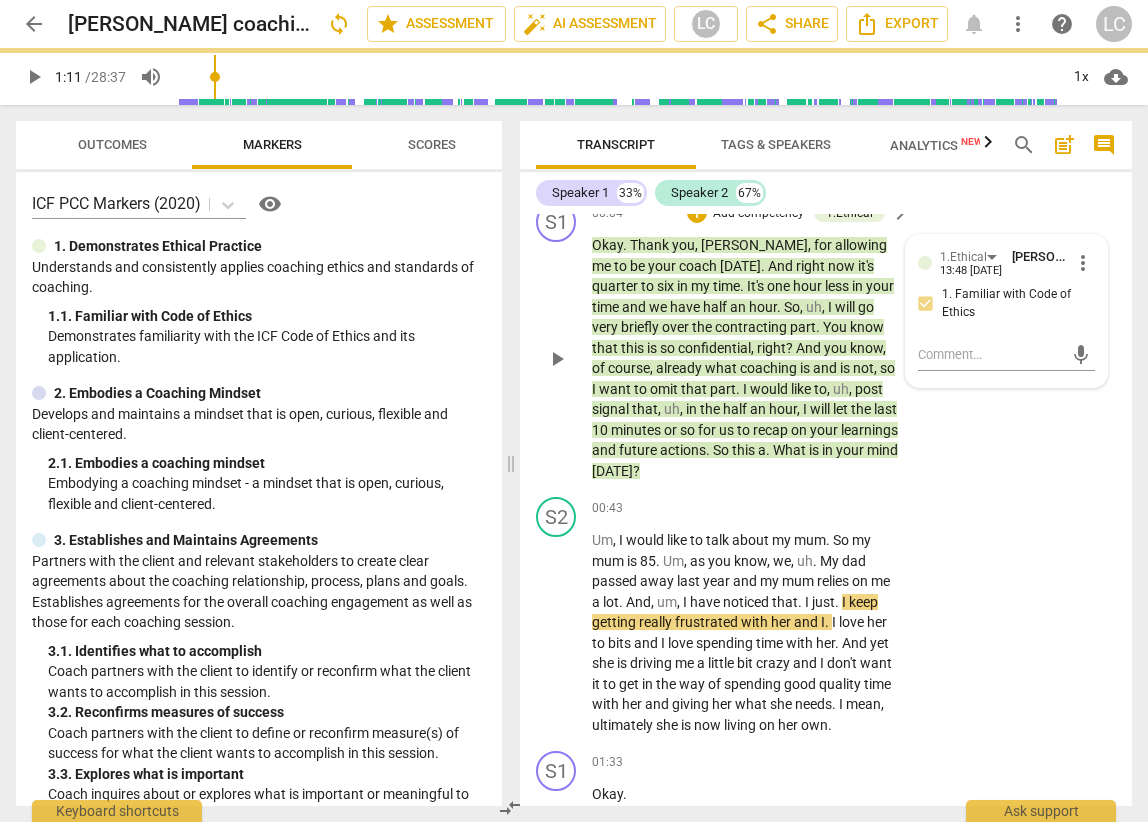 scroll, scrollTop: 19, scrollLeft: 0, axis: vertical 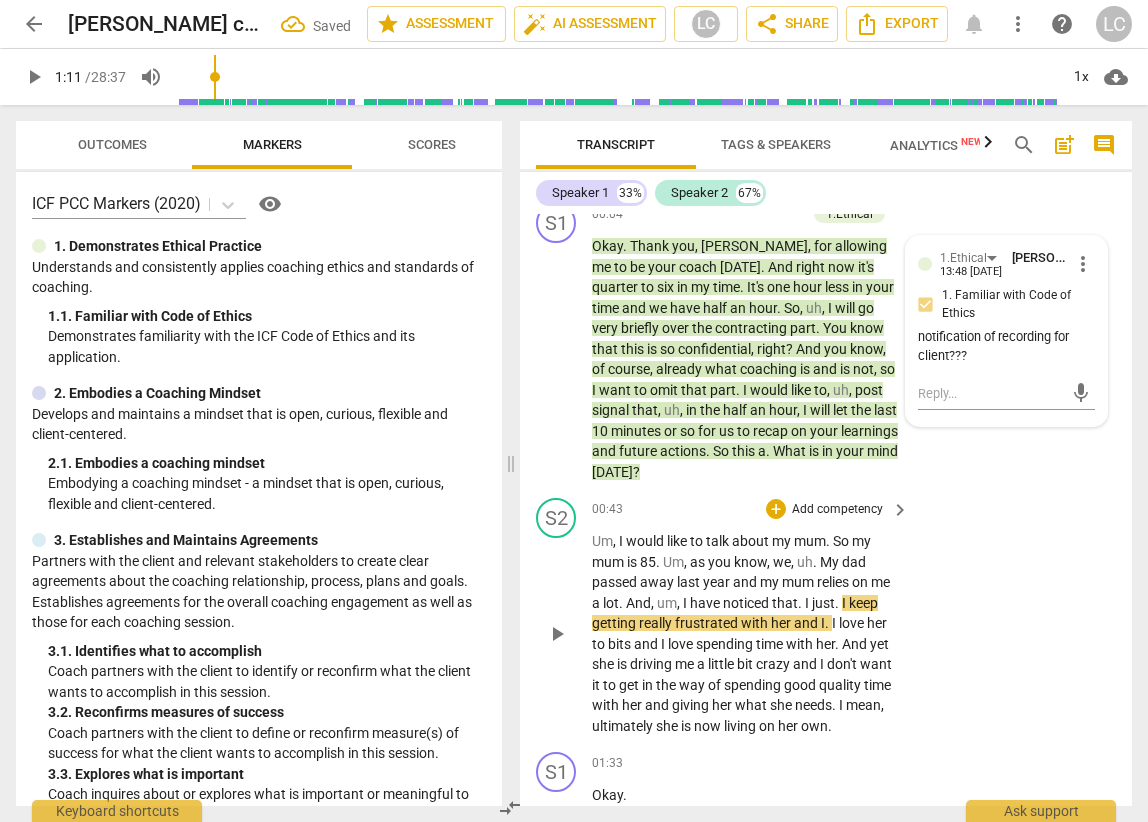 click on "know" at bounding box center (750, 562) 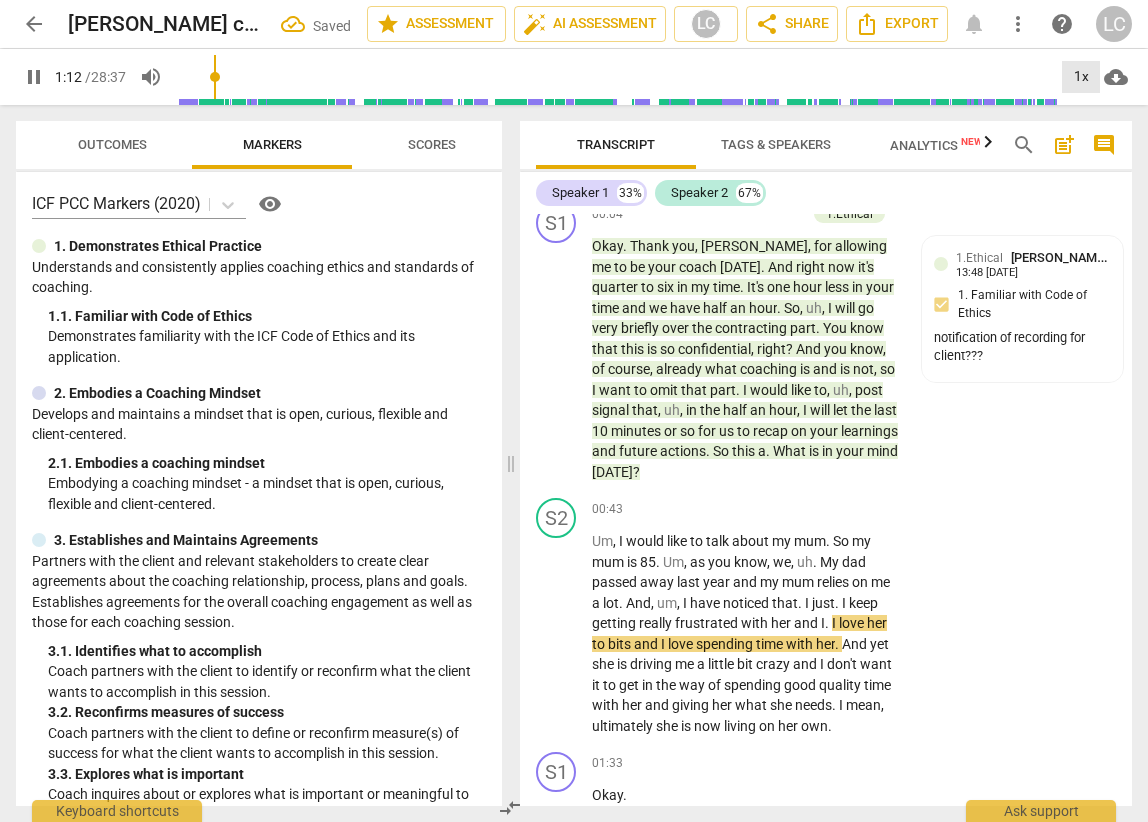 click on "1x" at bounding box center [1081, 77] 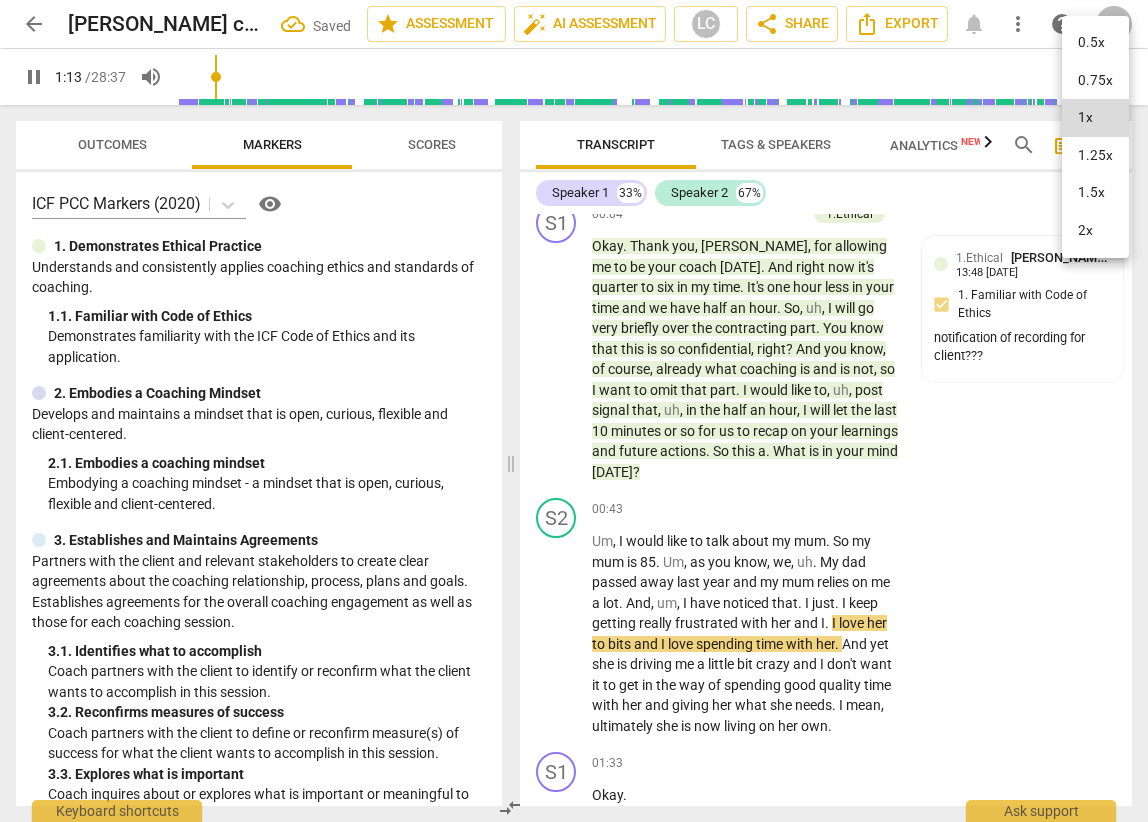 click on "1.25x" at bounding box center [1095, 156] 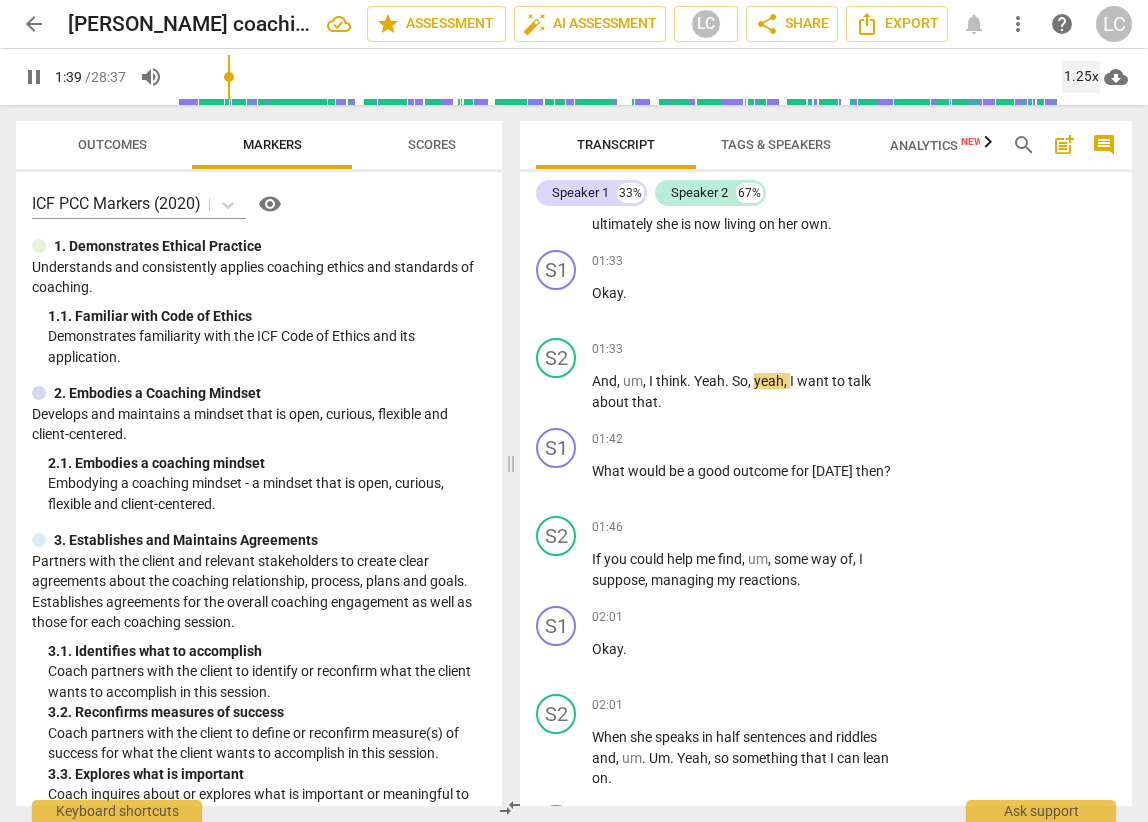scroll, scrollTop: 531, scrollLeft: 0, axis: vertical 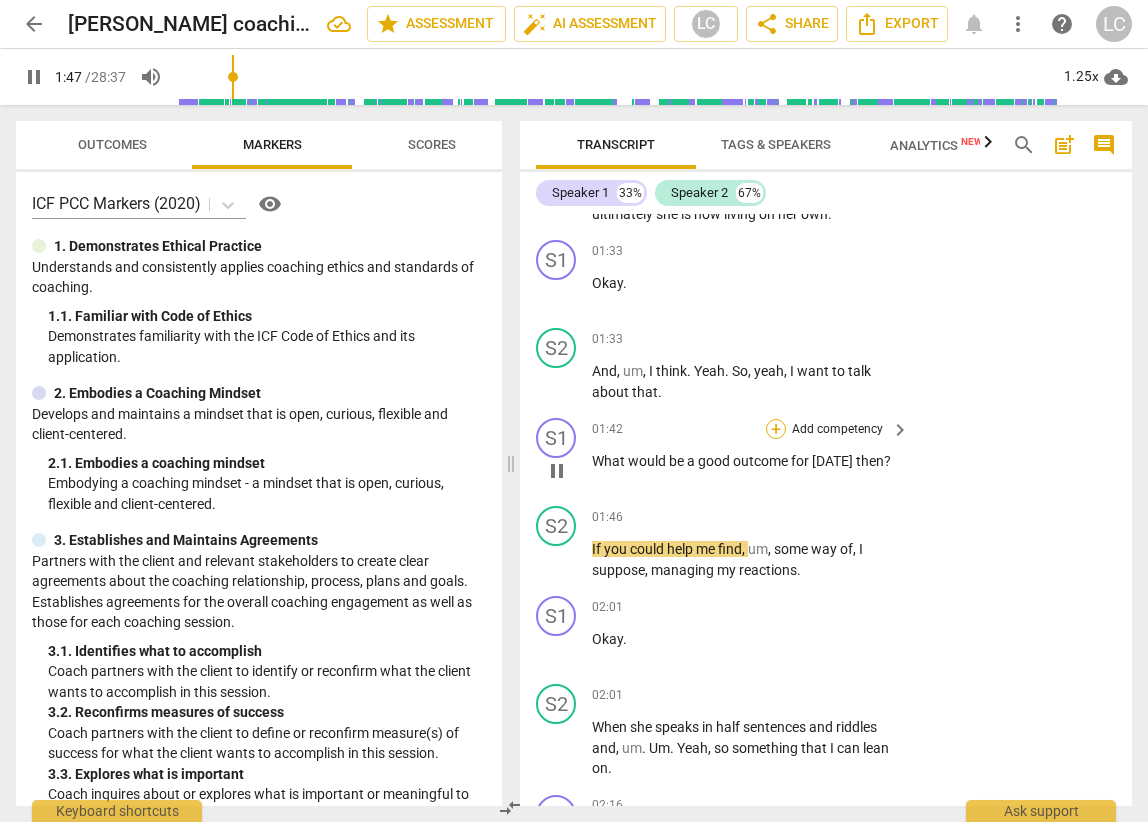 click on "+" at bounding box center (776, 429) 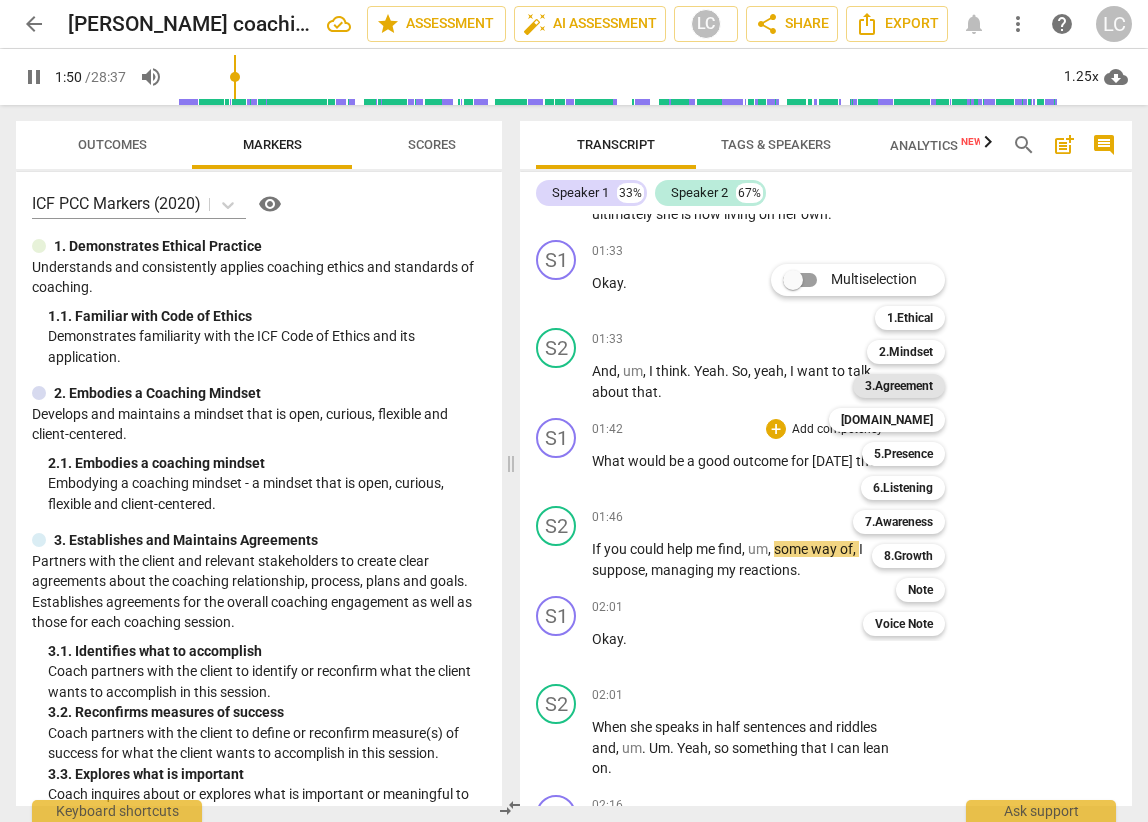click on "3.Agreement" at bounding box center (899, 386) 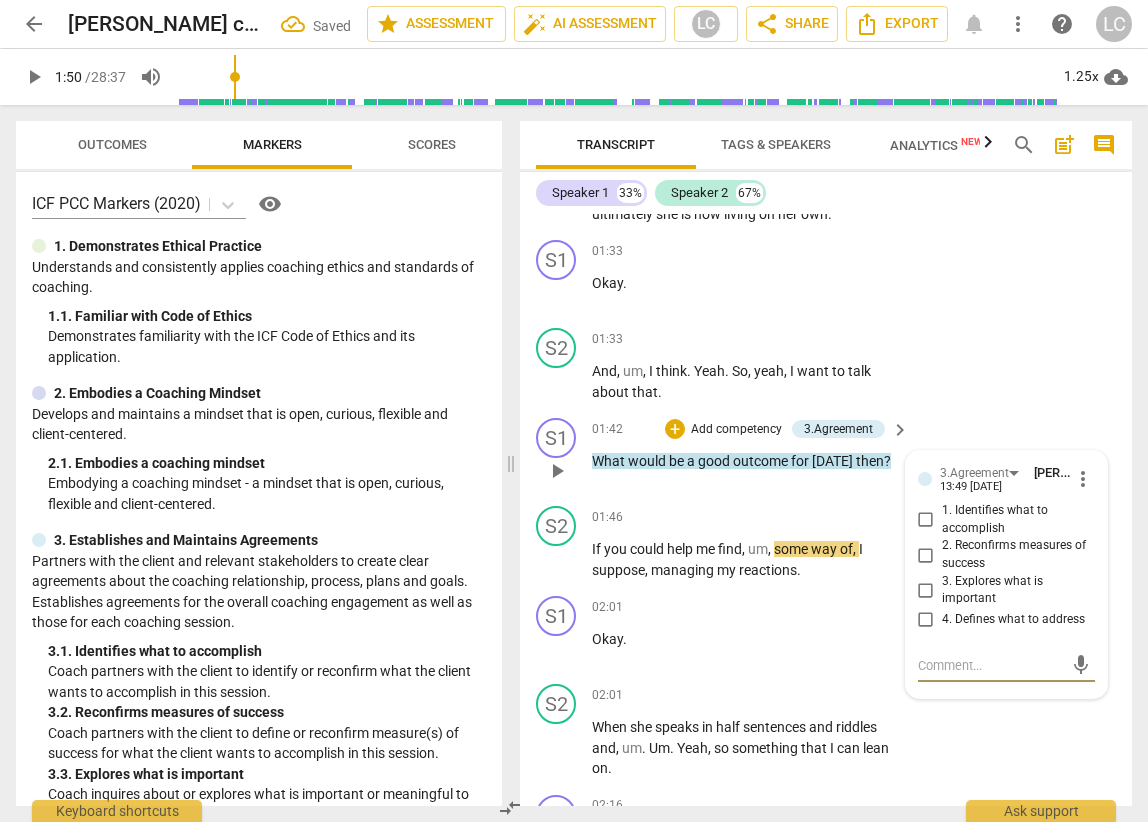 click on "2. Reconfirms measures of success" at bounding box center [926, 555] 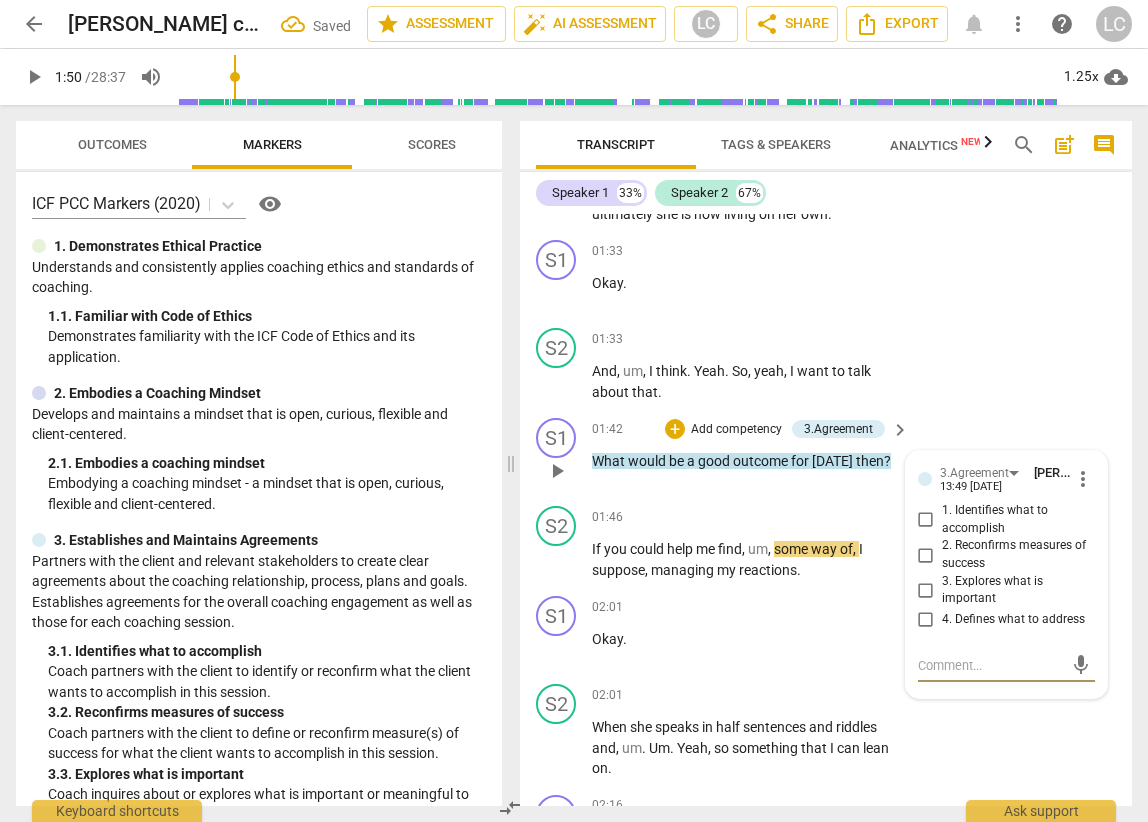 checkbox on "true" 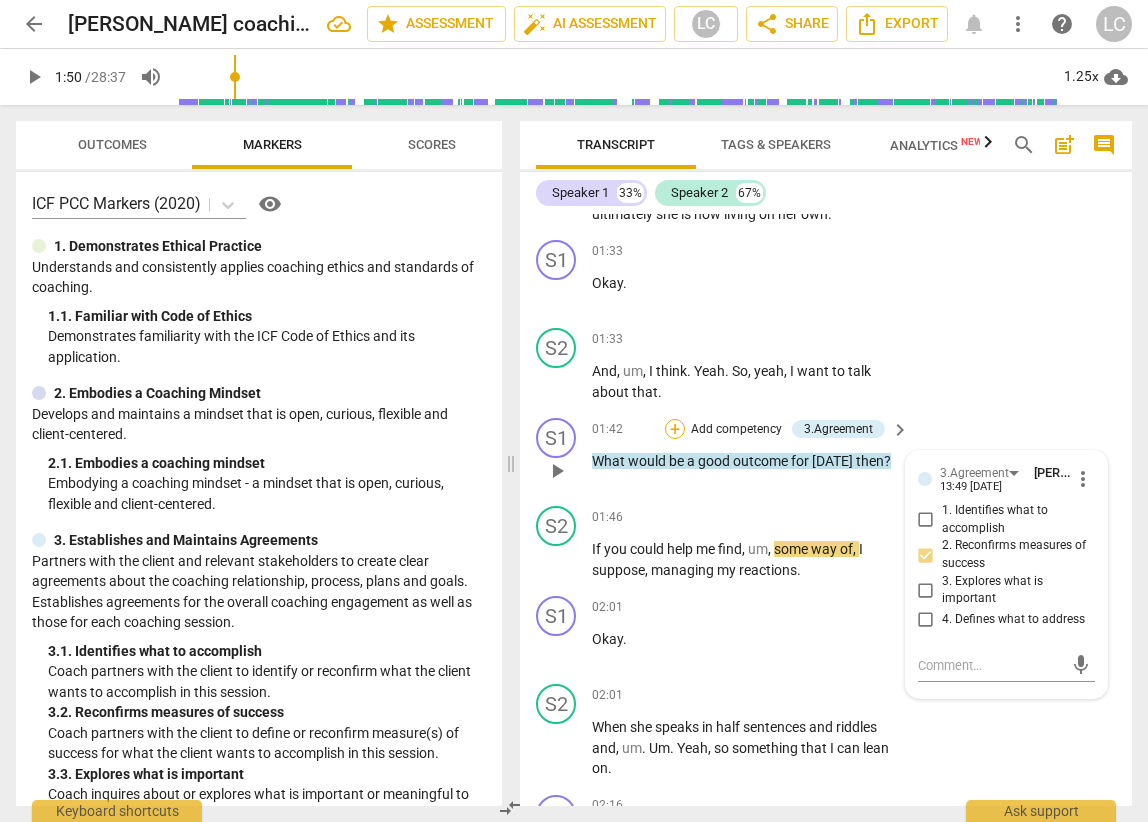 click on "+" at bounding box center (675, 429) 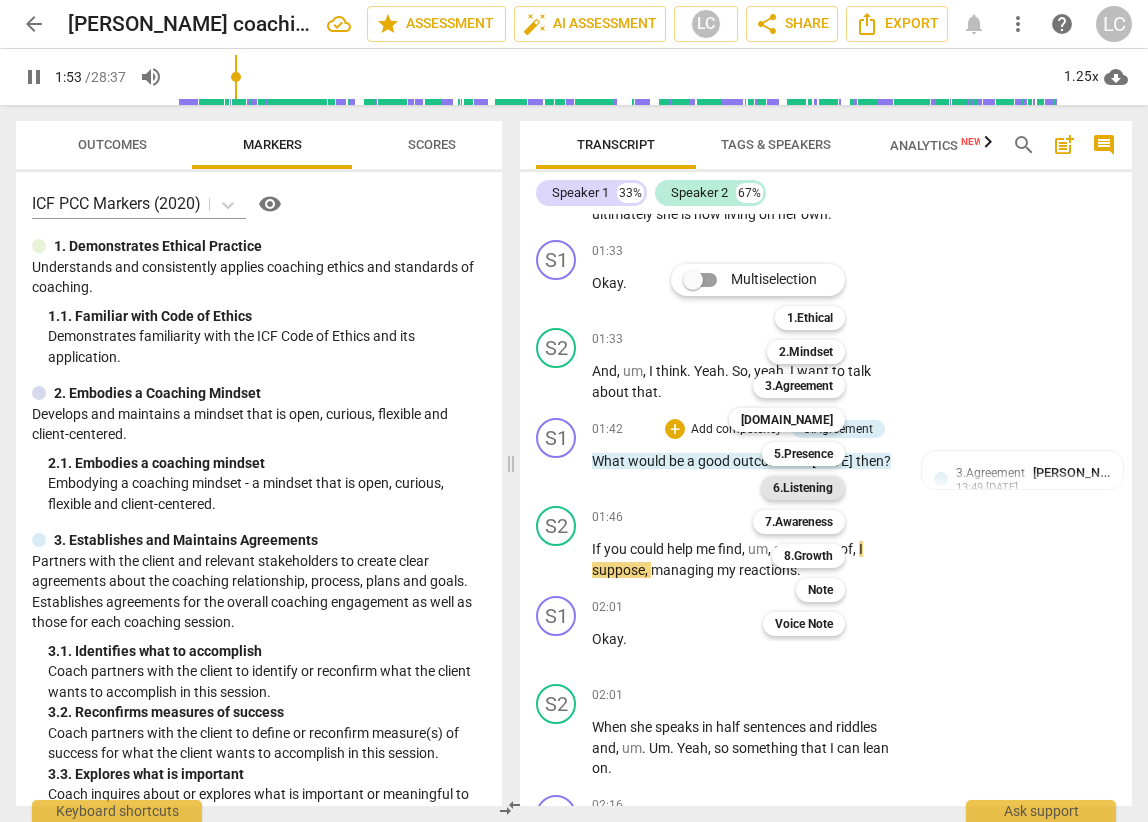 click on "6.Listening" at bounding box center (803, 488) 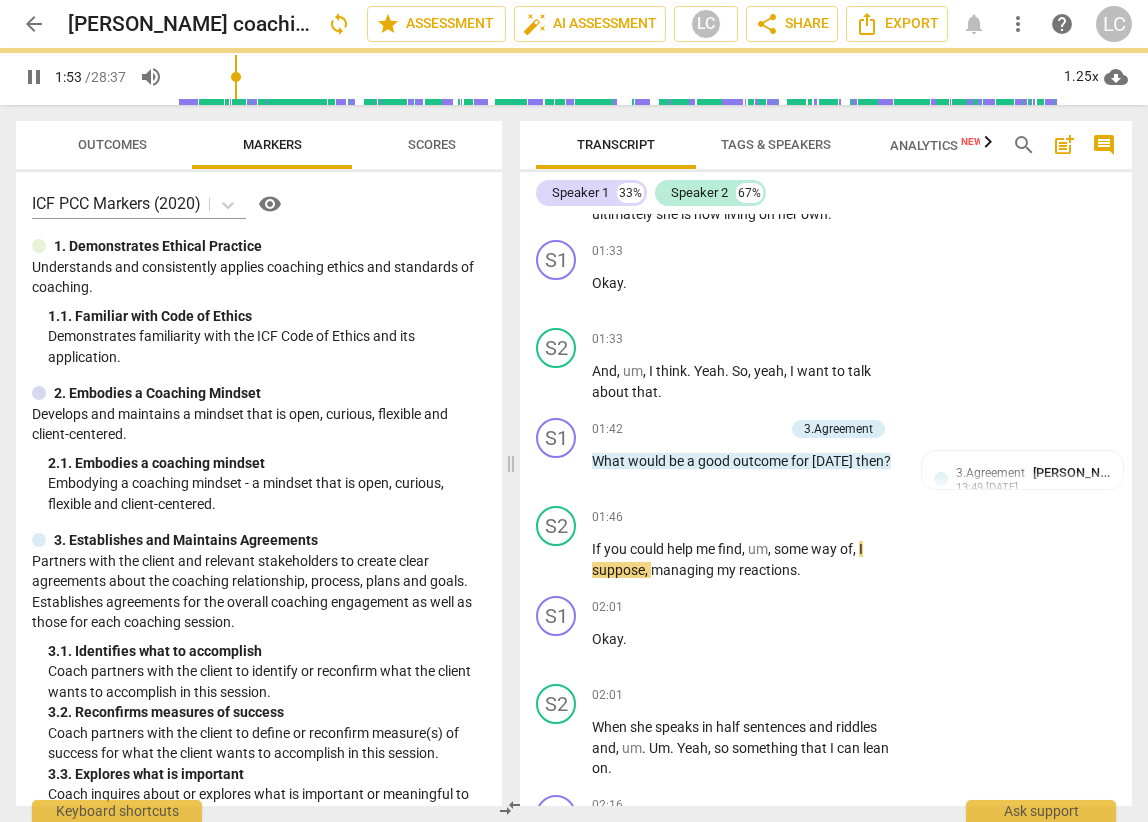 type on "114" 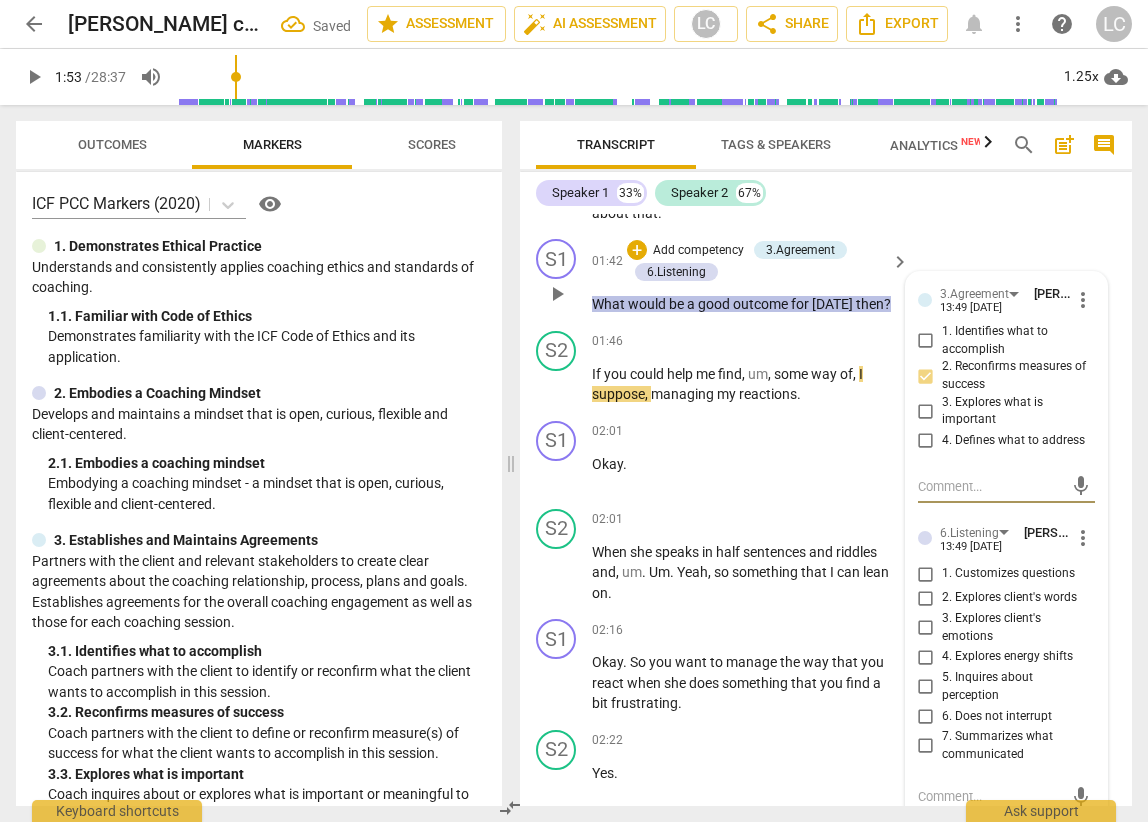 scroll, scrollTop: 756, scrollLeft: 0, axis: vertical 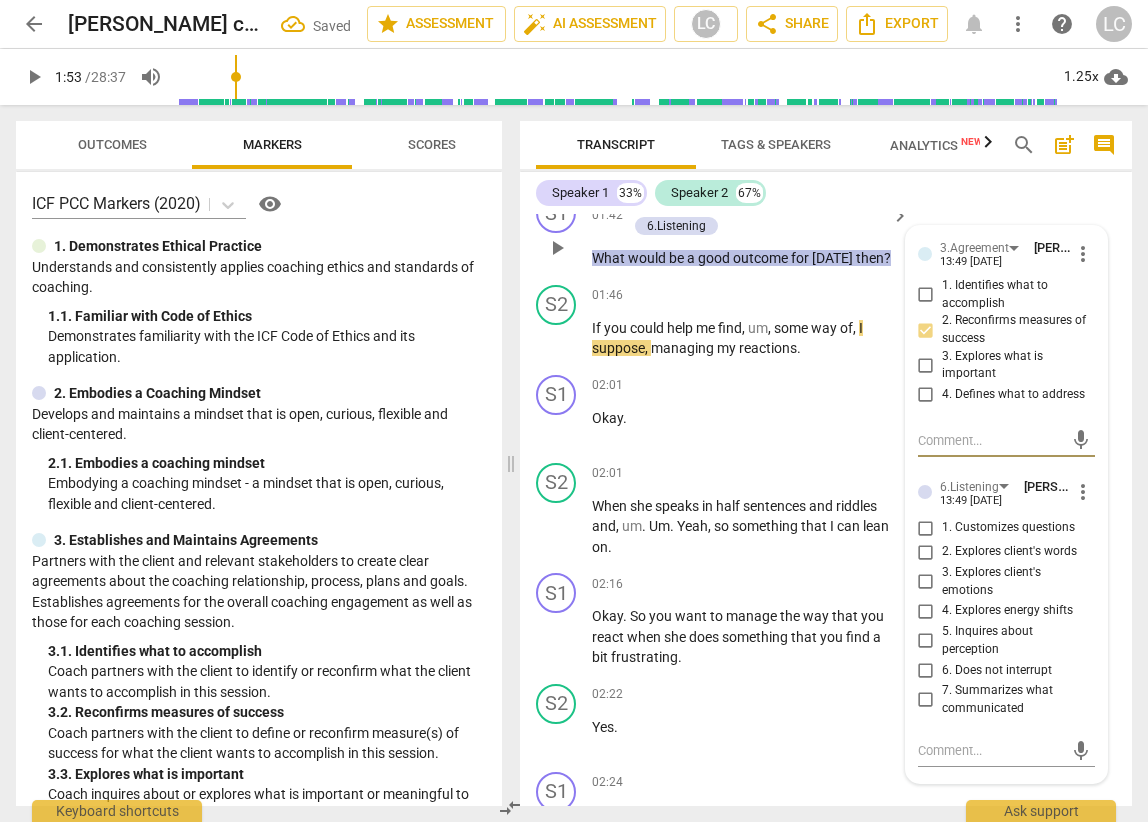 click on "7. Summarizes what communicated" at bounding box center (926, 700) 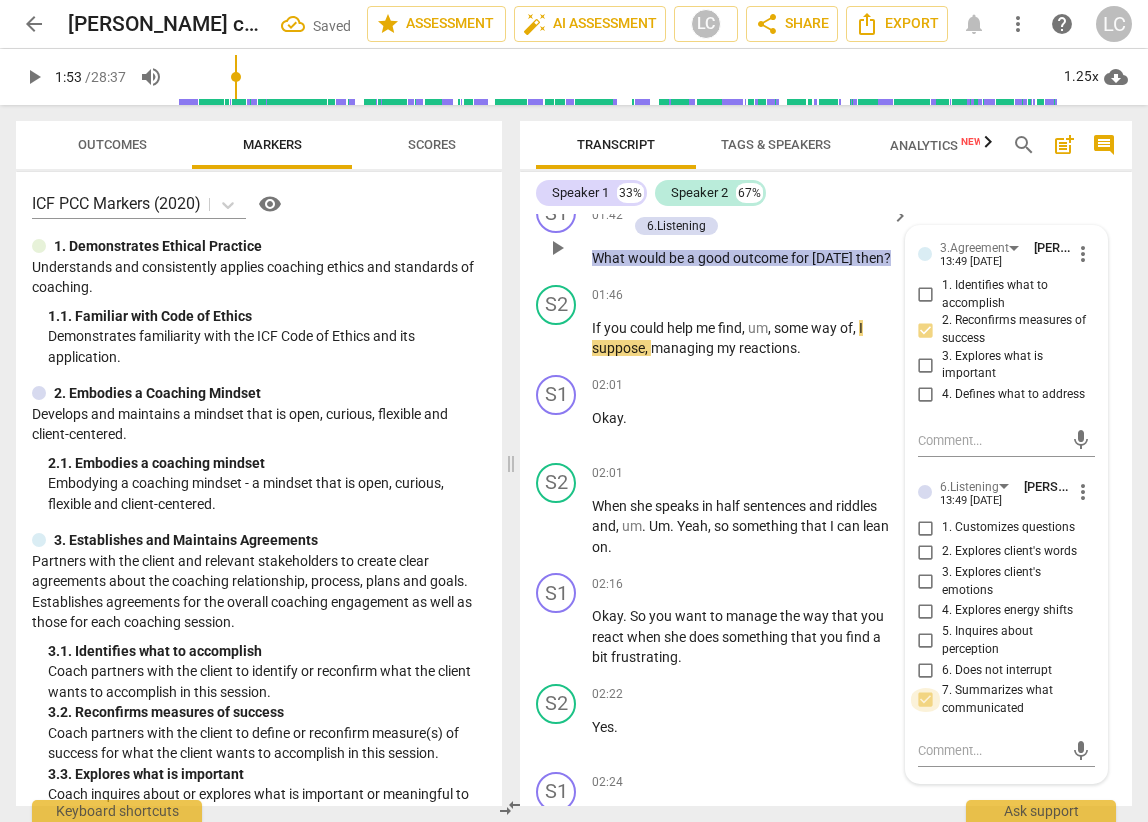 drag, startPoint x: 923, startPoint y: 720, endPoint x: 926, endPoint y: 730, distance: 10.440307 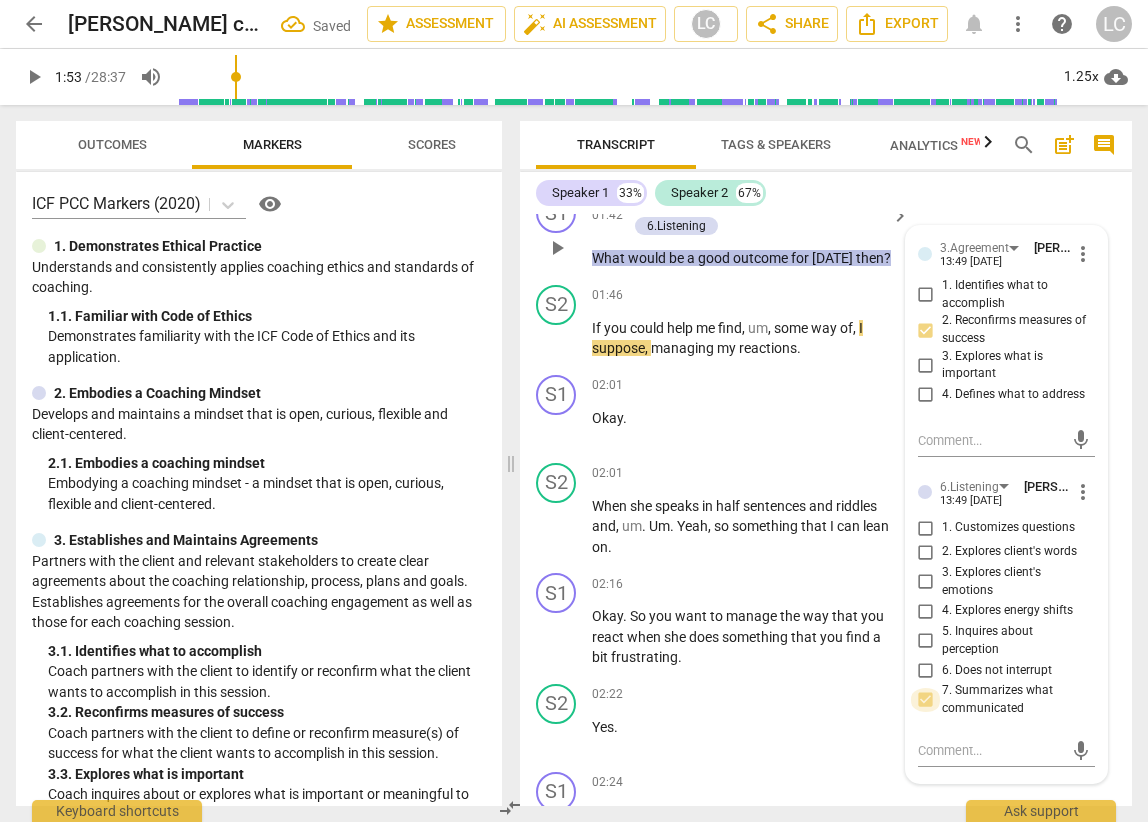 click on "7. Summarizes what communicated" at bounding box center [926, 700] 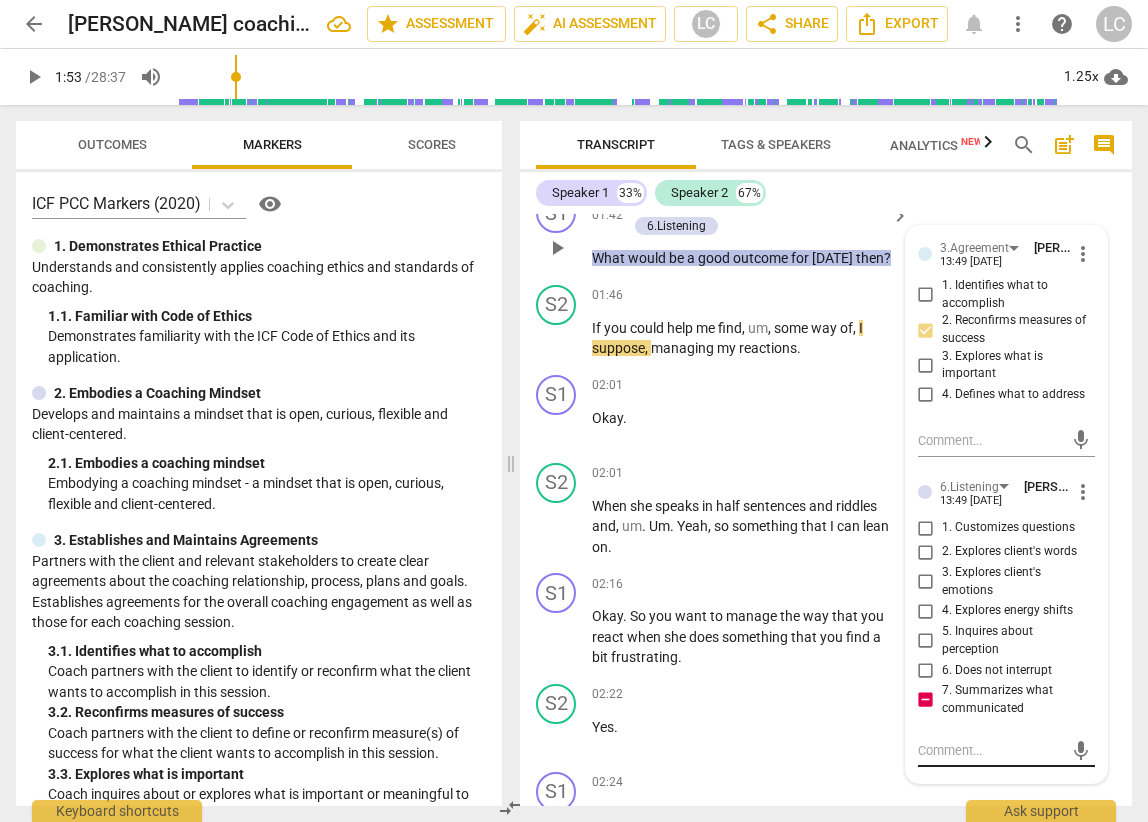 click at bounding box center [990, 750] 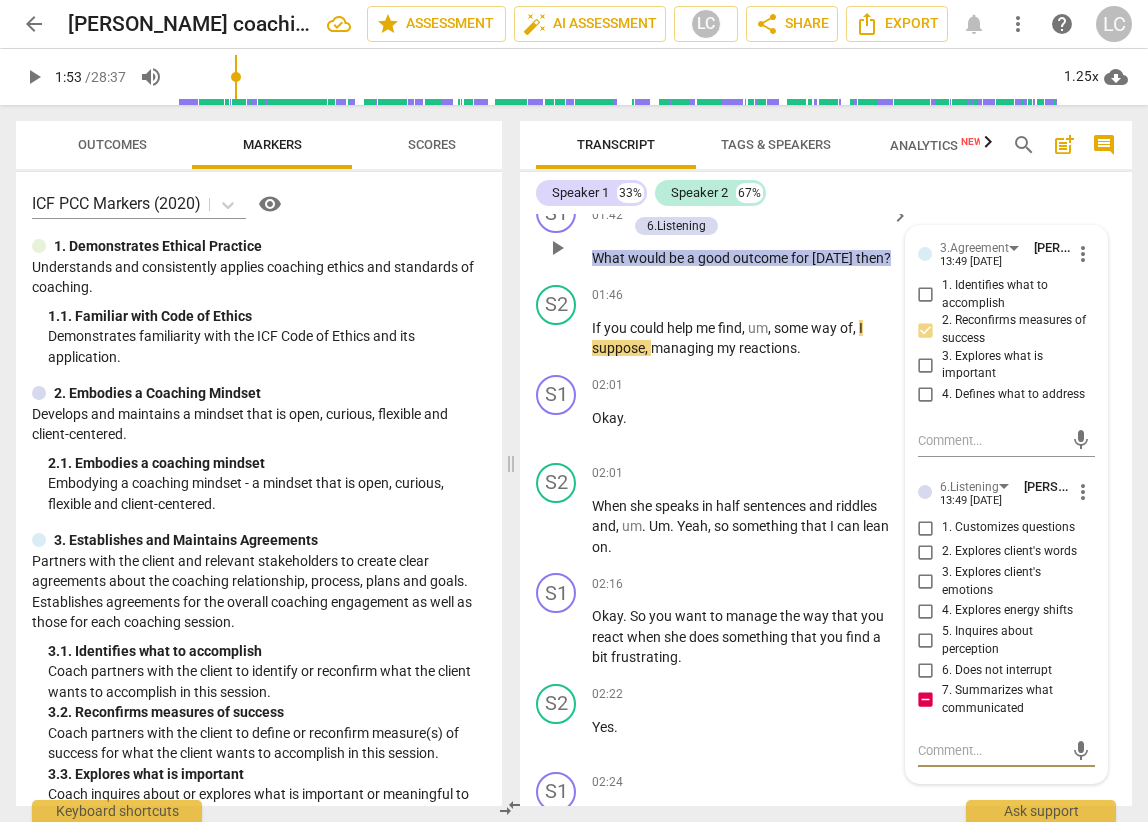 type on "A" 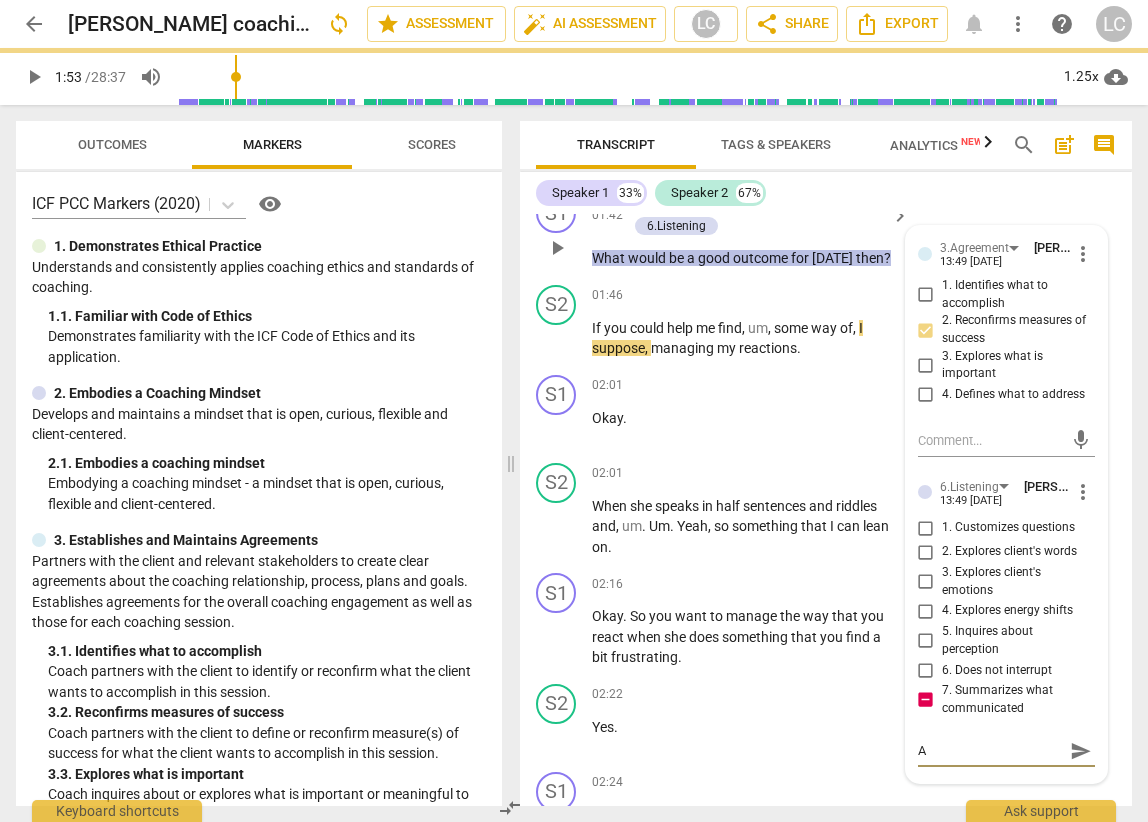 type on "A" 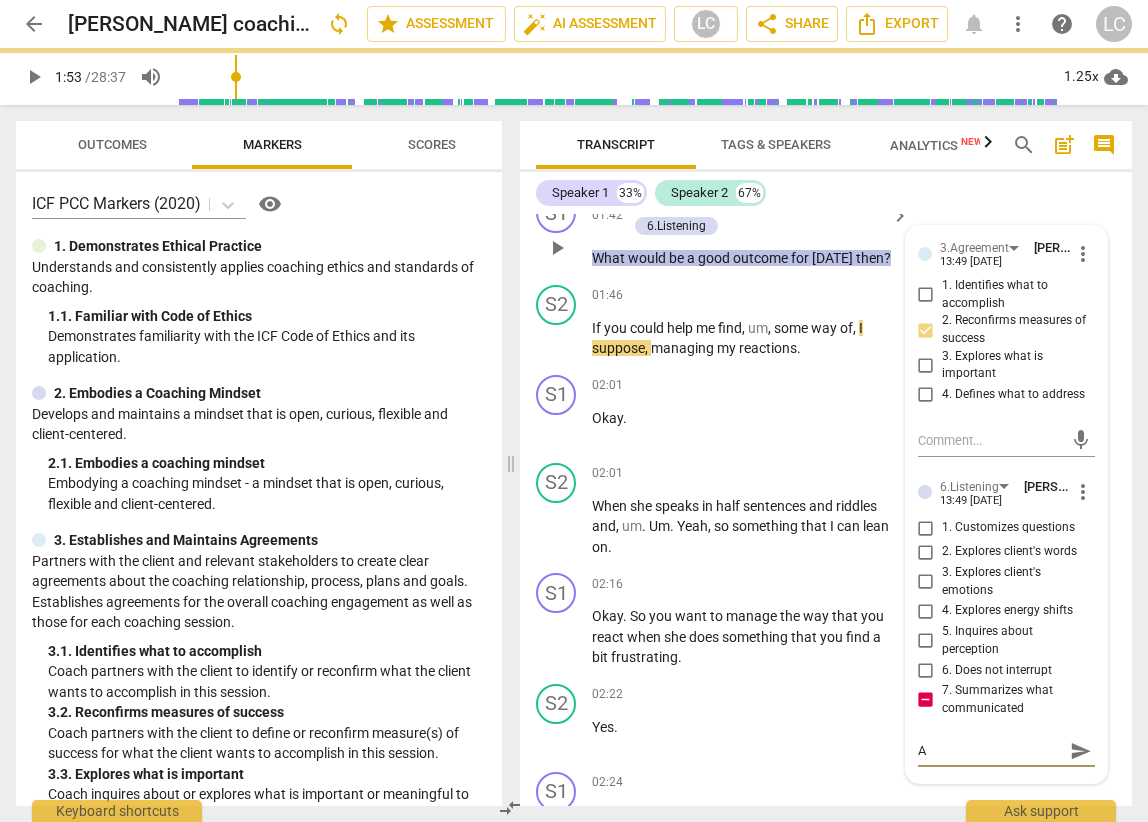 type on "A b" 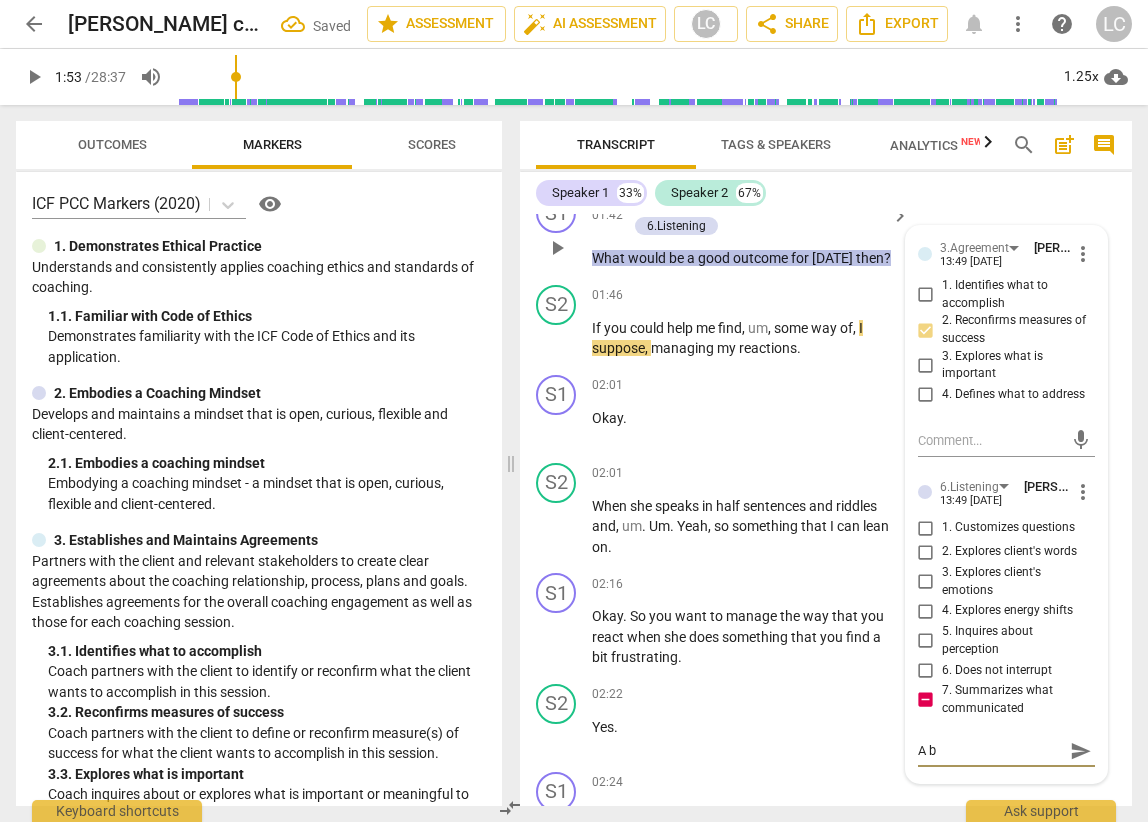 type on "A br" 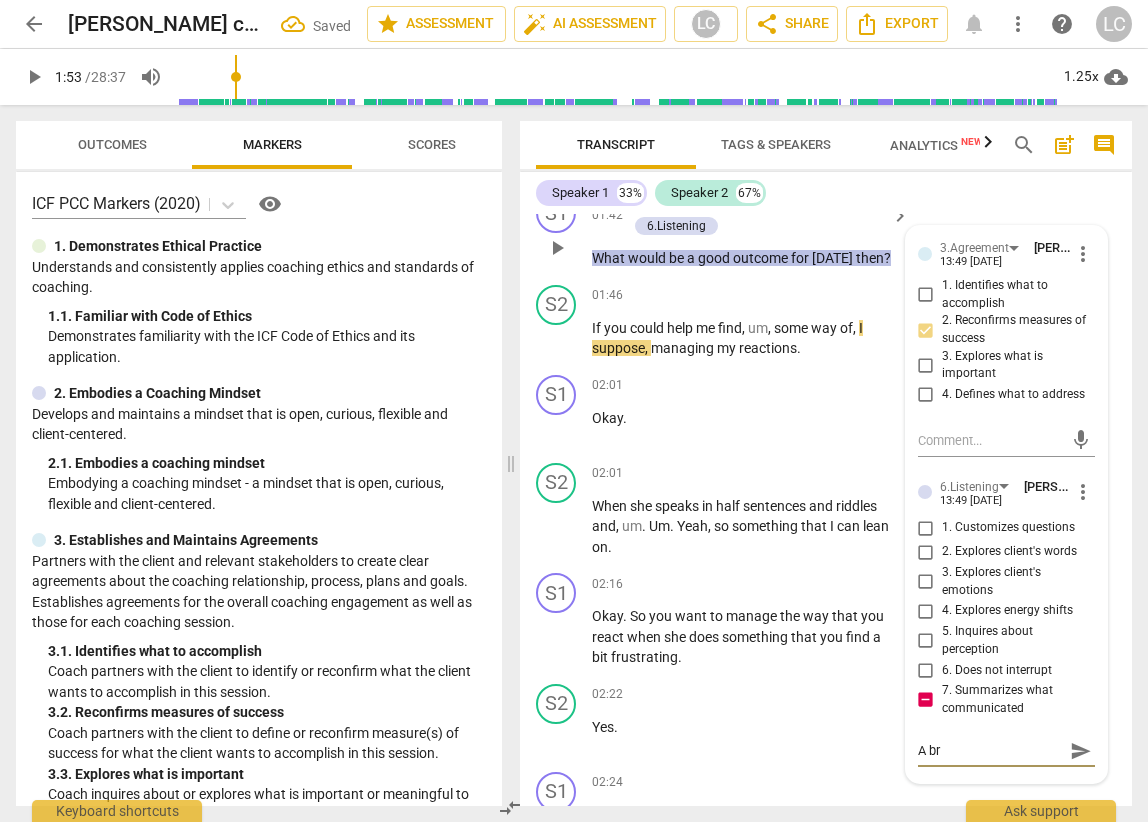 type on "A bri" 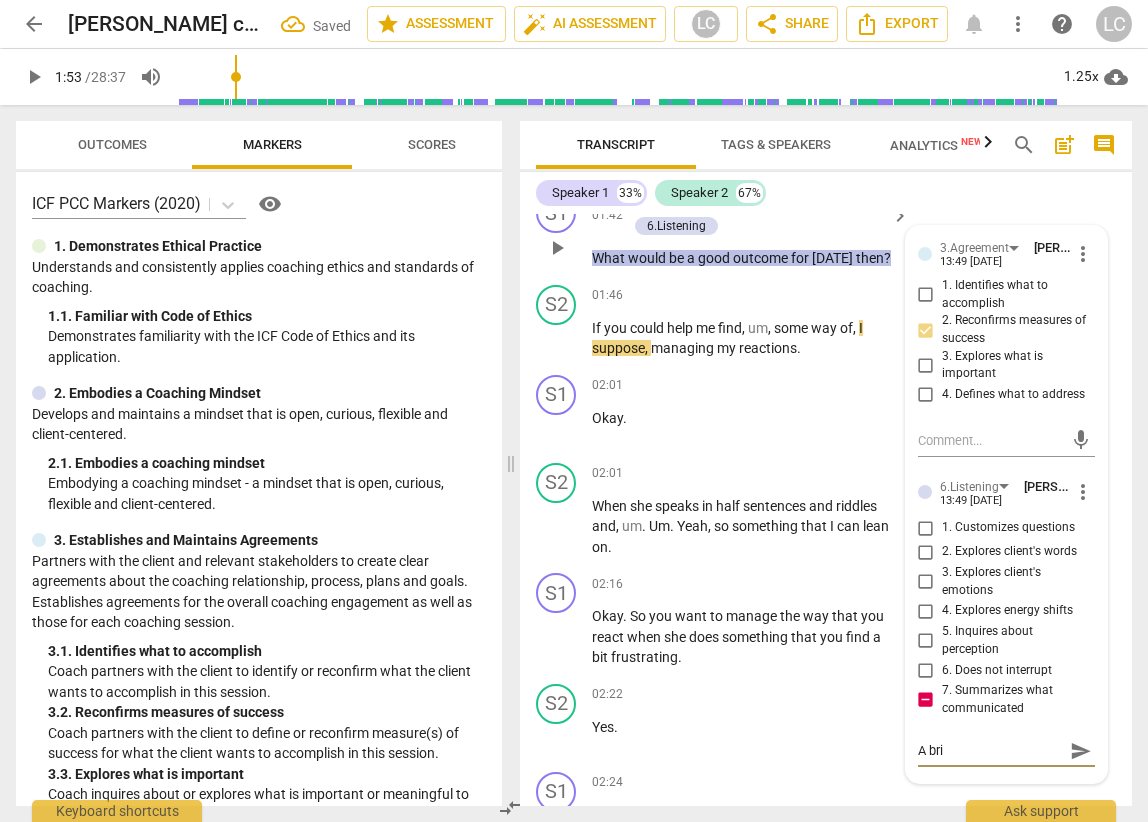 type on "A brie" 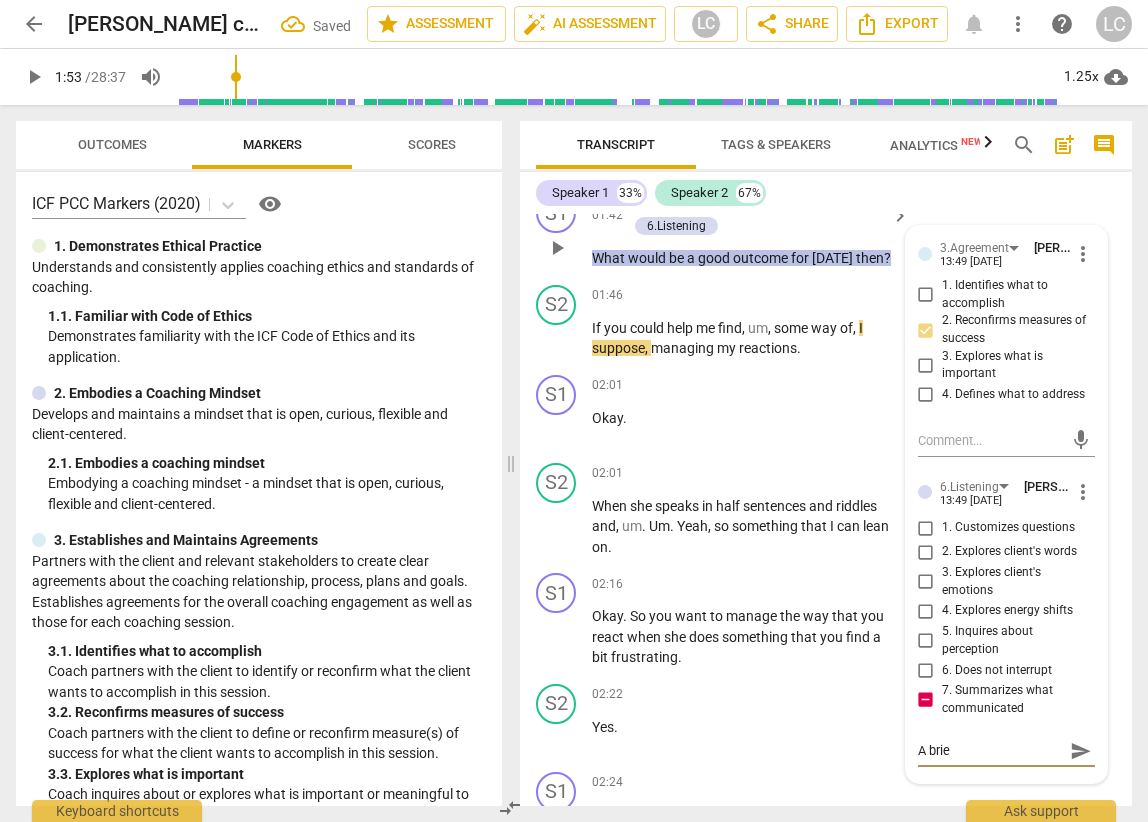 type on "A brief" 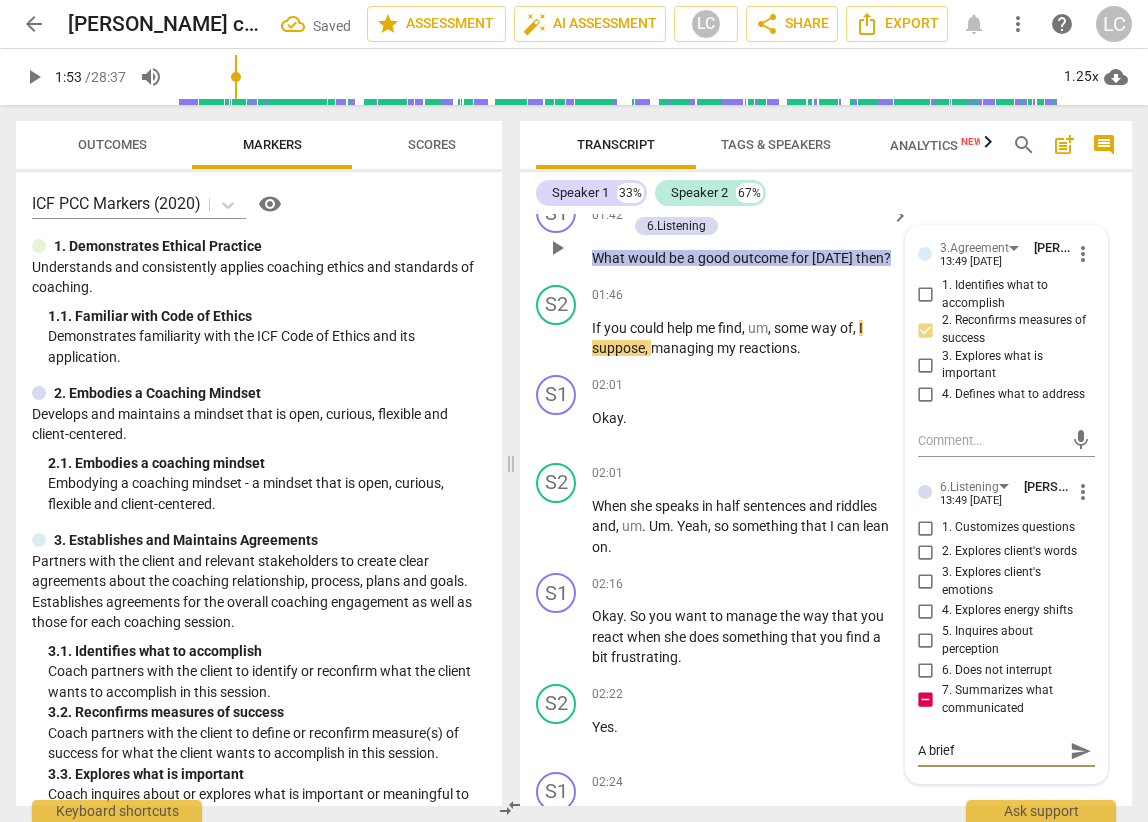 type on "A brief" 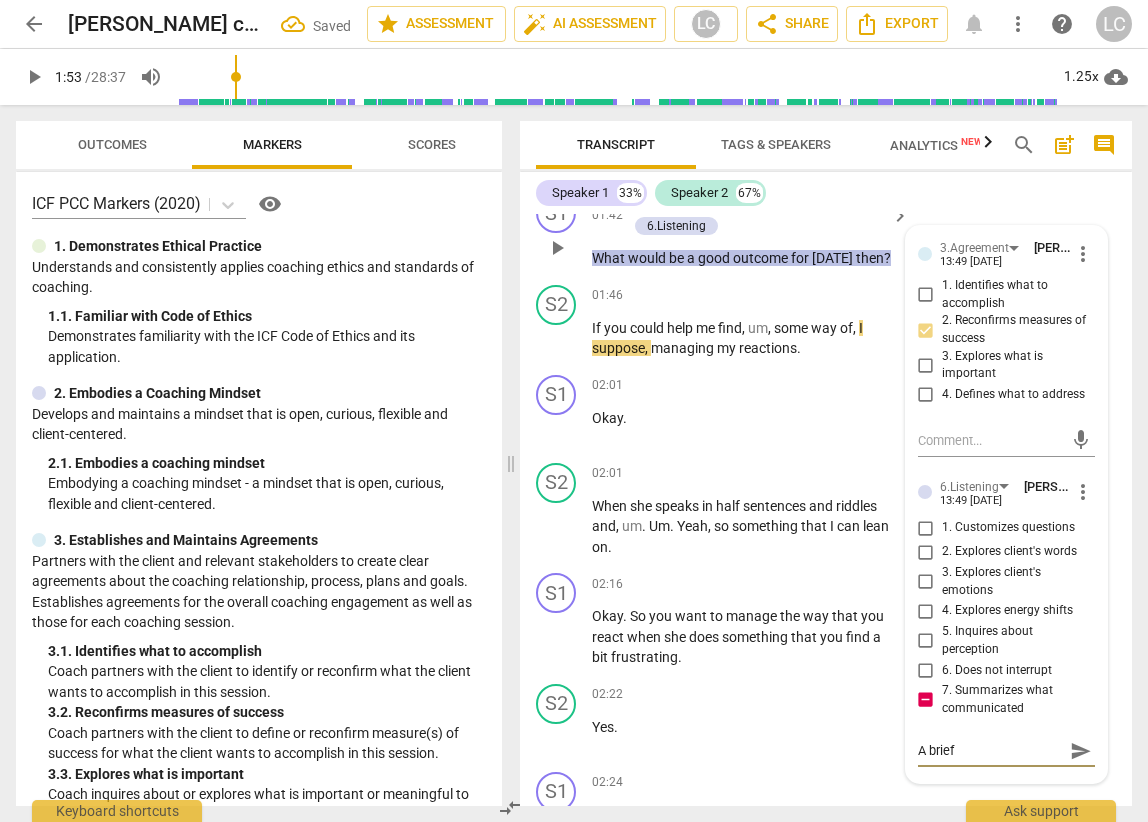type on "A brief" 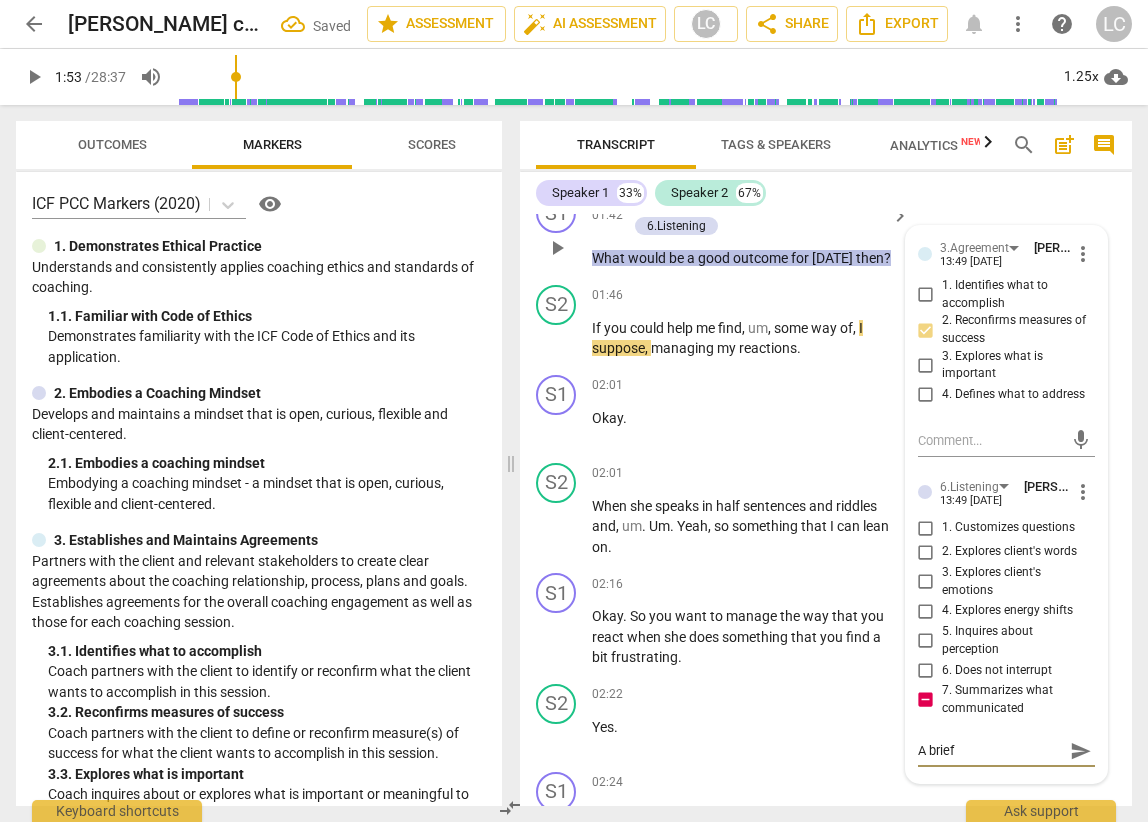 type on "A brief s" 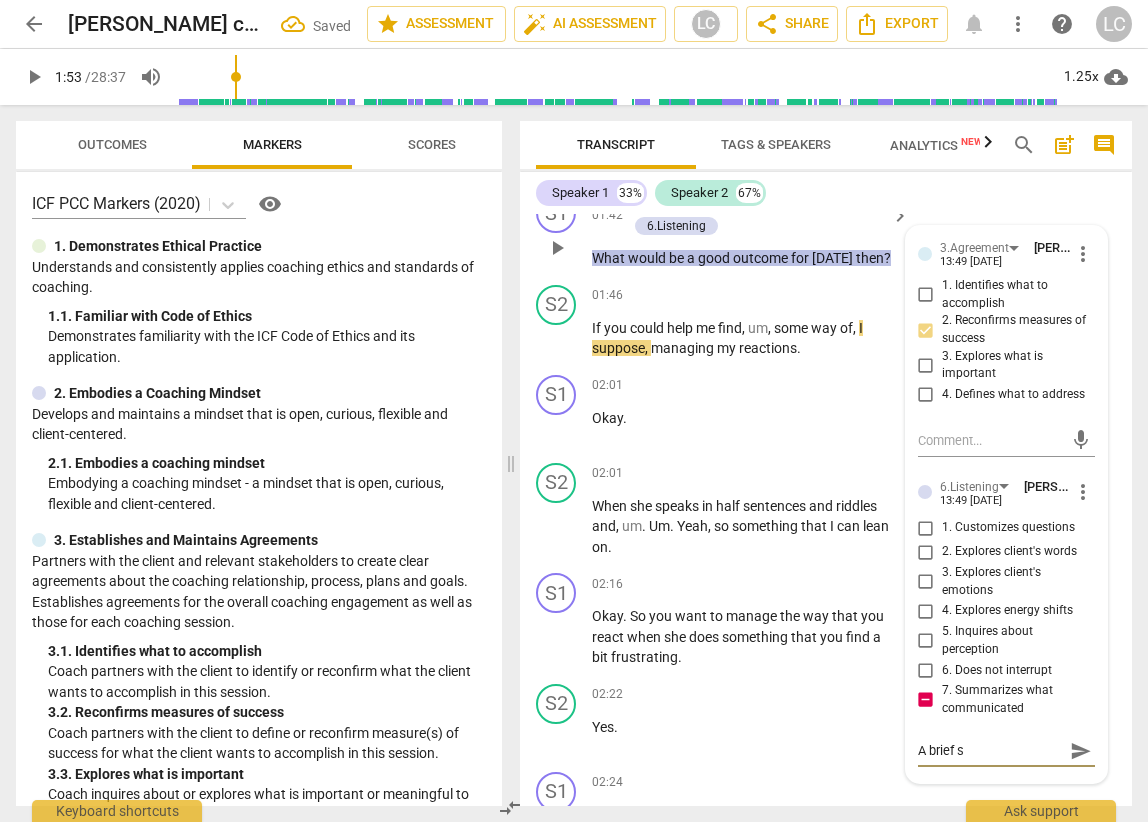 type on "A brief su" 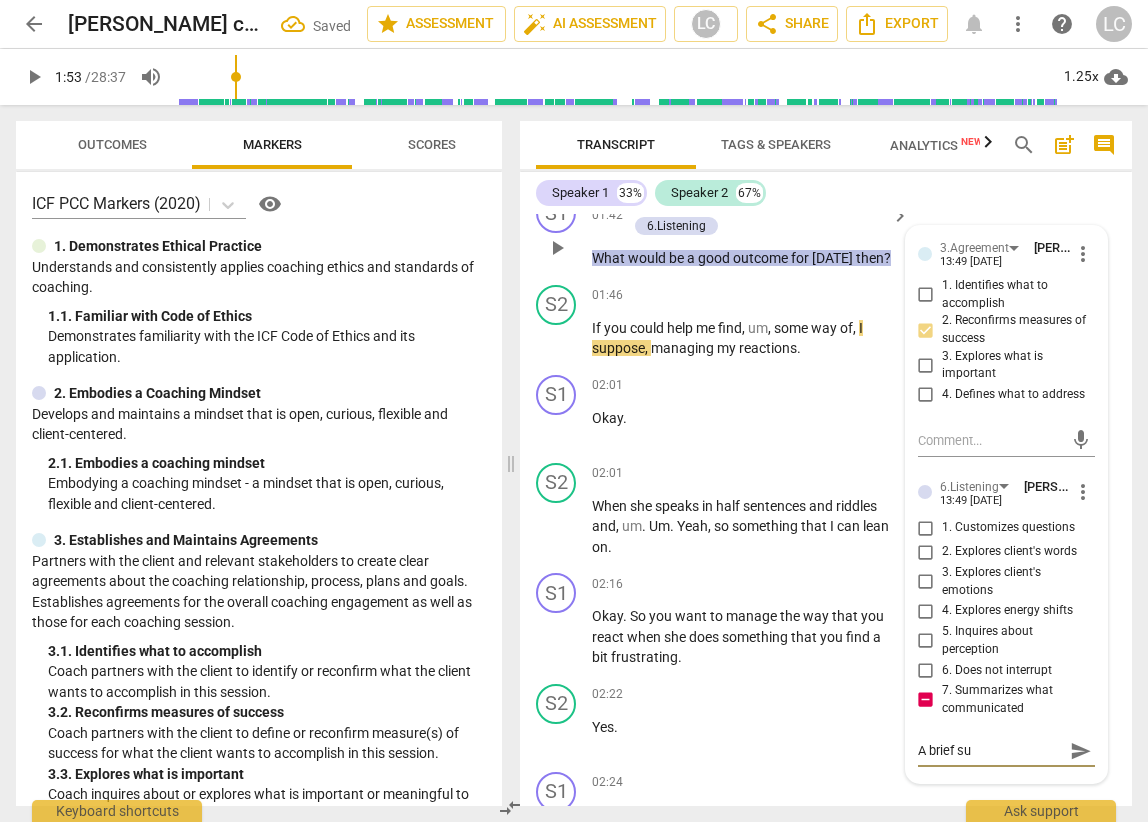 type on "A brief sum" 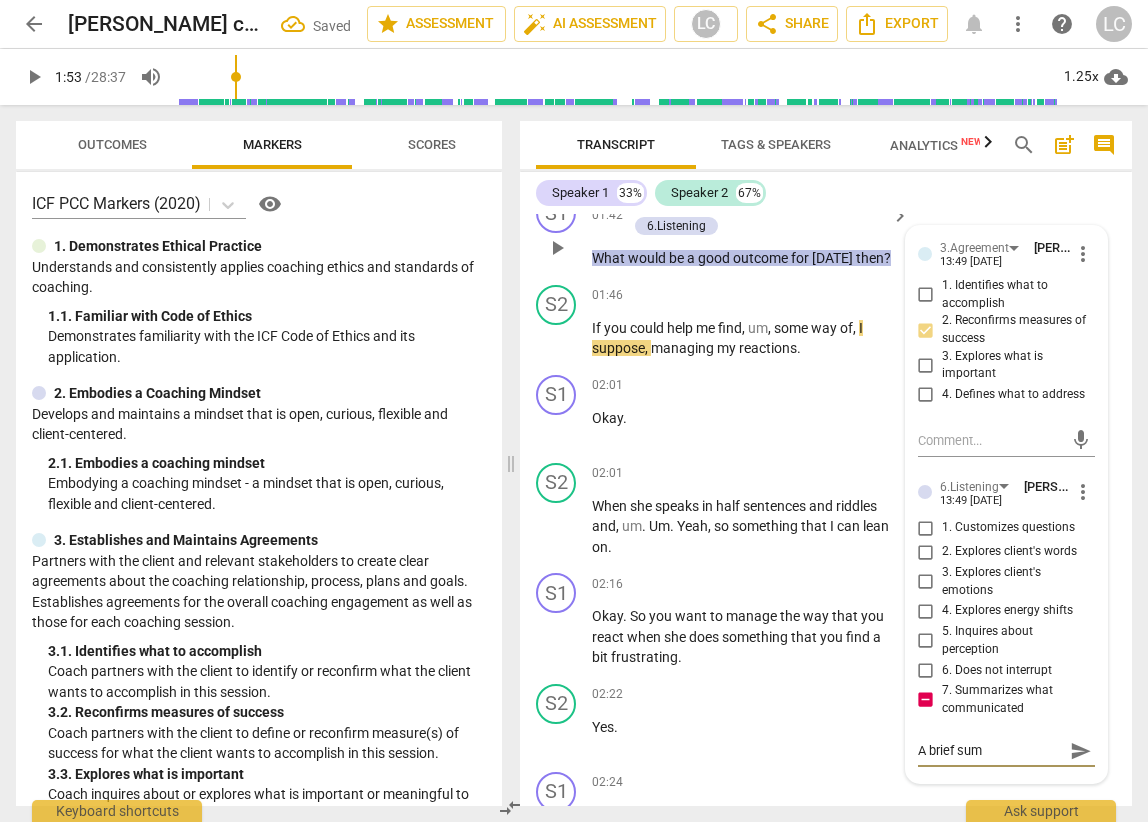 type on "A brief summ" 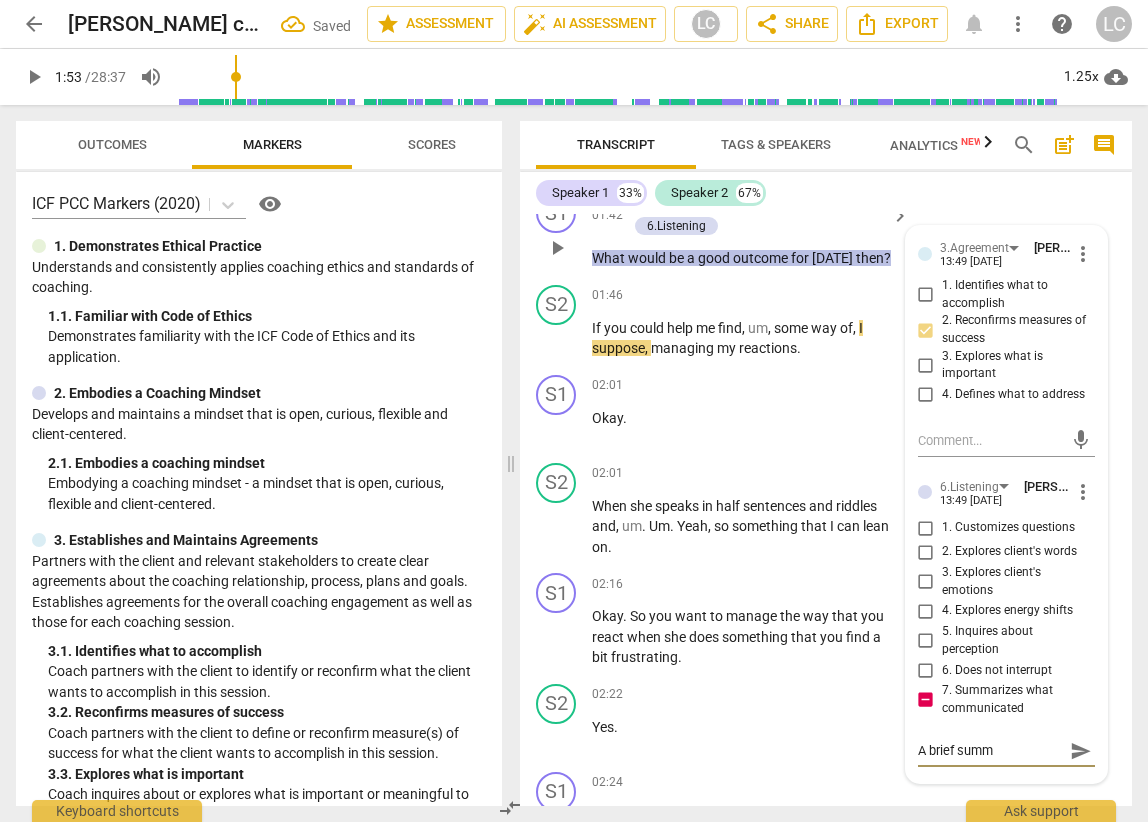 type on "A brief summa" 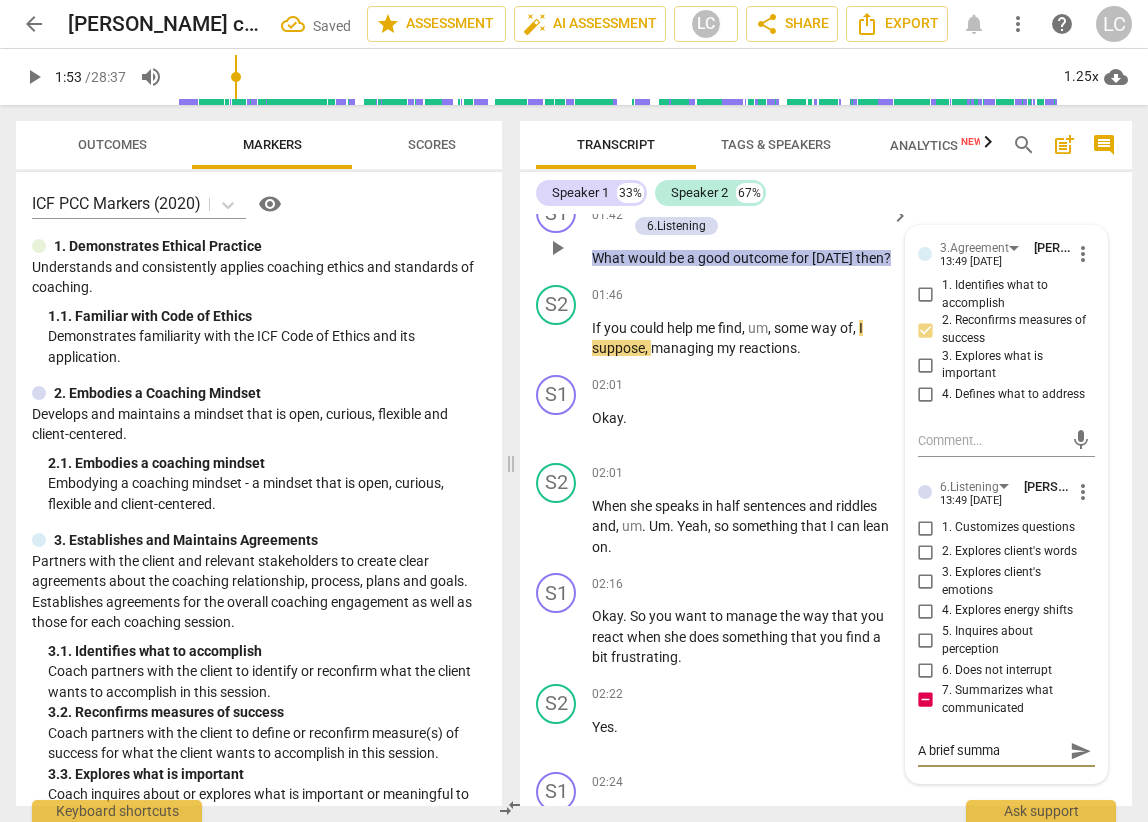 type on "A brief [PERSON_NAME]" 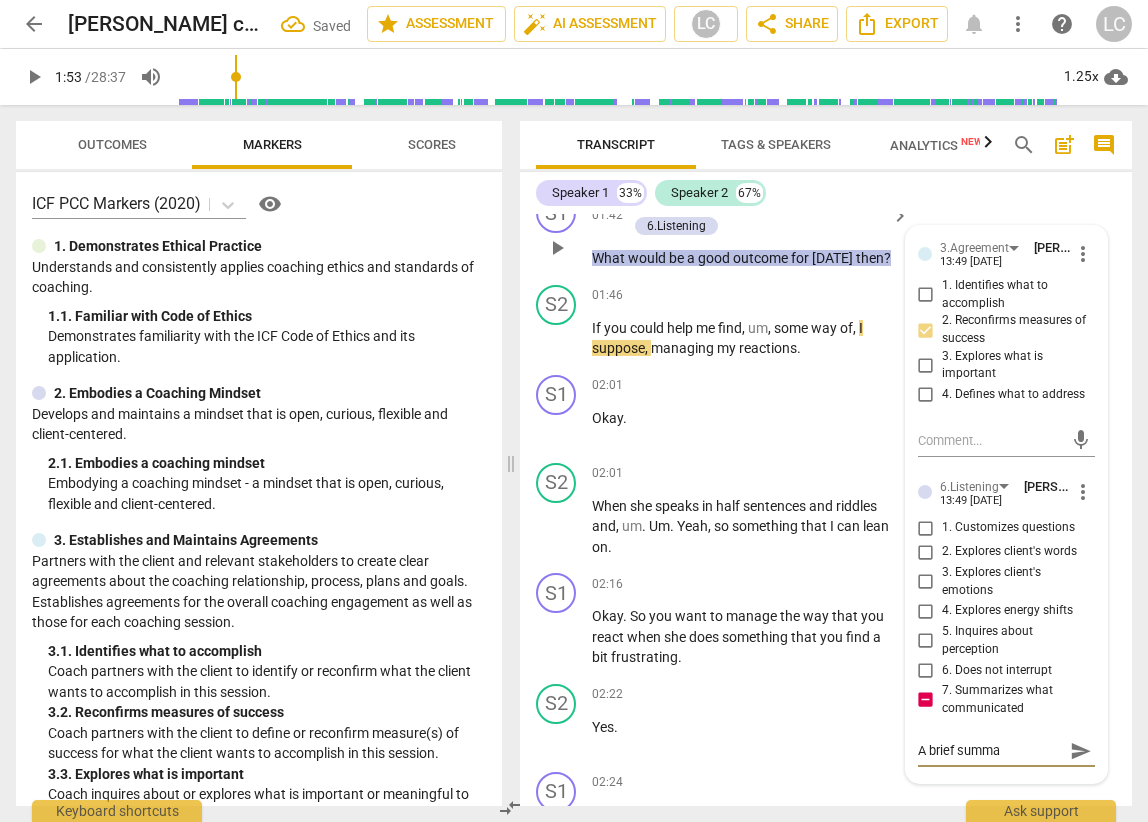 type on "A brief [PERSON_NAME]" 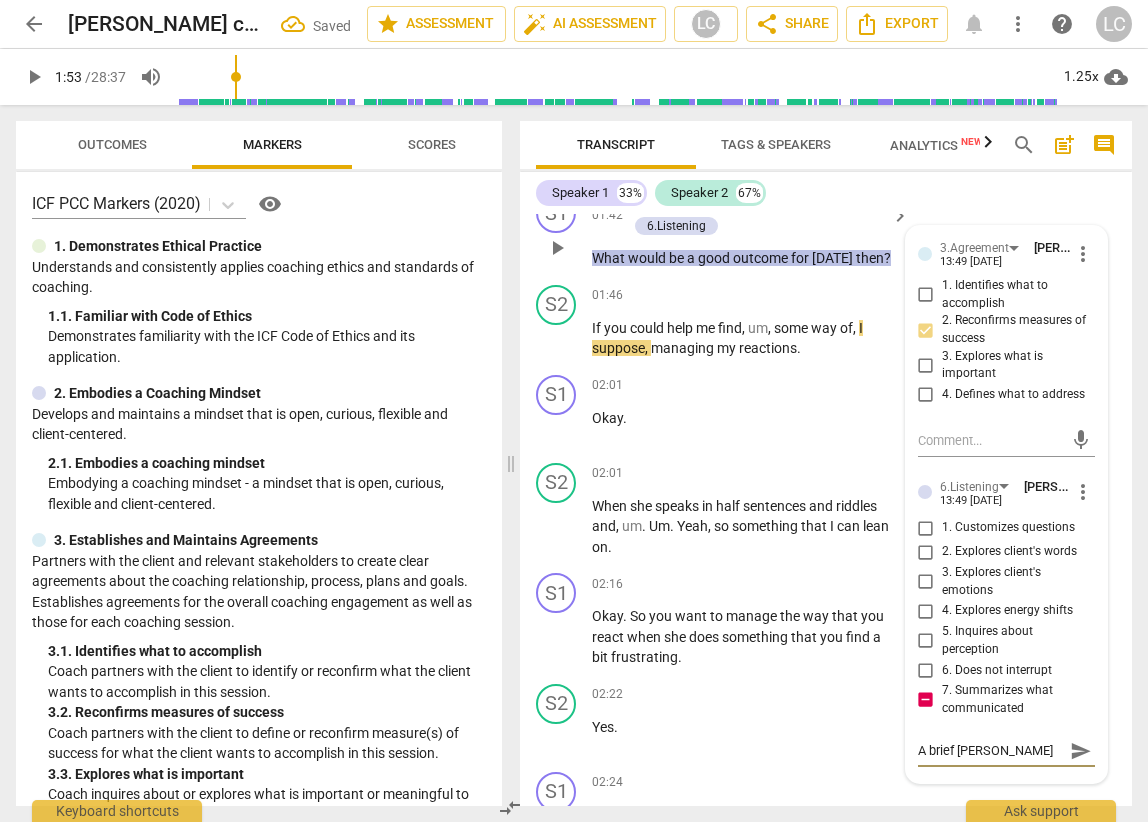 type on "A brief summary" 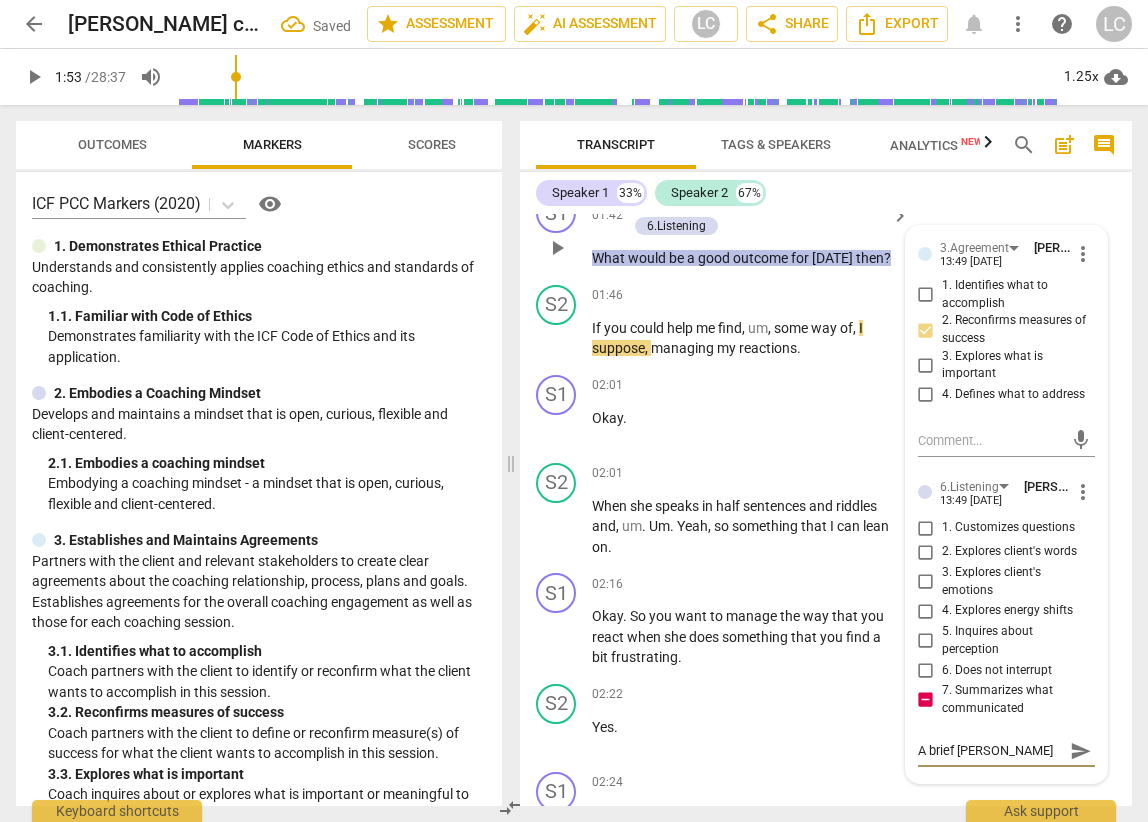 type on "A brief summary" 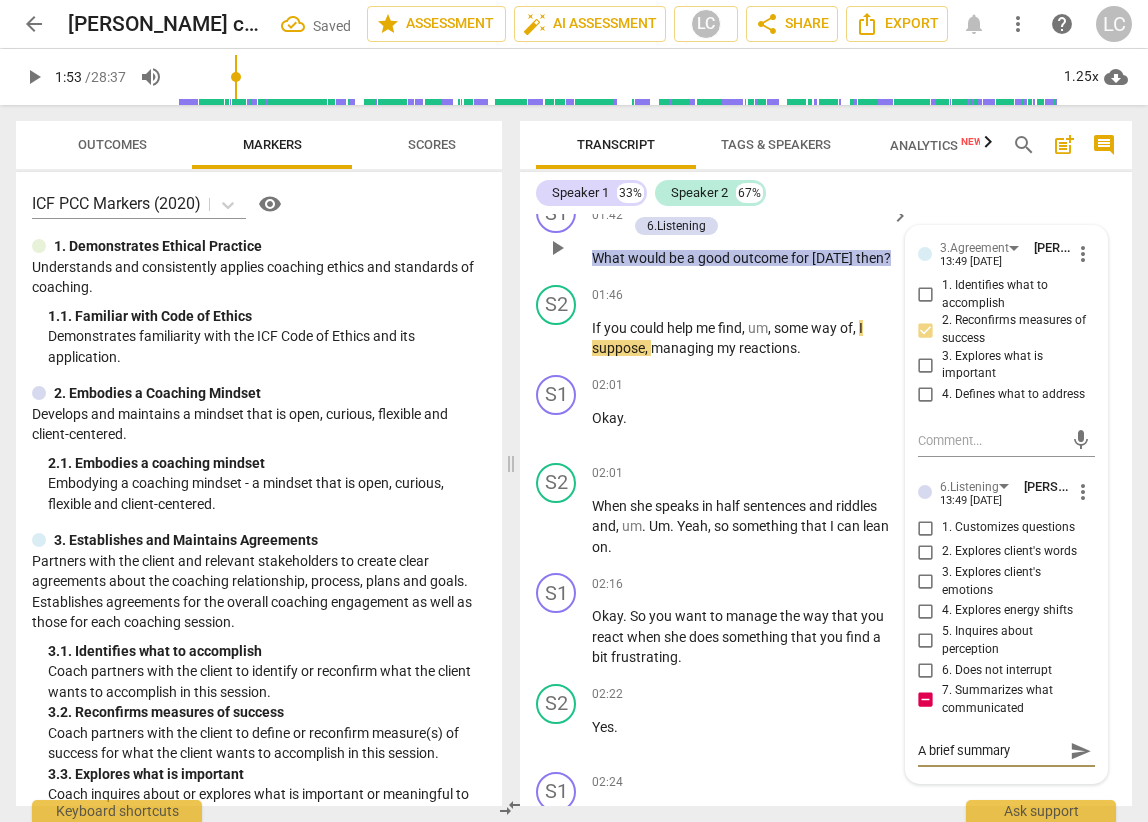 type on "A brief summary" 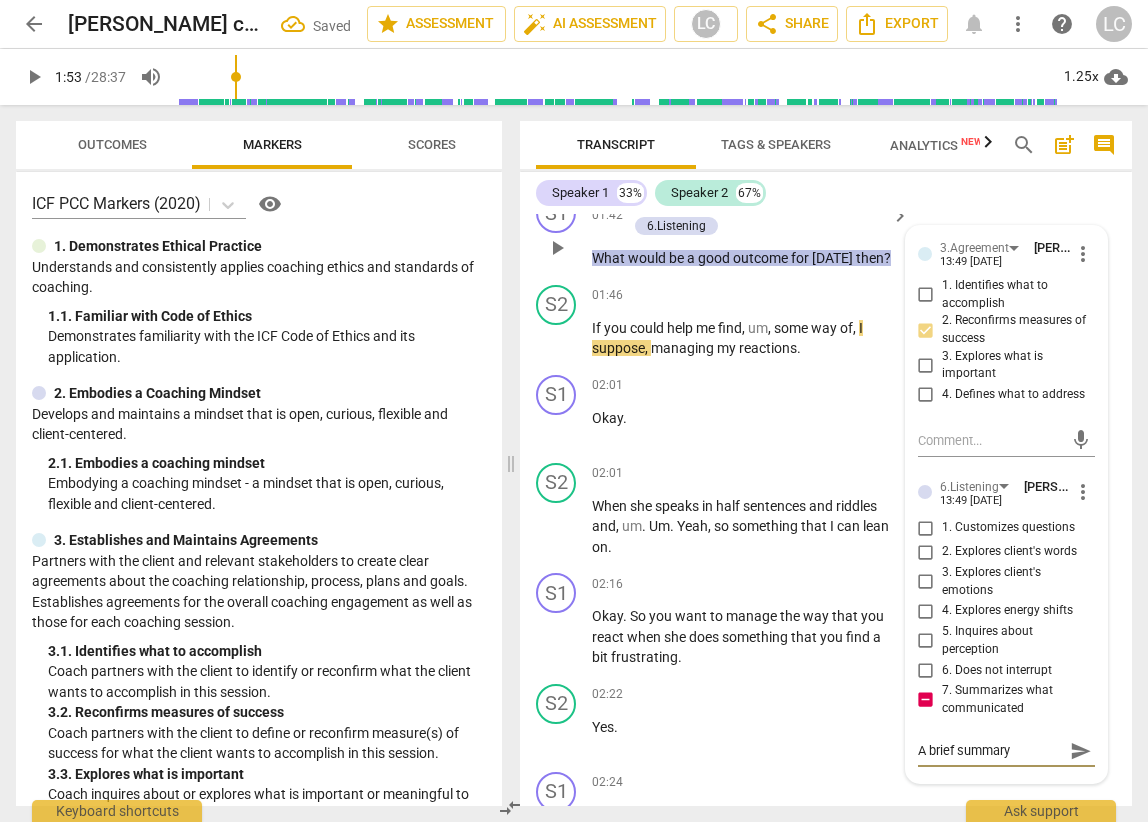 type on "A brief summary o" 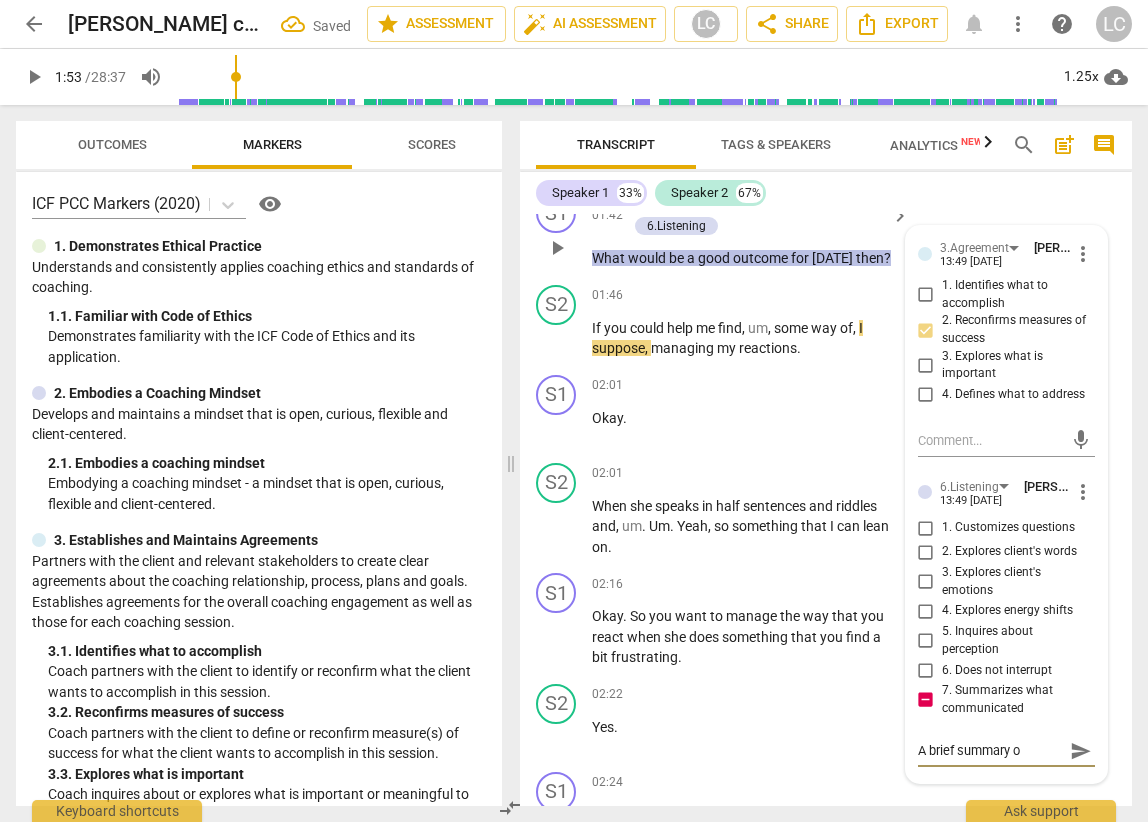 type on "A brief summary of" 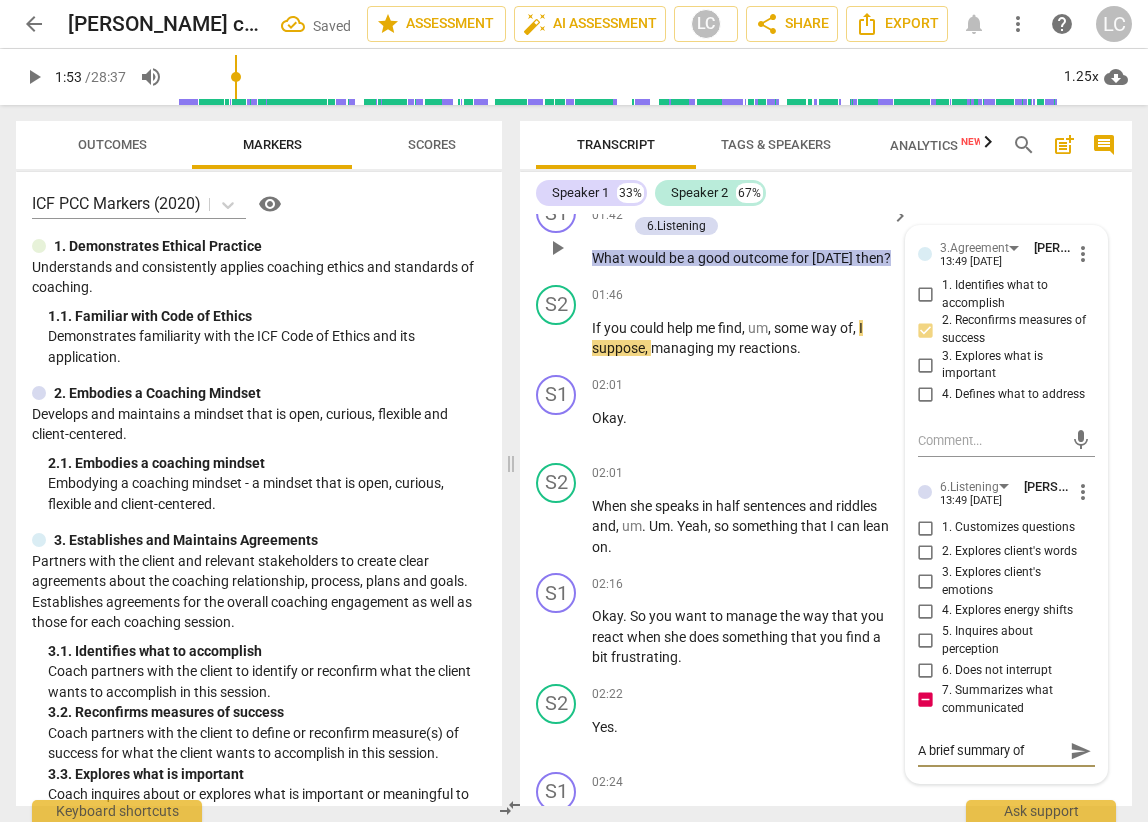type on "A brief summary of" 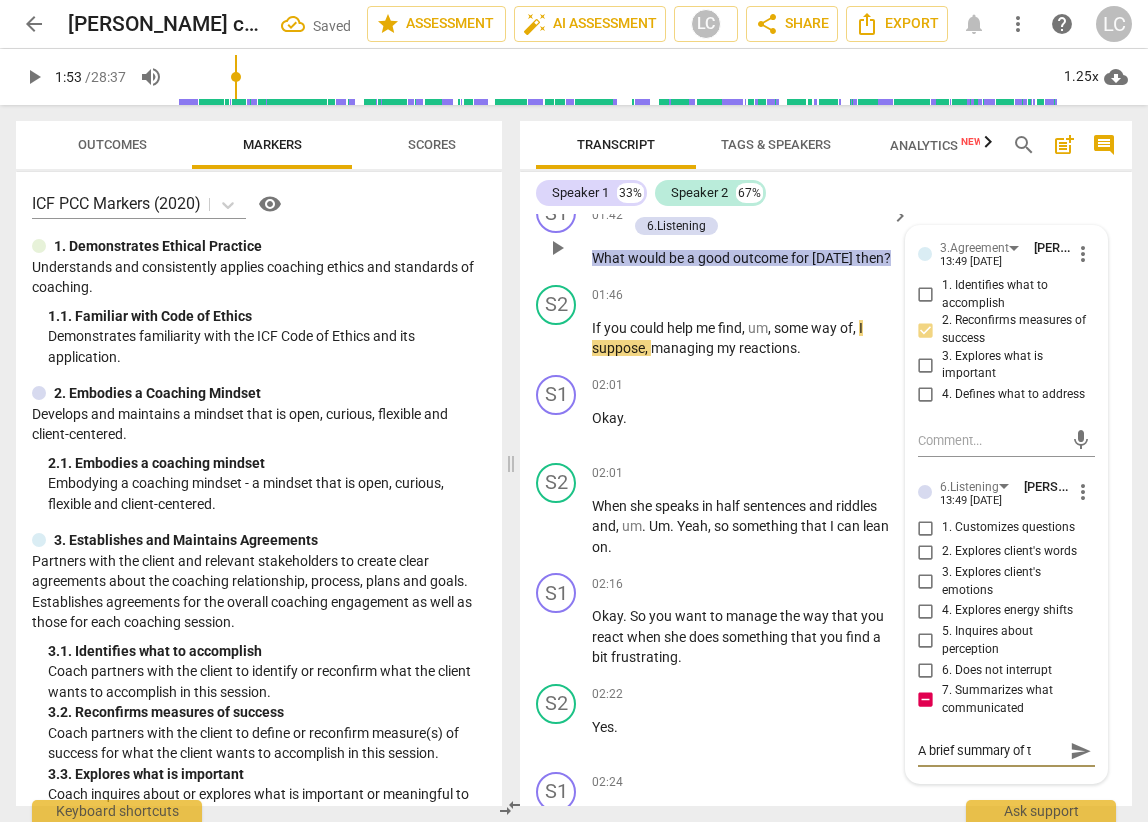 type on "A brief summary of th" 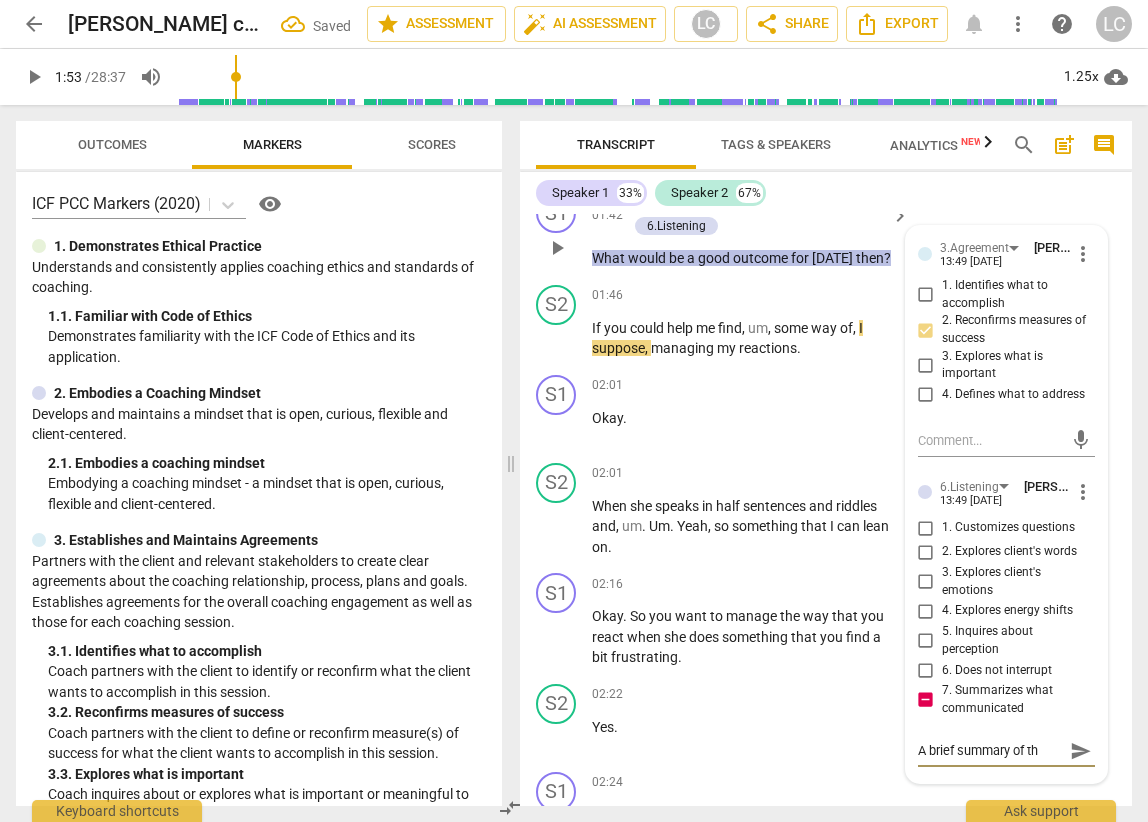 type on "A brief summary of the" 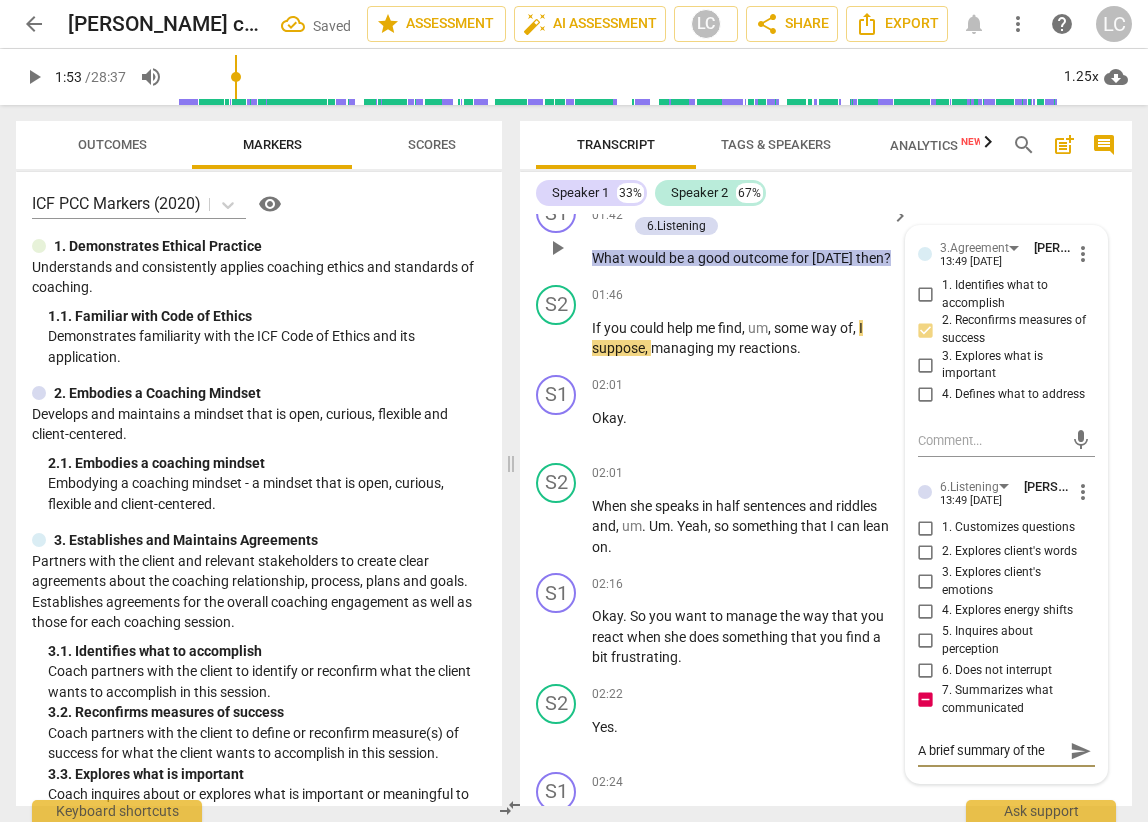 type on "A brief summary of the" 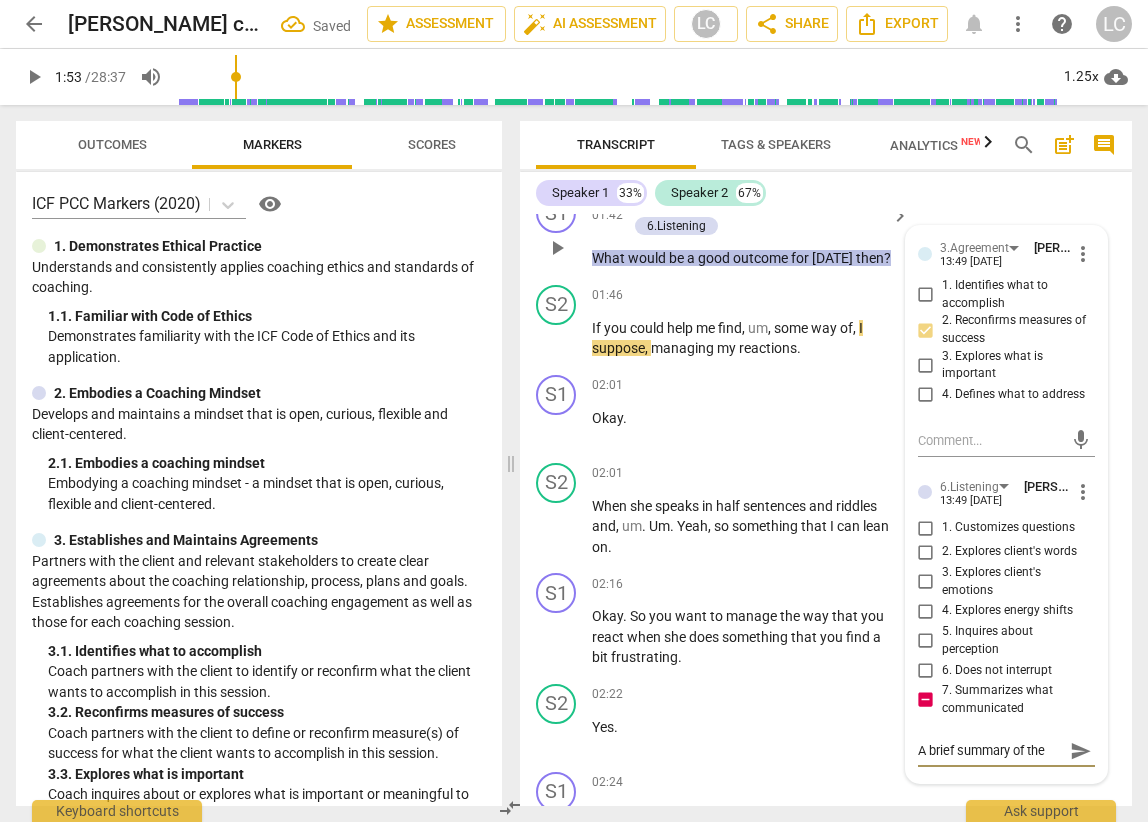 type on "A brief summary of the" 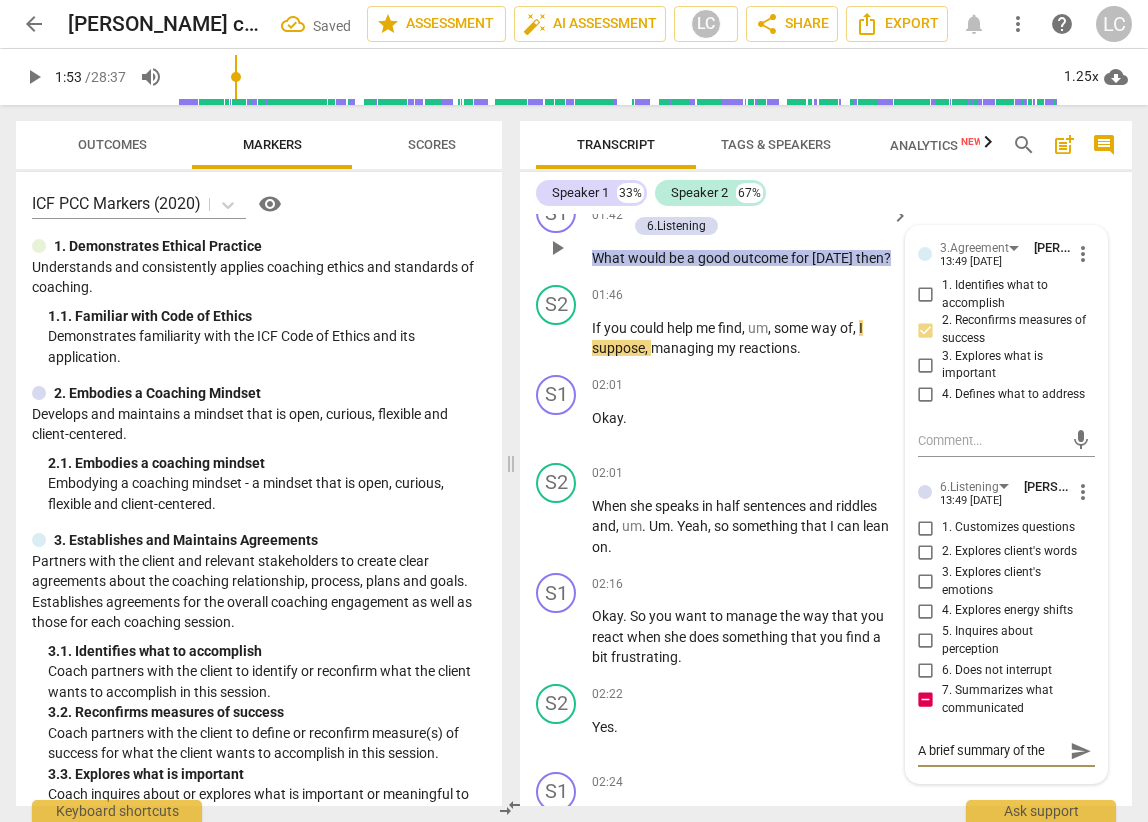type on "A brief summary of the t" 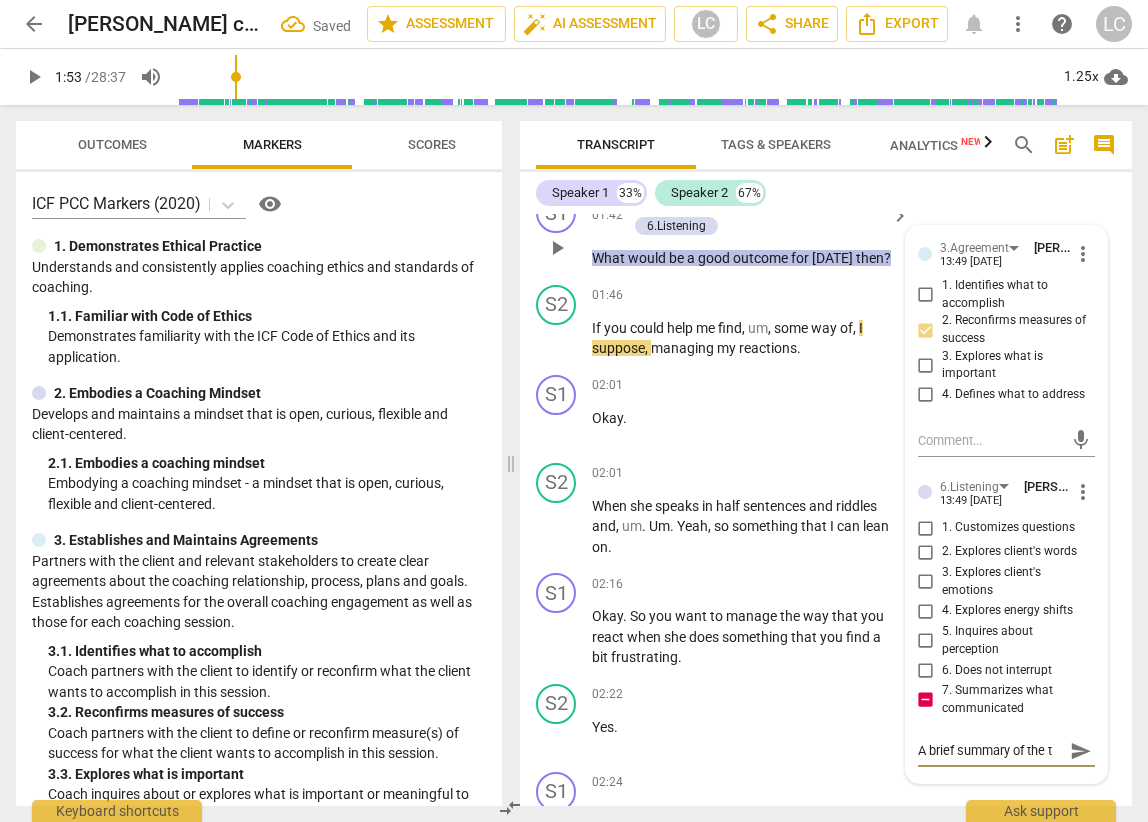 type on "A brief summary of the to" 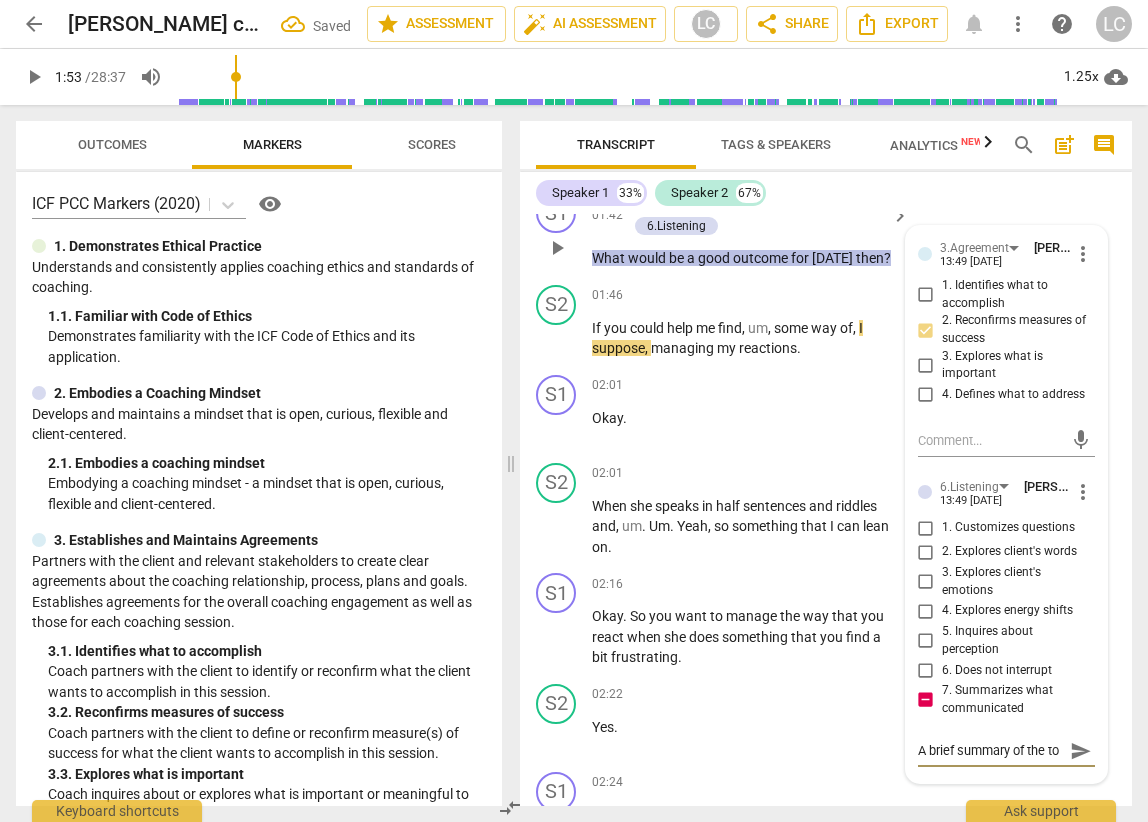 type on "A brief summary of the top" 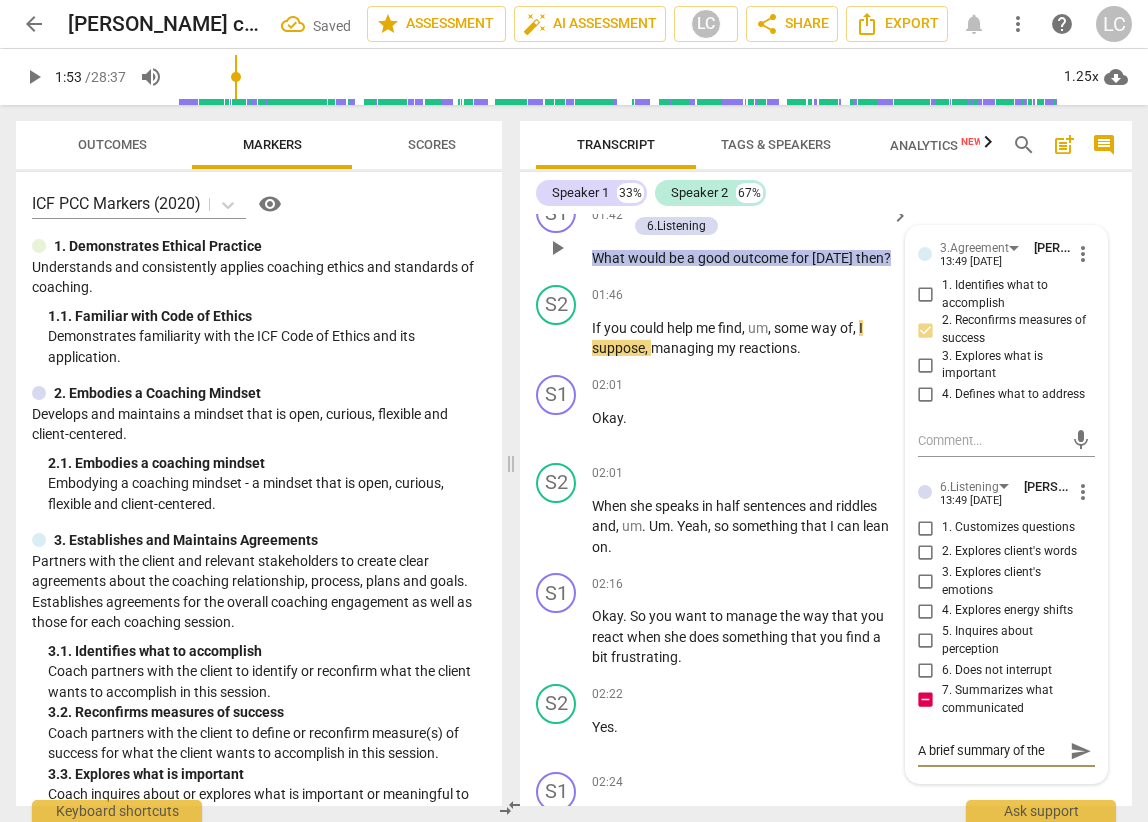 scroll, scrollTop: 17, scrollLeft: 0, axis: vertical 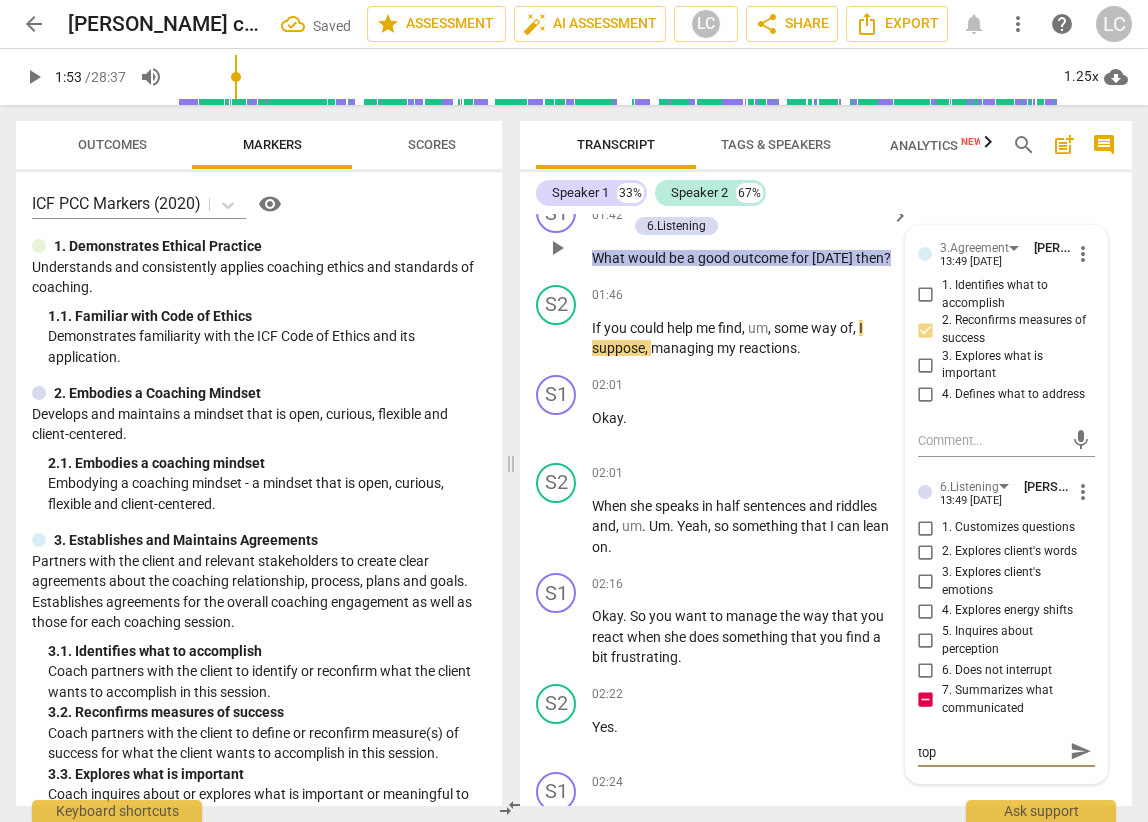 type on "A brief summary of the topi" 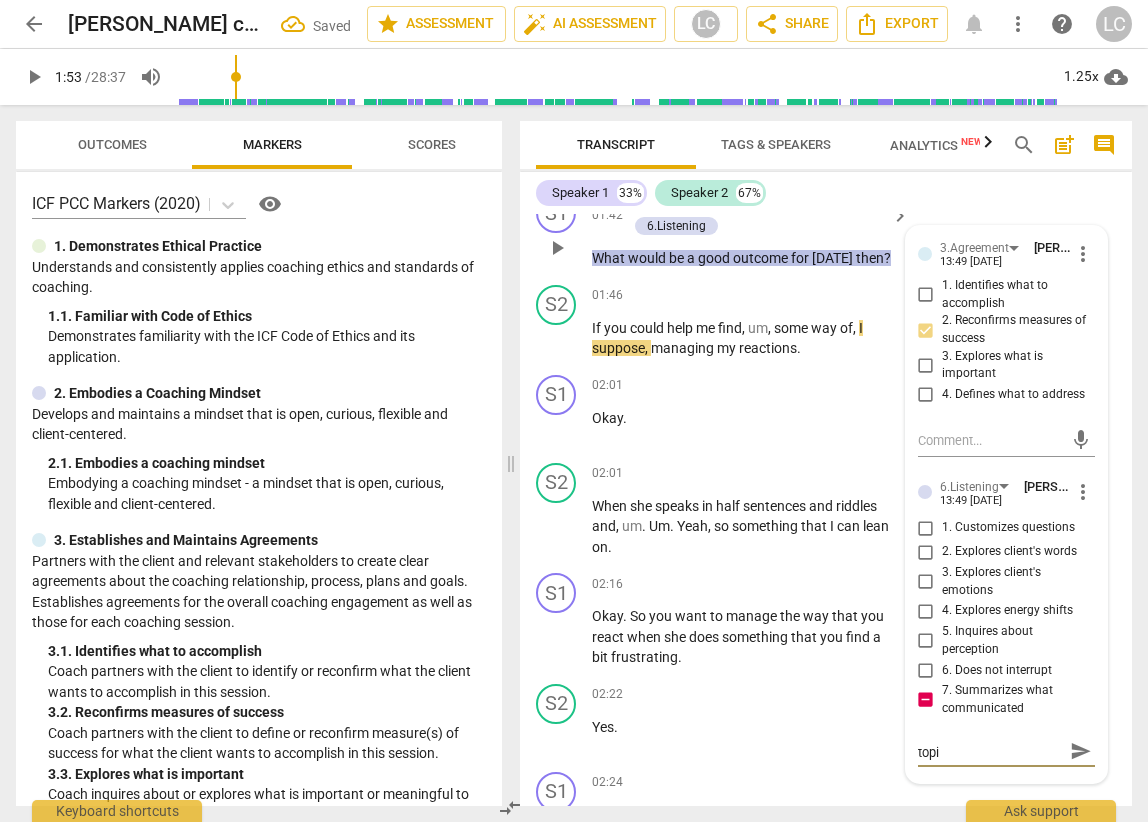 type on "A brief summary of the topic" 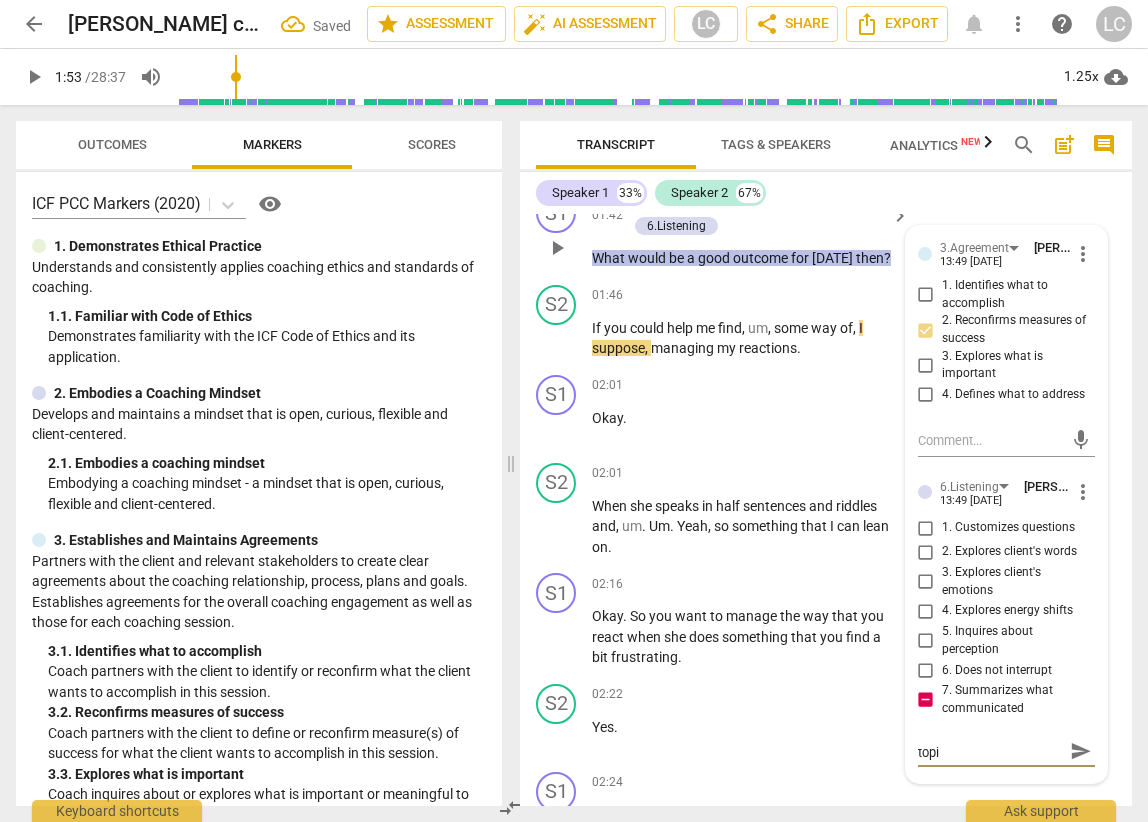 type on "A brief summary of the topic" 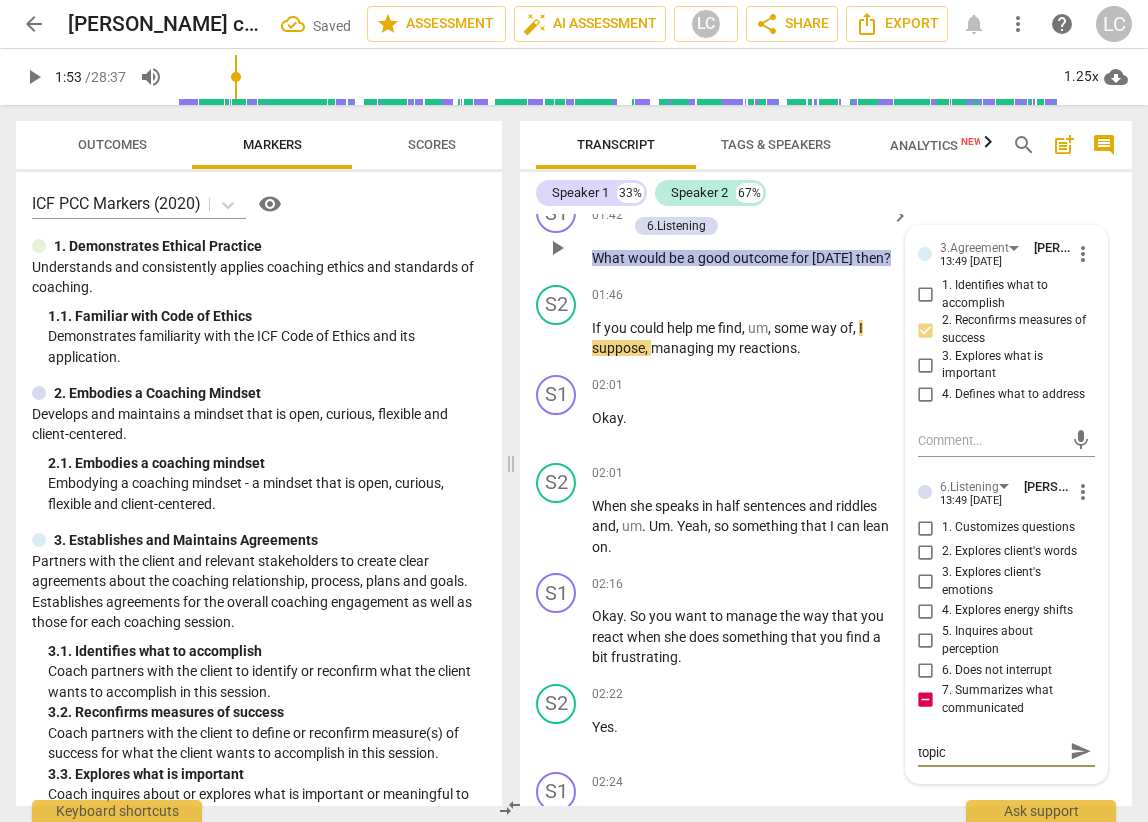 type on "A brief summary of the topic" 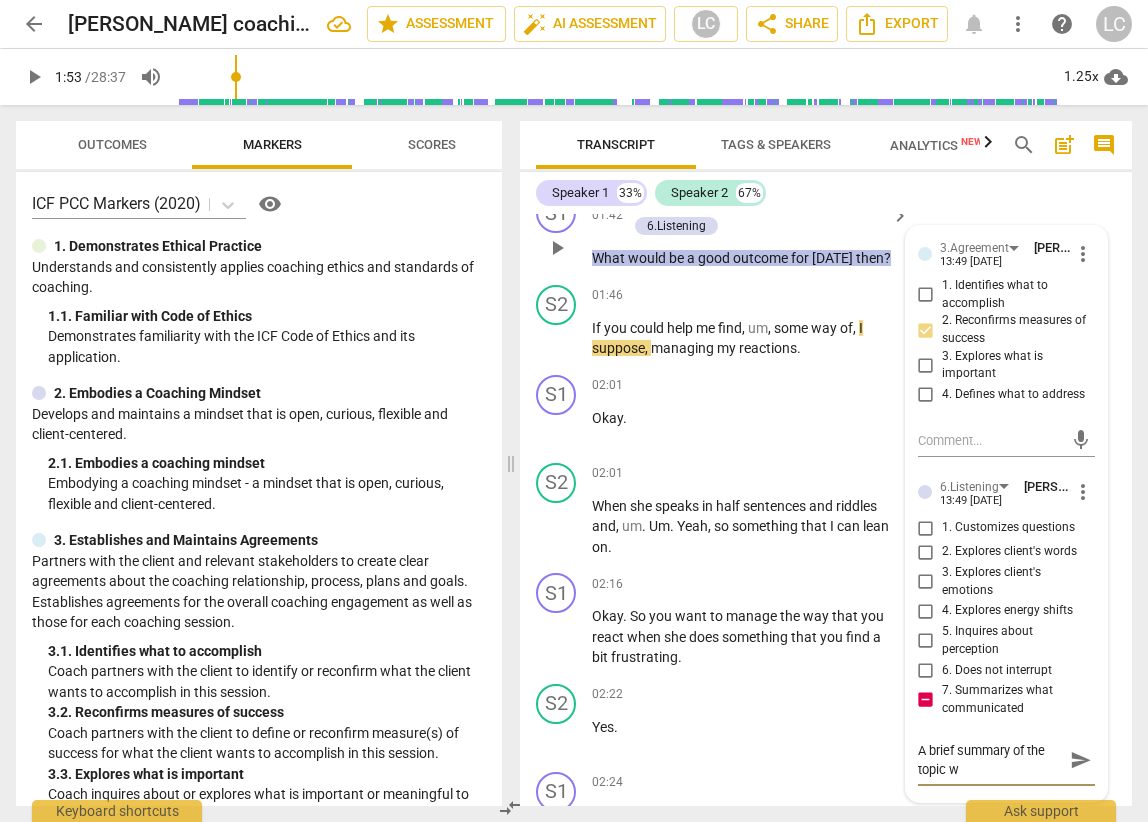 type on "A brief summary of the topic wo" 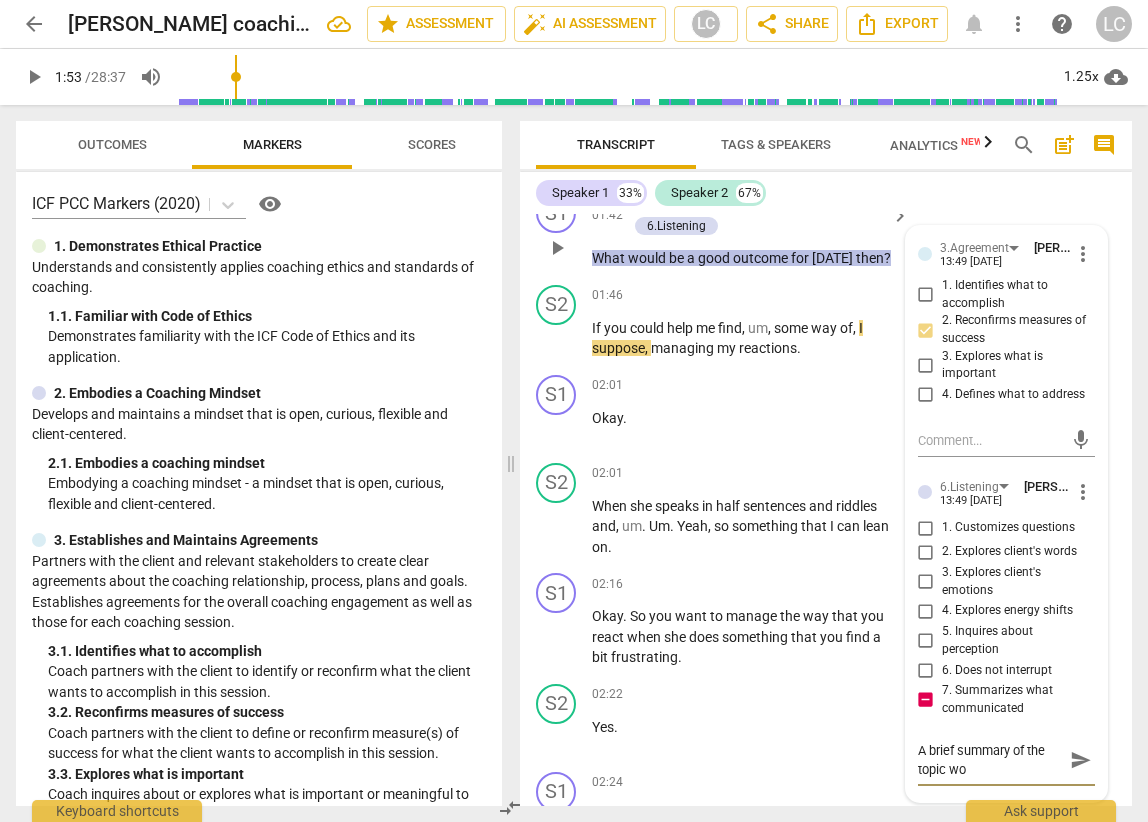 scroll, scrollTop: 0, scrollLeft: 0, axis: both 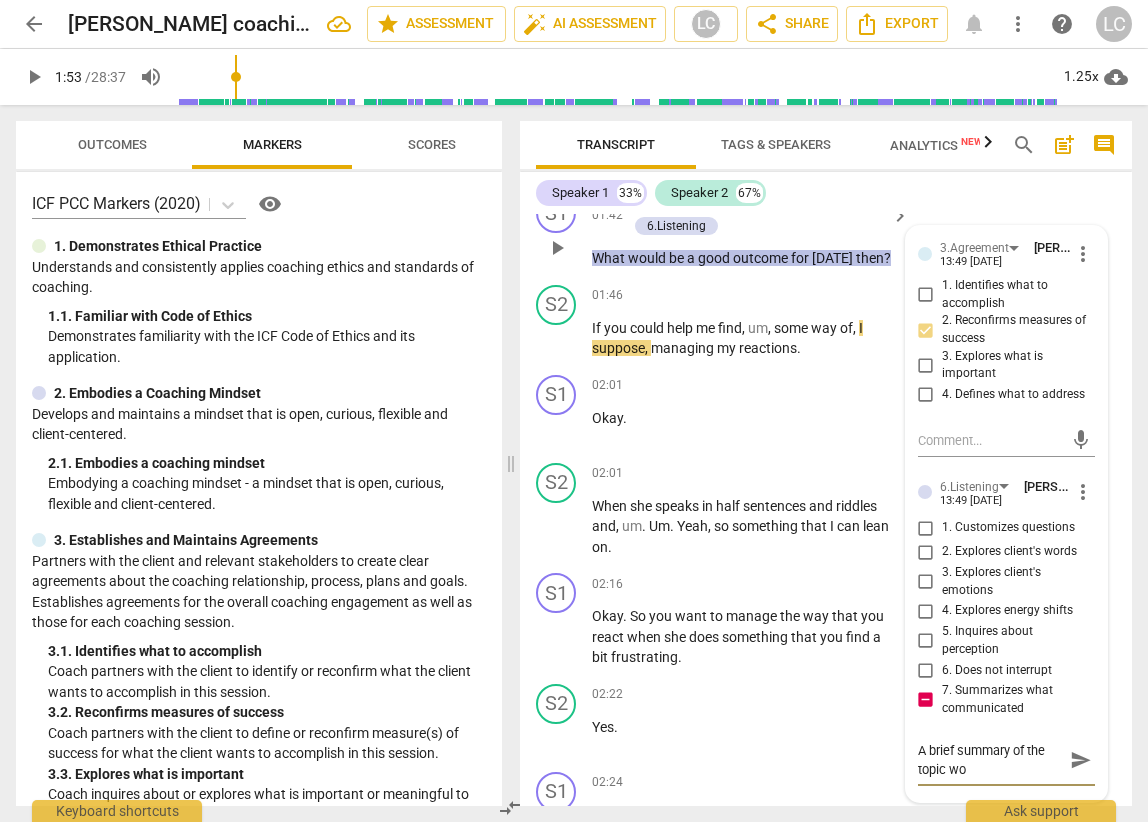 type on "A brief summary of the topic wou" 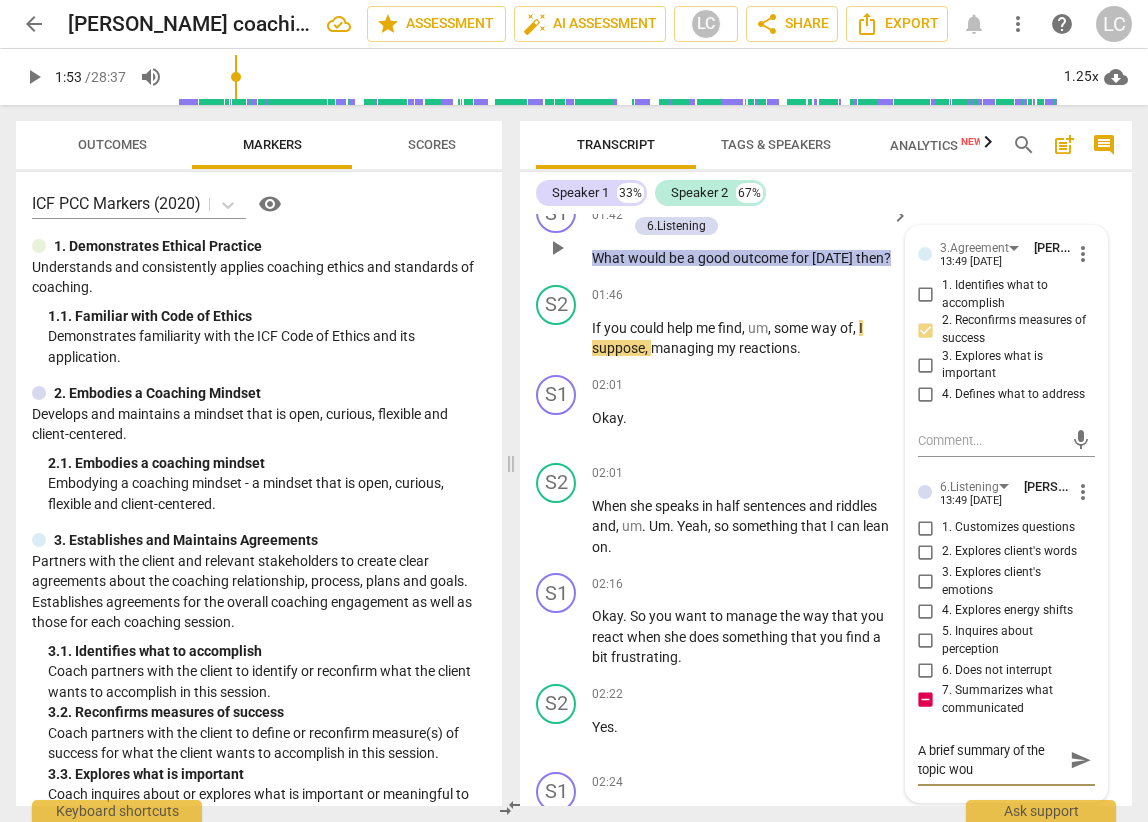 type on "A brief summary of the topic woud" 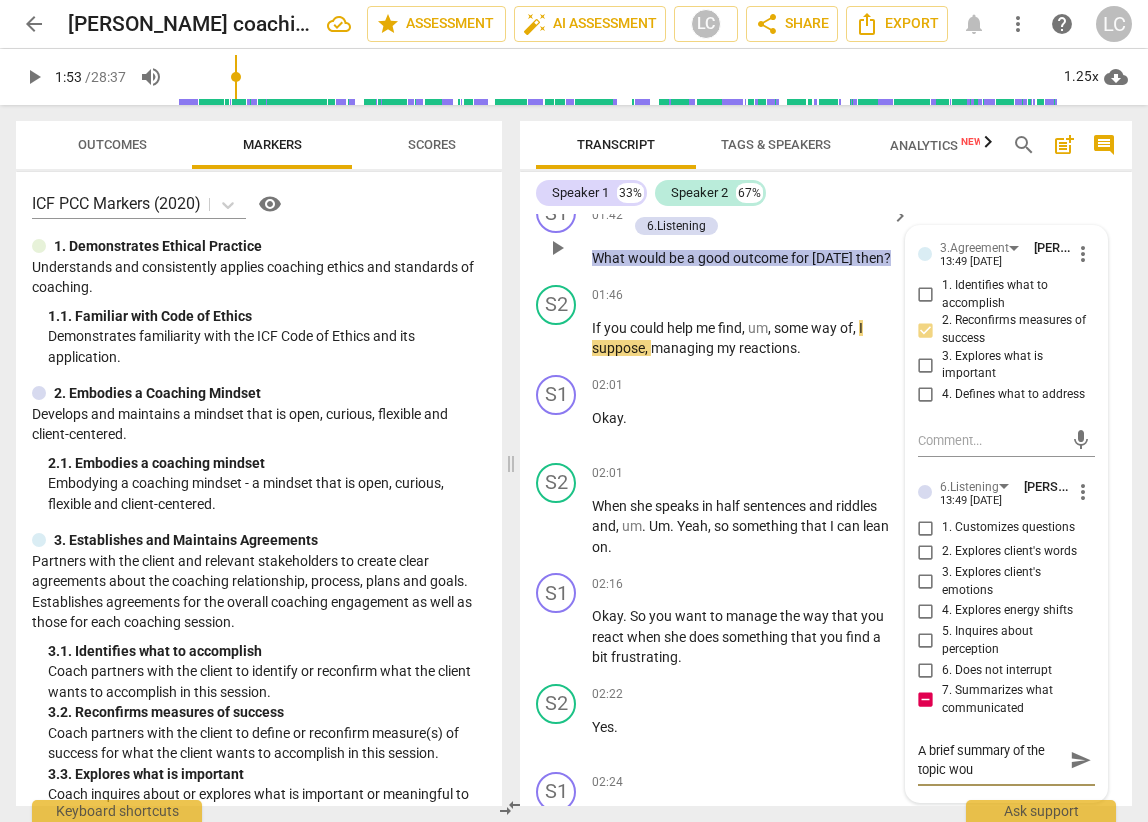 type on "A brief summary of the topic woud" 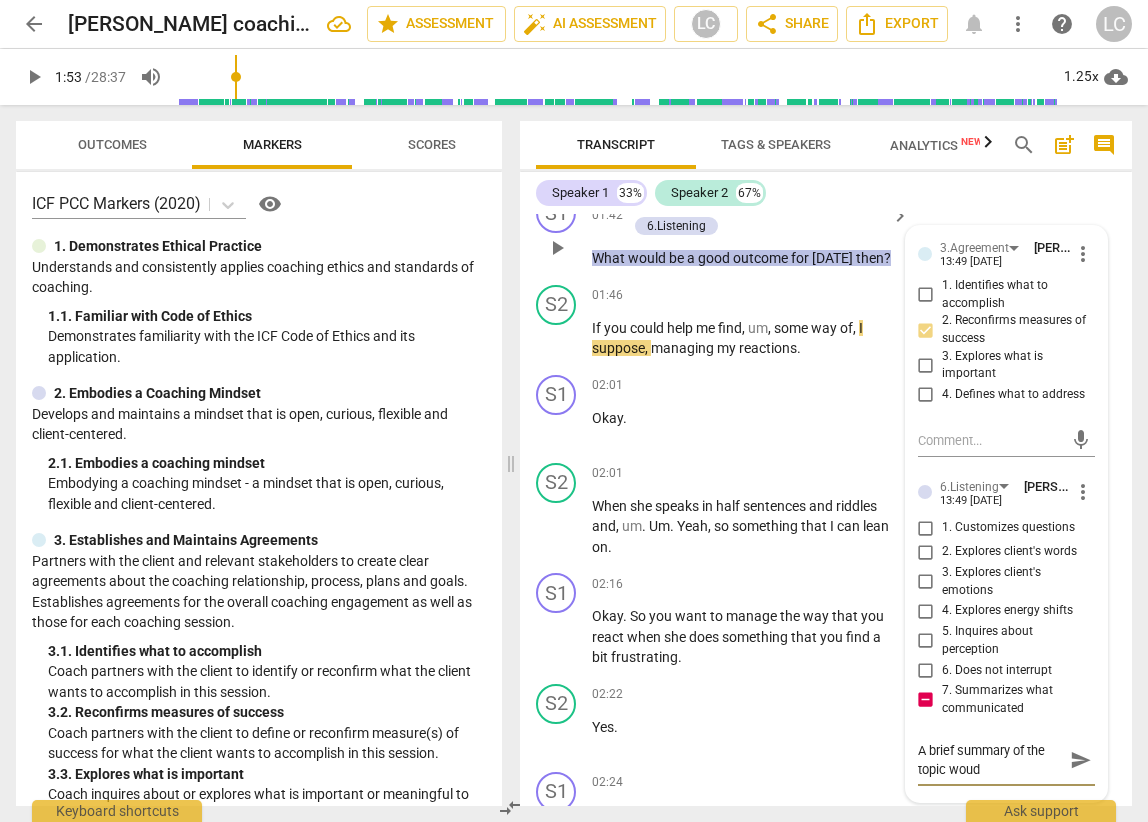 type on "A brief summary of the topic woudl" 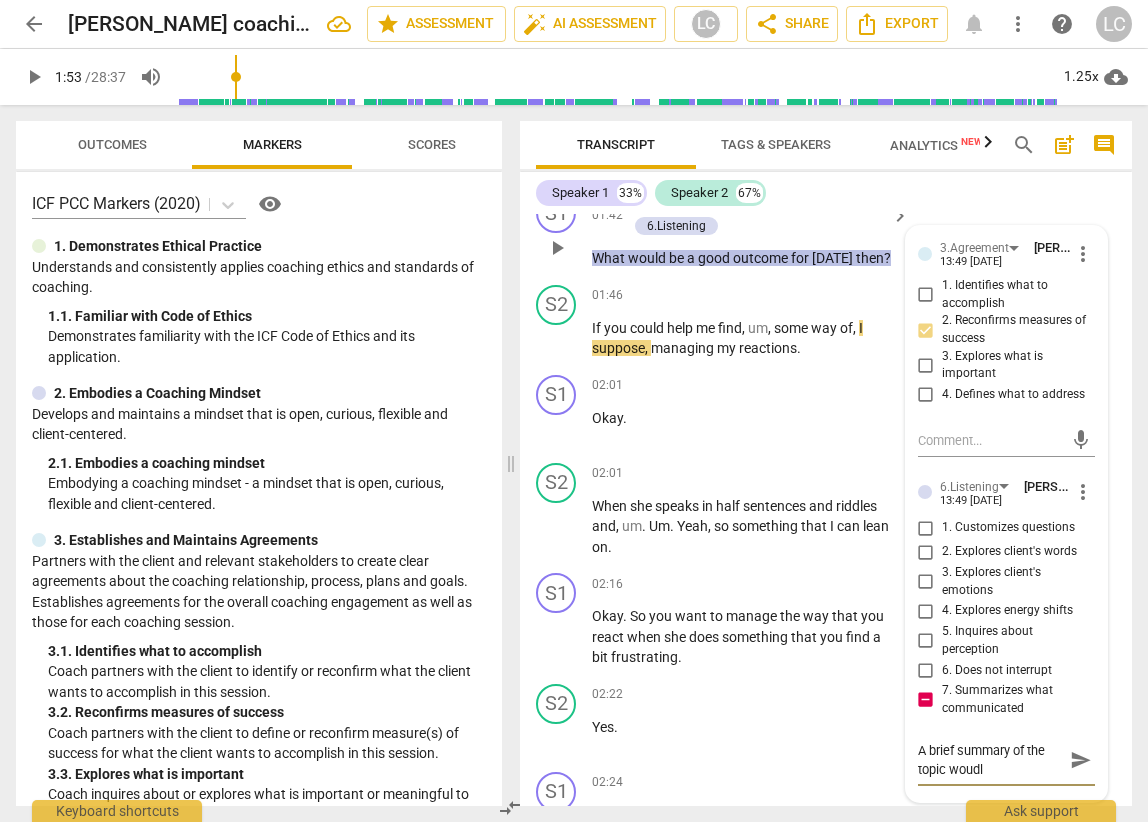 type on "A brief summary of the topic woudl" 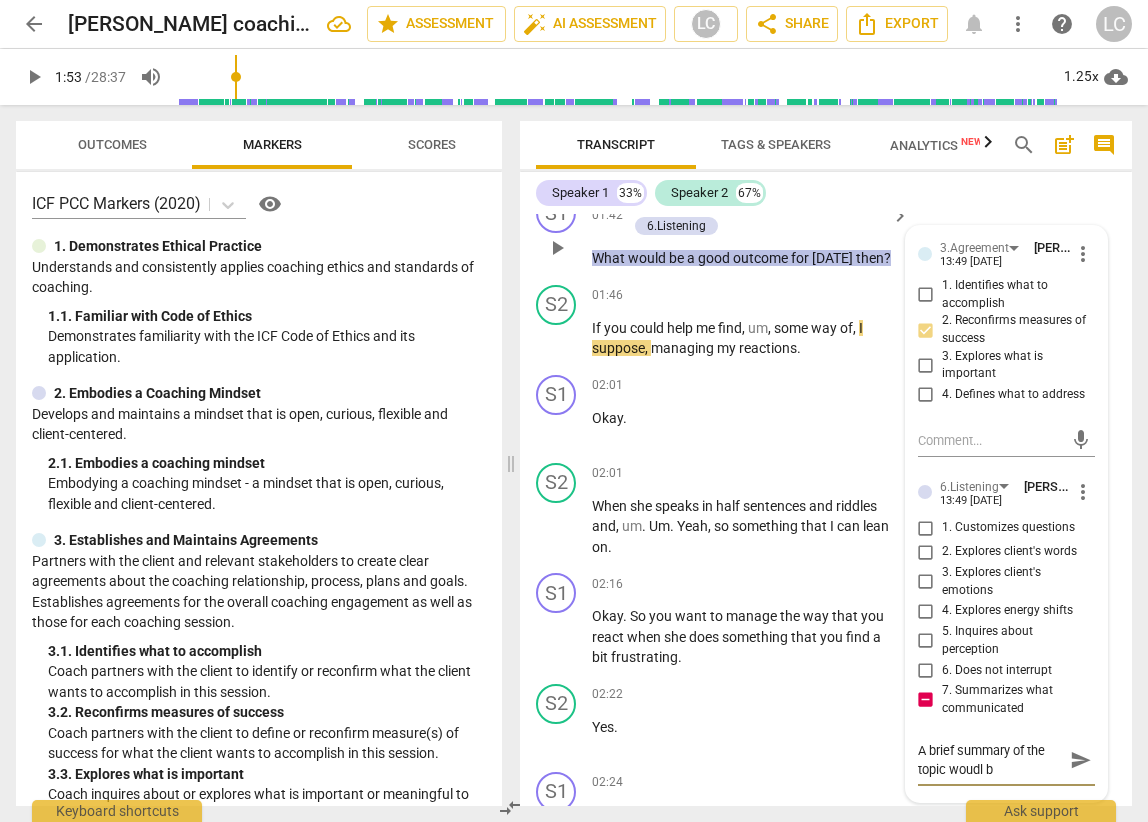type on "A brief summary of the topic woudl be" 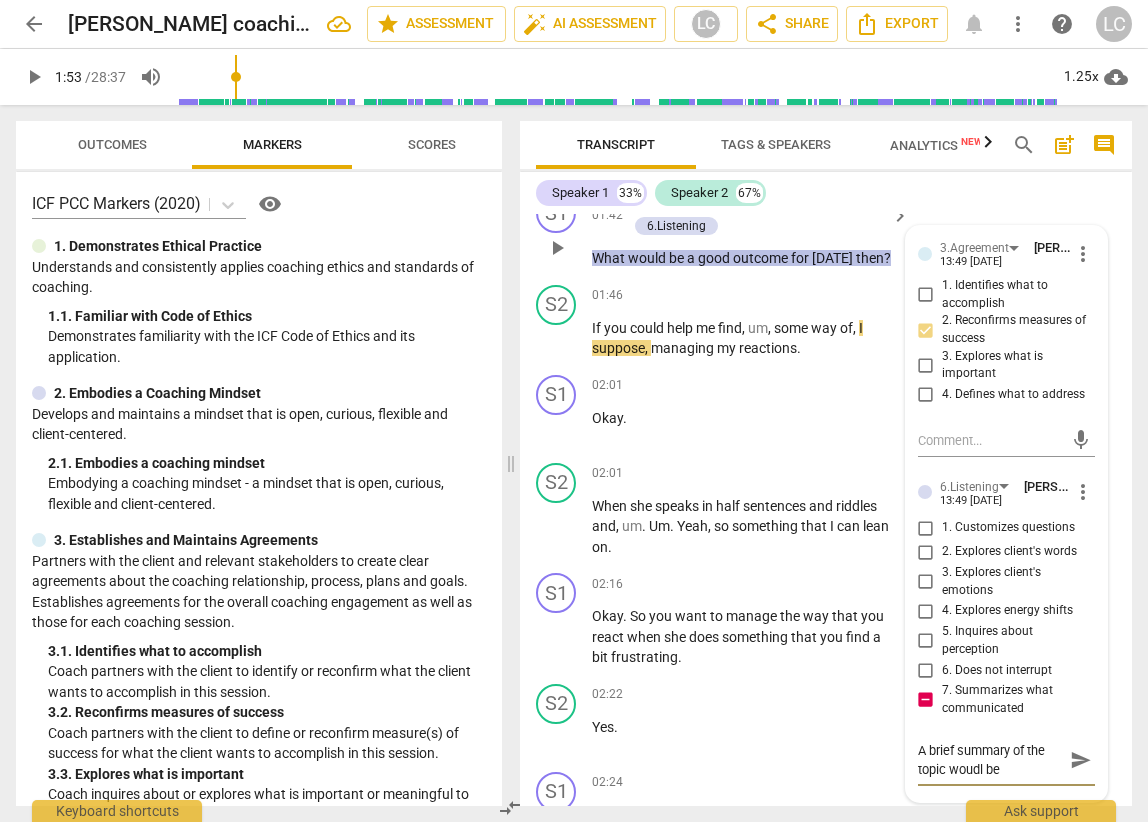 type on "A brief summary of the topic woudl be" 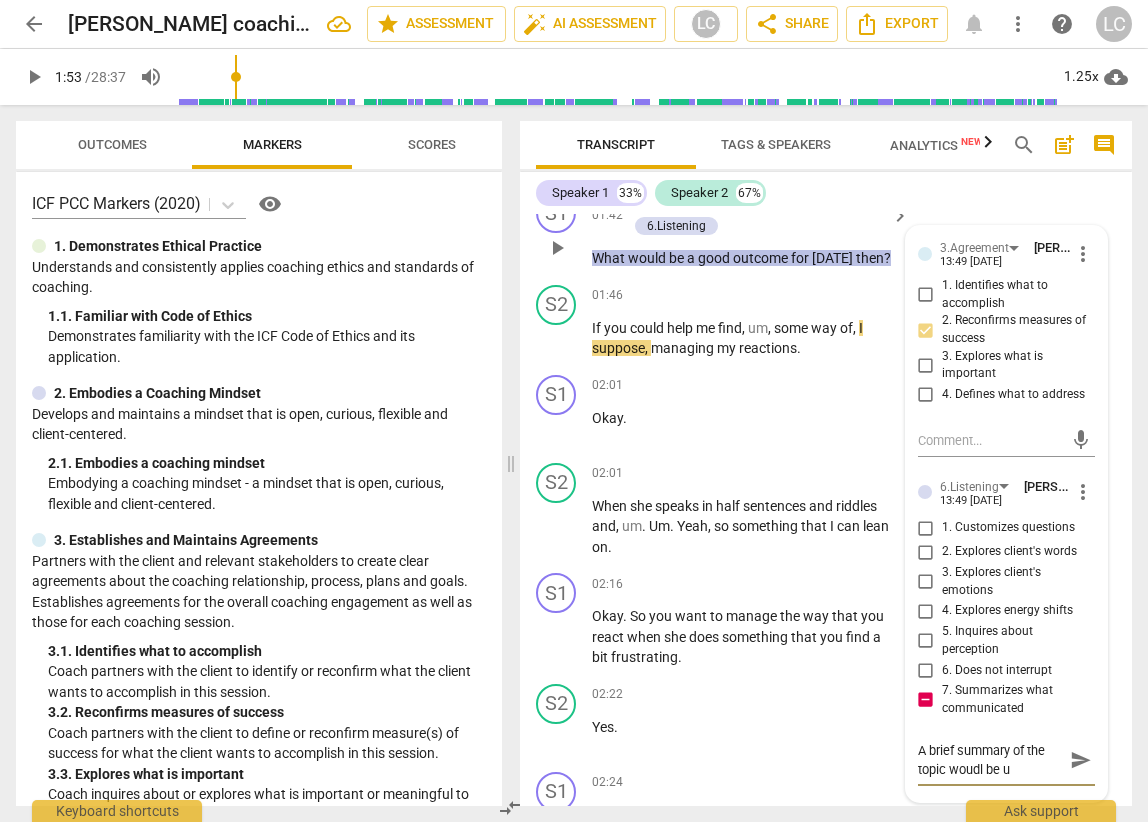 type on "A brief summary of the topic woudl be us" 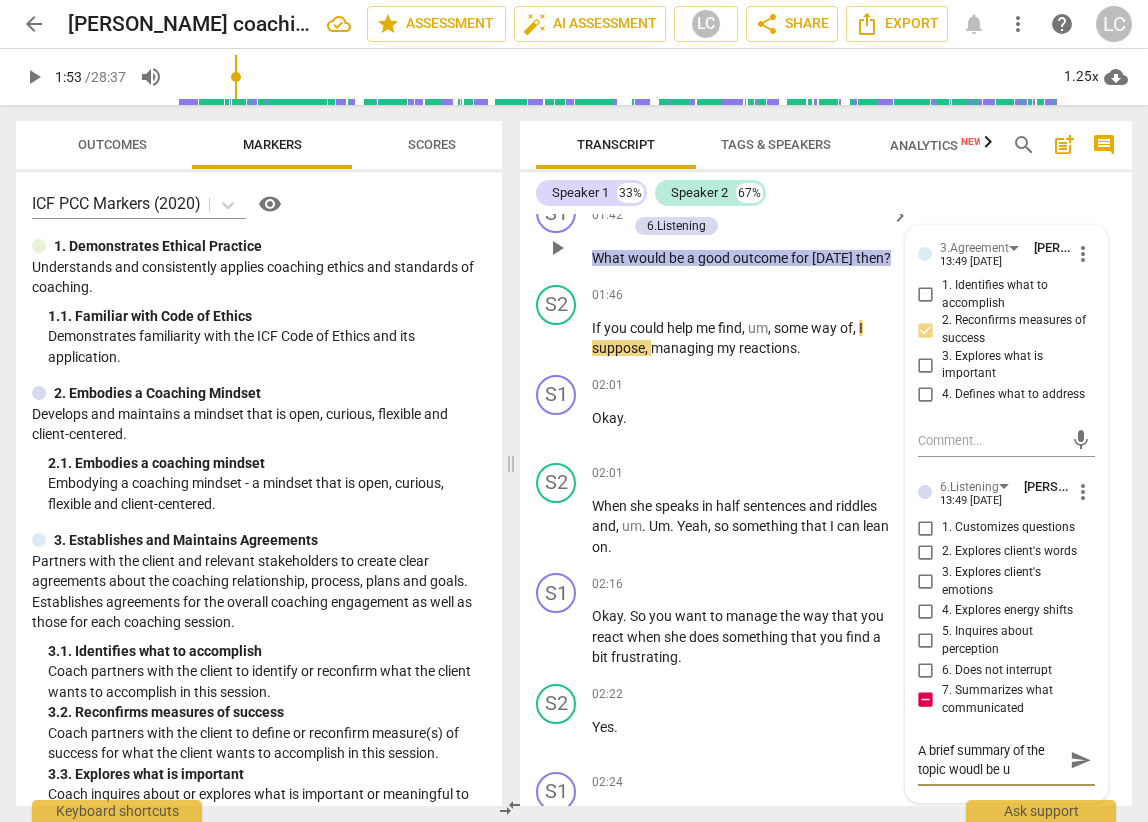 type on "A brief summary of the topic woudl be us" 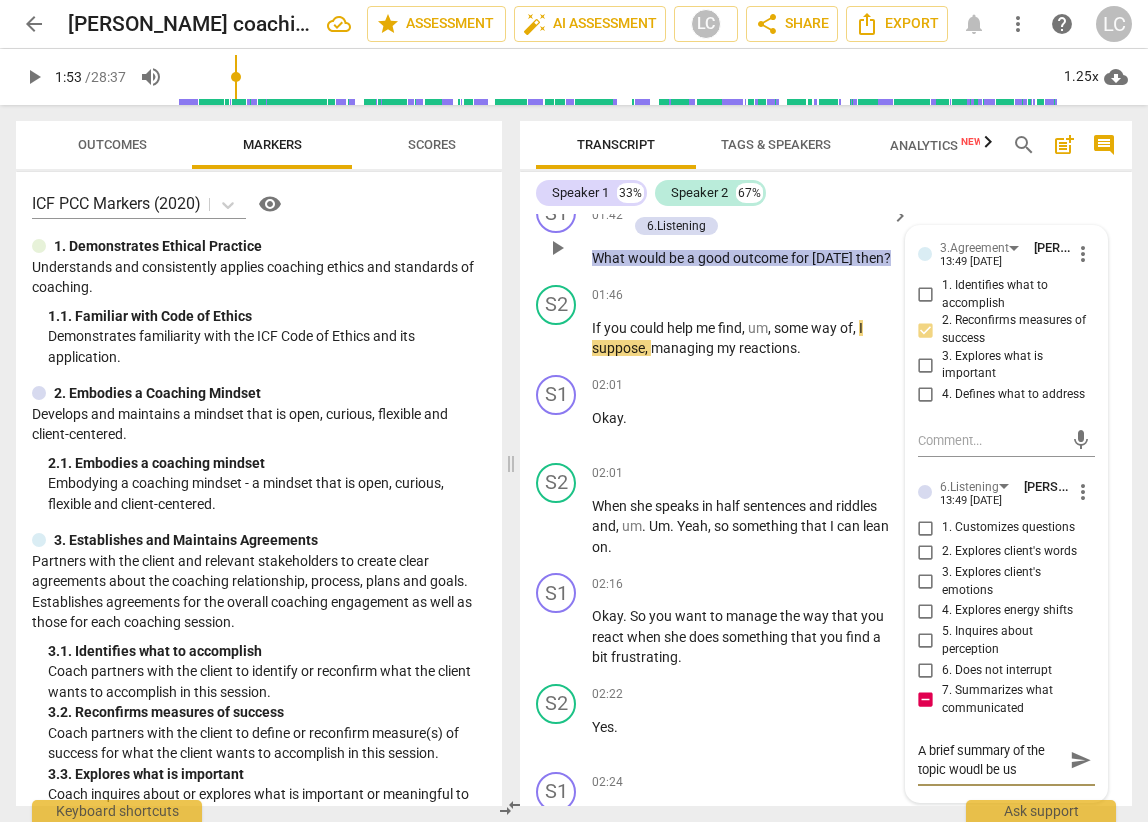 type on "A brief summary of the topic woudl be use" 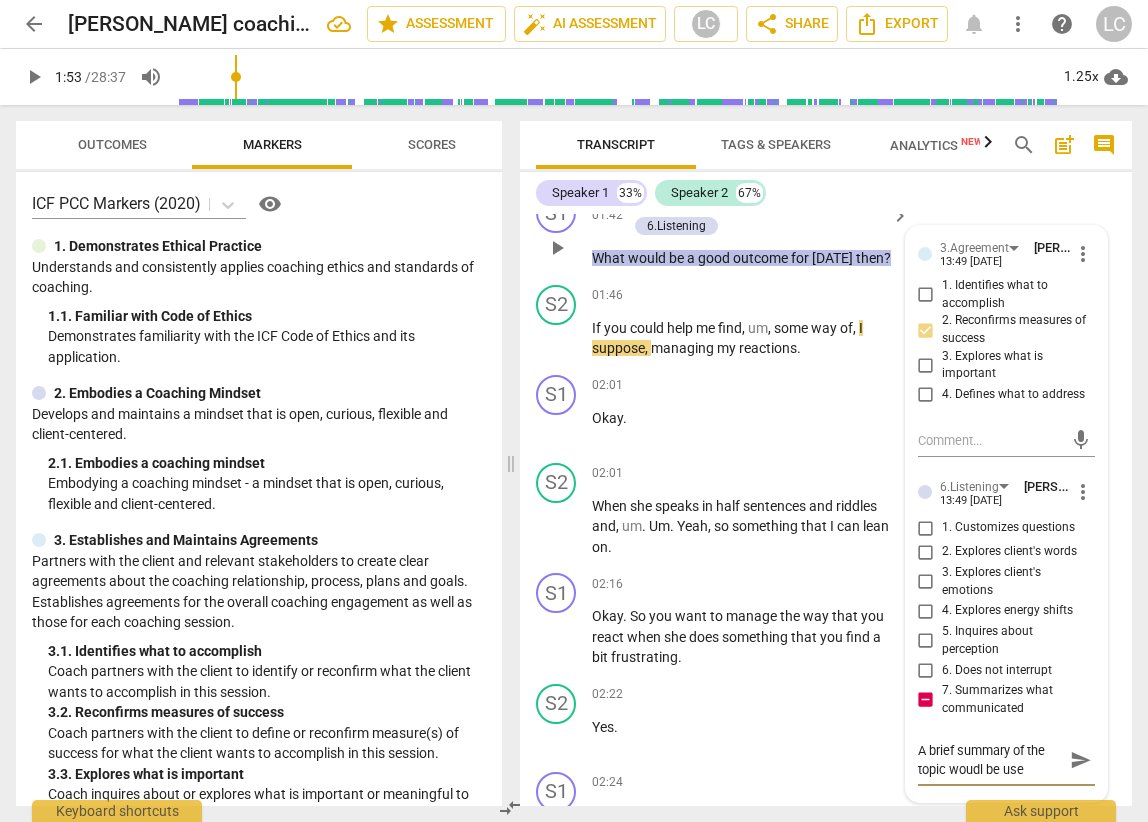 type on "A brief summary of the topic woudl be usef" 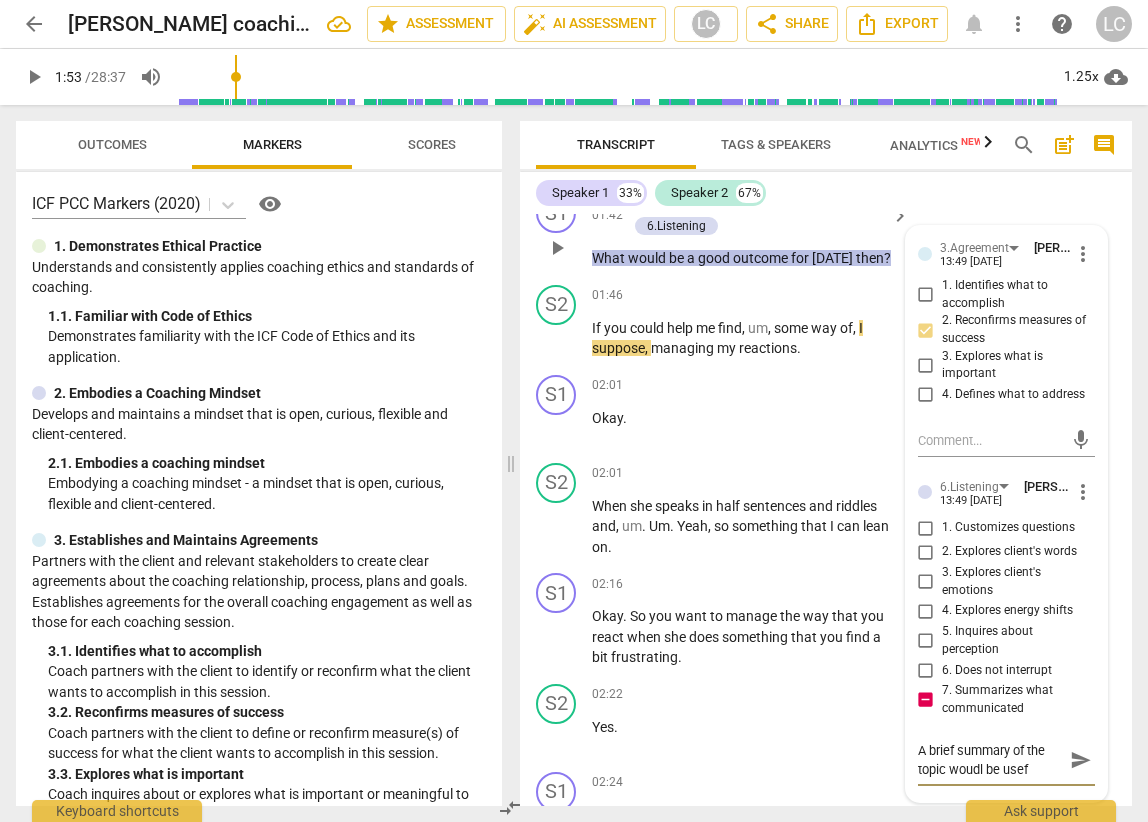 type on "A brief summary of the topic woudl be usefu" 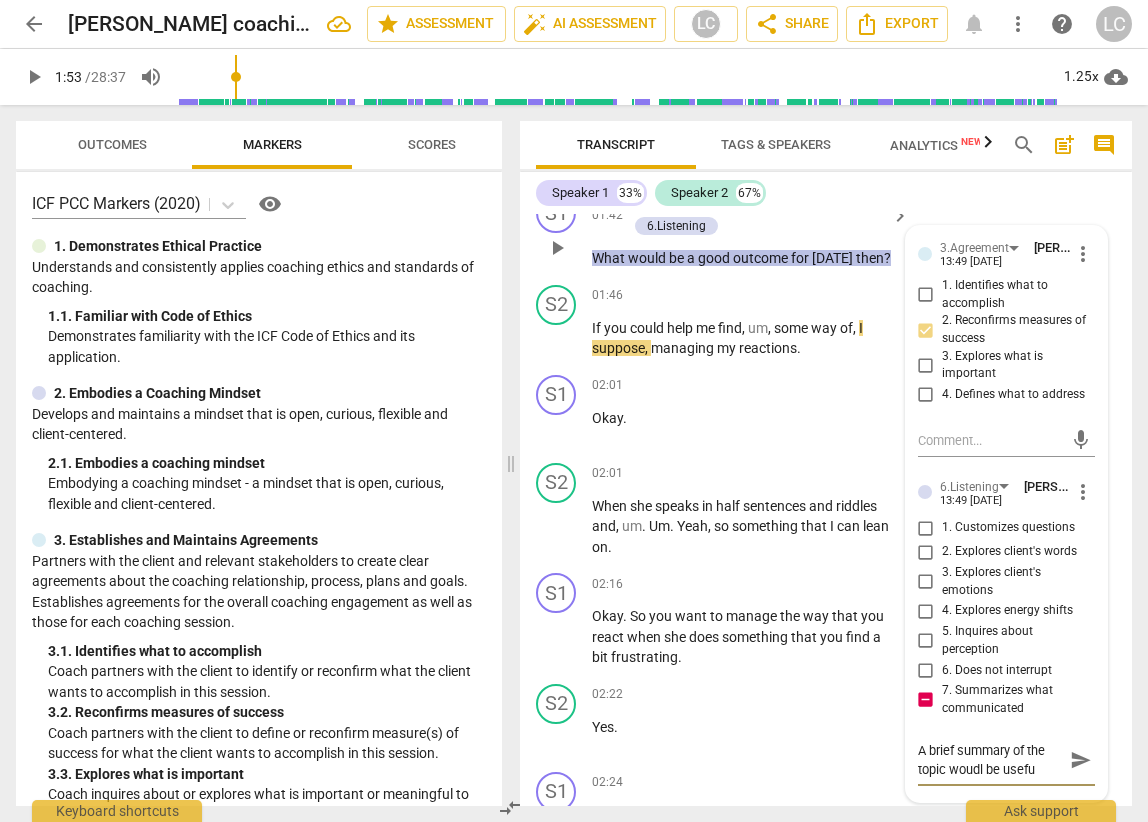 type on "A brief summary of the topic woudl be useful" 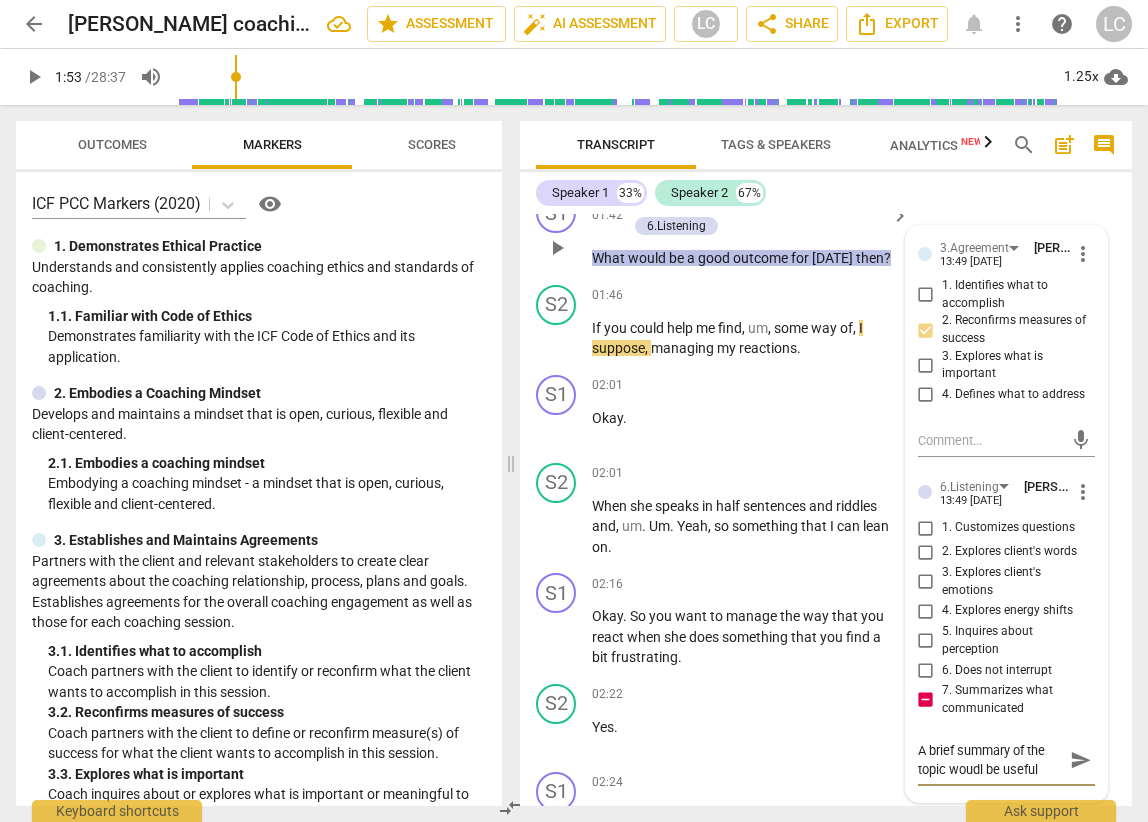 type on "A brief summary of the topic woudl be useful" 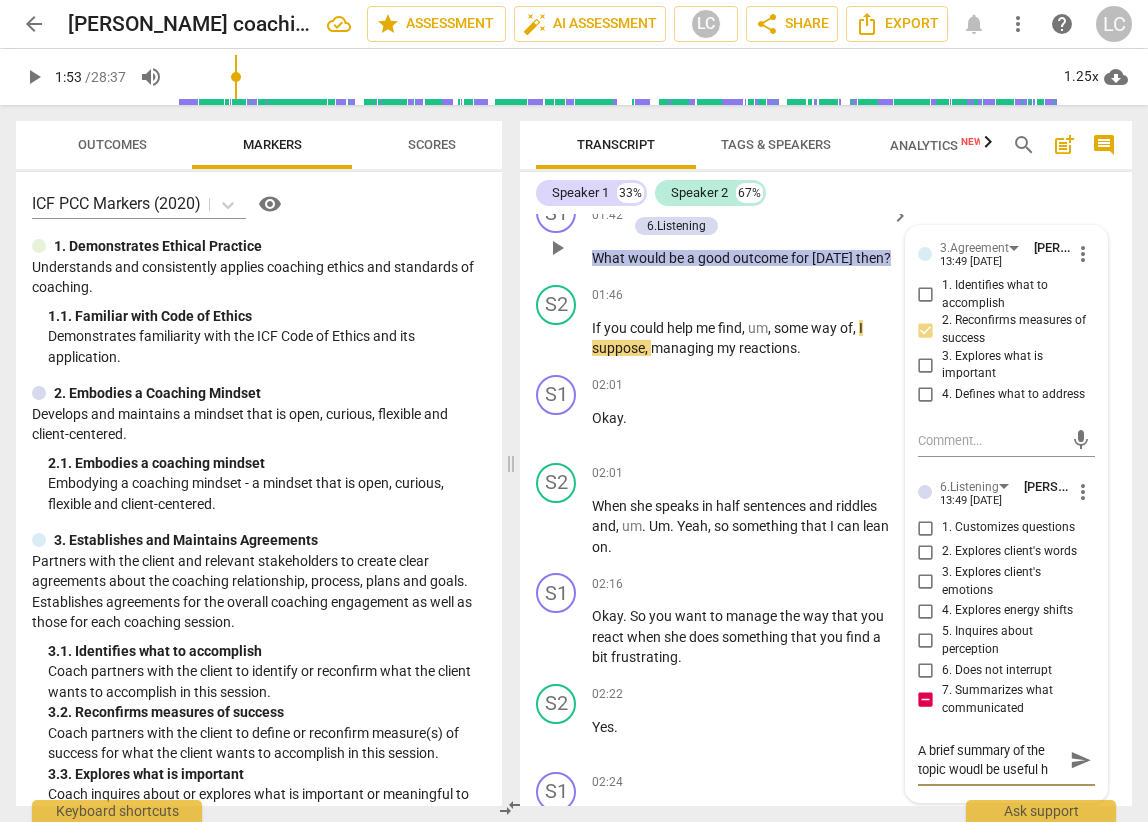type on "A brief summary of the topic woudl be useful he" 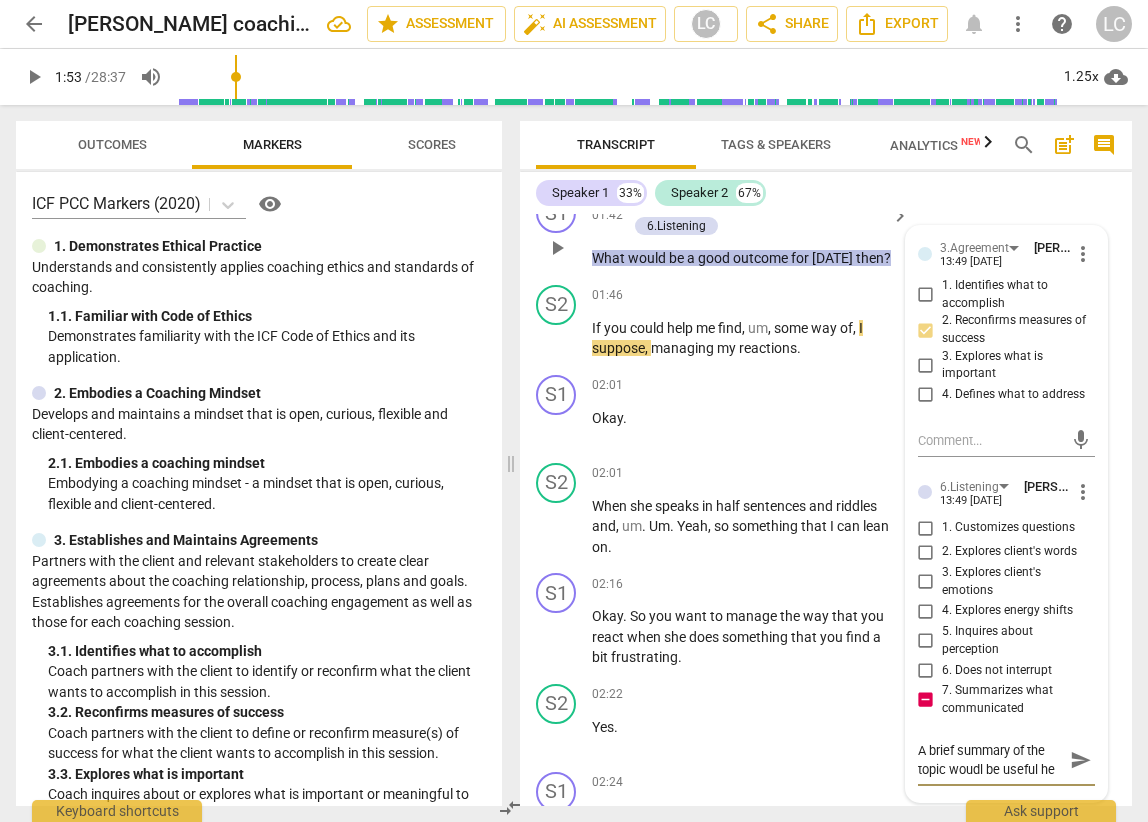 type on "A brief summary of the topic woudl be useful her" 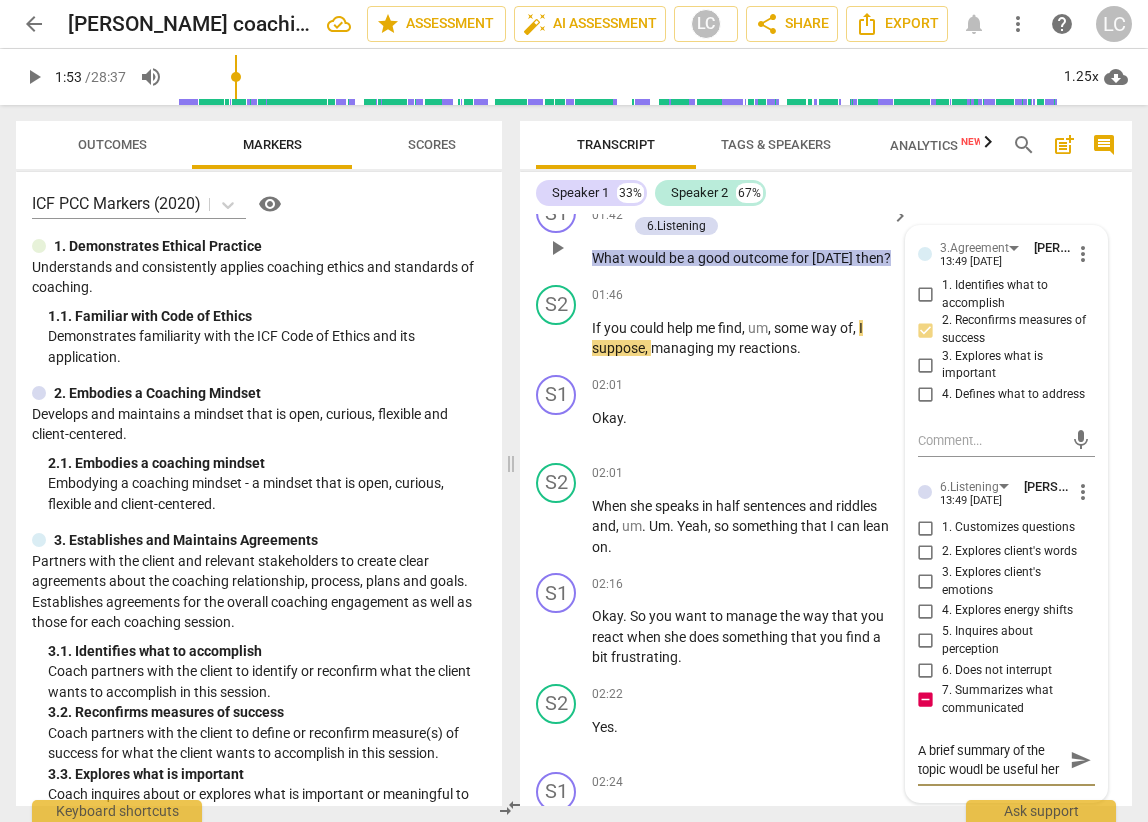 scroll, scrollTop: 17, scrollLeft: 0, axis: vertical 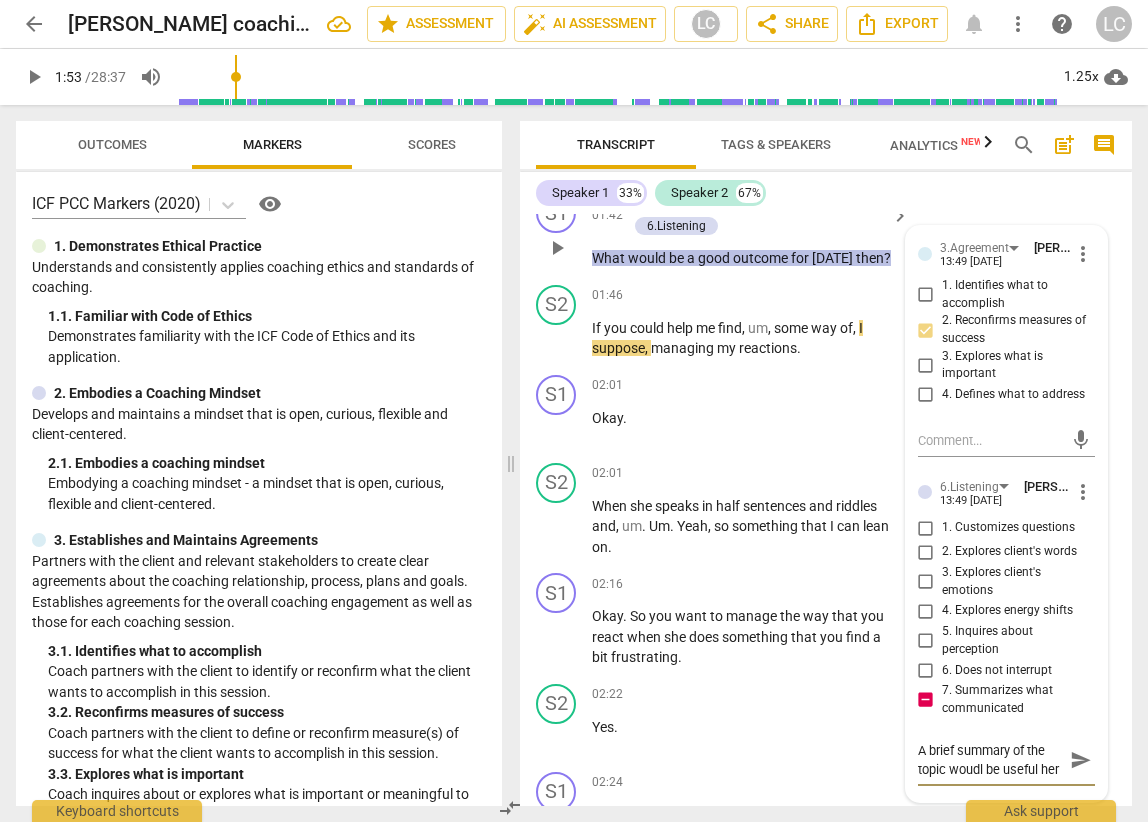 type on "A brief summary of the topic woudl be useful here" 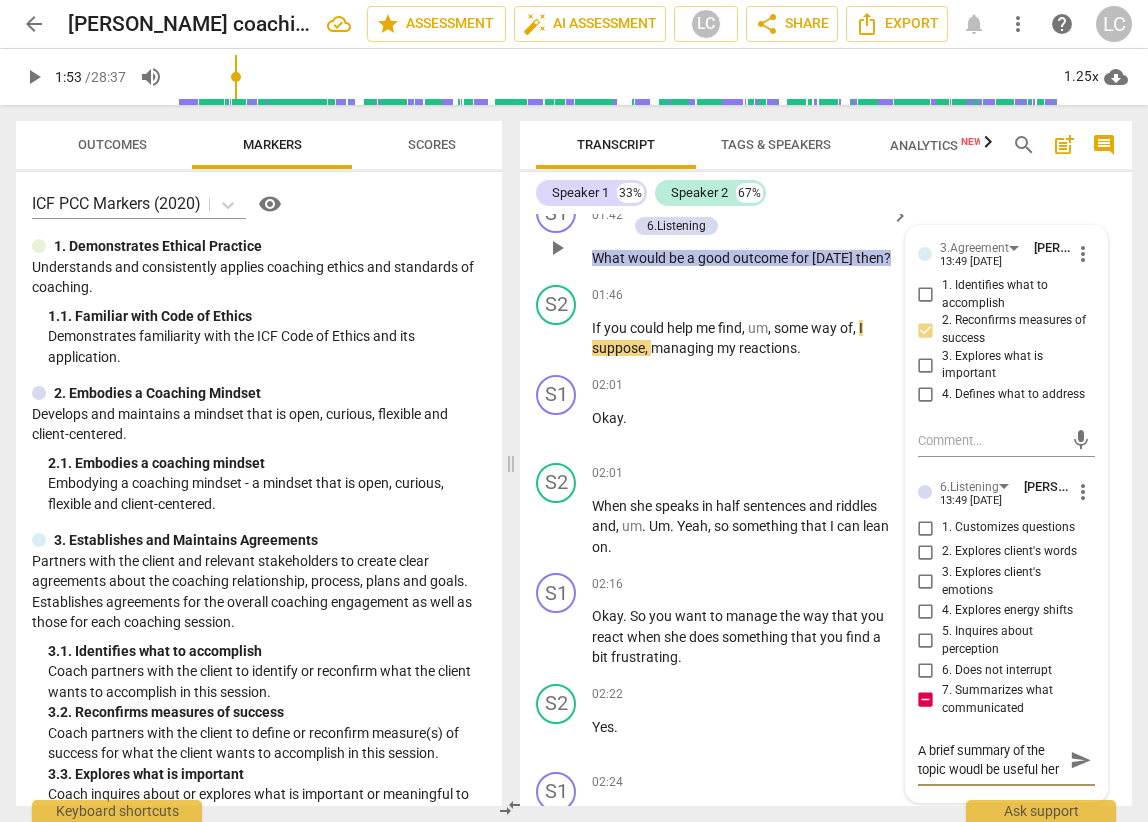 type on "A brief summary of the topic woudl be useful here" 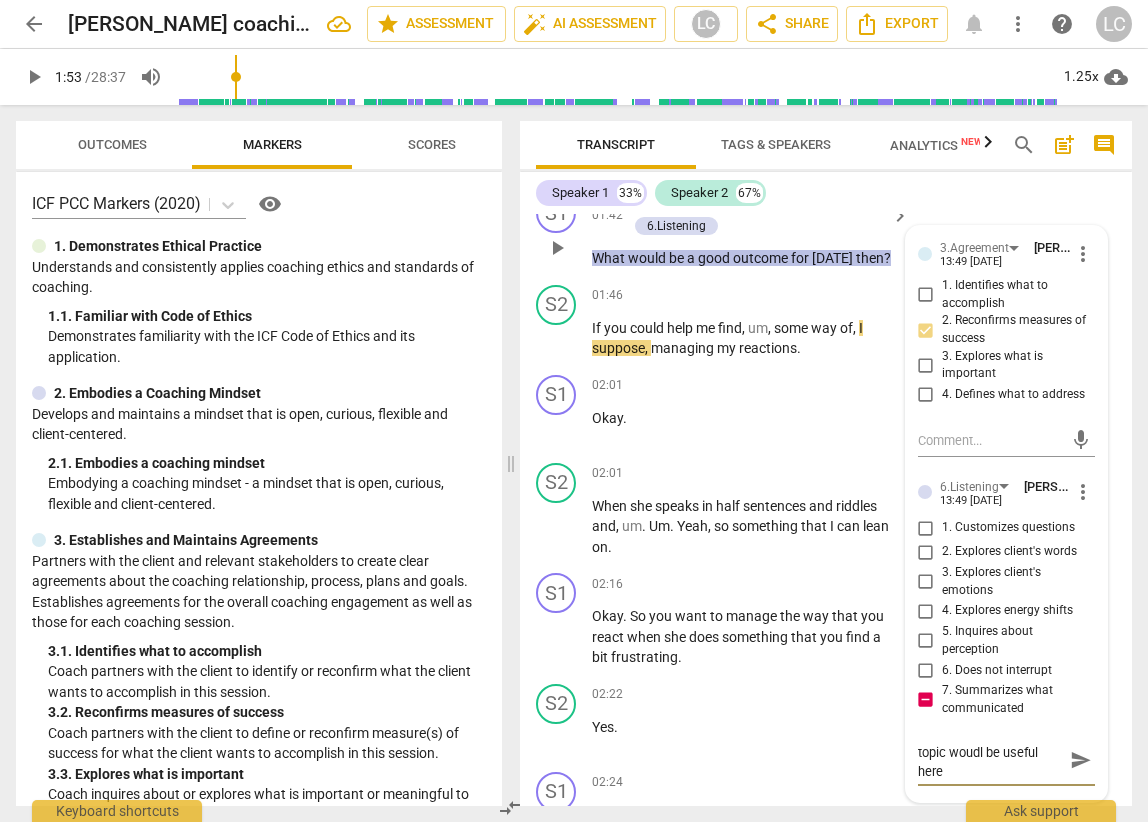 type on "A brief summary of the topic woudl be useful here." 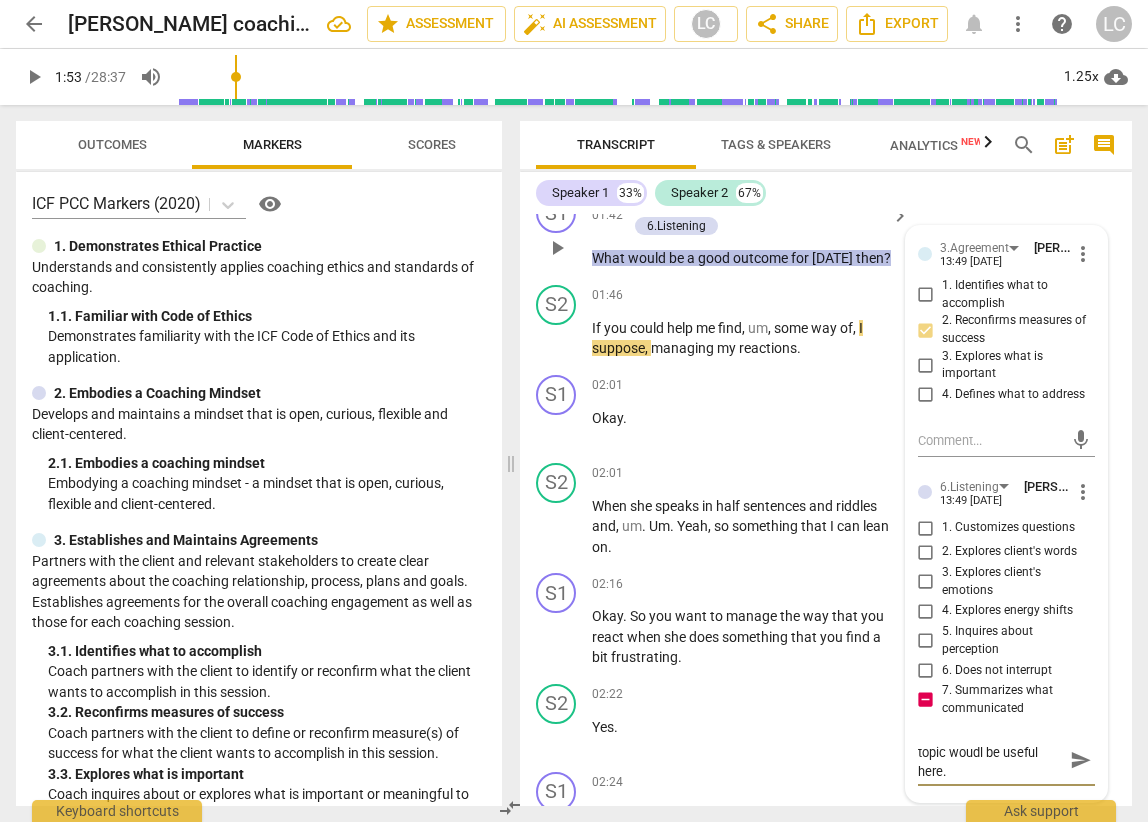 click on "A brief summary of the topic woudl be useful here." at bounding box center (990, 760) 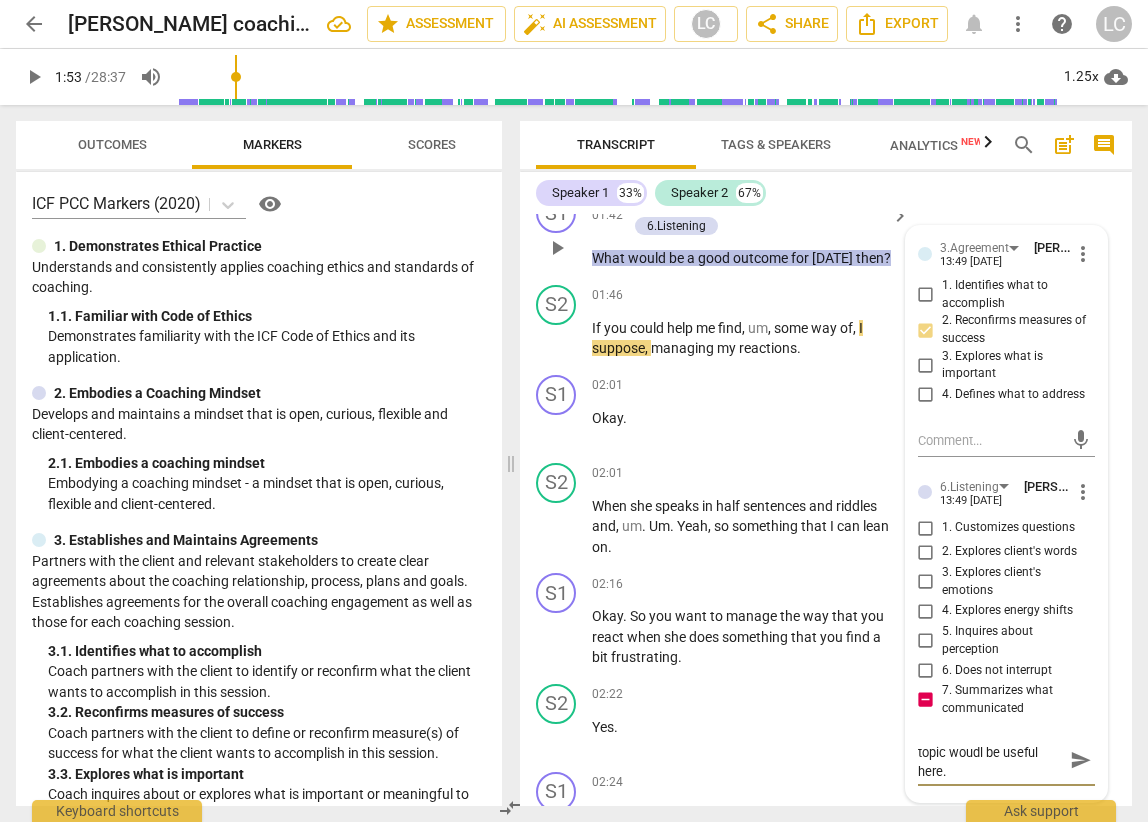 scroll, scrollTop: 18, scrollLeft: 0, axis: vertical 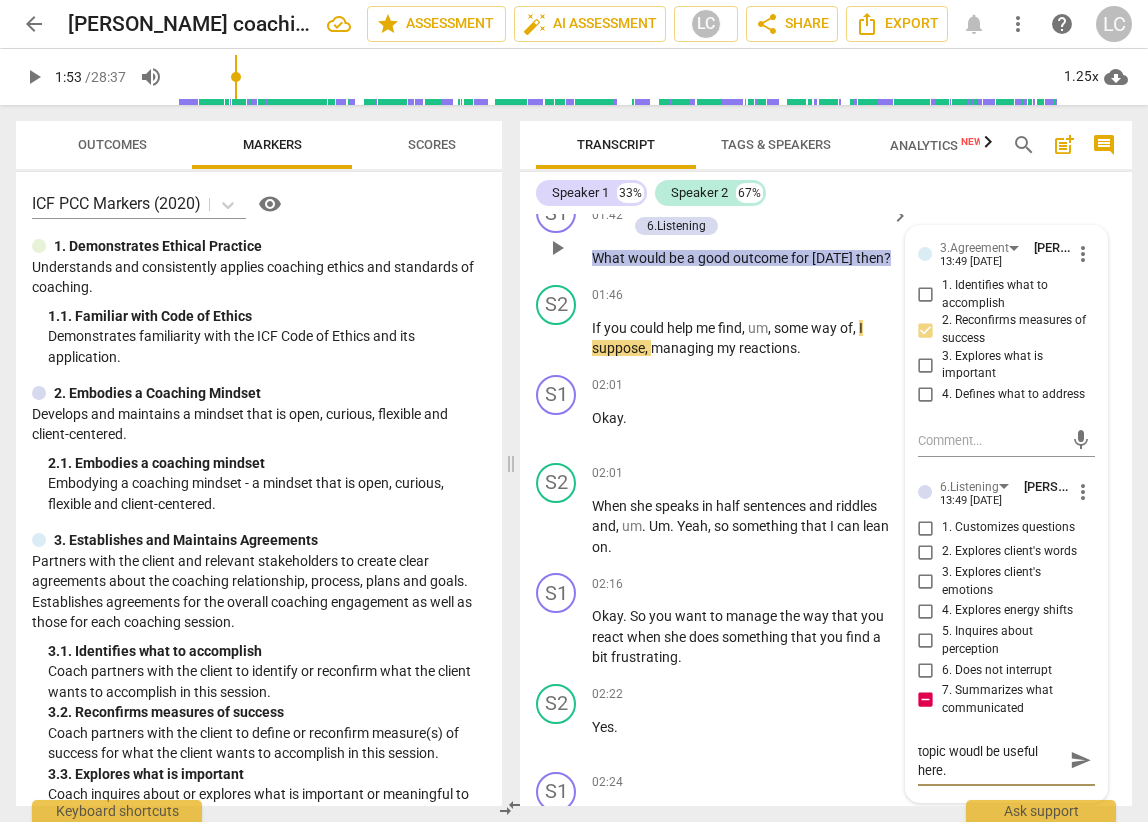type on "A brief summary of the topic woud be useful here." 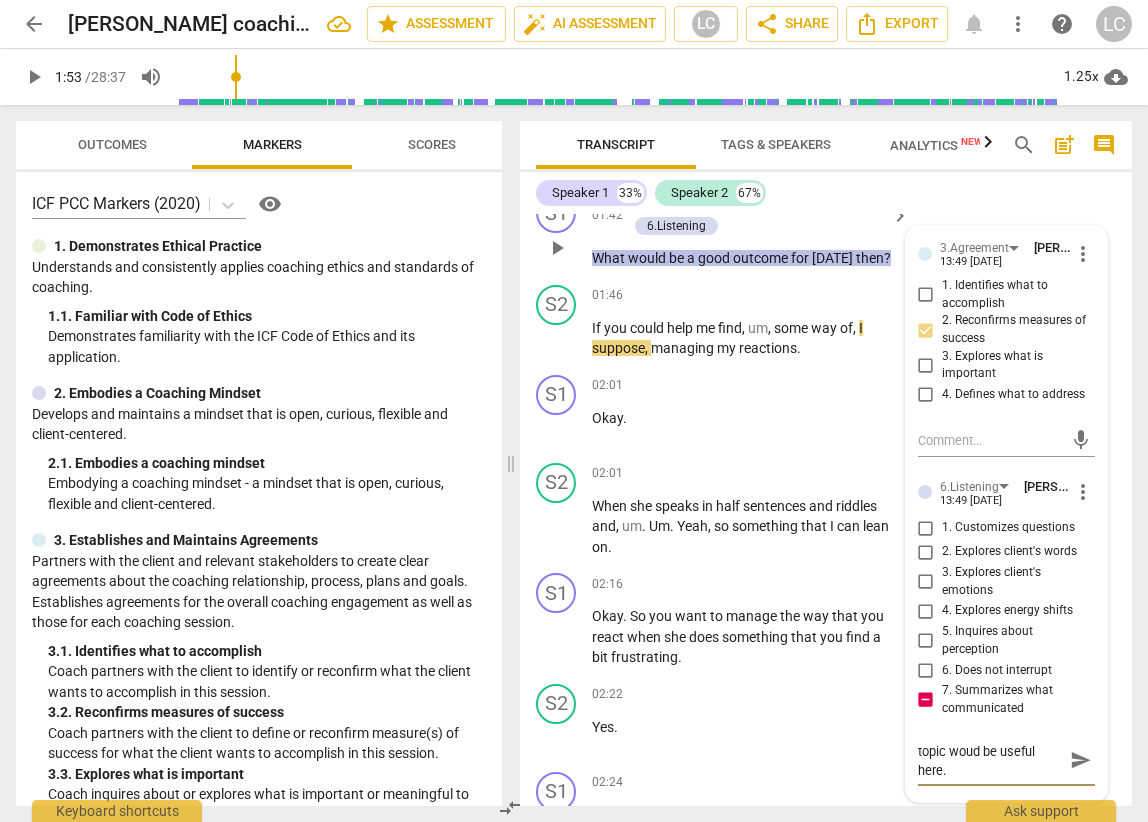 type on "A brief summary of the topic wou be useful here." 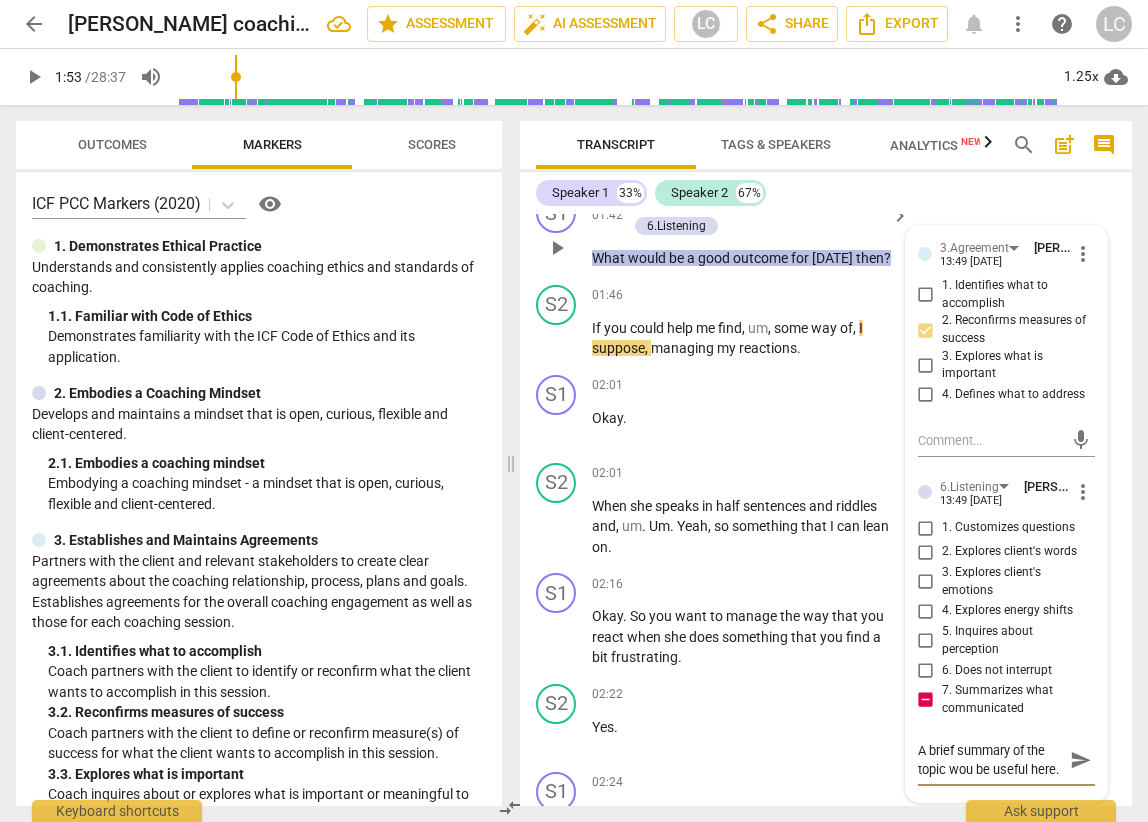 type on "A brief summary of the topic woul be useful here." 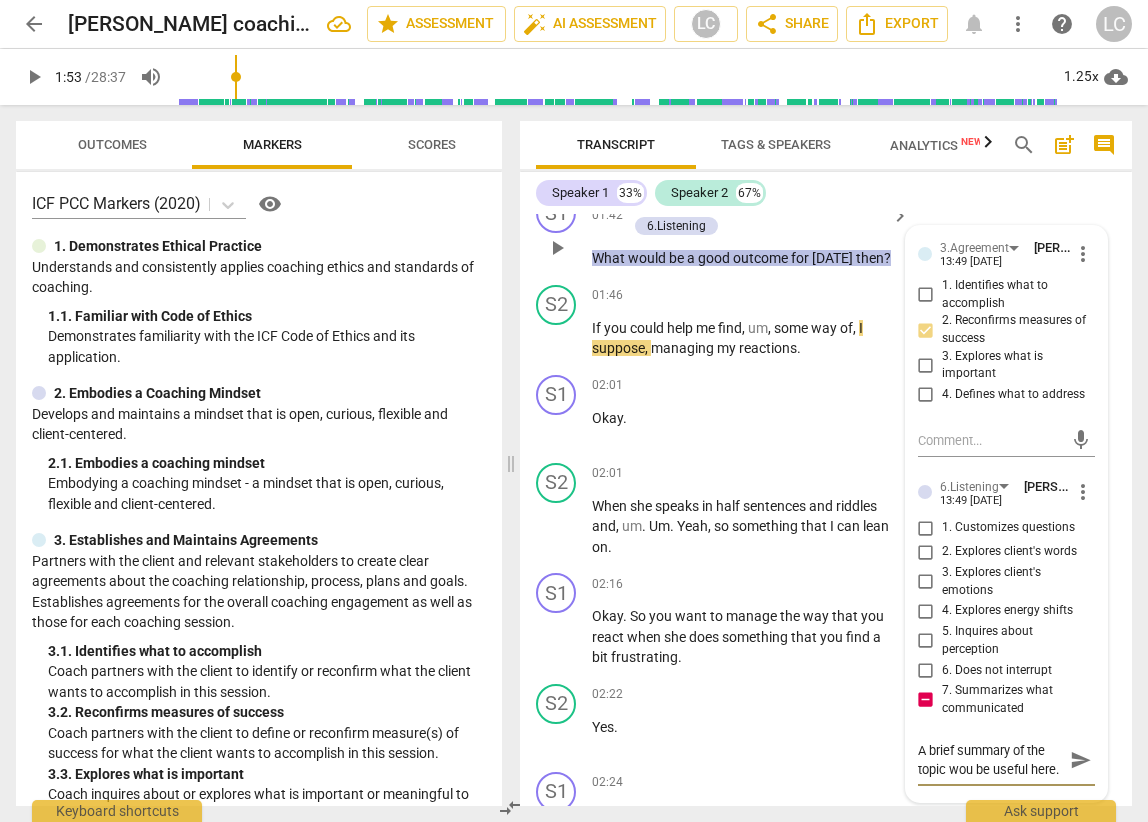 type on "A brief summary of the topic woul be useful here." 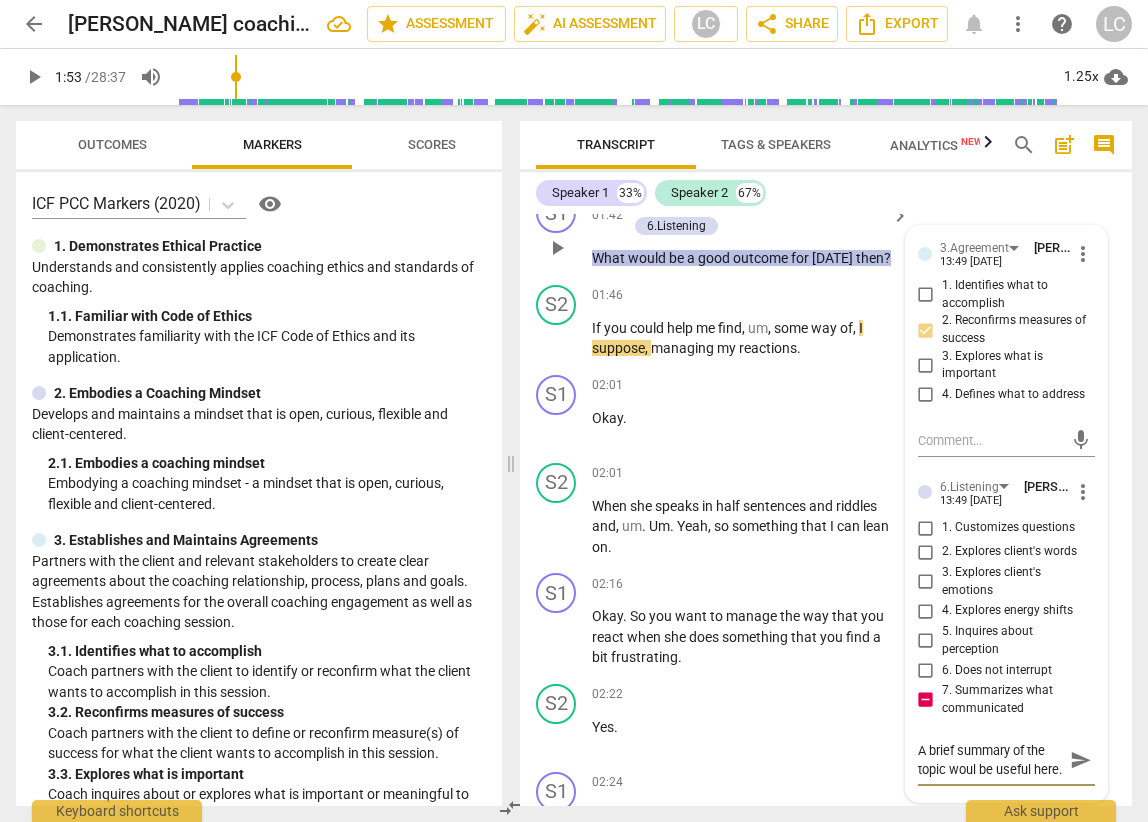 type on "A brief summary of the topic would be useful here." 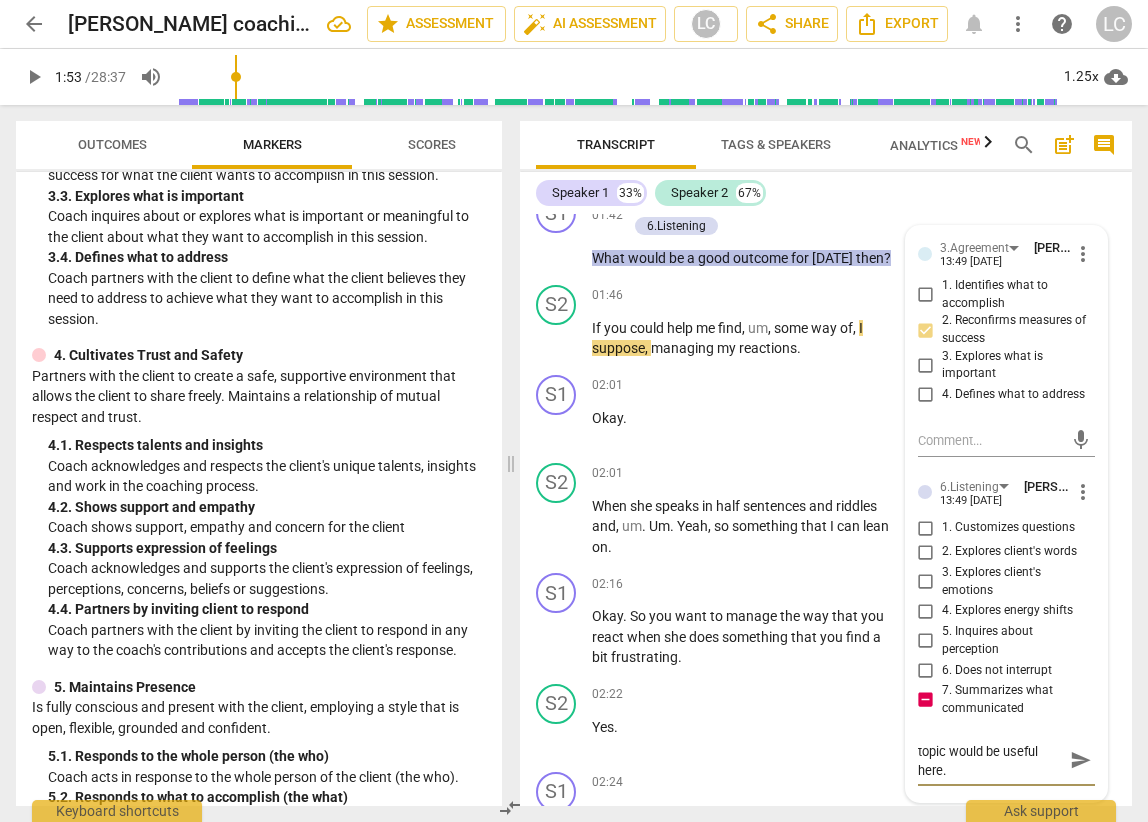 scroll, scrollTop: 584, scrollLeft: 0, axis: vertical 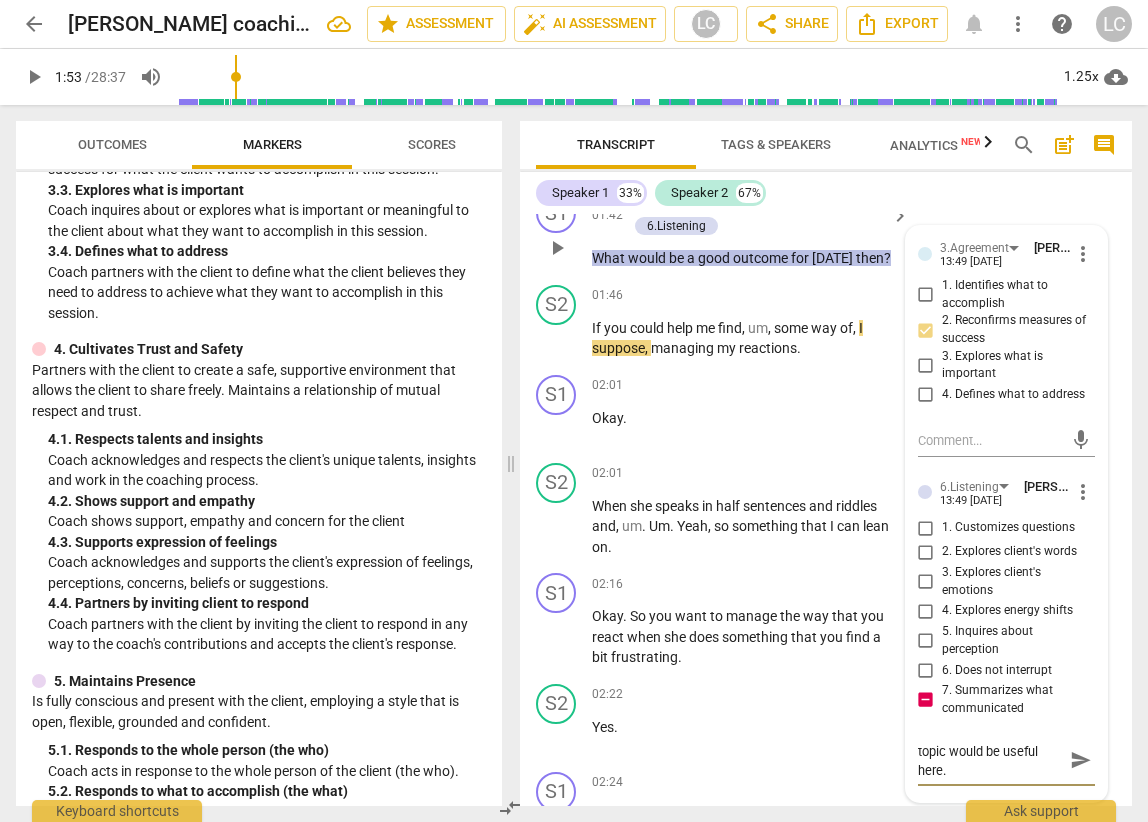click on "A brief summary of the topic would be useful here." at bounding box center [990, 760] 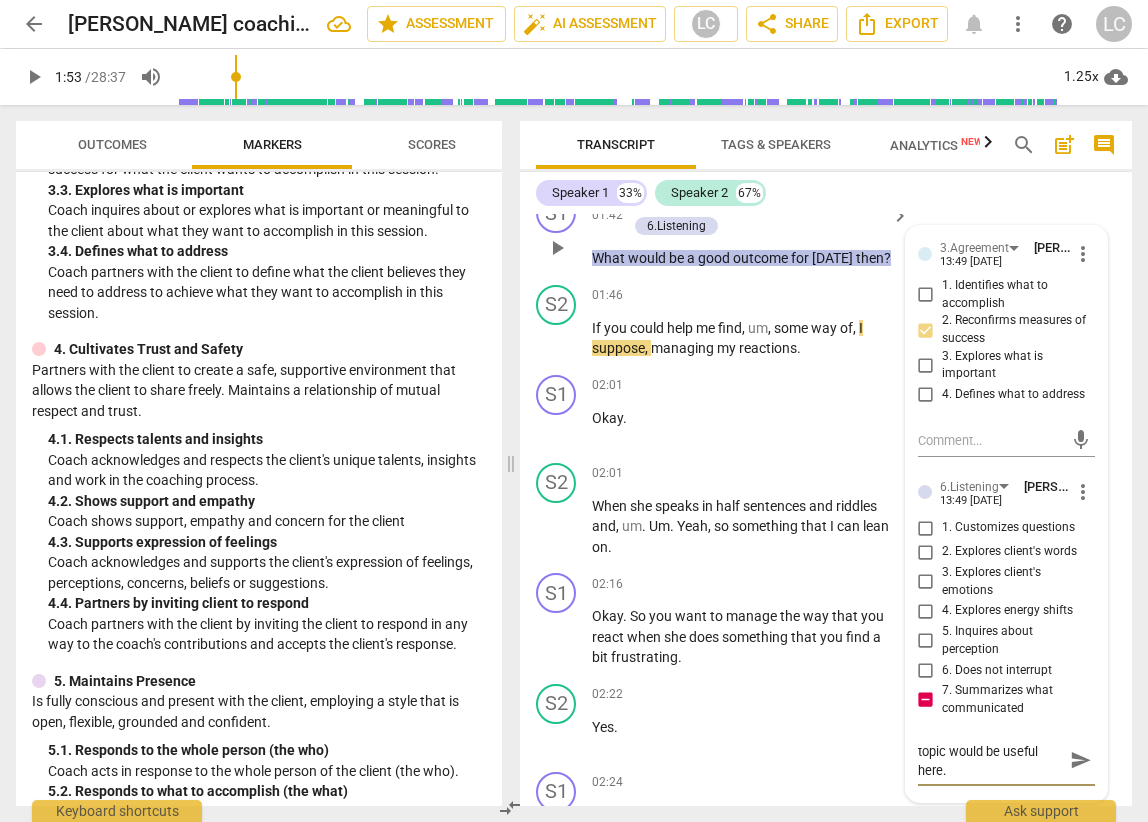 type on "A brief summary of the topic would be useful here ." 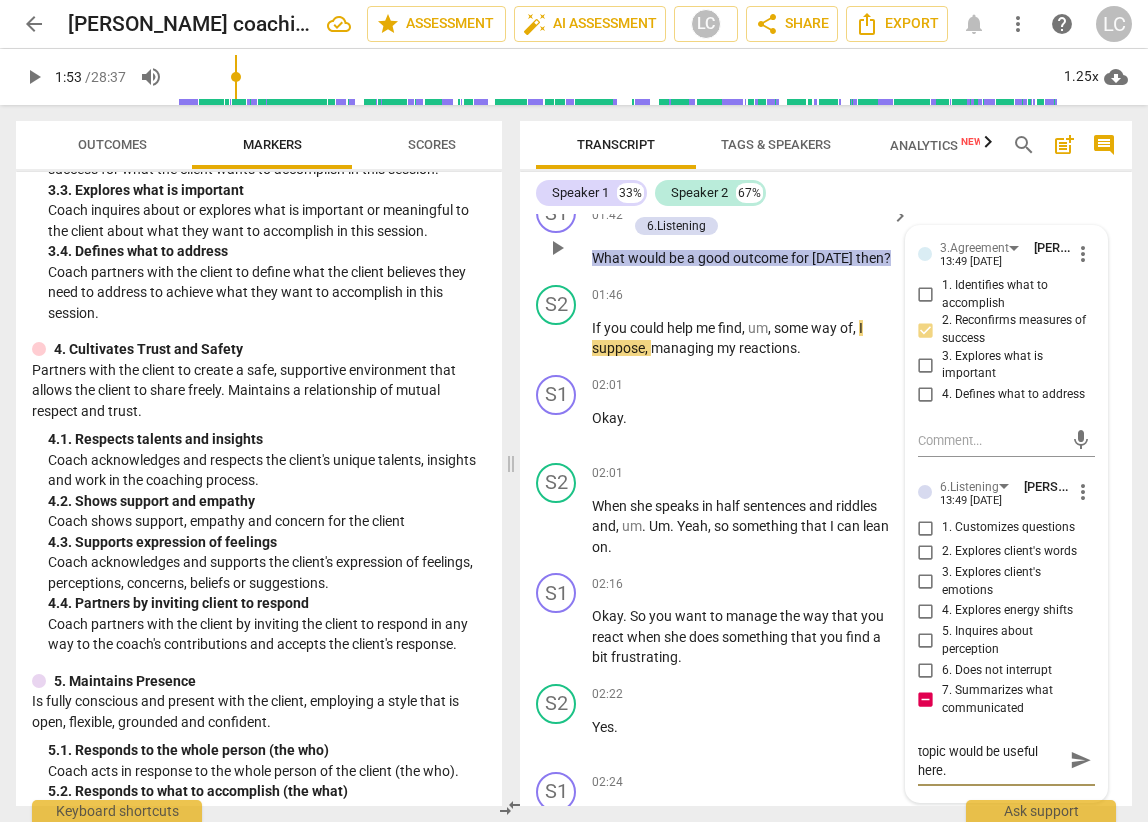 type on "A brief summary of the topic would be useful here ." 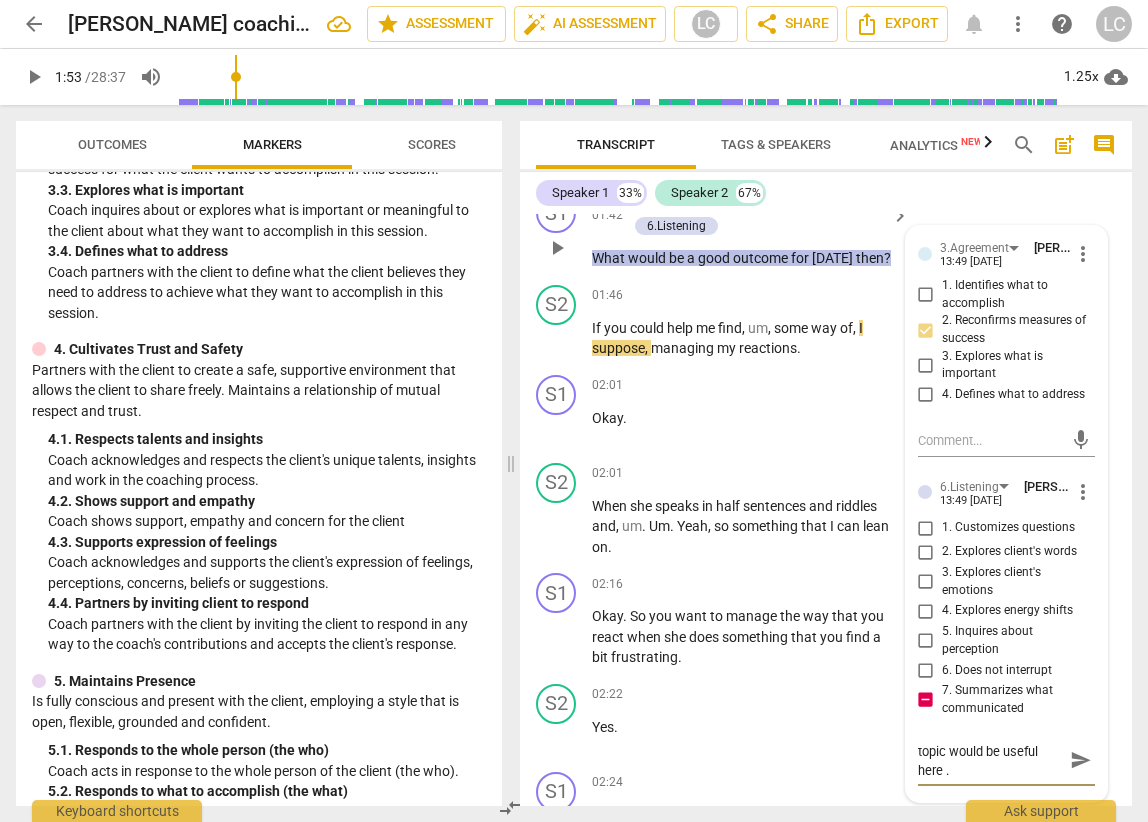type on "A brief summary of the topic would be useful here t." 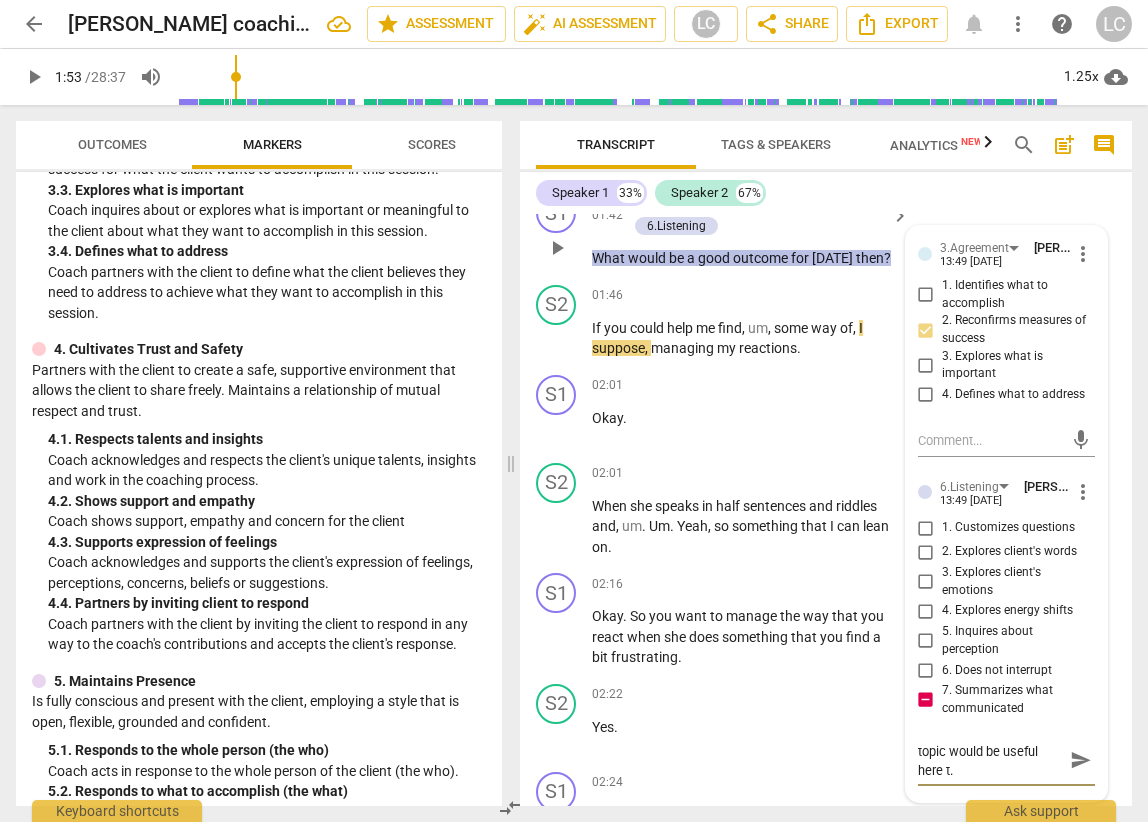 type on "A brief summary of the topic would be useful here to." 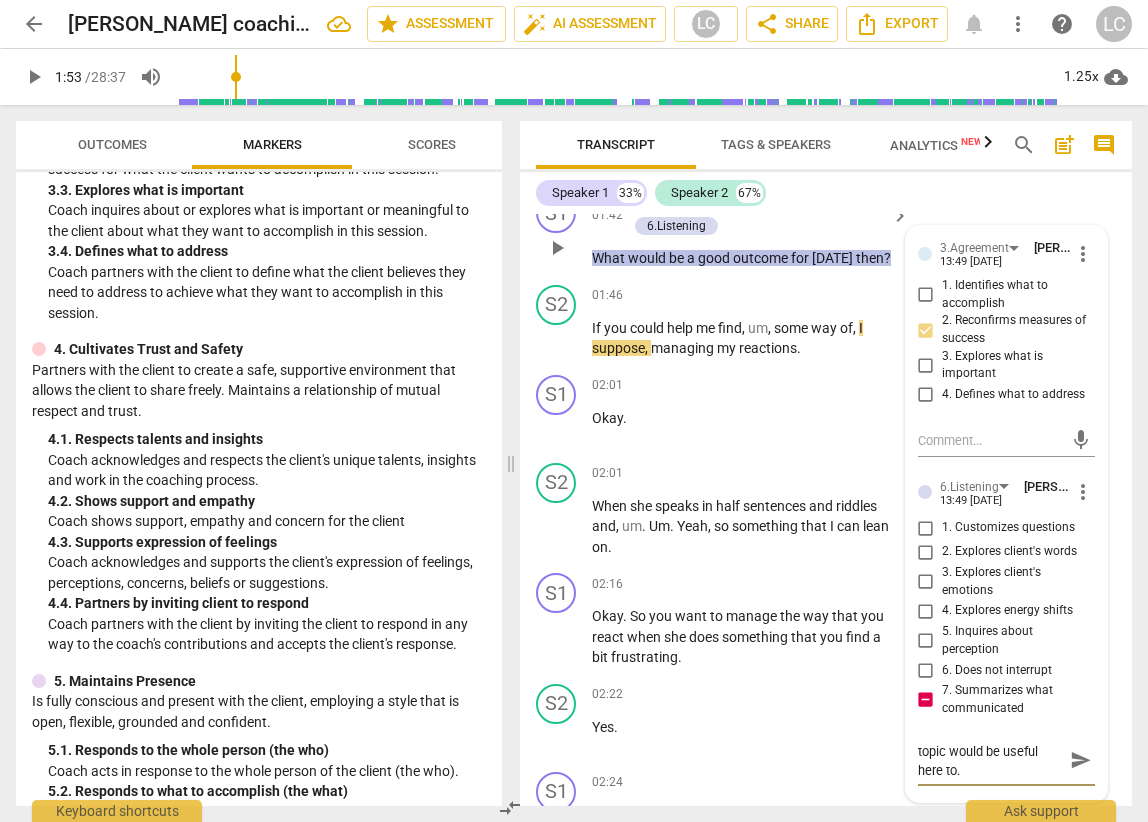 type on "A brief summary of the topic would be useful here to ." 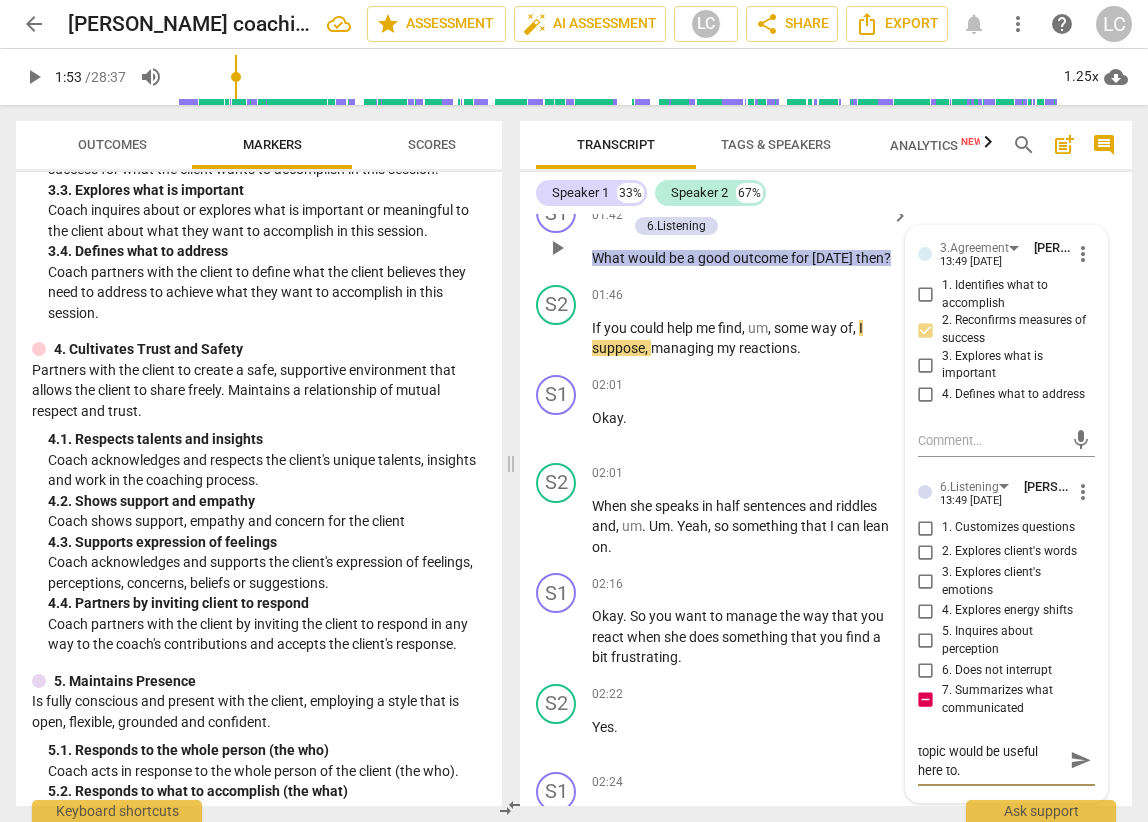 type on "A brief summary of the topic would be useful here to ." 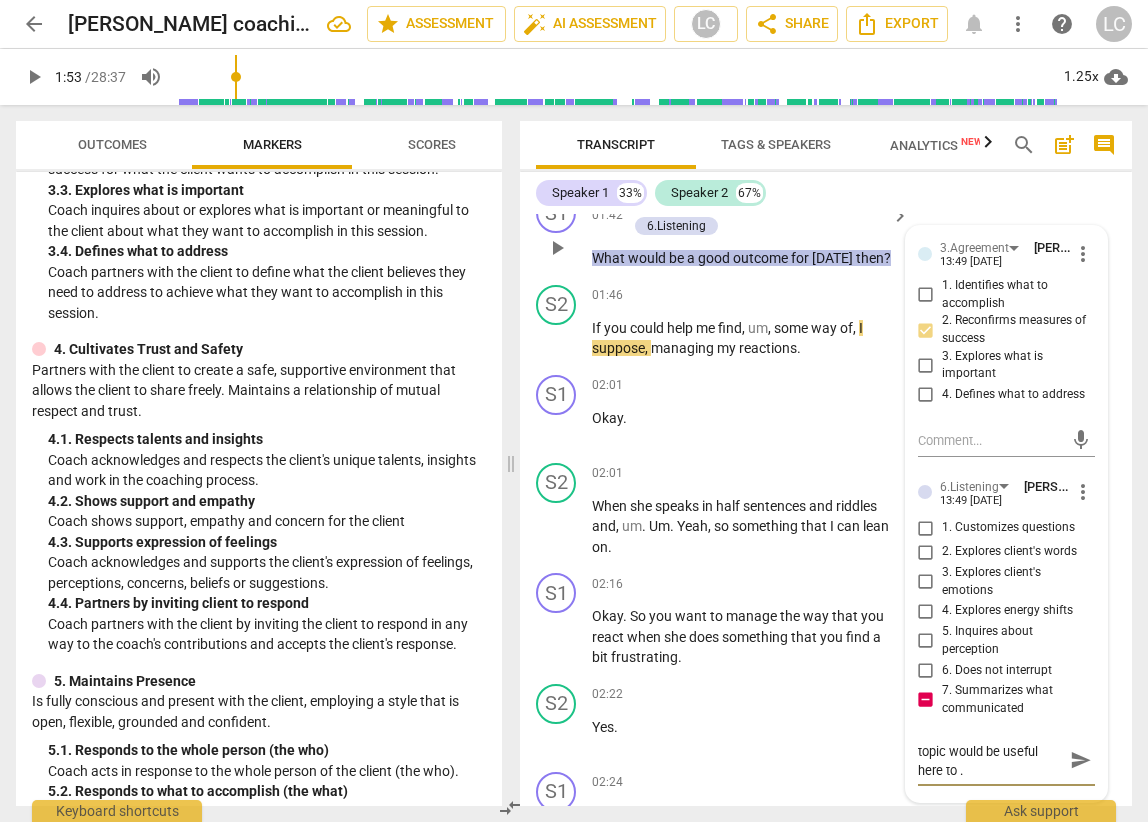 type on "A brief summary of the topic would be useful here to c." 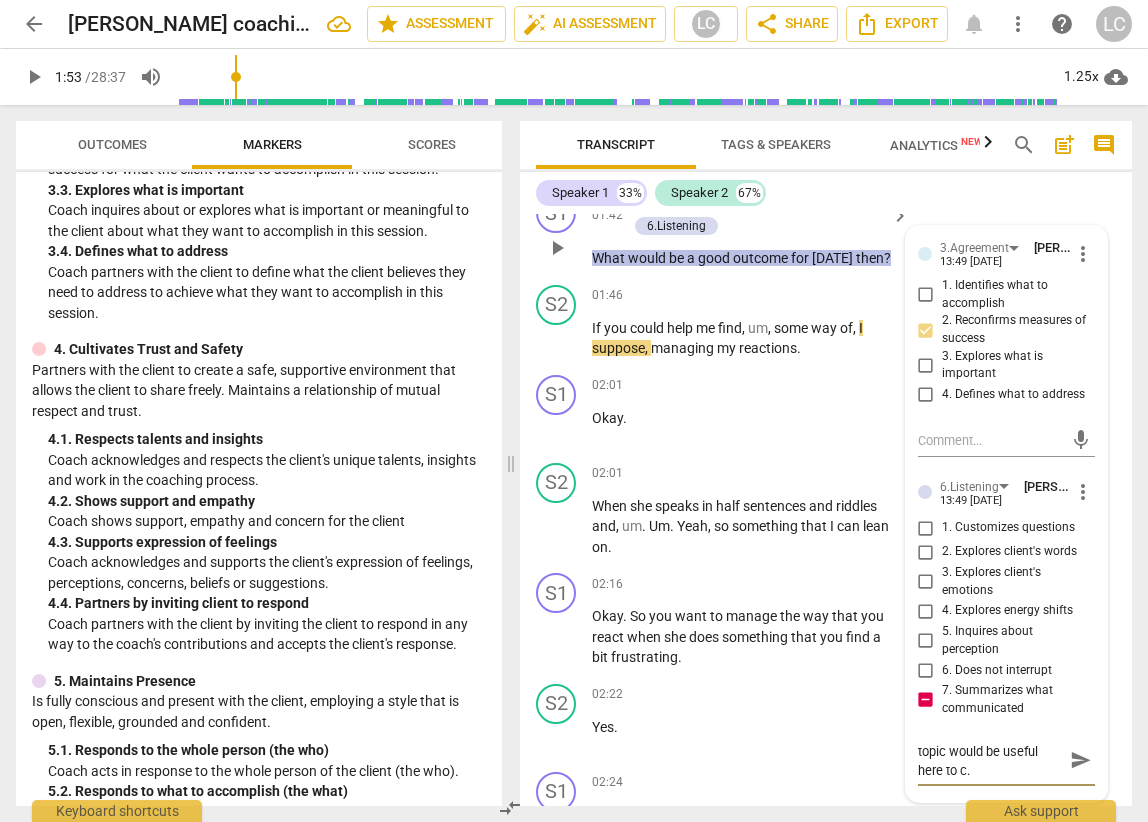 type on "A brief summary of the topic would be useful here to ch." 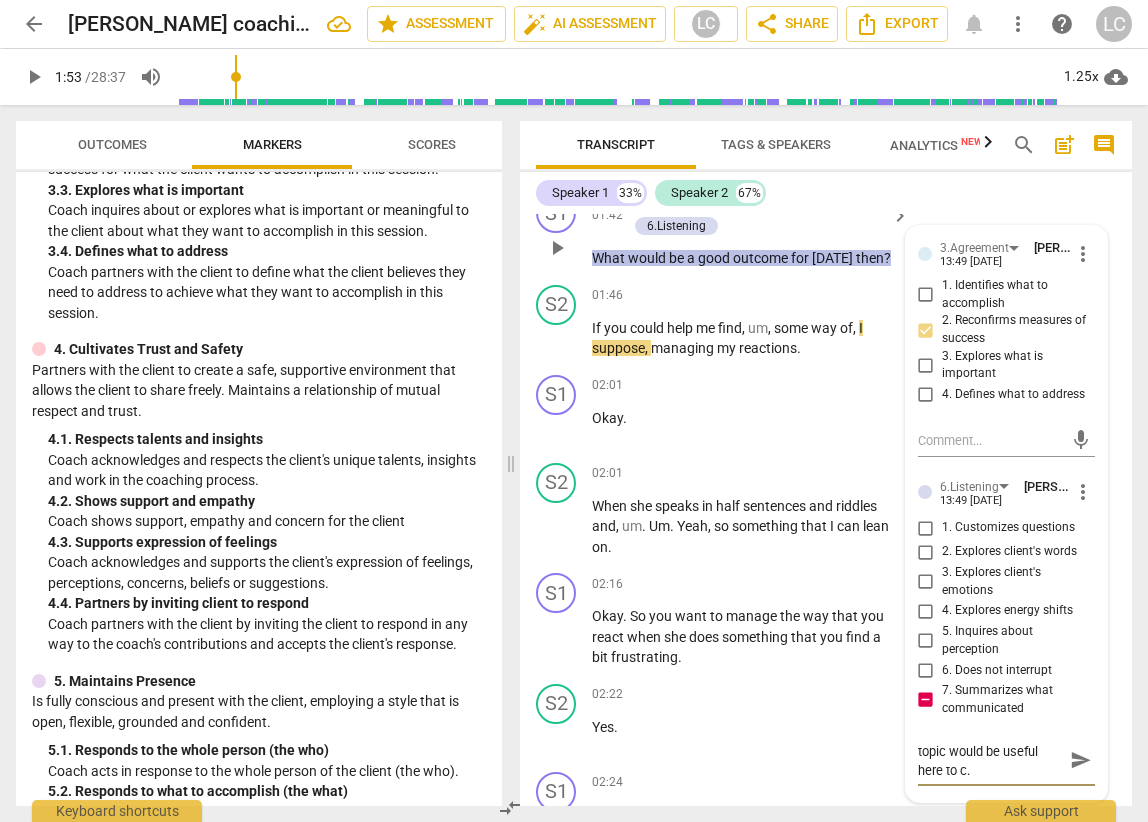 type on "A brief summary of the topic would be useful here to ch." 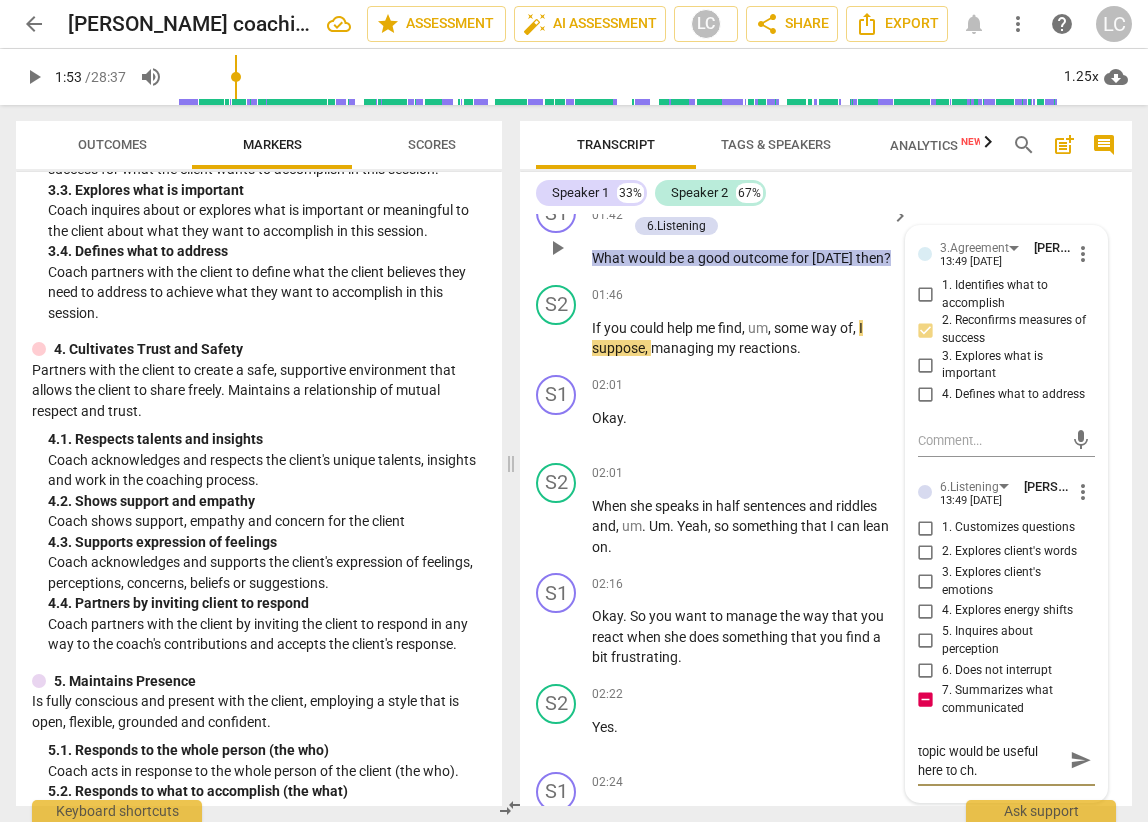 type on "A brief summary of the topic would be useful here to che." 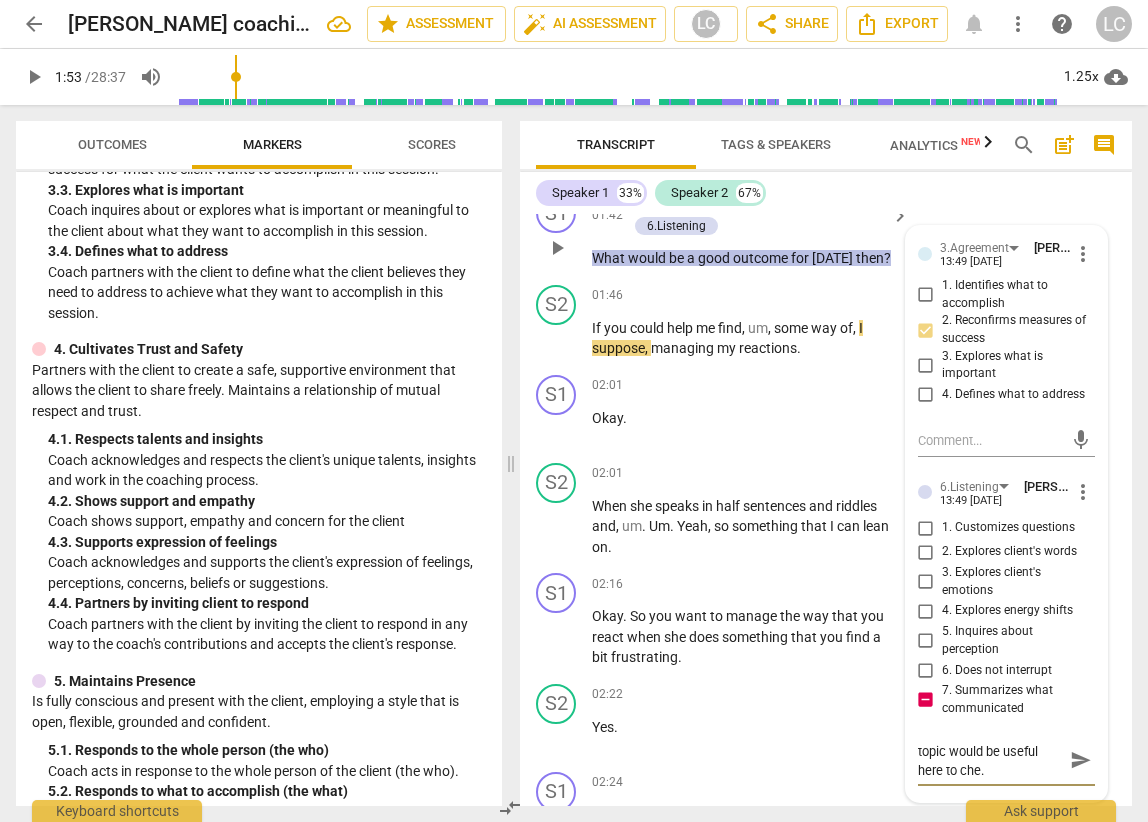 type on "A brief summary of the topic would be useful here to chec." 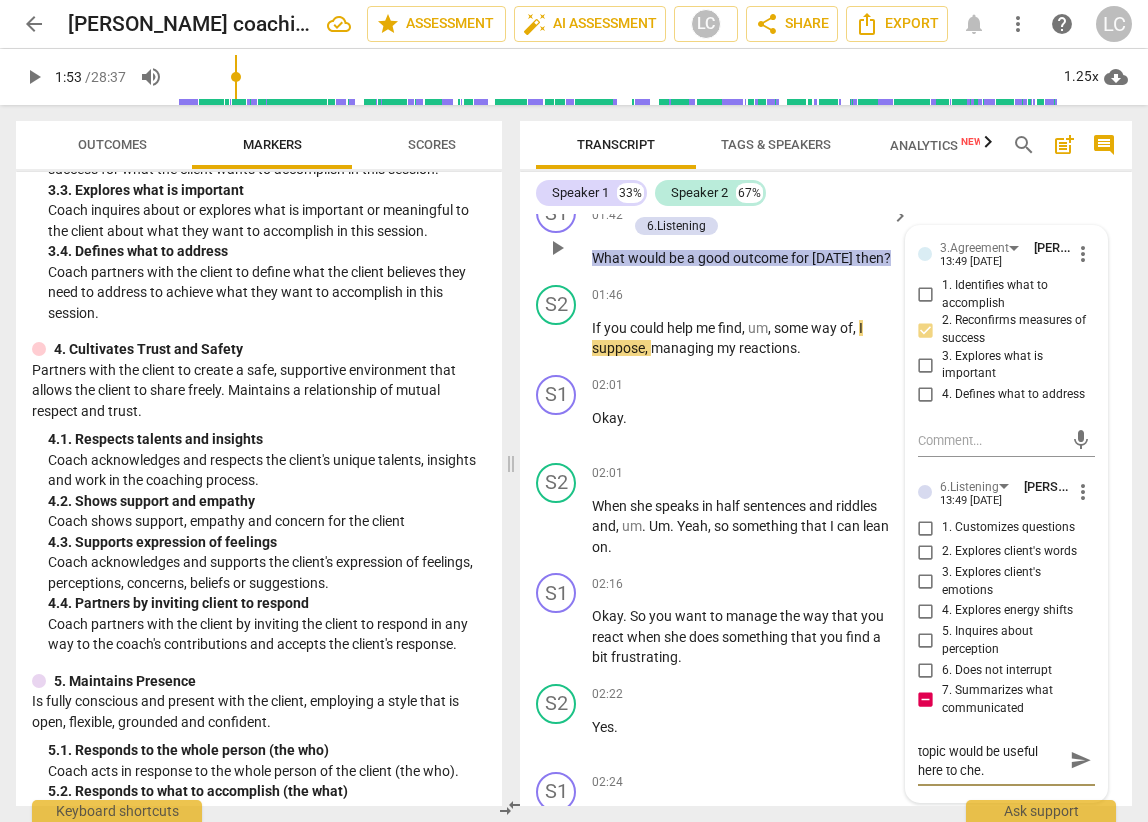 type on "A brief summary of the topic would be useful here to chec." 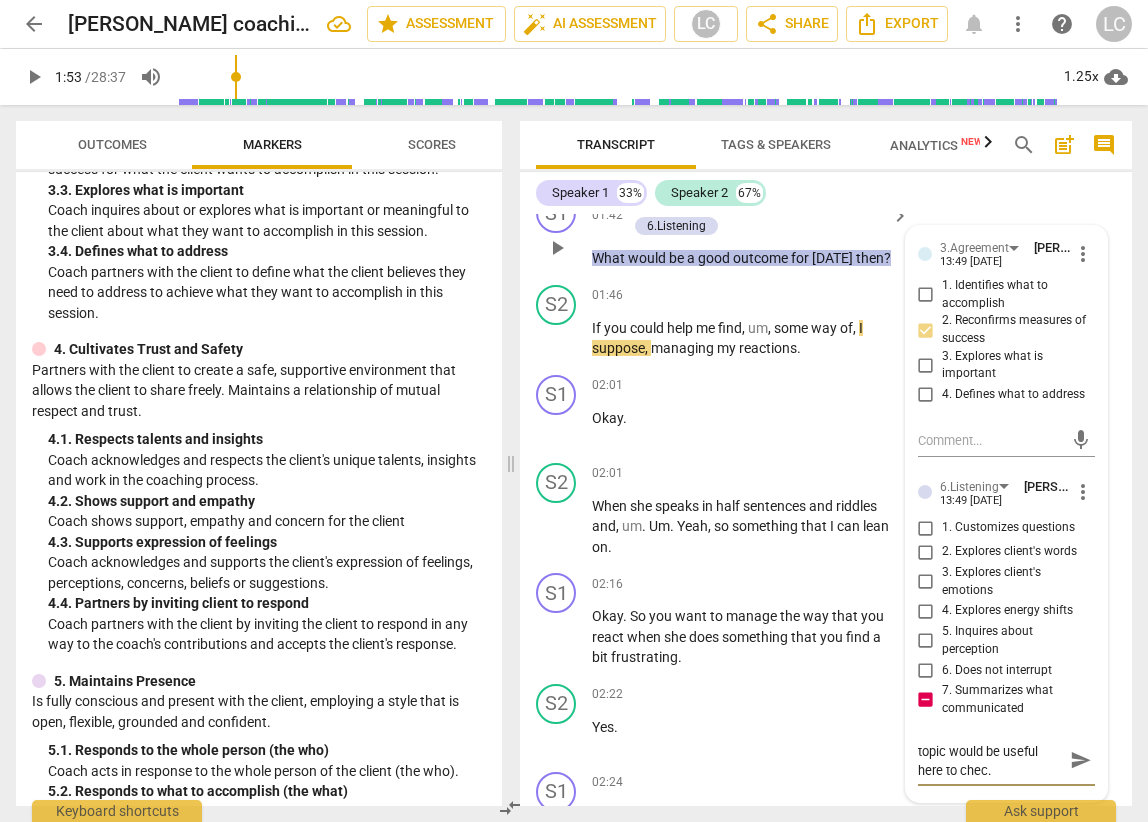type on "A brief summary of the topic would be useful here to check." 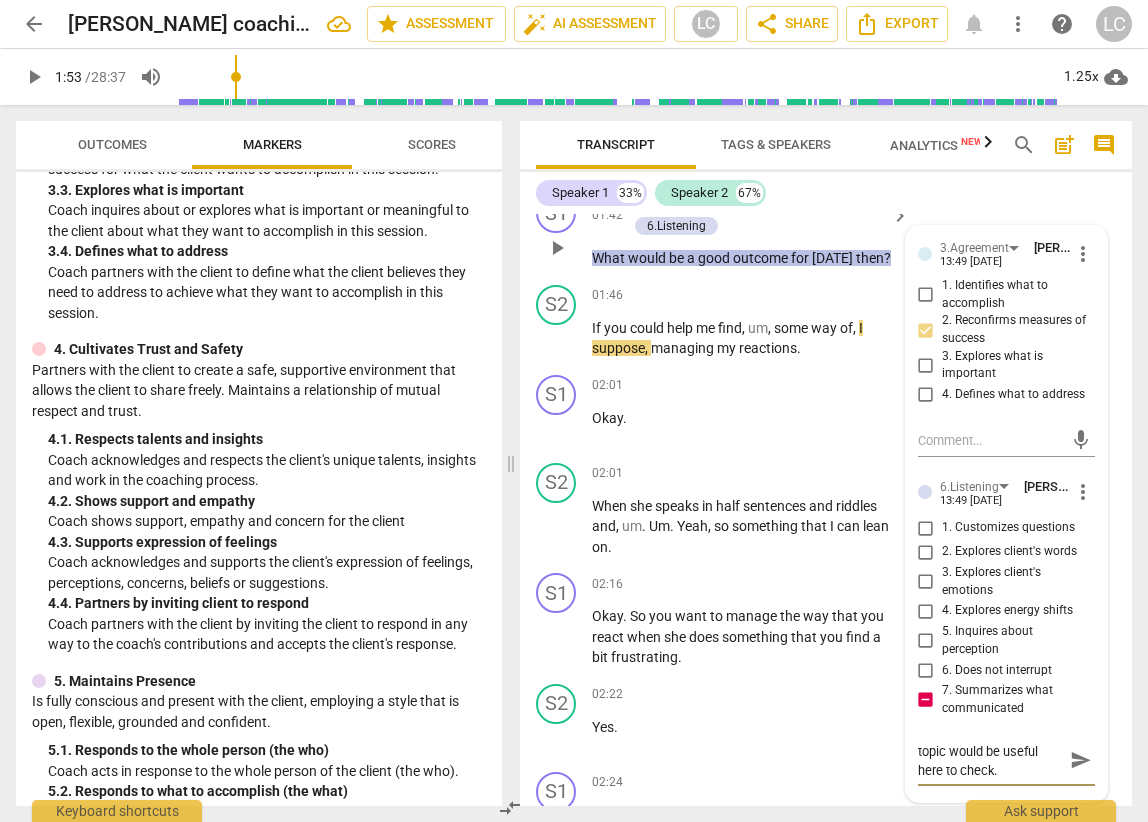 type on "A brief summary of the topic would be useful here to check ." 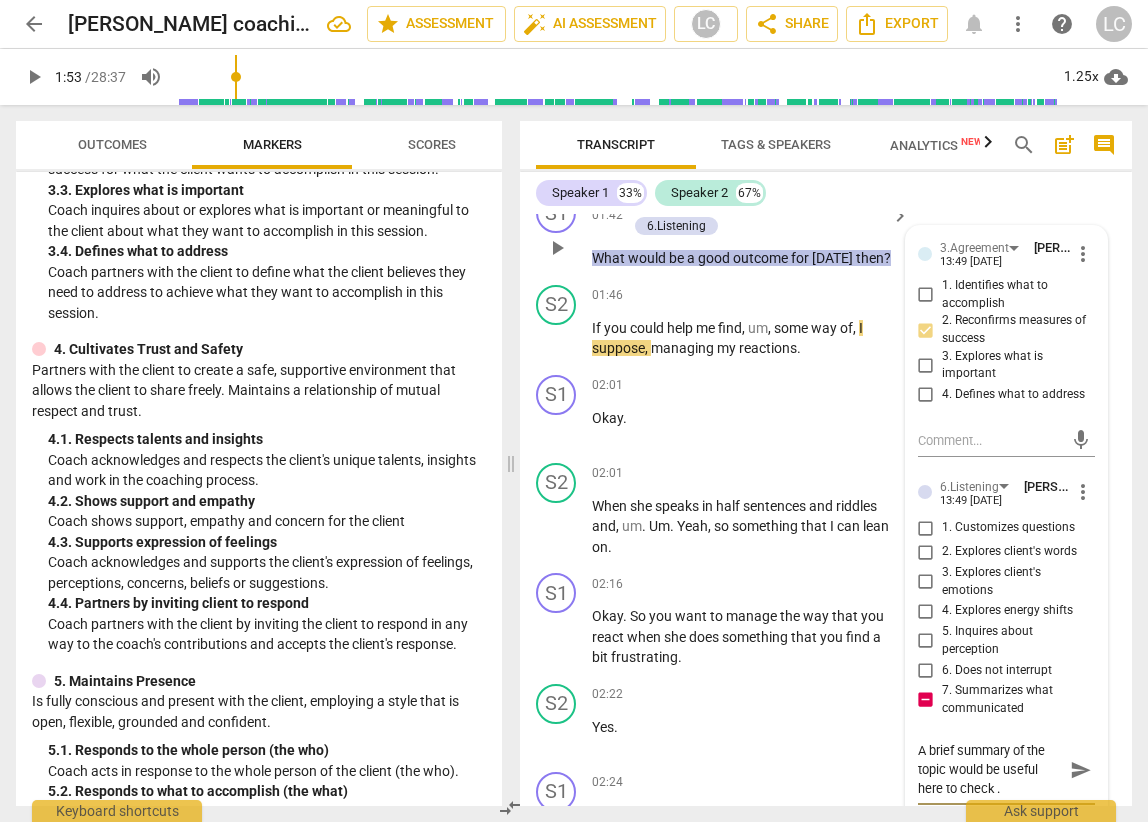 scroll, scrollTop: 767, scrollLeft: 0, axis: vertical 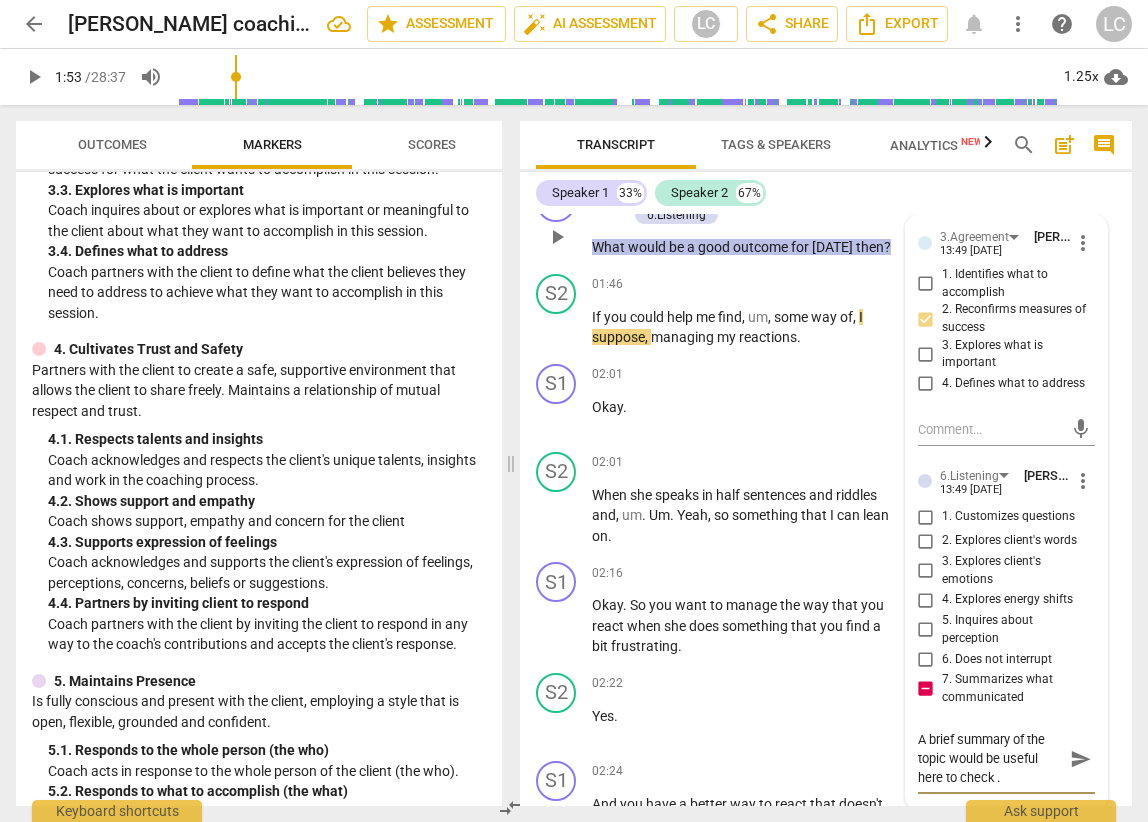 type on "A brief summary of the topic would be useful here to check c." 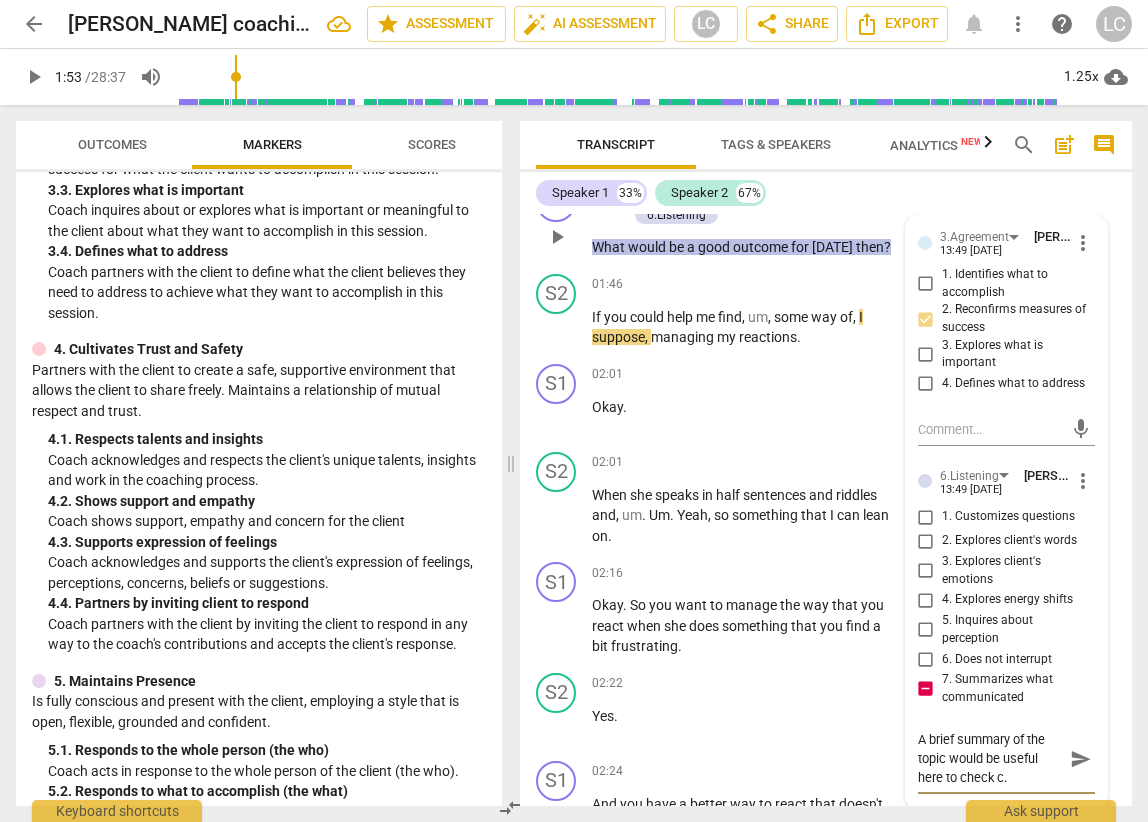 type 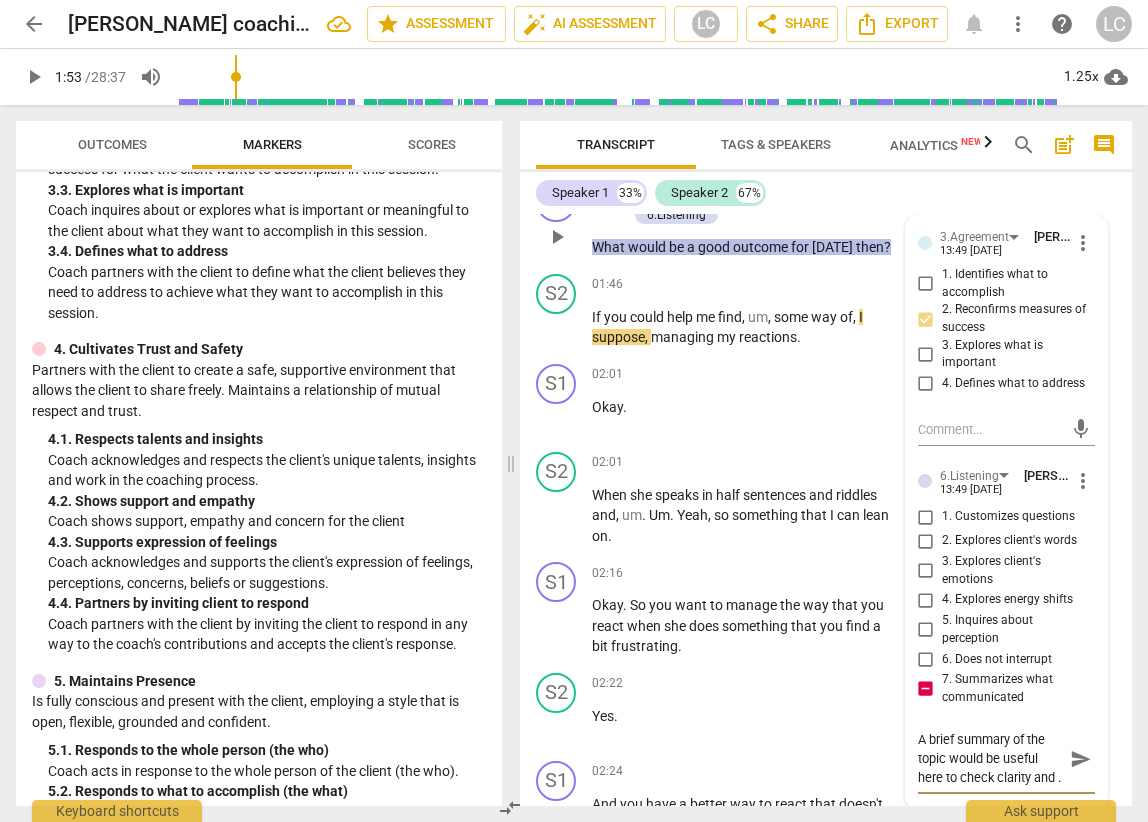scroll, scrollTop: 17, scrollLeft: 0, axis: vertical 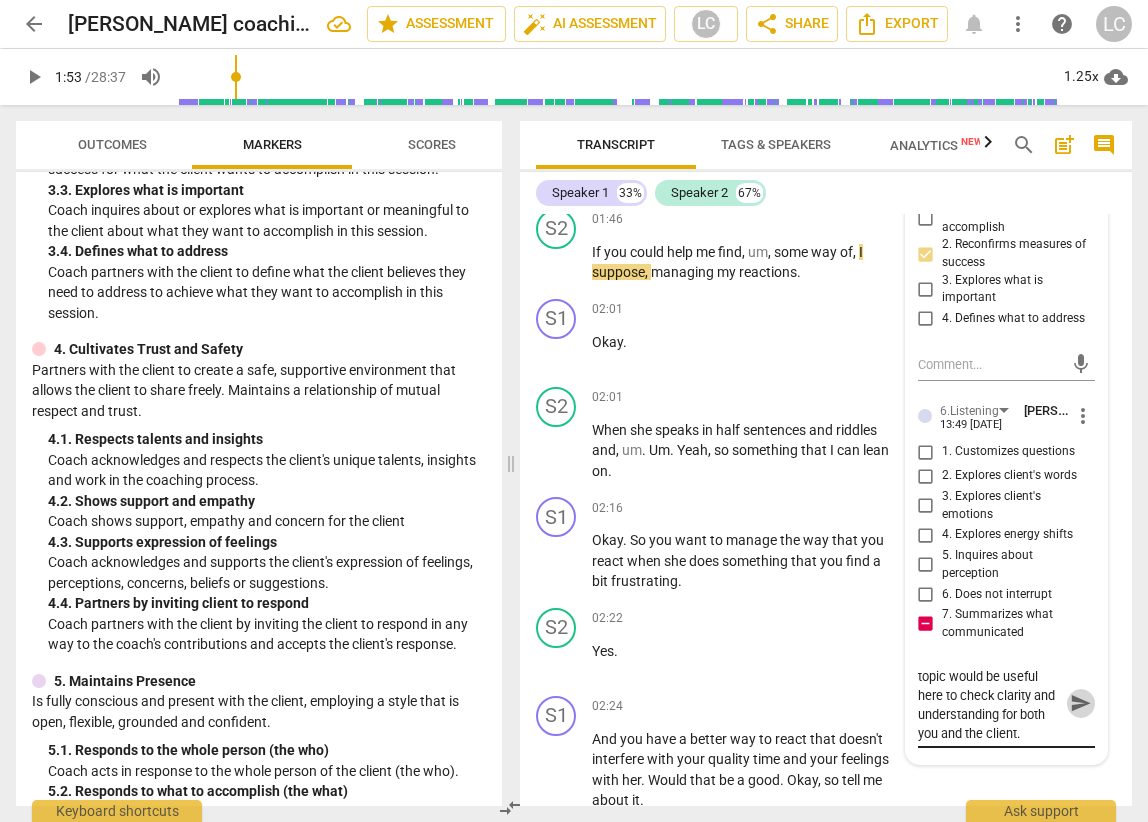 click on "send" at bounding box center (1081, 704) 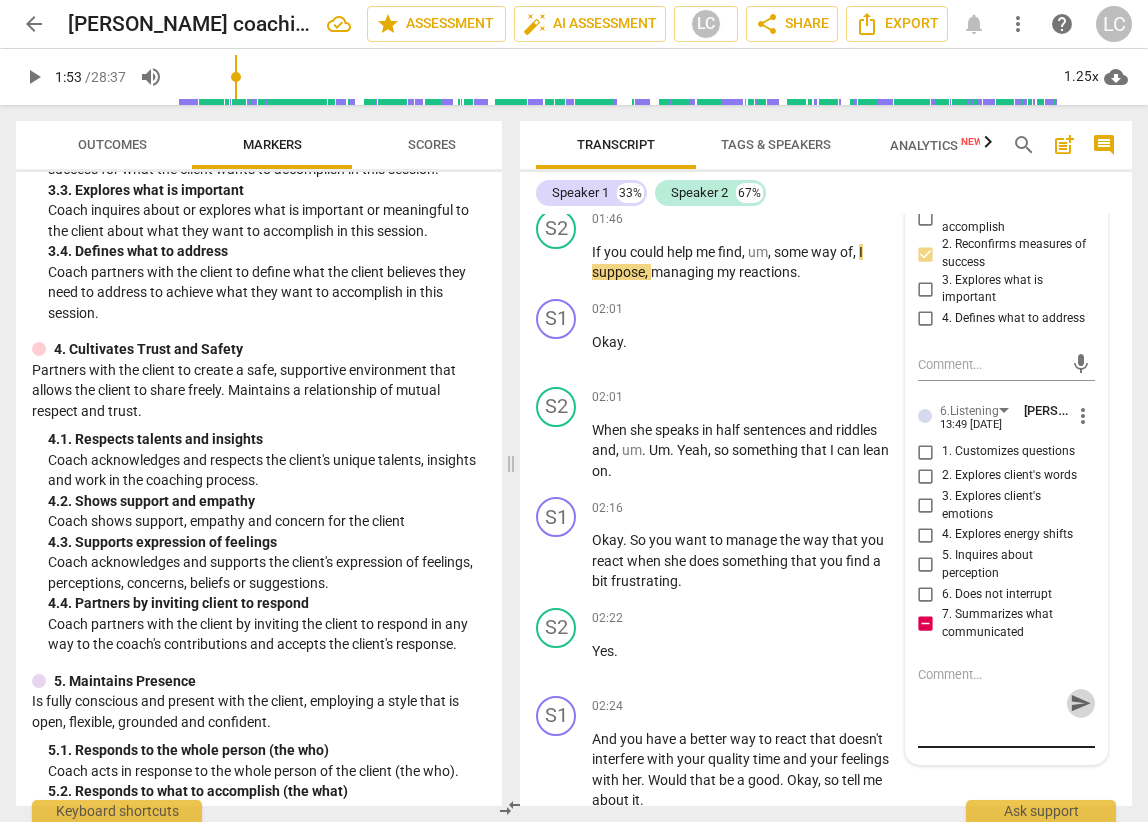 scroll, scrollTop: 0, scrollLeft: 0, axis: both 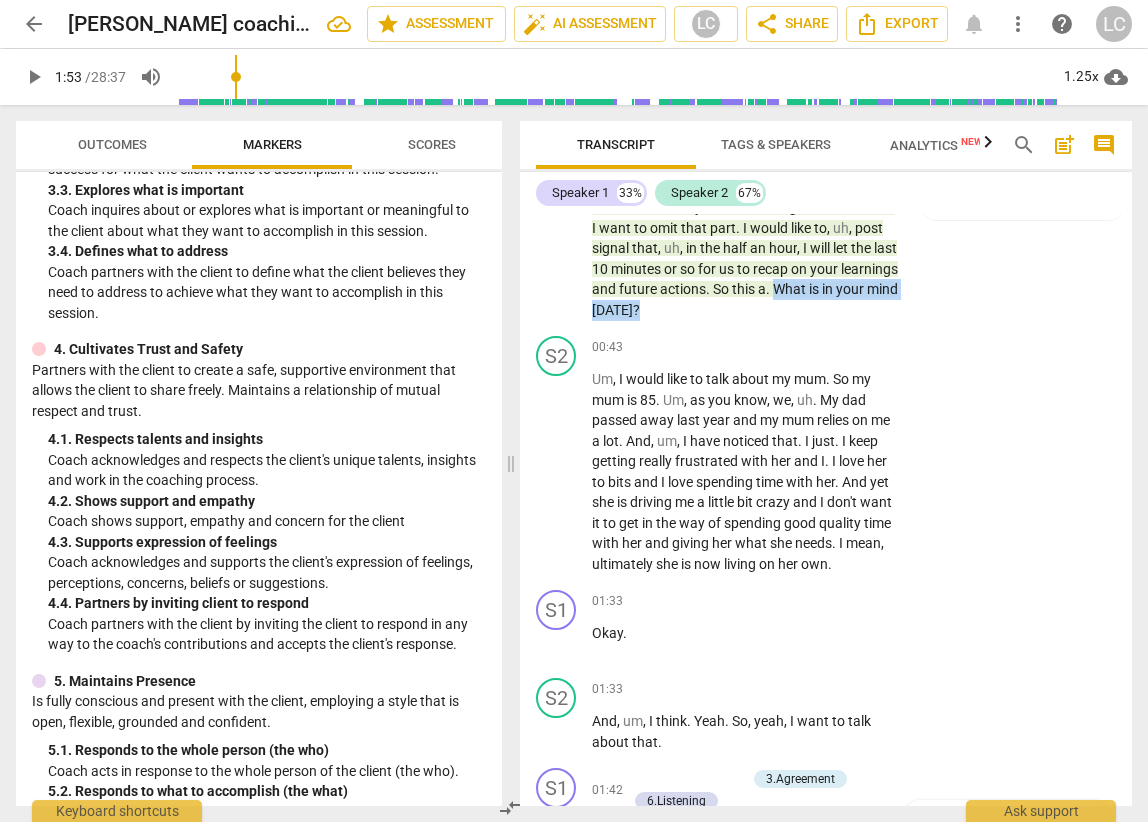 drag, startPoint x: 774, startPoint y: 287, endPoint x: 869, endPoint y: 302, distance: 96.17692 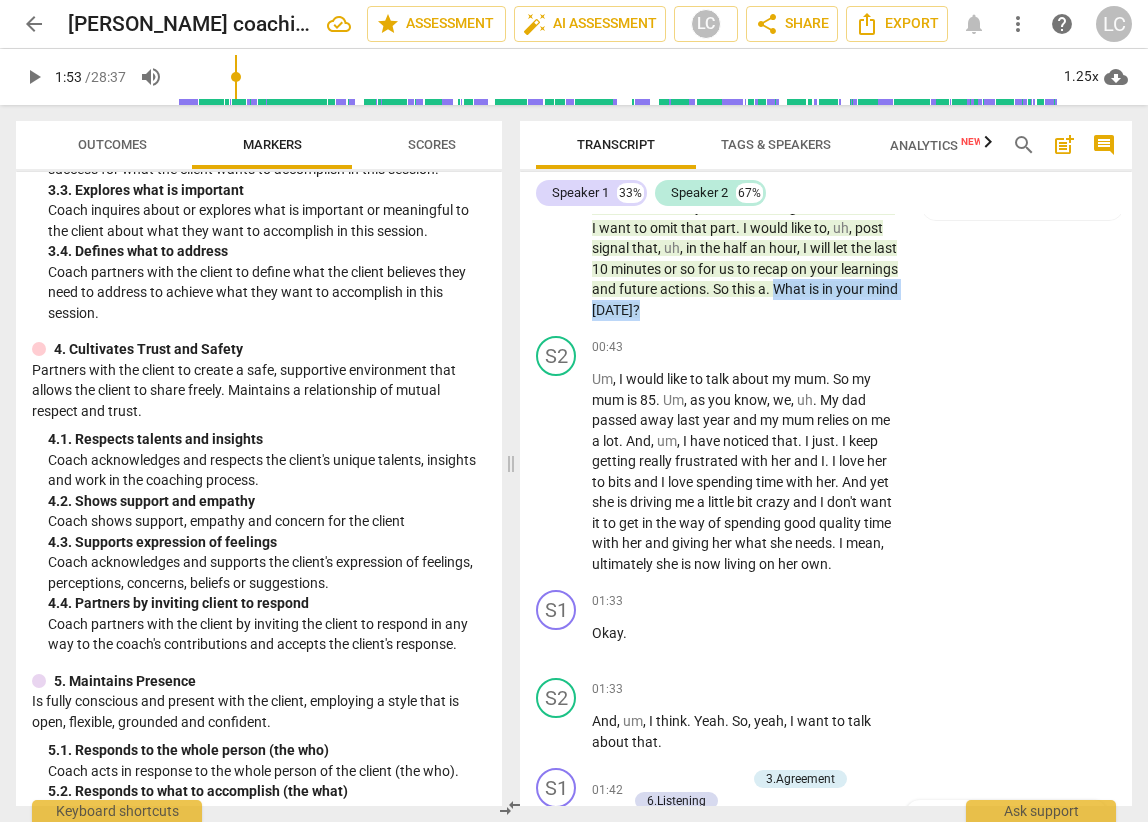 click on "Okay .   Thank   you ,   [PERSON_NAME] ,   for   allowing   me   to   be   your   coach   [DATE] .   And   right   now   it's   quarter   to   six   in   my   time .   It's   one   hour   less   in   your   time   and   we   have   half   an   hour .   So ,   uh ,   I   will   go   very   briefly   over   the   contracting   part .   You   know   that   this   is   so   confidential ,   right ?   And   you   know ,   of   course ,   already   what   coaching   is   and   is   not ,   so   I   want   to   omit   that   part .   I   would   like   to ,   uh ,   post   signal   that ,   uh ,   in   the   half   an   hour ,   I   will   let   the   last   10   minutes   or   so   for   us   to   recap   on   your   learnings   and   future   actions .   So   this   a .   What   is   in   your   mind   [DATE] ?" at bounding box center (745, 197) 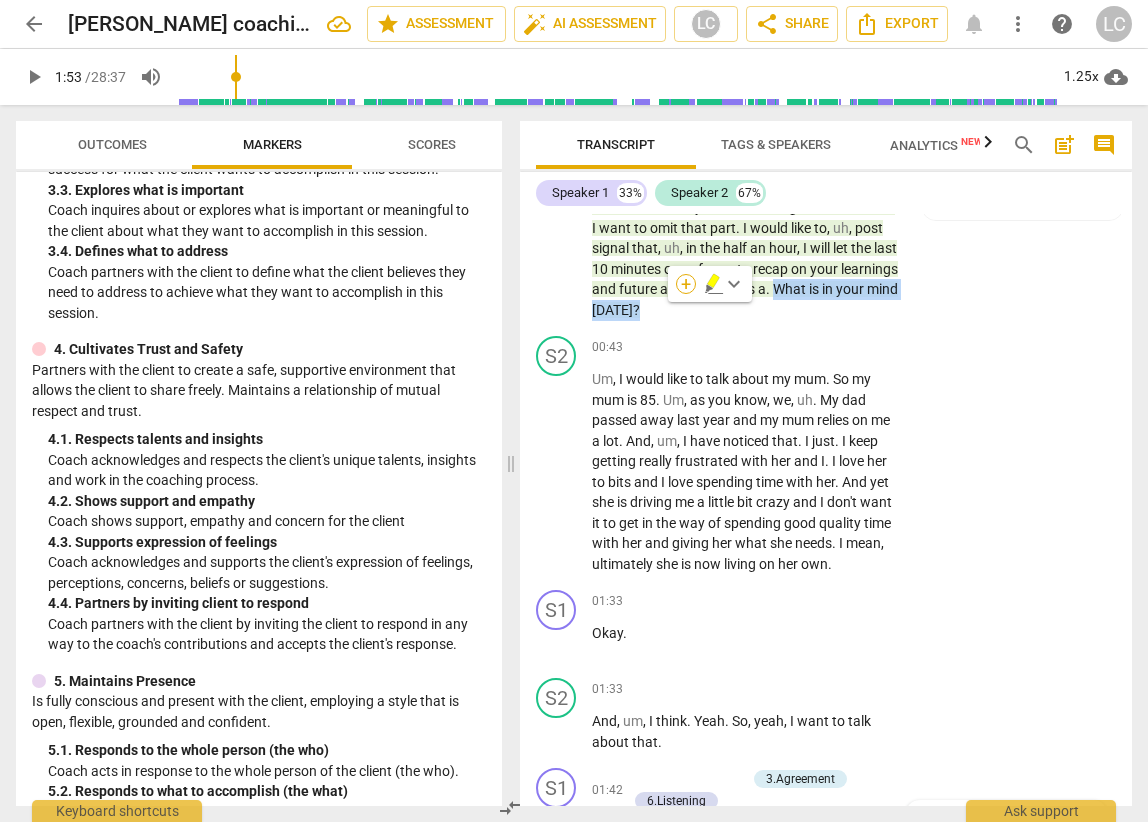 click on "+" at bounding box center (686, 284) 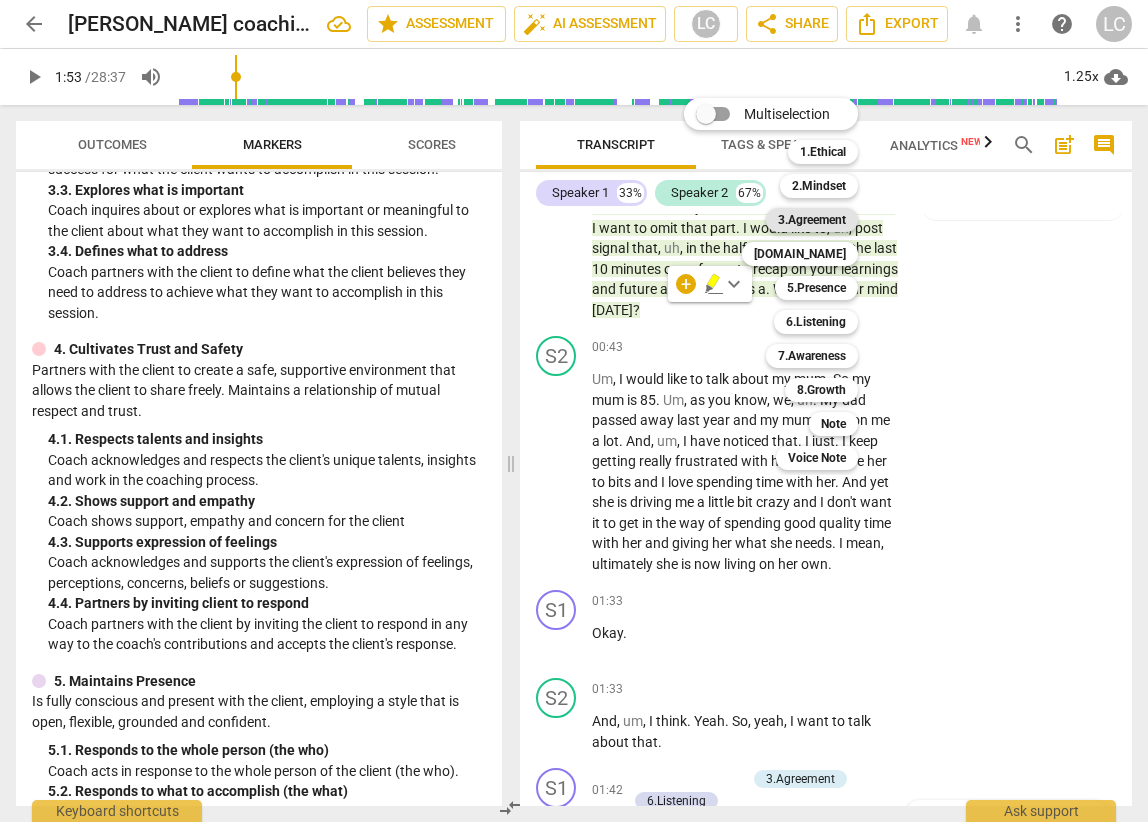 click on "3.Agreement" at bounding box center (812, 220) 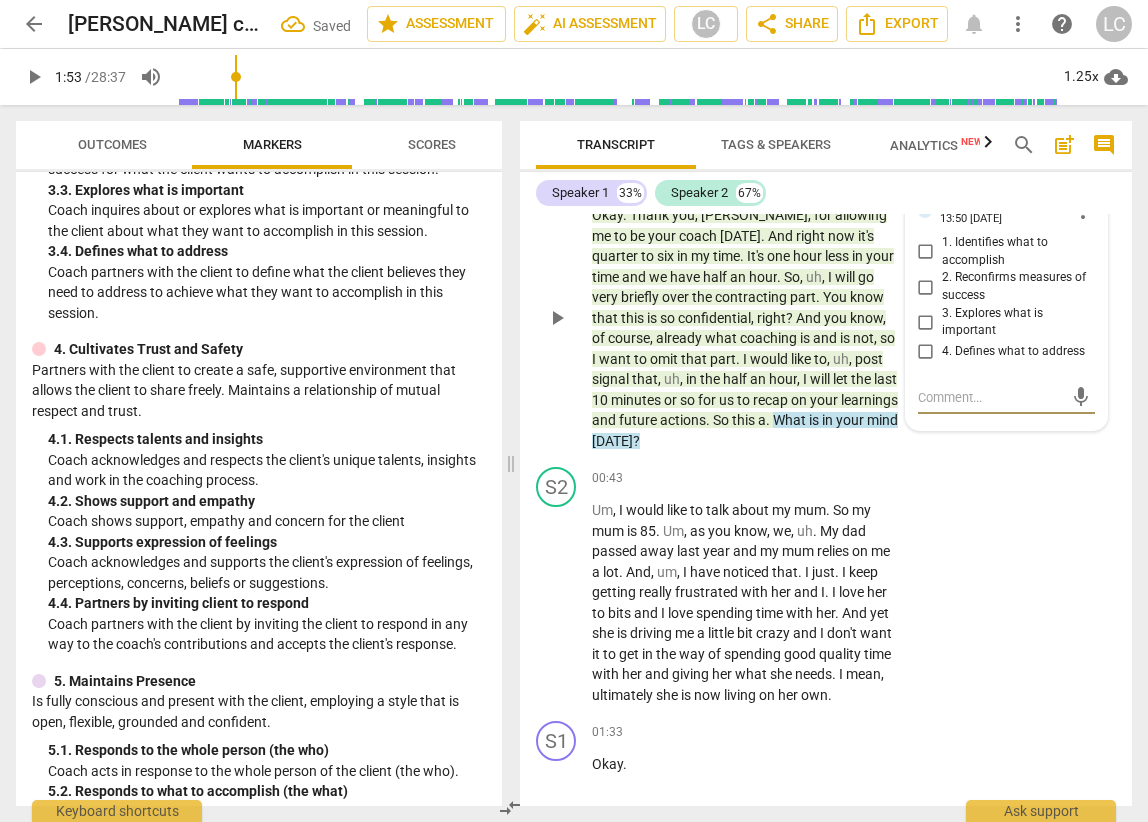 scroll, scrollTop: 0, scrollLeft: 0, axis: both 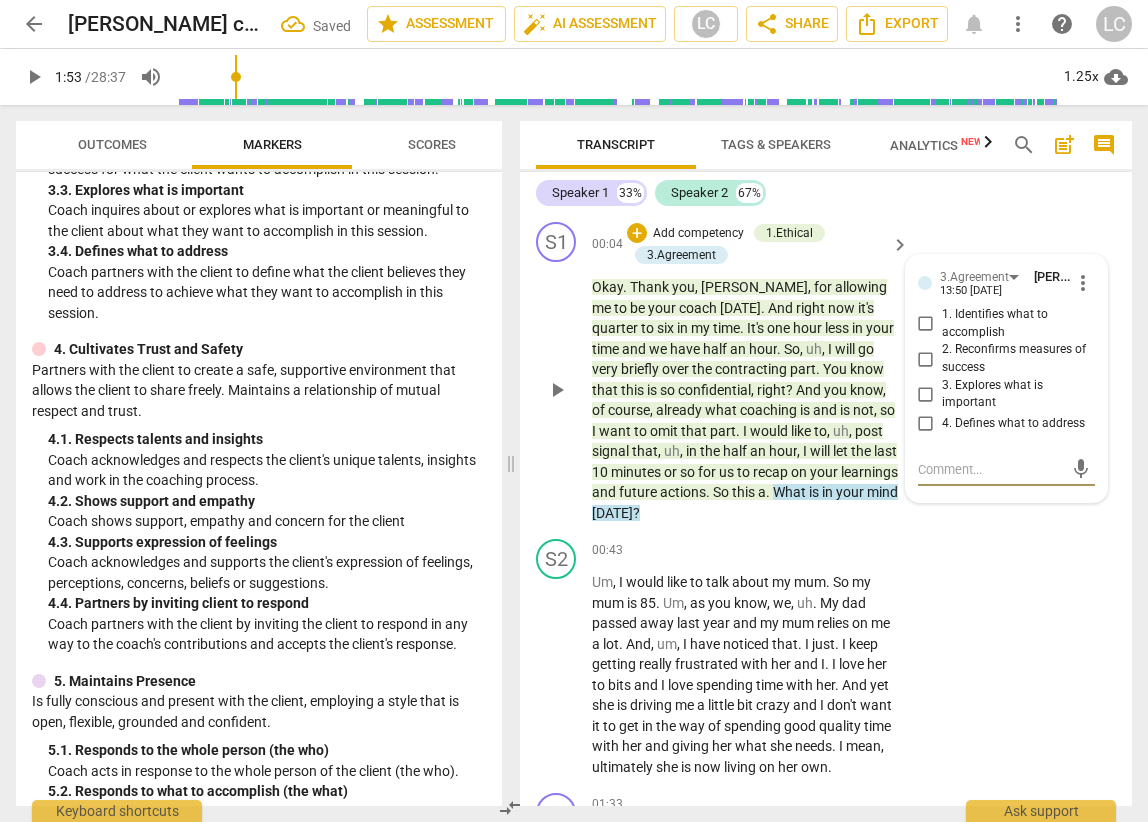 click on "1. Identifies what to accomplish" at bounding box center [926, 324] 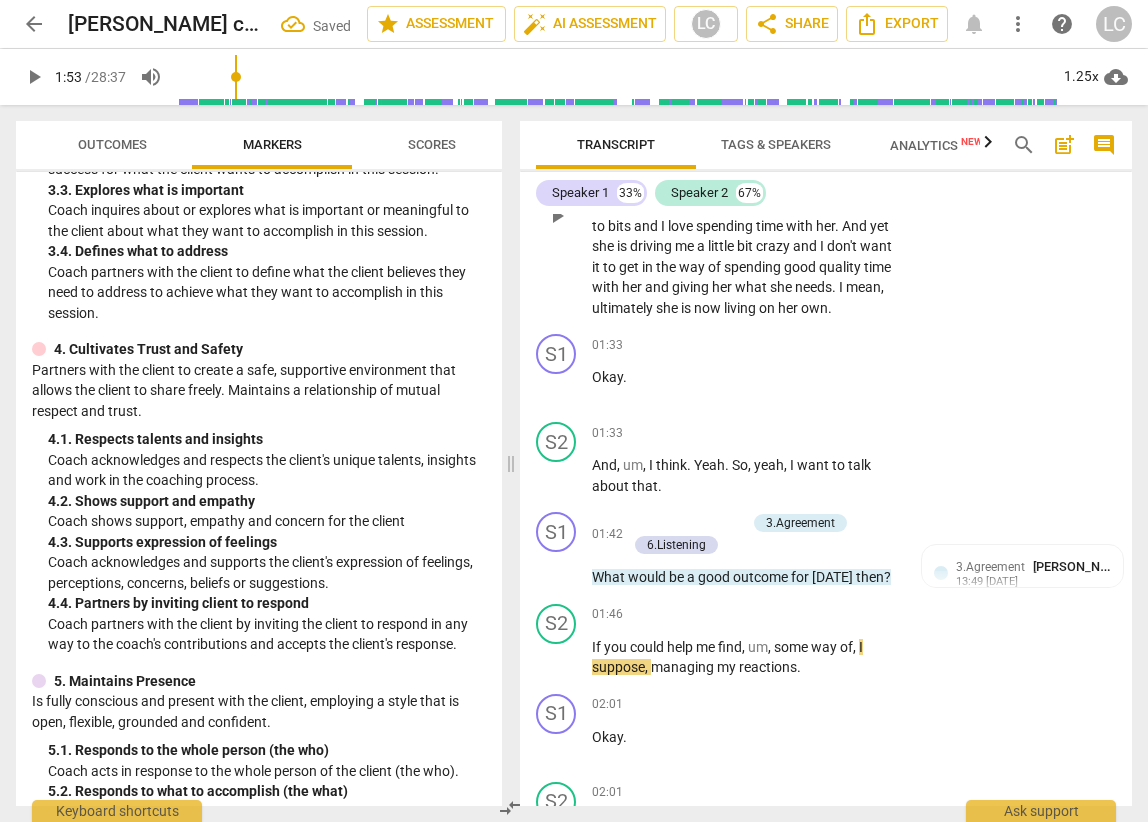 scroll, scrollTop: 460, scrollLeft: 0, axis: vertical 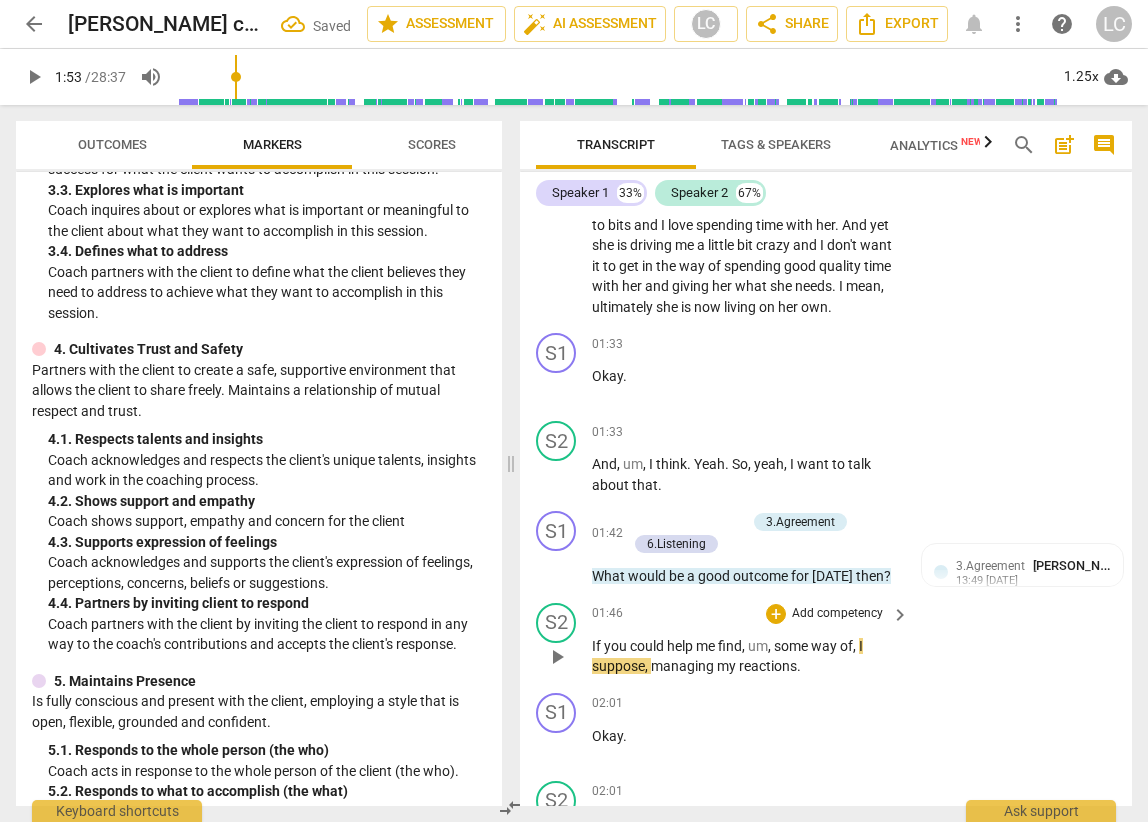 click on "01:46 + Add competency keyboard_arrow_right" at bounding box center [751, 614] 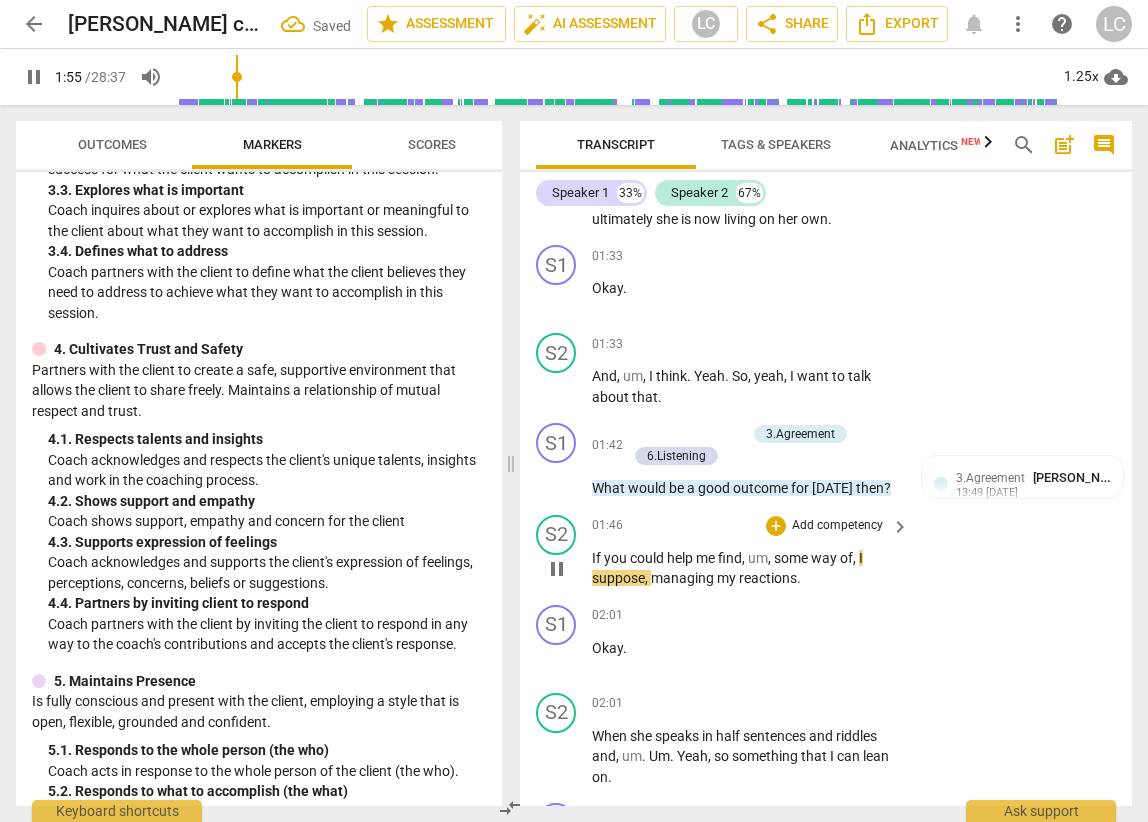 scroll, scrollTop: 551, scrollLeft: 0, axis: vertical 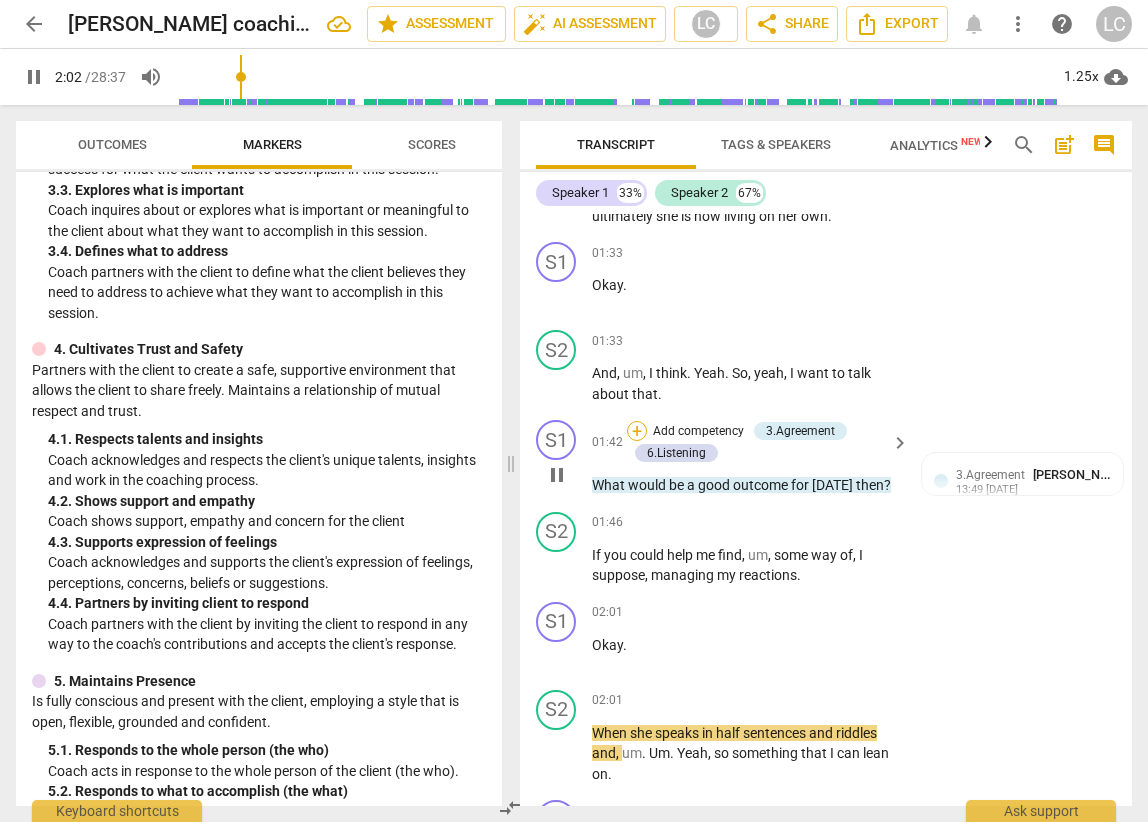 click on "+" at bounding box center (637, 431) 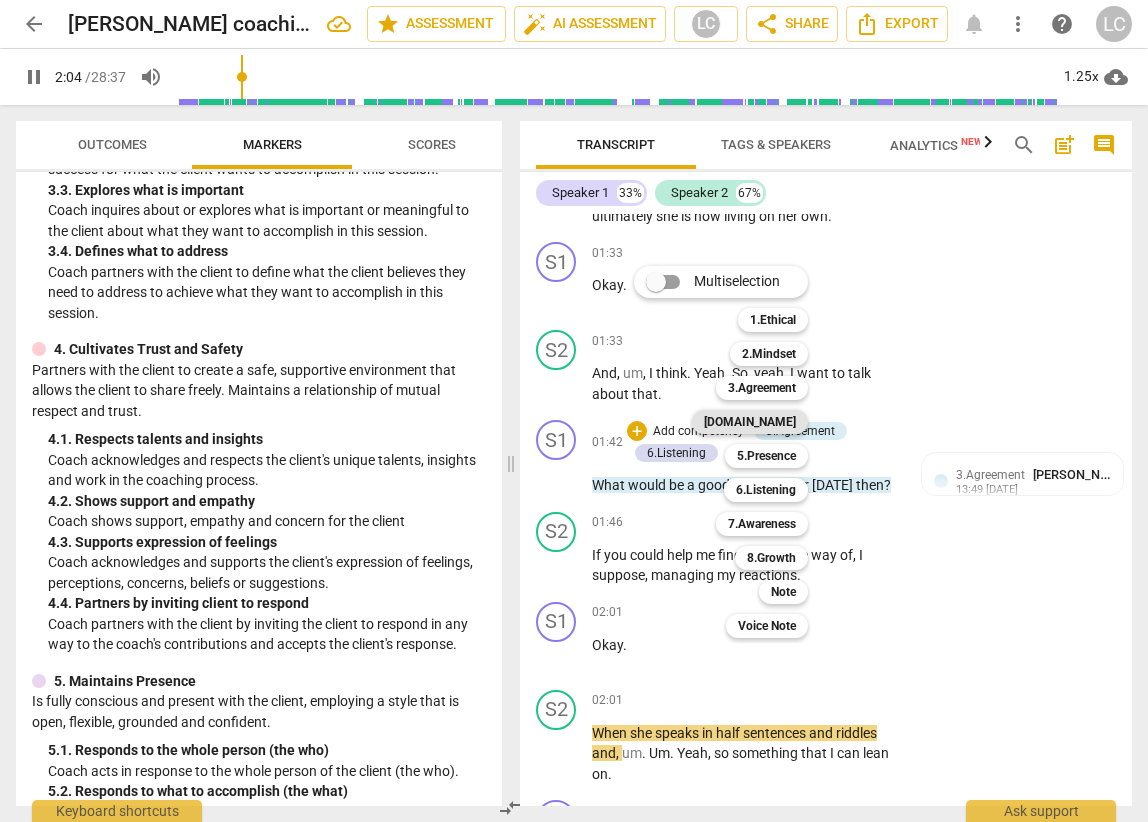 click on "[DOMAIN_NAME]" at bounding box center [750, 422] 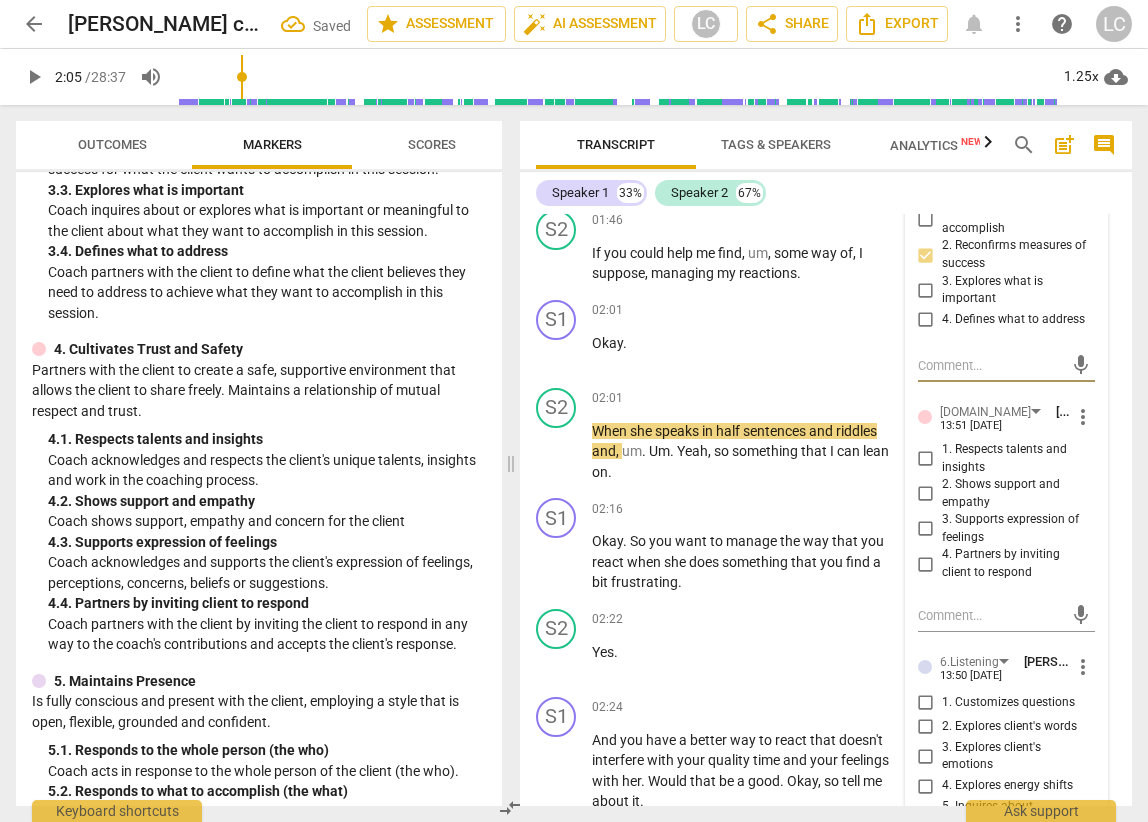 scroll, scrollTop: 854, scrollLeft: 0, axis: vertical 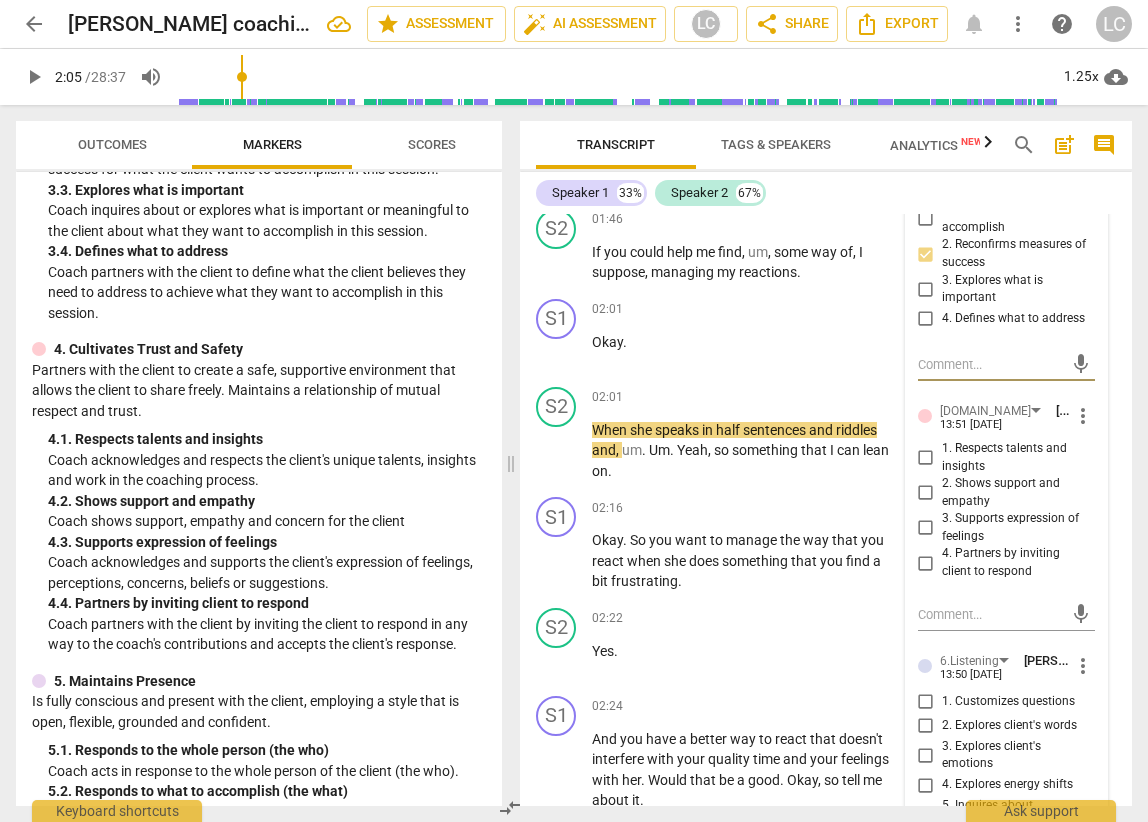 click on "2. Shows support and empathy" at bounding box center [926, 493] 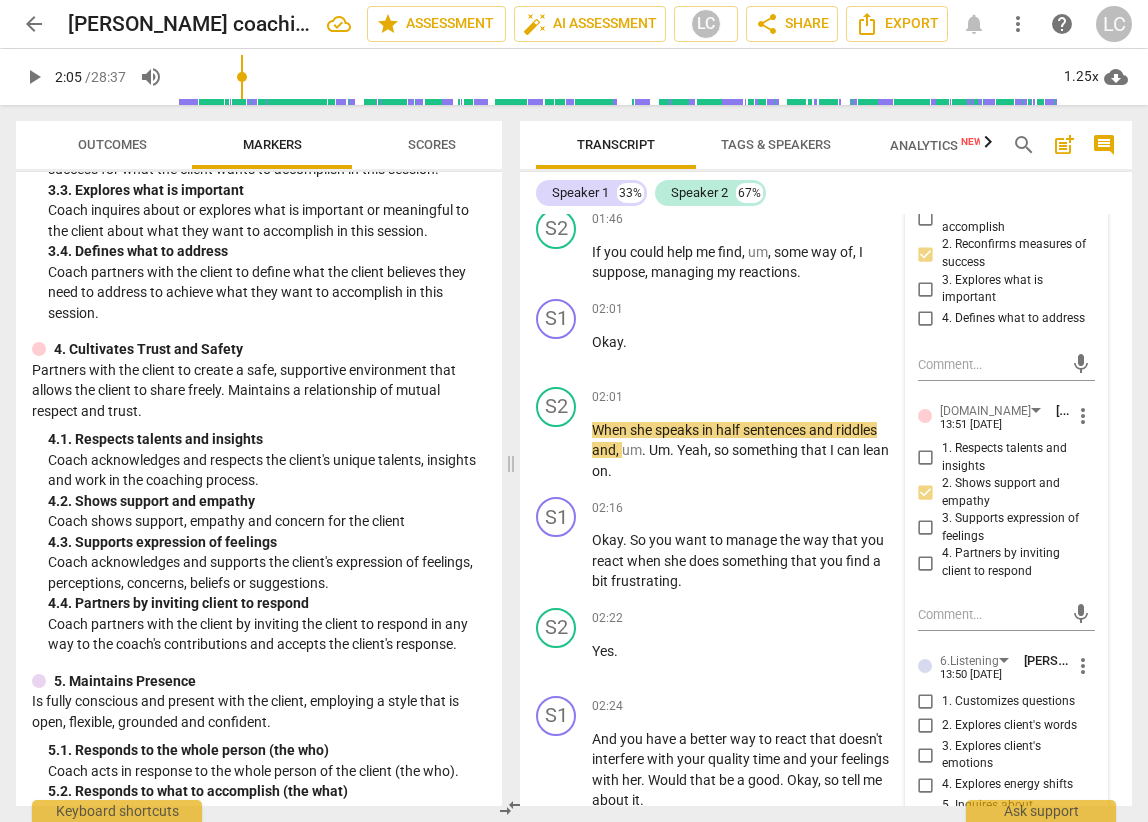 click on "2. Shows support and empathy" at bounding box center [926, 493] 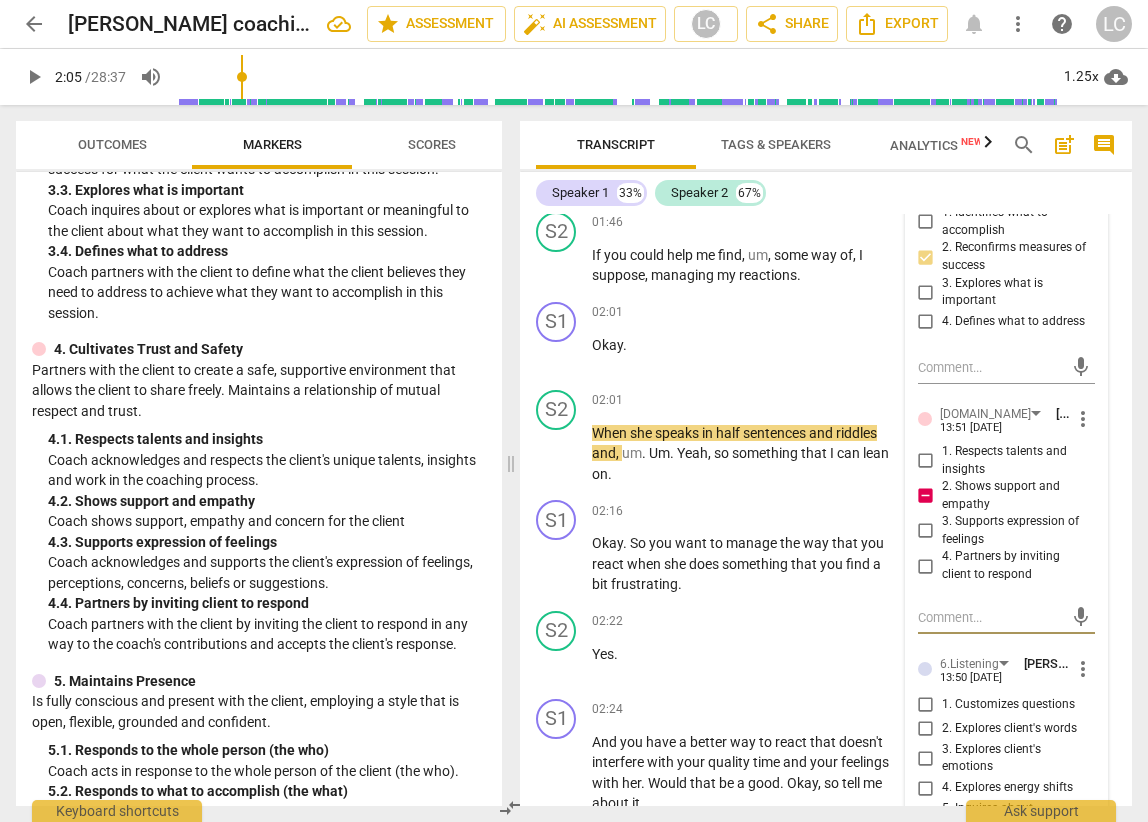click at bounding box center [990, 617] 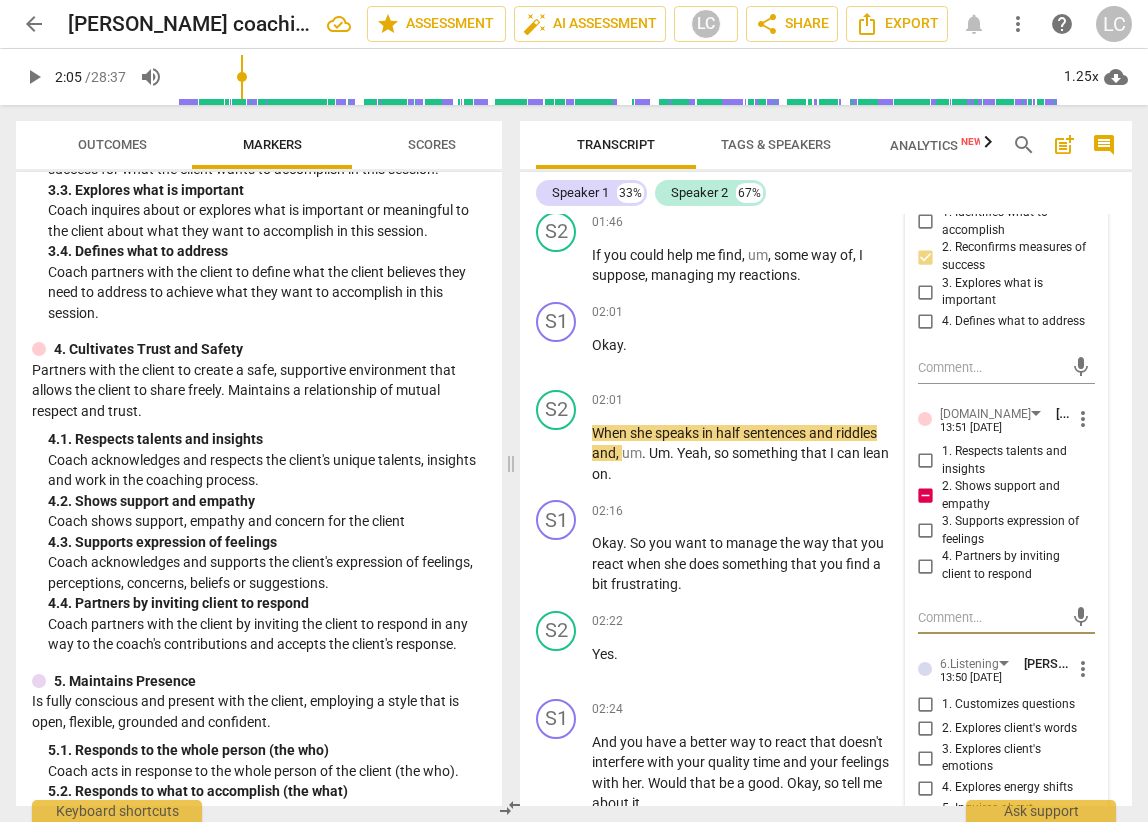 scroll, scrollTop: 856, scrollLeft: 0, axis: vertical 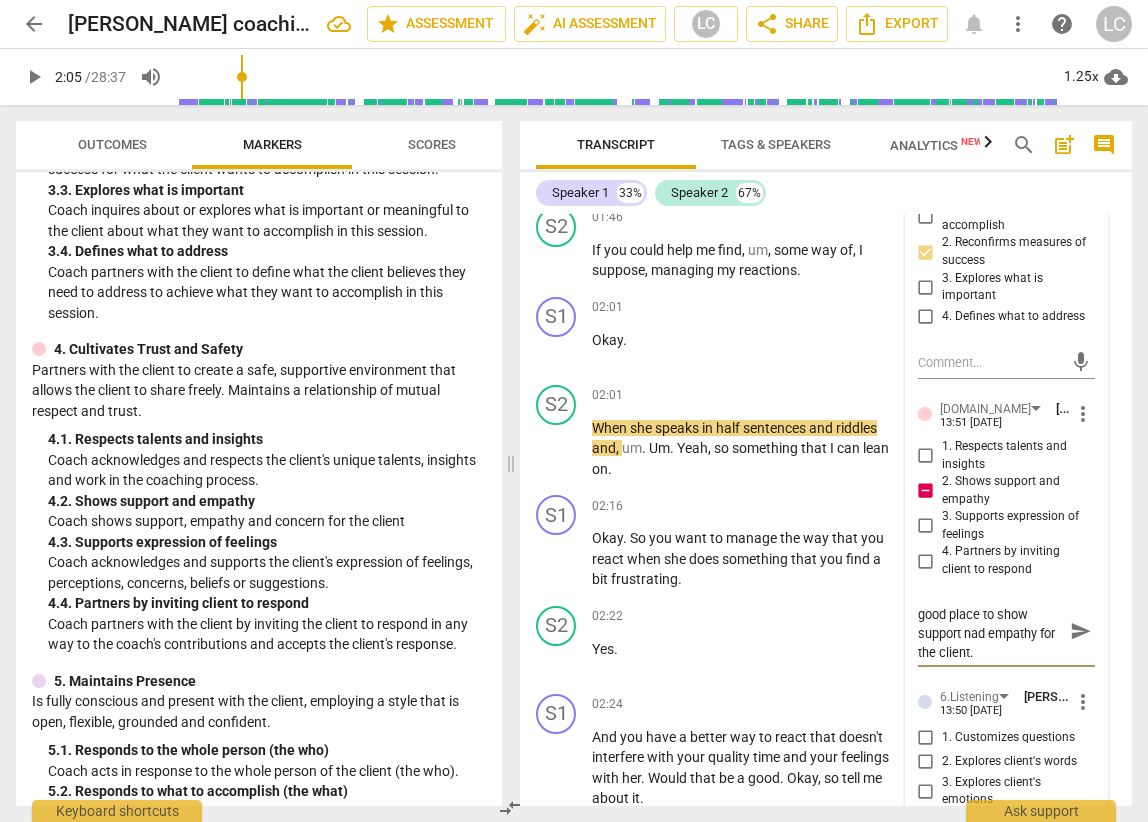 click on "This coudl have been a good place to show support nad empathy for the client." at bounding box center (990, 631) 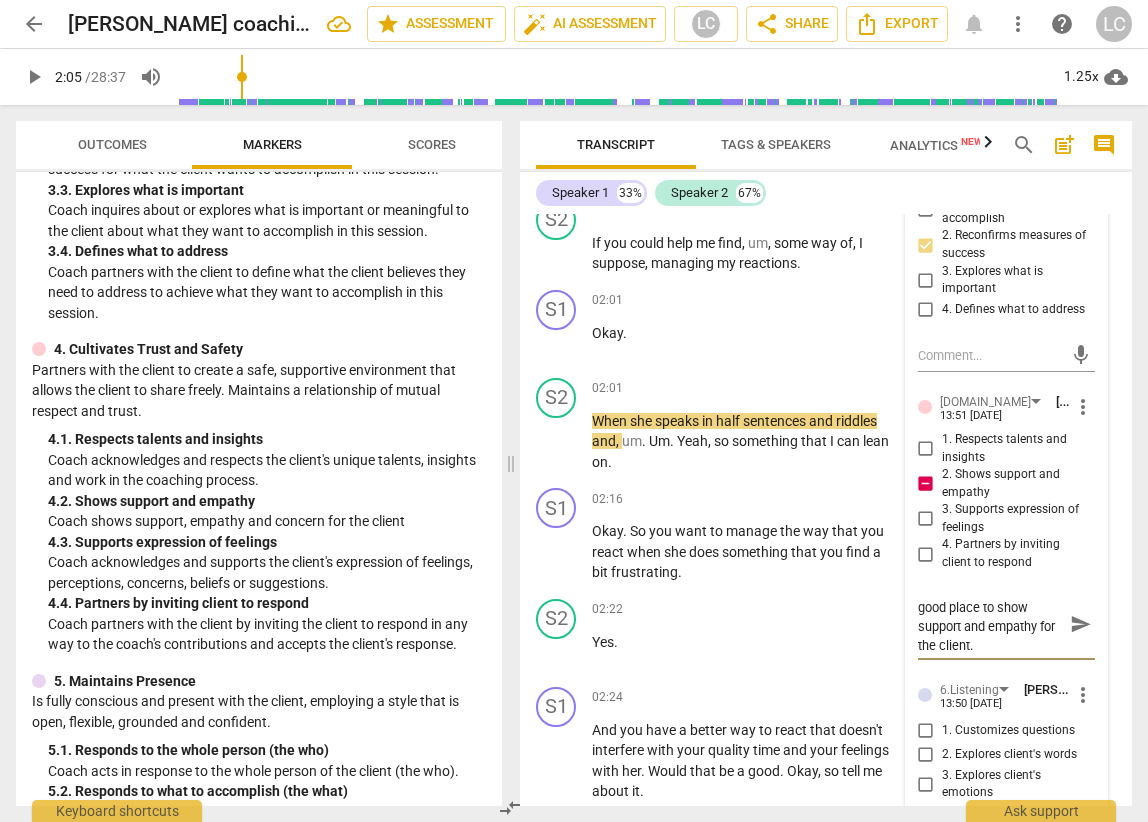 scroll, scrollTop: 900, scrollLeft: 0, axis: vertical 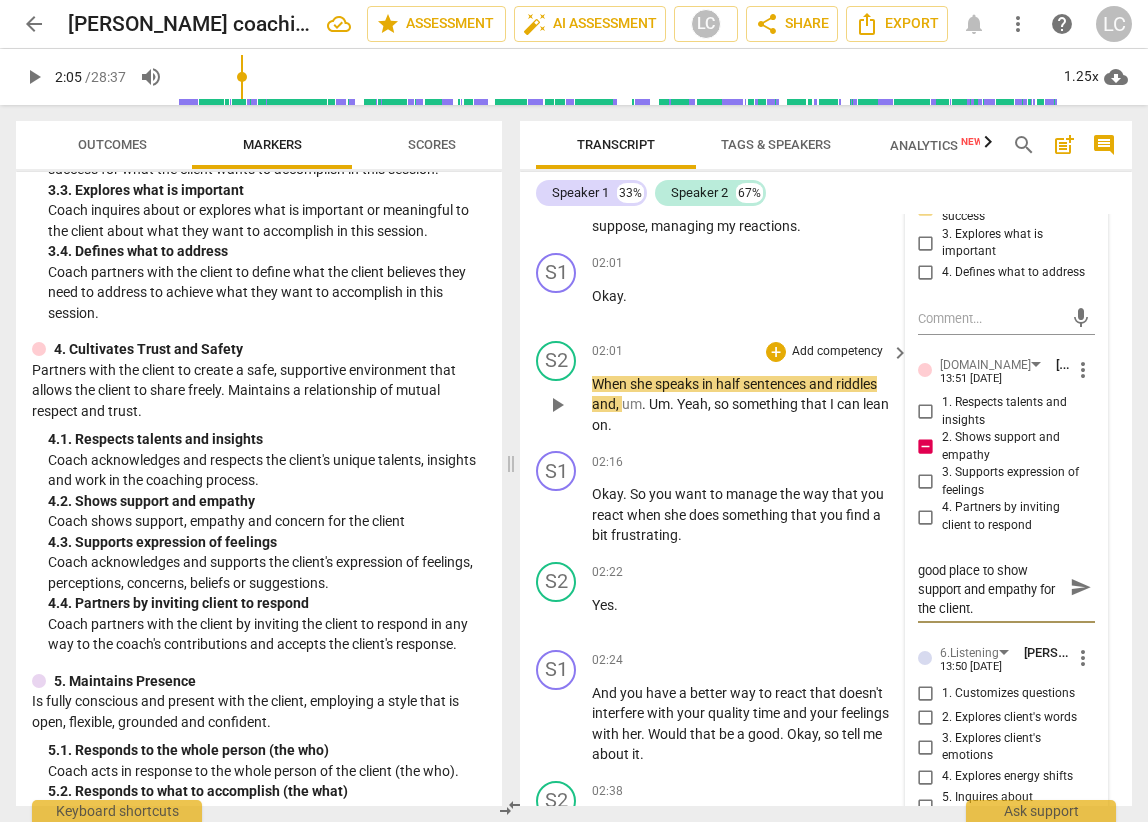 click on "When   she   speaks   in   half   sentences   and   riddles   and ,   um .   Um .   Yeah ,   so   something   that   I   can   lean   on ." at bounding box center (745, 405) 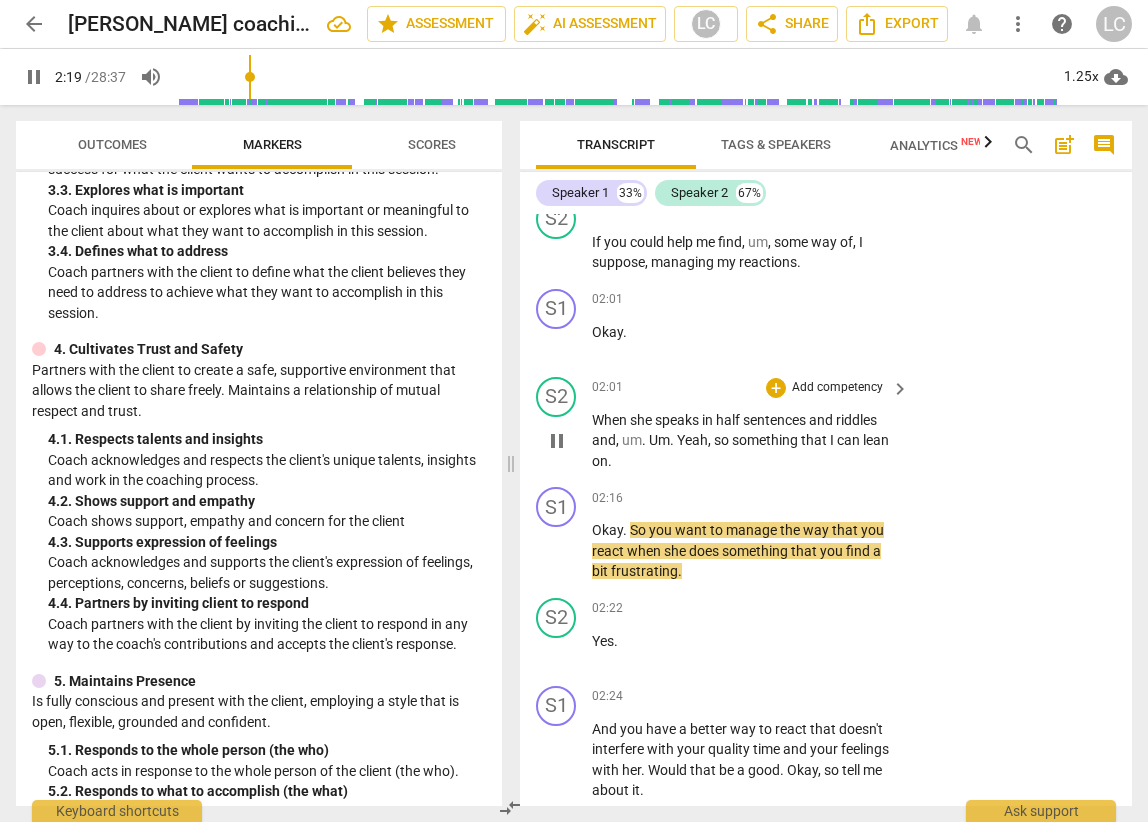 scroll, scrollTop: 865, scrollLeft: 0, axis: vertical 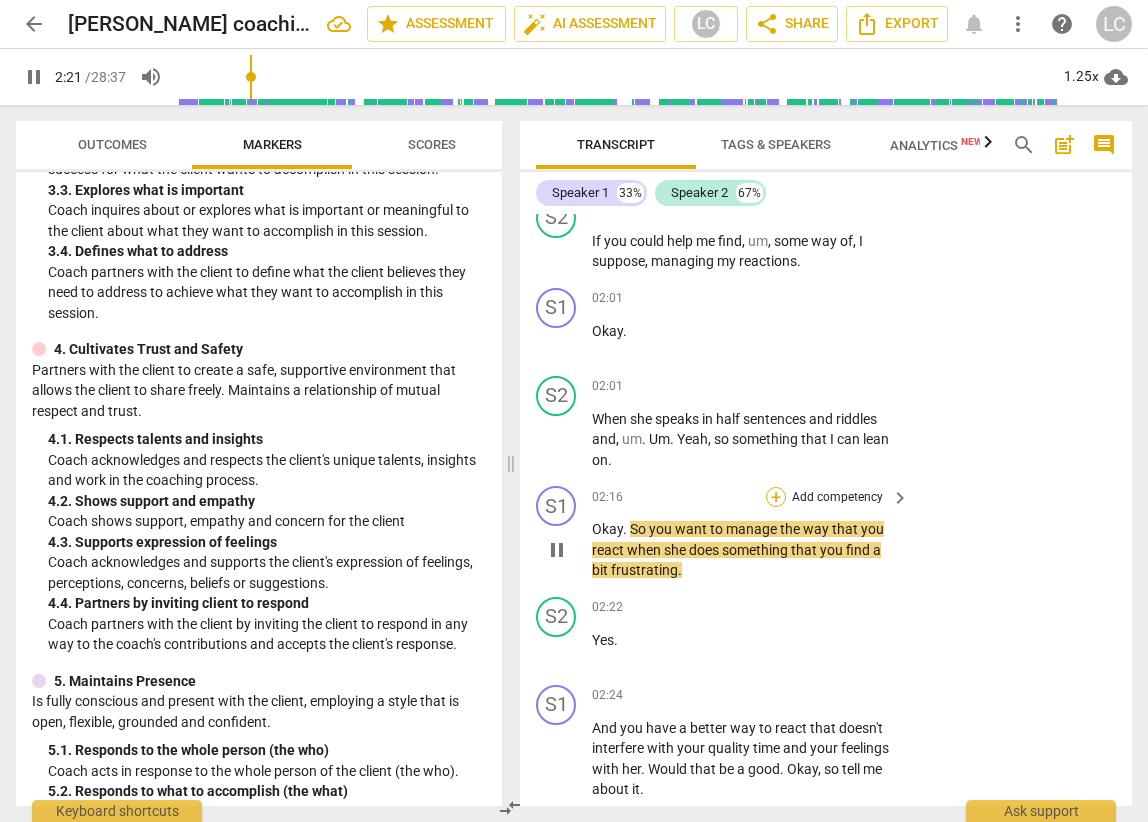 click on "+" at bounding box center [776, 497] 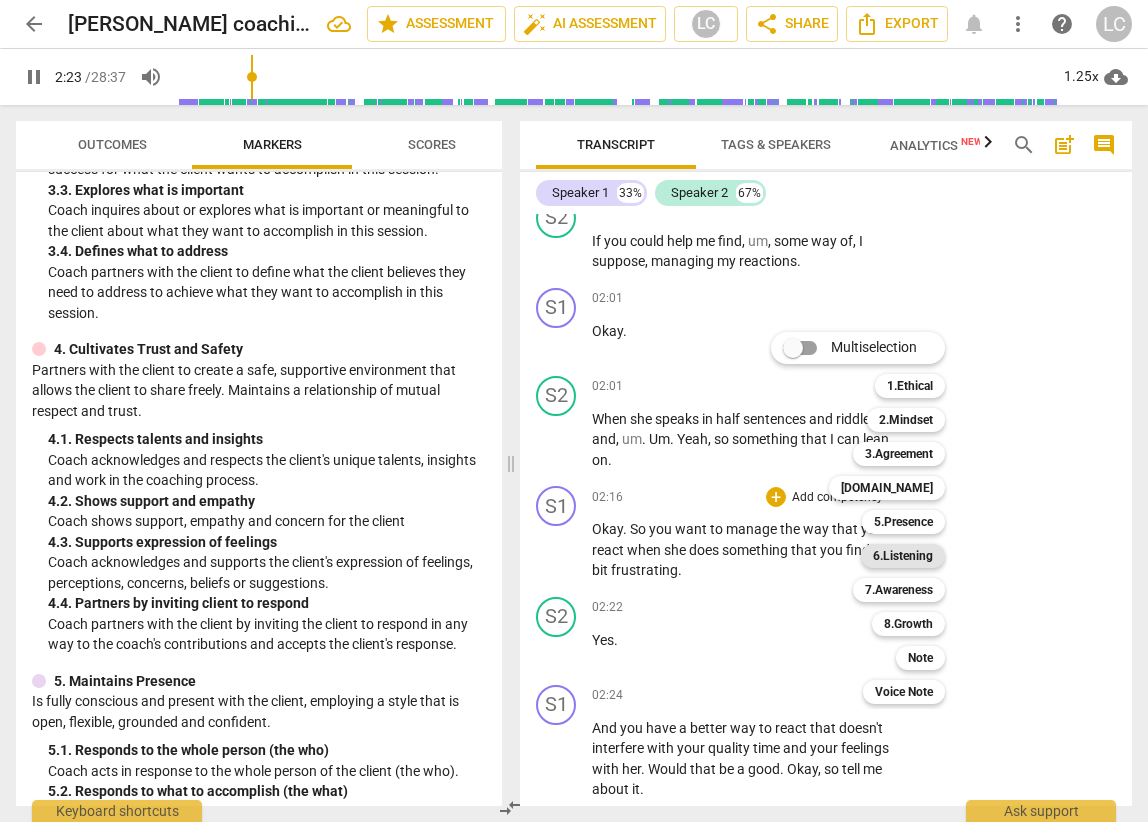 click on "6.Listening" at bounding box center (903, 556) 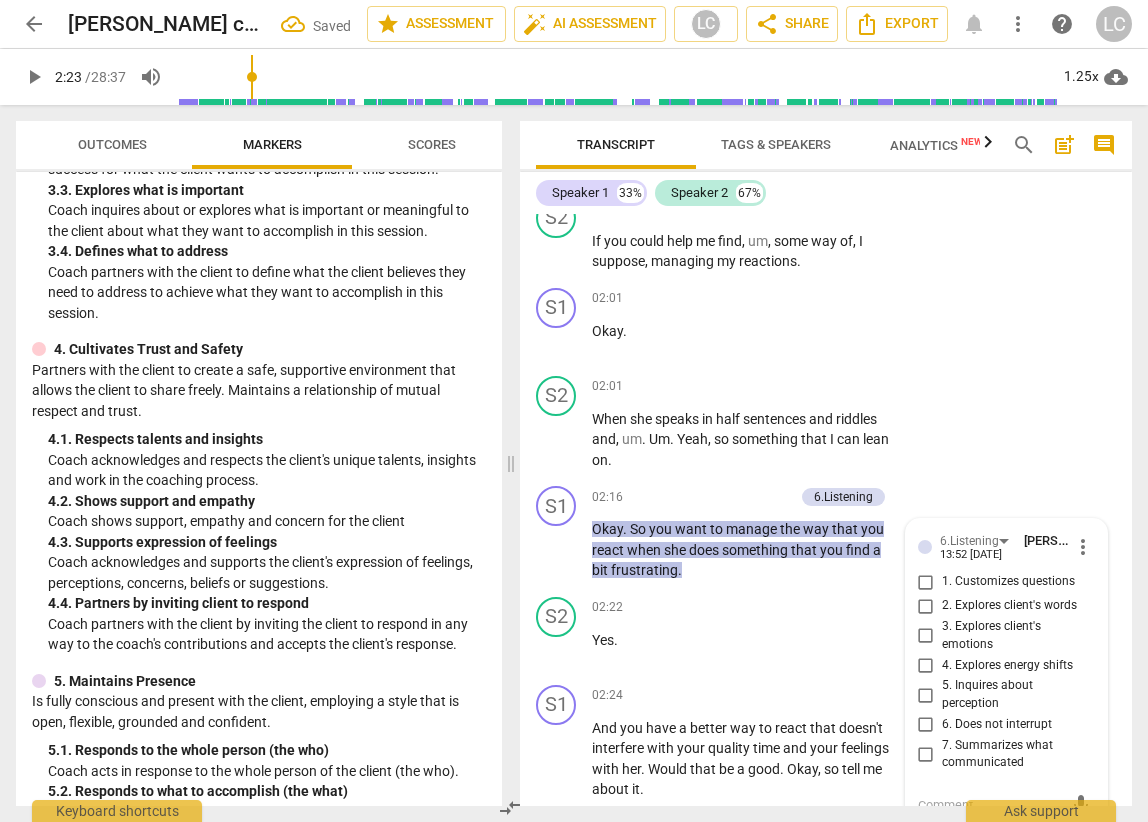 scroll, scrollTop: 1181, scrollLeft: 0, axis: vertical 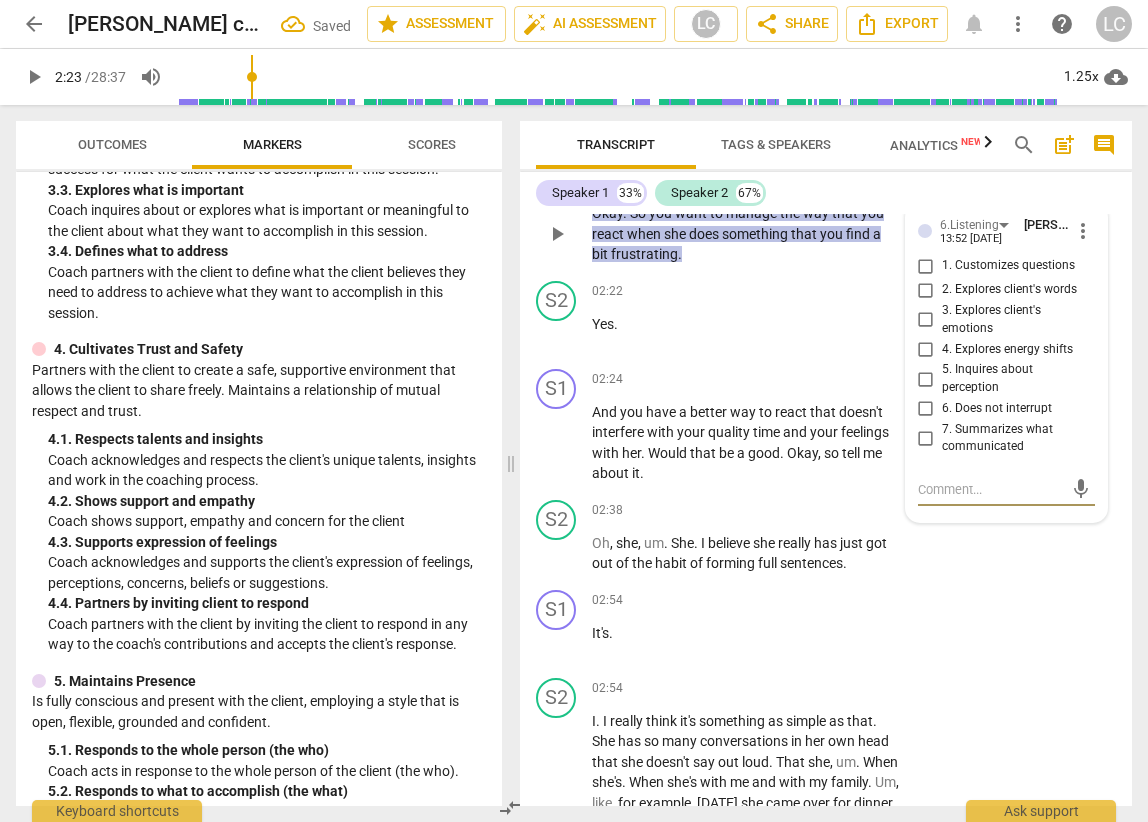 click on "7. Summarizes what communicated" at bounding box center [926, 438] 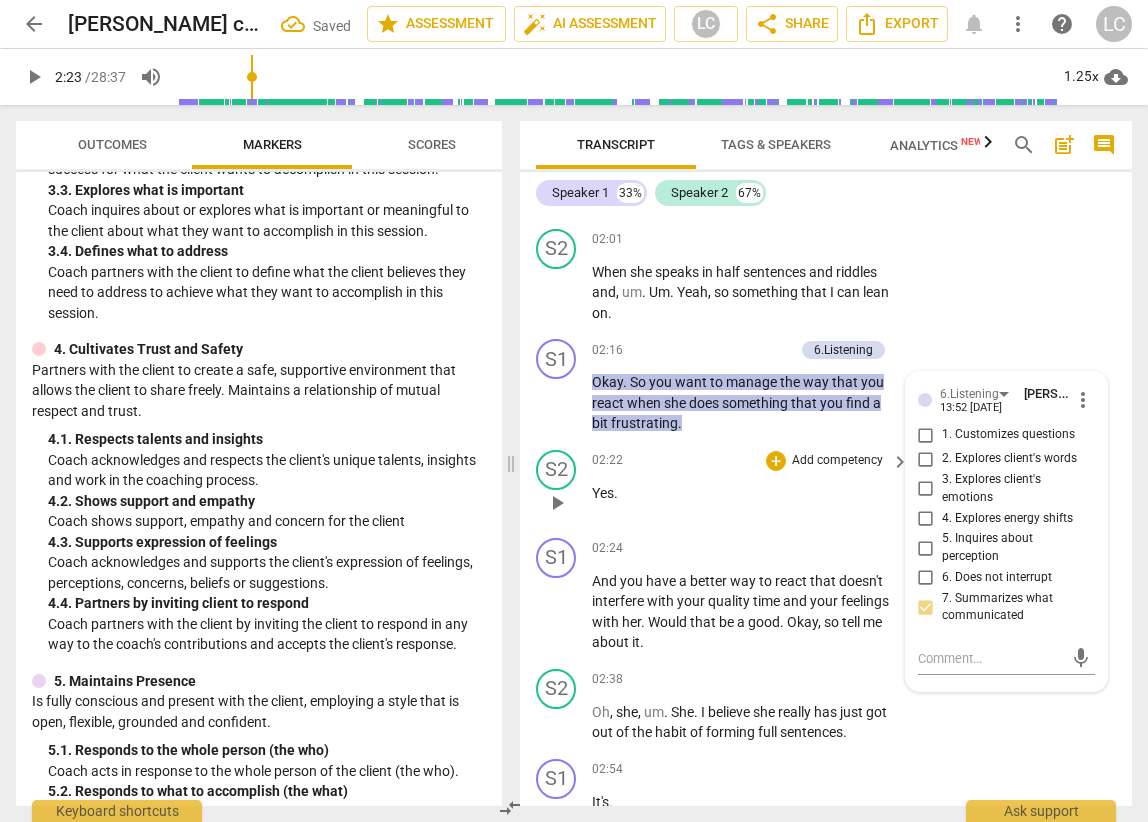 scroll, scrollTop: 1016, scrollLeft: 0, axis: vertical 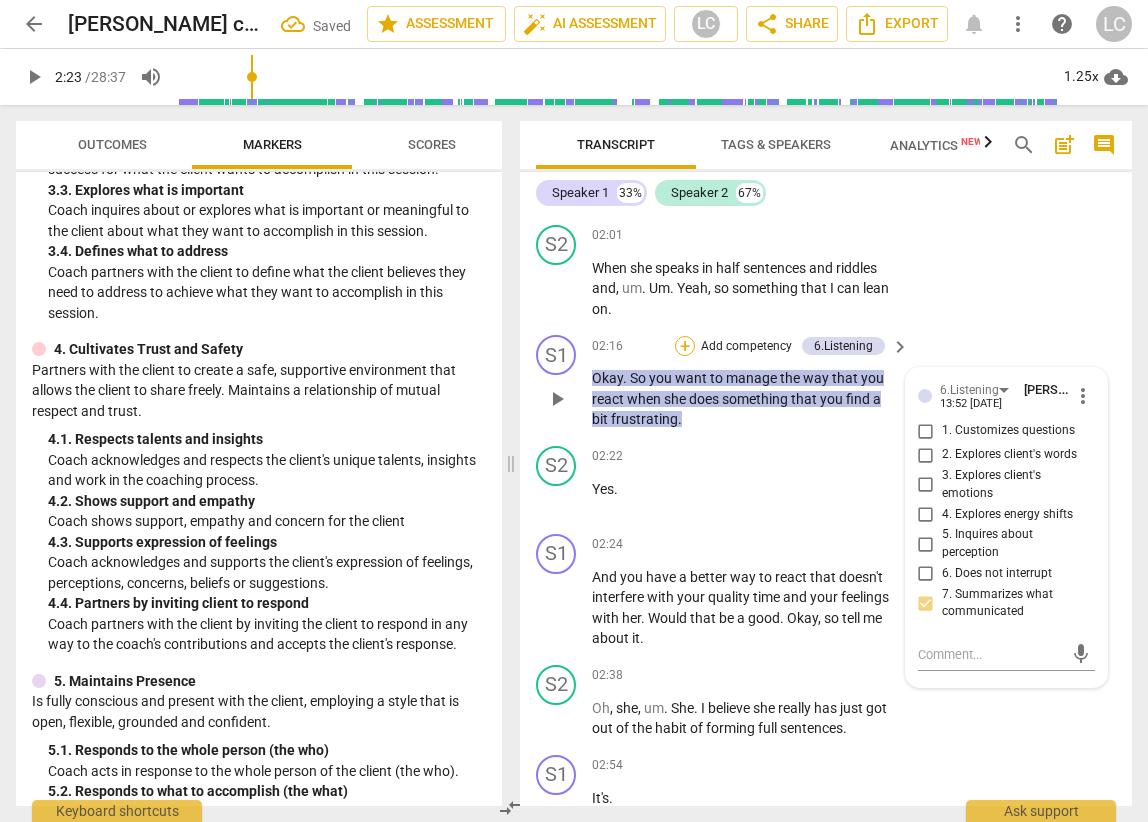 click on "+" at bounding box center [685, 346] 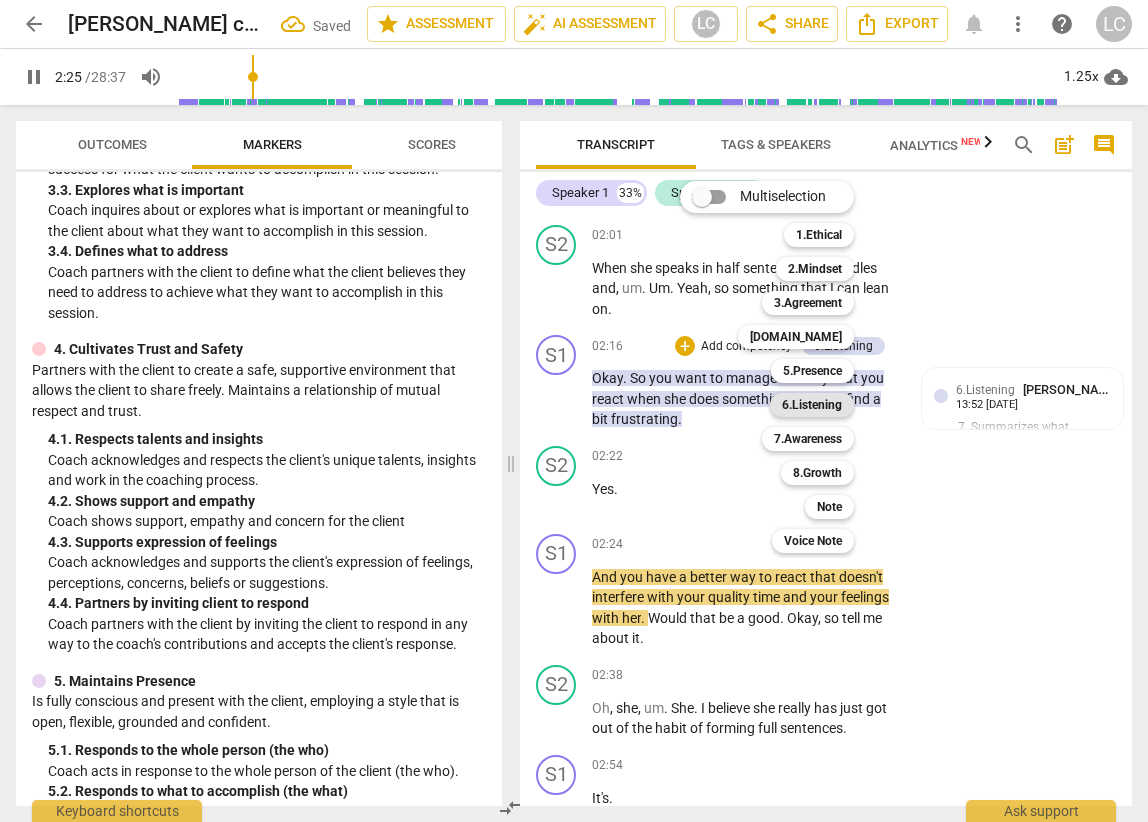 click on "6.Listening" at bounding box center [812, 405] 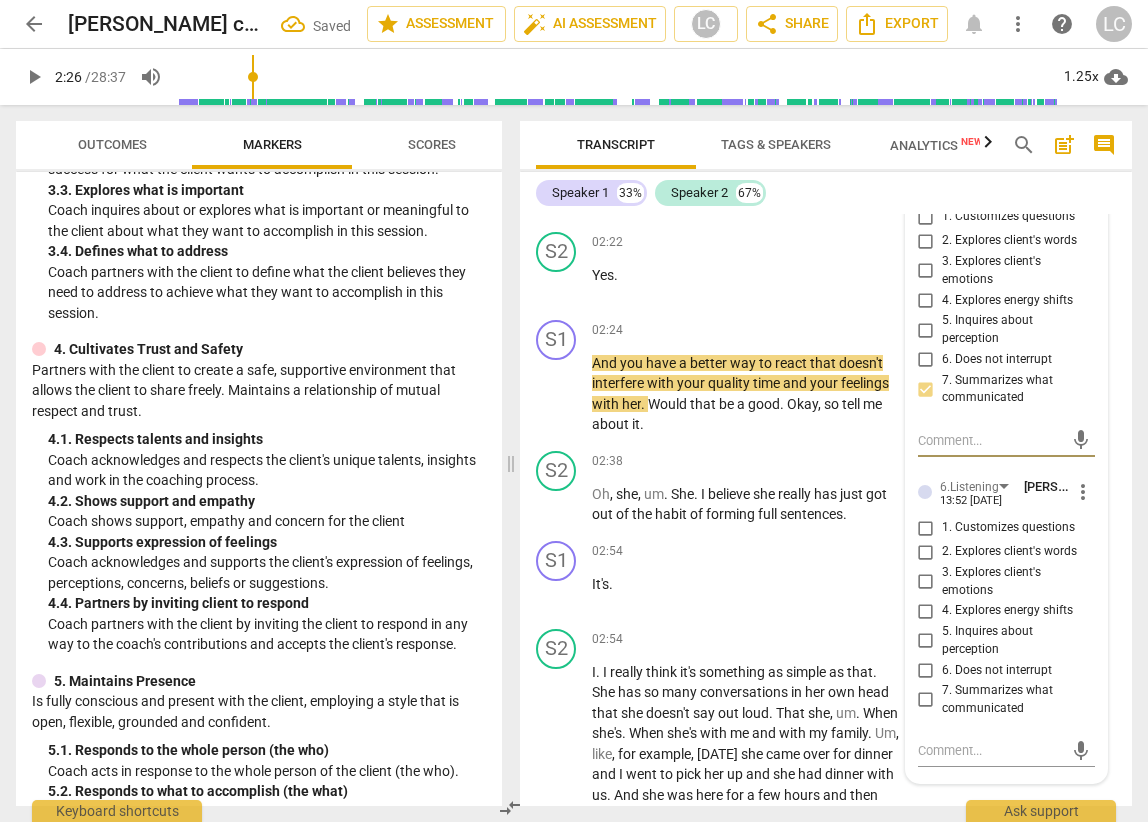 scroll, scrollTop: 1255, scrollLeft: 0, axis: vertical 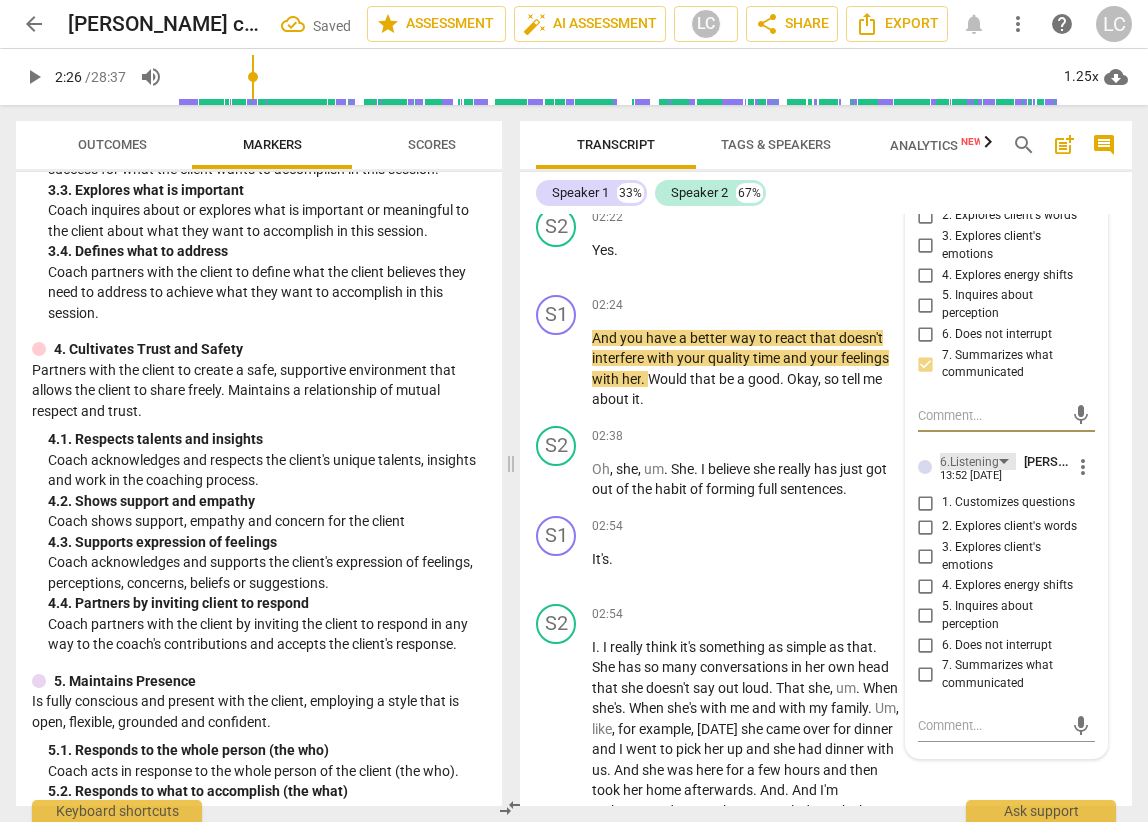 click on "6.Listening" at bounding box center (969, 462) 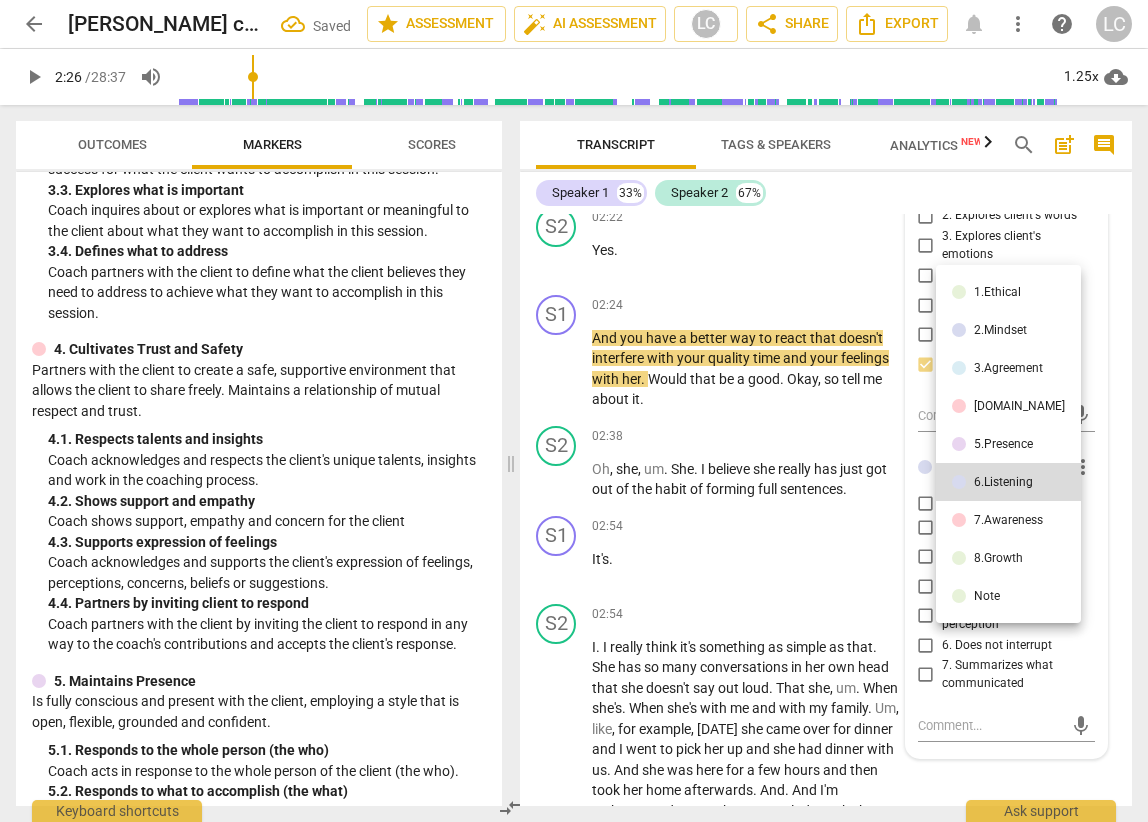 click on "3.Agreement" at bounding box center (1008, 368) 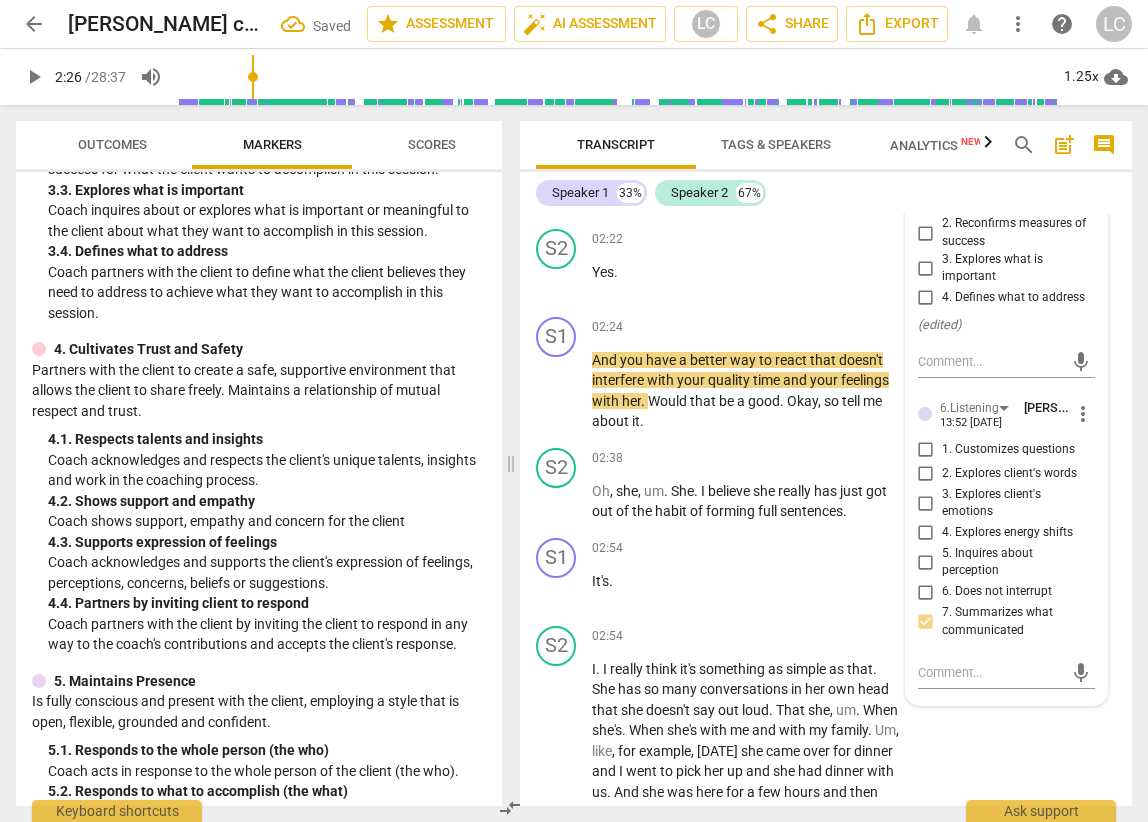 scroll, scrollTop: 916, scrollLeft: 0, axis: vertical 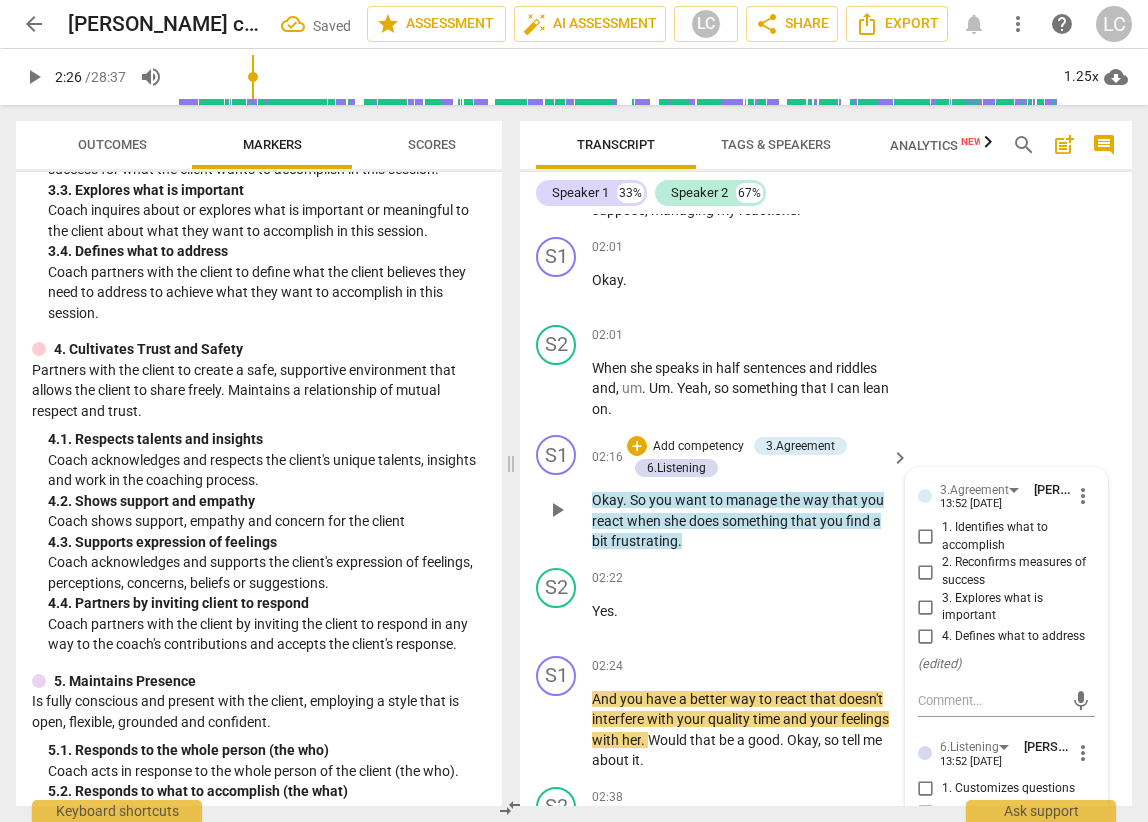 click on "2. Reconfirms measures of success" at bounding box center (926, 572) 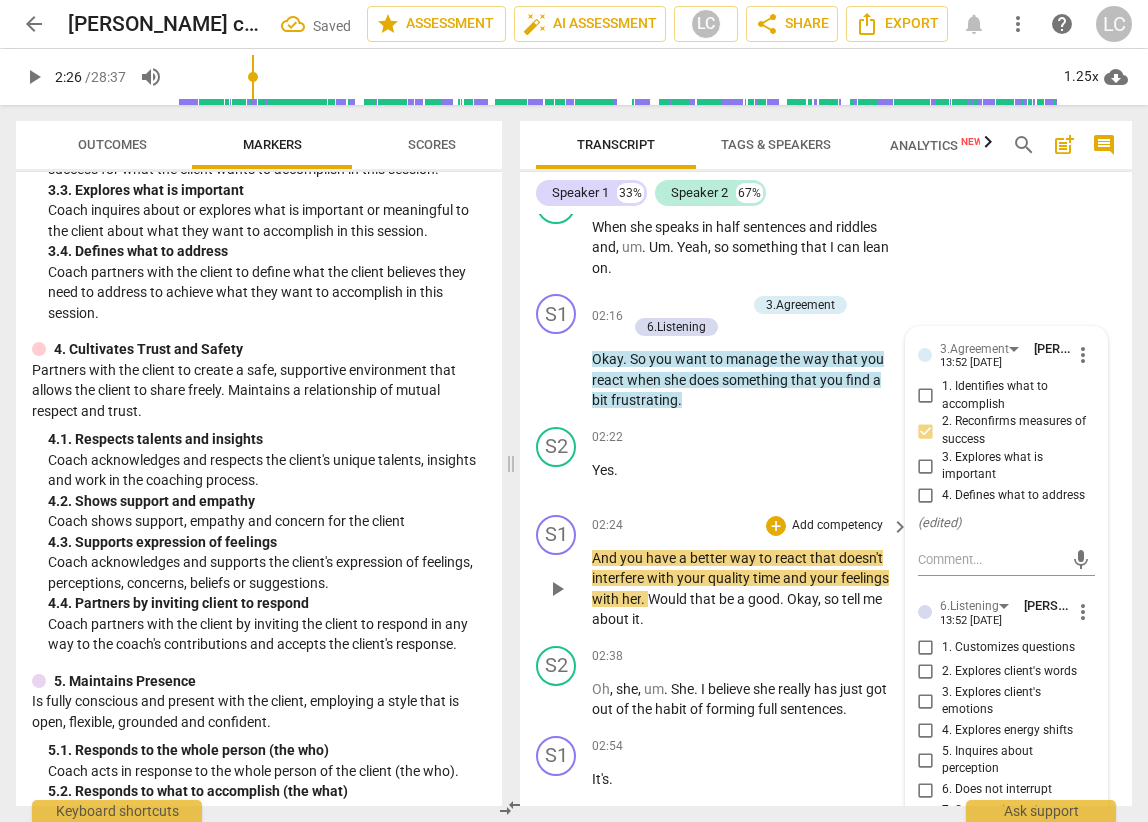 scroll, scrollTop: 1060, scrollLeft: 0, axis: vertical 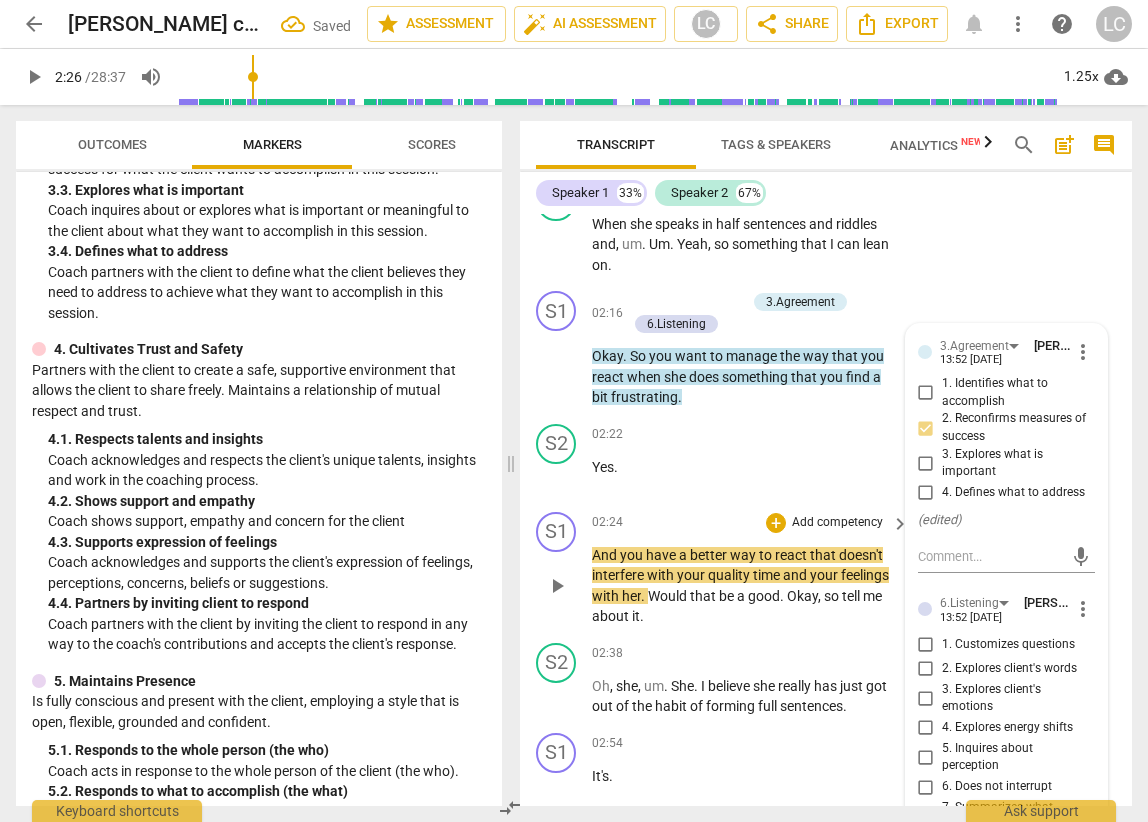 click on "And   you   have   a   better   way   to   react   that   doesn't   interfere   with   your   quality   time   and   your   feelings   with   her .   Would   that   be   a   good .   Okay ,   so   tell   me   about   it ." at bounding box center (745, 586) 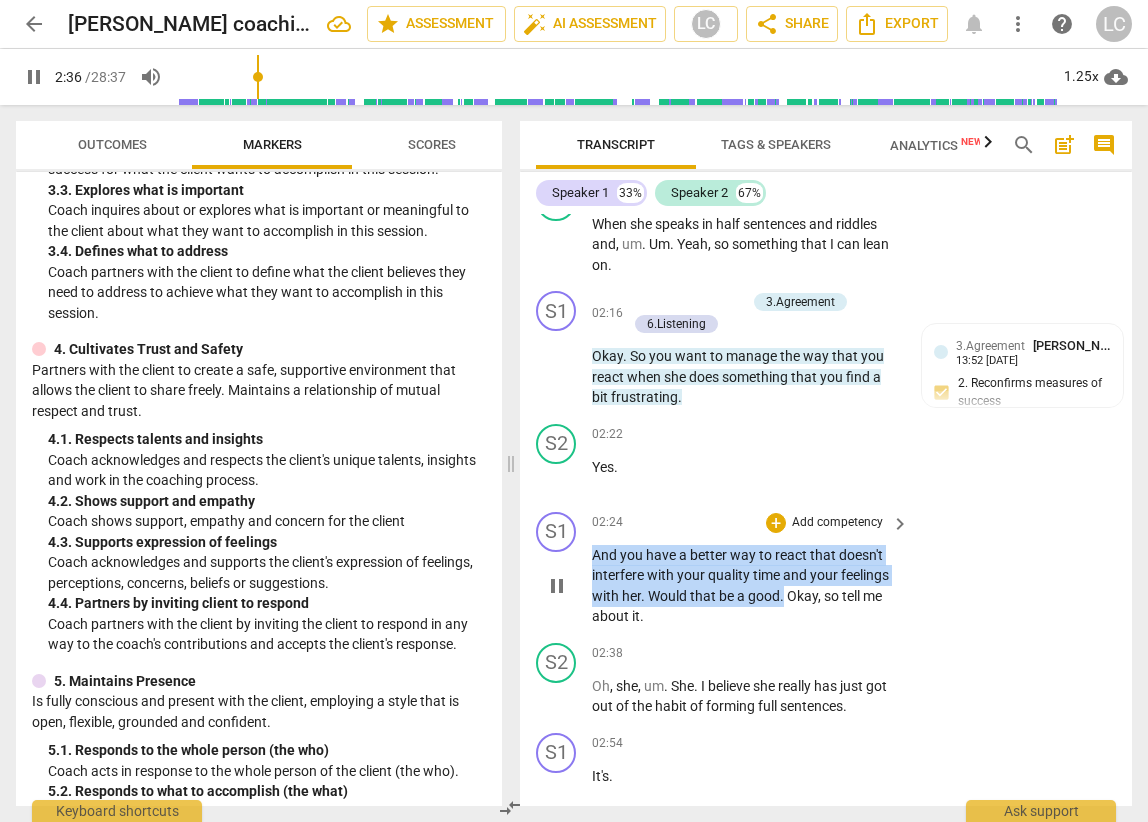 drag, startPoint x: 595, startPoint y: 576, endPoint x: 783, endPoint y: 613, distance: 191.60637 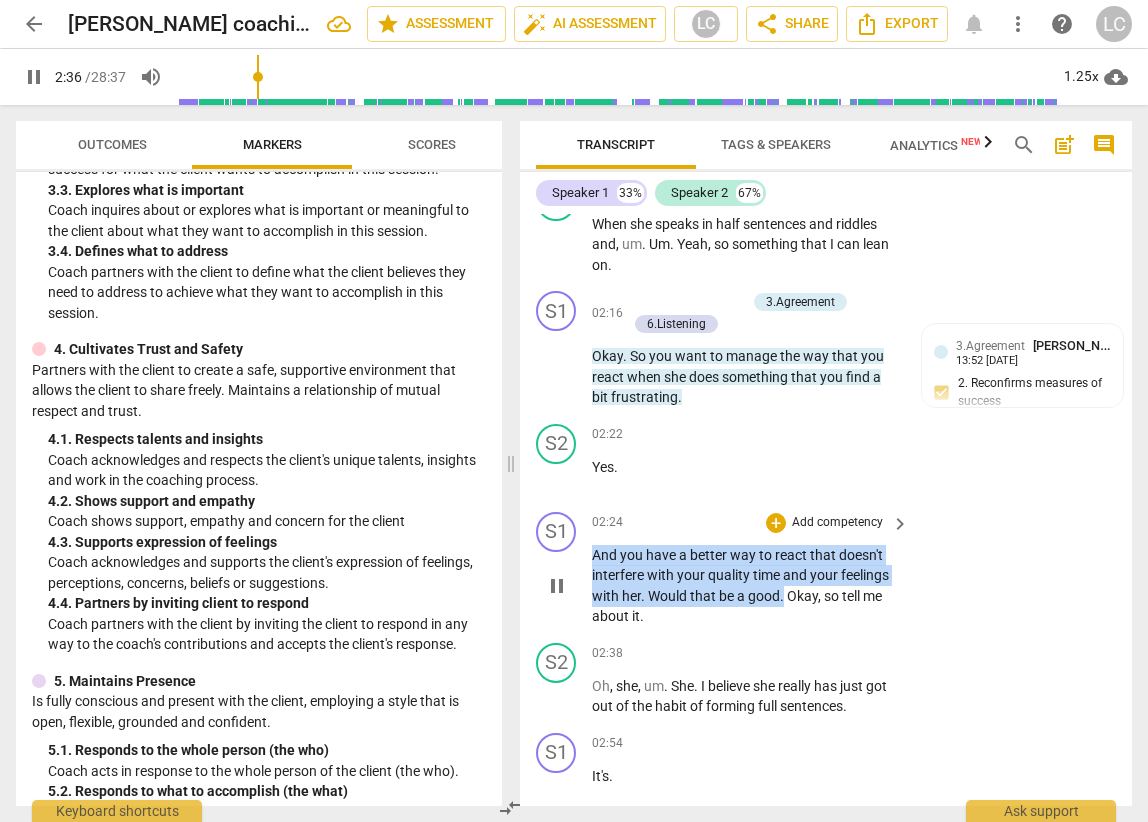 click on "And   you   have   a   better   way   to   react   that   doesn't   interfere   with   your   quality   time   and   your   feelings   with   her .   Would   that   be   a   good .   Okay ,   so   tell   me   about   it ." at bounding box center [745, 586] 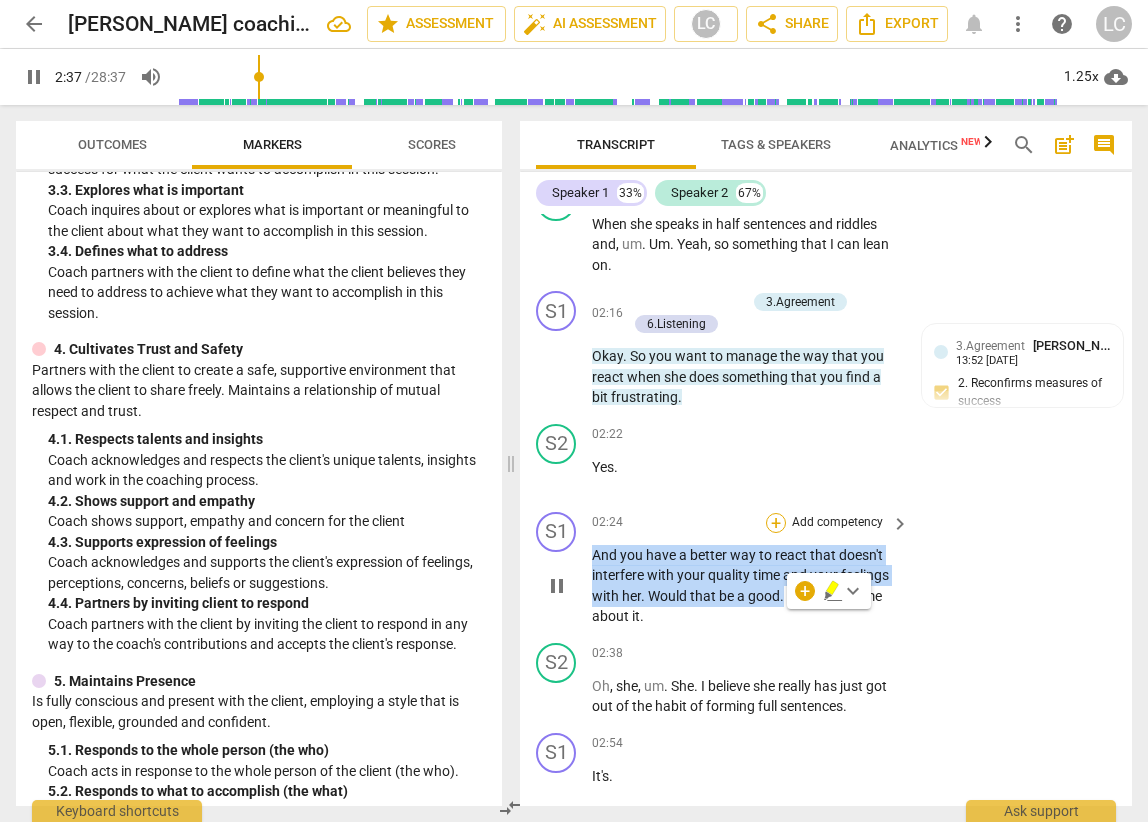click on "+" at bounding box center (776, 523) 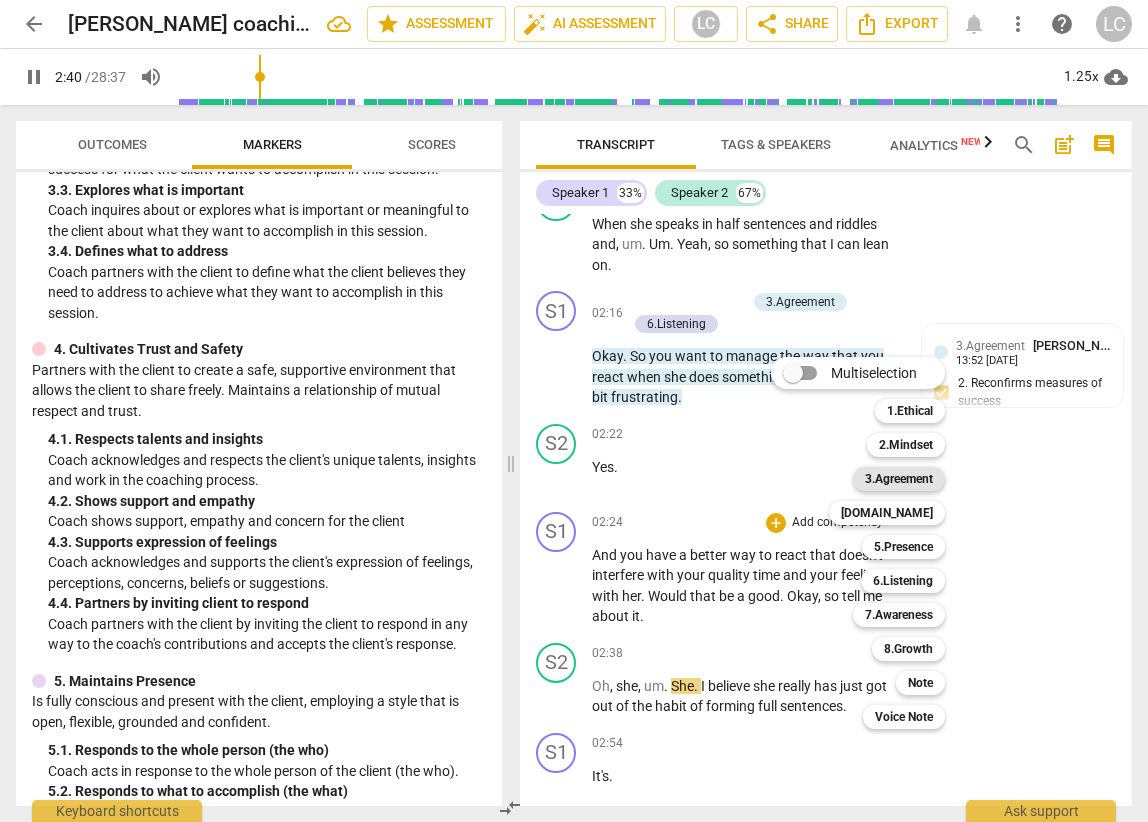click on "3.Agreement" at bounding box center (899, 479) 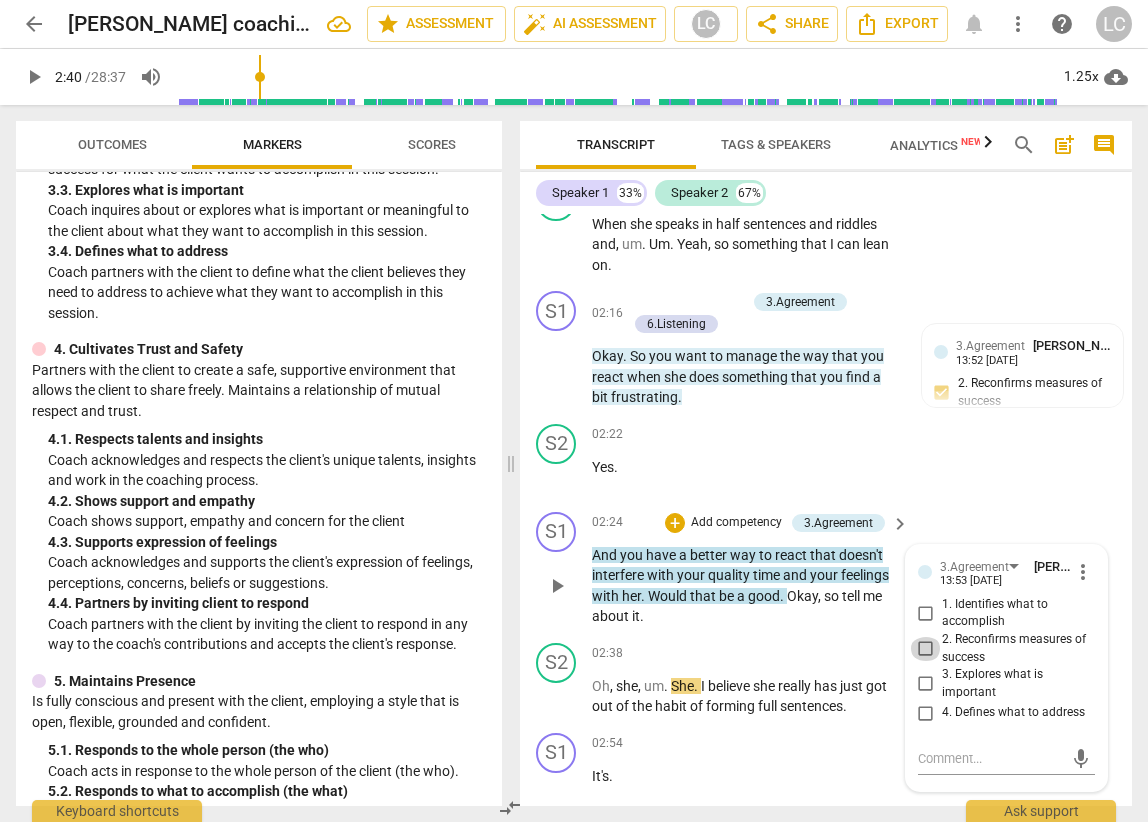 click on "2. Reconfirms measures of success" at bounding box center (926, 649) 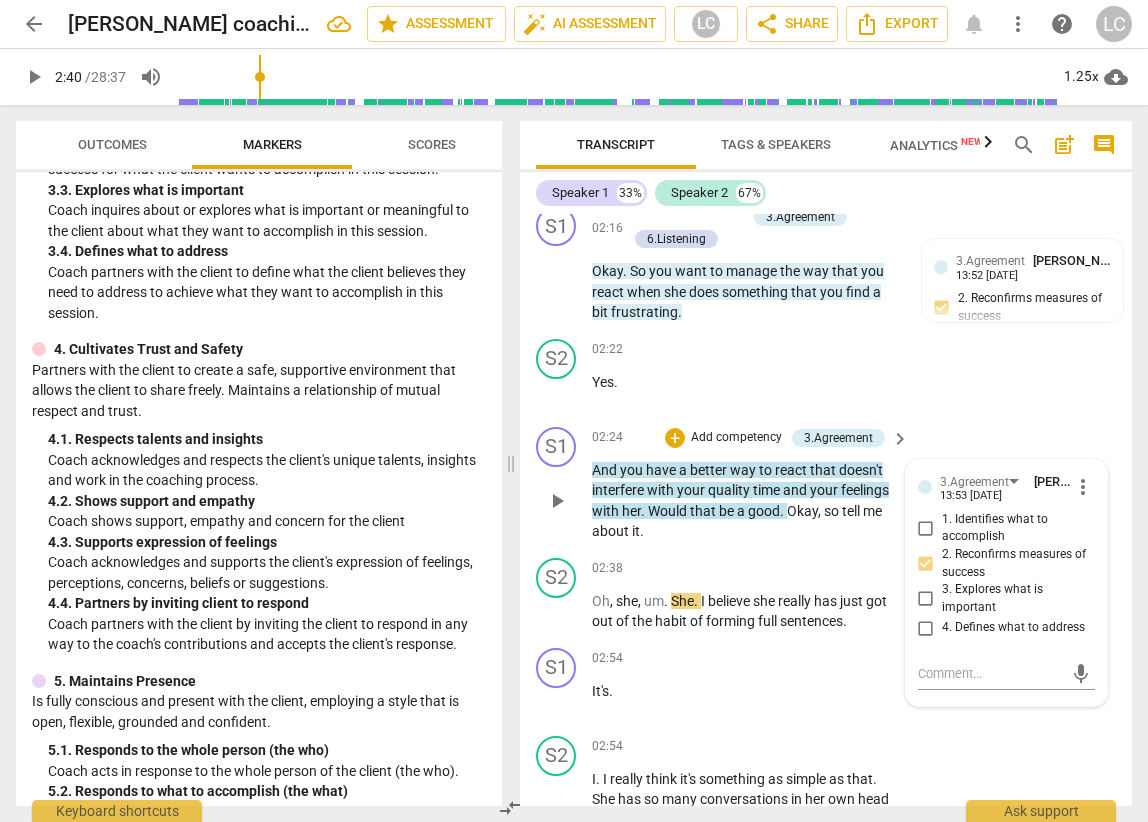 scroll, scrollTop: 1150, scrollLeft: 0, axis: vertical 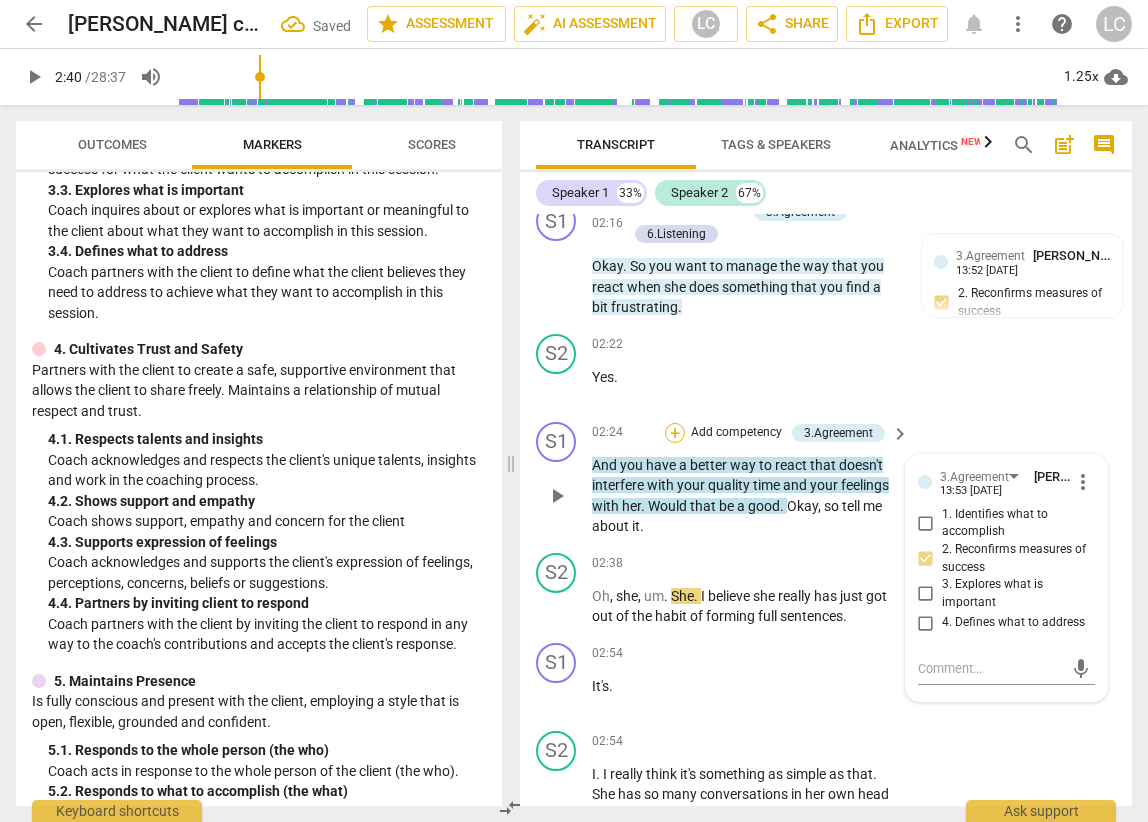 click on "+" at bounding box center (675, 433) 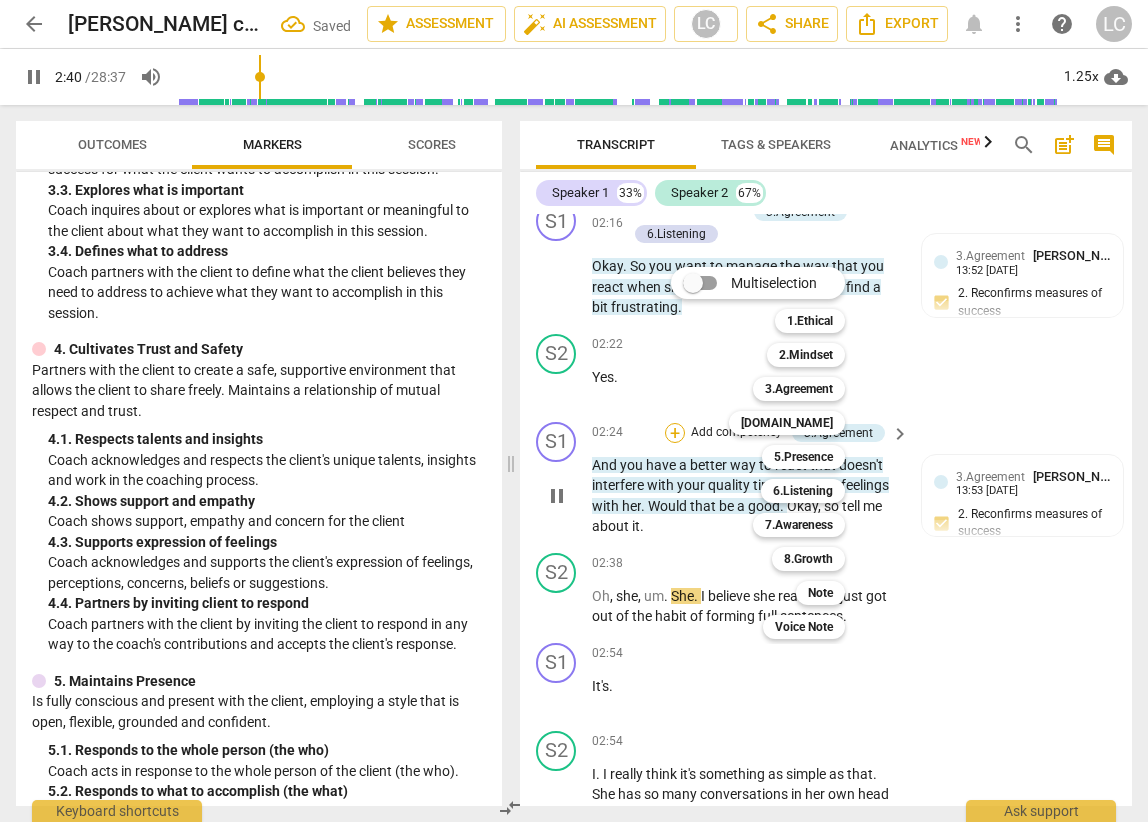 scroll, scrollTop: 1144, scrollLeft: 0, axis: vertical 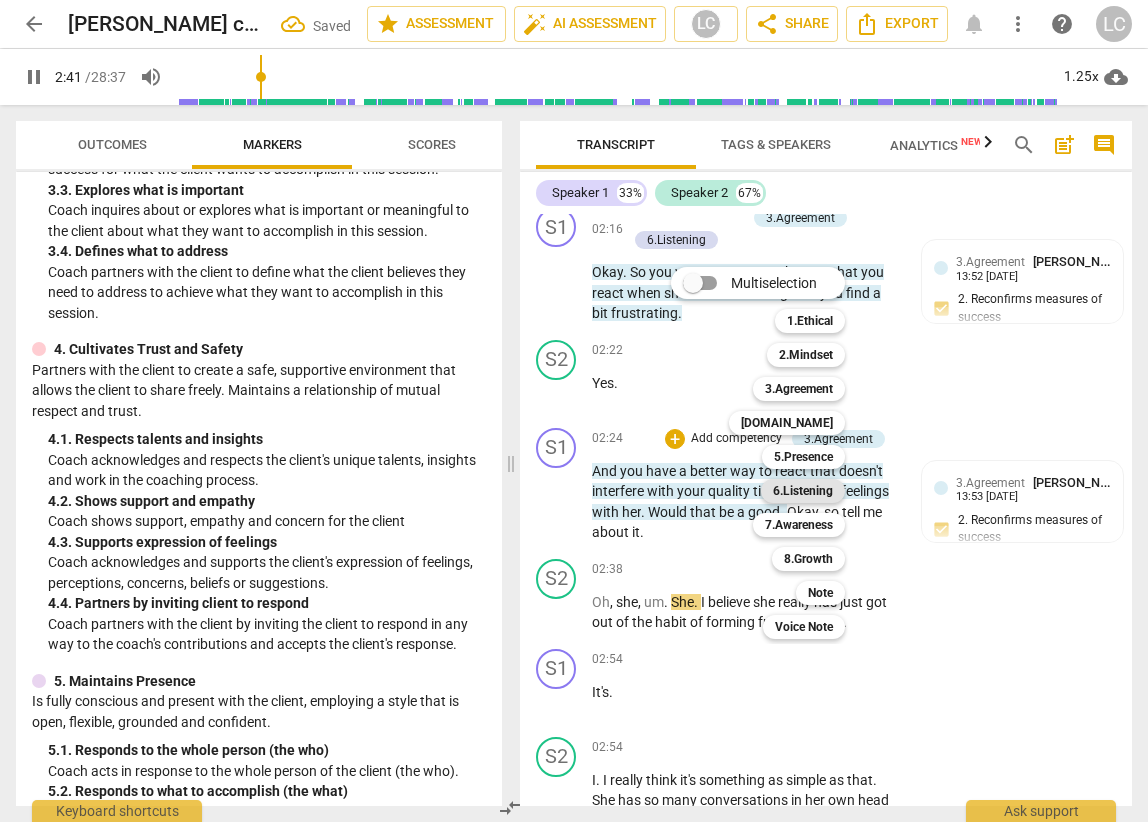 click on "6.Listening" at bounding box center [803, 491] 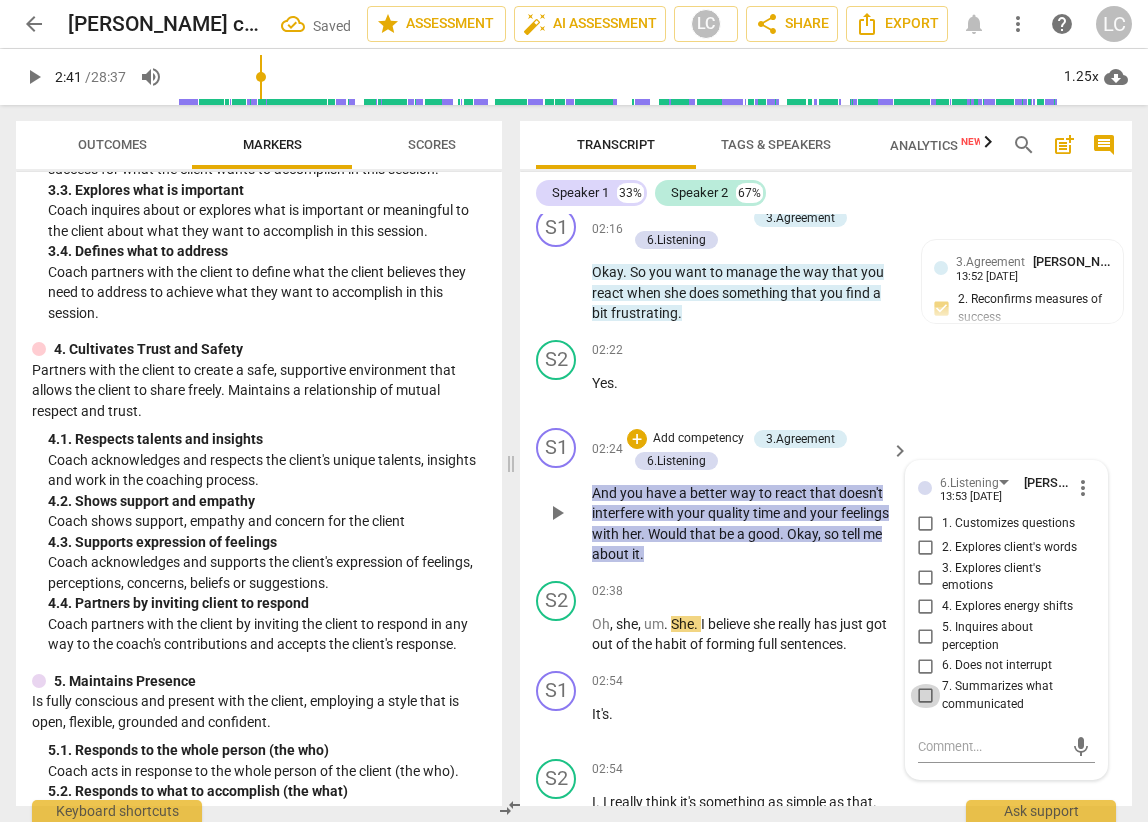 click on "7. Summarizes what communicated" at bounding box center (926, 696) 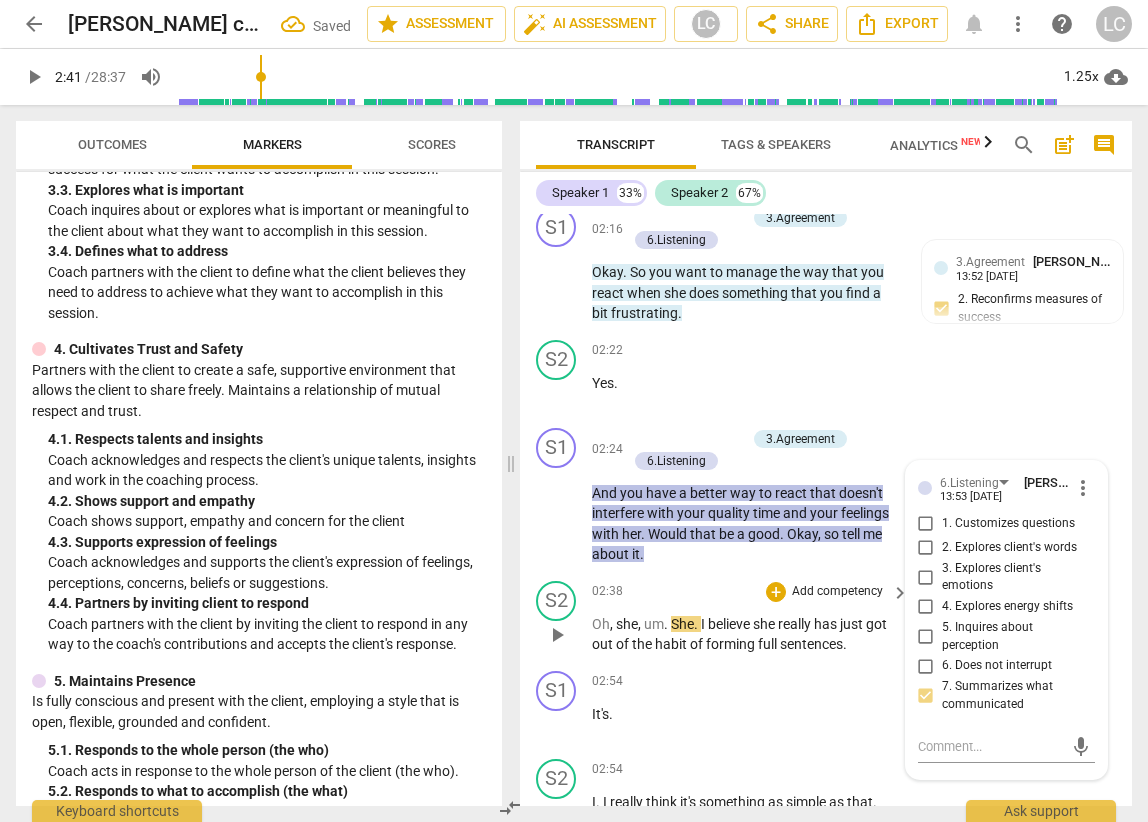 click on "02:38 + Add competency keyboard_arrow_right" at bounding box center (751, 592) 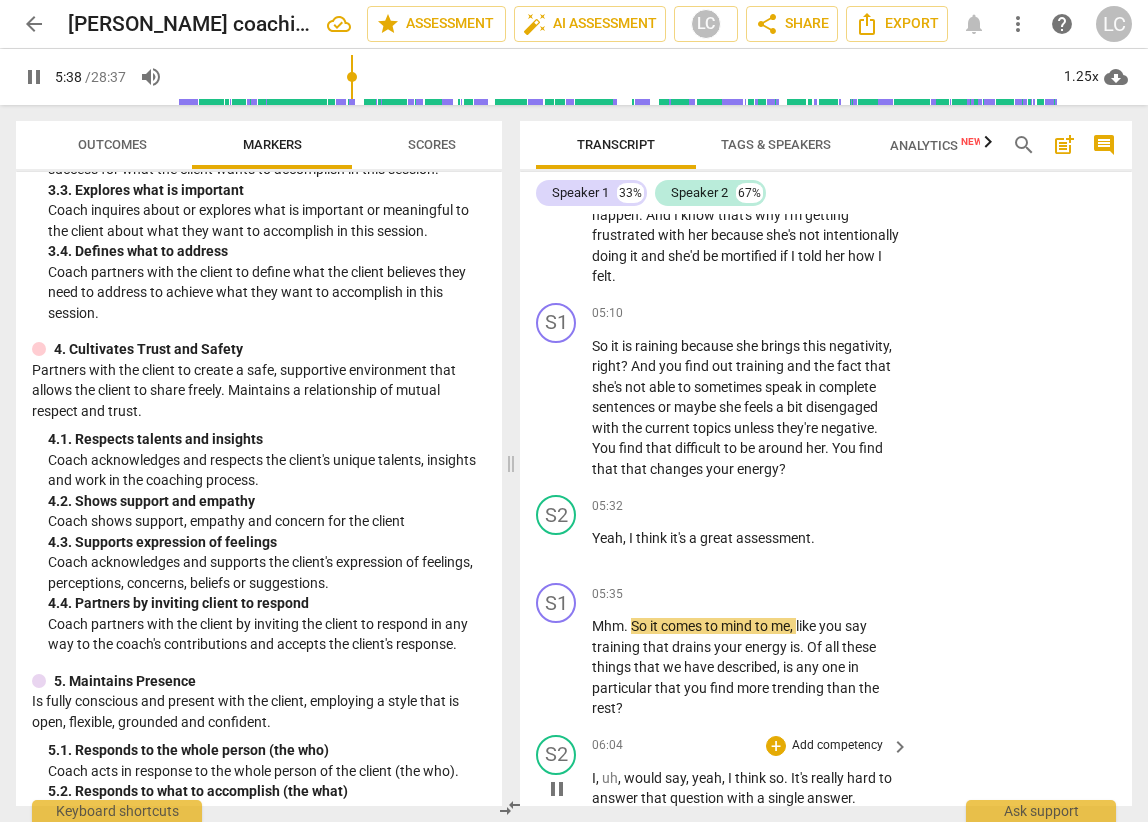 scroll, scrollTop: 2394, scrollLeft: 0, axis: vertical 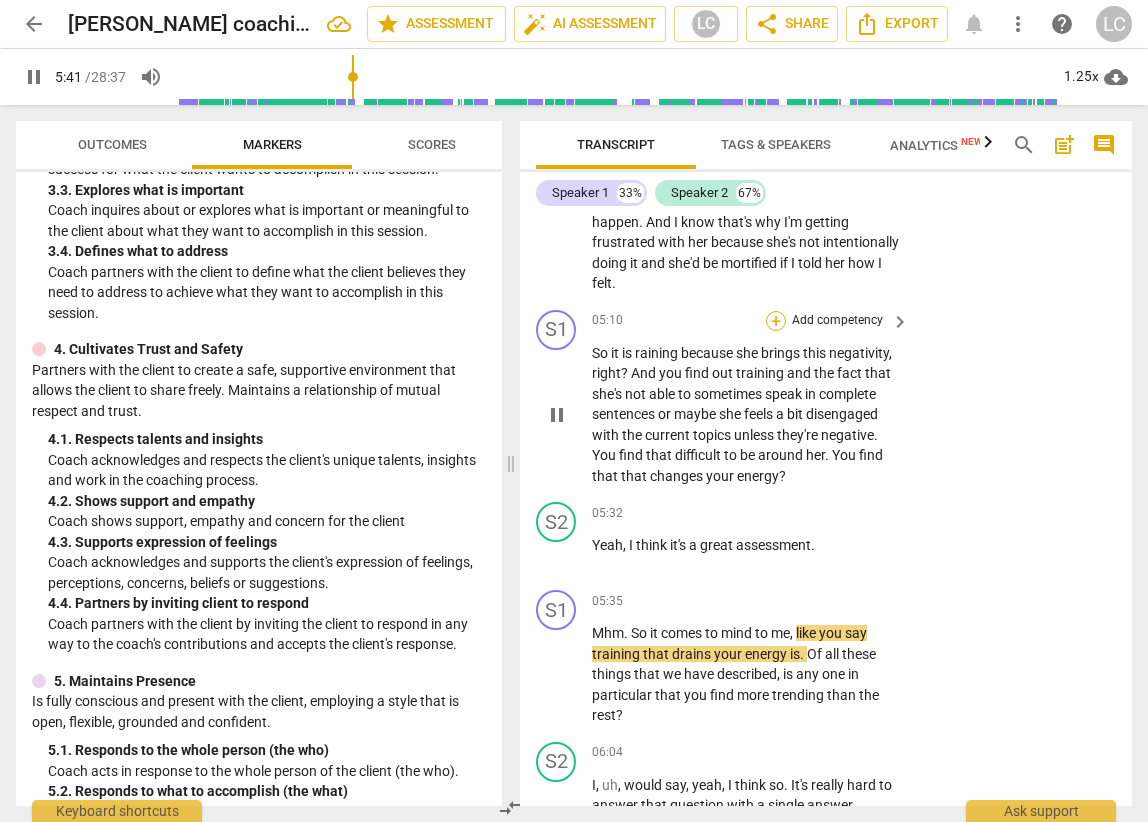 click on "+" at bounding box center [776, 321] 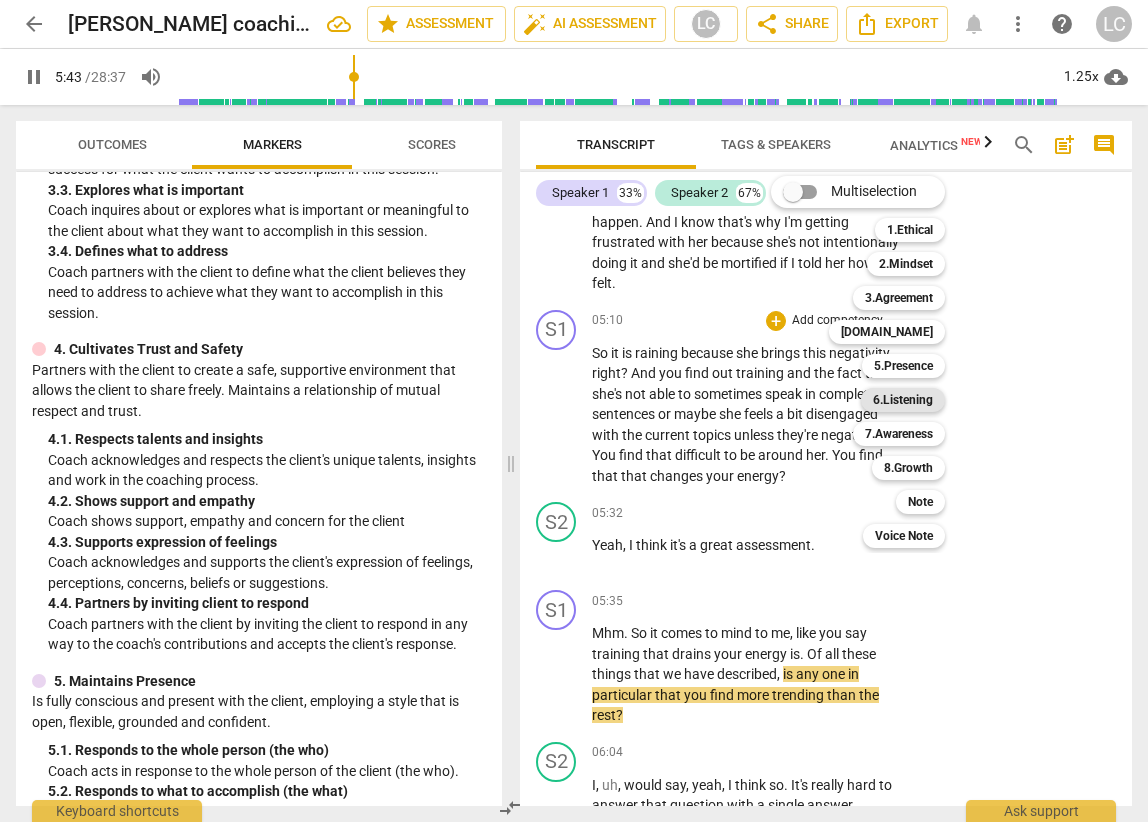 click on "6.Listening" at bounding box center [903, 400] 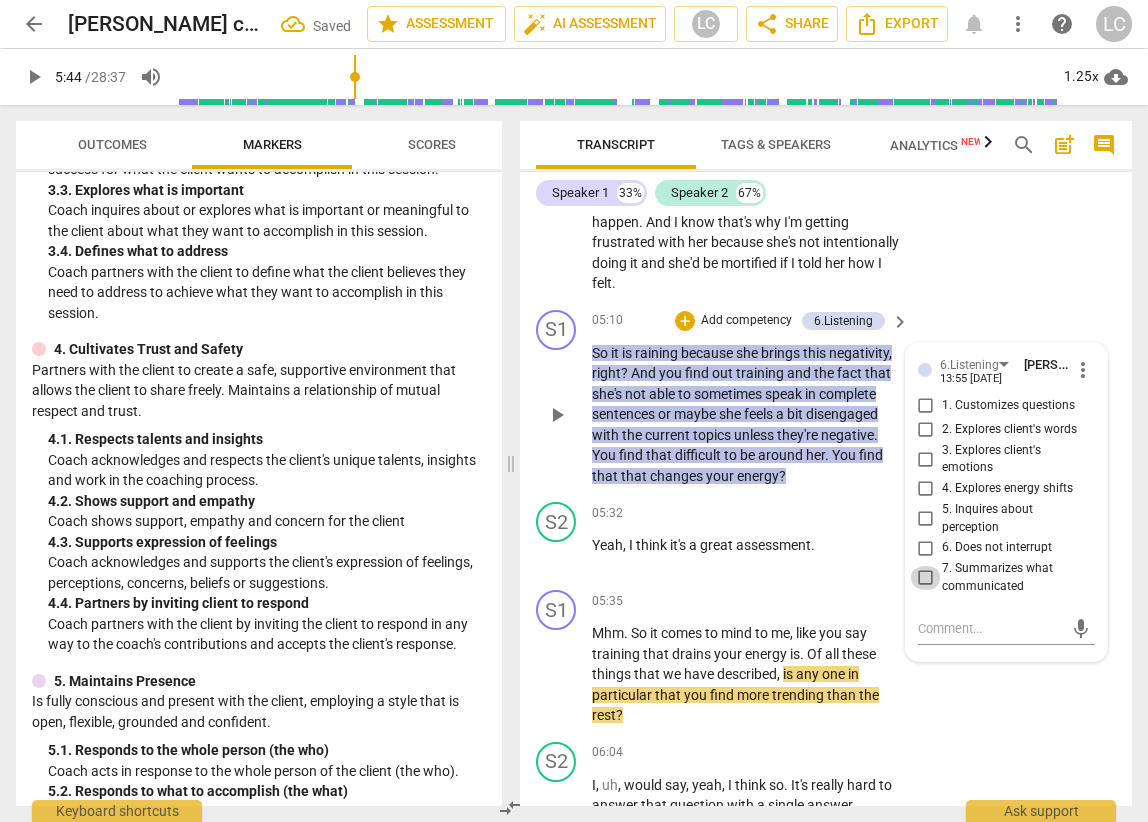 click on "7. Summarizes what communicated" at bounding box center (926, 578) 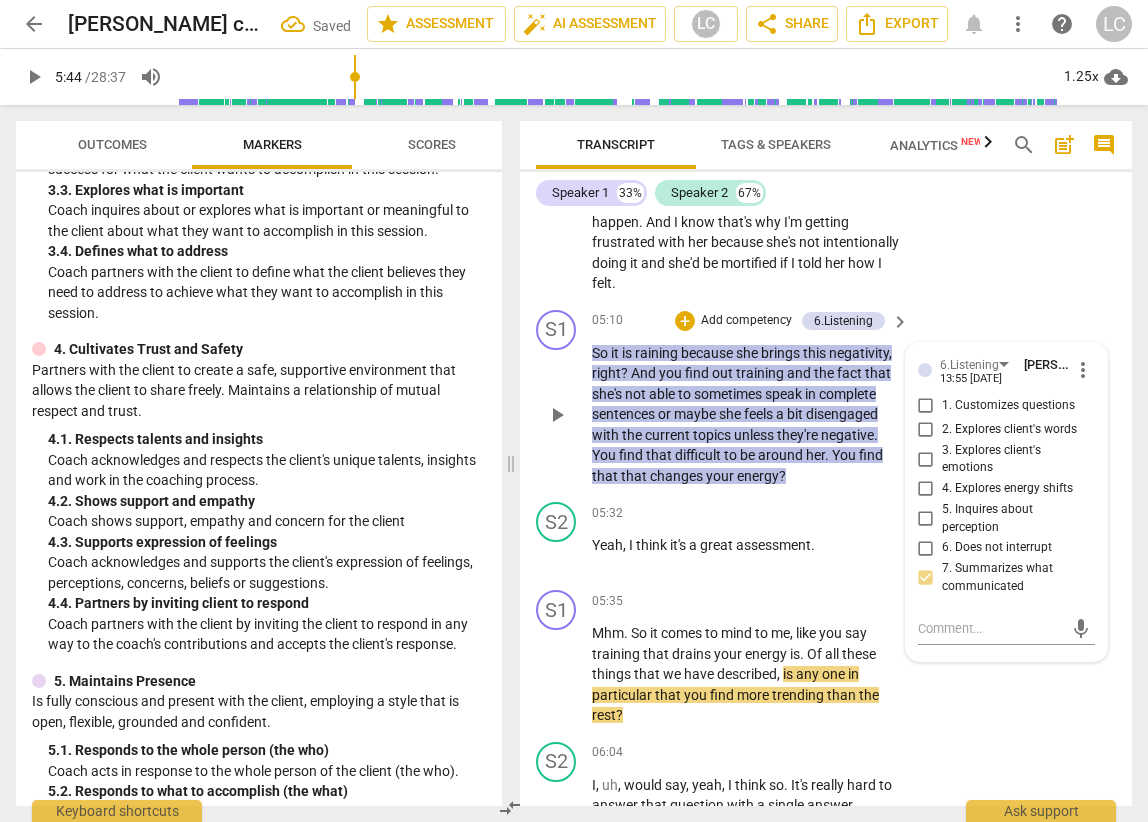 scroll, scrollTop: 2395, scrollLeft: 0, axis: vertical 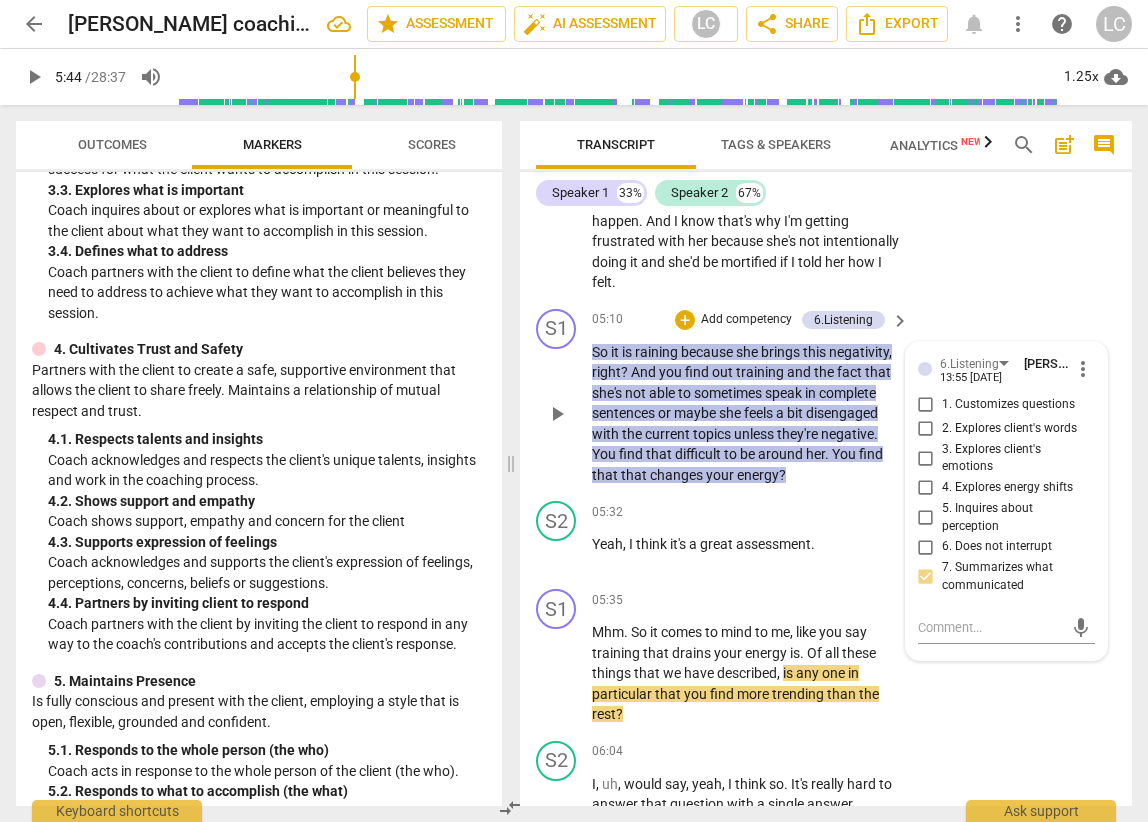 click on "1. Customizes questions" at bounding box center [926, 405] 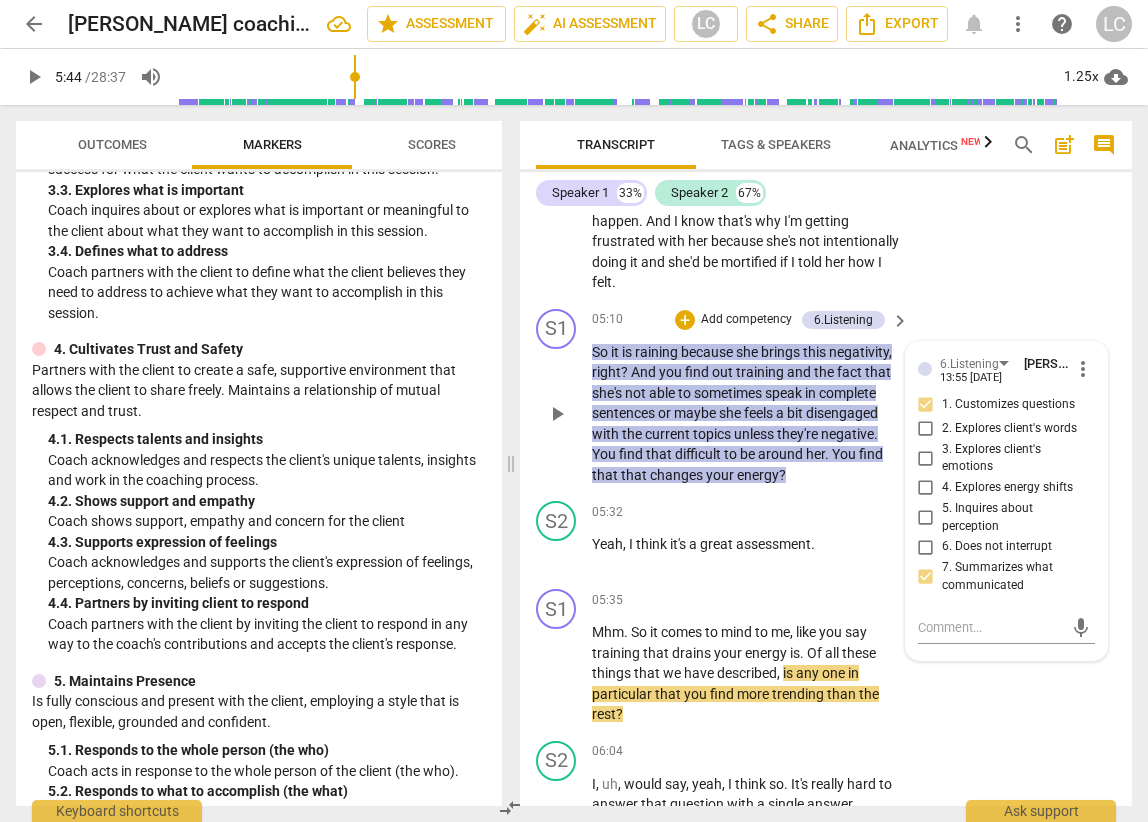 scroll, scrollTop: 2392, scrollLeft: 0, axis: vertical 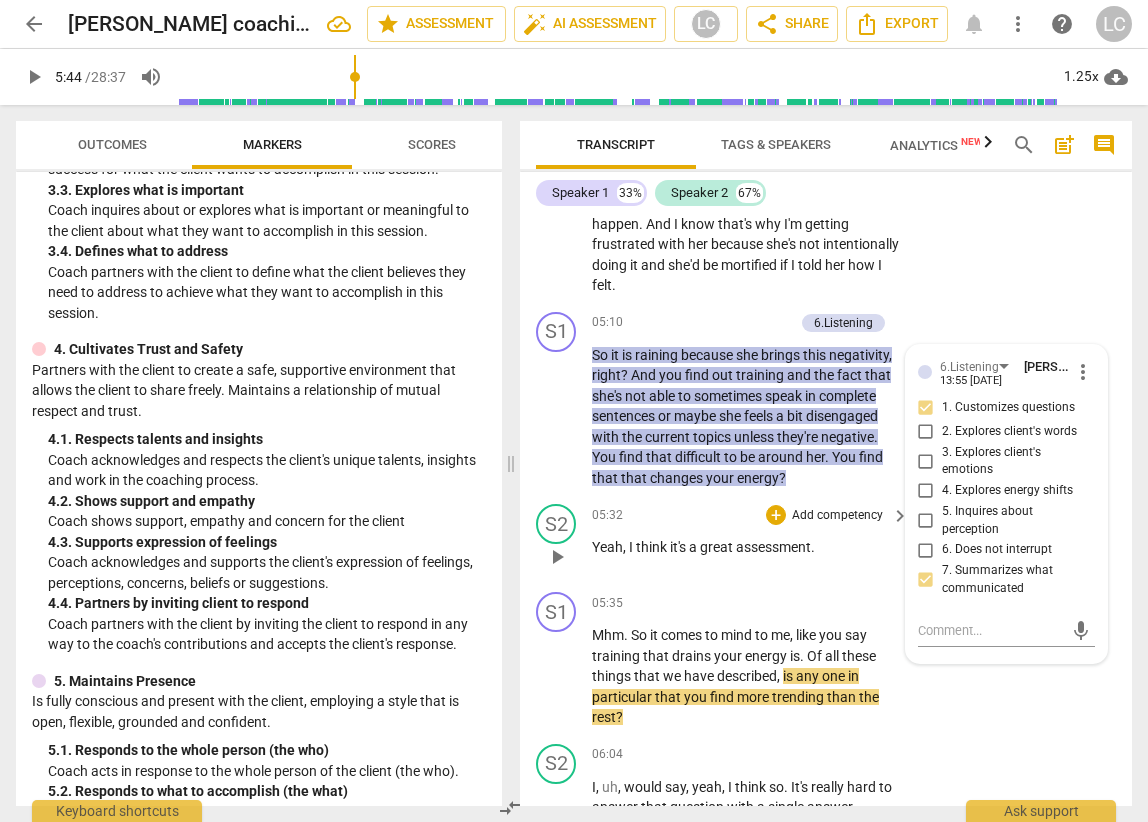 click on "05:32 + Add competency keyboard_arrow_right Yeah ,   I   think   it's   a   great   assessment ." at bounding box center (751, 540) 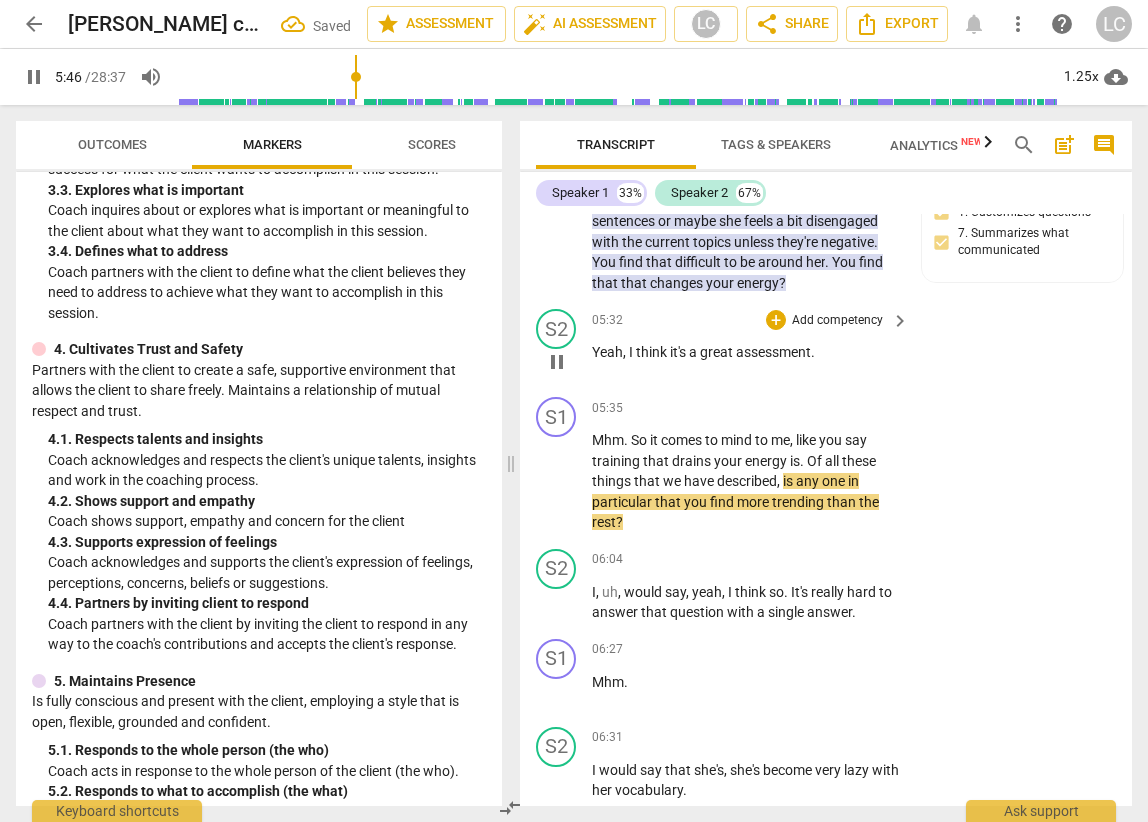 scroll, scrollTop: 2589, scrollLeft: 0, axis: vertical 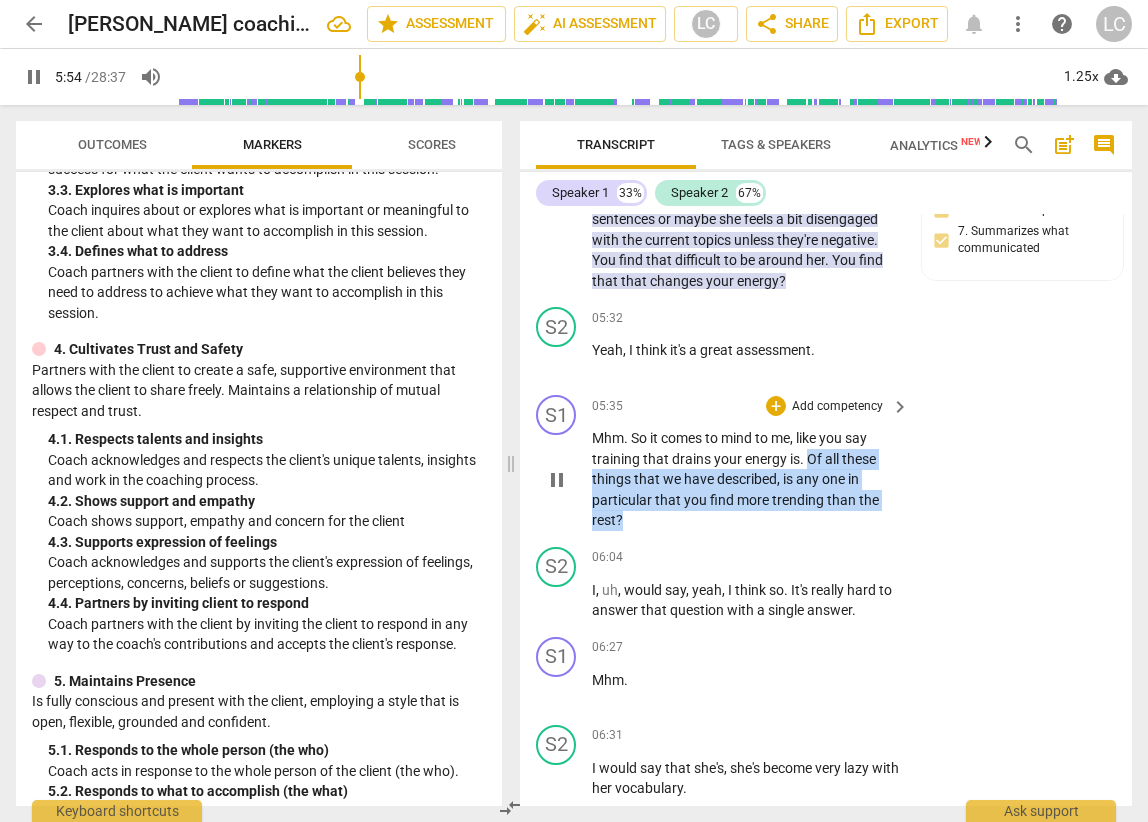 drag, startPoint x: 805, startPoint y: 500, endPoint x: 835, endPoint y: 516, distance: 34 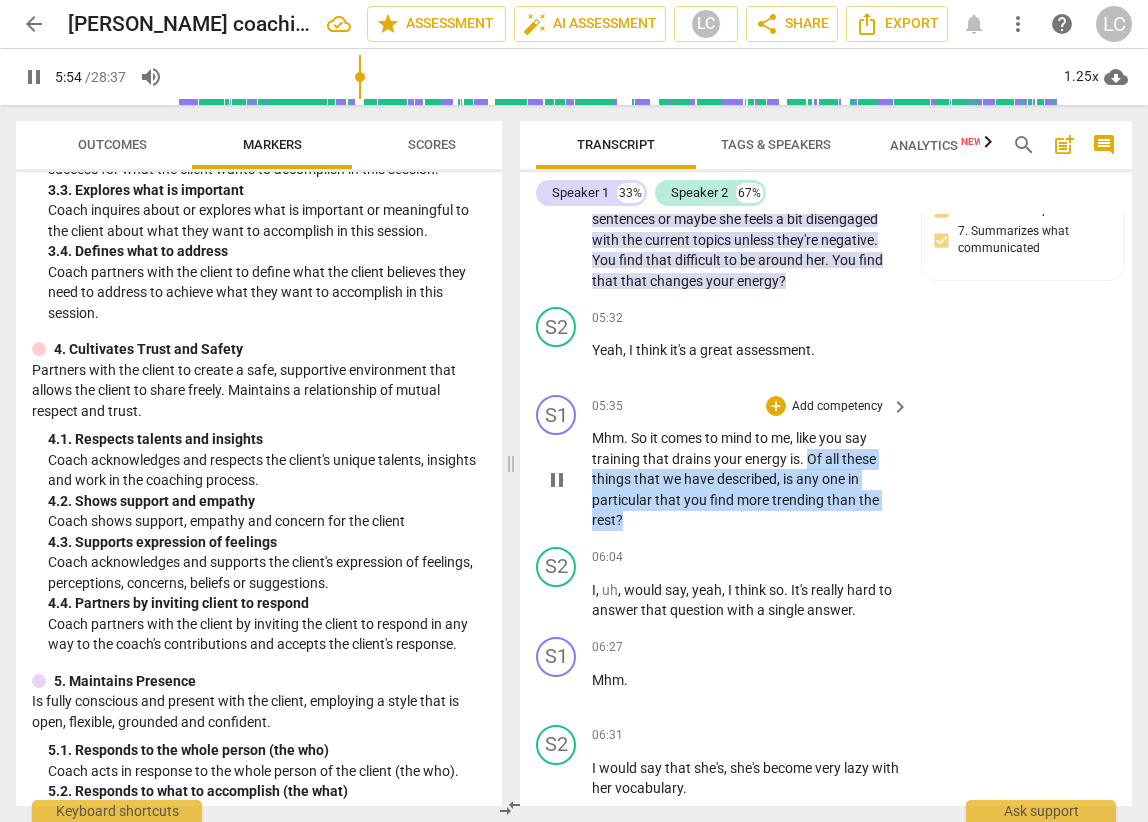 click on "Mhm .   So   it   comes   to   mind   to   me ,   like   you   say   training   that   drains   your   energy   is .   Of   all   these   things   that   we   have   described ,   is   any   one   in   particular   that   you   find   more   trending   than   the   rest ?" at bounding box center [745, 479] 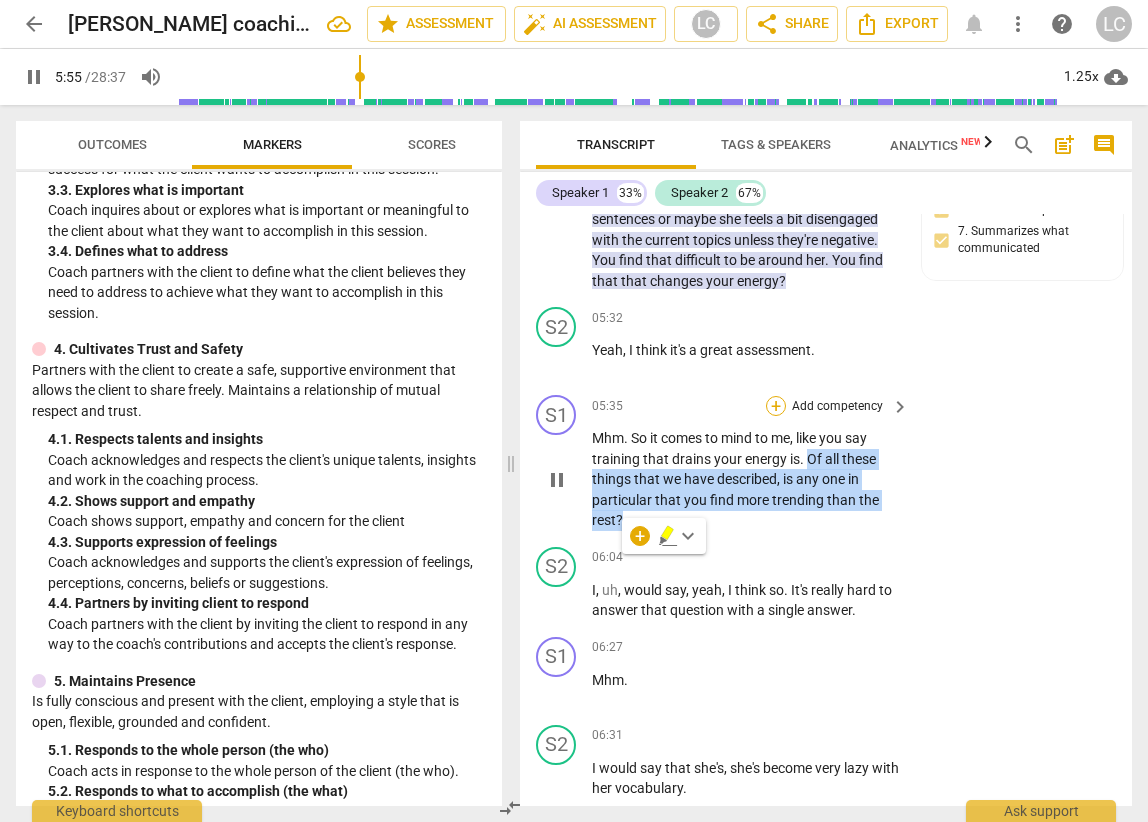 click on "+" at bounding box center (776, 406) 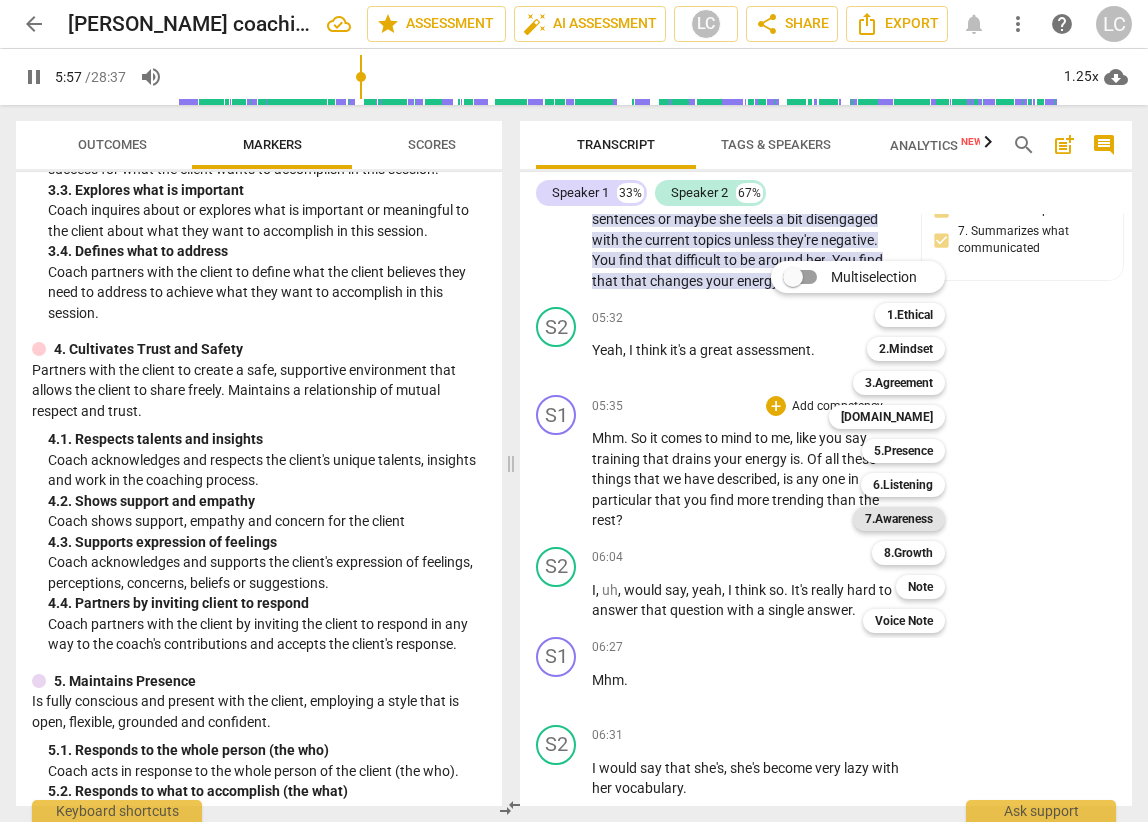 click on "7.Awareness" at bounding box center [899, 519] 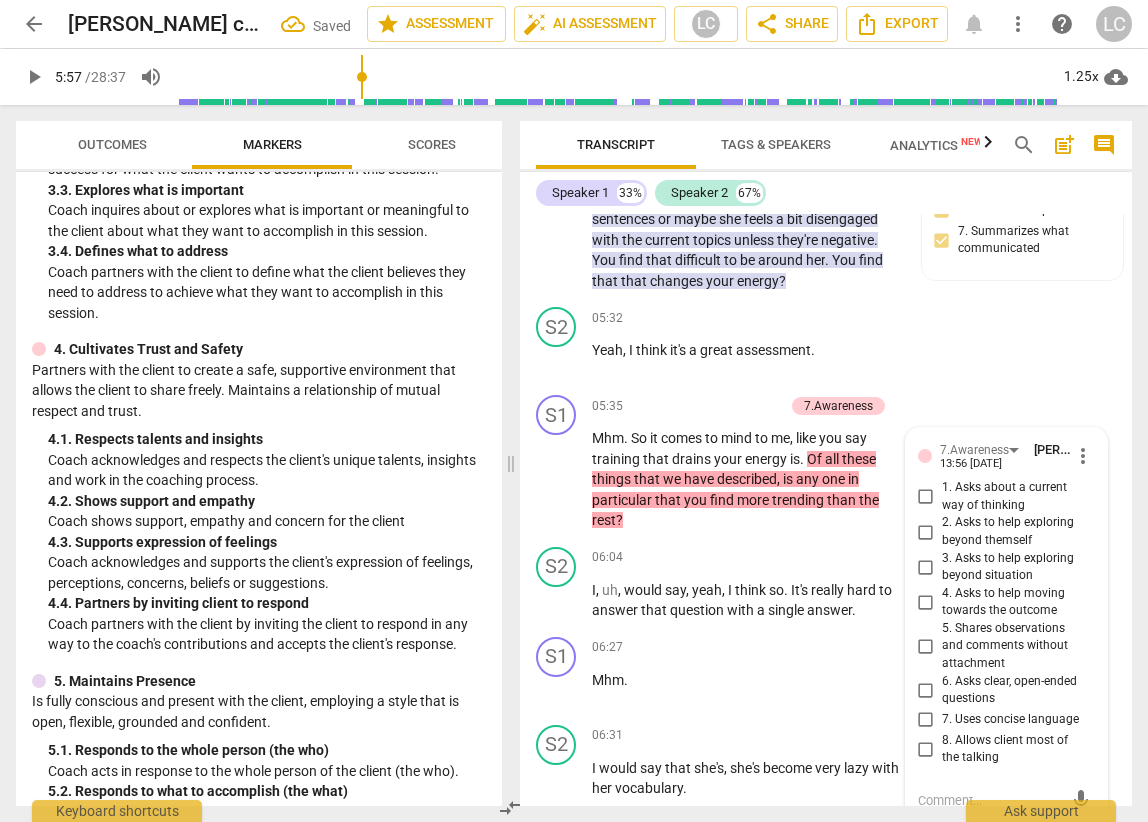 scroll, scrollTop: 2920, scrollLeft: 0, axis: vertical 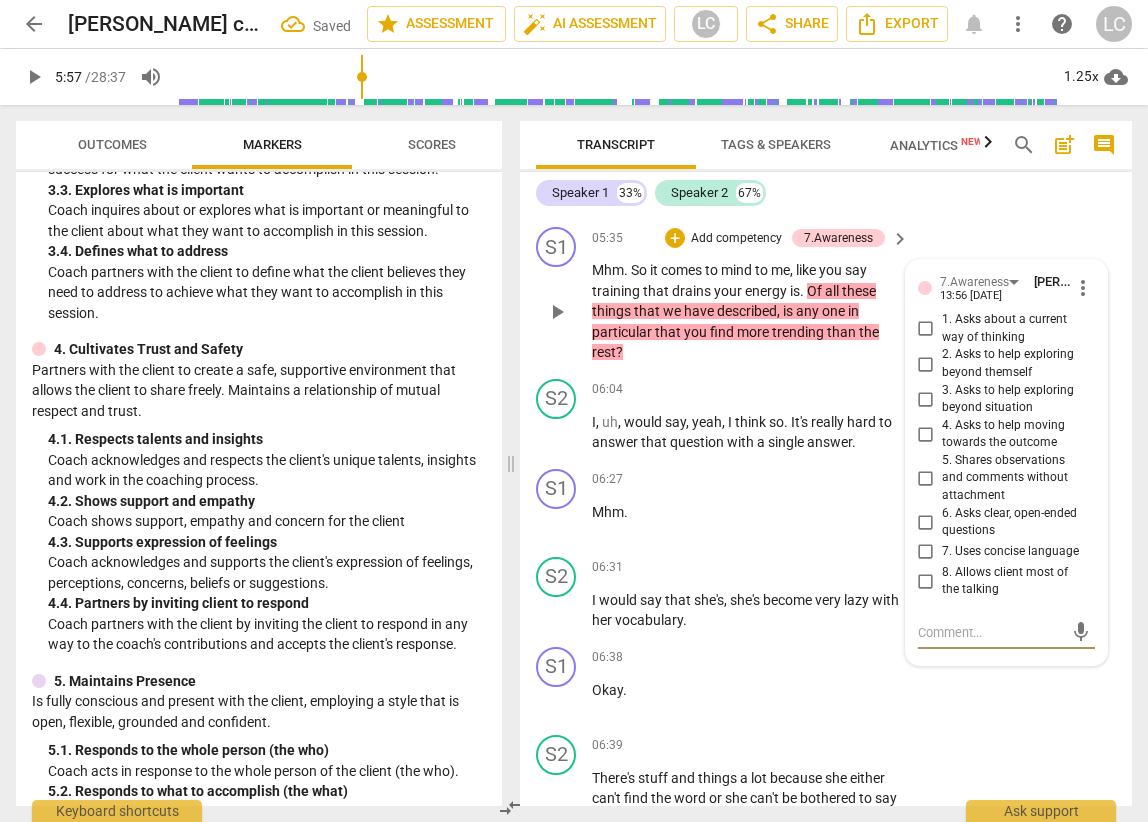 click on "1. Asks about a current way of thinking" at bounding box center [926, 329] 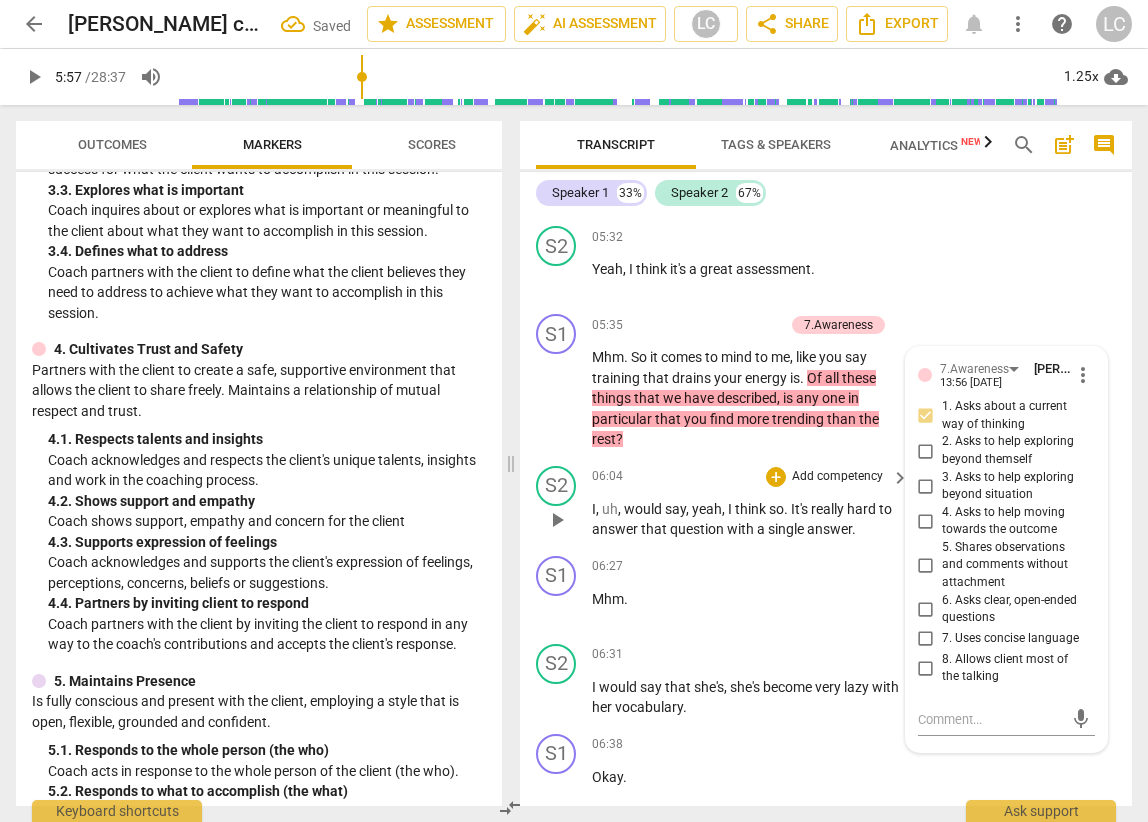 scroll, scrollTop: 2672, scrollLeft: 0, axis: vertical 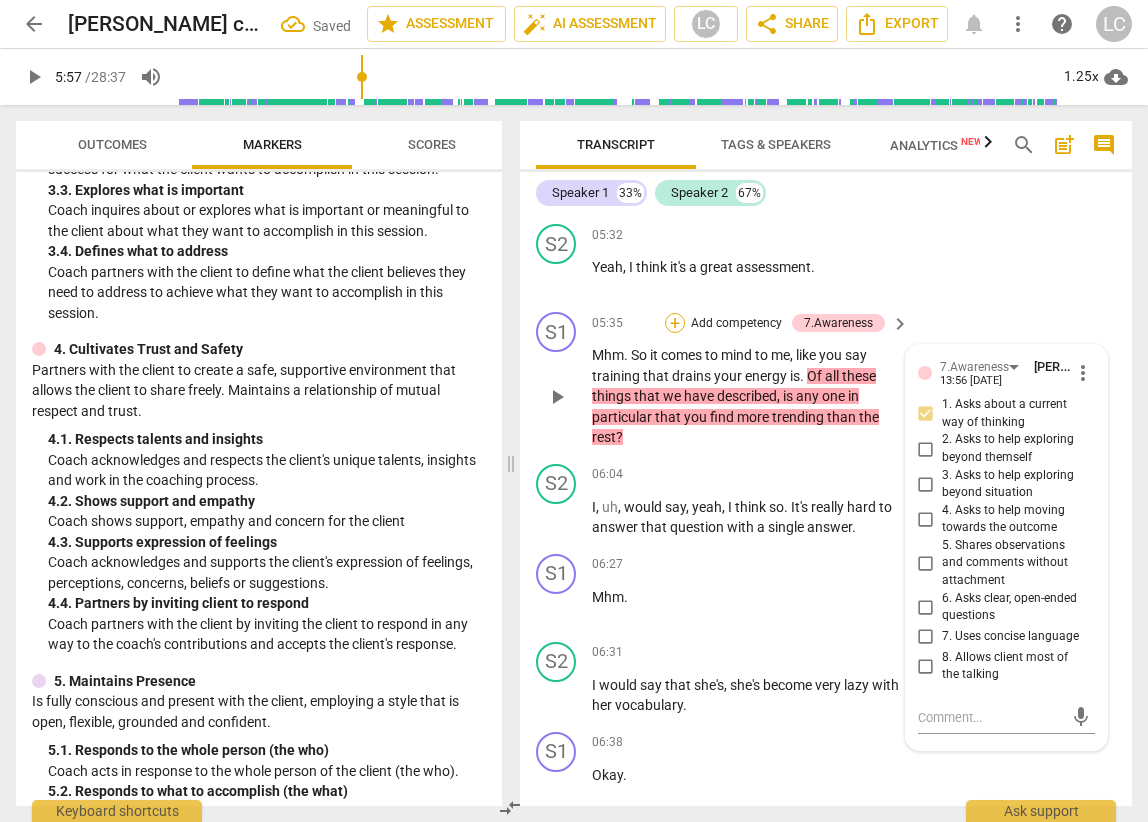 click on "+" at bounding box center [675, 323] 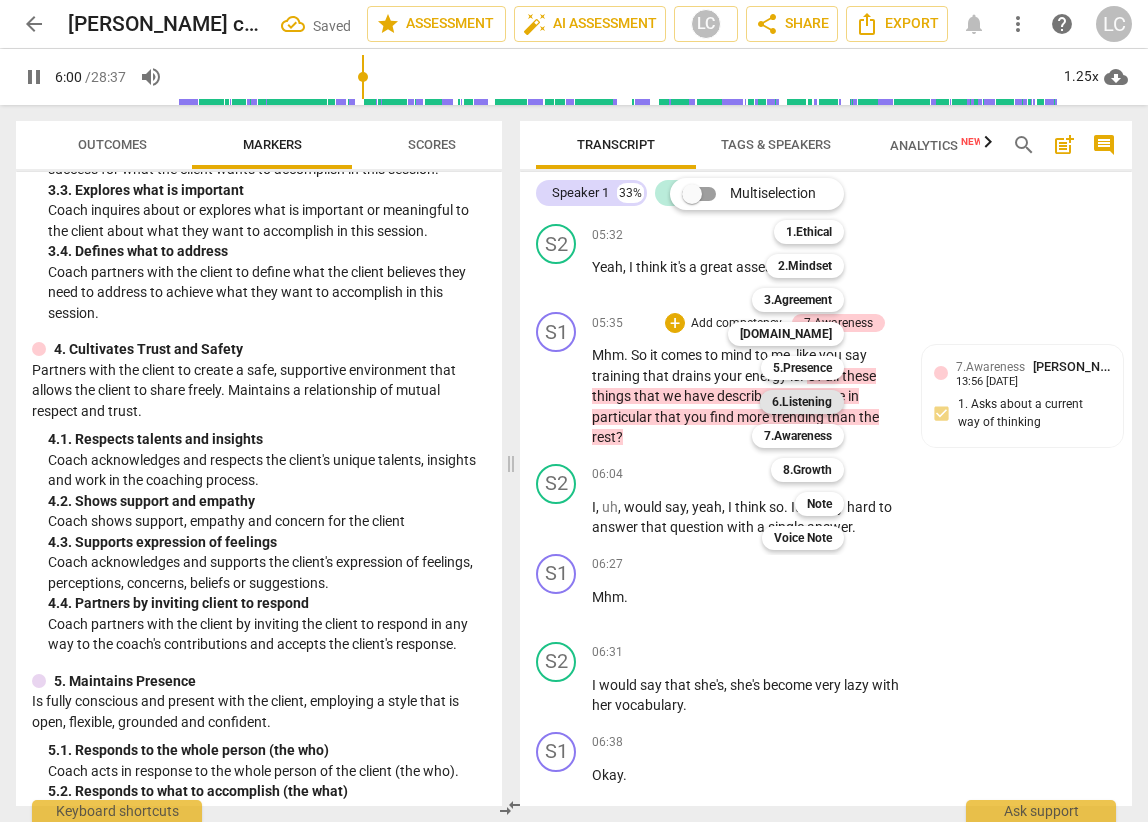 click on "6.Listening" at bounding box center [802, 402] 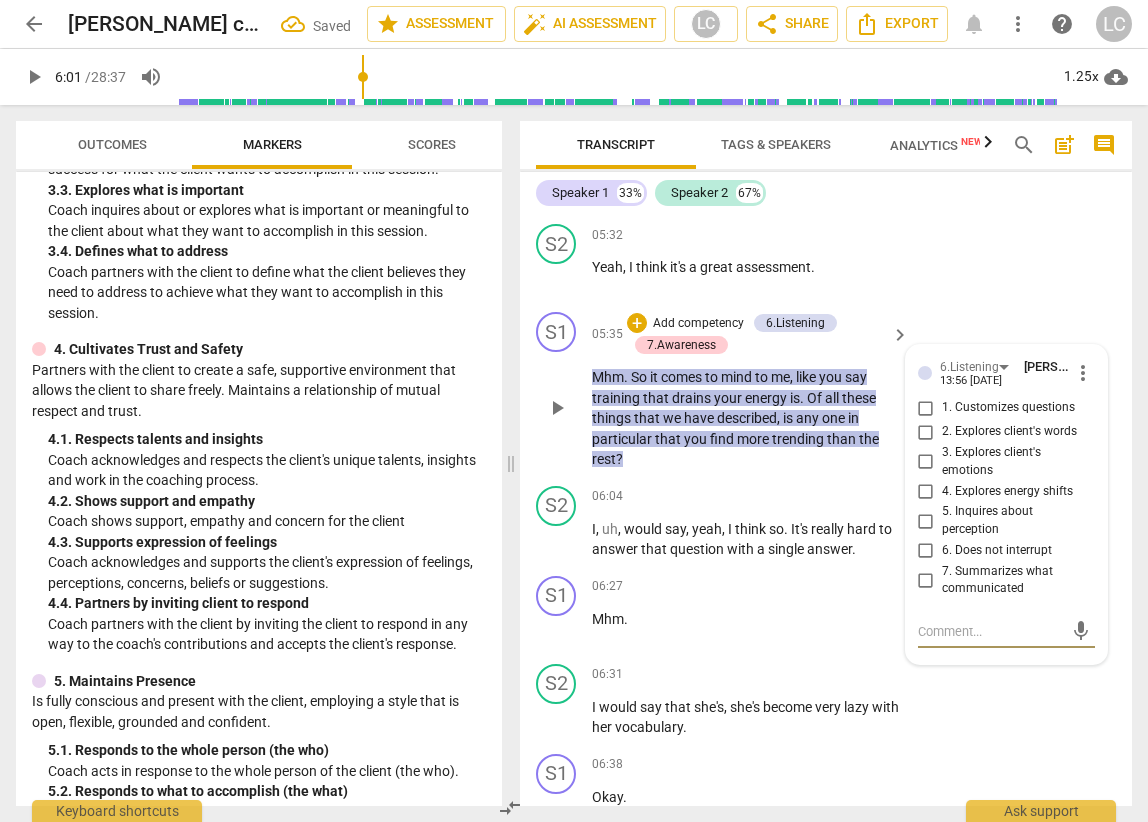 click on "3. Explores client's emotions" at bounding box center (926, 462) 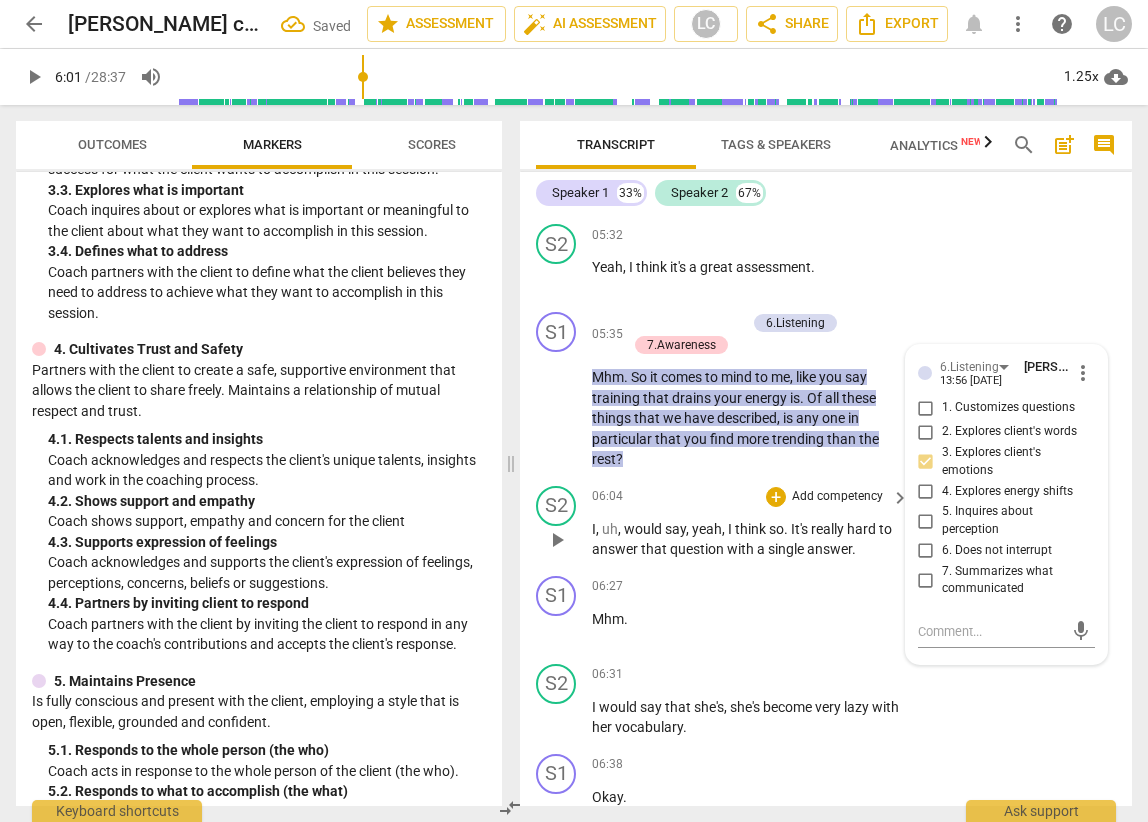 click on "S2 play_arrow pause 06:04 + Add competency keyboard_arrow_right I ,   uh ,   would   say ,   yeah ,   I   think   so .   It's   really   hard   to   answer   that   question   with   a   single   answer ." at bounding box center (826, 523) 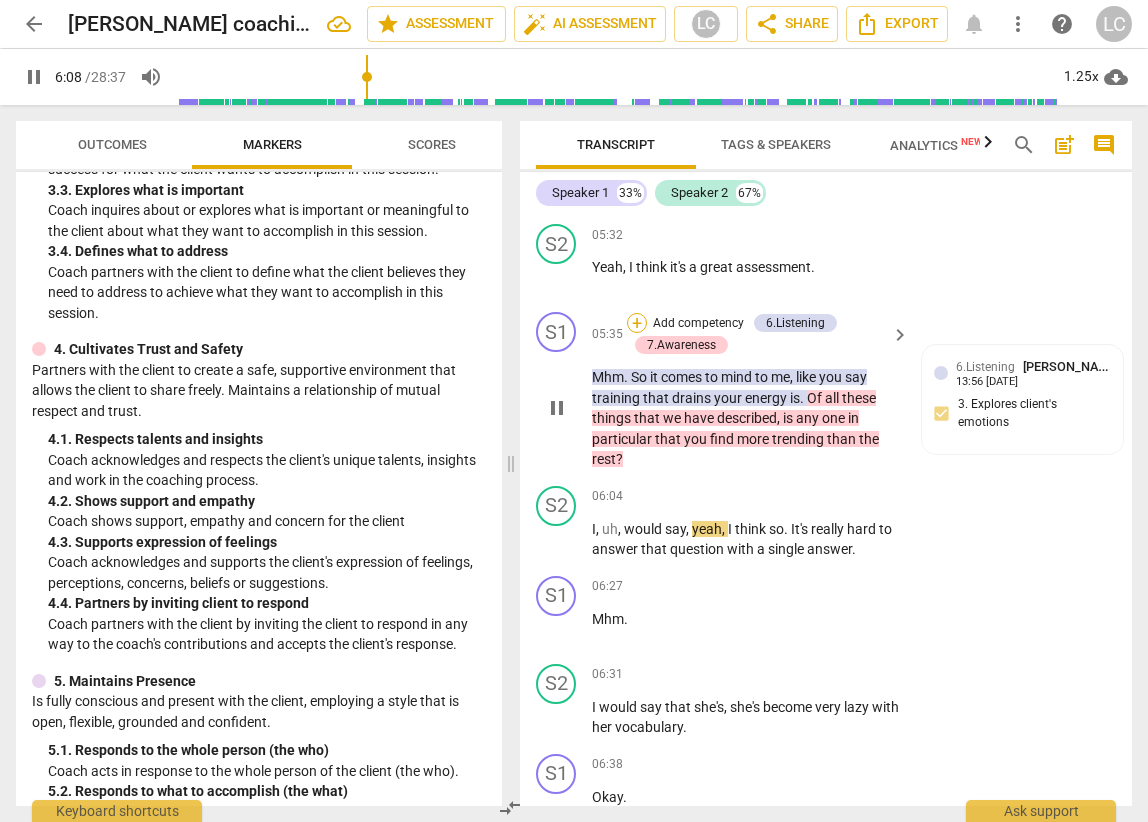 click on "+" at bounding box center [637, 323] 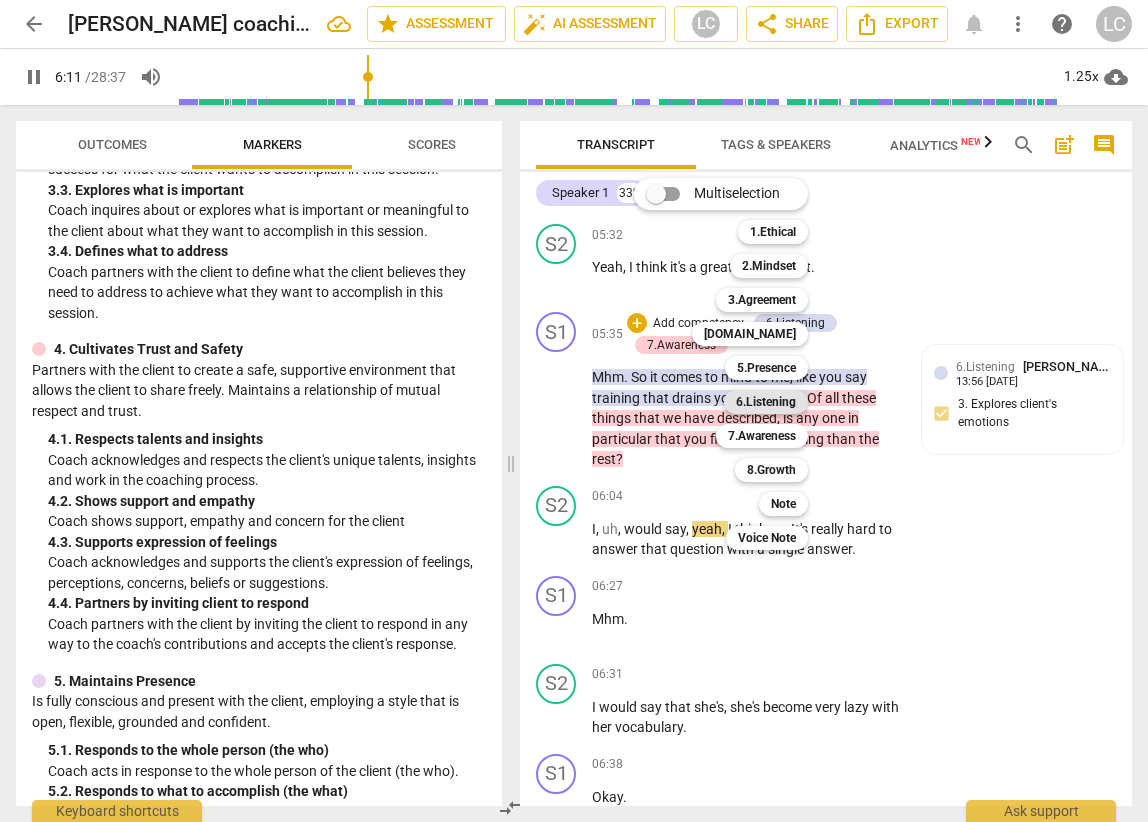 click on "6.Listening" at bounding box center [766, 402] 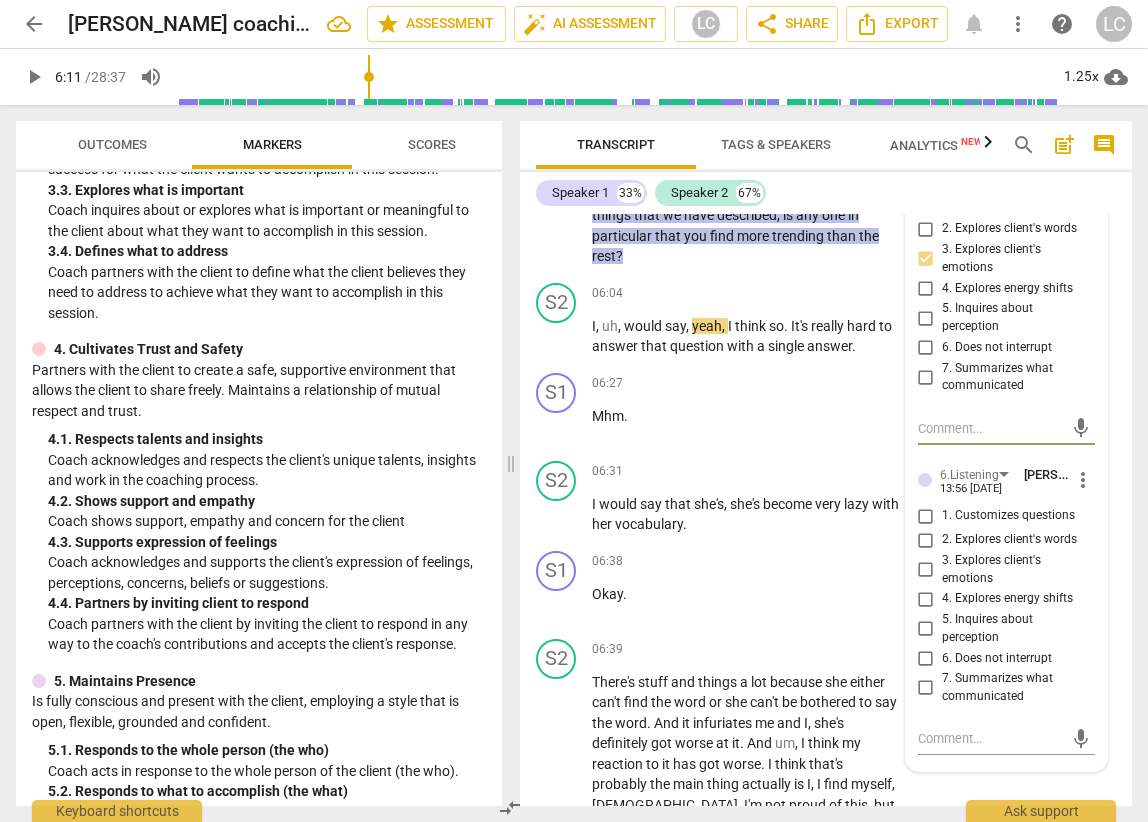 scroll, scrollTop: 2879, scrollLeft: 0, axis: vertical 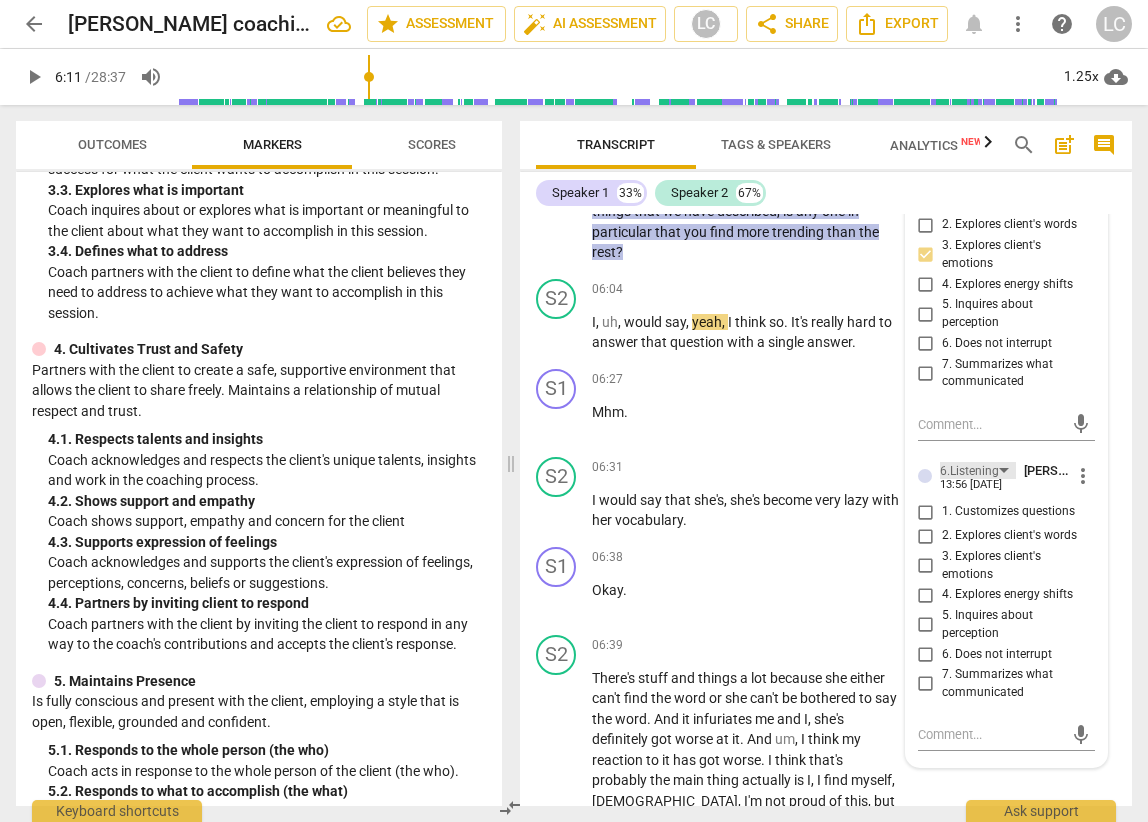 click on "6.Listening" at bounding box center [969, 471] 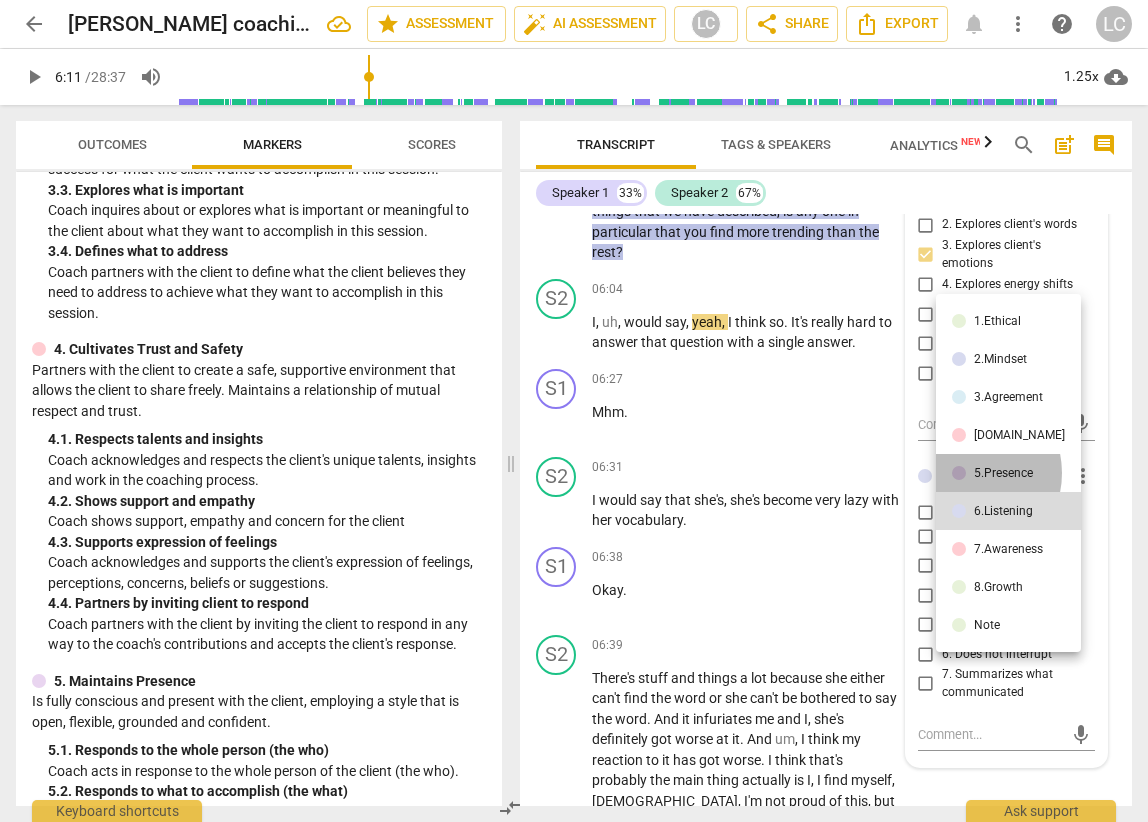 click at bounding box center (959, 473) 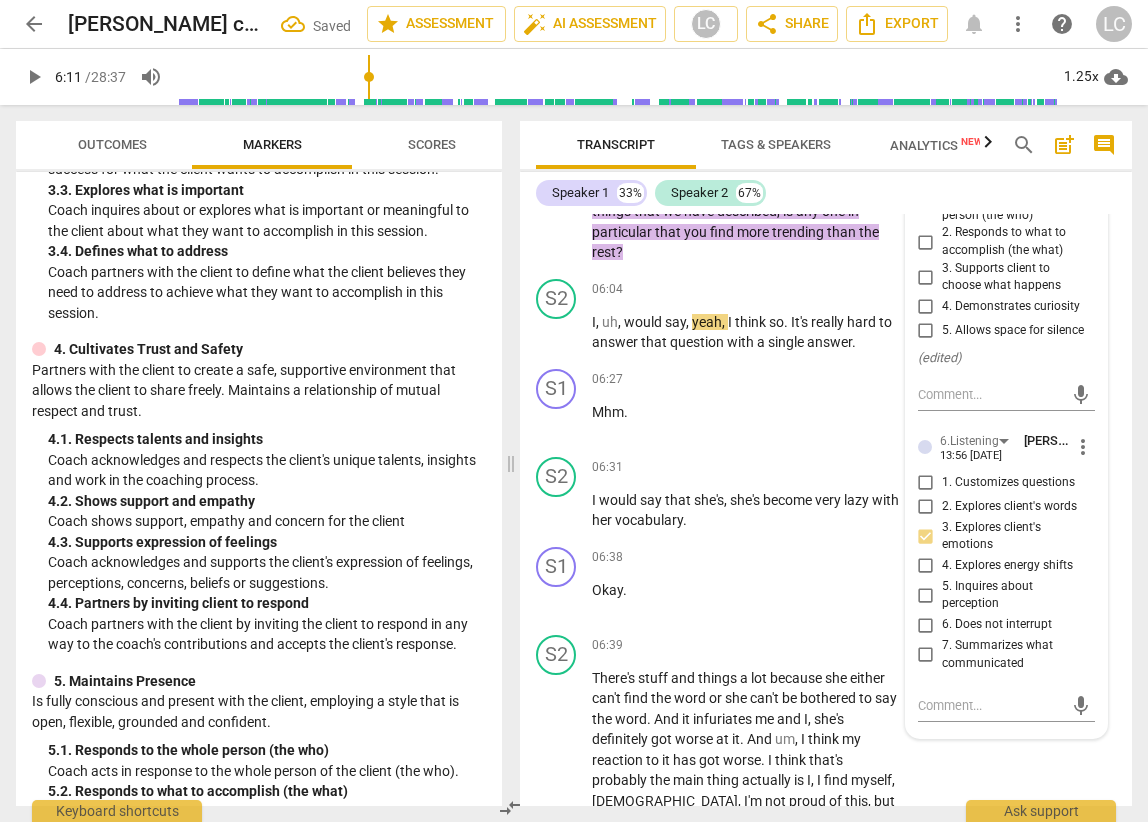 scroll, scrollTop: 2569, scrollLeft: 0, axis: vertical 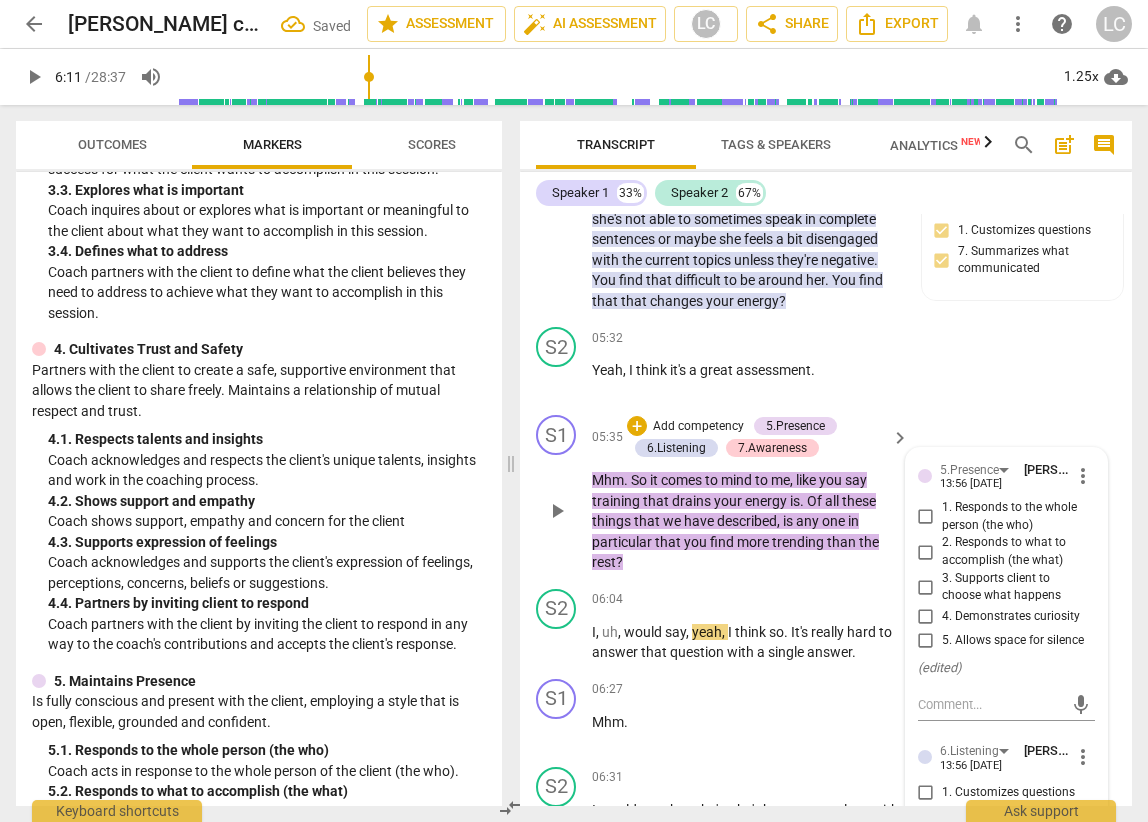 click on "5. Allows space for silence" at bounding box center [926, 641] 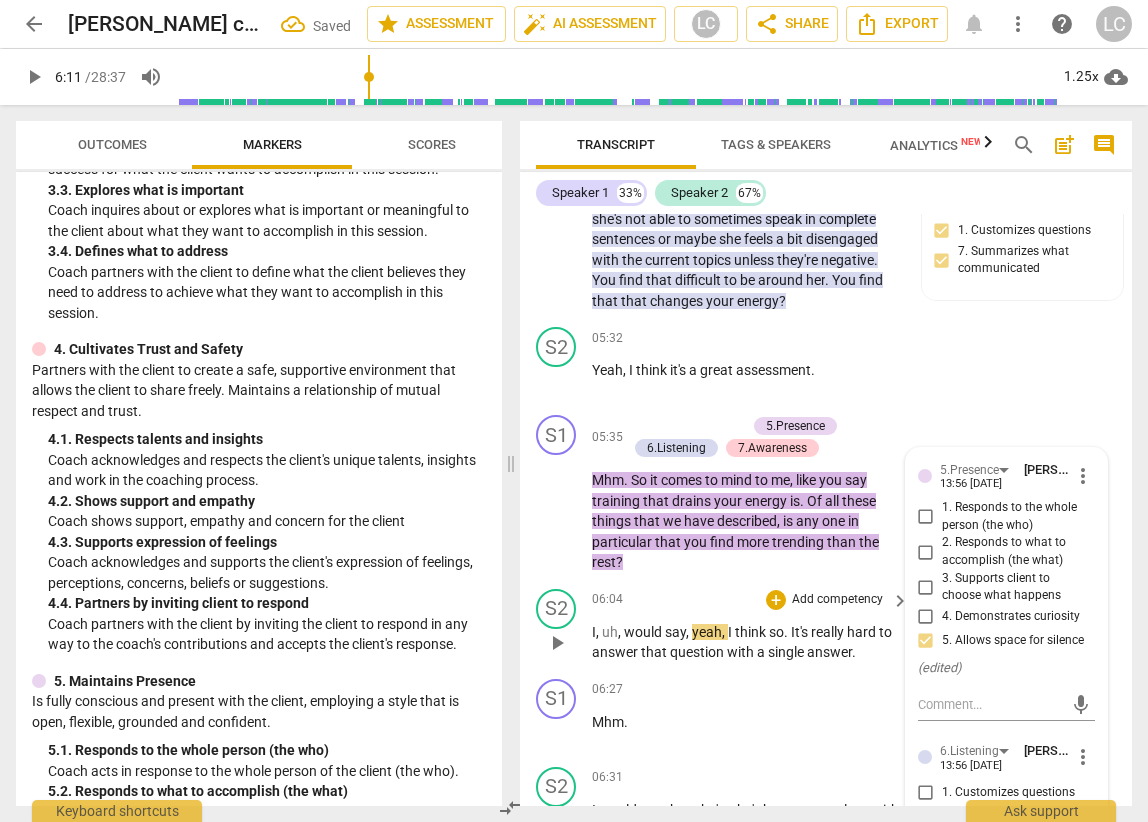 click on "06:04 + Add competency keyboard_arrow_right" at bounding box center (751, 600) 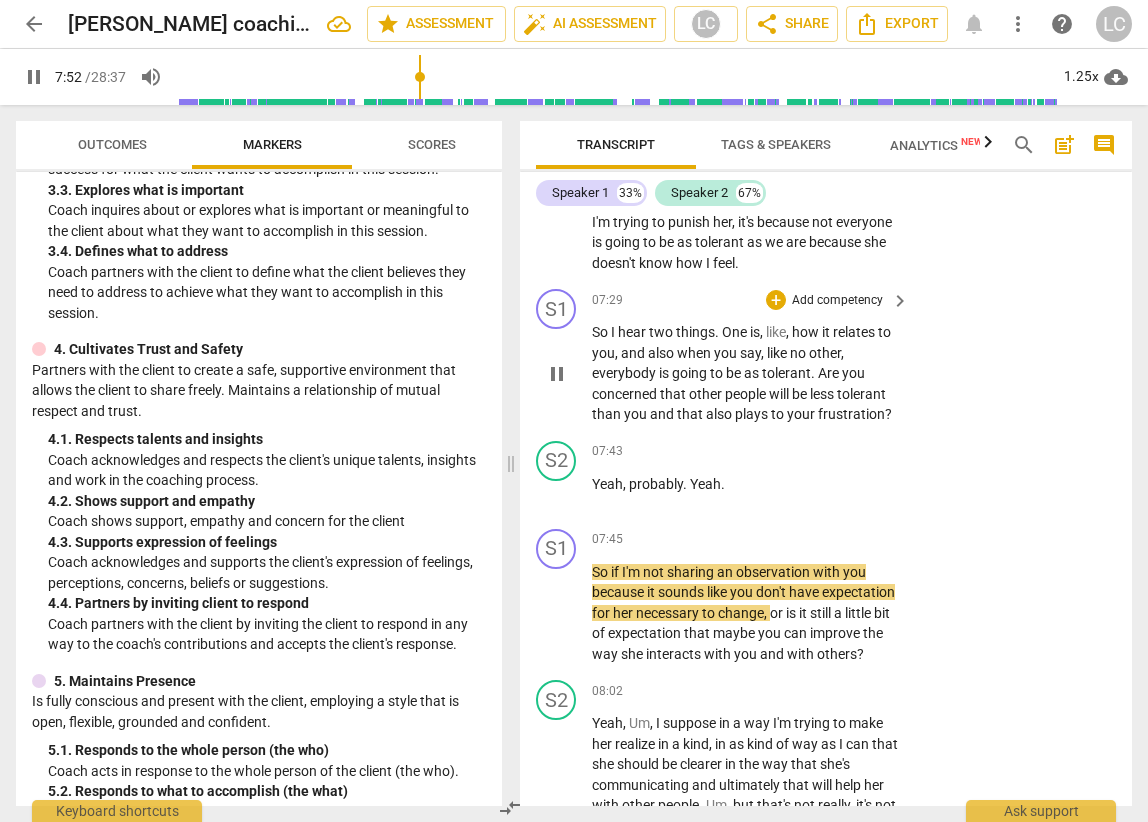 scroll, scrollTop: 3542, scrollLeft: 0, axis: vertical 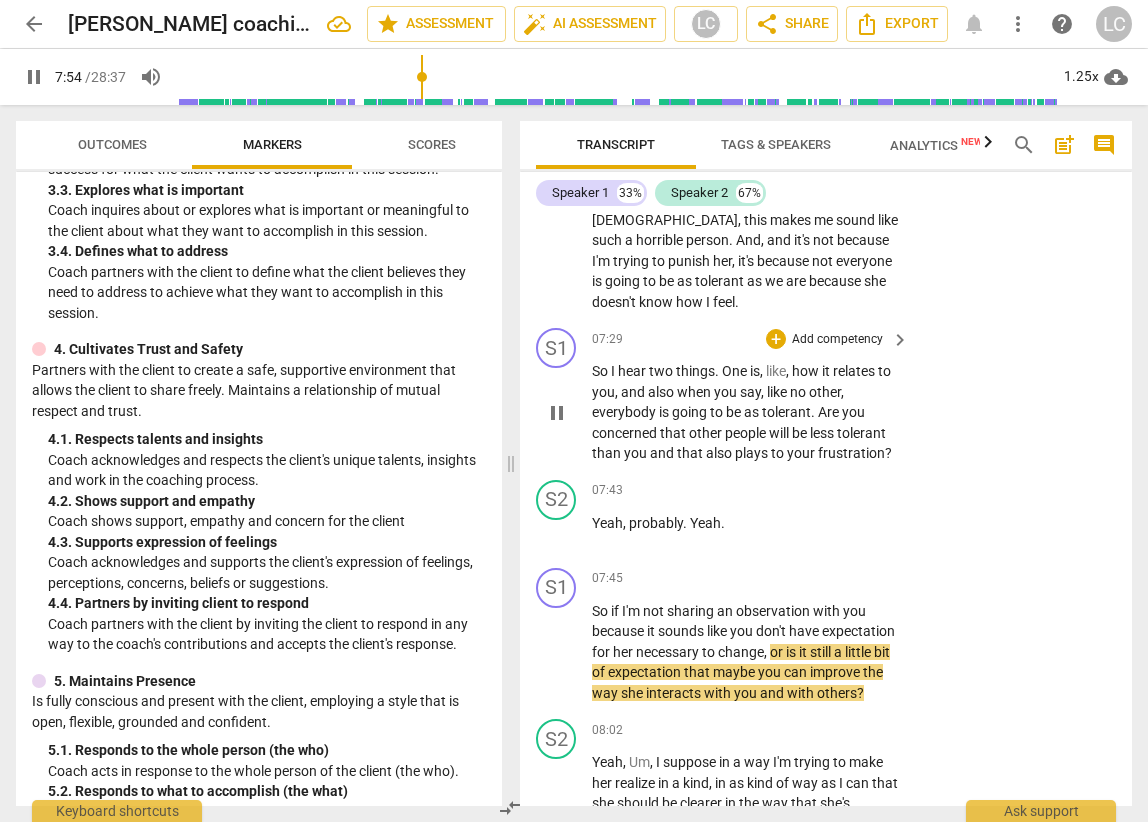 click on "hear" at bounding box center (633, 371) 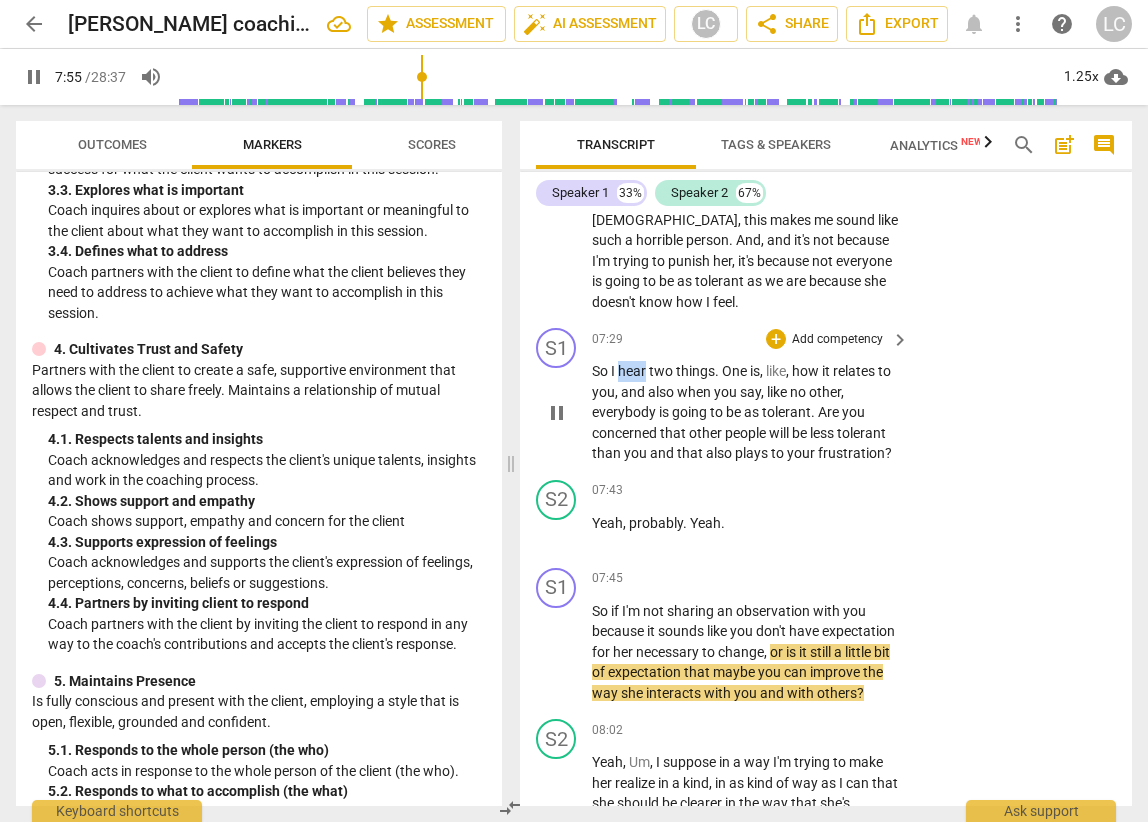 click on "hear" at bounding box center (633, 371) 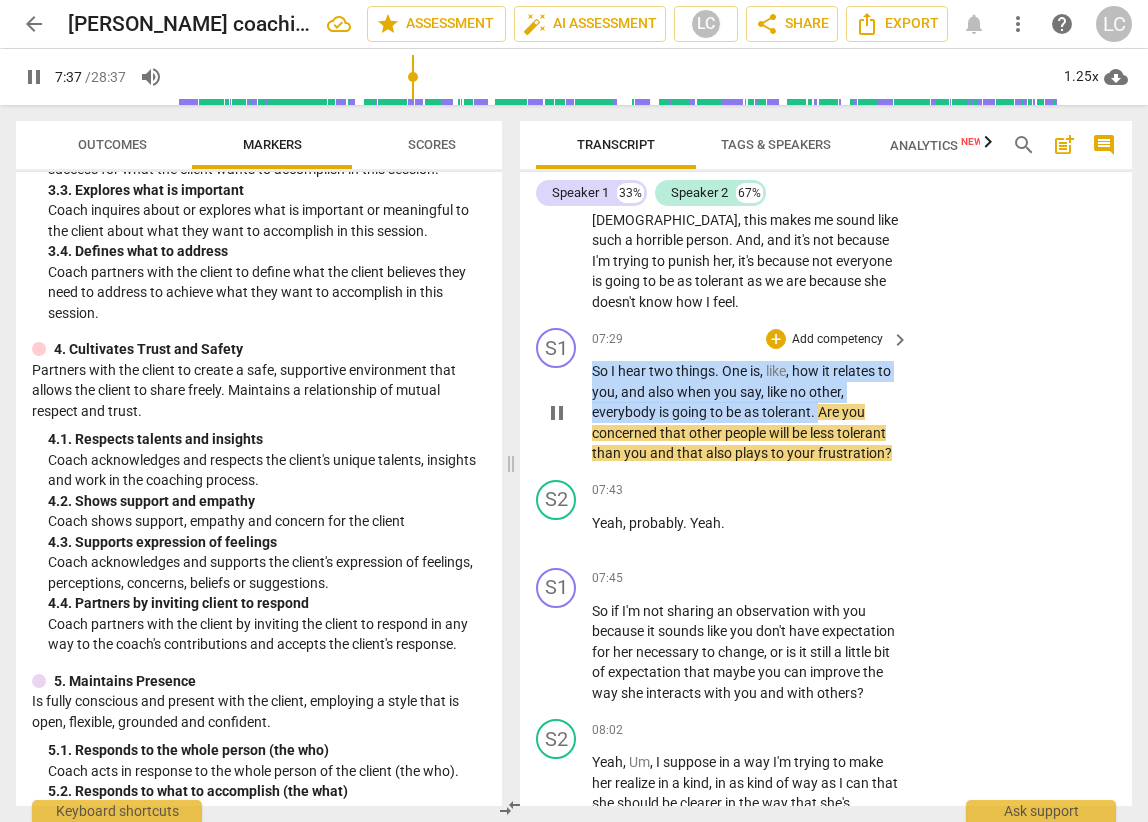 drag, startPoint x: 595, startPoint y: 390, endPoint x: 821, endPoint y: 433, distance: 230.05434 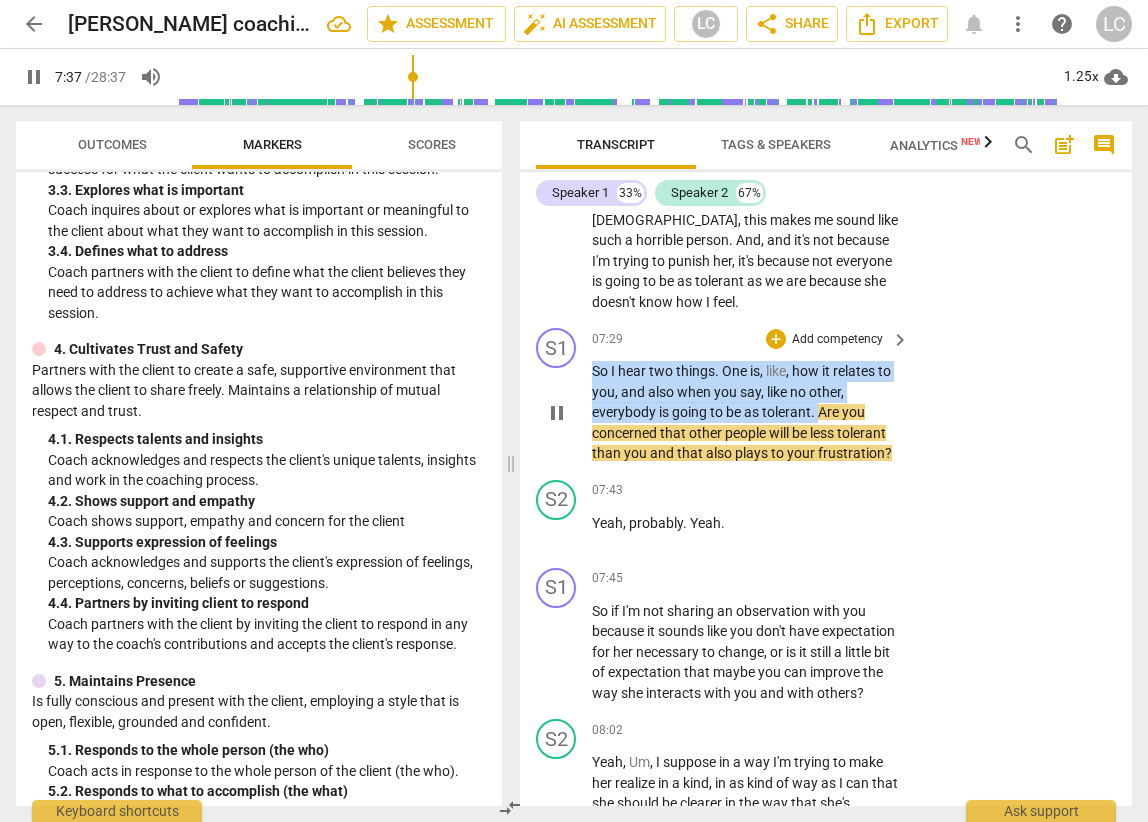 click on "So   I   hear   two   things .   One   is ,   like ,   how   it   relates   to   you ,   and   also   when   you   say ,   like   no   other ,   everybody   is   going   to   be   as   tolerant .   Are   you   concerned   that   other   people   will   be   less   tolerant   than   you   and   that   also   plays   to   your   frustration ?" at bounding box center (745, 412) 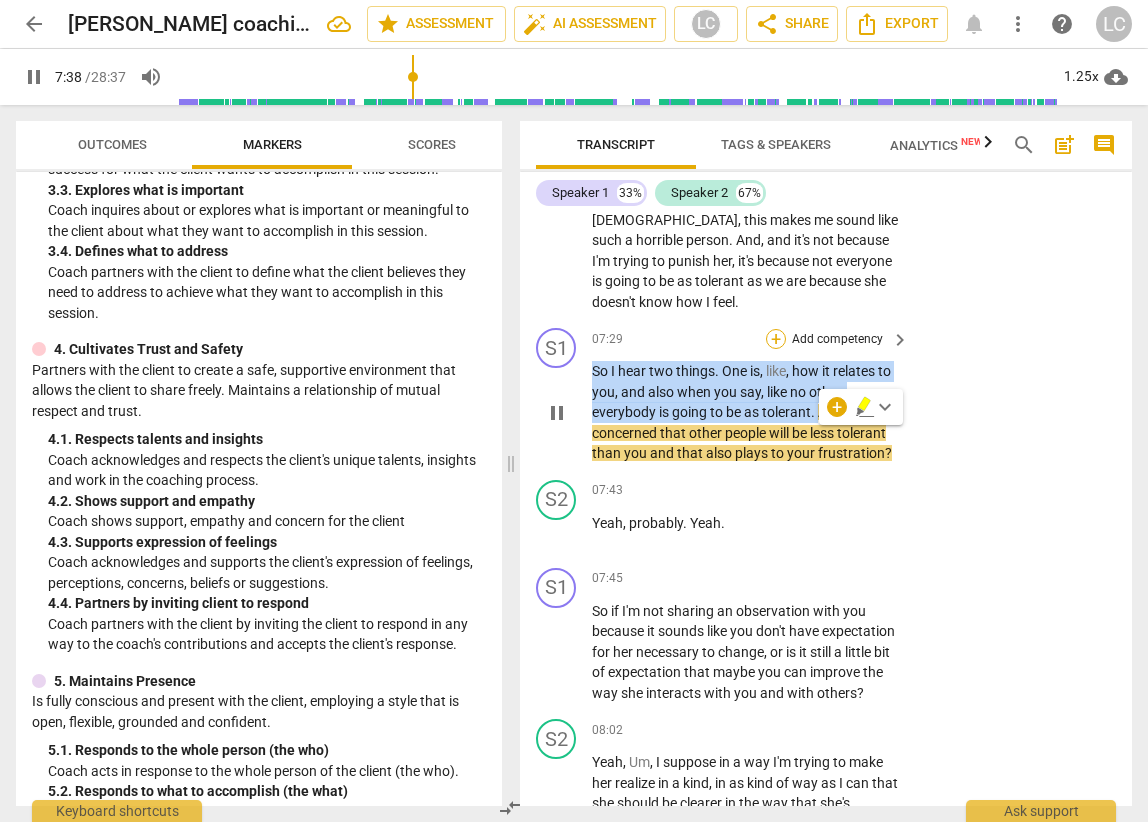 click on "+" at bounding box center (776, 339) 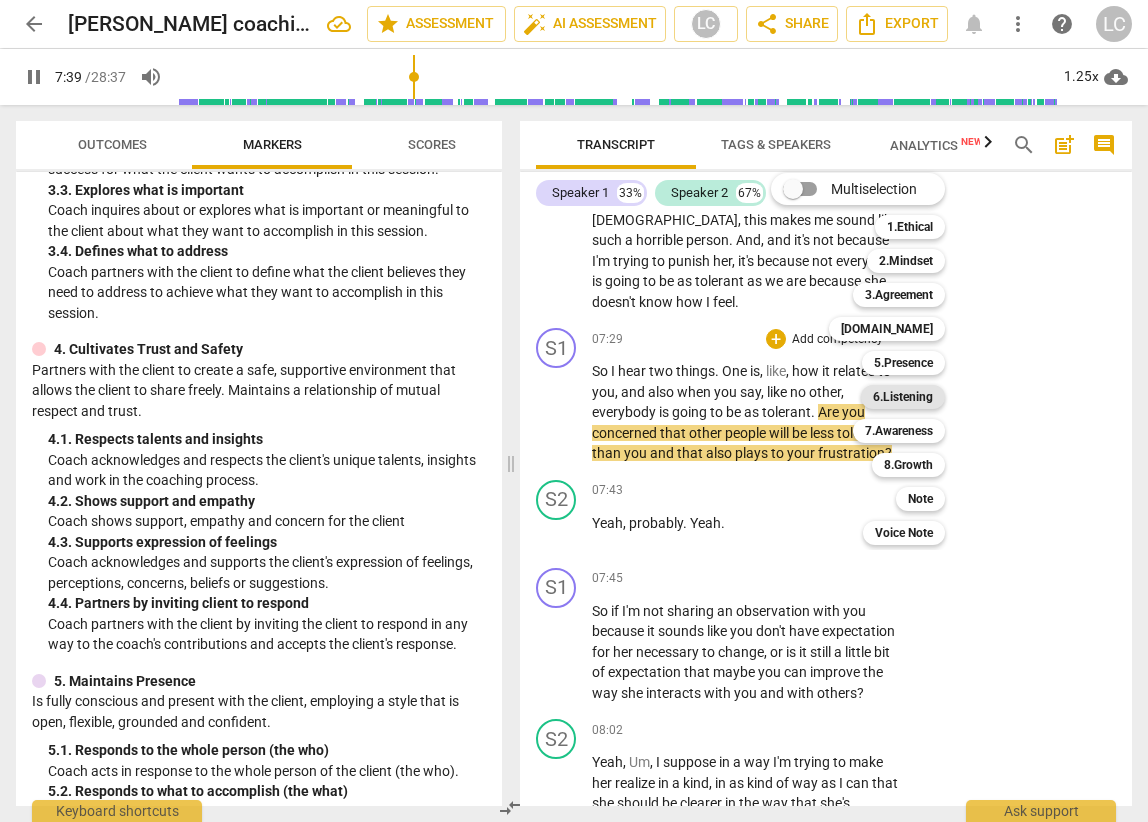 click on "6.Listening" at bounding box center [903, 397] 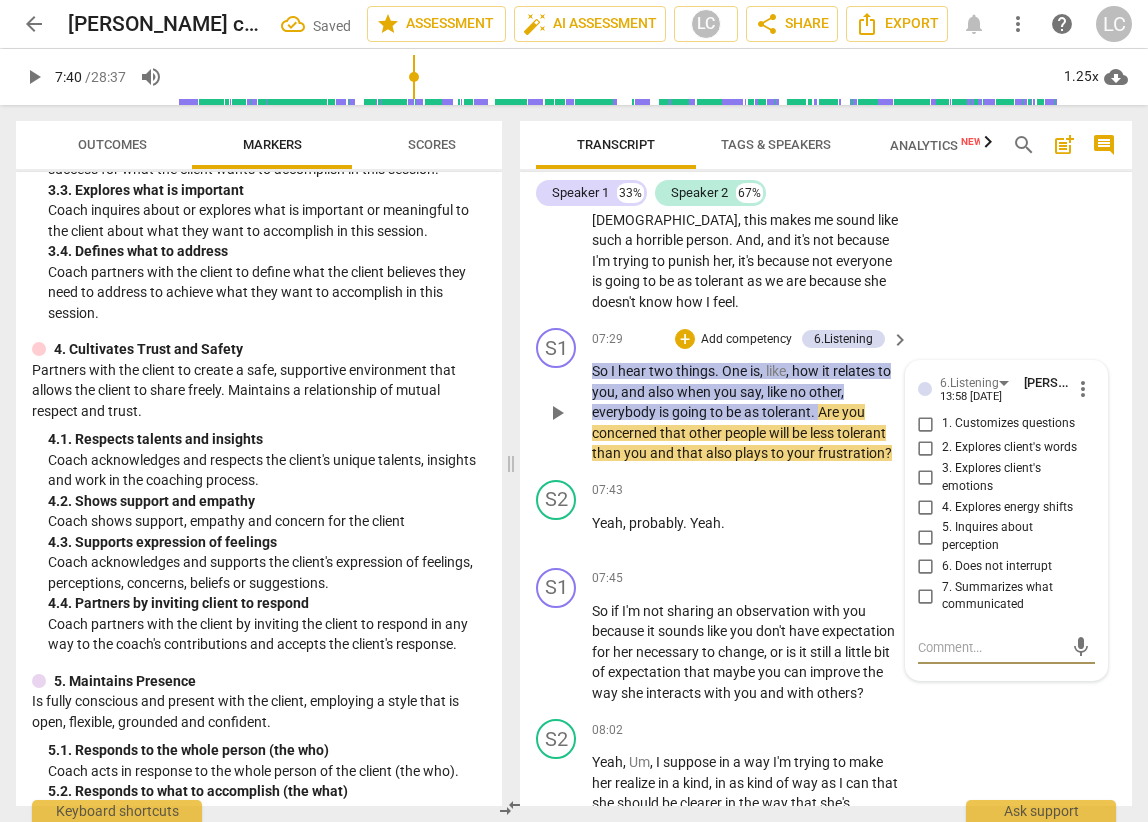 click on "7. Summarizes what communicated" at bounding box center (926, 596) 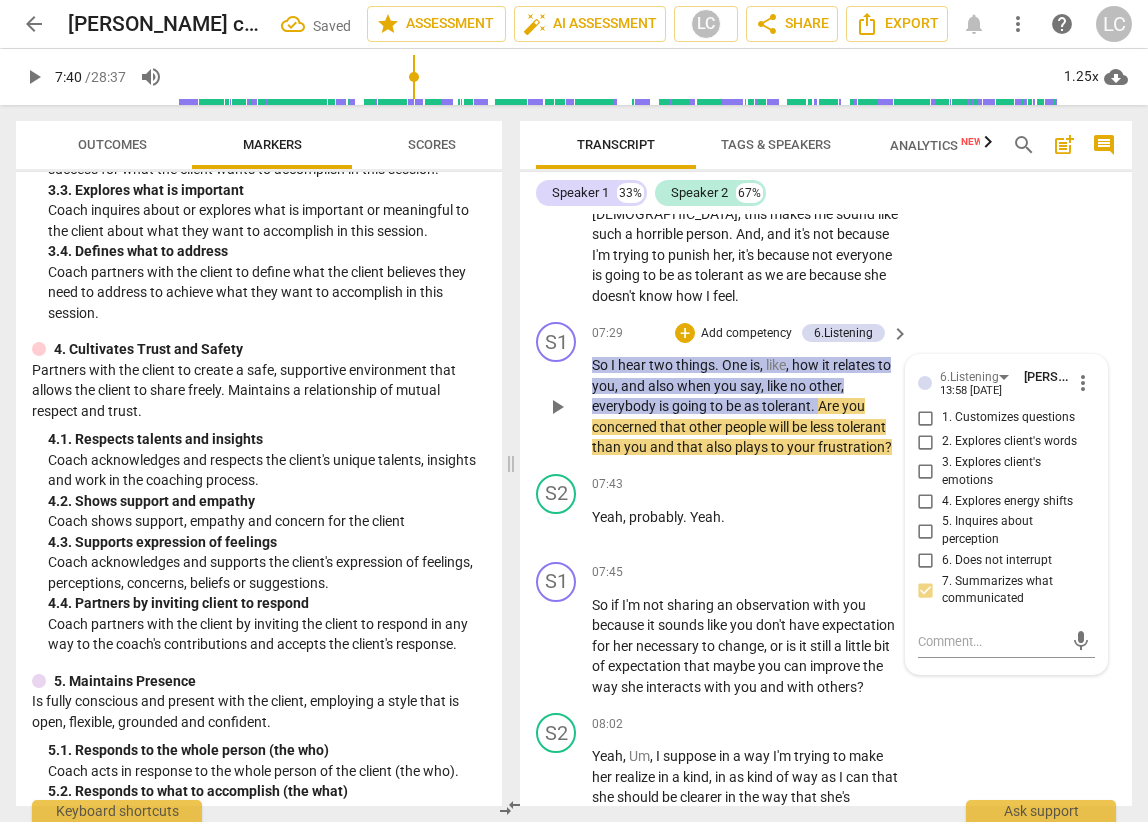 scroll, scrollTop: 3549, scrollLeft: 0, axis: vertical 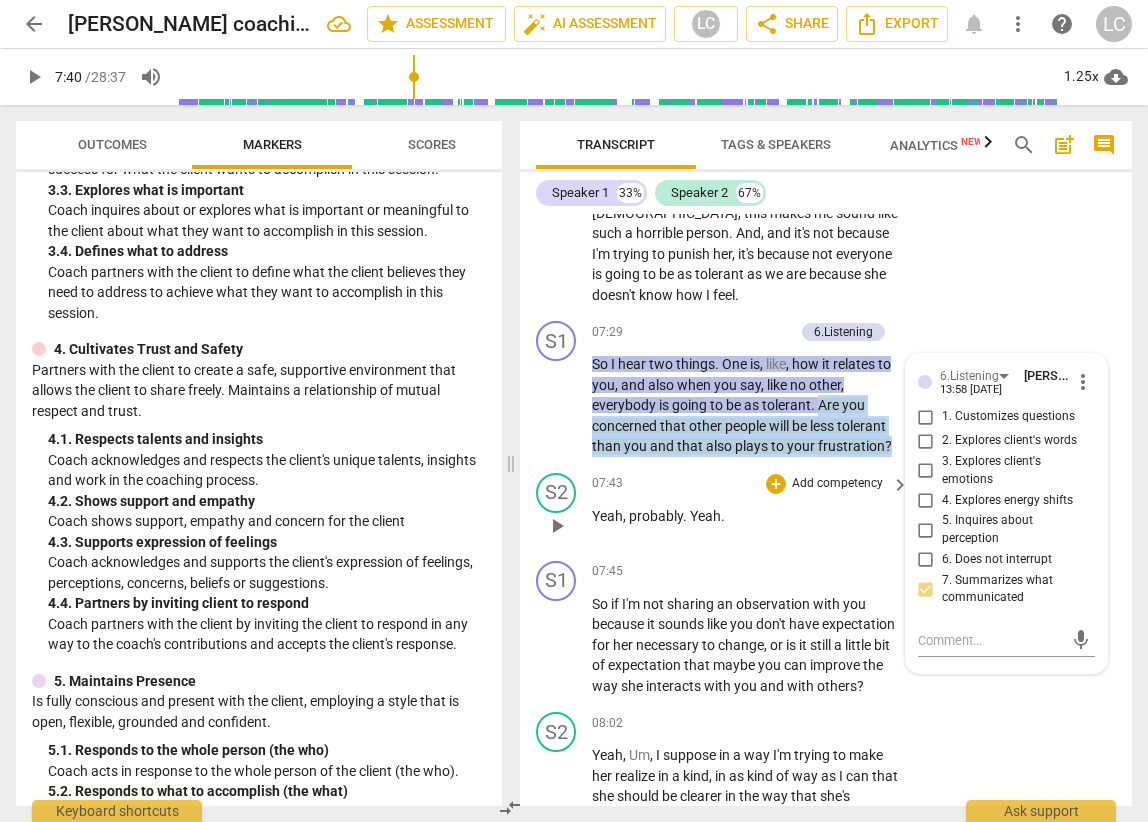 drag, startPoint x: 820, startPoint y: 425, endPoint x: 885, endPoint y: 485, distance: 88.45903 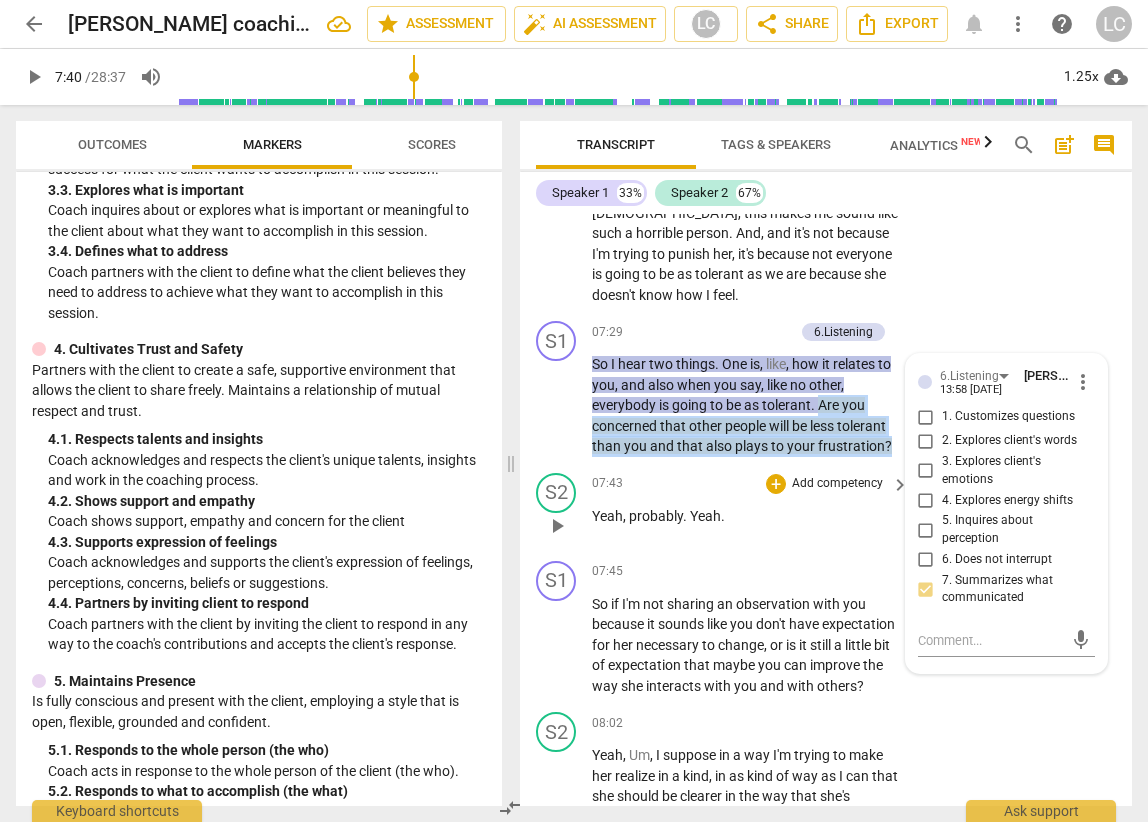 click on "S1 play_arrow pause 00:04 + Add competency 1.Ethical 3.Agreement keyboard_arrow_right Okay .   Thank   you ,   [PERSON_NAME] ,   for   allowing   me   to   be   your   coach   [DATE] .   And   right   now   it's   quarter   to   six   in   my   time .   It's   one   hour   less   in   your   time   and   we   have   half   an   hour .   So ,   uh ,   I   will   go   very   briefly   over   the   contracting   part .   You   know   that   this   is   so   confidential ,   right ?   And   you   know ,   of   course ,   already   what   coaching   is   and   is   not ,   so   I   want   to   omit   that   part .   I   would   like   to ,   uh ,   post   signal   that ,   uh ,   in   the   half   an   hour ,   I   will   let   the   last   10   minutes   or   so   for   us   to   recap   on   your   learnings   and   future   actions .   So   this   a .   What   is   in   your   mind   [DATE] ? 3.Agreement [PERSON_NAME] 13:50 [DATE] 1. Identifies what to accomplish S2 play_arrow pause 00:43 + Add competency Um ,   I" at bounding box center [826, 510] 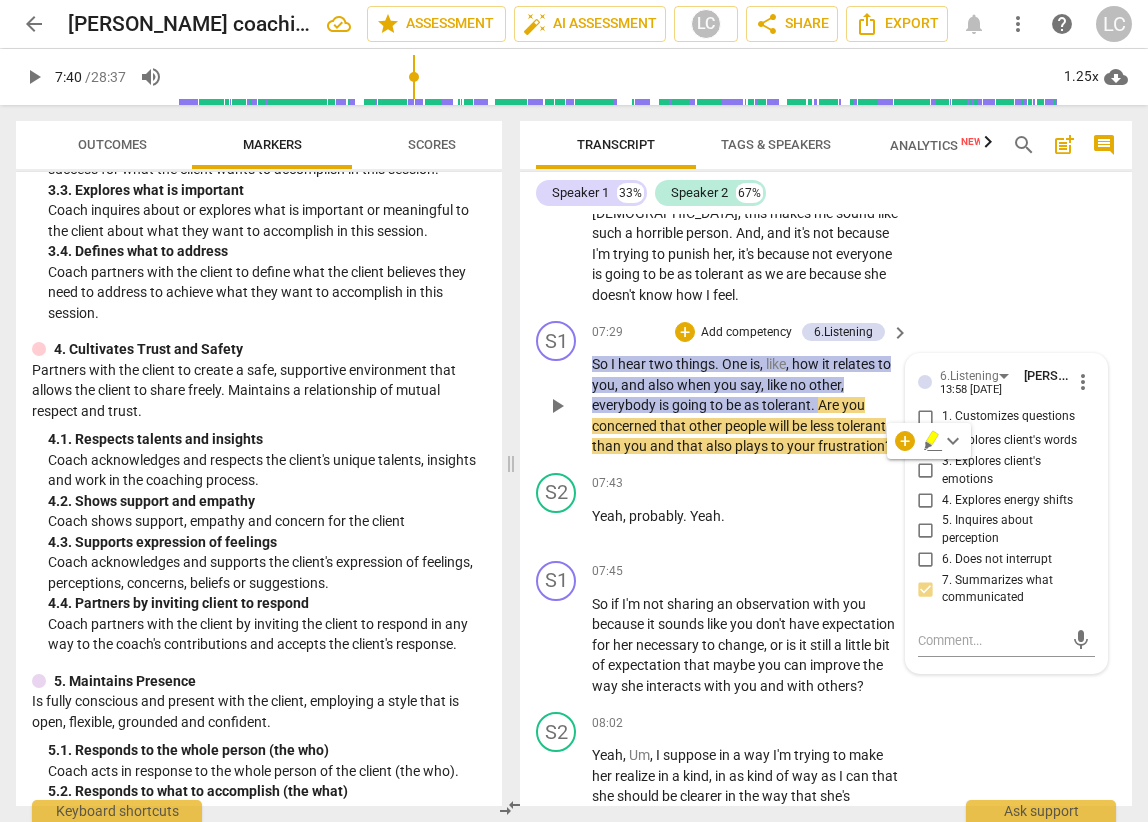 click on "1. Customizes questions" at bounding box center (1008, 417) 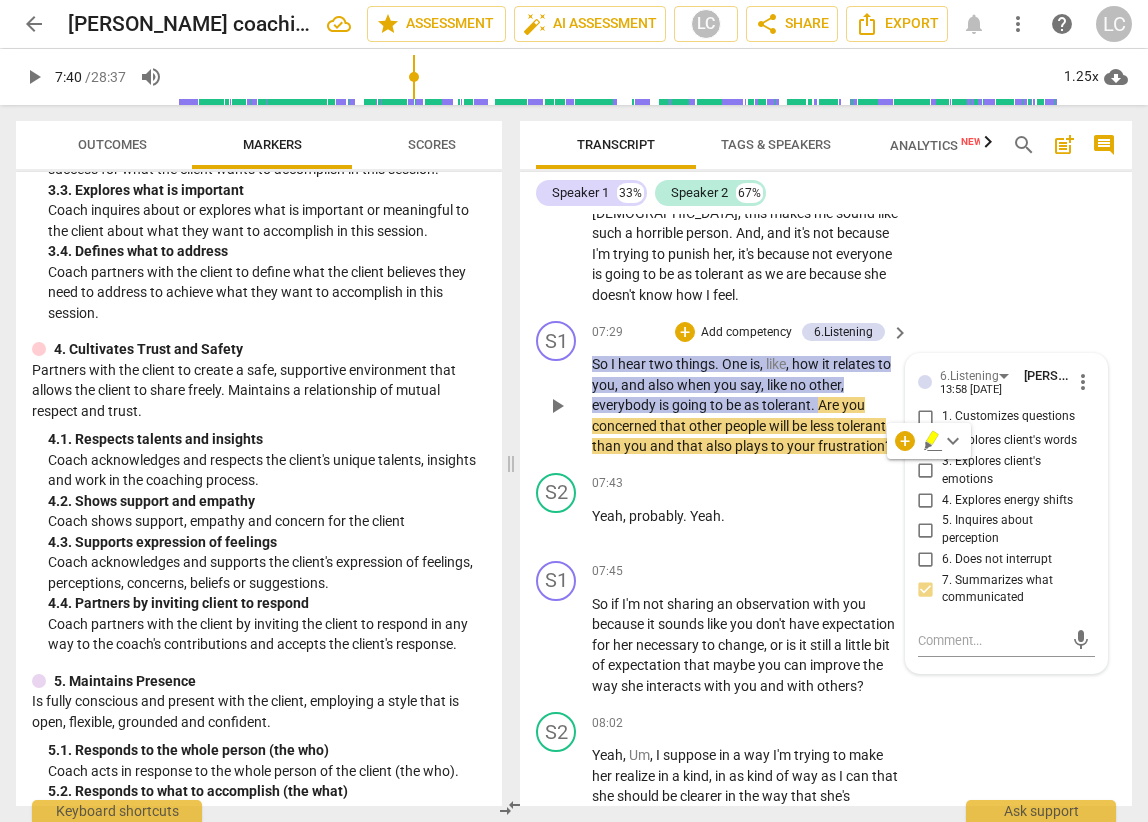 click on "1. Customizes questions" at bounding box center (926, 417) 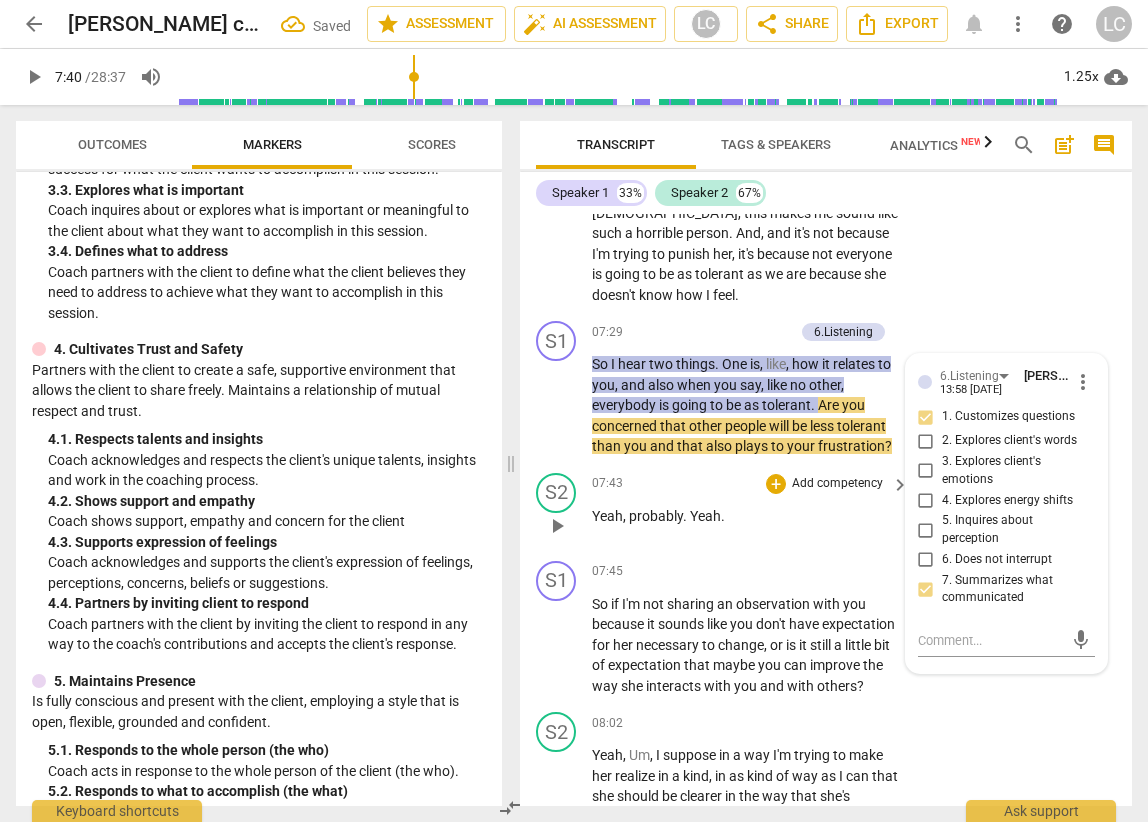 click on "07:43 + Add competency keyboard_arrow_right" at bounding box center [751, 484] 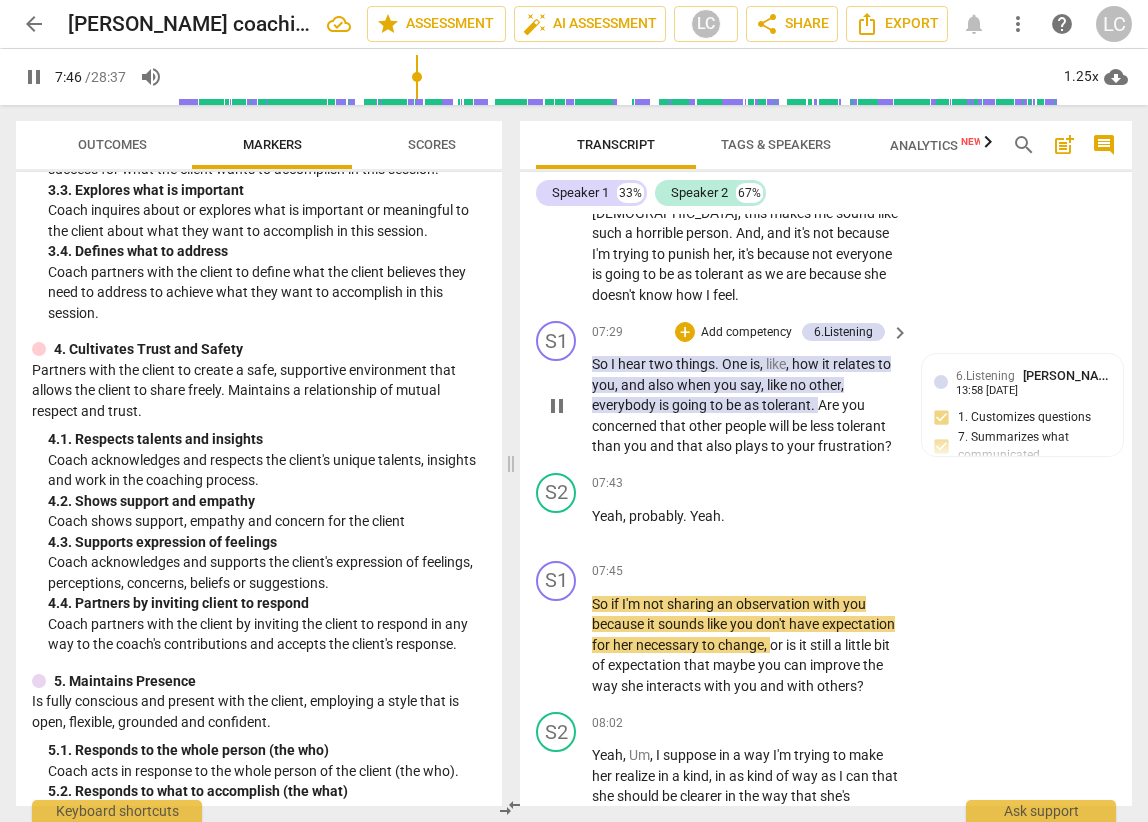 click on "less" at bounding box center (823, 426) 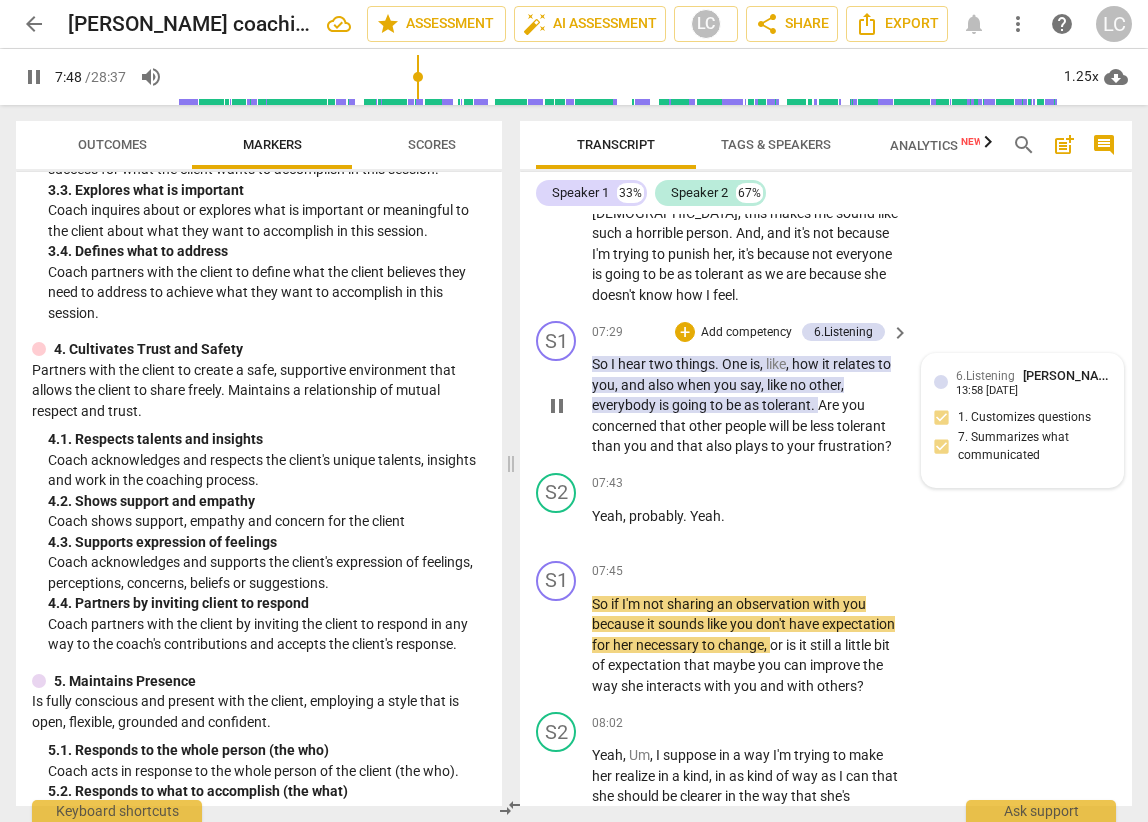 click on "6.Listening [PERSON_NAME] 13:58 [DATE] 1. Customizes questions 7. Summarizes what communicated" at bounding box center [1022, 420] 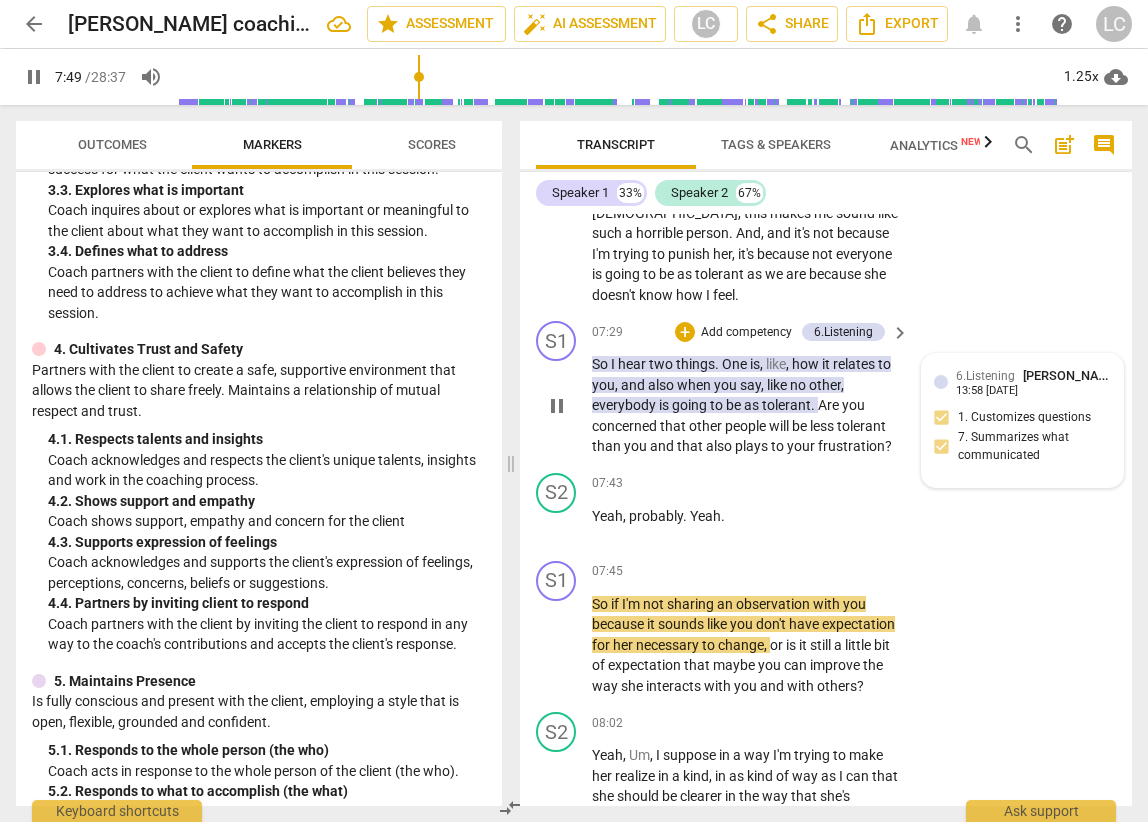 scroll, scrollTop: 3543, scrollLeft: 0, axis: vertical 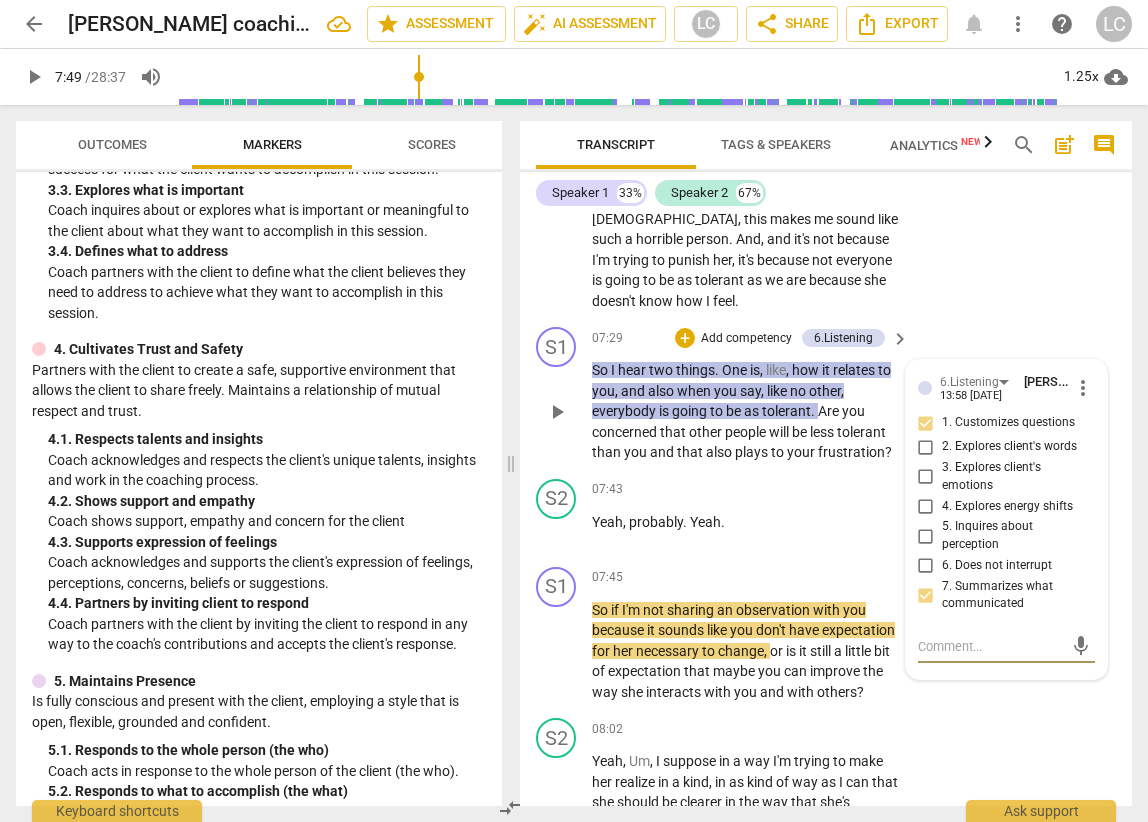 click on "1. Customizes questions" at bounding box center [926, 423] 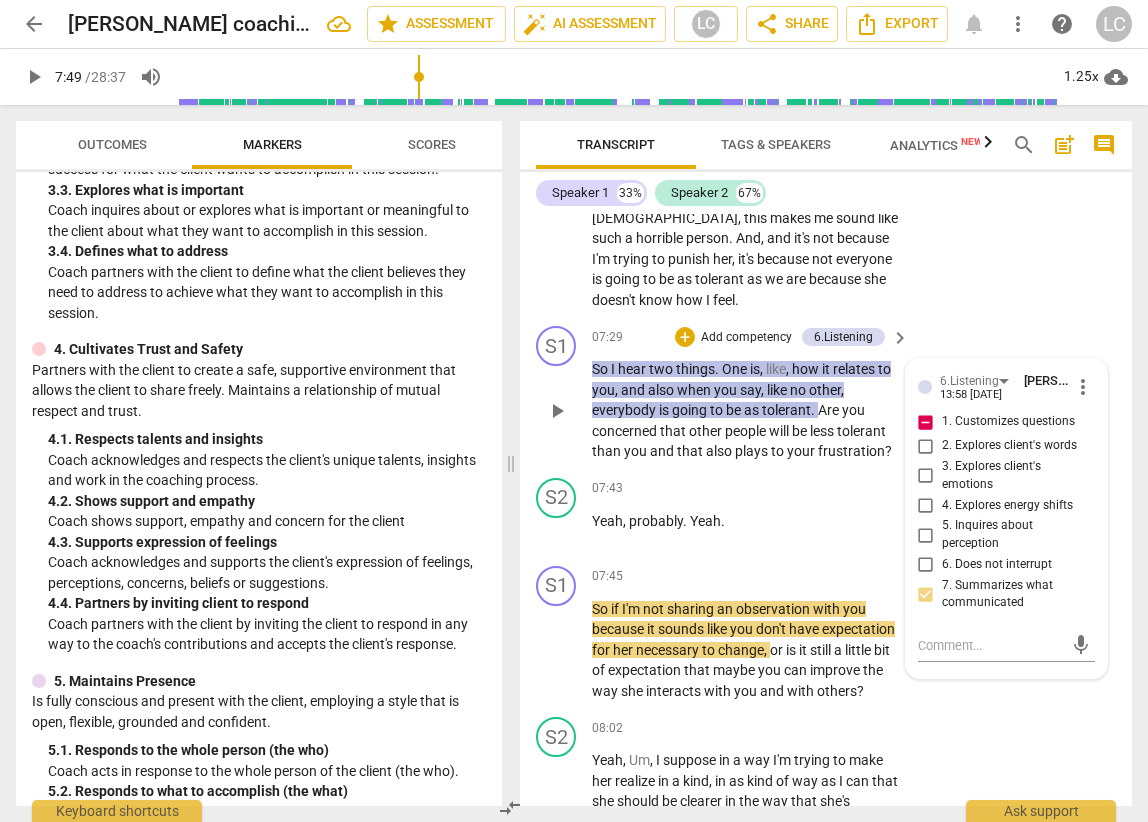 scroll, scrollTop: 3543, scrollLeft: 0, axis: vertical 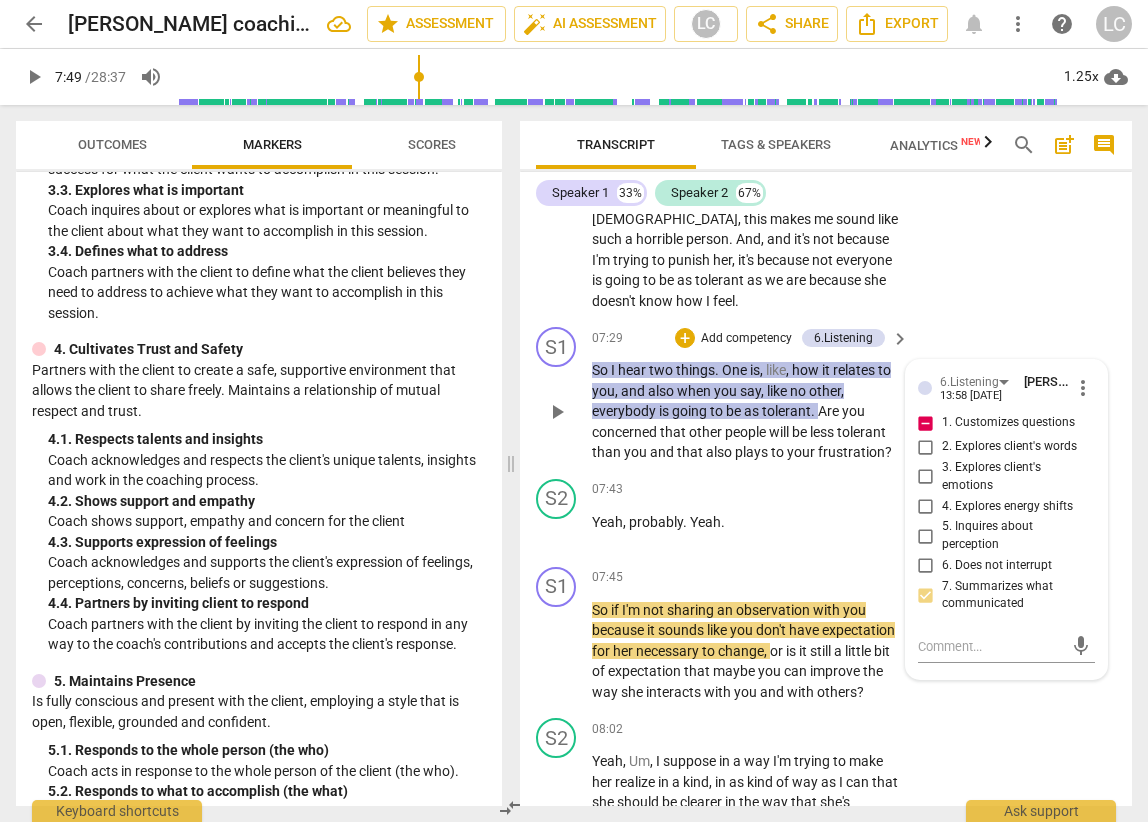click on "1. Customizes questions" at bounding box center [926, 423] 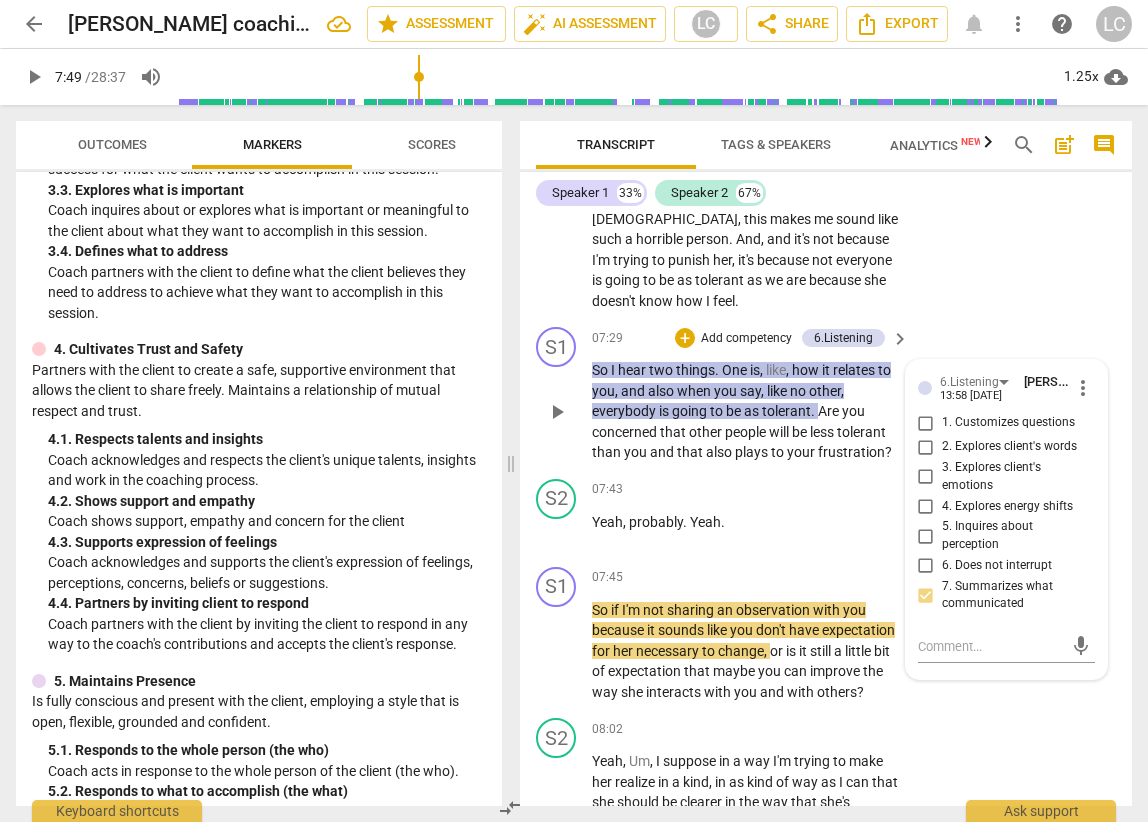 click on "So   I   hear   two   things .   One   is ,   like ,   how   it   relates   to   you ,   and   also   when   you   say ,   like   no   other ,   everybody   is   going   to   be   as   tolerant .   Are   you   concerned   that   other   people   will   be   less   tolerant   than   you   and   that   also   plays   to   your   frustration ?" at bounding box center [745, 411] 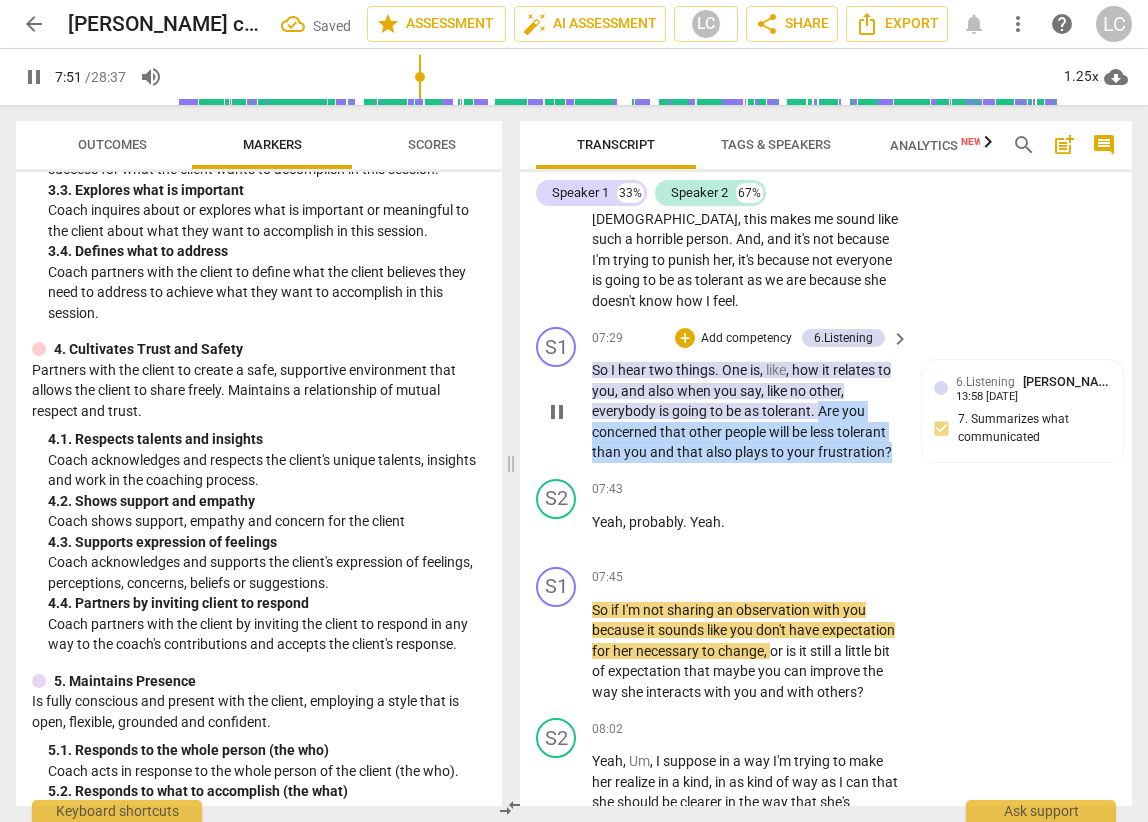 drag, startPoint x: 870, startPoint y: 448, endPoint x: 888, endPoint y: 481, distance: 37.589893 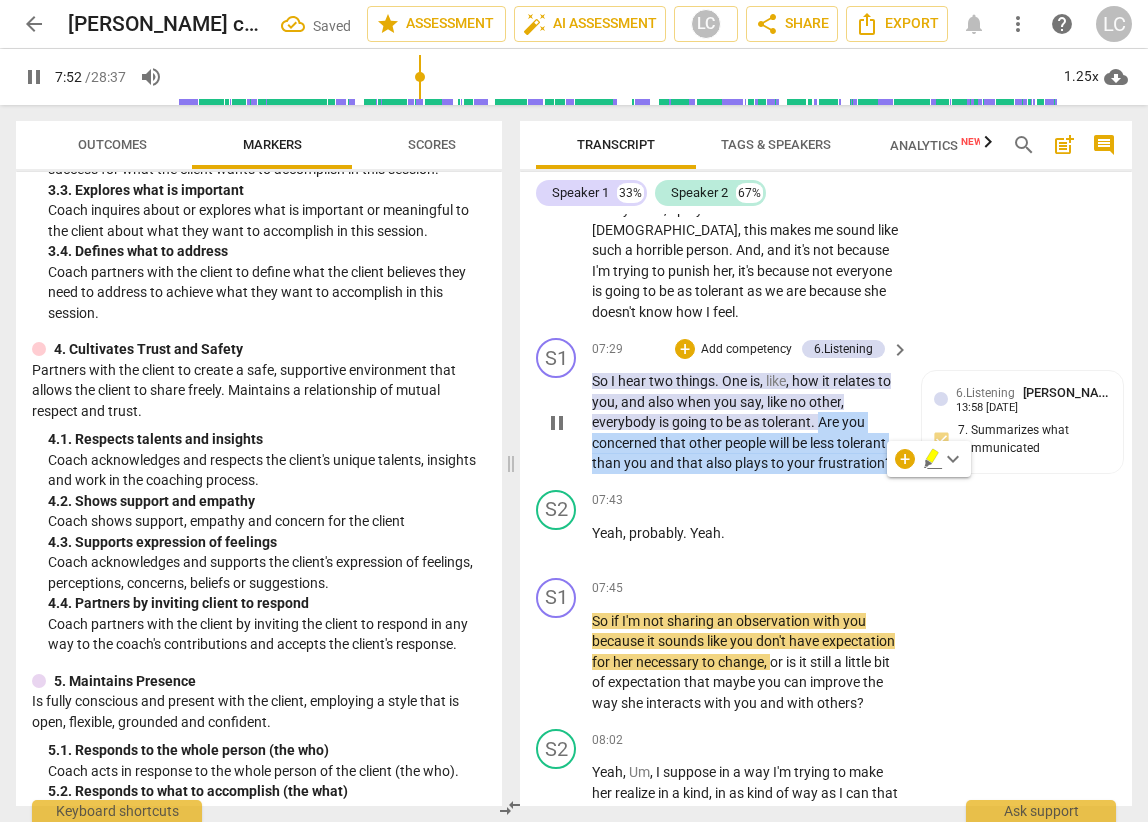 scroll, scrollTop: 3529, scrollLeft: 0, axis: vertical 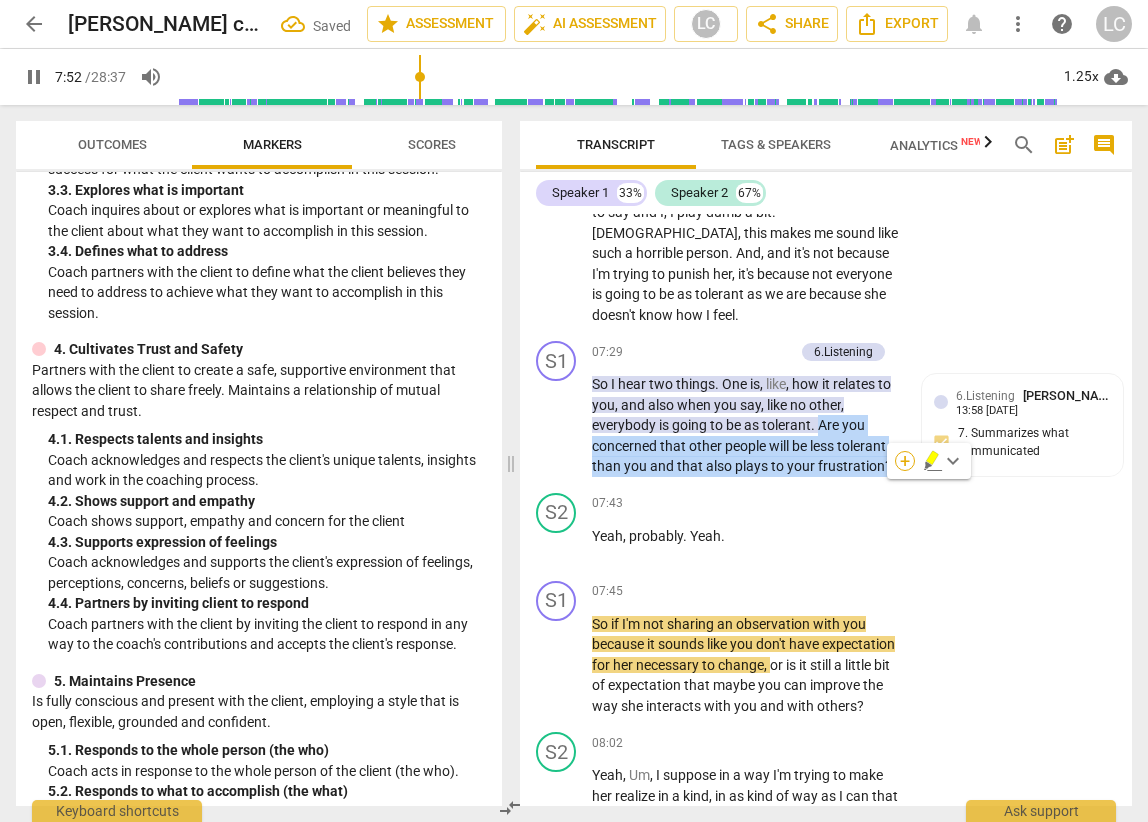 click on "+" at bounding box center [905, 461] 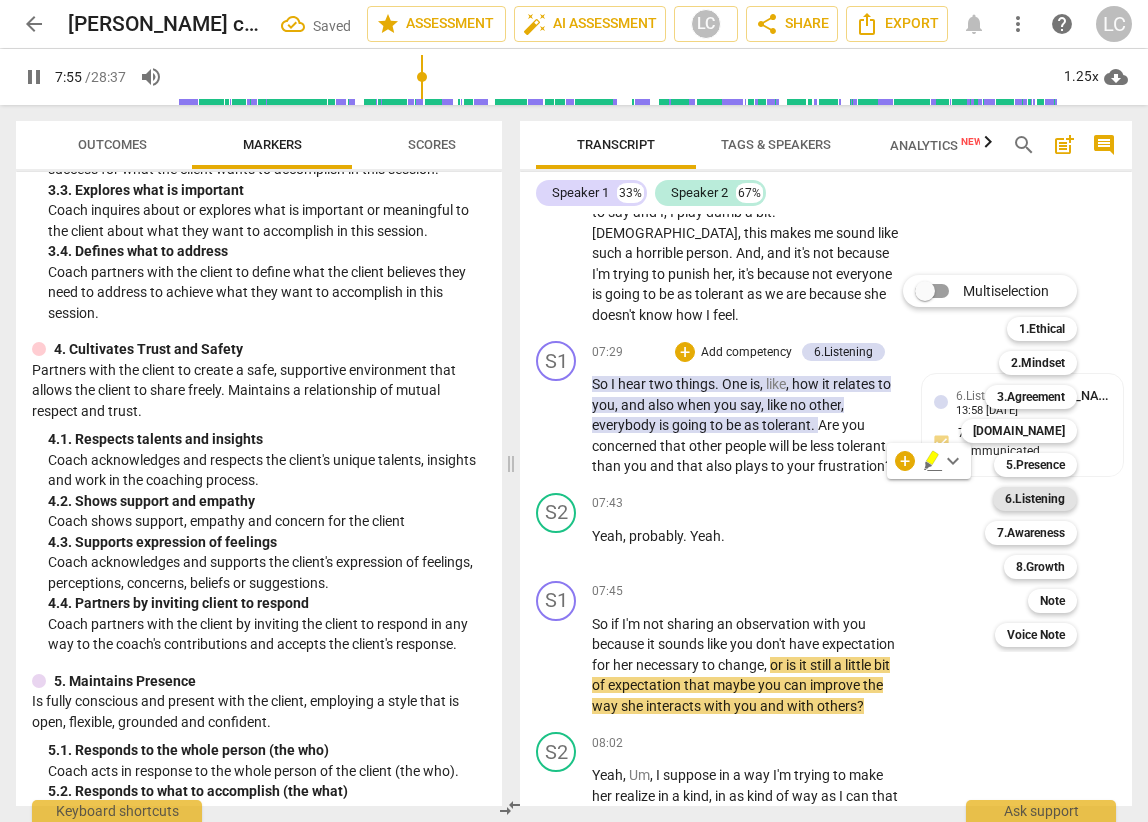 click on "6.Listening" at bounding box center (1035, 499) 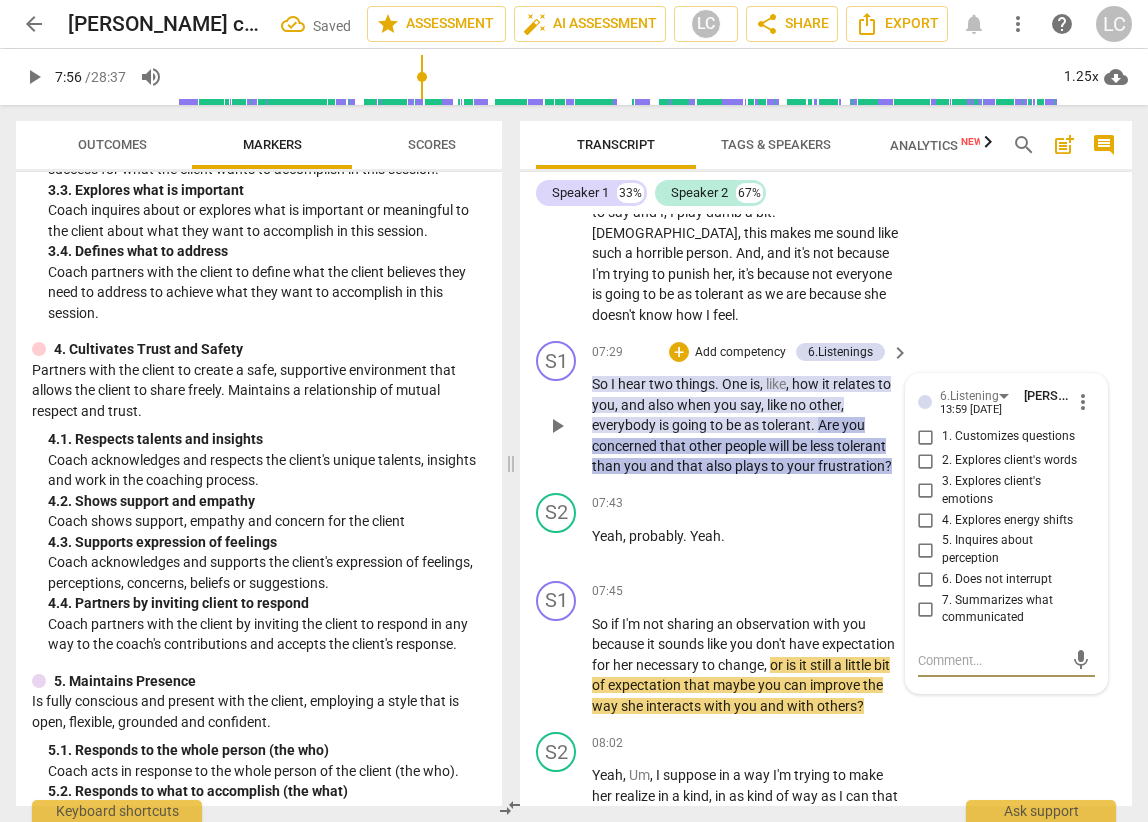 click on "1. Customizes questions" at bounding box center [926, 437] 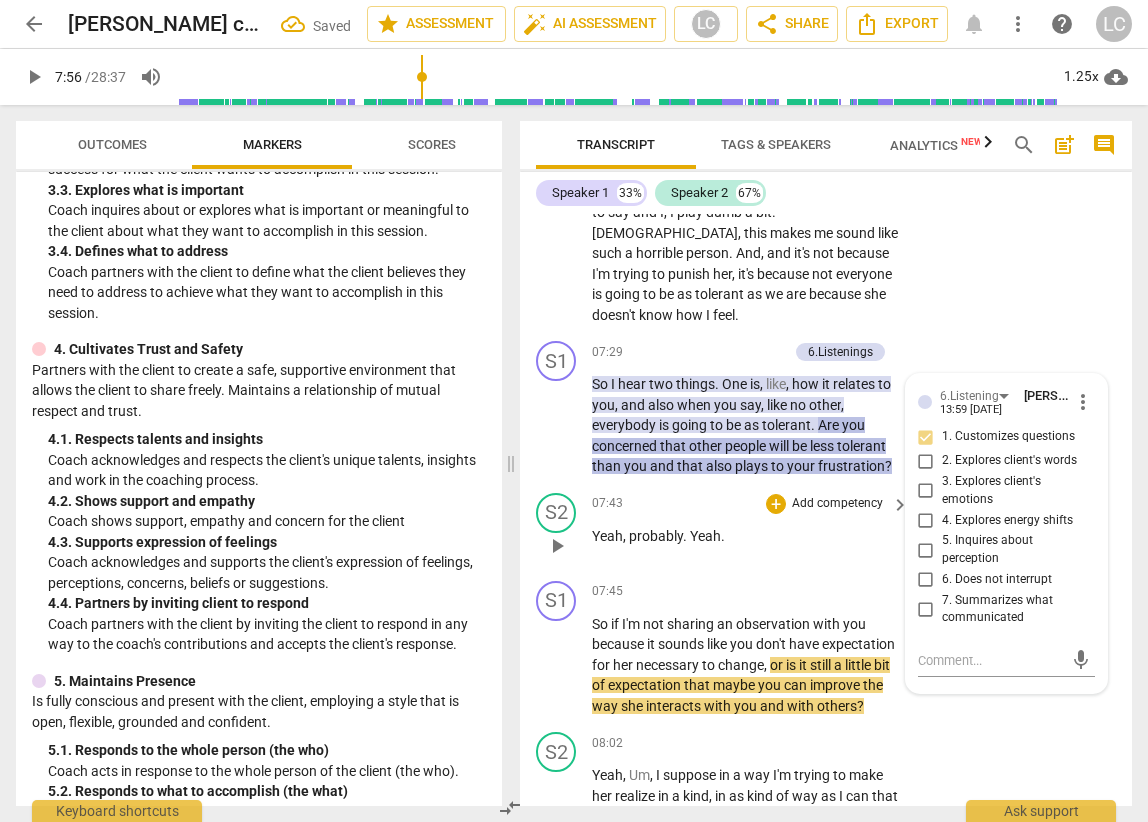 click on "Yeah ,   probably .   Yeah ." at bounding box center (745, 536) 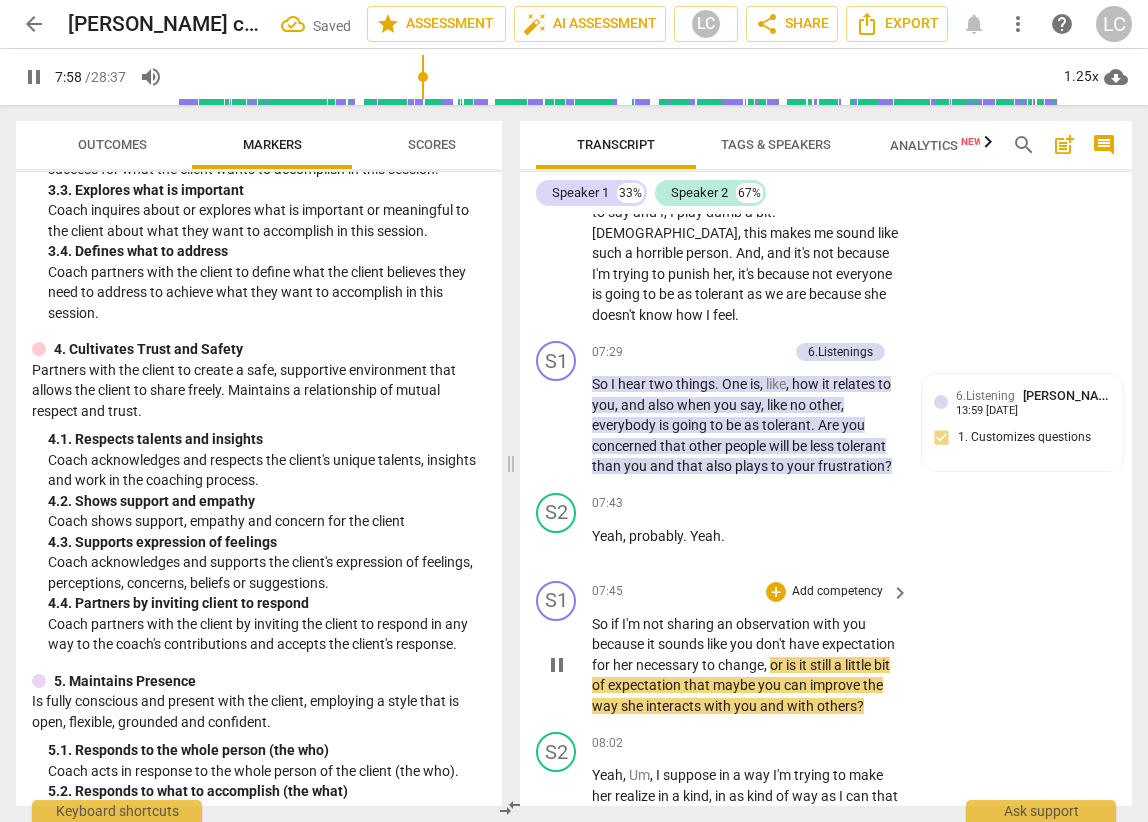 click on "So" at bounding box center (601, 624) 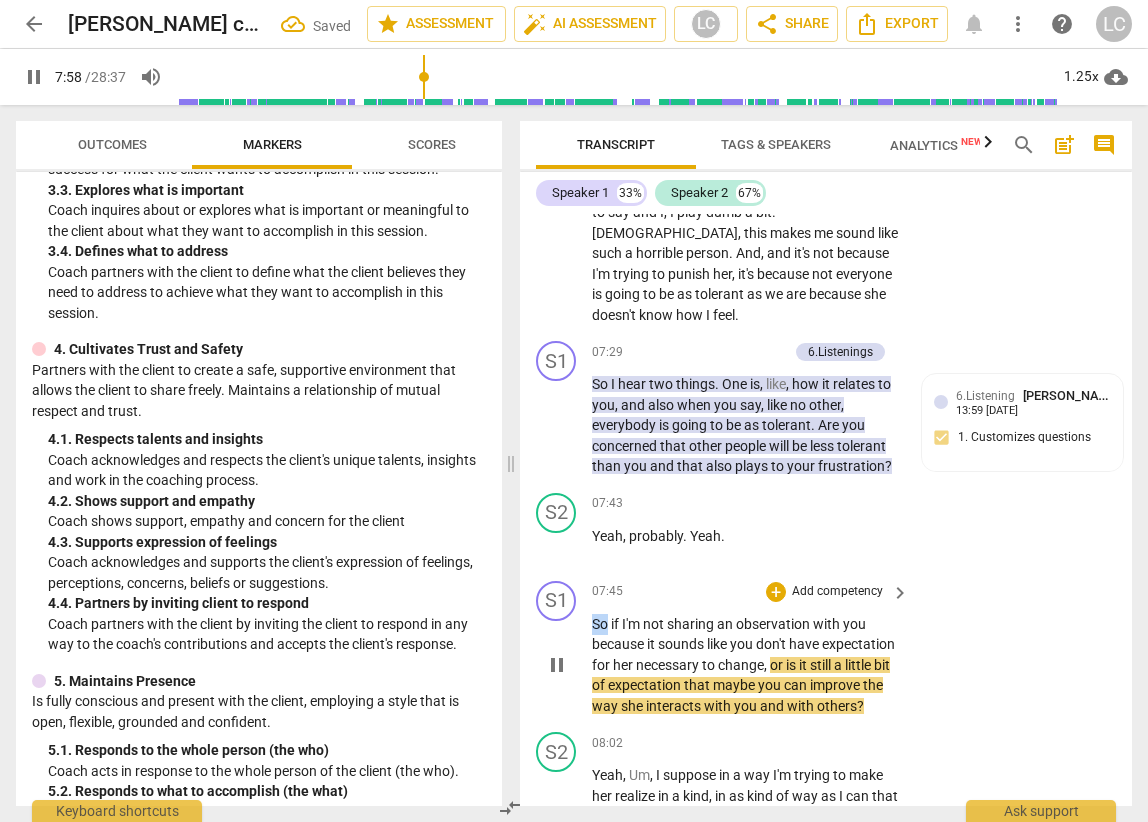 click on "So" at bounding box center (601, 624) 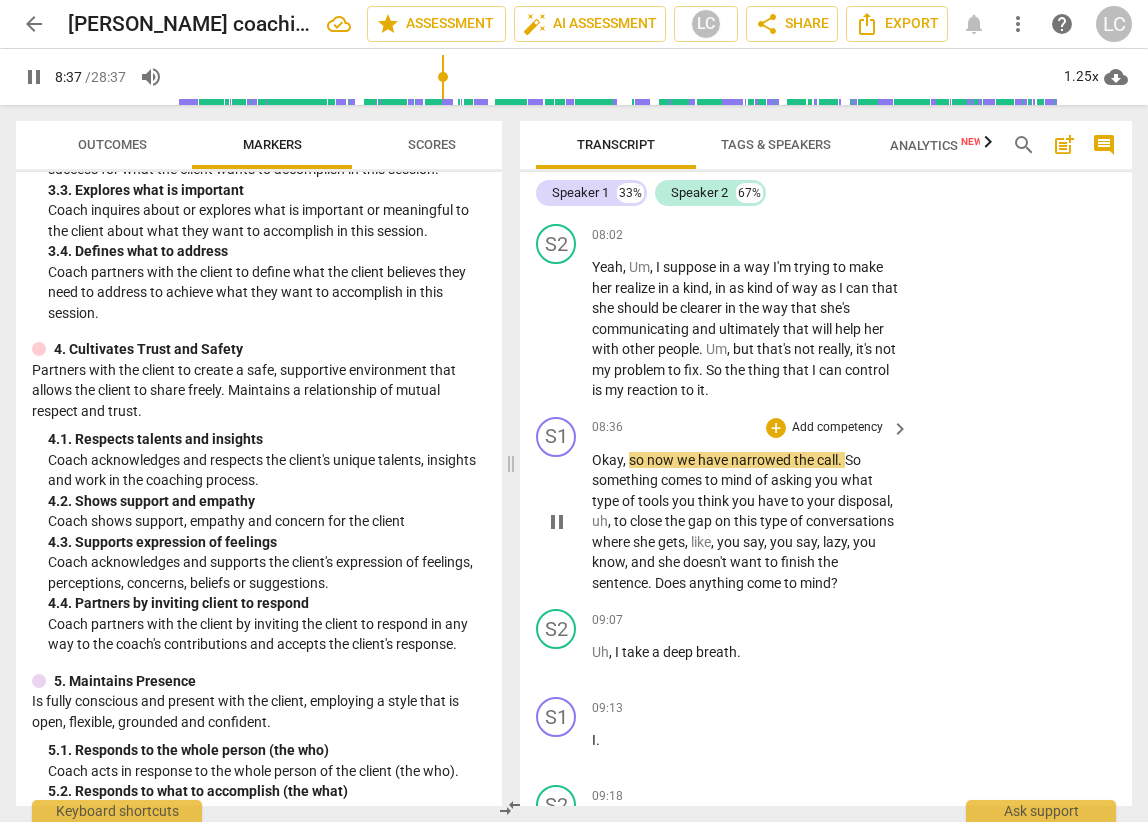 scroll, scrollTop: 4045, scrollLeft: 0, axis: vertical 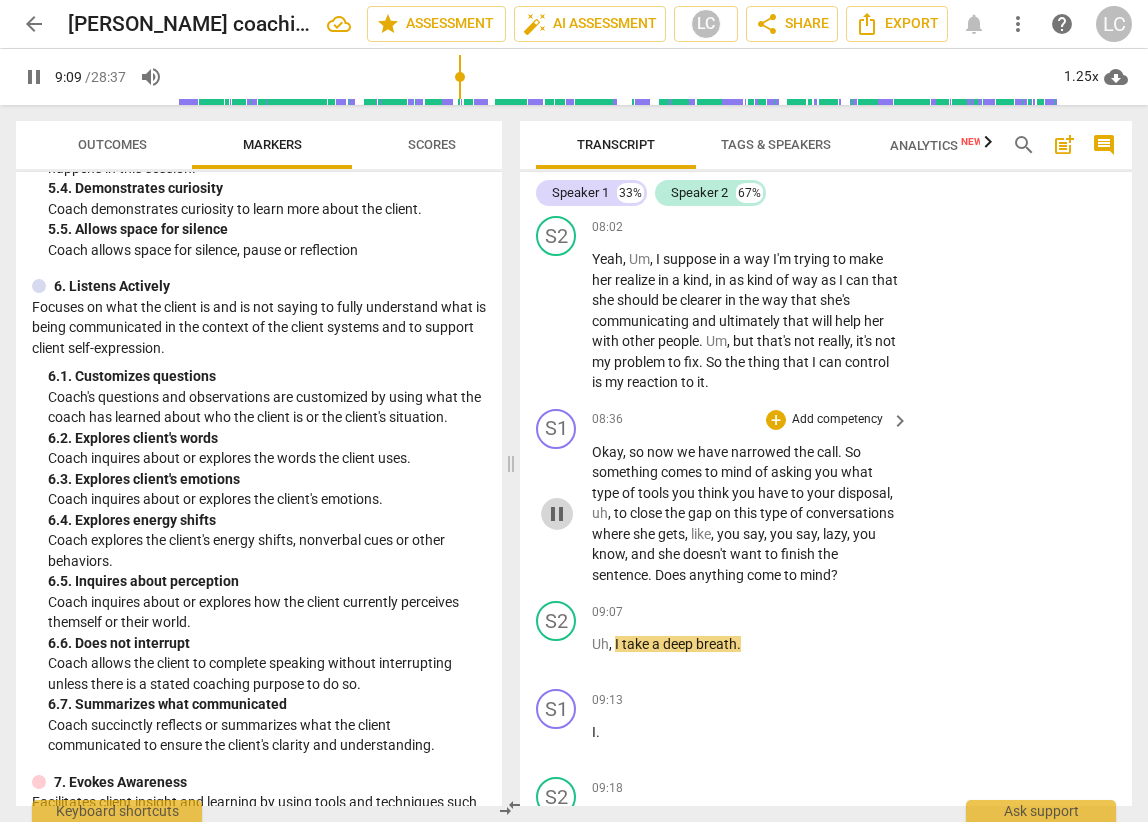 click on "pause" at bounding box center (557, 514) 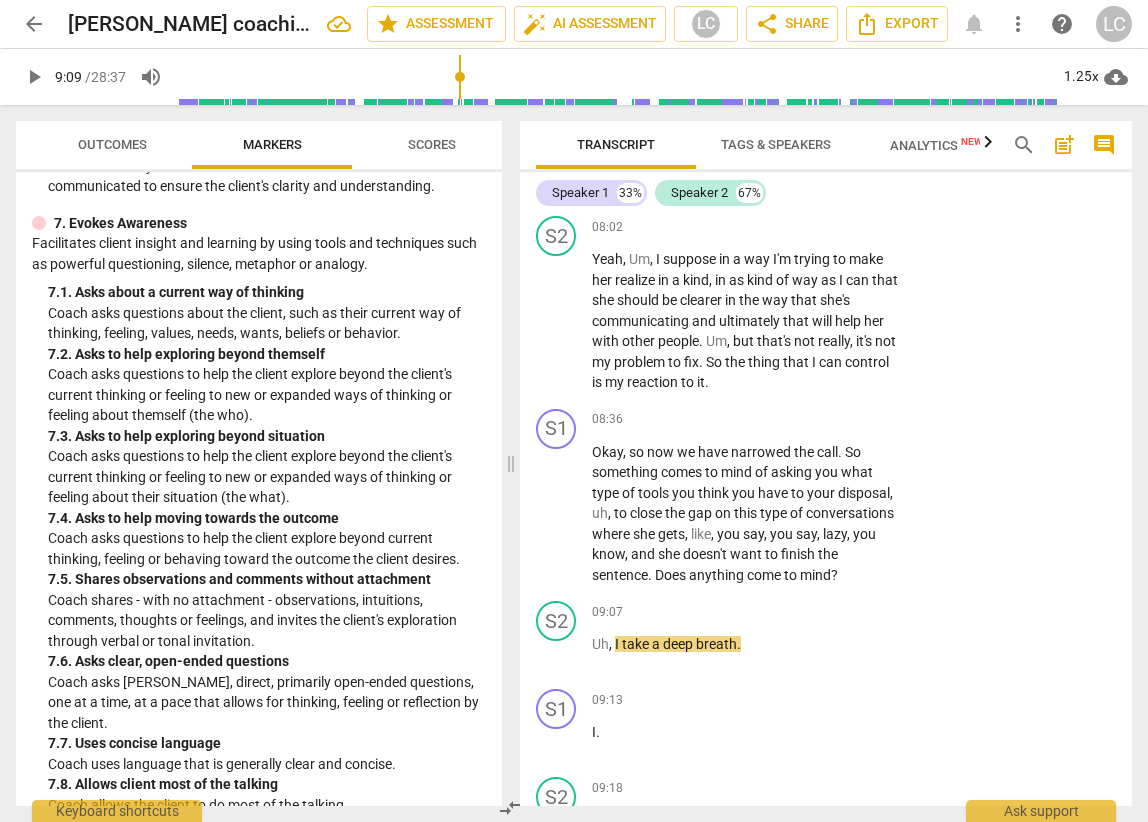 scroll, scrollTop: 1872, scrollLeft: 0, axis: vertical 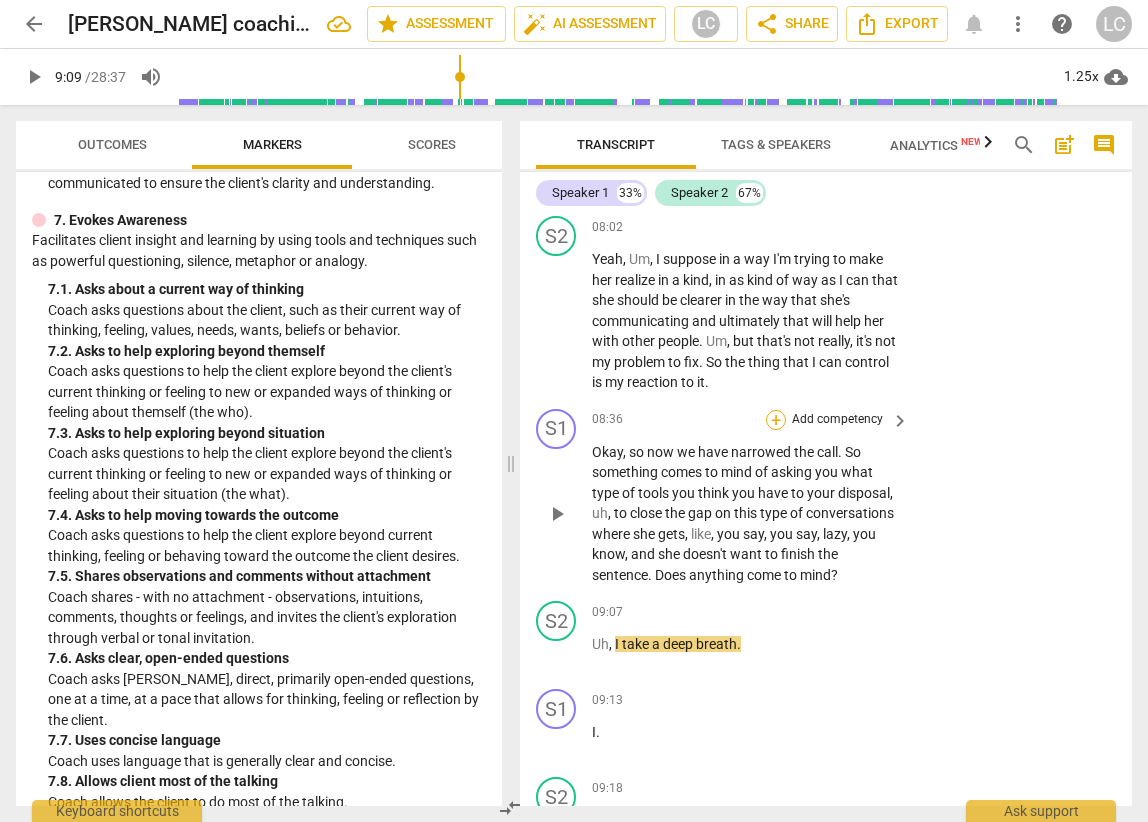 click on "+" at bounding box center [776, 420] 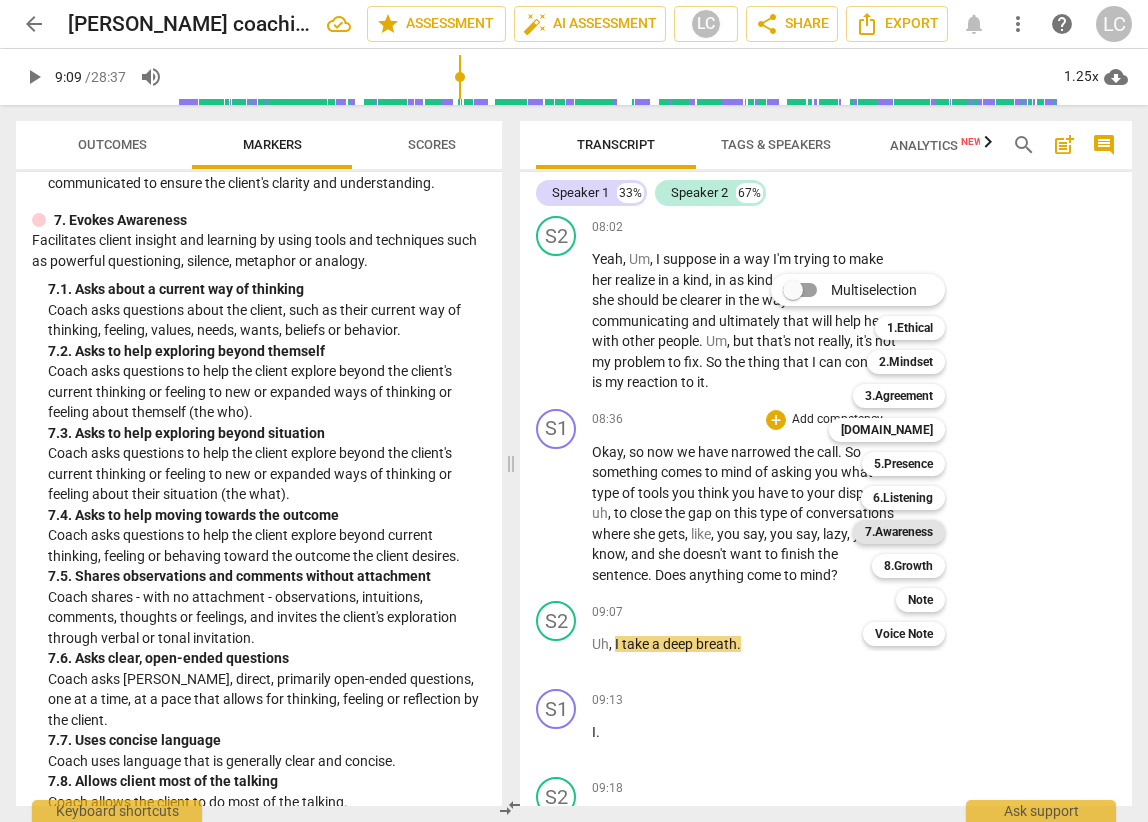 click on "7.Awareness" at bounding box center (899, 532) 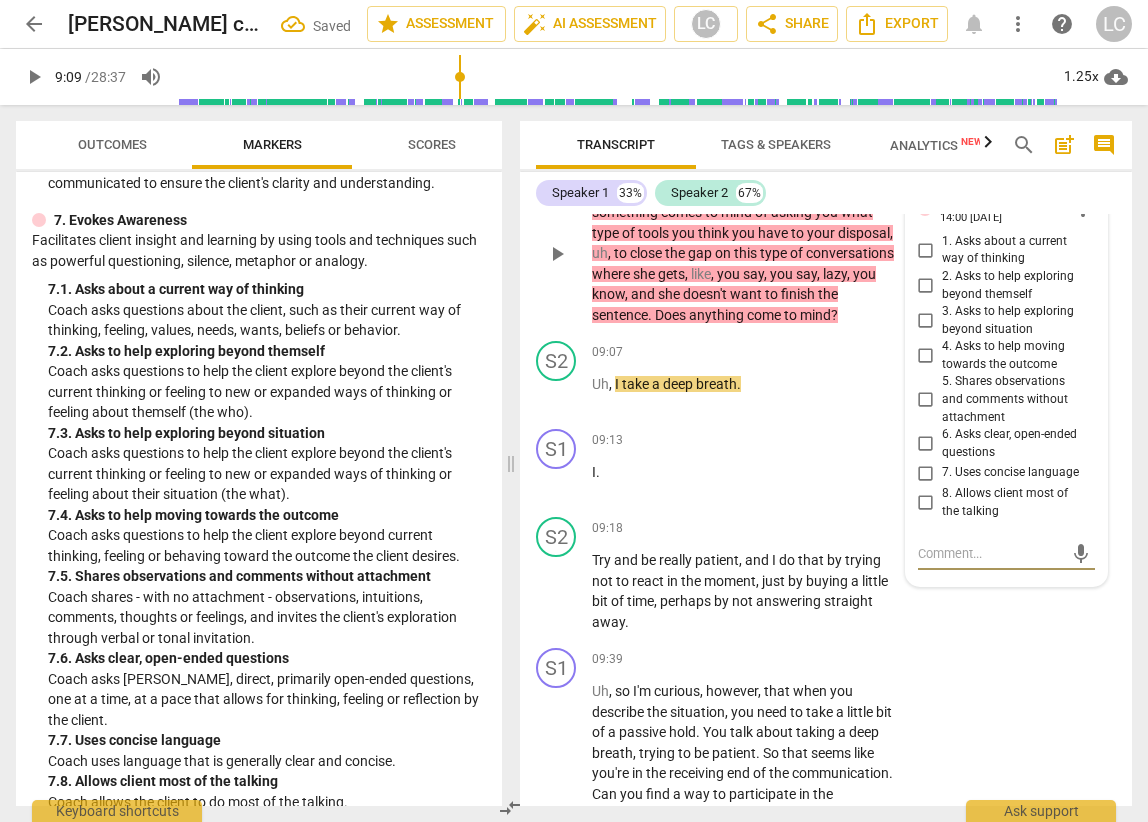 scroll, scrollTop: 4295, scrollLeft: 0, axis: vertical 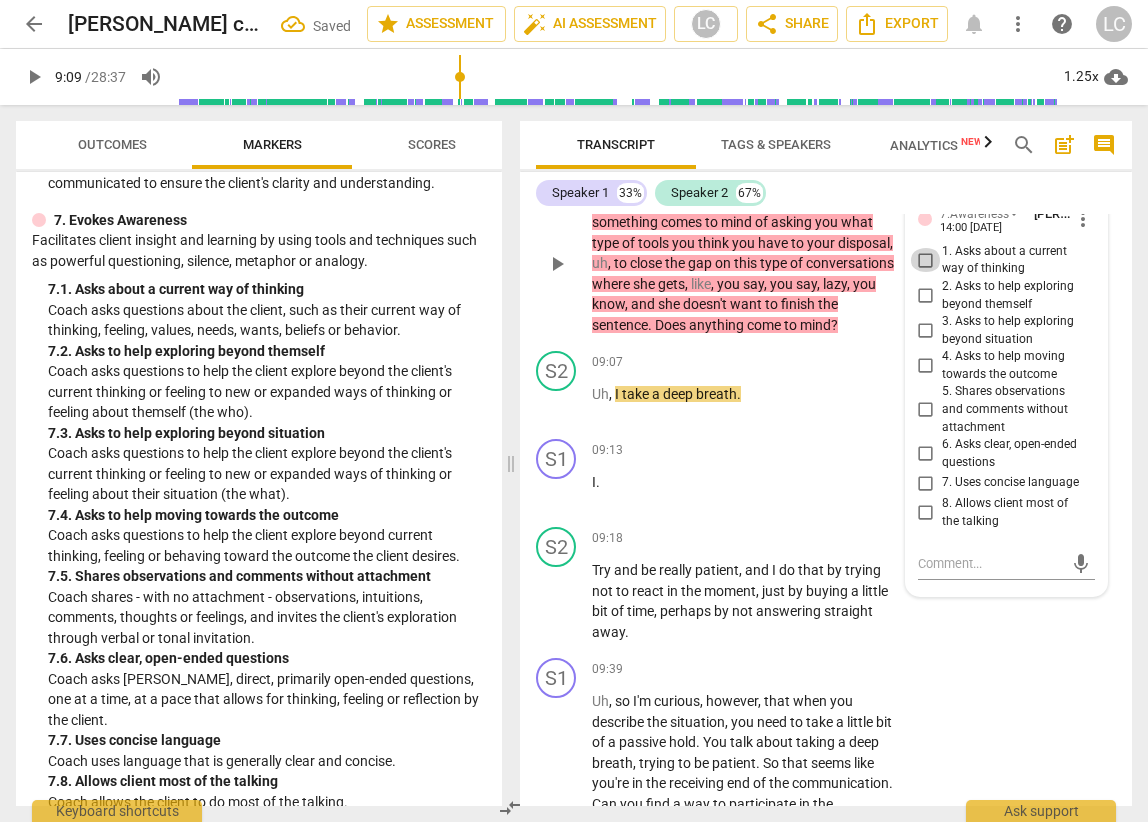 click on "1. Asks about a current way of thinking" at bounding box center (926, 260) 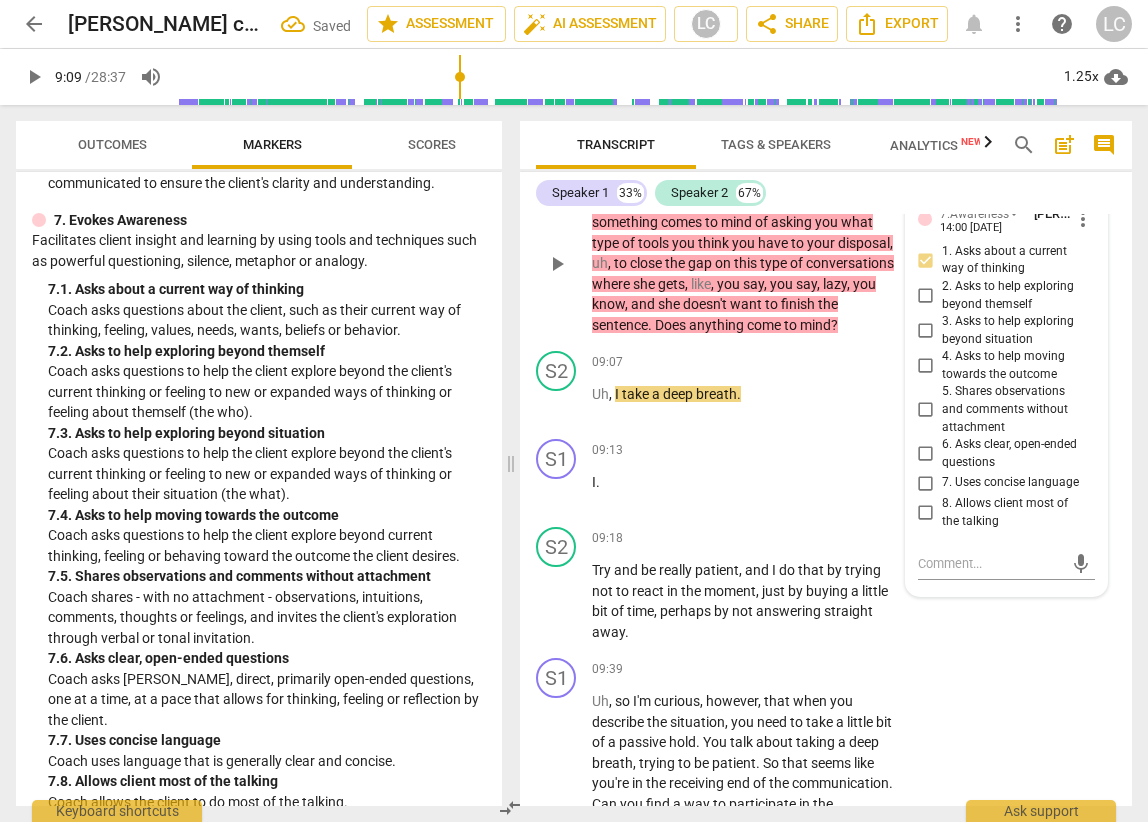 click on "S1 play_arrow pause 08:36 + Add competency 7.Awareness keyboard_arrow_right Okay ,   so   now   we   have   narrowed   the   call .   So   something   comes   to   mind   of   asking   you   what   type   of   tools   you   think   you   have   to   your   disposal ,   uh ,   to   close   the   gap   on   this   type   of   conversations   where   she   gets ,   like ,   you   say ,   you   say ,   lazy ,   you   know ,   and   she   doesn't   want   to   finish   the   sentence .   Does   anything   come   to   mind ? 7.Awareness [PERSON_NAME] 14:00 [DATE] more_vert 1. Asks about a current way of thinking 2. Asks to help exploring beyond themself 3. Asks to help exploring beyond situation 4. Asks to help moving towards the outcome 5. Shares observations and comments without attachment 6. Asks clear, open-ended questions 7. Uses concise language 8. Allows client most of the talking mic" at bounding box center (826, 247) 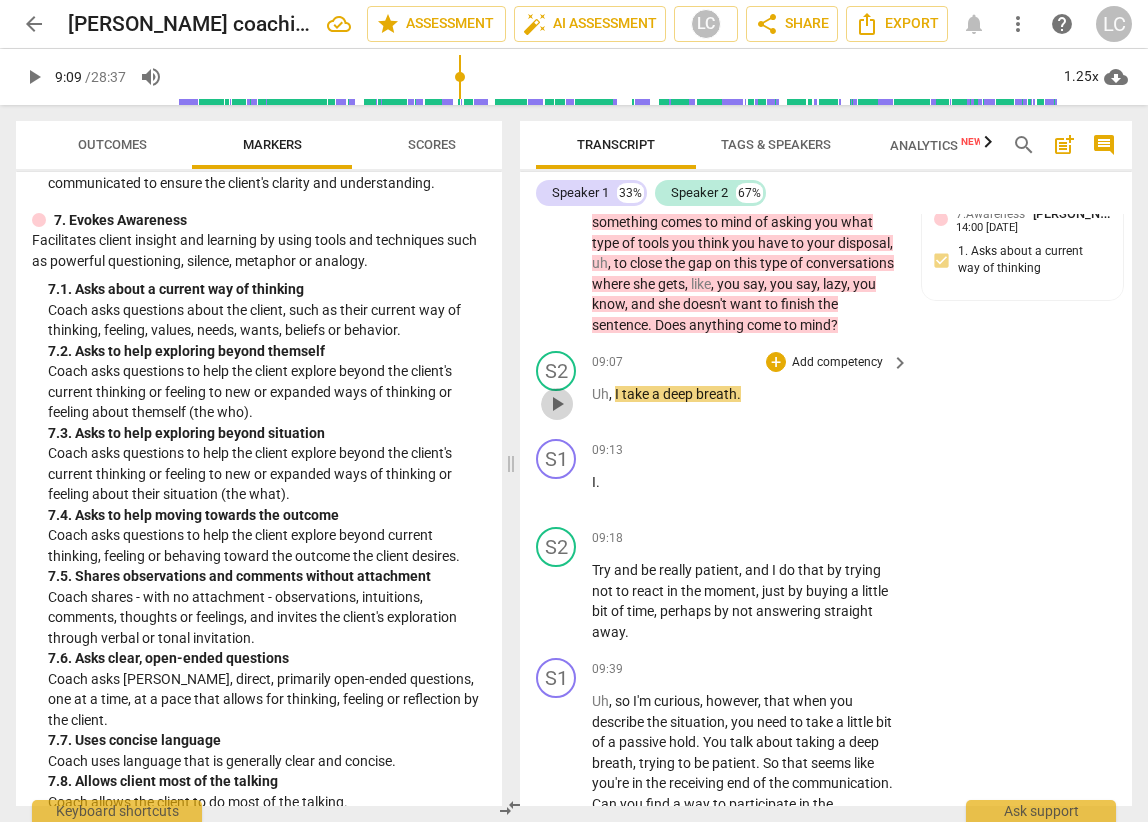 click on "play_arrow" at bounding box center (557, 404) 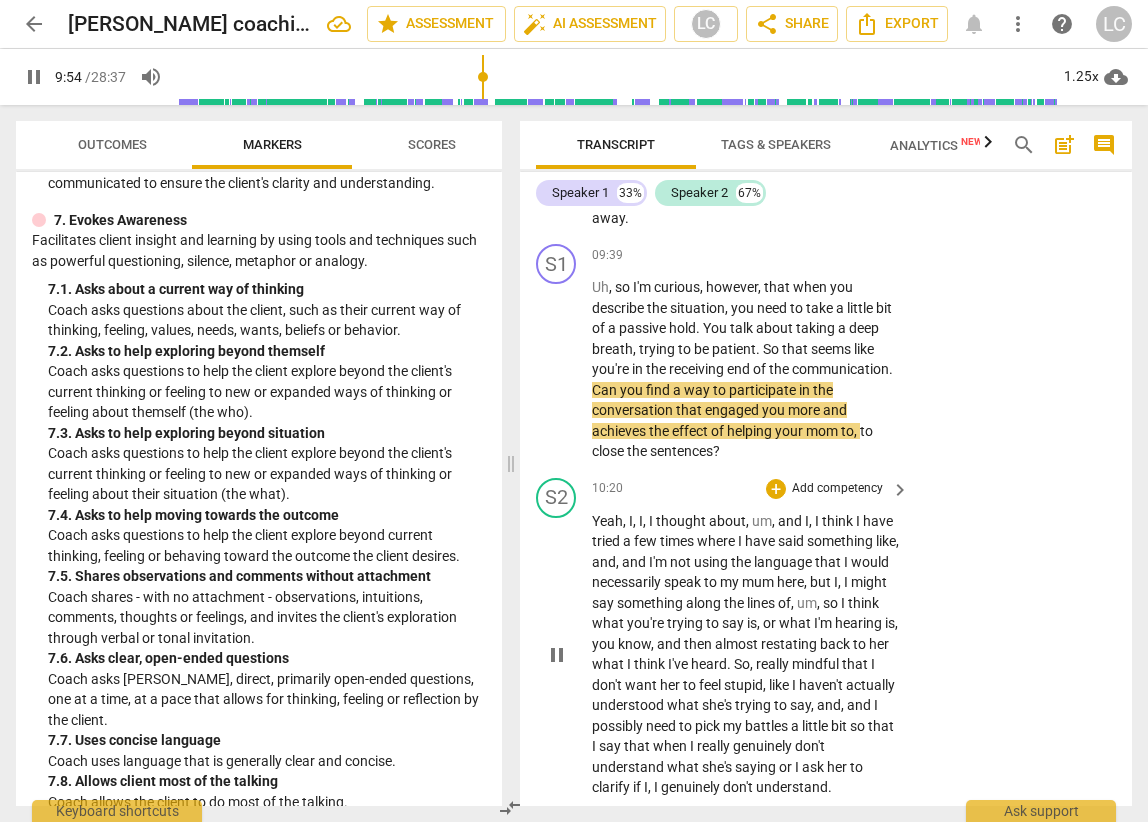 scroll, scrollTop: 4677, scrollLeft: 0, axis: vertical 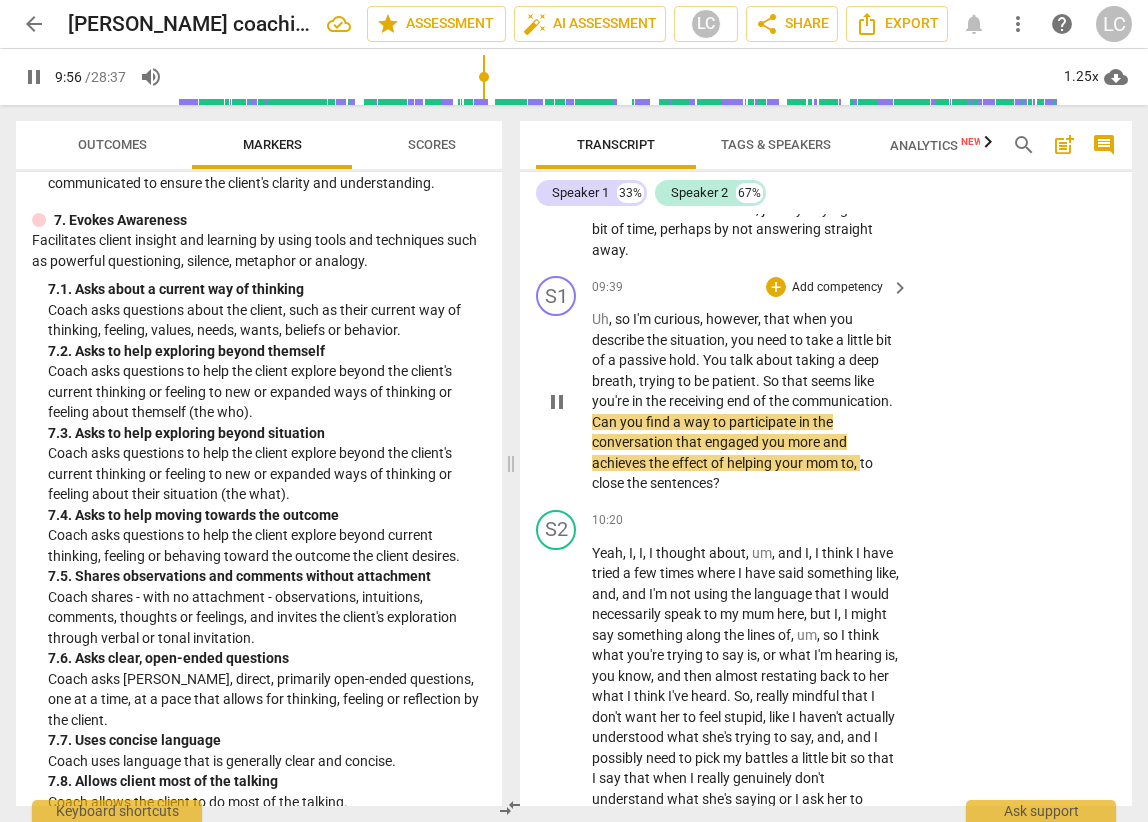 click on "Uh ,   so   I'm   curious ,   however ,   that   when   you   describe   the   situation ,   you   need   to   take   a   little   bit   of   a   passive   hold .   You   talk   about   taking   a   deep   breath ,   trying   to   be   patient .   So   that   seems   like   you're   in   the   receiving   end   of   the   communication .   Can   you   find   a   way   to   participate   in   the   conversation   that   engaged   you   more   and   achieves   the   effect   of   helping   your   mom   to ,   to   close   the   sentences ?" at bounding box center (745, 401) 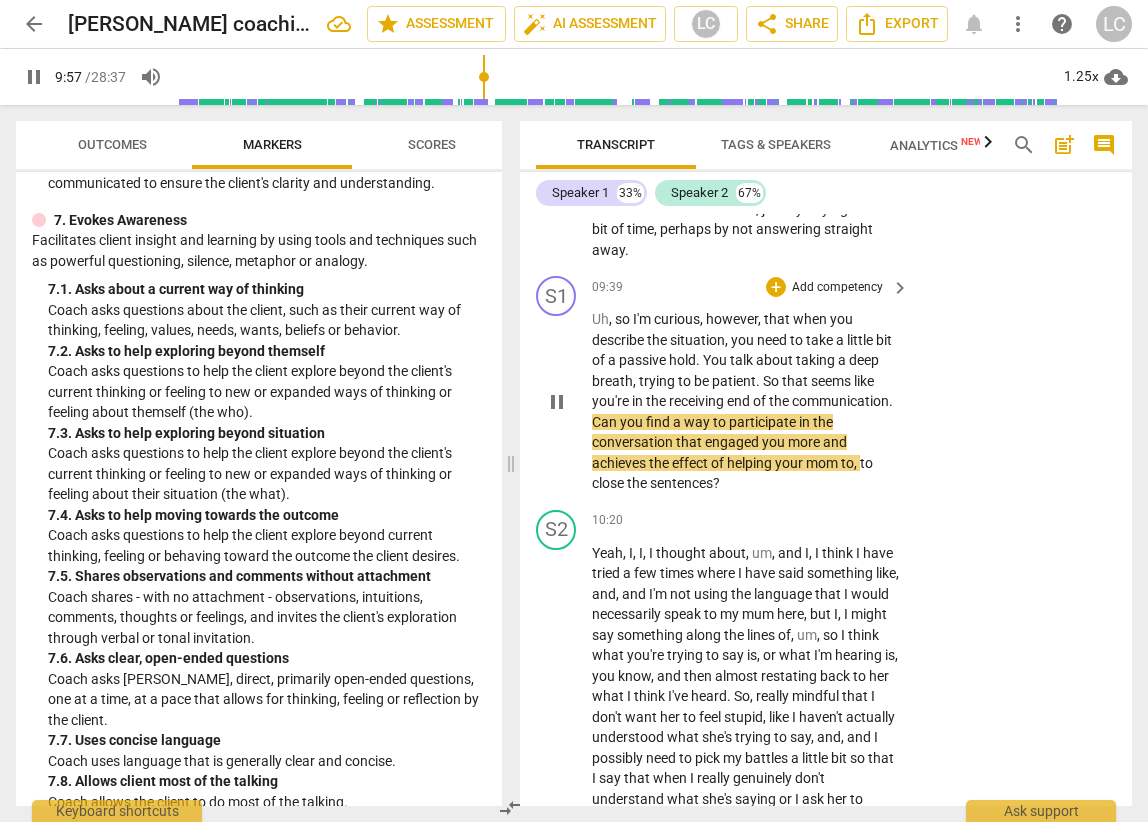 click on "so" at bounding box center (624, 319) 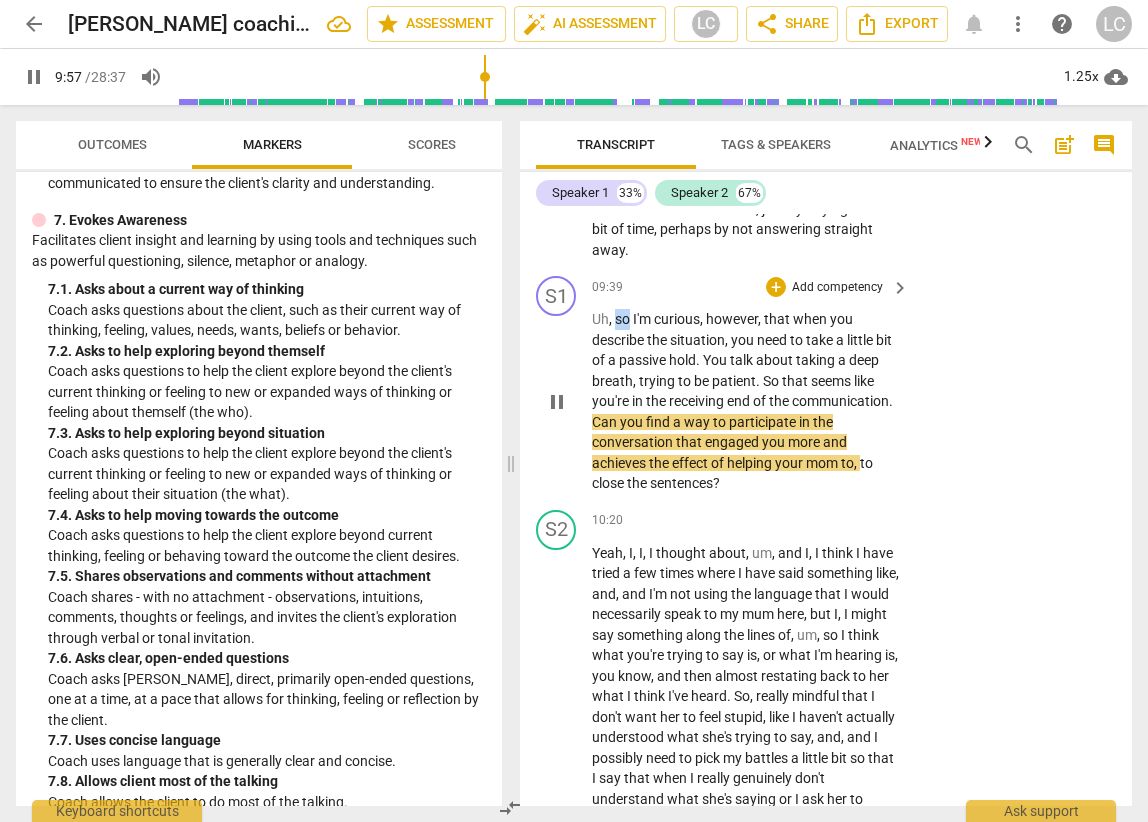 click on "so" at bounding box center (624, 319) 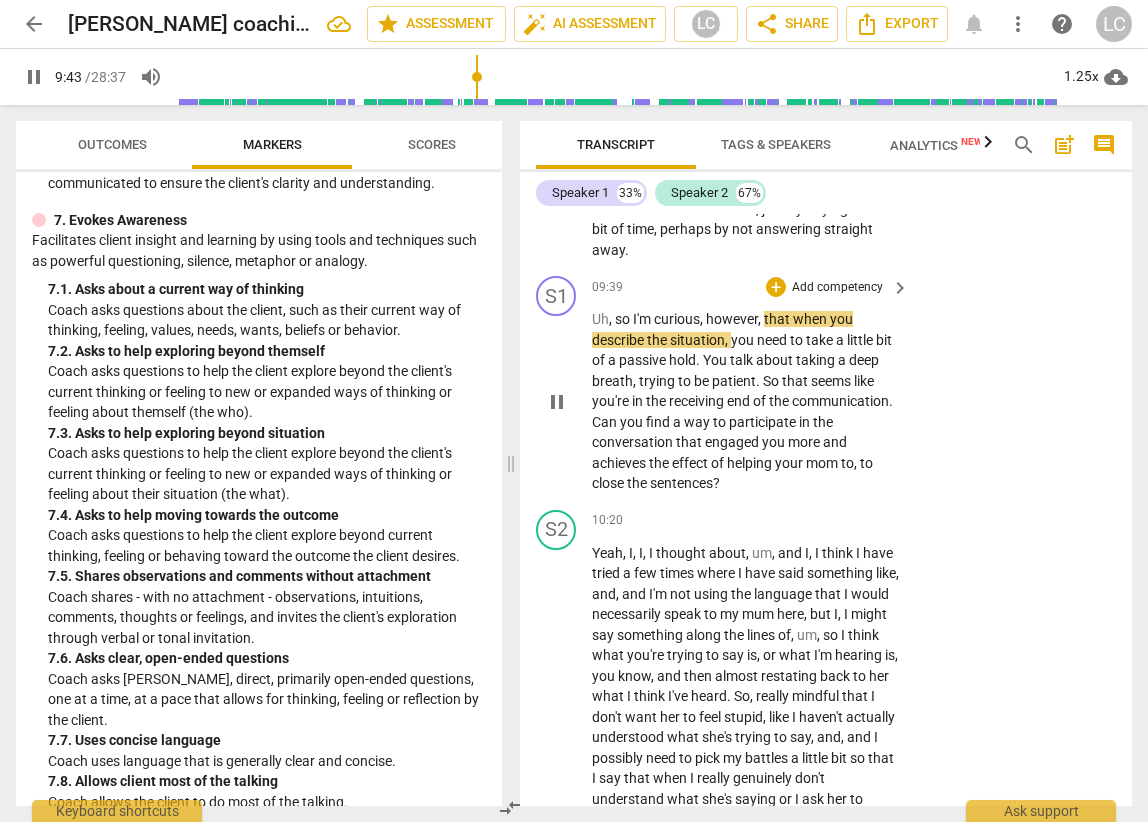 click on "so" at bounding box center (624, 319) 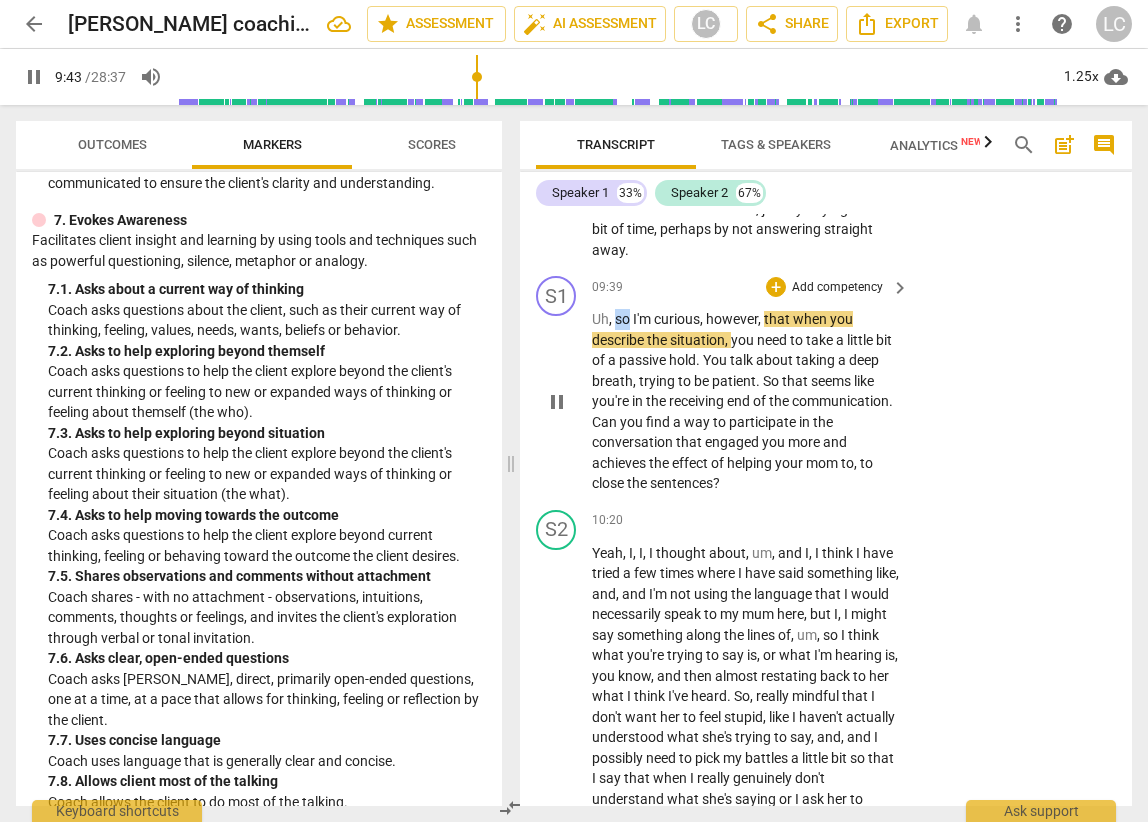 click on "so" at bounding box center (624, 319) 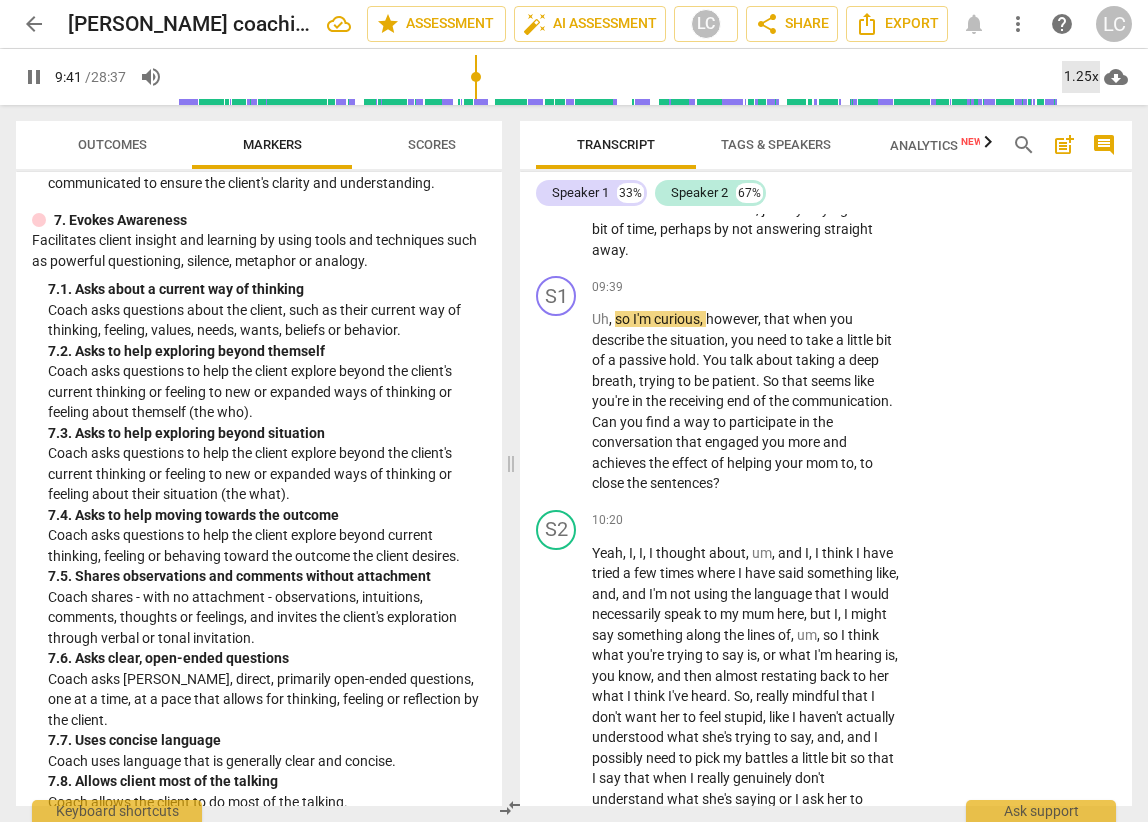 click on "1.25x" at bounding box center [1081, 77] 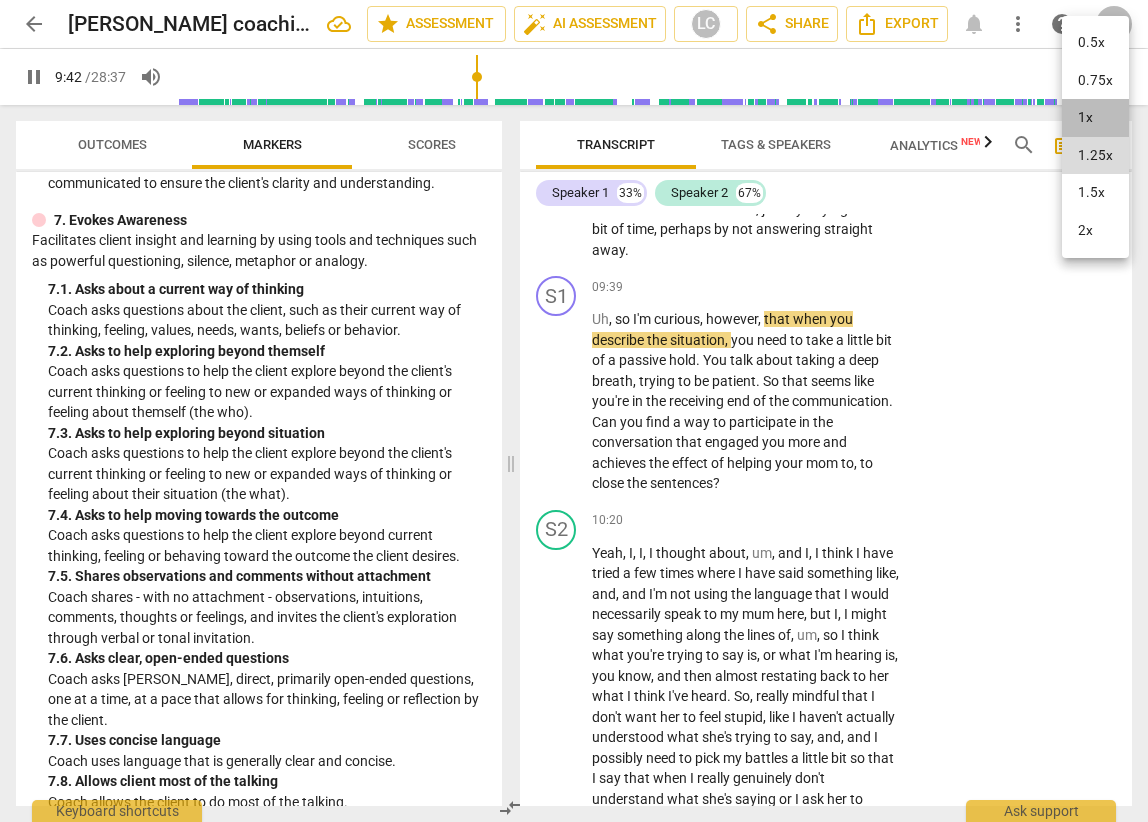 click on "1x" at bounding box center [1095, 118] 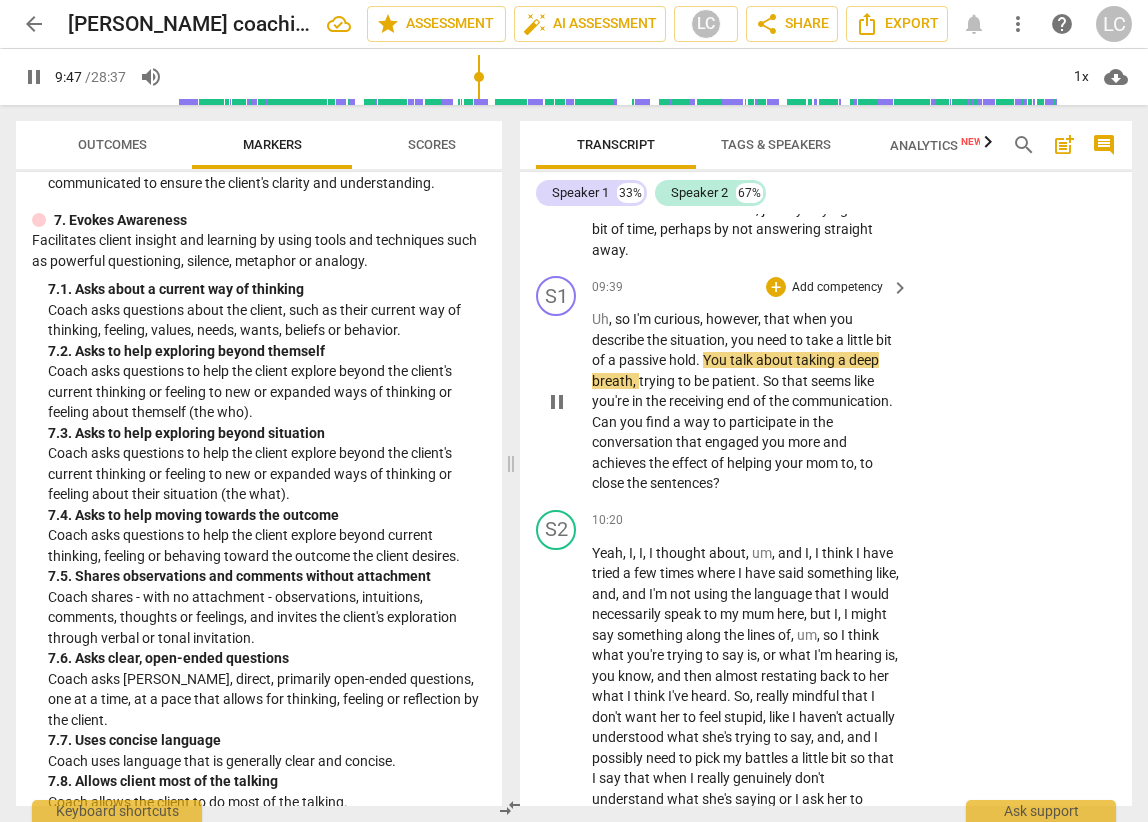 click on "situation" at bounding box center [697, 340] 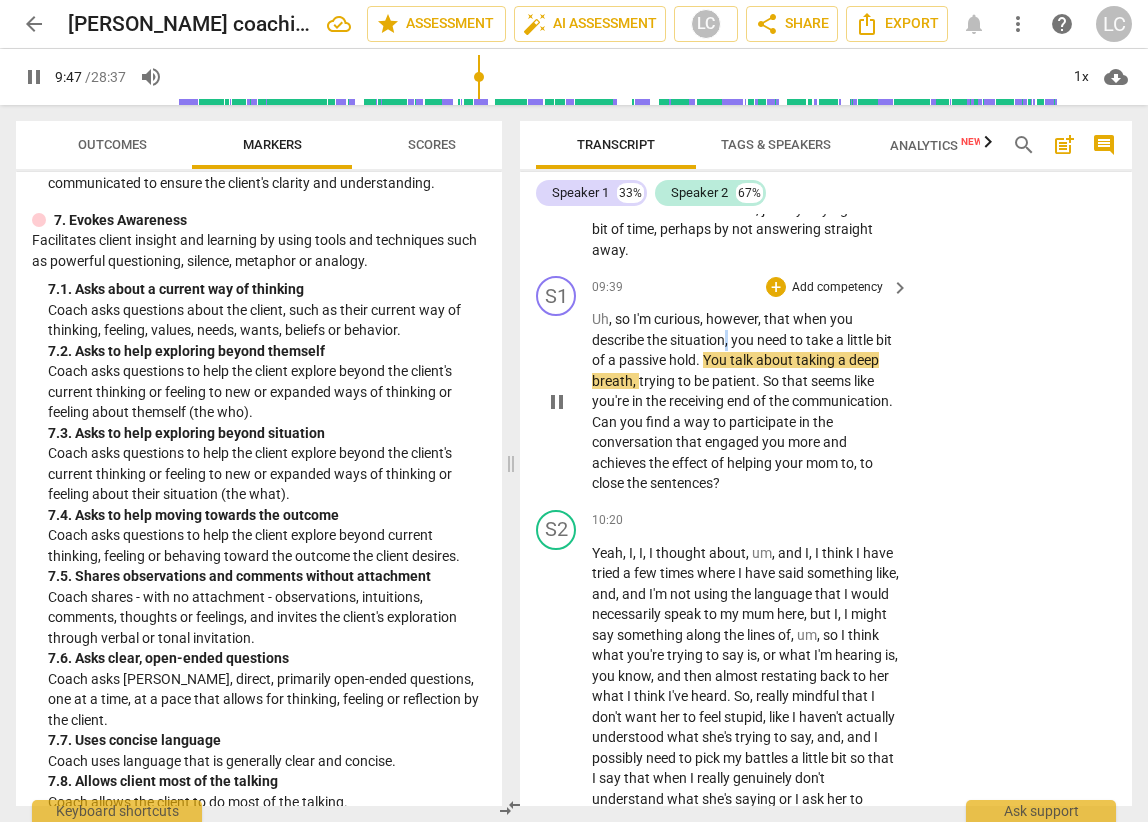click on "situation" at bounding box center (697, 340) 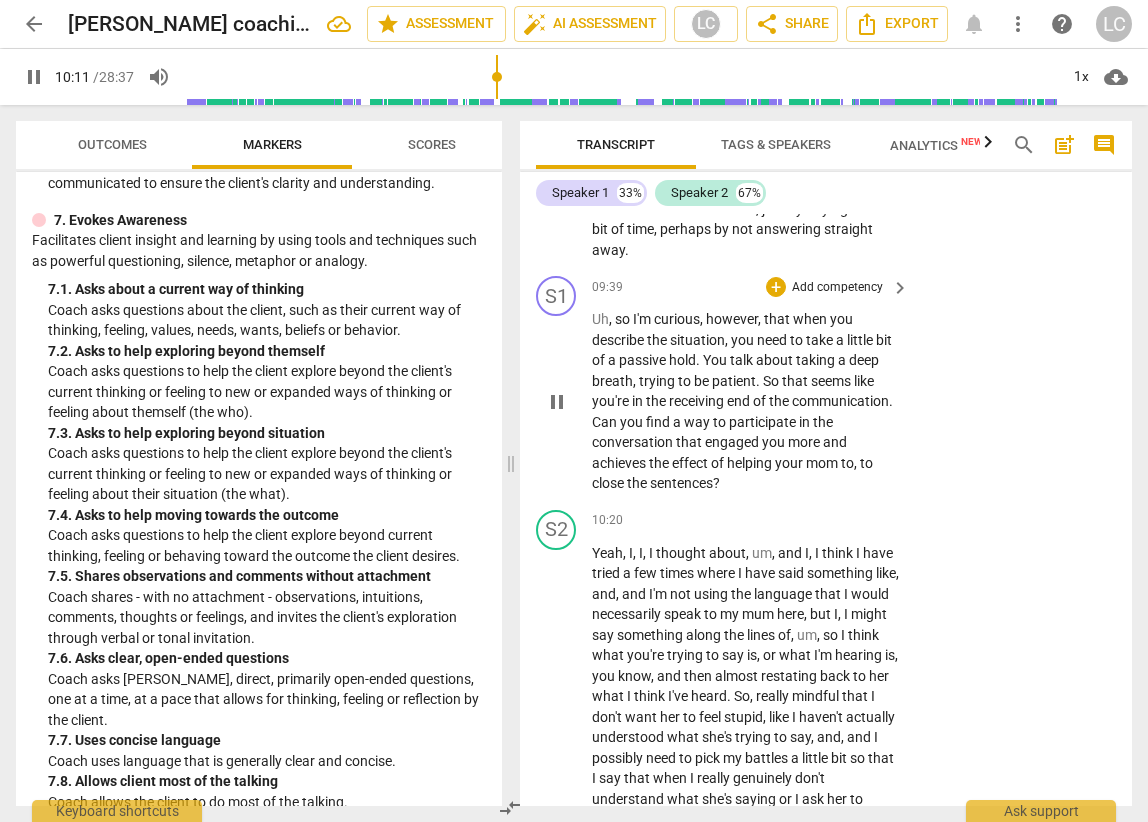 click on "Can" at bounding box center (606, 422) 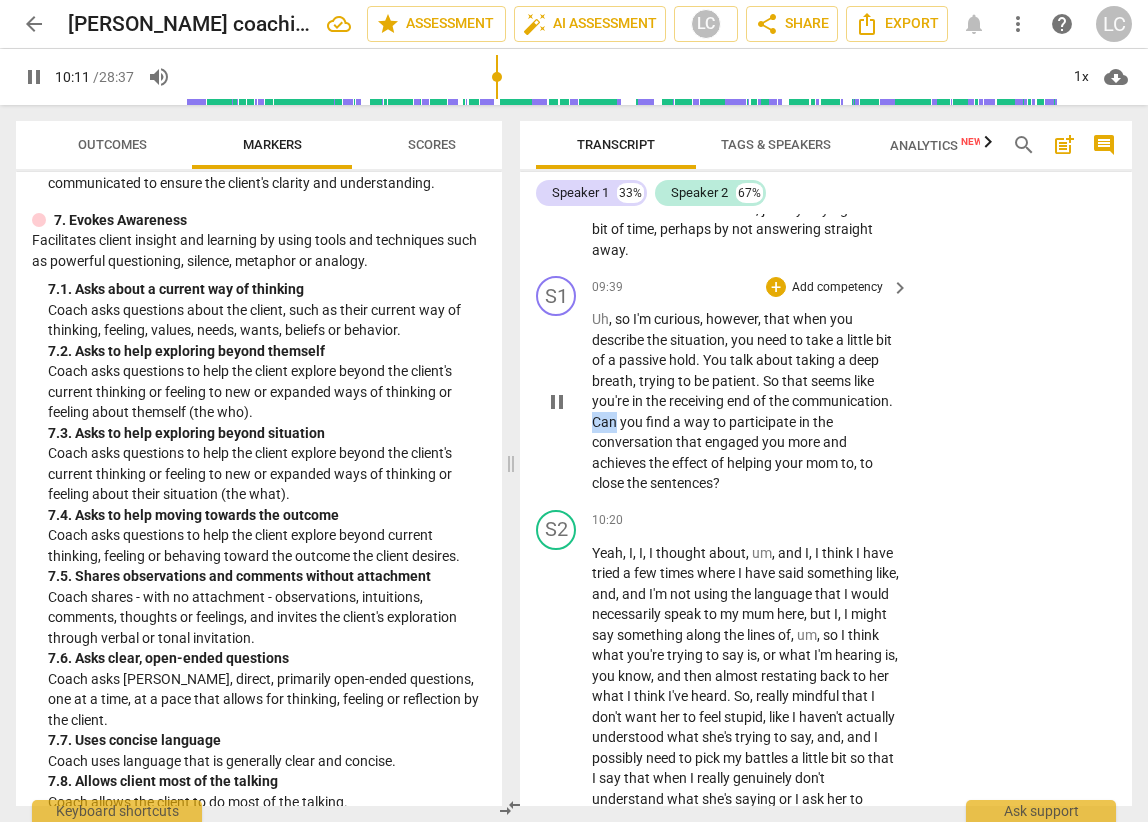 click on "Can" at bounding box center (606, 422) 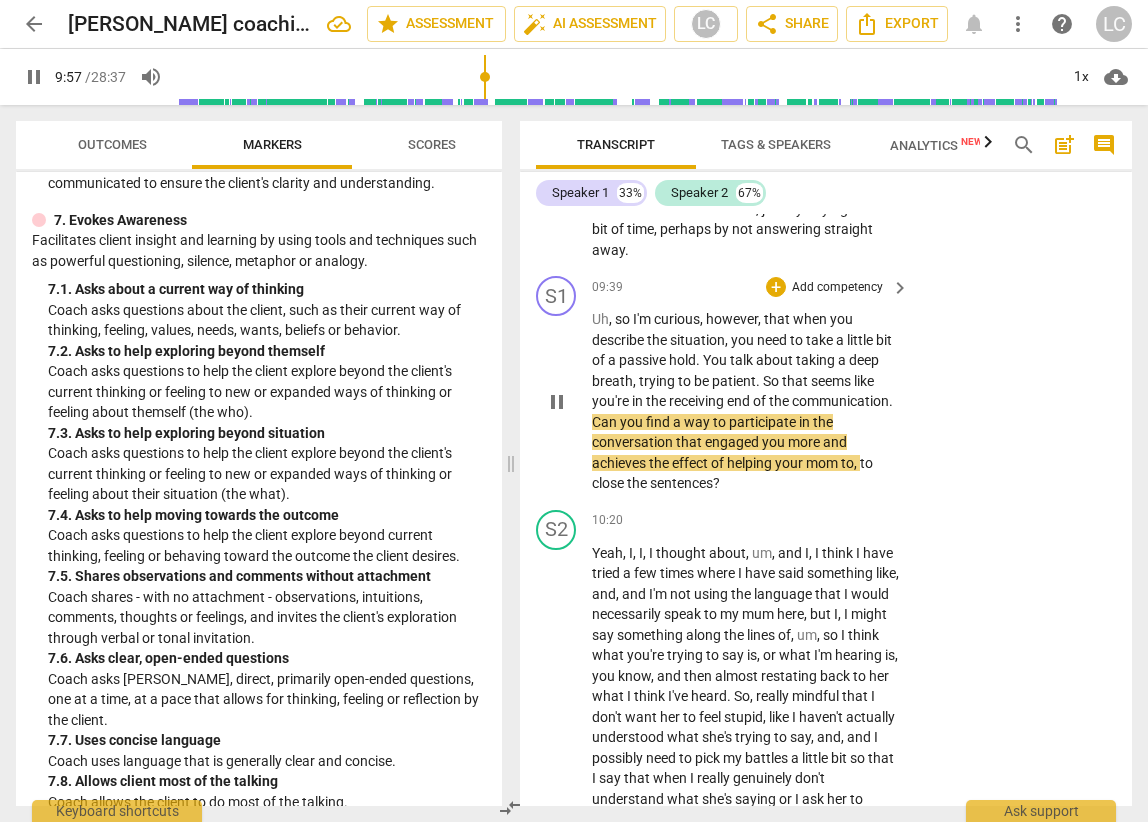 drag, startPoint x: 701, startPoint y: 484, endPoint x: 806, endPoint y: 539, distance: 118.5327 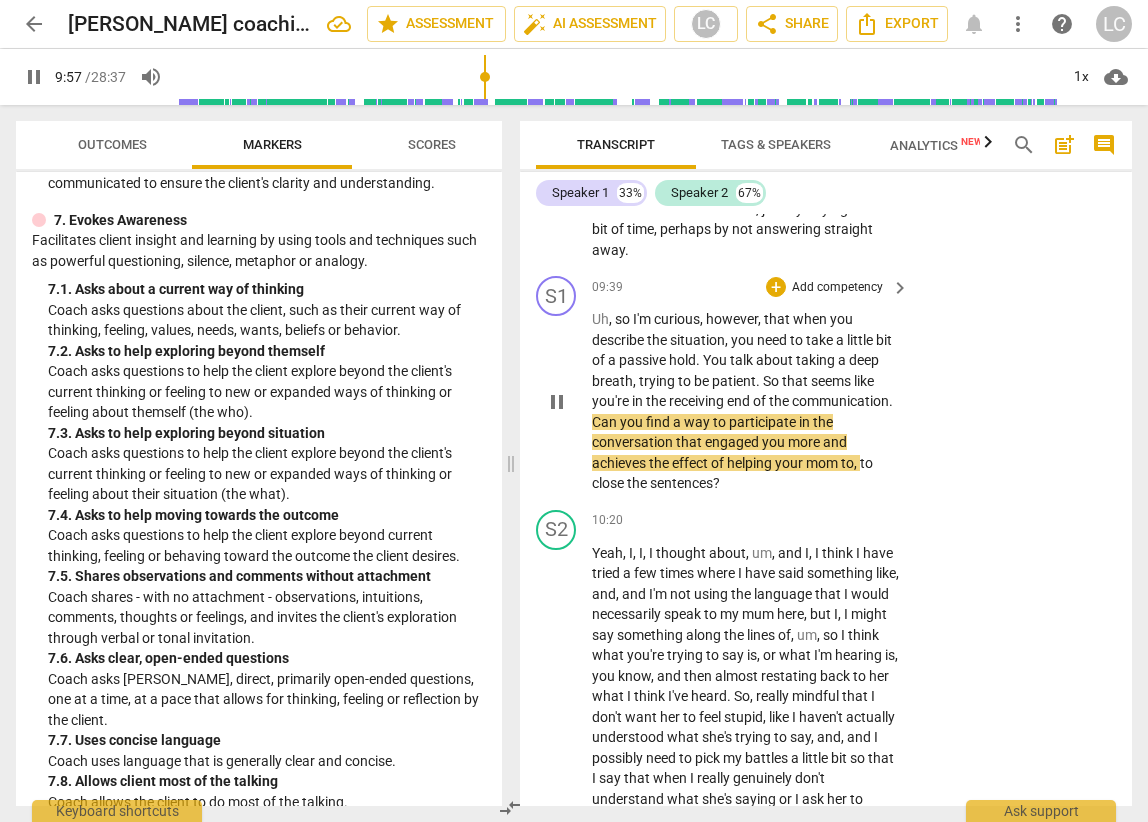 click on "Uh ,   so   I'm   curious ,   however ,   that   when   you   describe   the   situation ,   you   need   to   take   a   little   bit   of   a   passive   hold .   You   talk   about   taking   a   deep   breath ,   trying   to   be   patient .   So   that   seems   like   you're   in   the   receiving   end   of   the   communication .   Can   you   find   a   way   to   participate   in   the   conversation   that   engaged   you   more   and   achieves   the   effect   of   helping   your   mom   to ,   to   close   the   sentences ?" at bounding box center (745, 401) 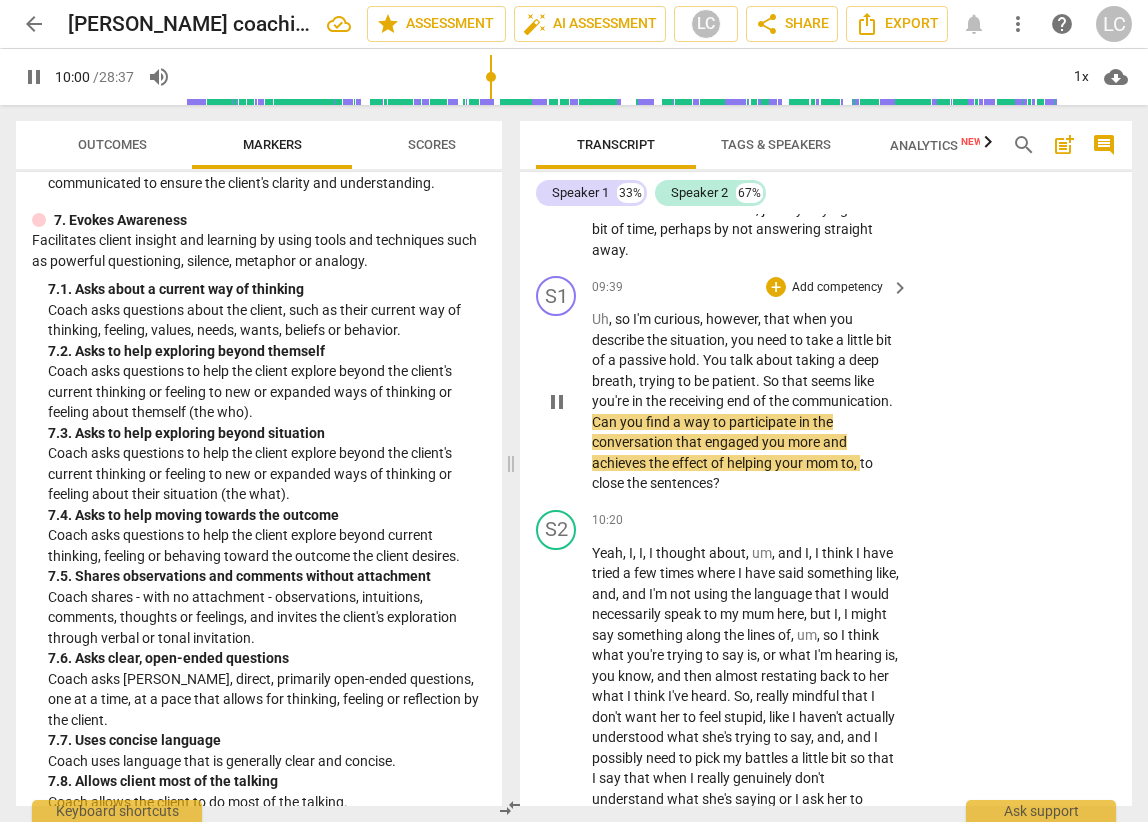 click on "Can" at bounding box center (606, 422) 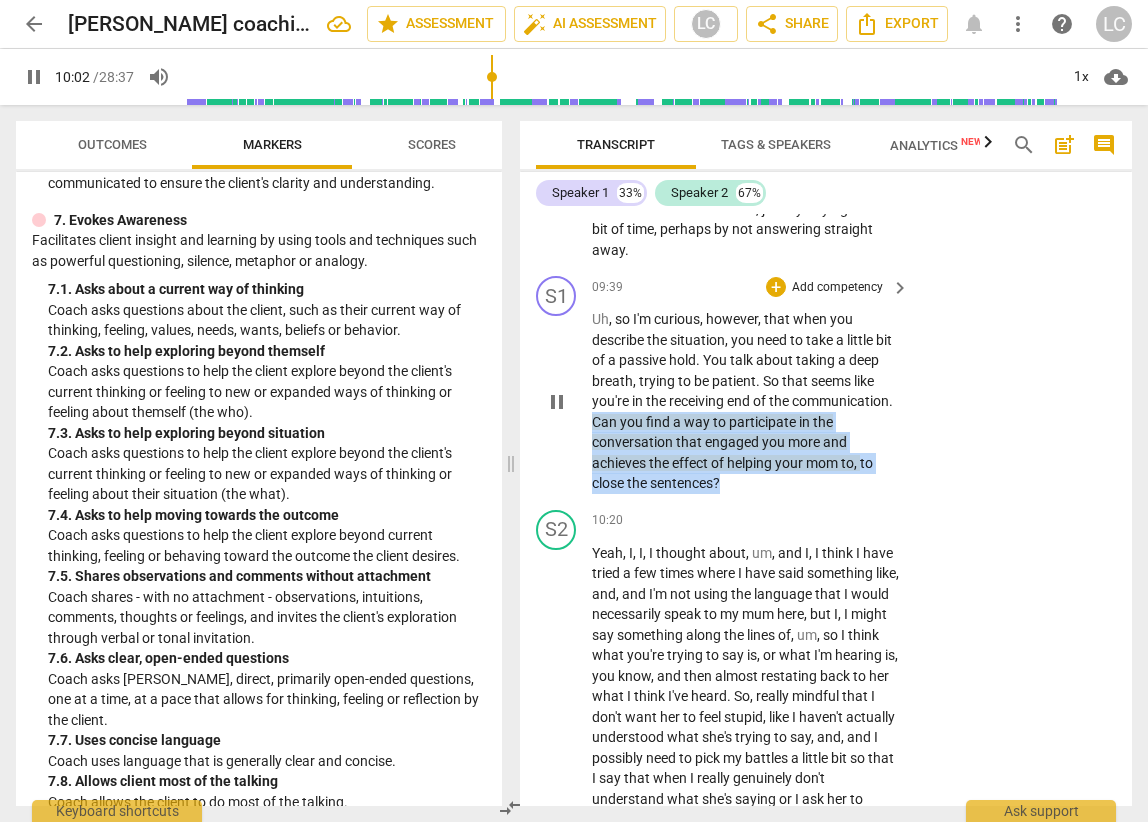 drag, startPoint x: 697, startPoint y: 487, endPoint x: 793, endPoint y: 546, distance: 112.68097 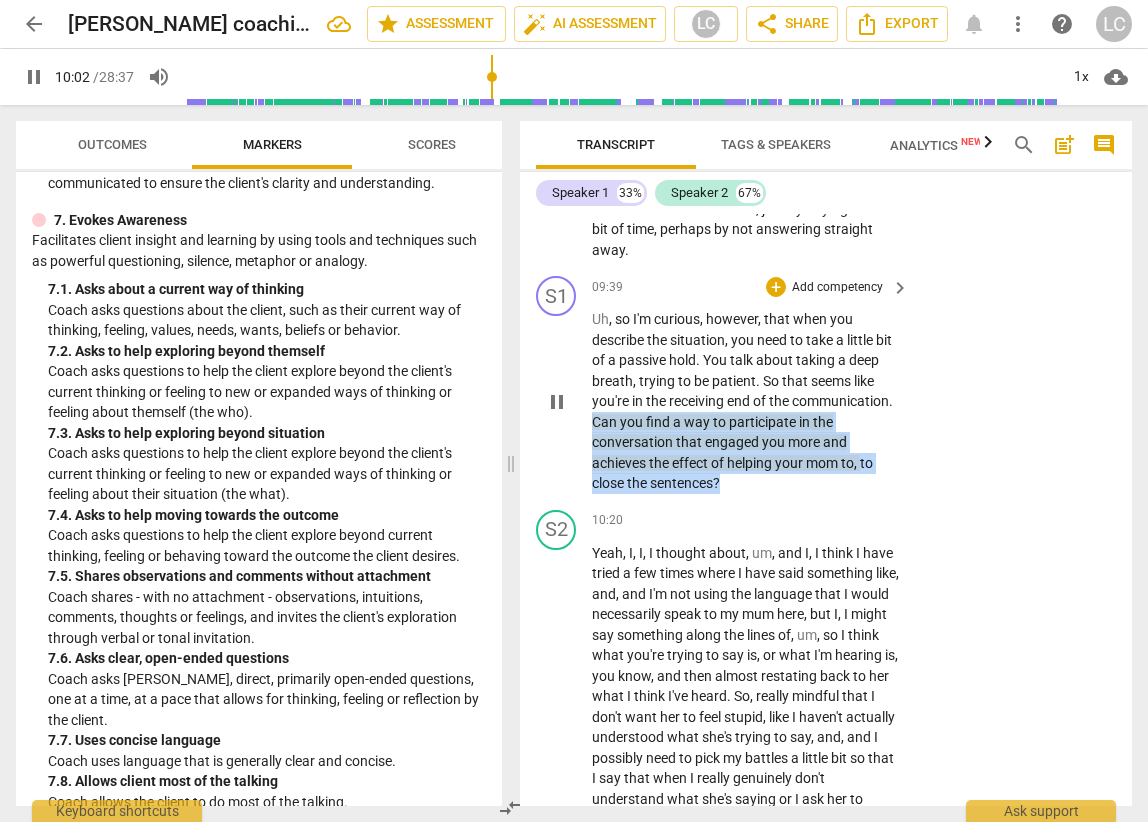 click on "Uh ,   so   I'm   curious ,   however ,   that   when   you   describe   the   situation ,   you   need   to   take   a   little   bit   of   a   passive   hold .   You   talk   about   taking   a   deep   breath ,   trying   to   be   patient .   So   that   seems   like   you're   in   the   receiving   end   of   the   communication .   Can   you   find   a   way   to   participate   in   the   conversation   that   engaged   you   more   and   achieves   the   effect   of   helping   your   mom   to ,   to   close   the   sentences ?" at bounding box center (745, 401) 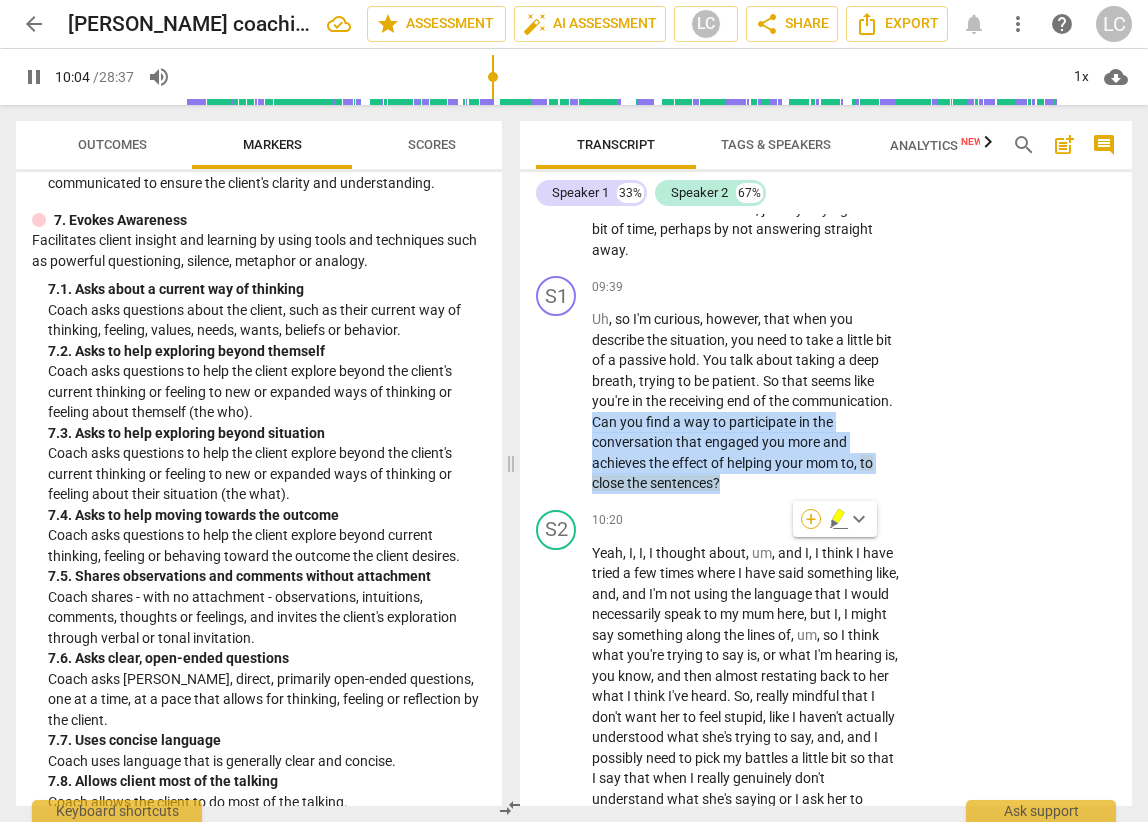 click on "+" at bounding box center (811, 519) 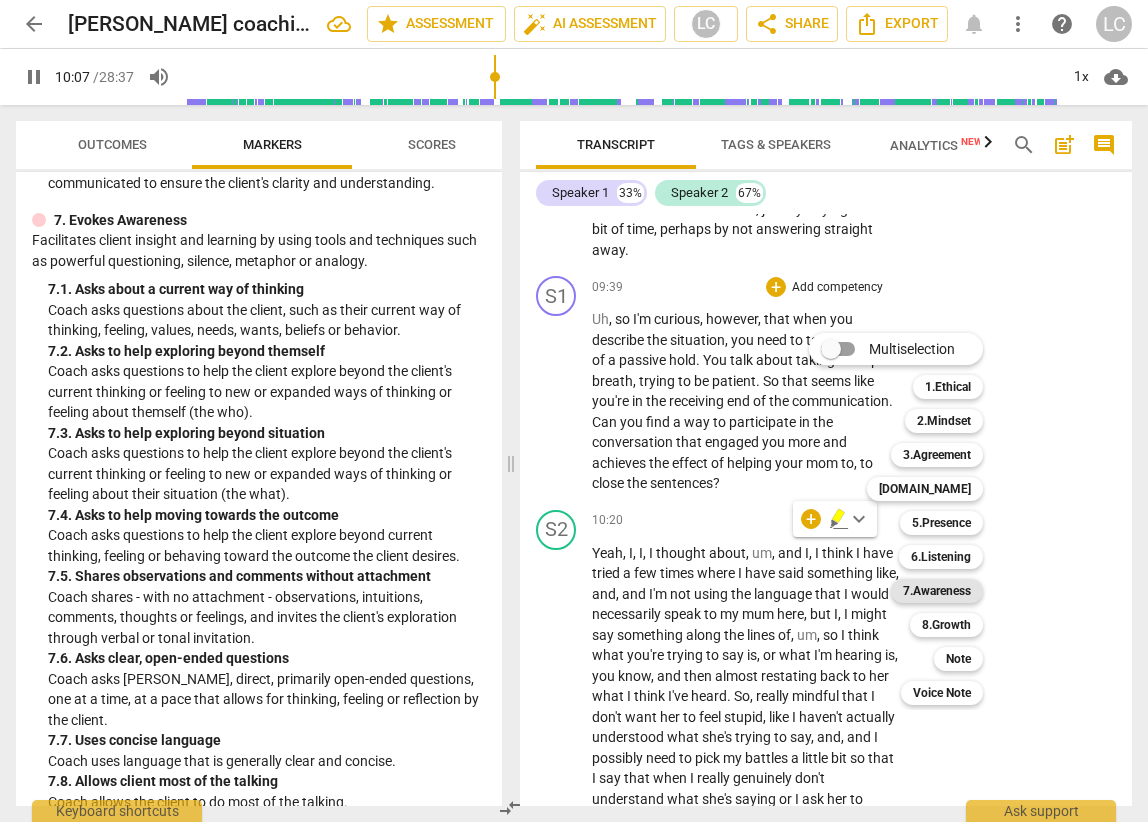 click on "7.Awareness" at bounding box center (937, 591) 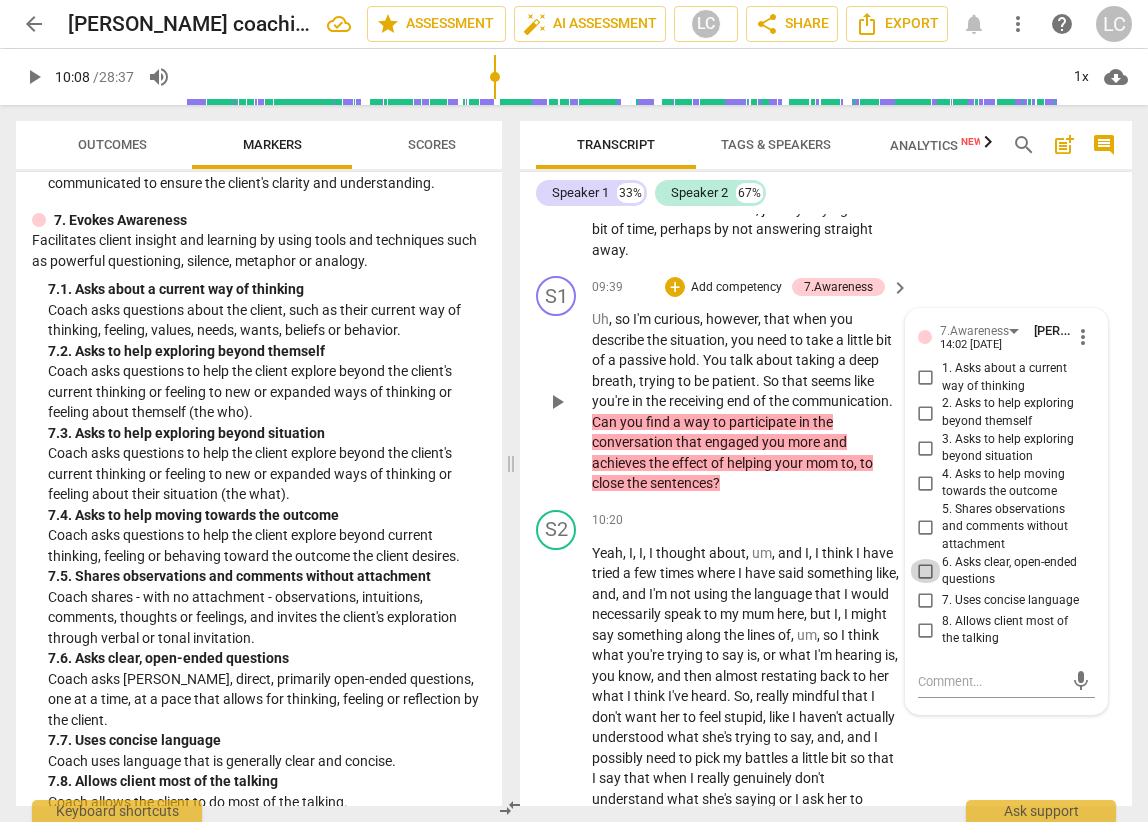 click on "6. Asks clear, open-ended questions" at bounding box center (926, 571) 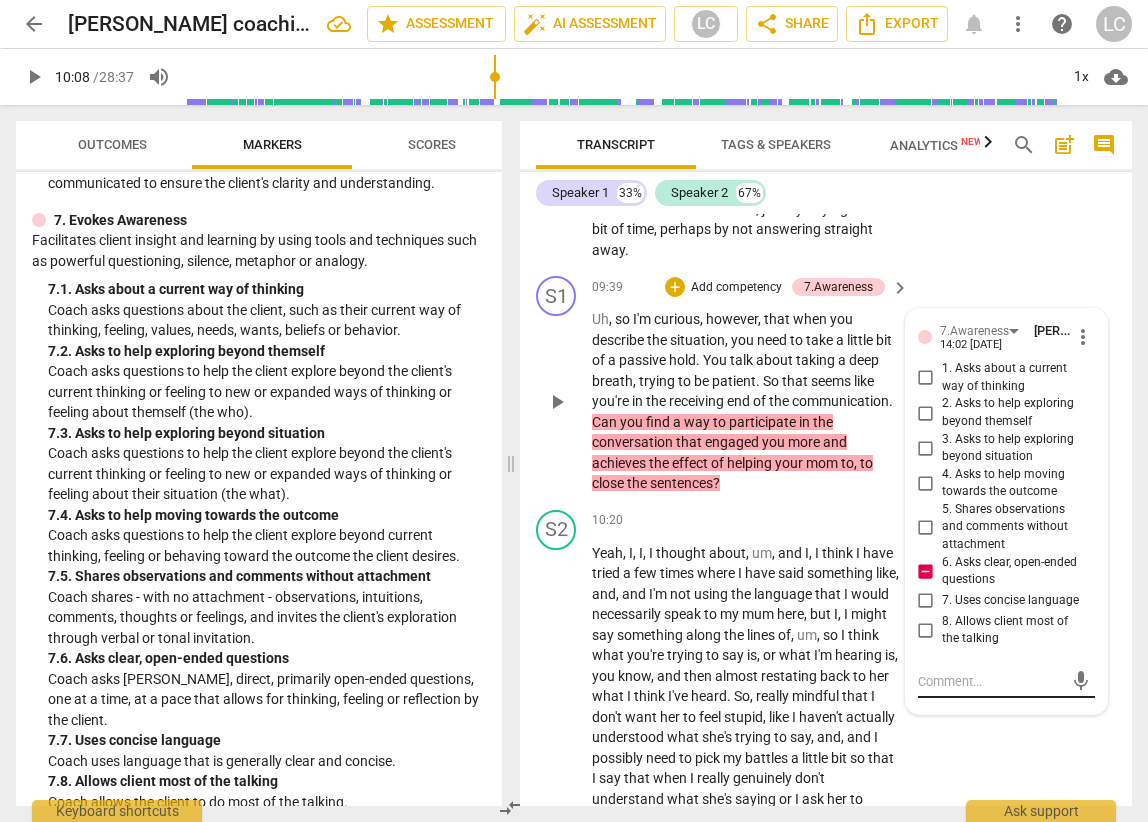 click at bounding box center (990, 681) 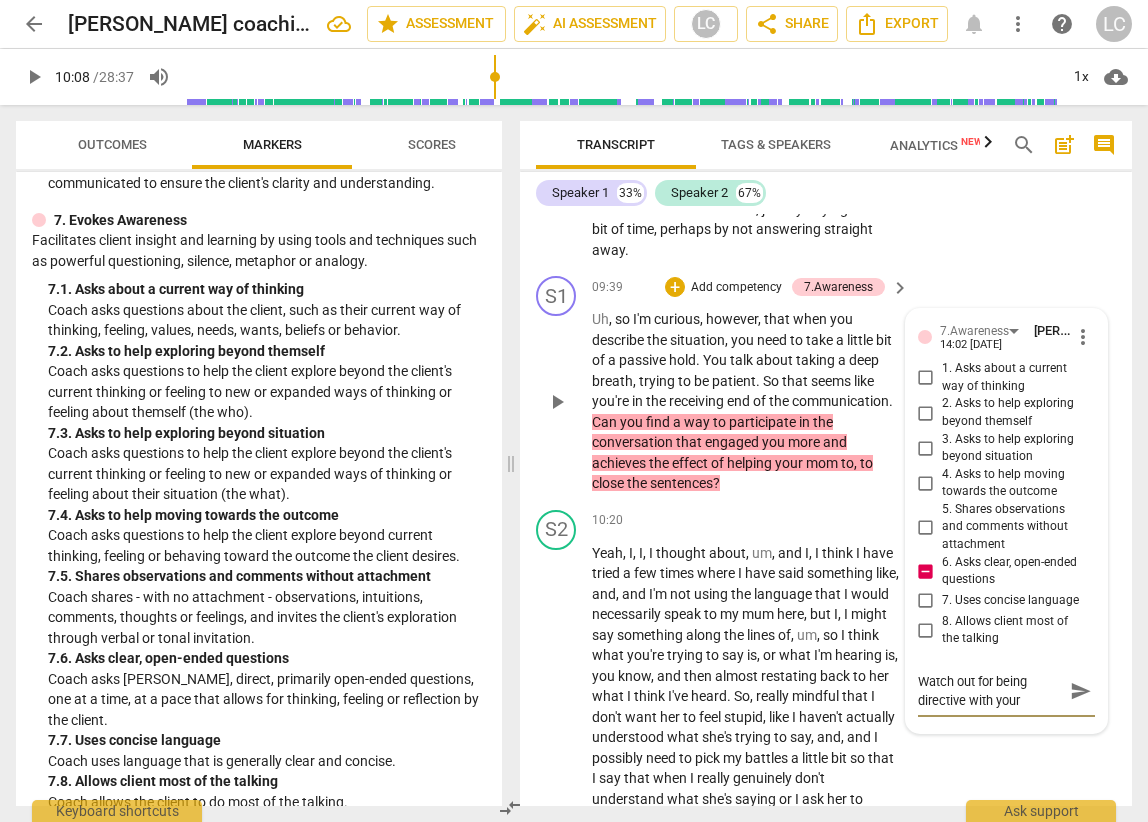 scroll, scrollTop: 17, scrollLeft: 0, axis: vertical 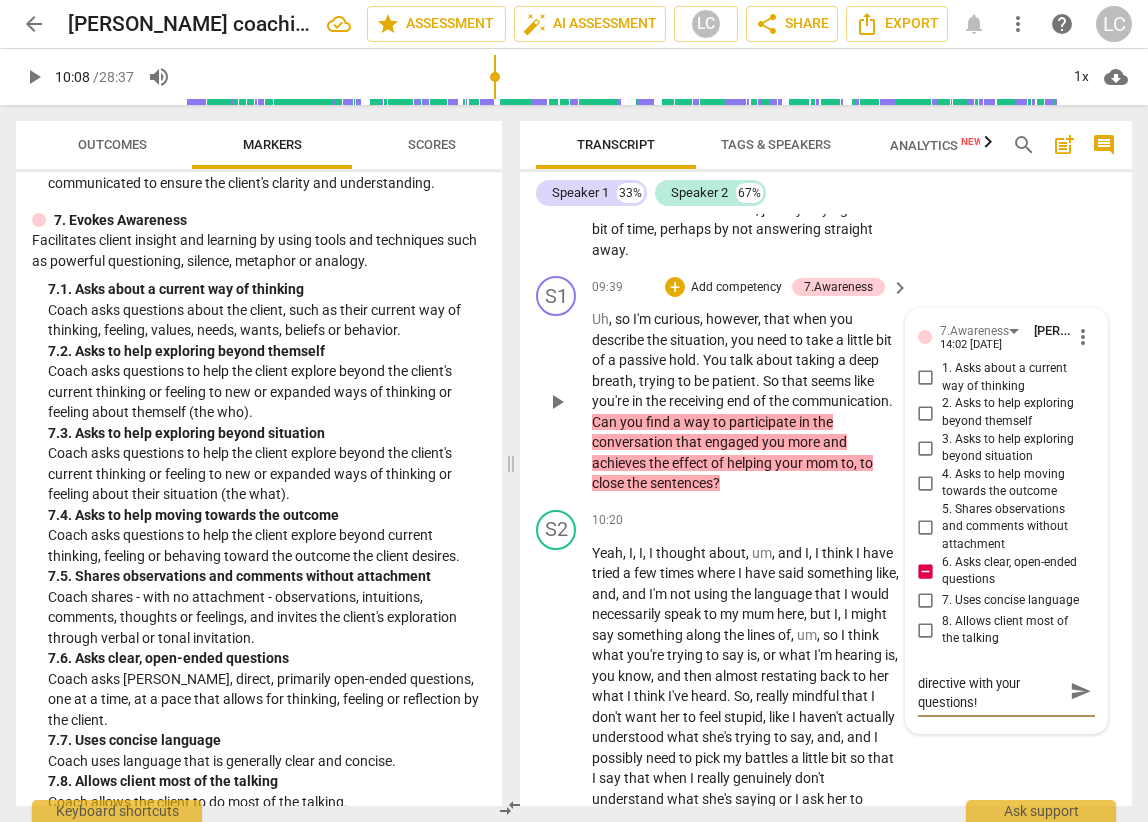 click on "send" at bounding box center (1081, 691) 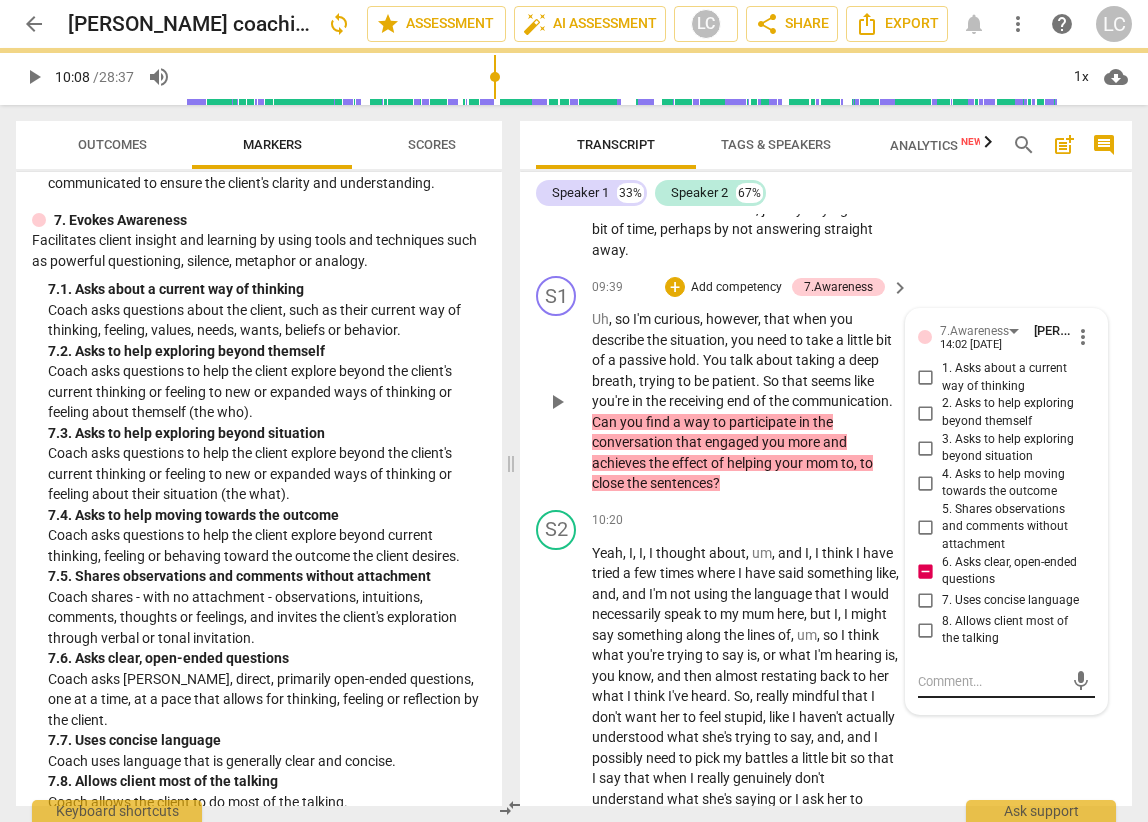 scroll, scrollTop: 0, scrollLeft: 0, axis: both 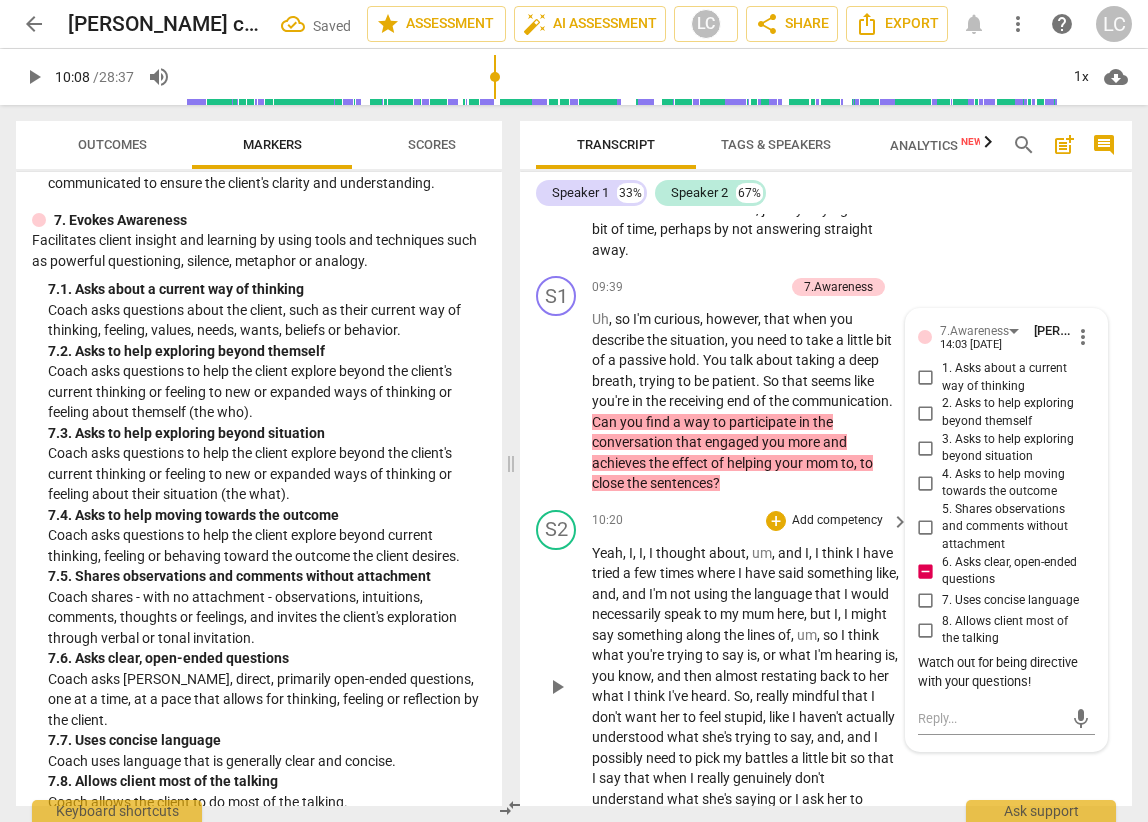 click on "I'm" at bounding box center (659, 594) 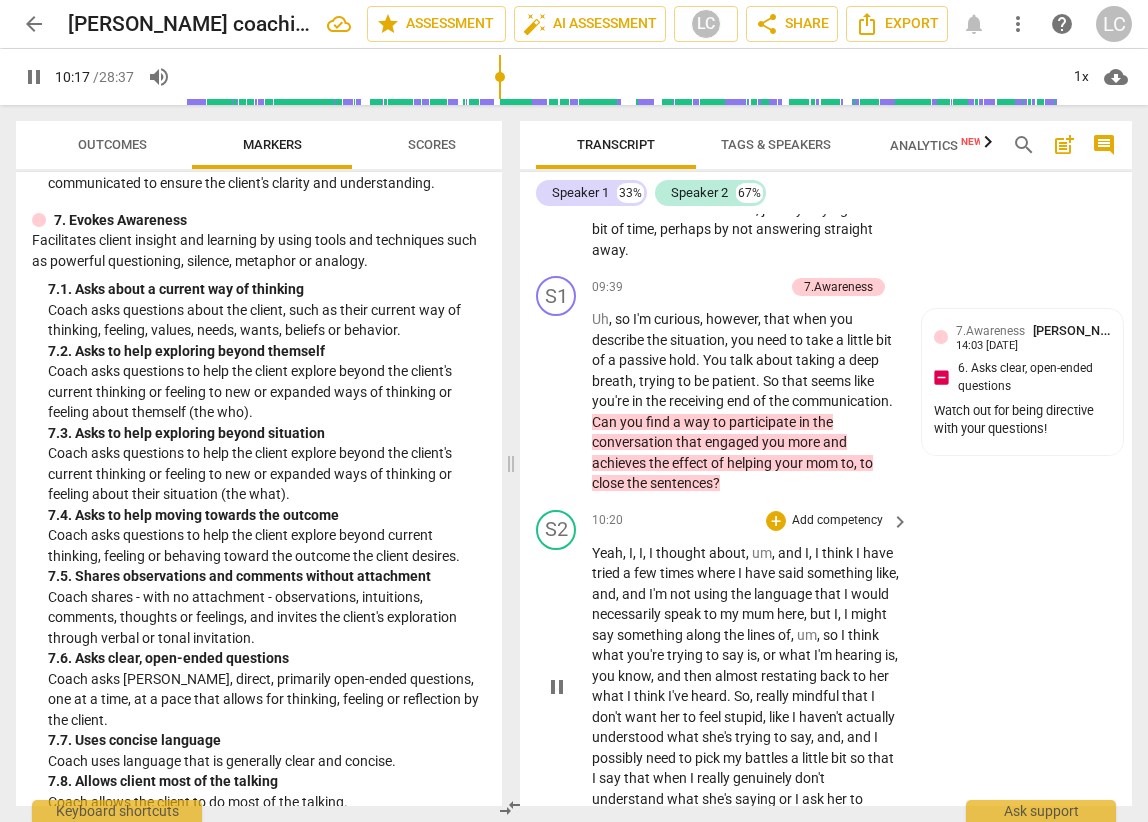 click on "Yeah" at bounding box center [607, 553] 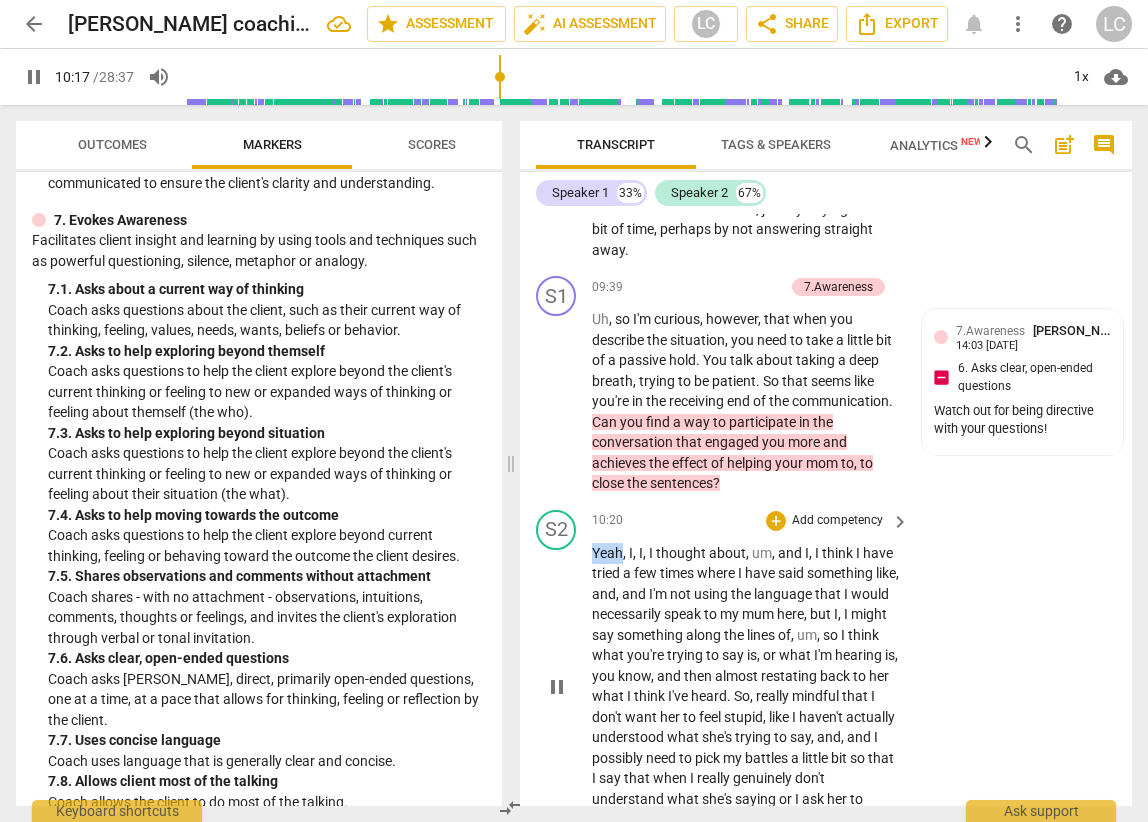 click on "Yeah" at bounding box center [607, 553] 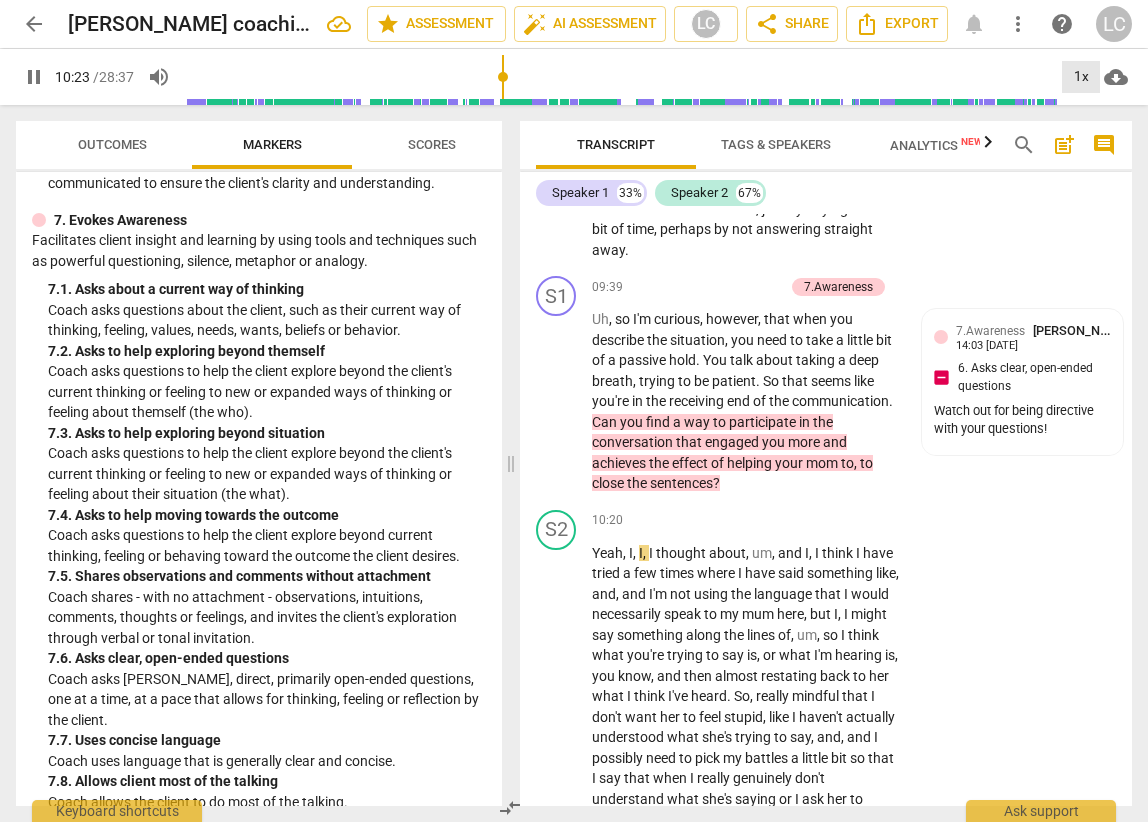 click on "1x" at bounding box center (1081, 77) 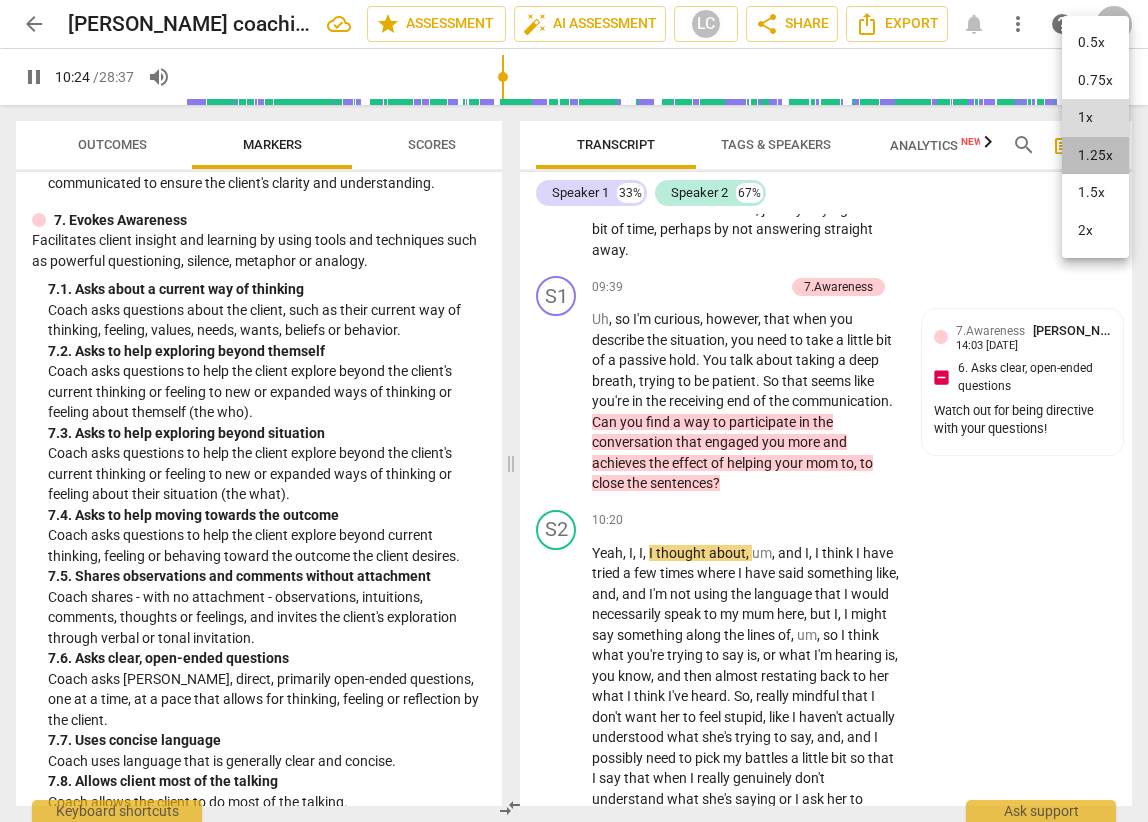 click on "1.25x" at bounding box center [1095, 156] 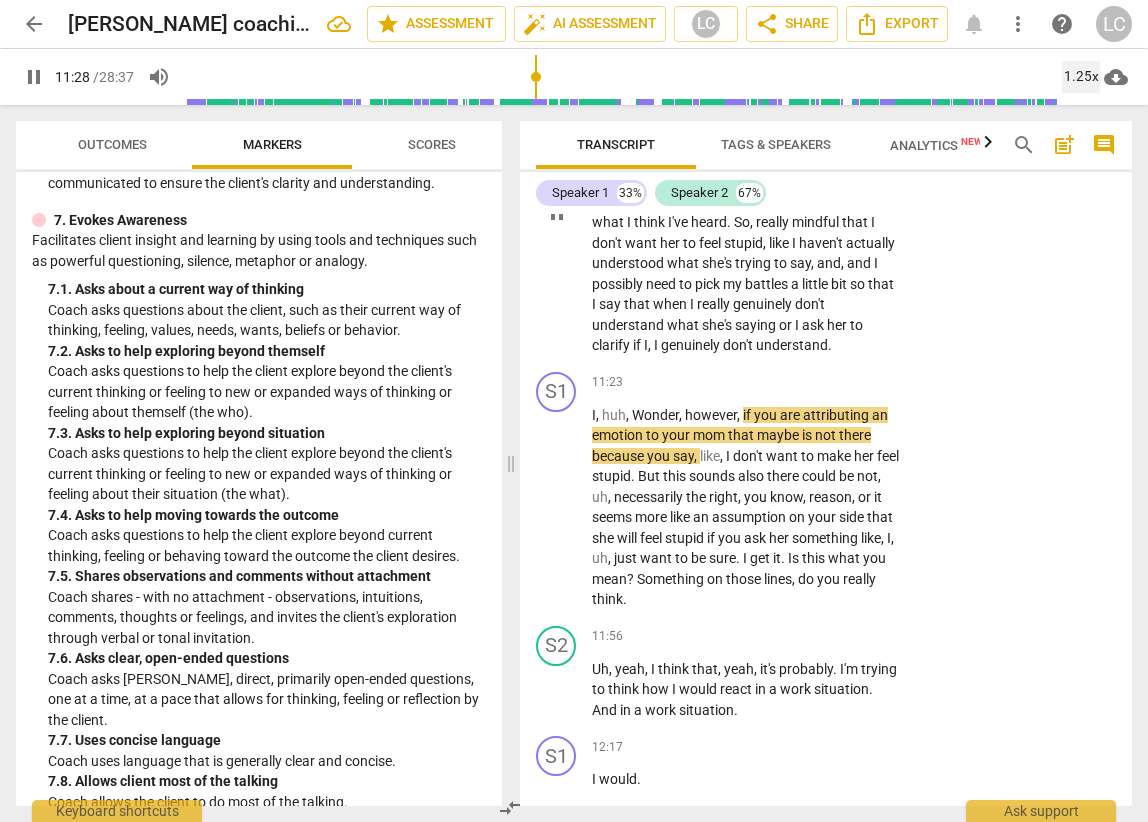 scroll, scrollTop: 5155, scrollLeft: 0, axis: vertical 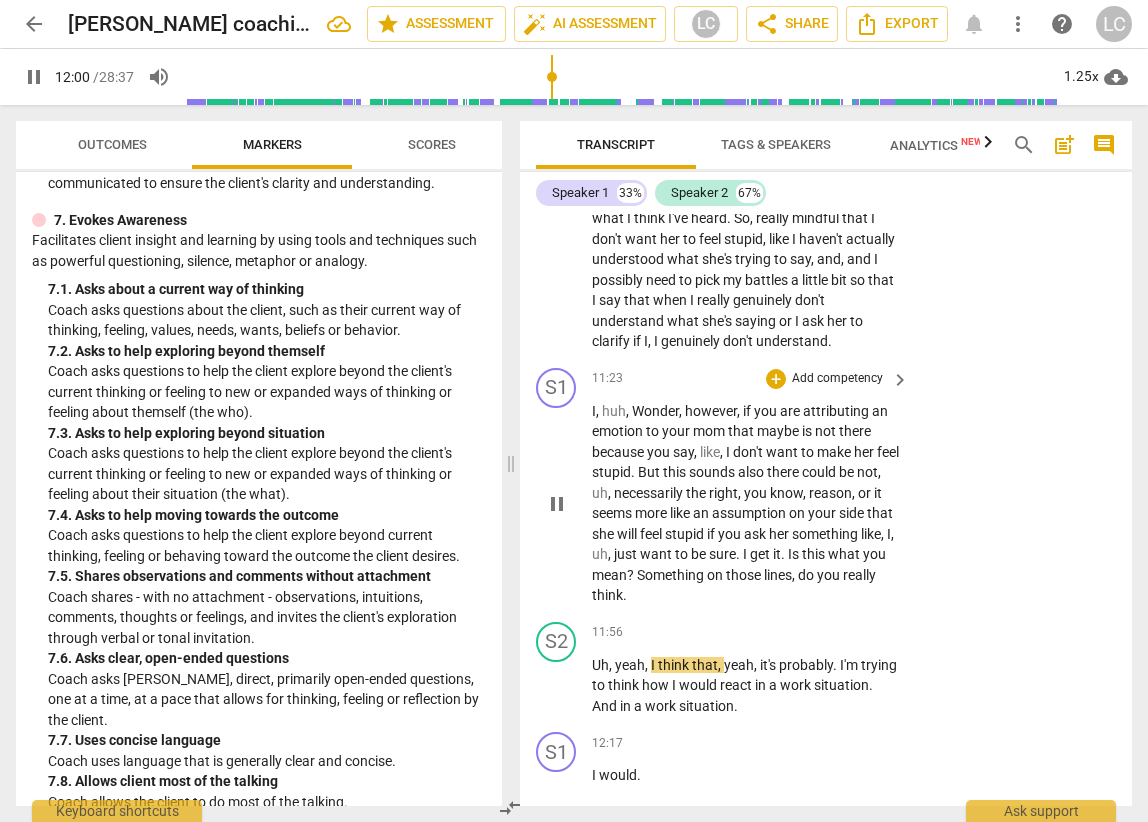 click on "Wonder" at bounding box center (655, 411) 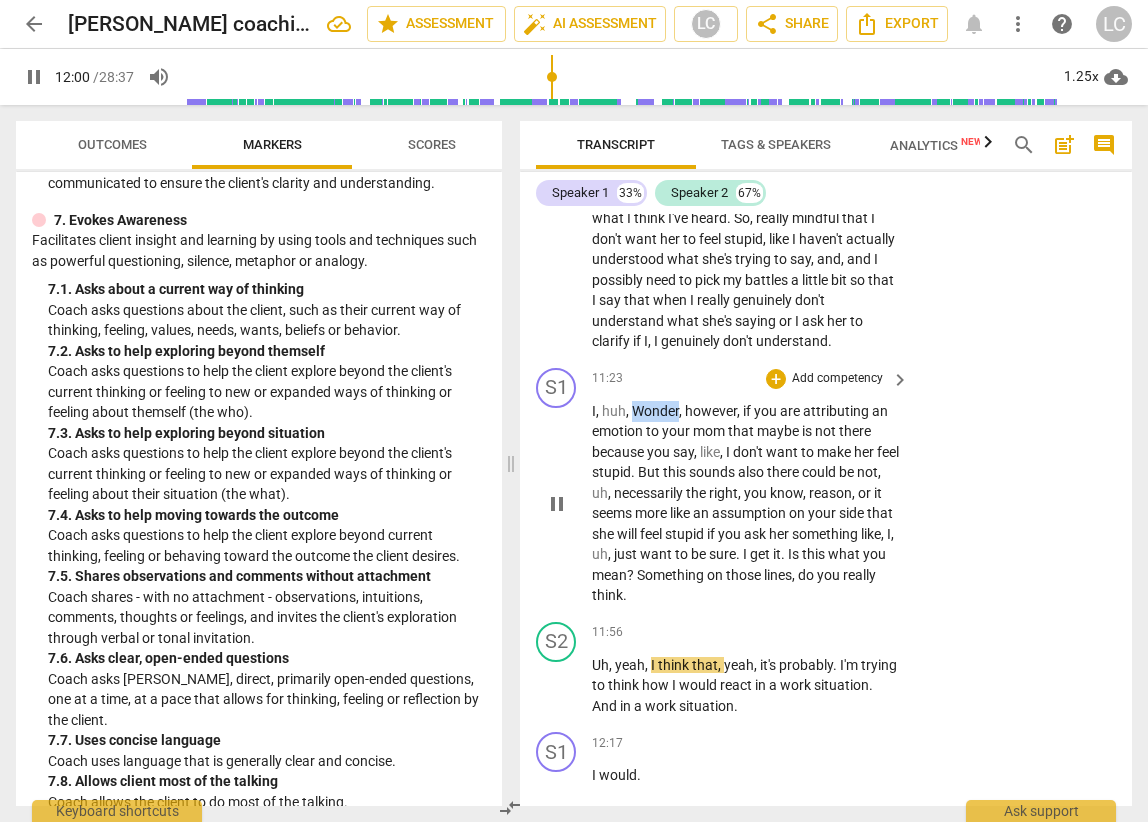 click on "Wonder" at bounding box center [655, 411] 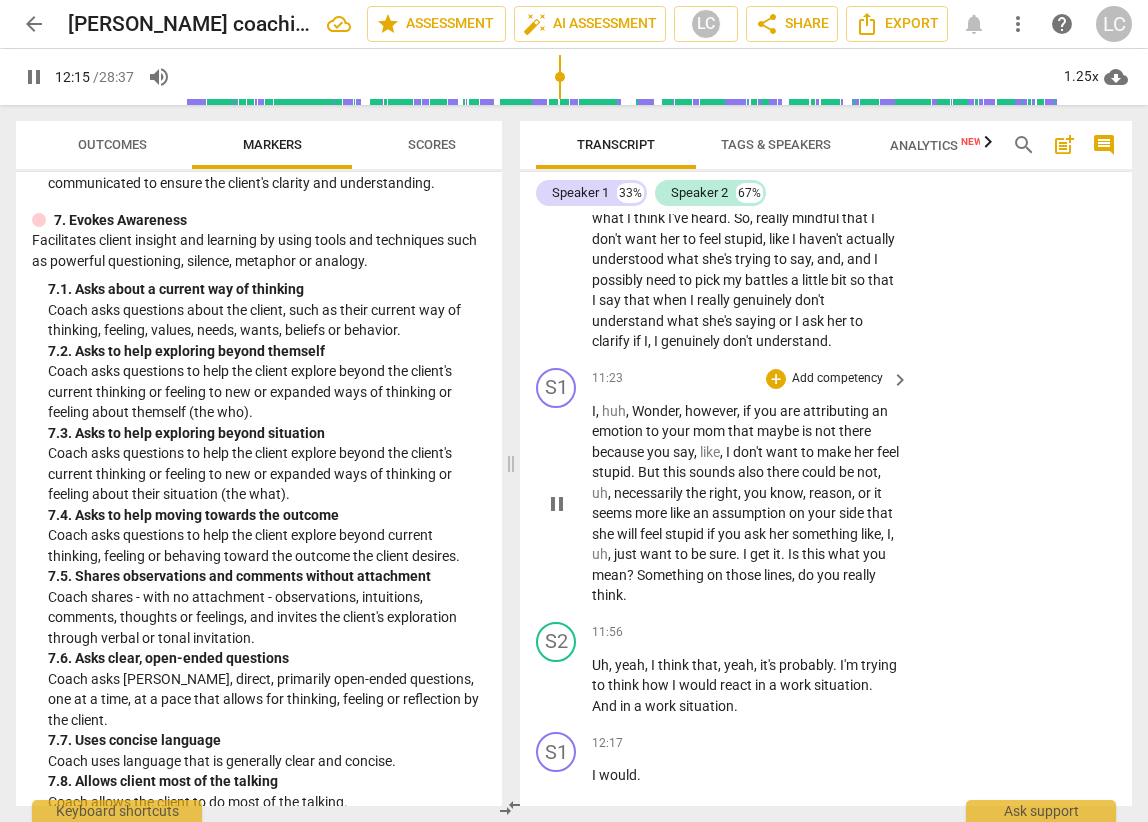click on "pause" at bounding box center [557, 504] 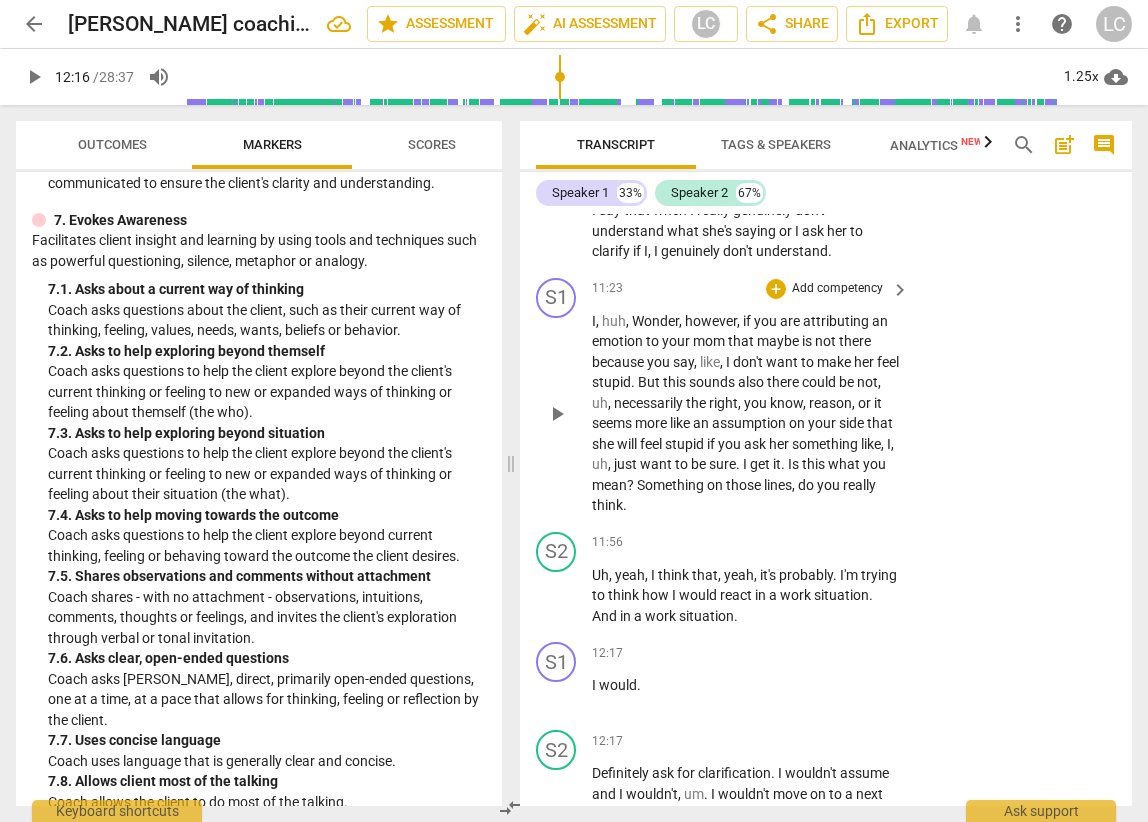 scroll, scrollTop: 5248, scrollLeft: 0, axis: vertical 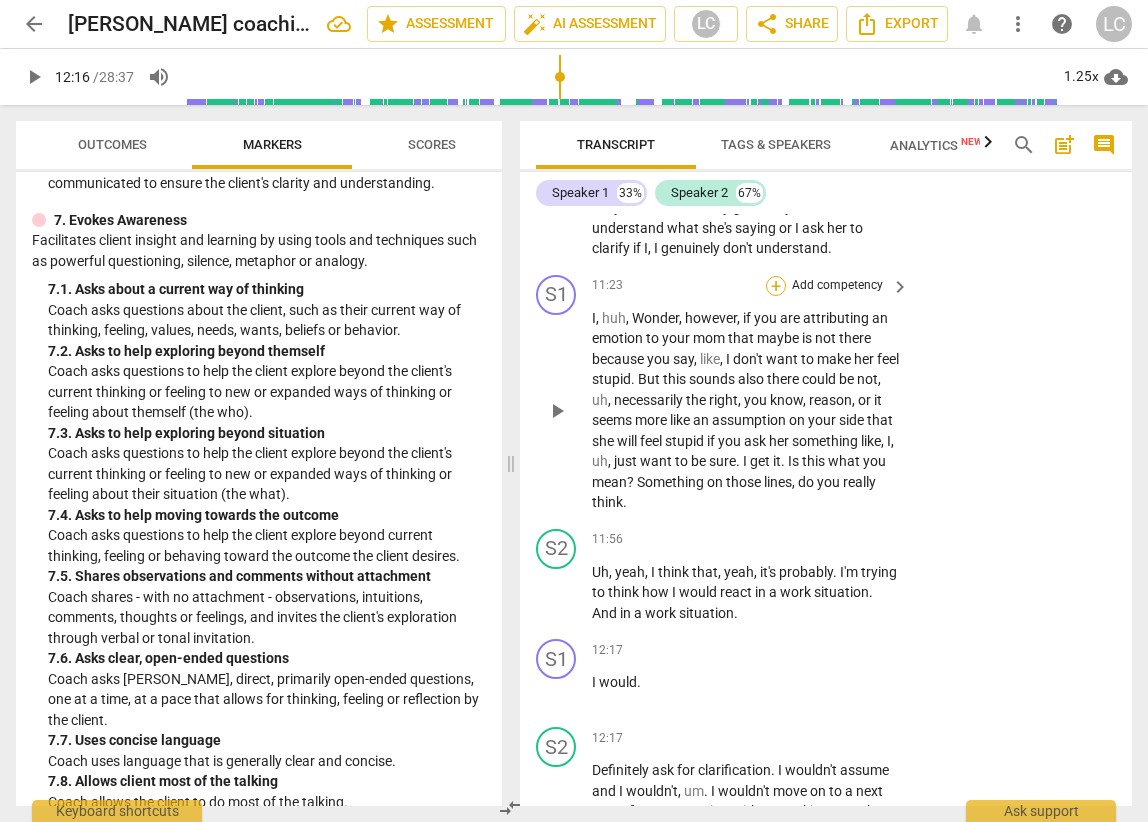 click on "+" at bounding box center [776, 286] 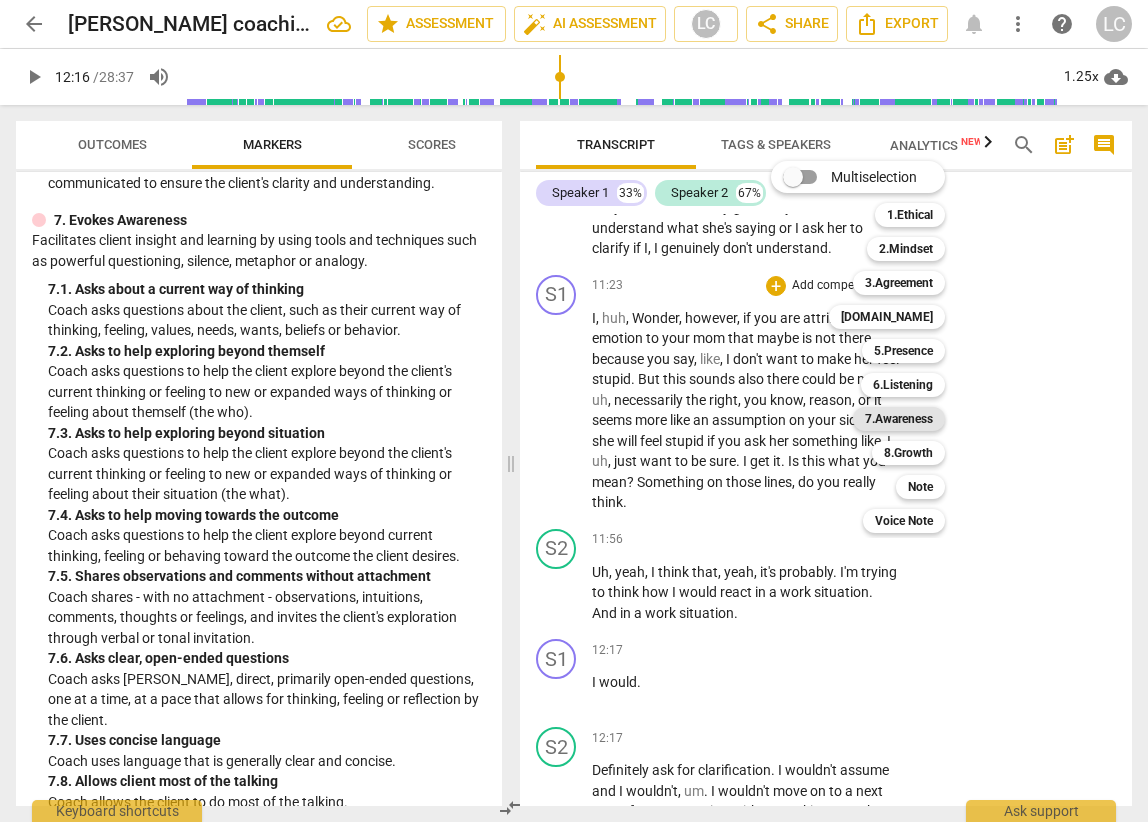 click on "7.Awareness" at bounding box center (899, 419) 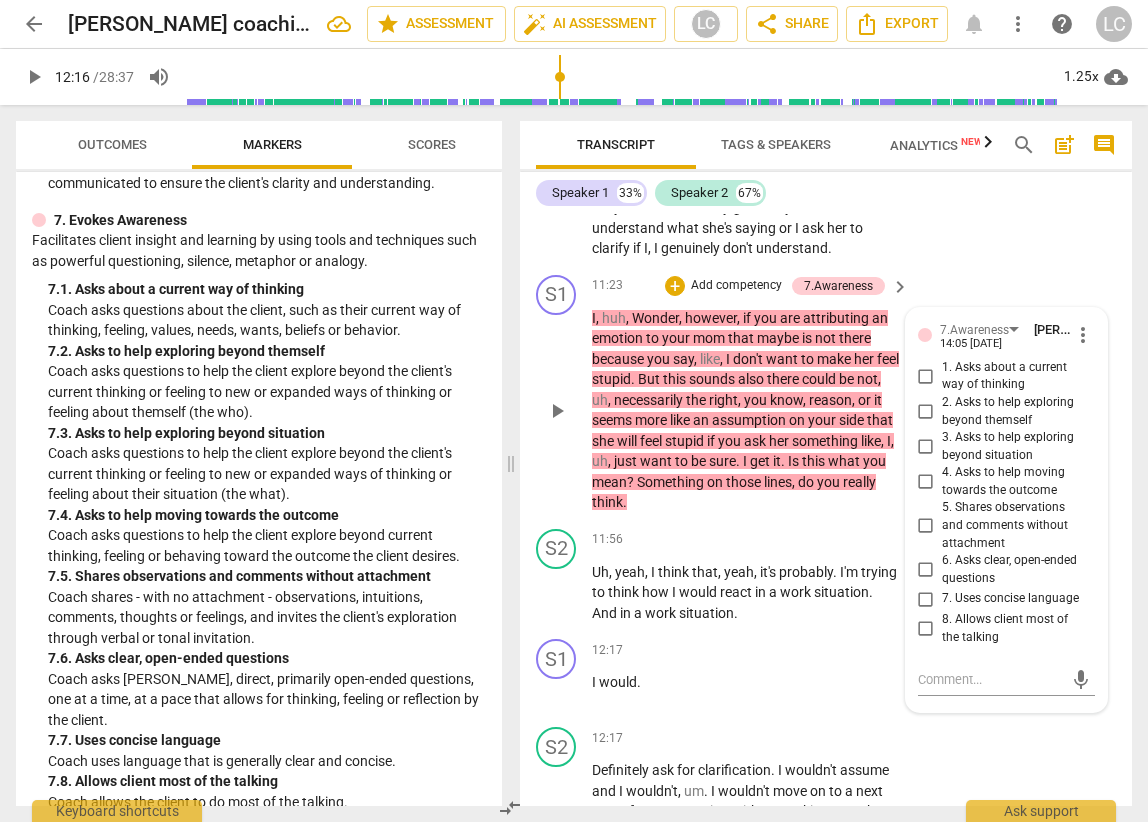 click on "say" at bounding box center (683, 359) 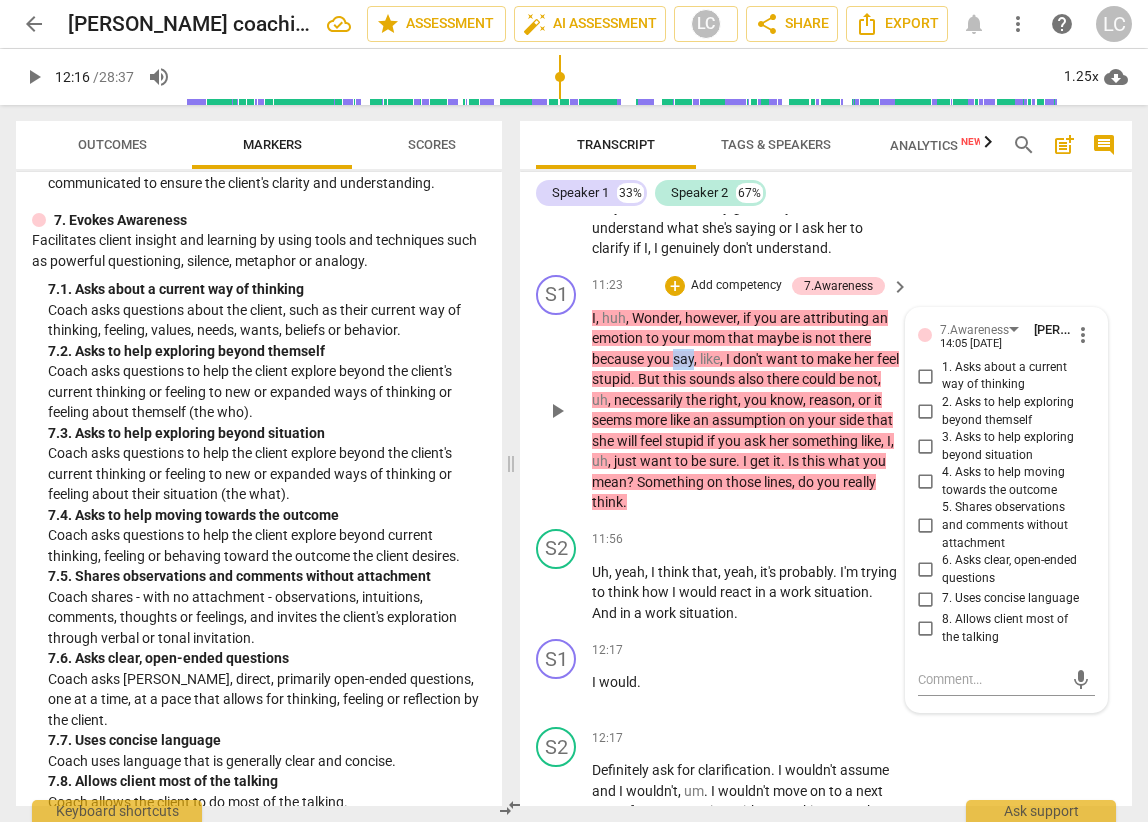 click on "say" at bounding box center (683, 359) 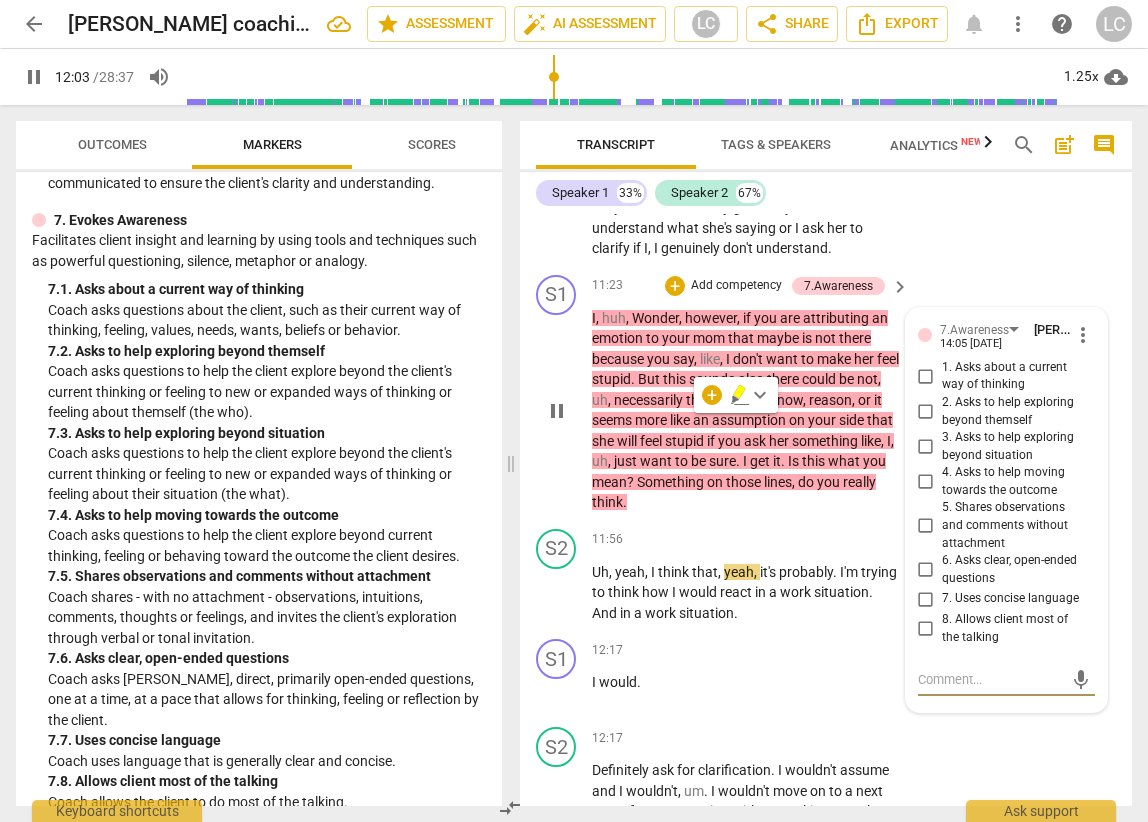 scroll, scrollTop: 5255, scrollLeft: 0, axis: vertical 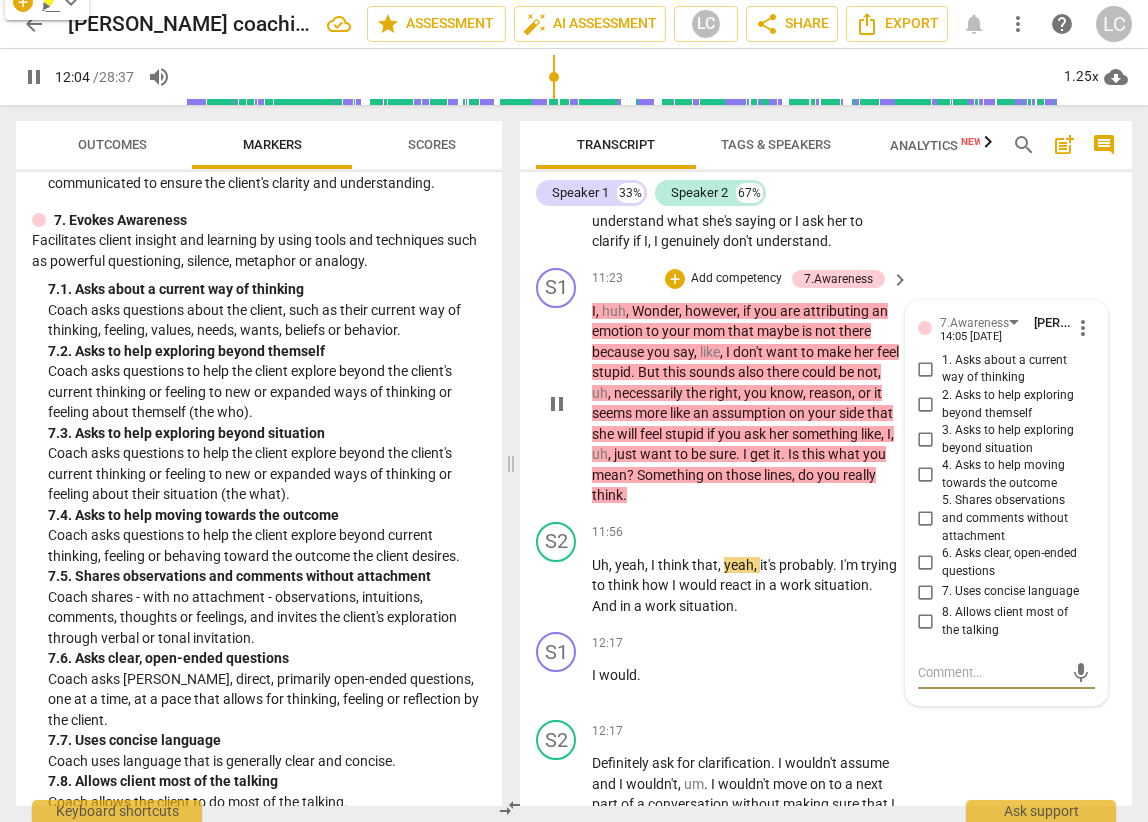 click on "I ,   huh ,   Wonder ,   however ,   if   you   are   attributing   an   emotion   to   your   mom   that   maybe   is   not   there   because   you   say ,   like ,   I   don't   want   to   make   her   feel   stupid .   But   this   sounds   also   there   could   be   not ,   uh ,   necessarily   the   right ,   you   know ,   reason ,   or   it   seems   more   like   an   assumption   on   your   side   that   she   will   feel   stupid   if   you   ask   her   something   like ,   I ,   uh ,   just   want   to   be   sure .   I   get   it .   Is   this   what   you   mean ?   Something   on   those   lines ,   do   you   really   think ." at bounding box center [745, 403] 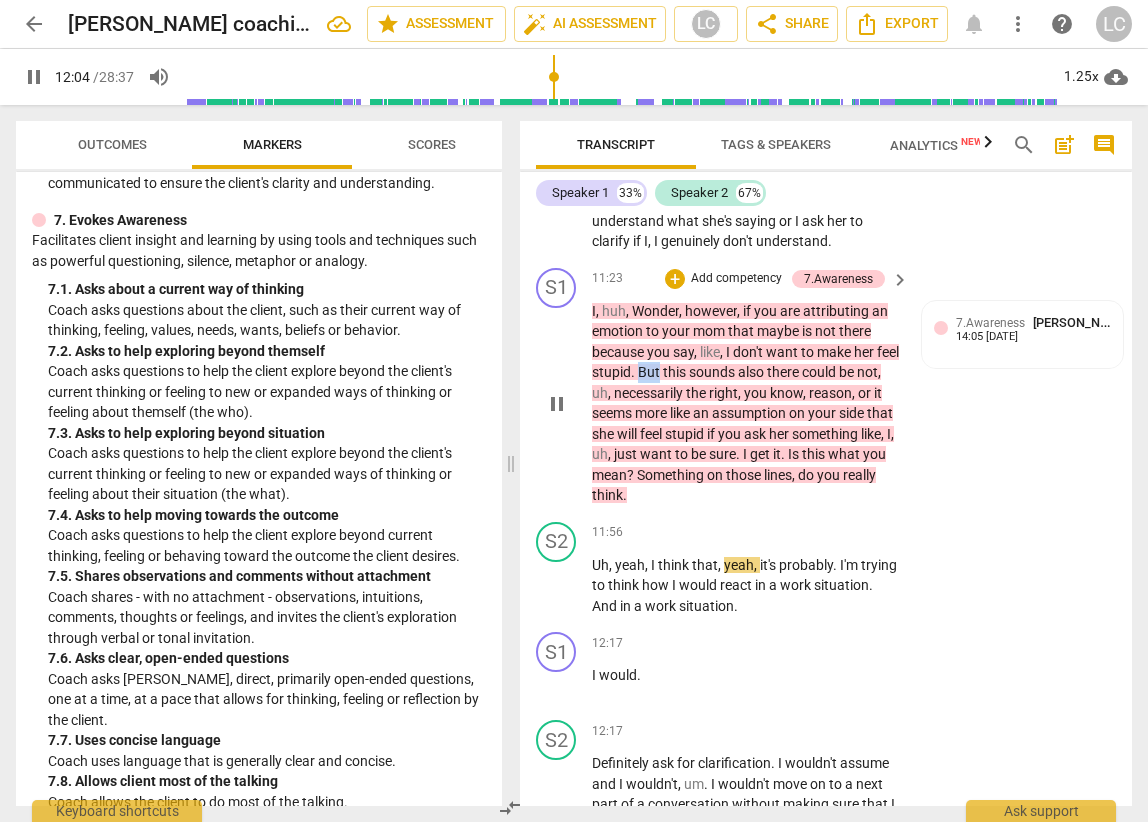 click on "I ,   huh ,   Wonder ,   however ,   if   you   are   attributing   an   emotion   to   your   mom   that   maybe   is   not   there   because   you   say ,   like ,   I   don't   want   to   make   her   feel   stupid .   But   this   sounds   also   there   could   be   not ,   uh ,   necessarily   the   right ,   you   know ,   reason ,   or   it   seems   more   like   an   assumption   on   your   side   that   she   will   feel   stupid   if   you   ask   her   something   like ,   I ,   uh ,   just   want   to   be   sure .   I   get   it .   Is   this   what   you   mean ?   Something   on   those   lines ,   do   you   really   think ." at bounding box center (745, 403) 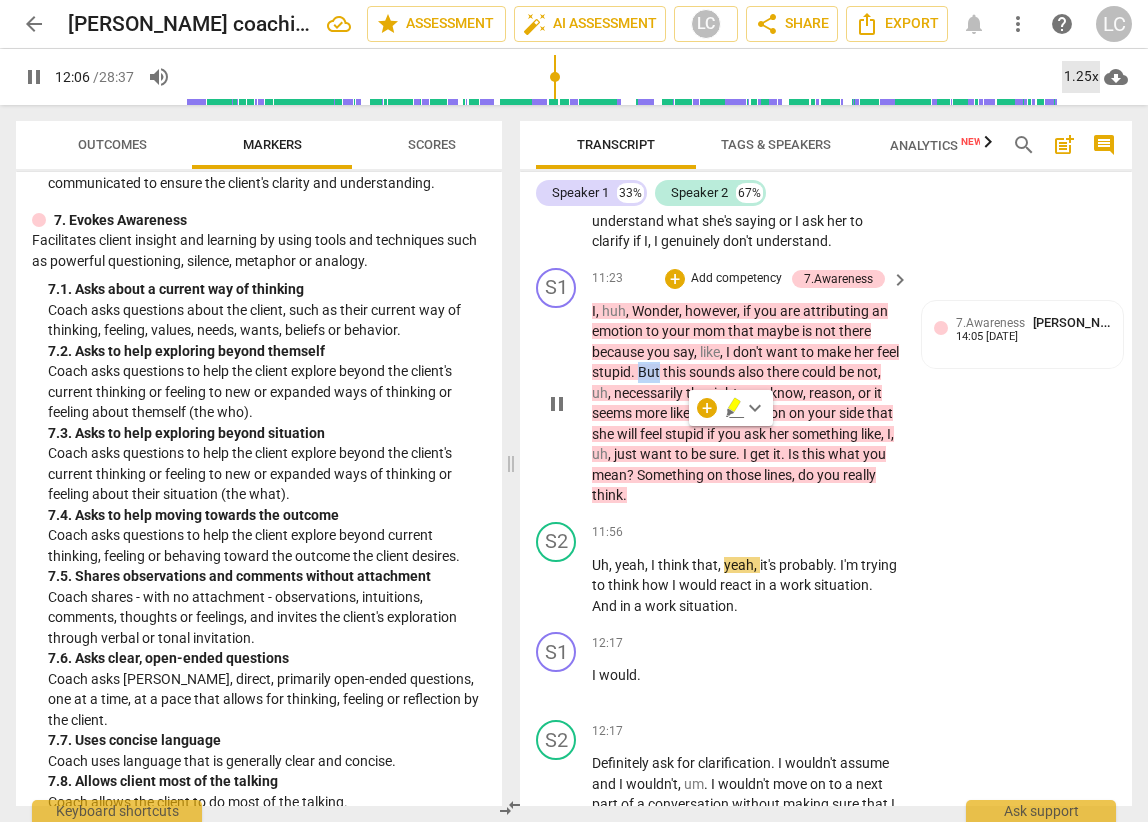 click on "1.25x" at bounding box center [1081, 77] 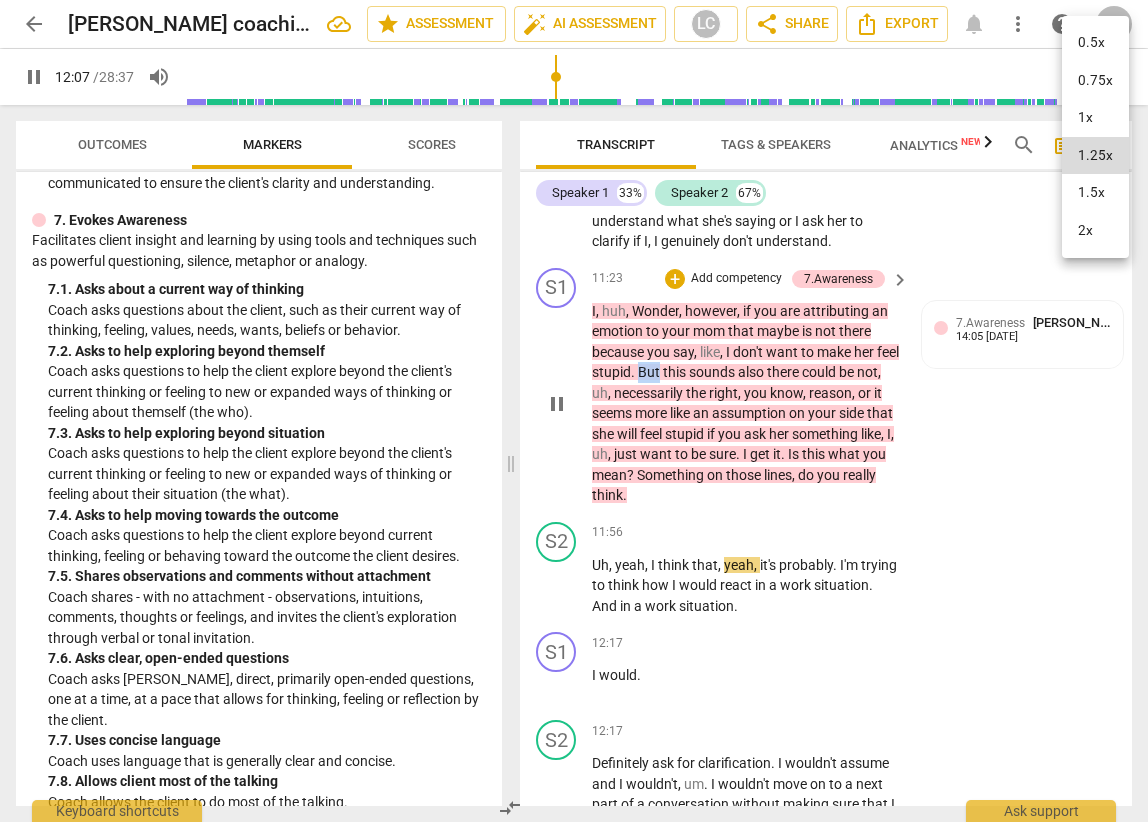click on "1x" at bounding box center (1095, 118) 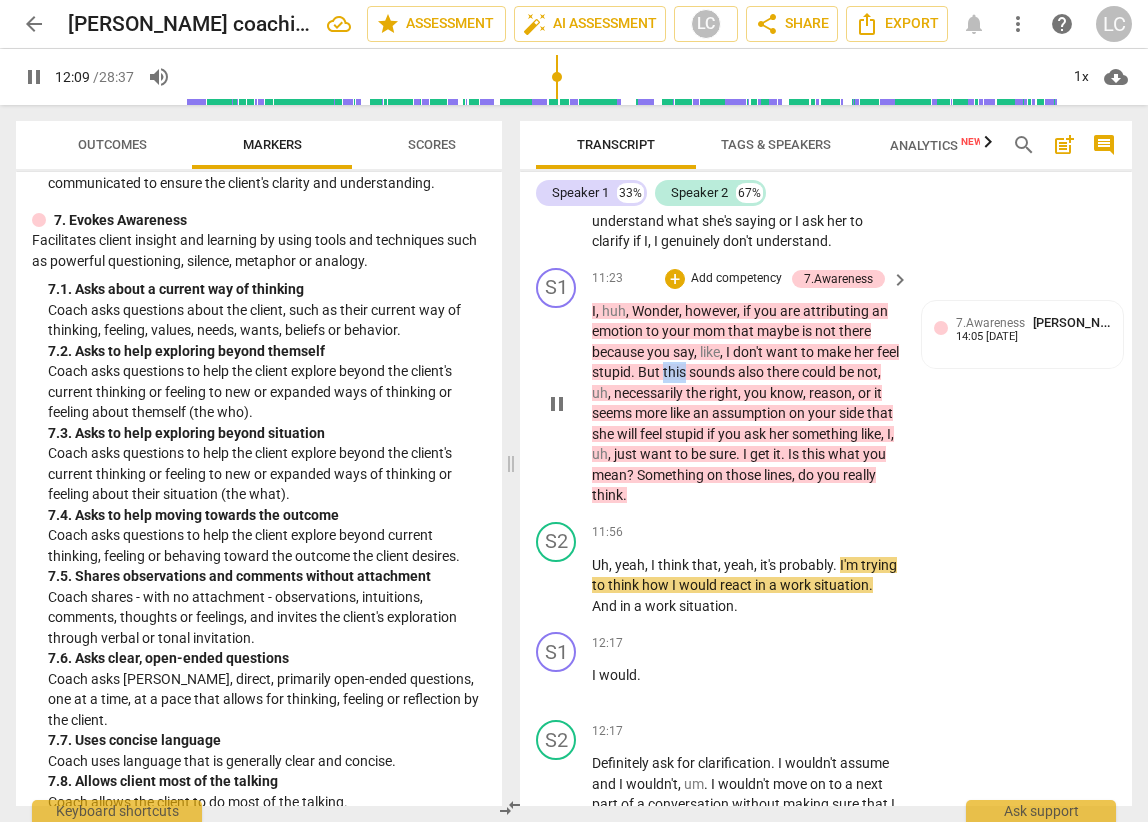 click on "this" at bounding box center [676, 372] 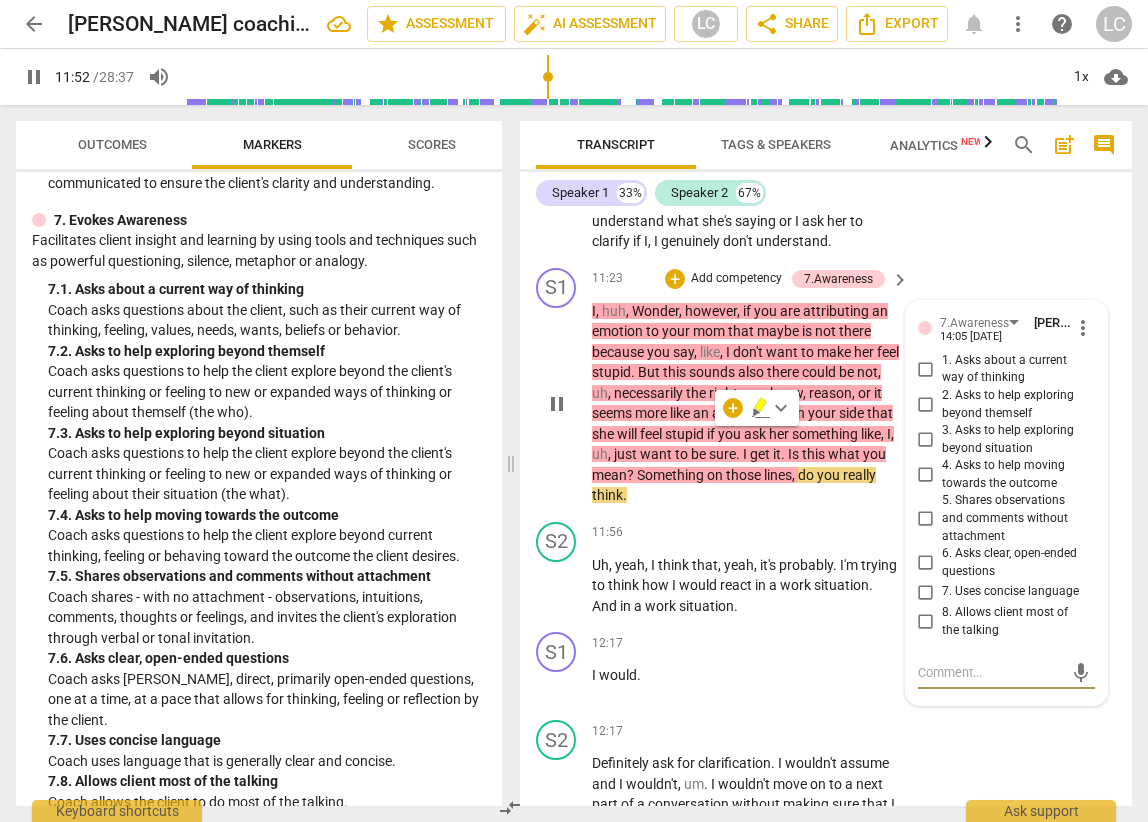 click on "7. Uses concise language" at bounding box center [926, 592] 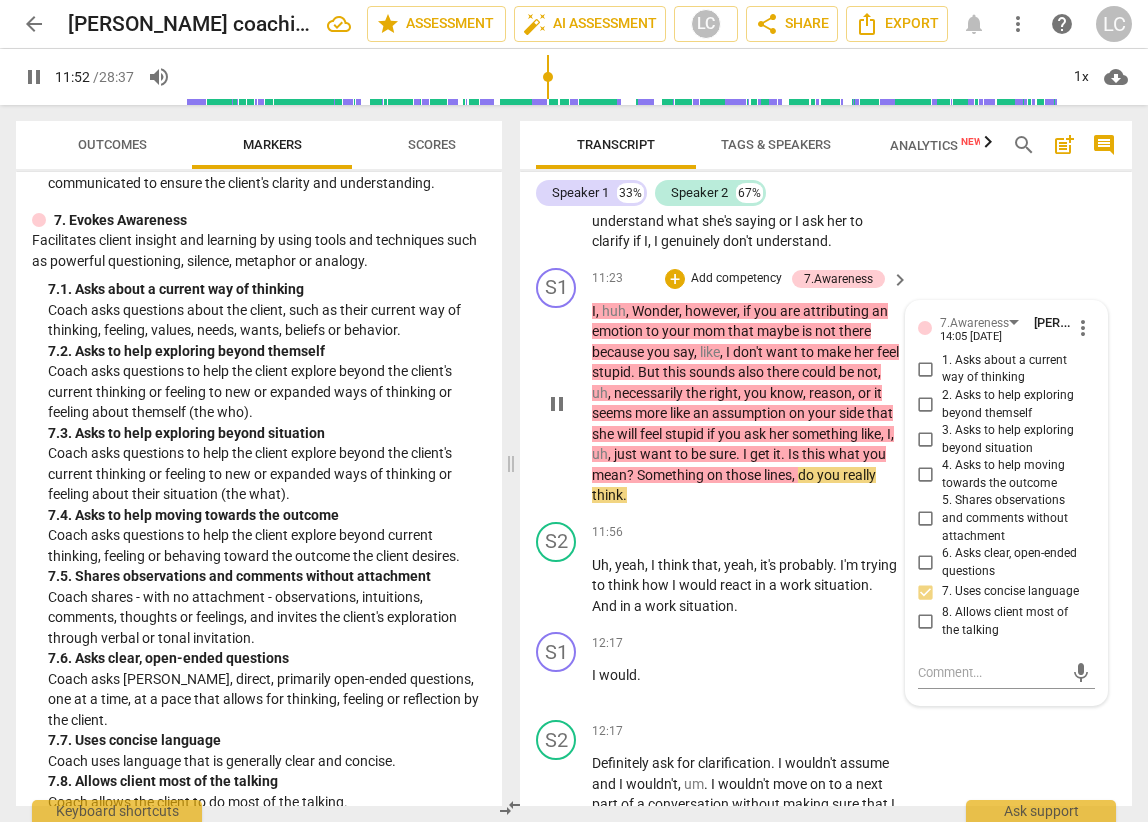 click on "7. Uses concise language" at bounding box center (926, 592) 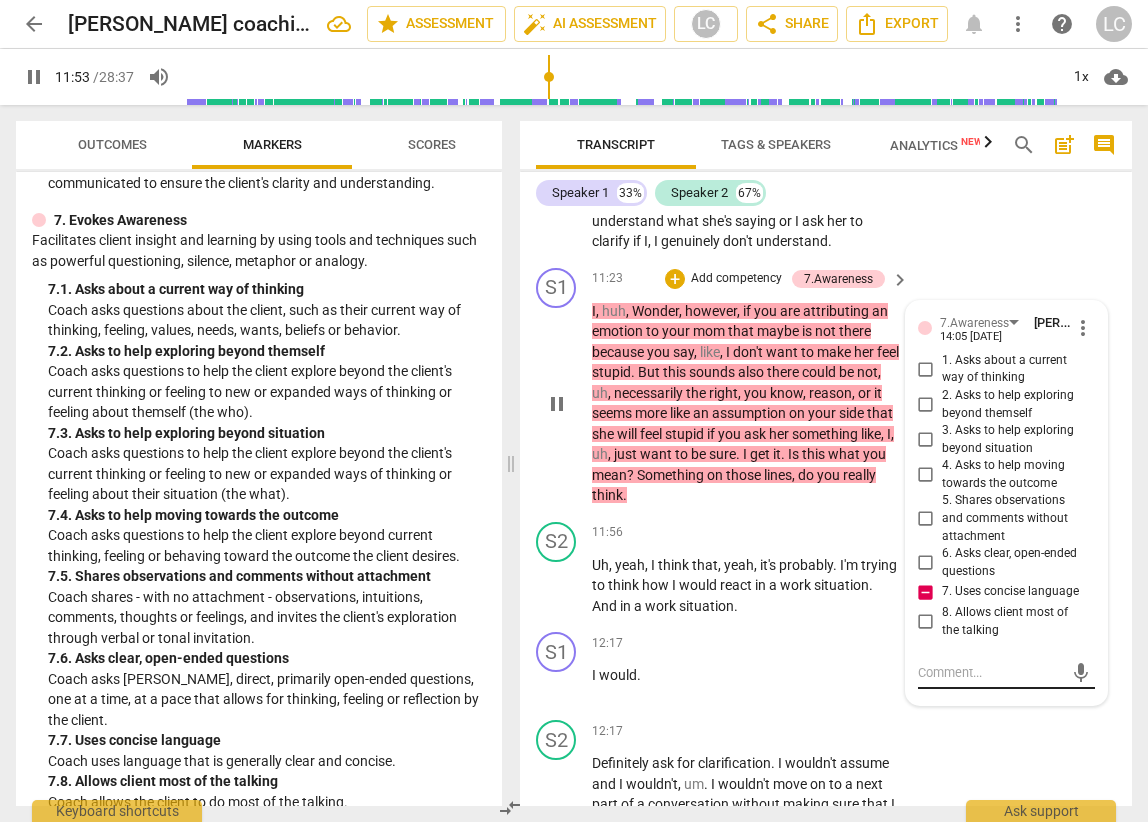 click at bounding box center [990, 672] 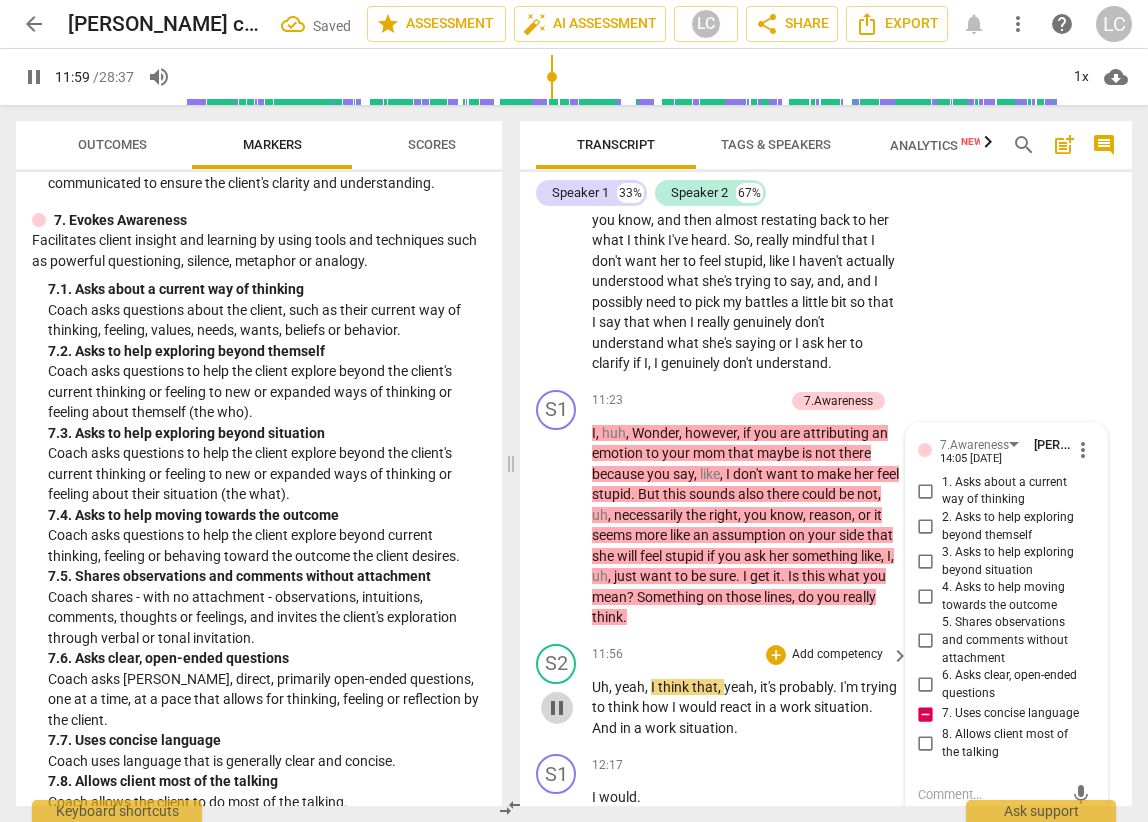 drag, startPoint x: 556, startPoint y: 772, endPoint x: 569, endPoint y: 769, distance: 13.341664 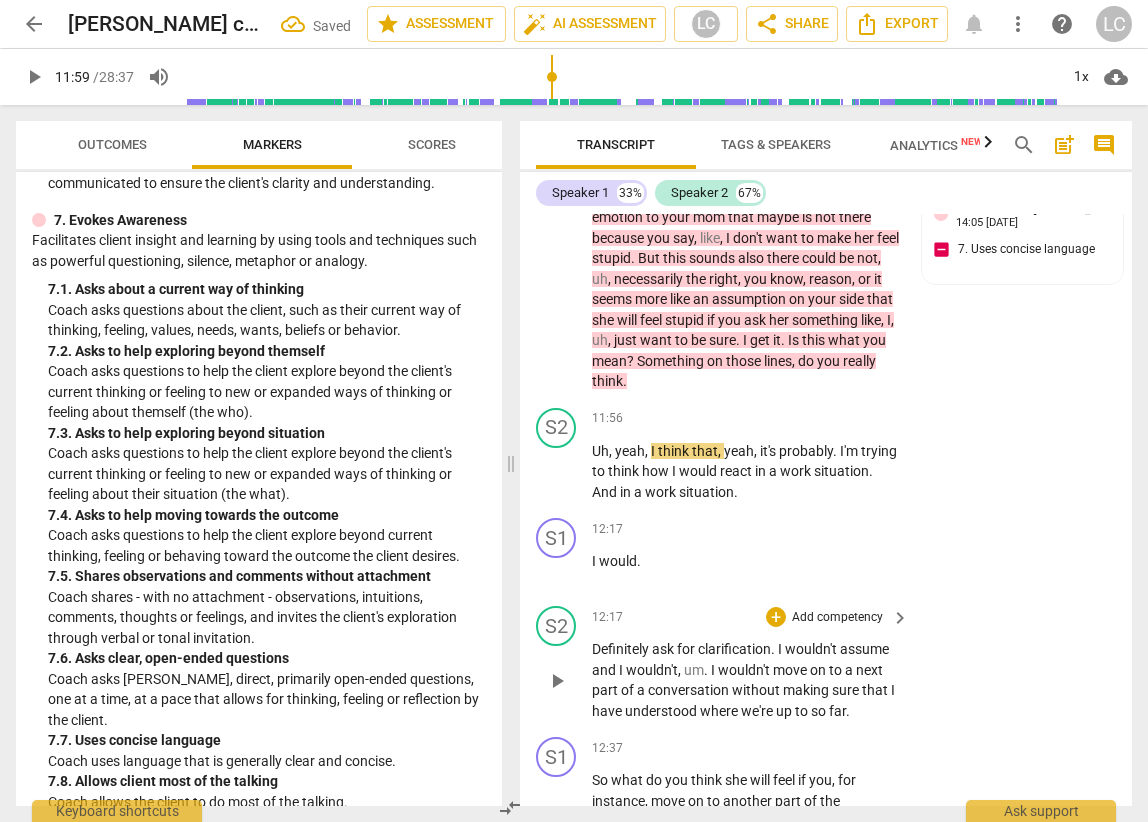 scroll, scrollTop: 5430, scrollLeft: 0, axis: vertical 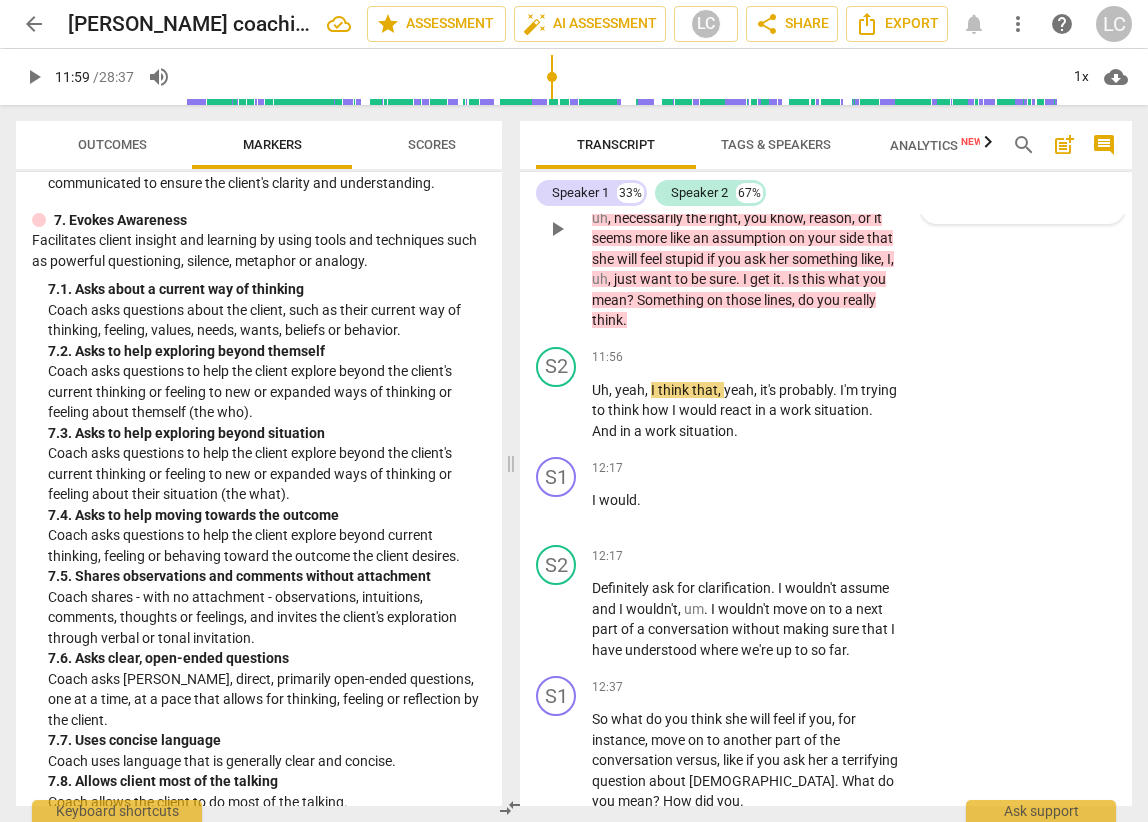 click on "7.Awareness [PERSON_NAME] 14:05 [DATE] 7. Uses concise language" at bounding box center (1022, 174) 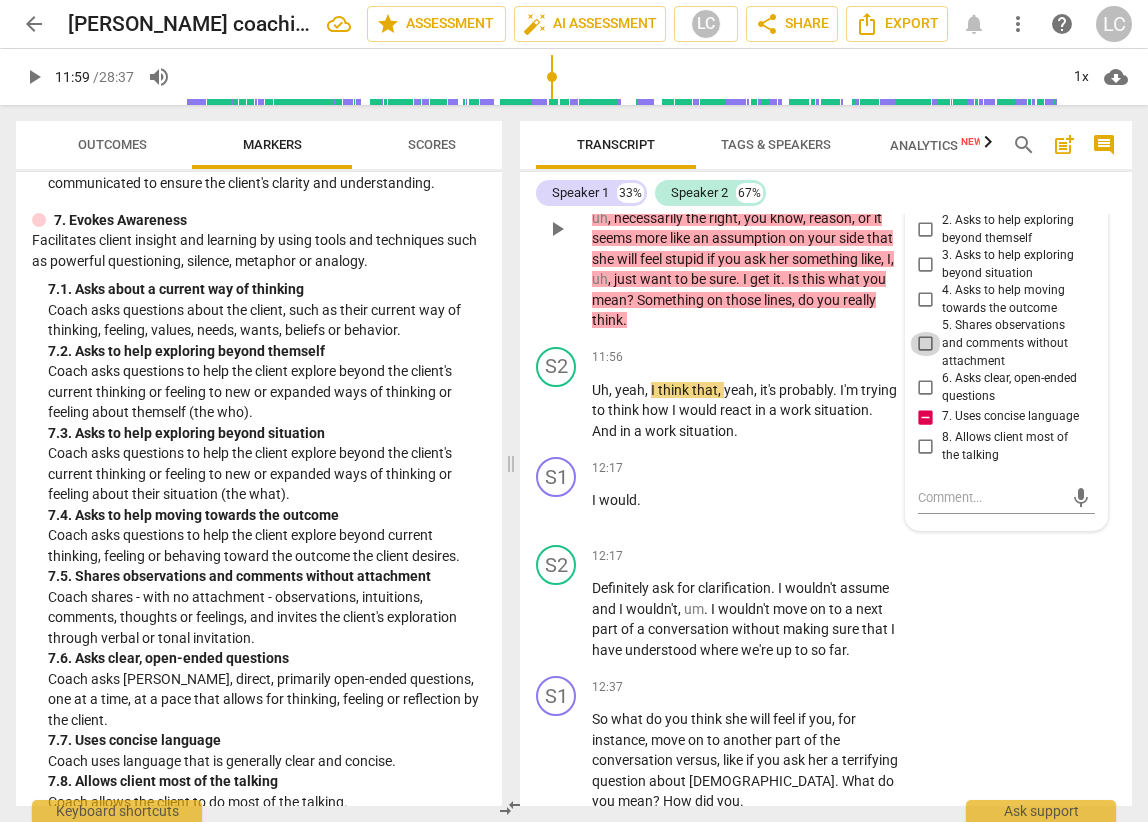 click on "5. Shares observations and comments without attachment" at bounding box center (926, 344) 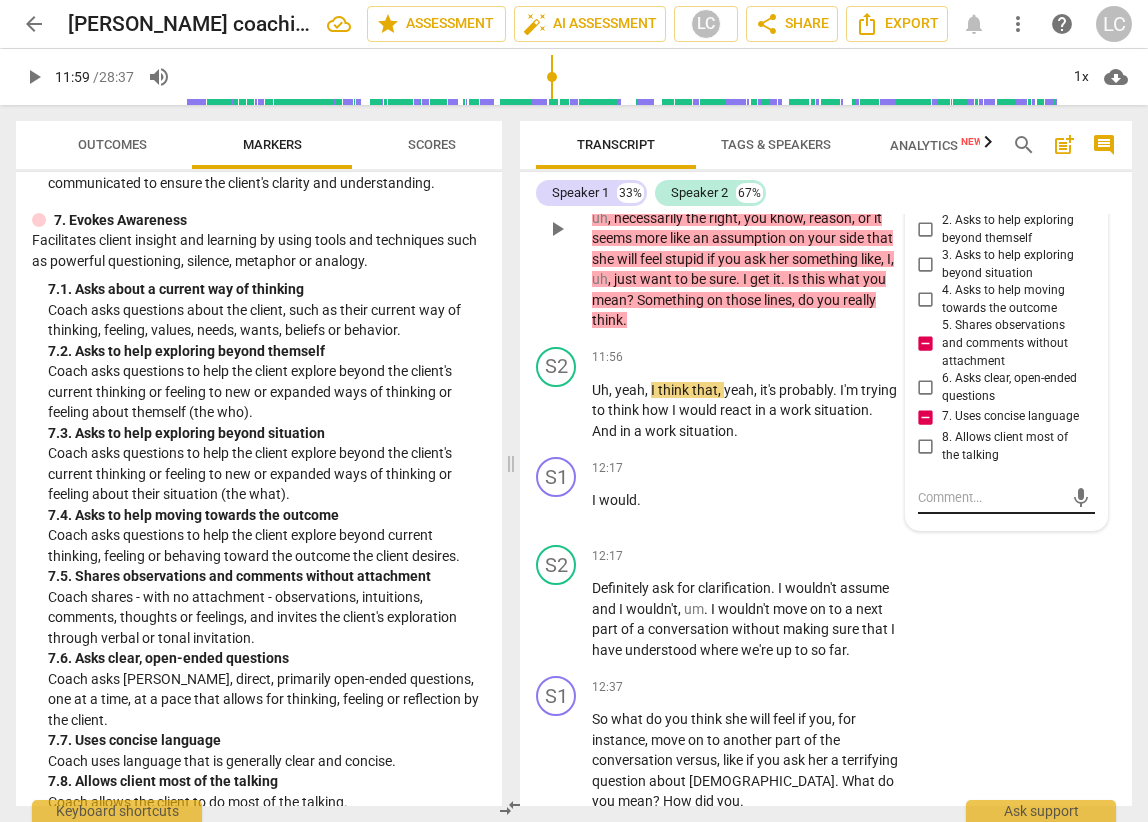 click at bounding box center [990, 497] 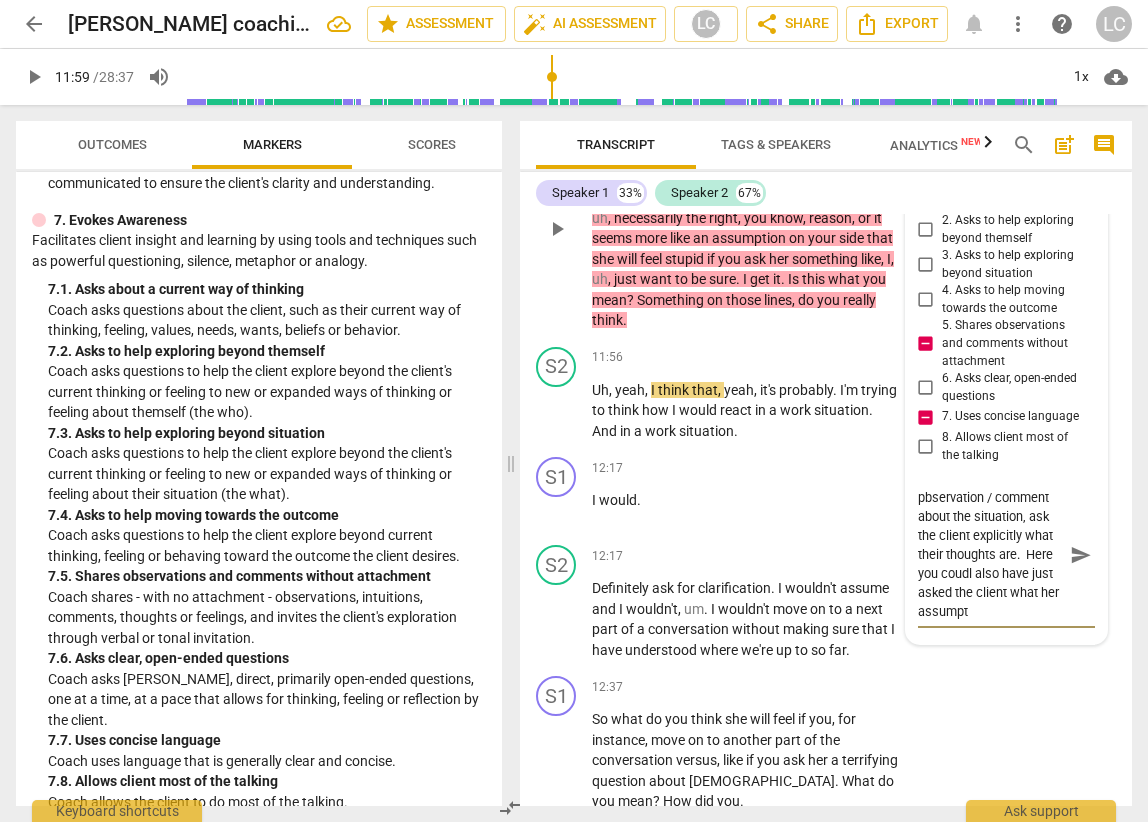 scroll, scrollTop: 36, scrollLeft: 0, axis: vertical 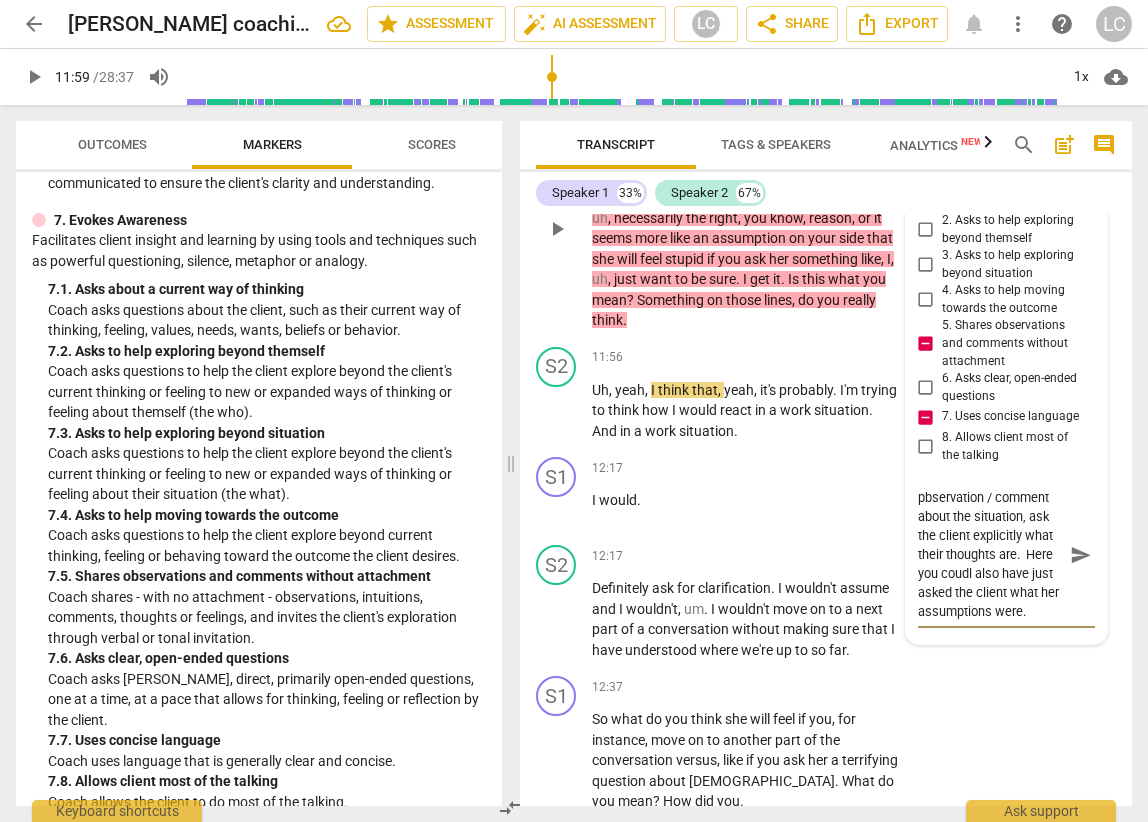 click on "If you're making an pbservation / comment about the situation, ask the client explicitly what their thoughts are.  Here you coudl also have just asked the client what her assumptions were." at bounding box center [990, 554] 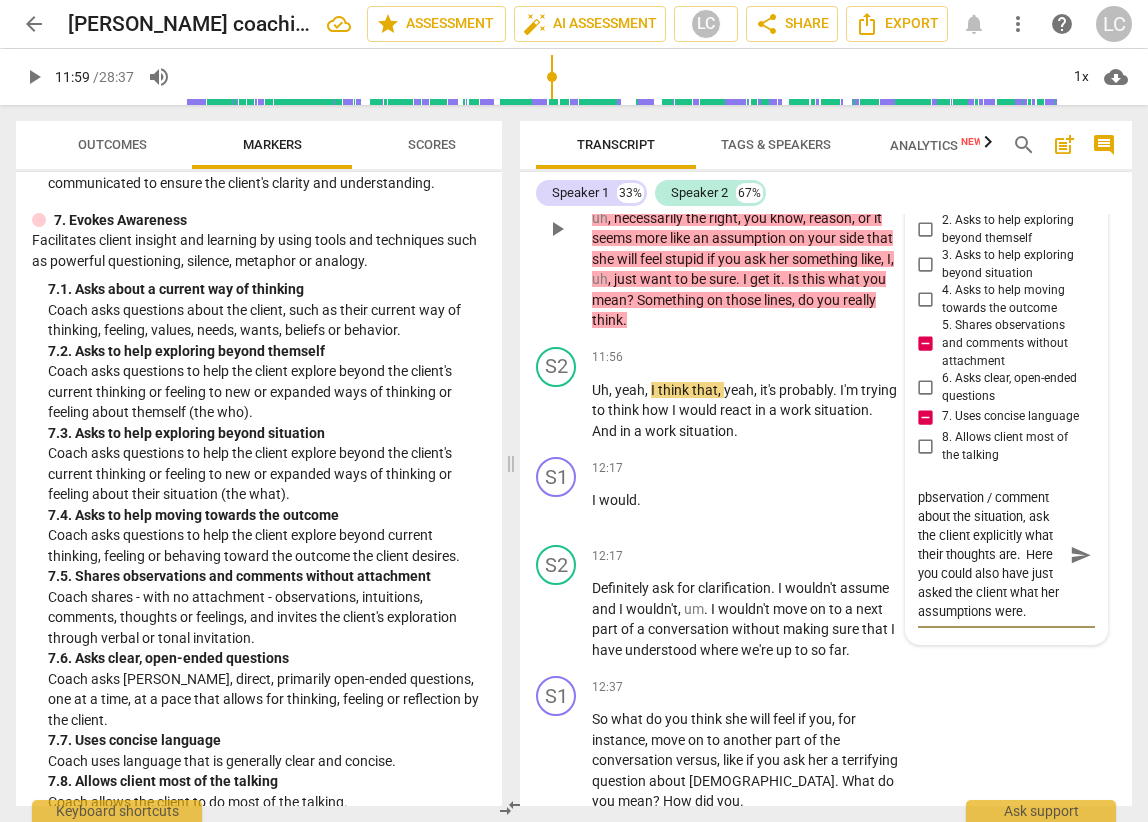 click on "send" at bounding box center [1081, 555] 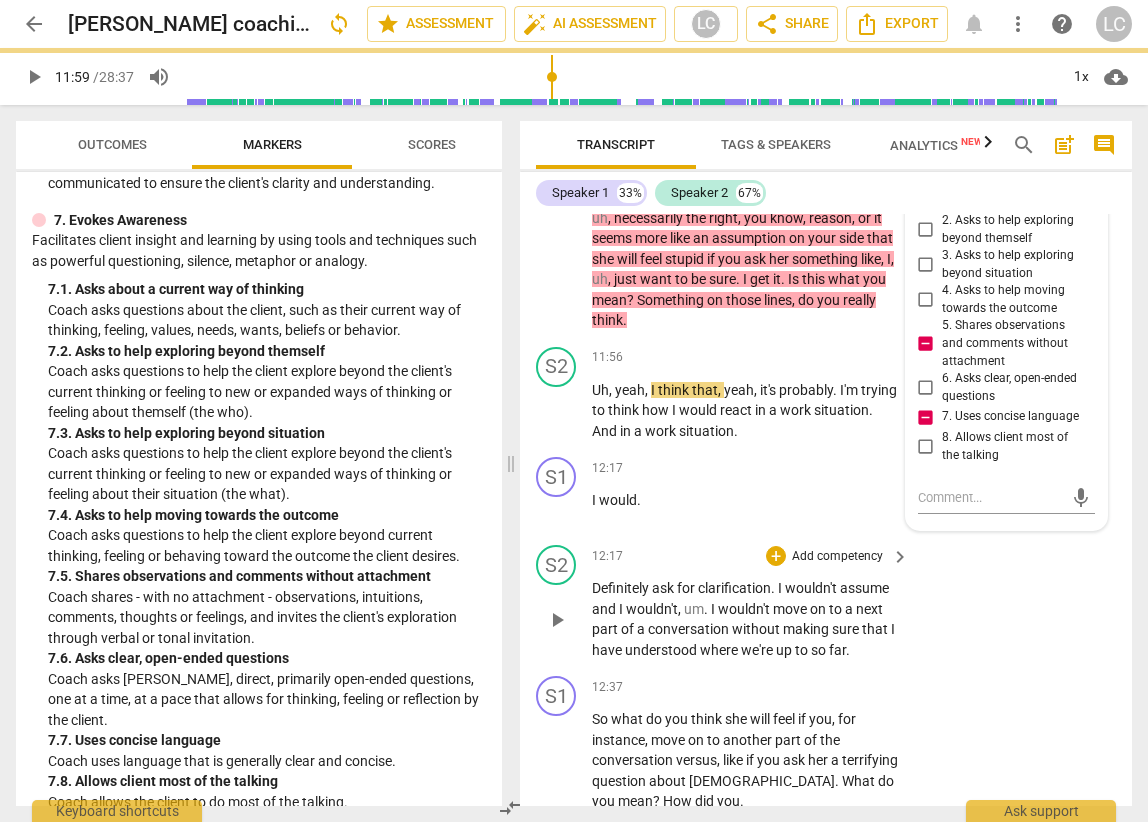 scroll, scrollTop: 0, scrollLeft: 0, axis: both 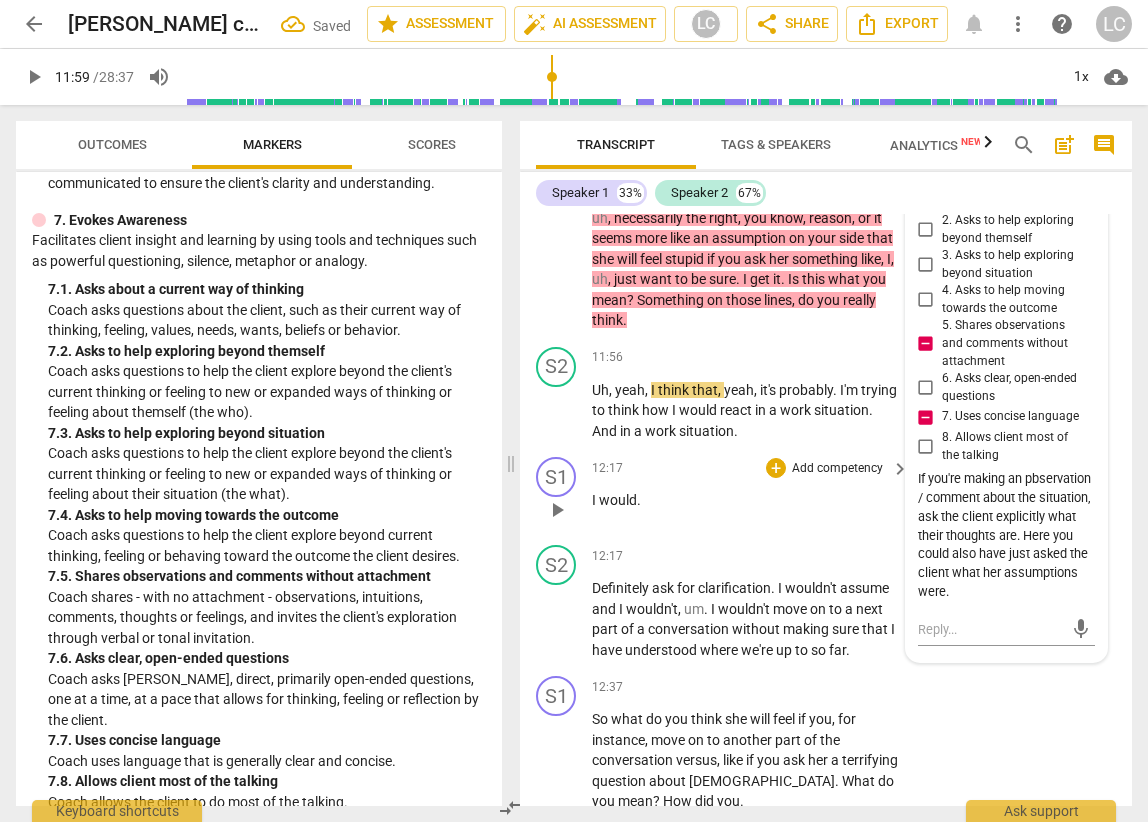 click on "S1 play_arrow pause 12:17 + Add competency keyboard_arrow_right I   would ." at bounding box center [826, 493] 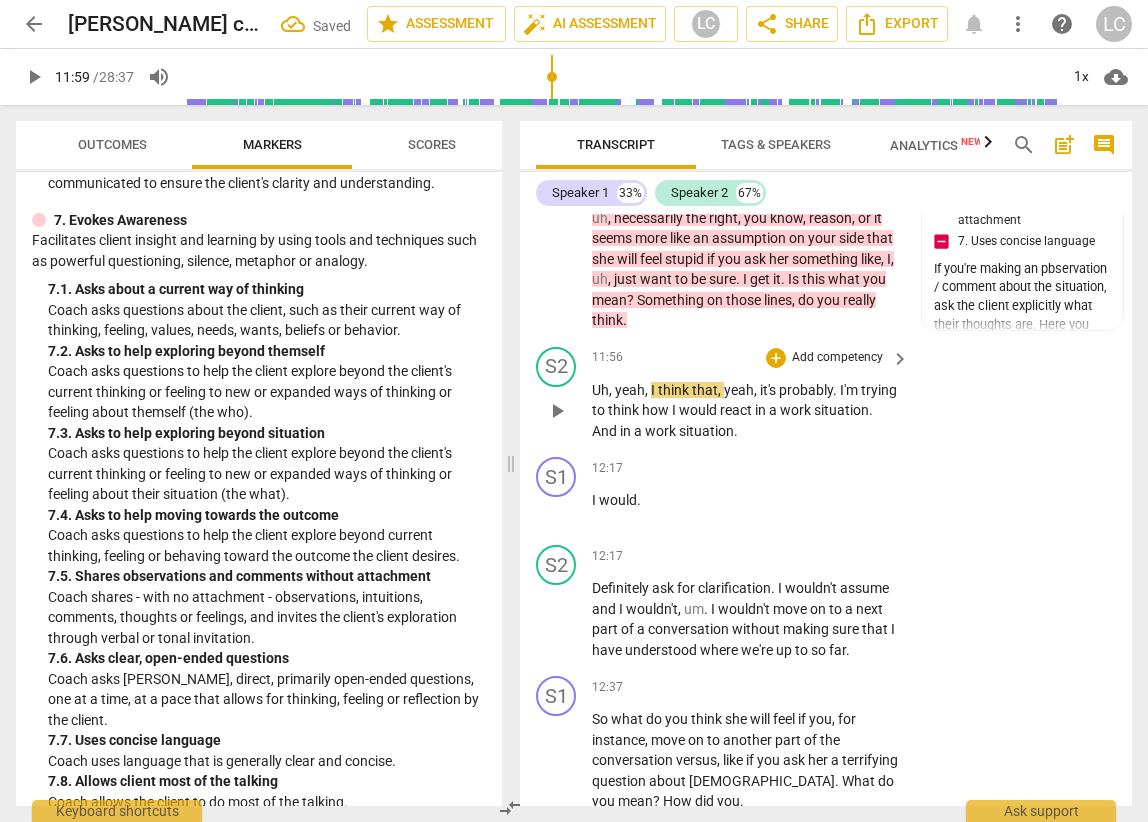 click on "play_arrow" at bounding box center [557, 411] 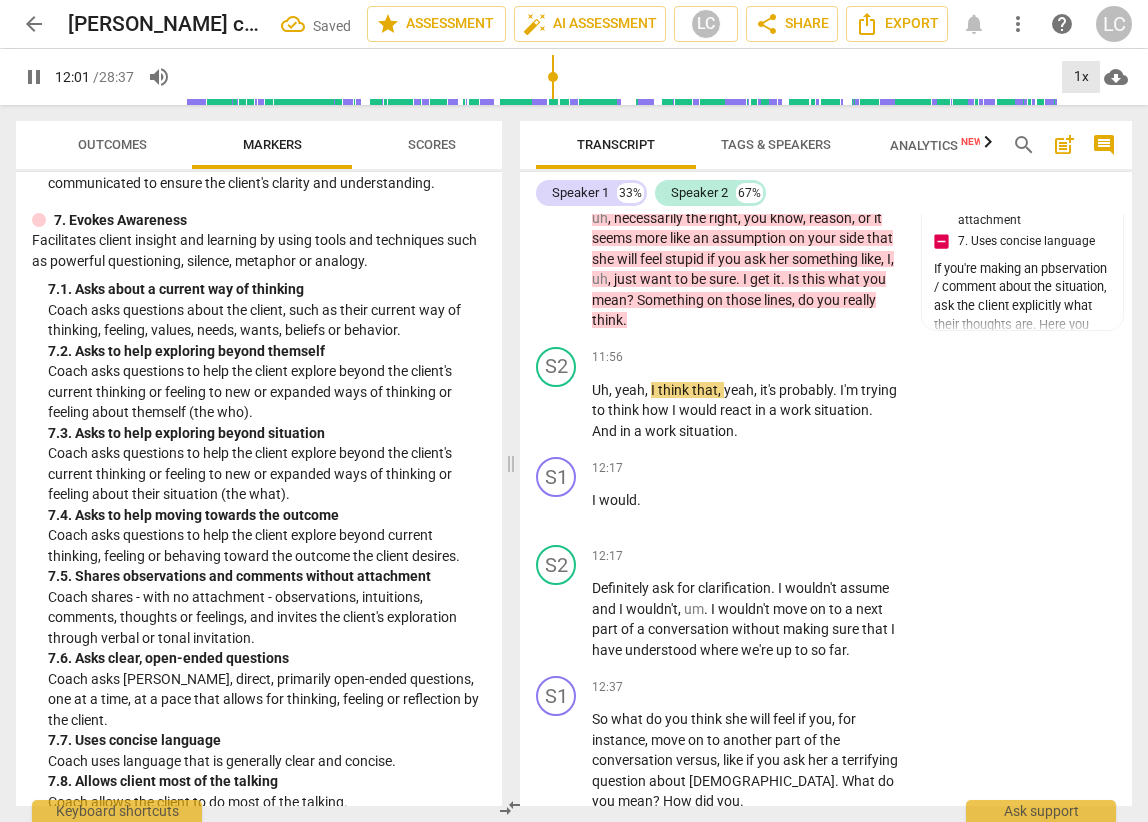 click on "1x" at bounding box center (1081, 77) 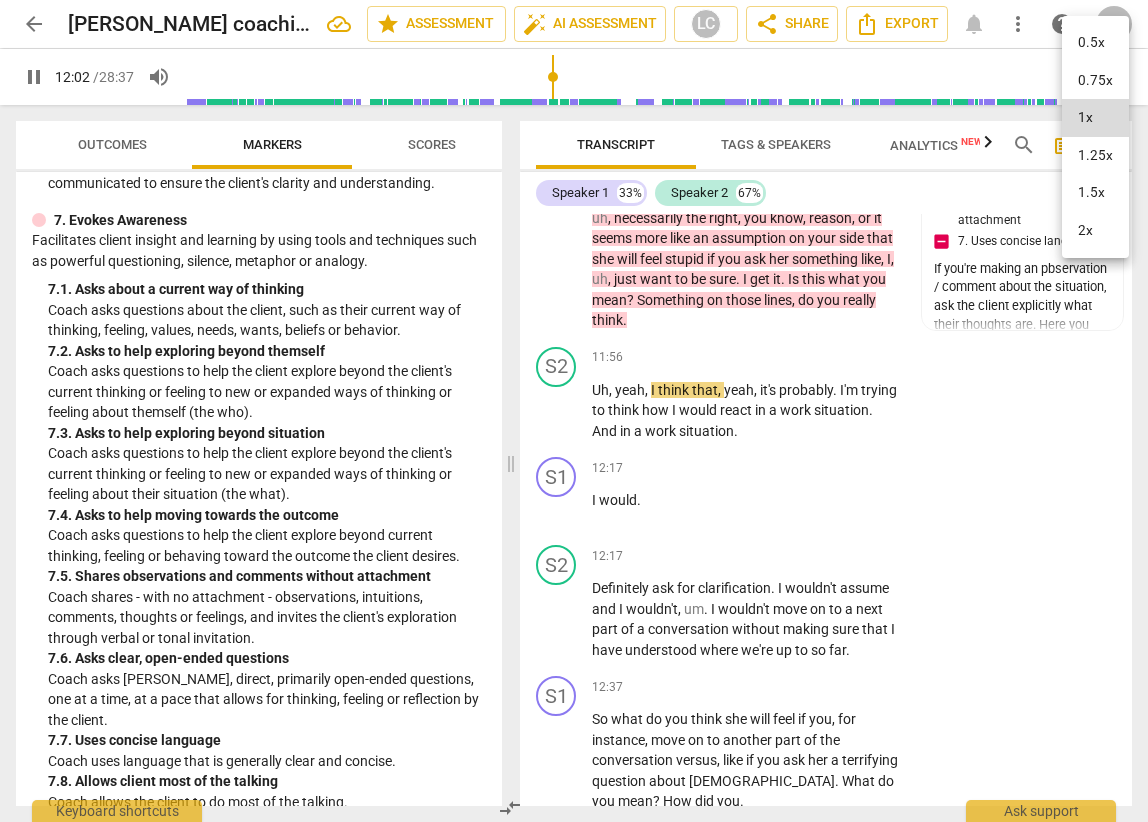 click on "1.25x" at bounding box center (1095, 156) 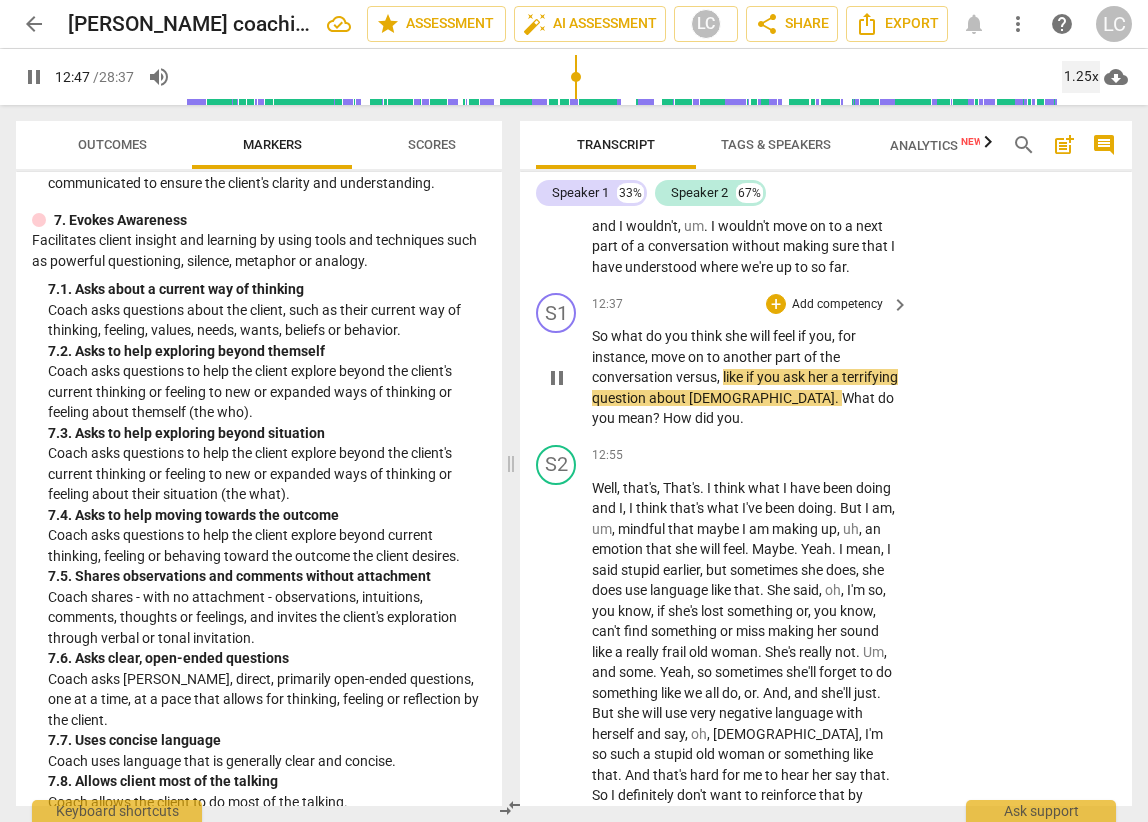 scroll, scrollTop: 5815, scrollLeft: 0, axis: vertical 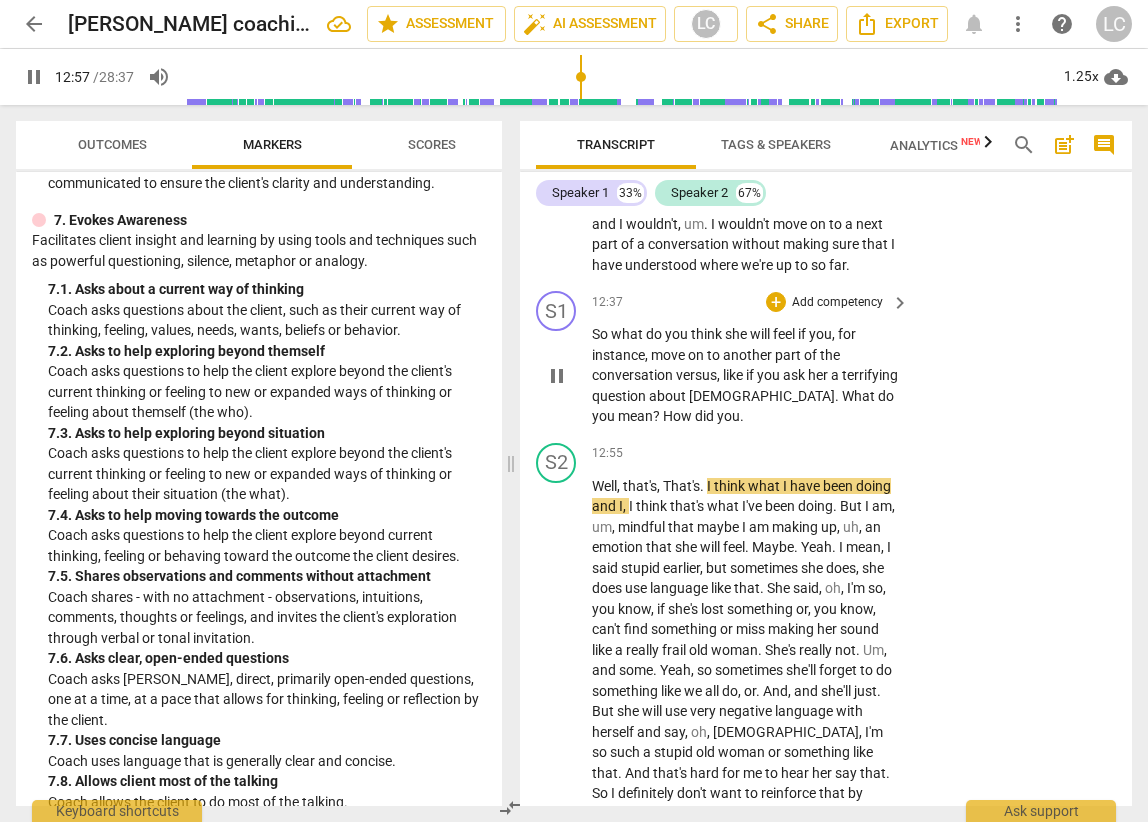click on "think" at bounding box center [708, 334] 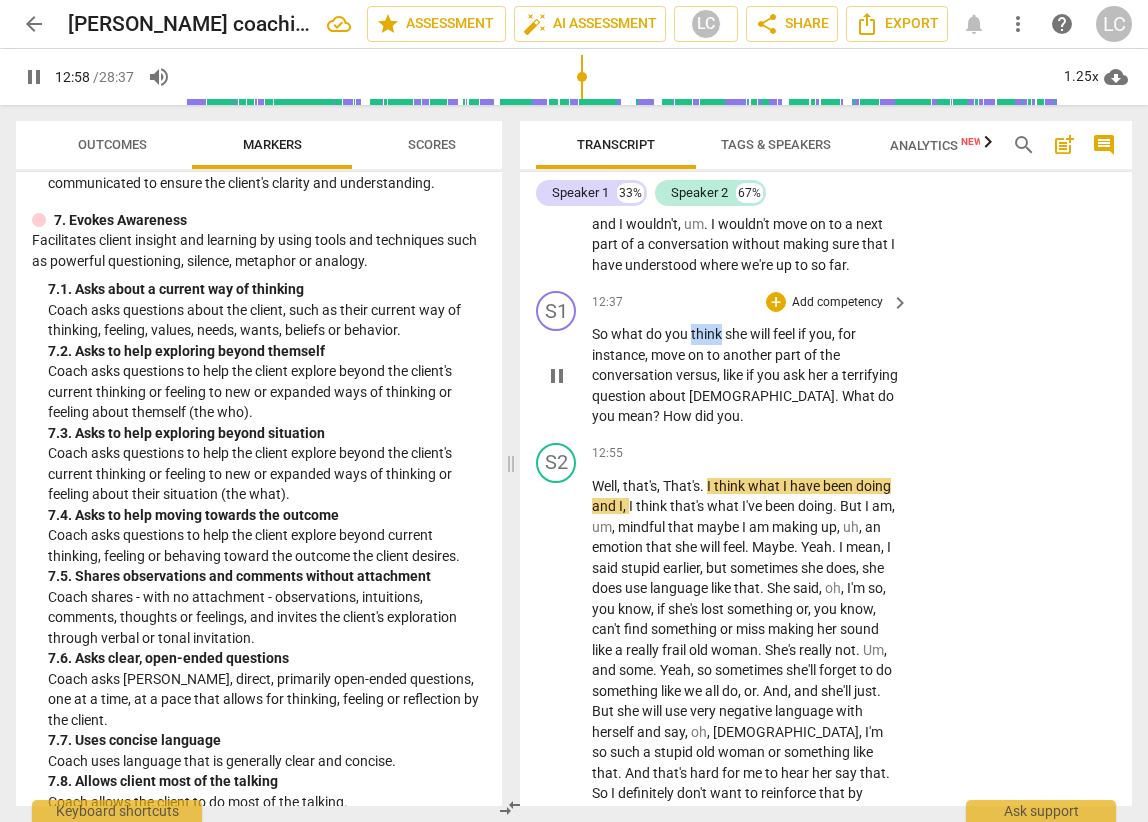 click on "think" at bounding box center (708, 334) 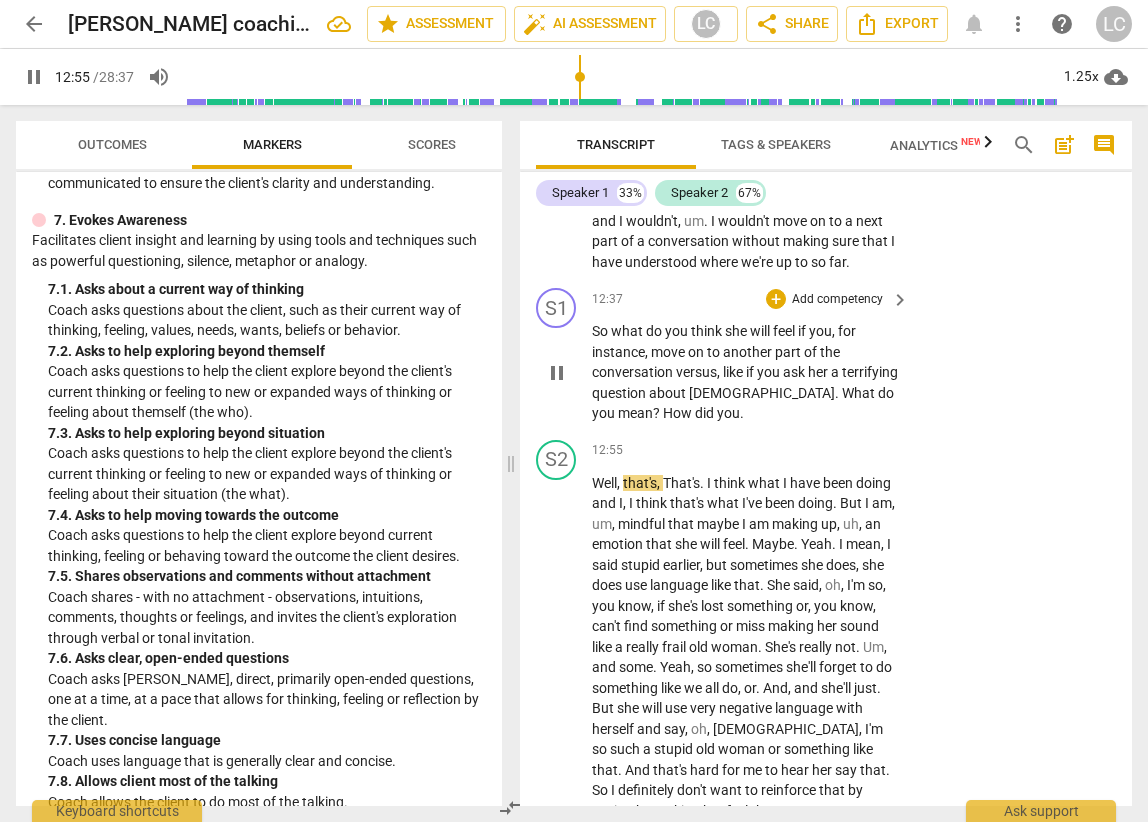 click on "about" at bounding box center (669, 393) 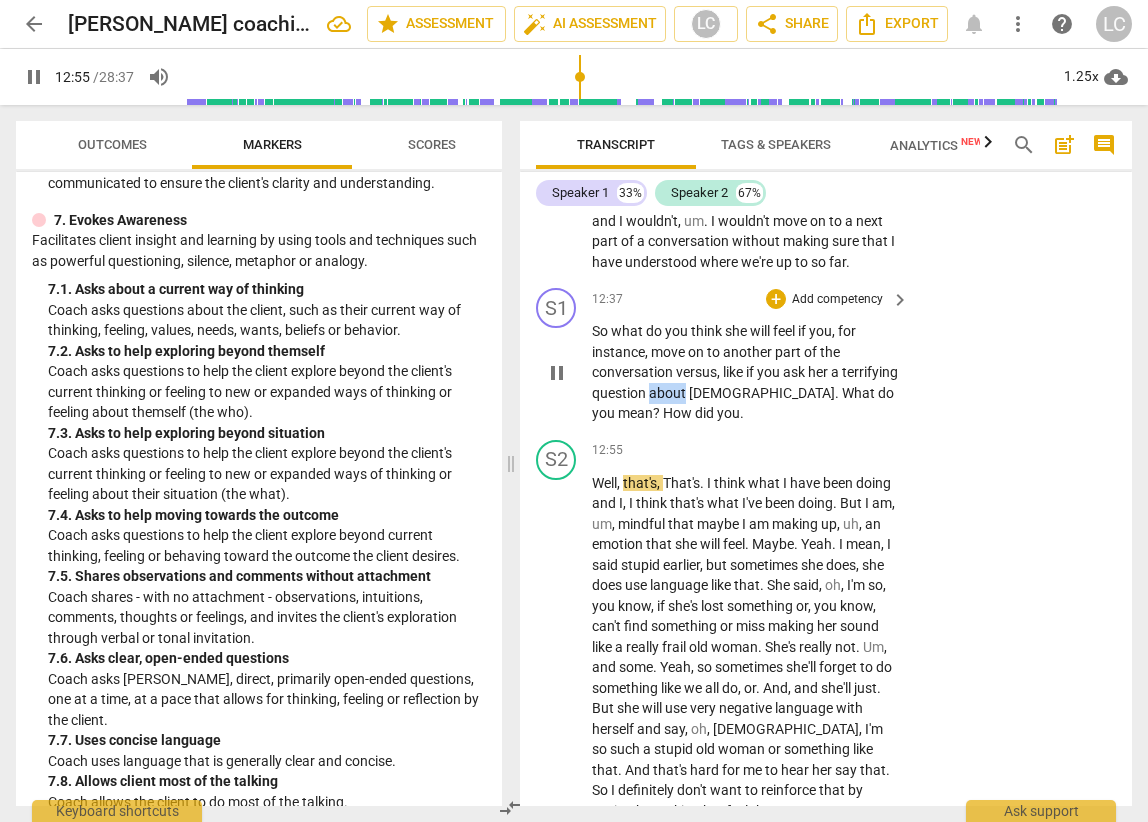 click on "about" at bounding box center (669, 393) 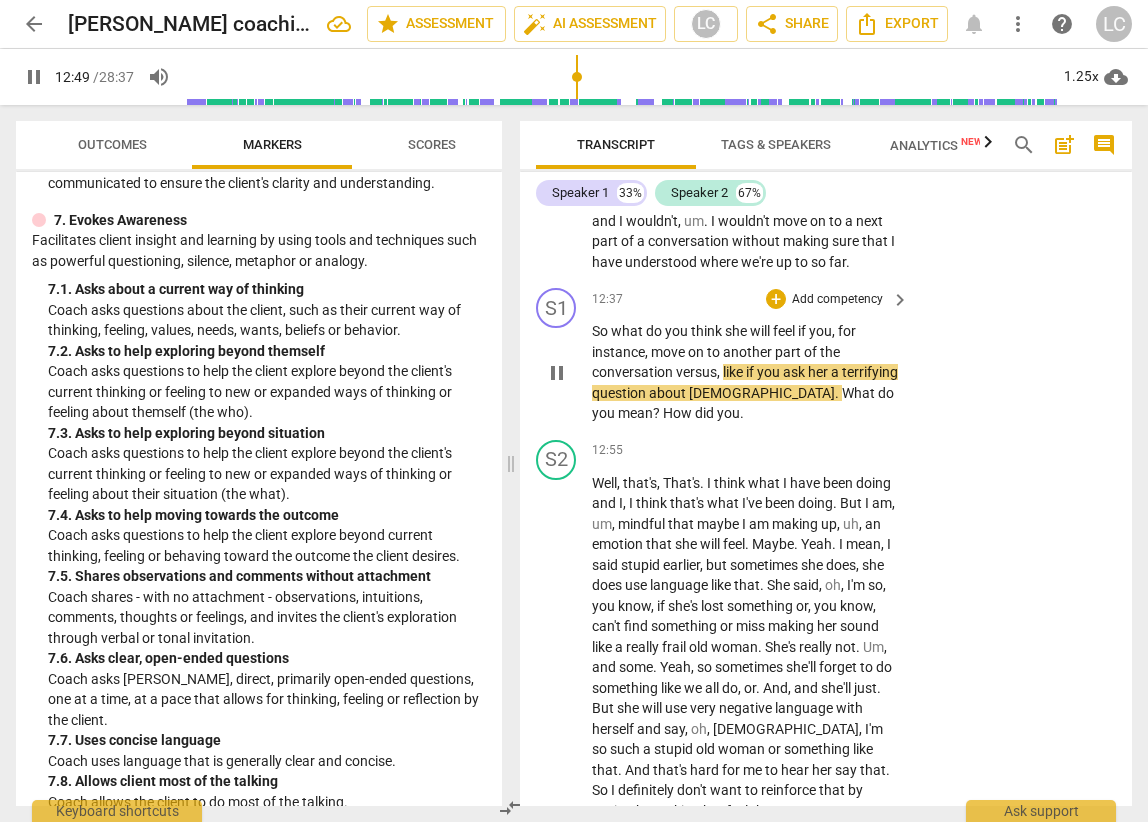 scroll, scrollTop: 5811, scrollLeft: 0, axis: vertical 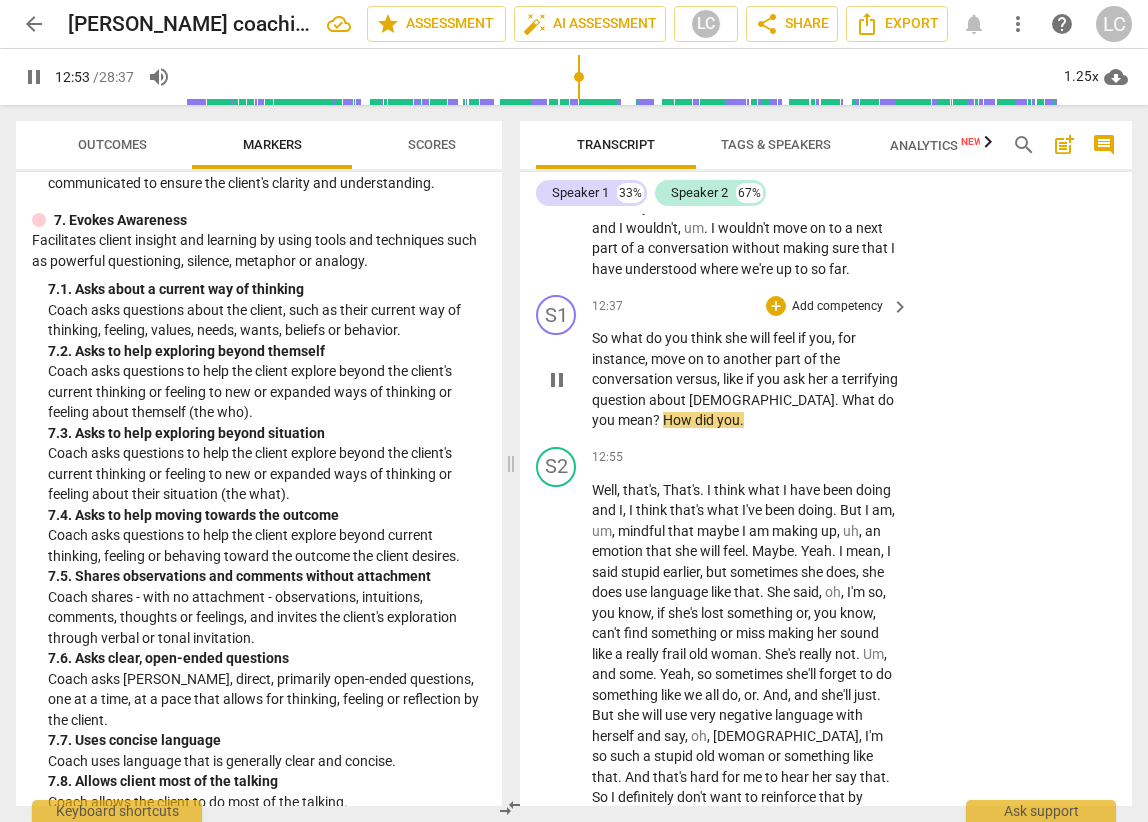 click on "question" at bounding box center [620, 400] 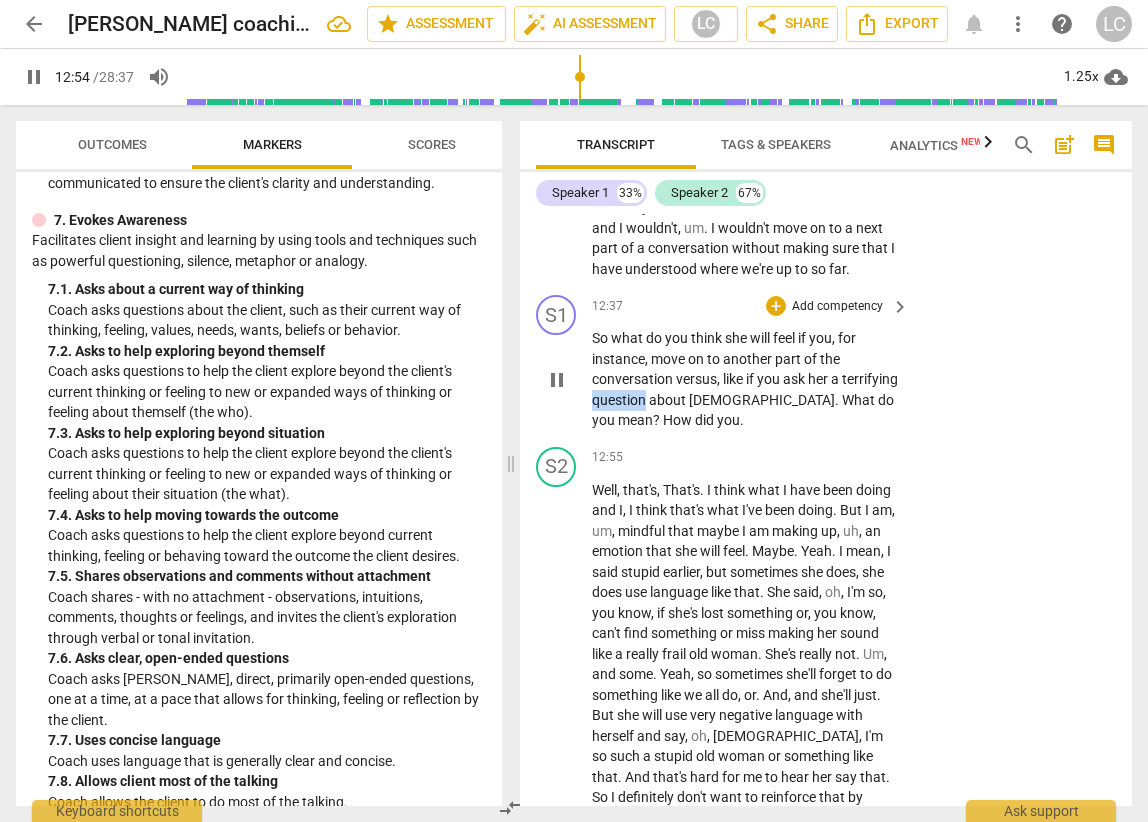 click on "question" at bounding box center (620, 400) 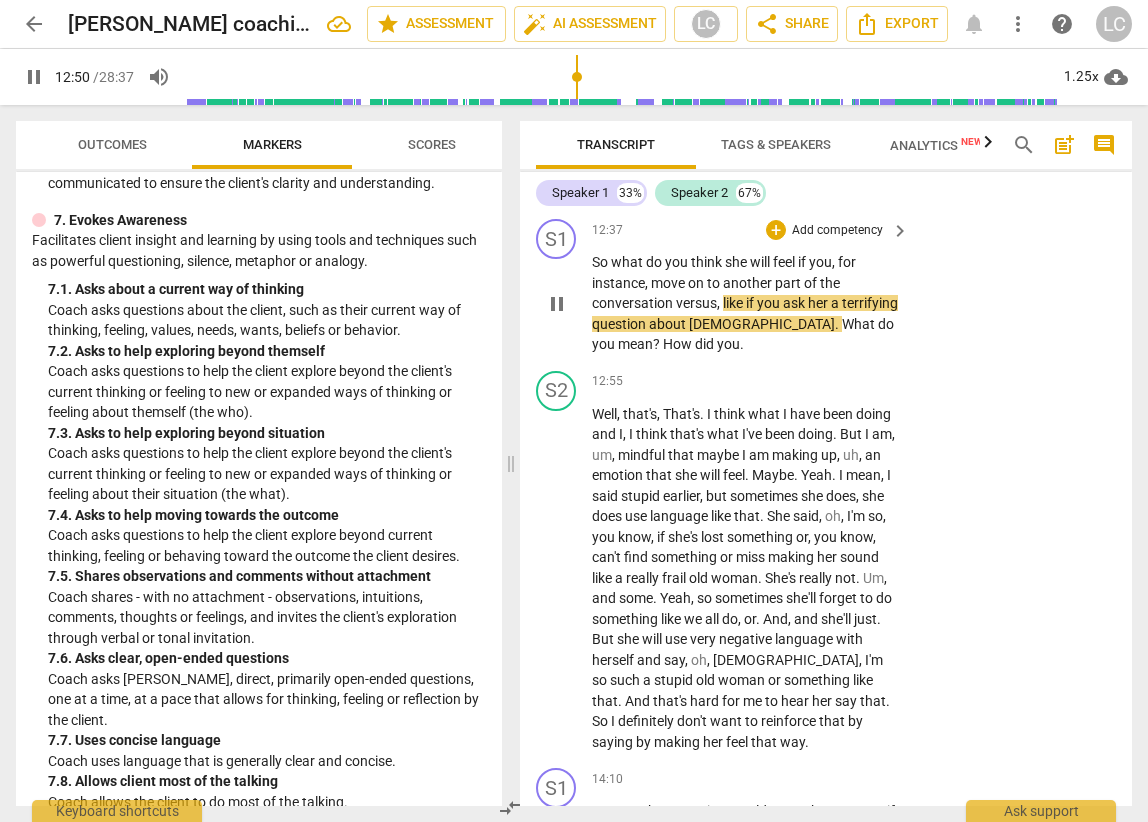 scroll, scrollTop: 5889, scrollLeft: 0, axis: vertical 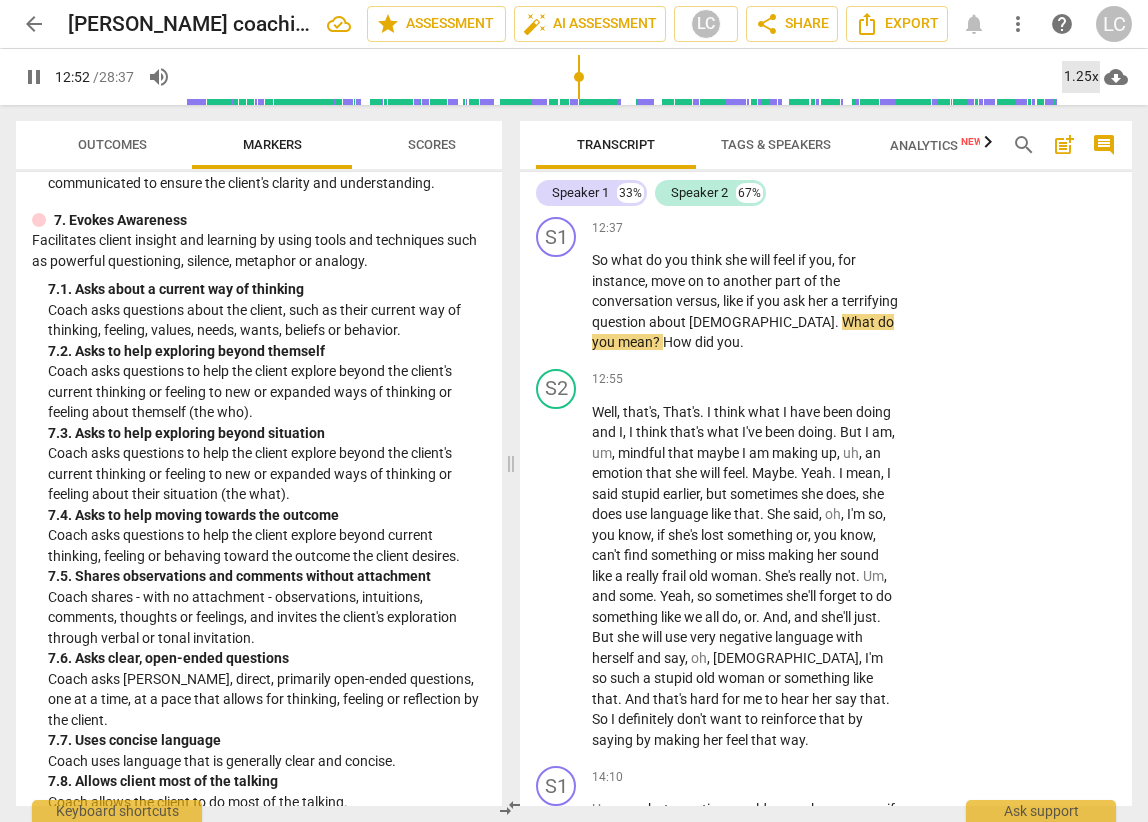 click on "1.25x" at bounding box center (1081, 77) 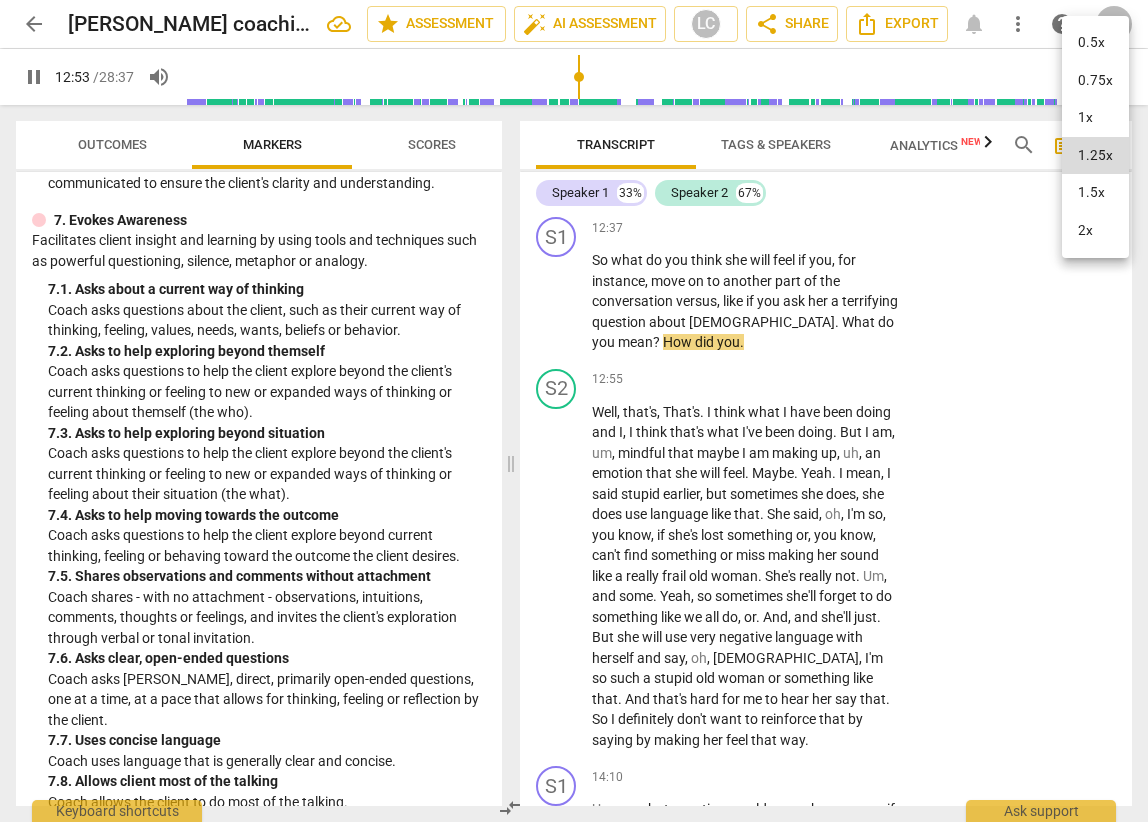 click on "1x" at bounding box center (1095, 118) 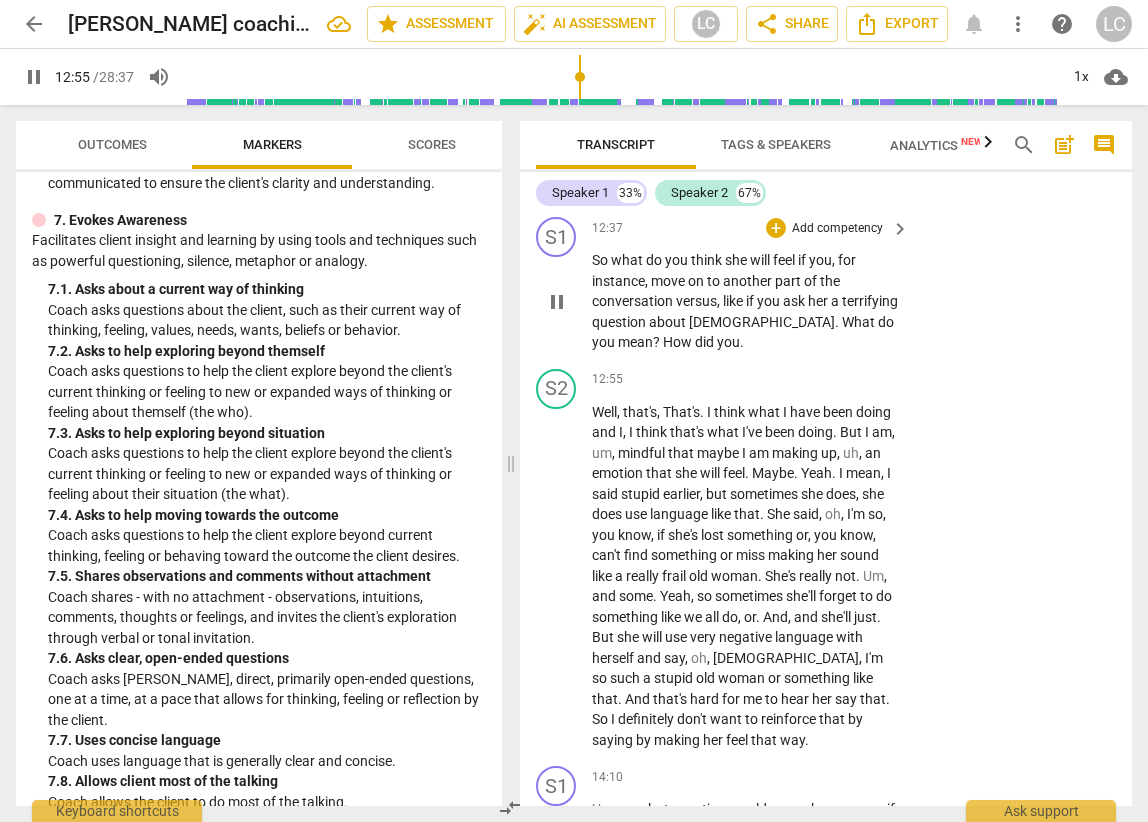 click on "question" at bounding box center (620, 322) 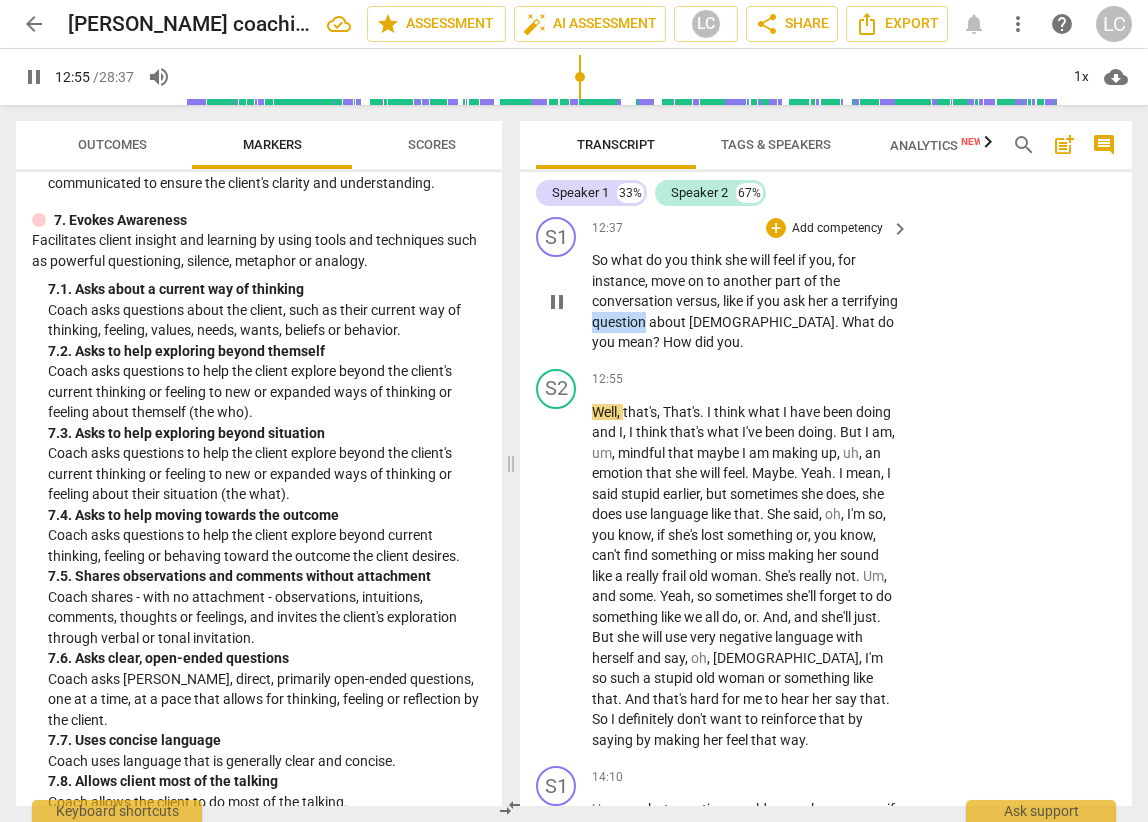 click on "question" at bounding box center (620, 322) 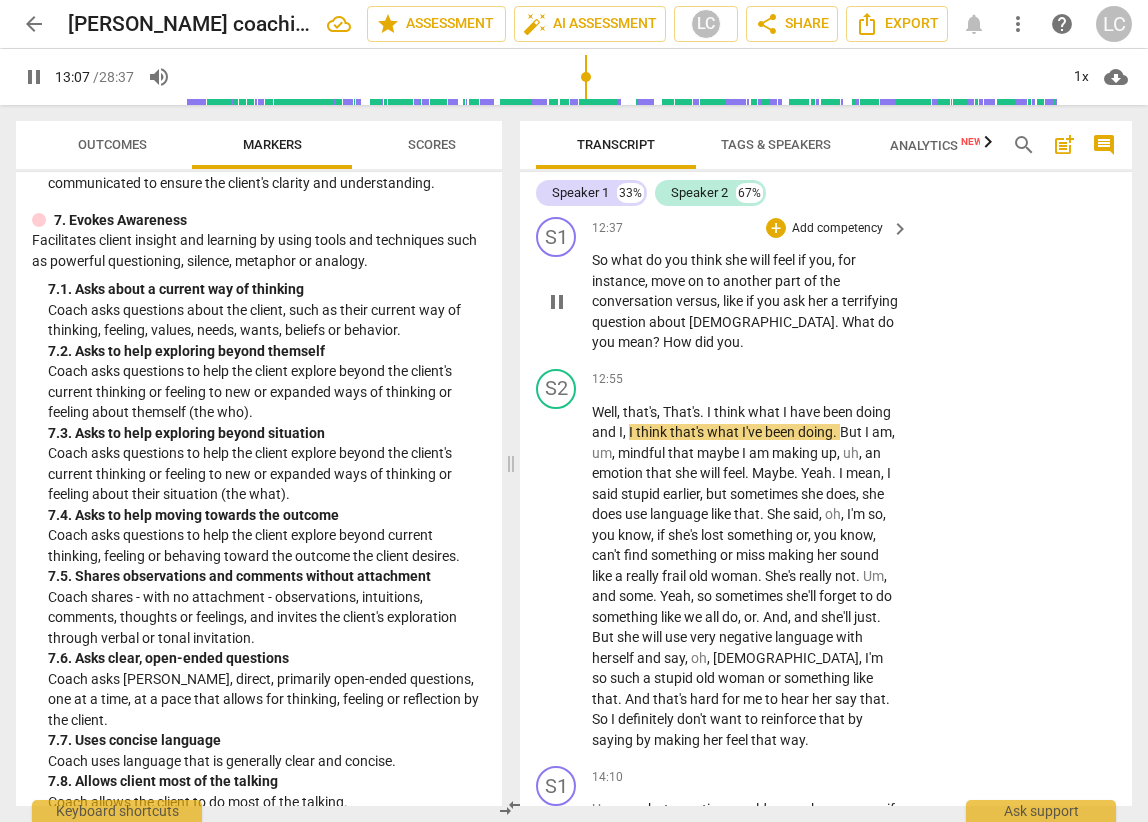 click on "you" at bounding box center (770, 301) 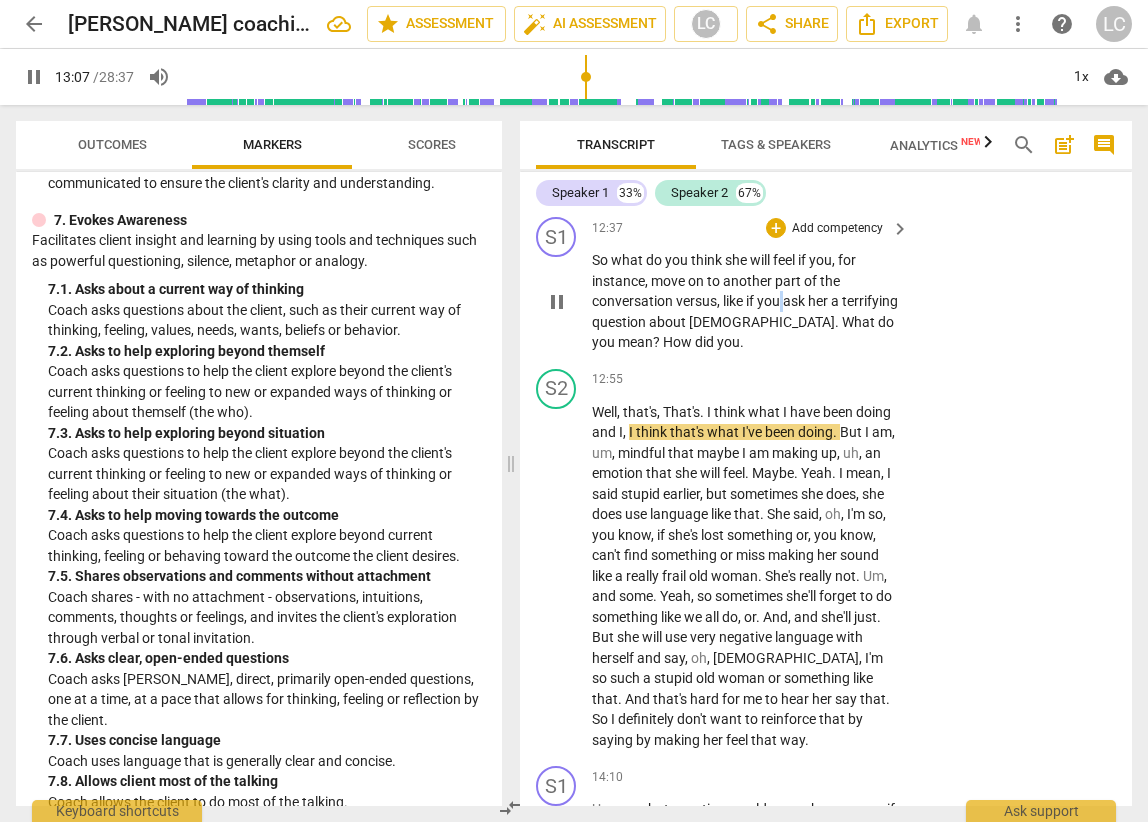 click on "you" at bounding box center [770, 301] 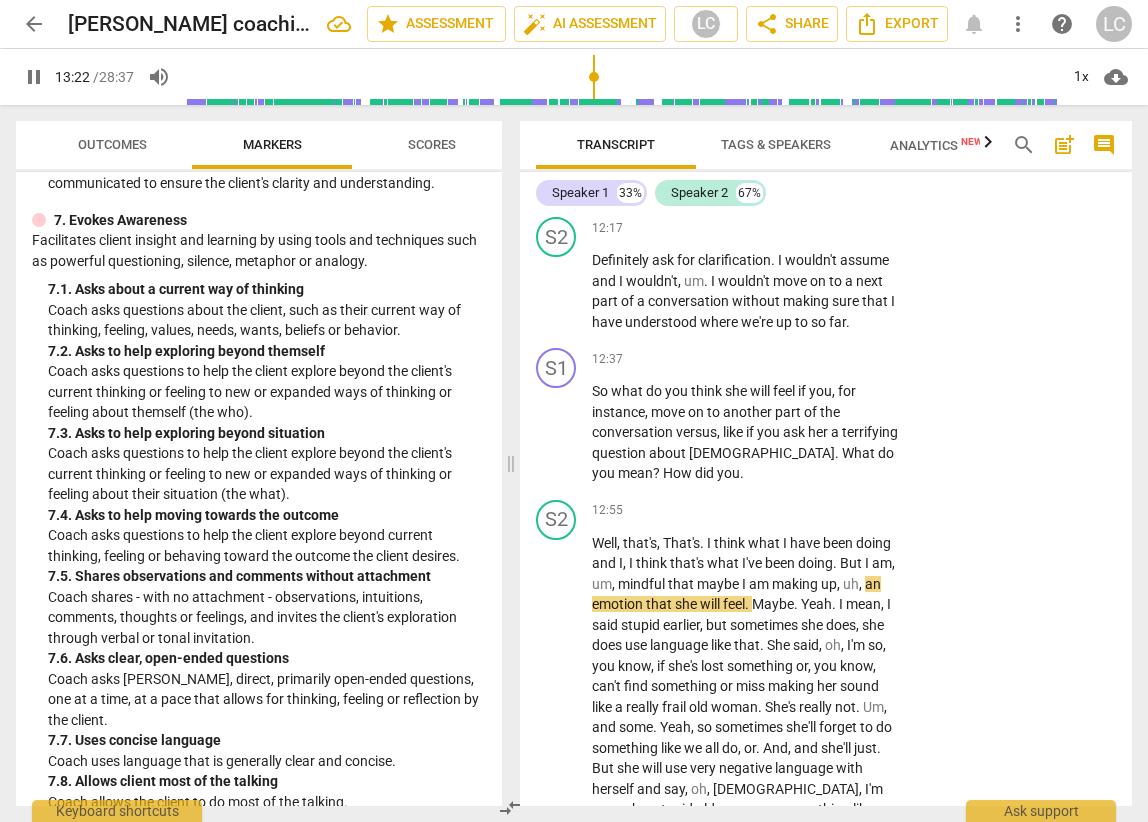 scroll, scrollTop: 5717, scrollLeft: 0, axis: vertical 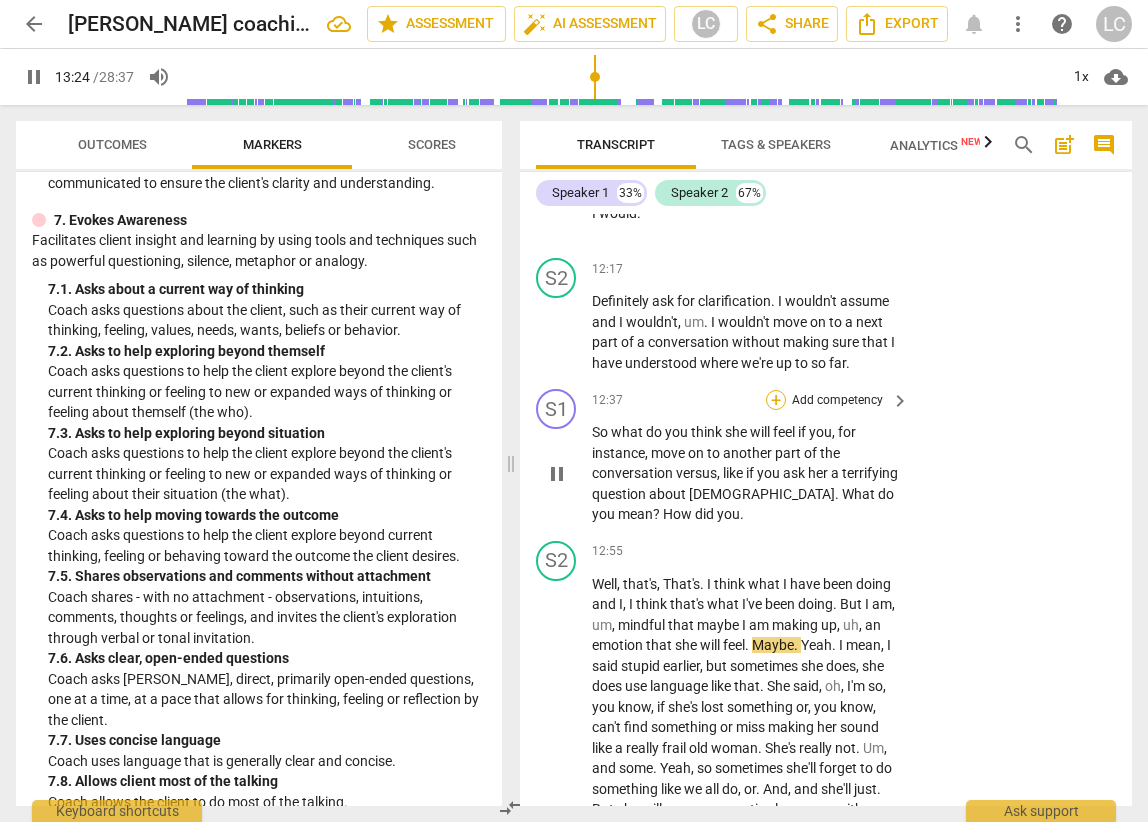 click on "+" at bounding box center (776, 400) 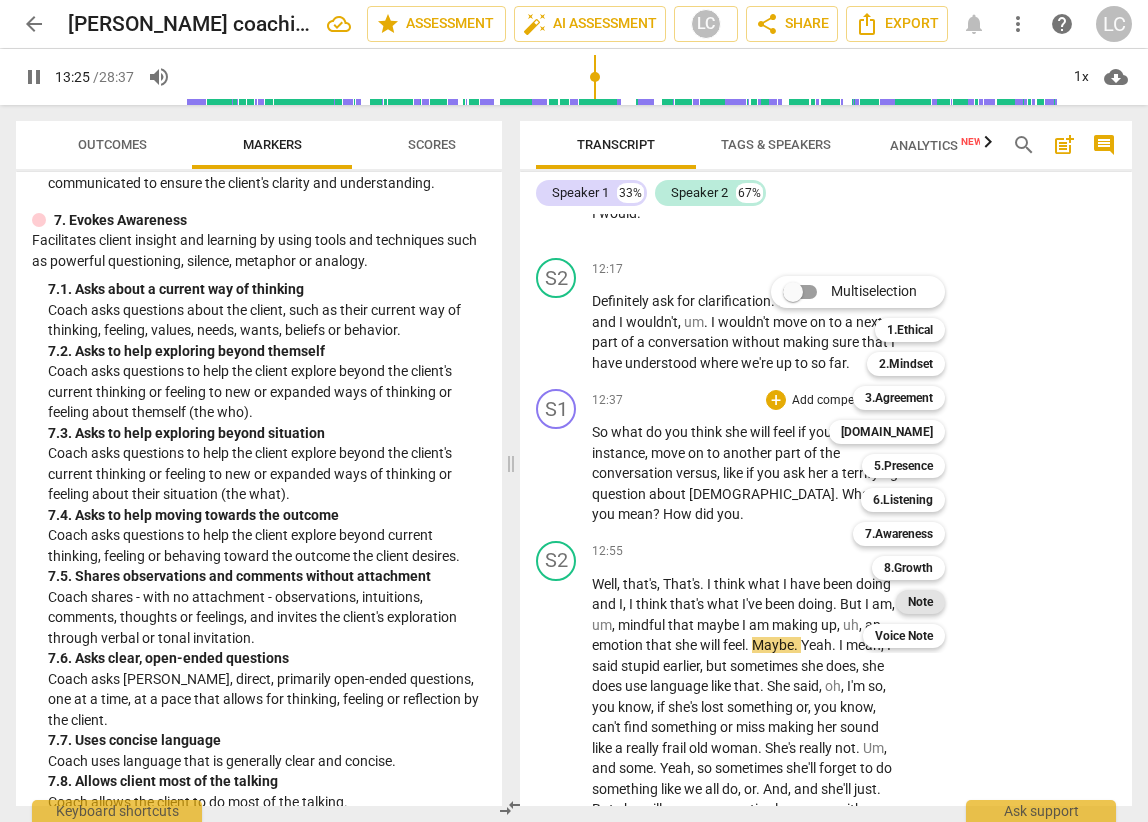 click on "Note" at bounding box center (920, 602) 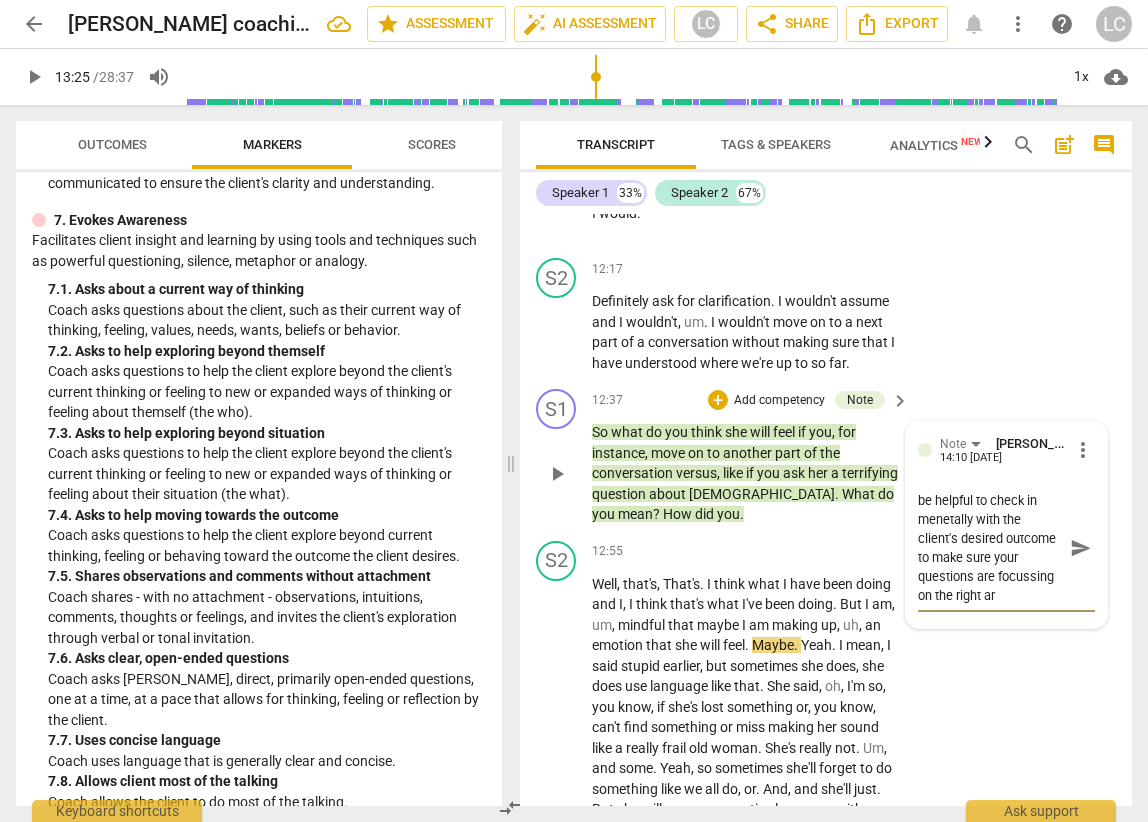 scroll, scrollTop: 36, scrollLeft: 0, axis: vertical 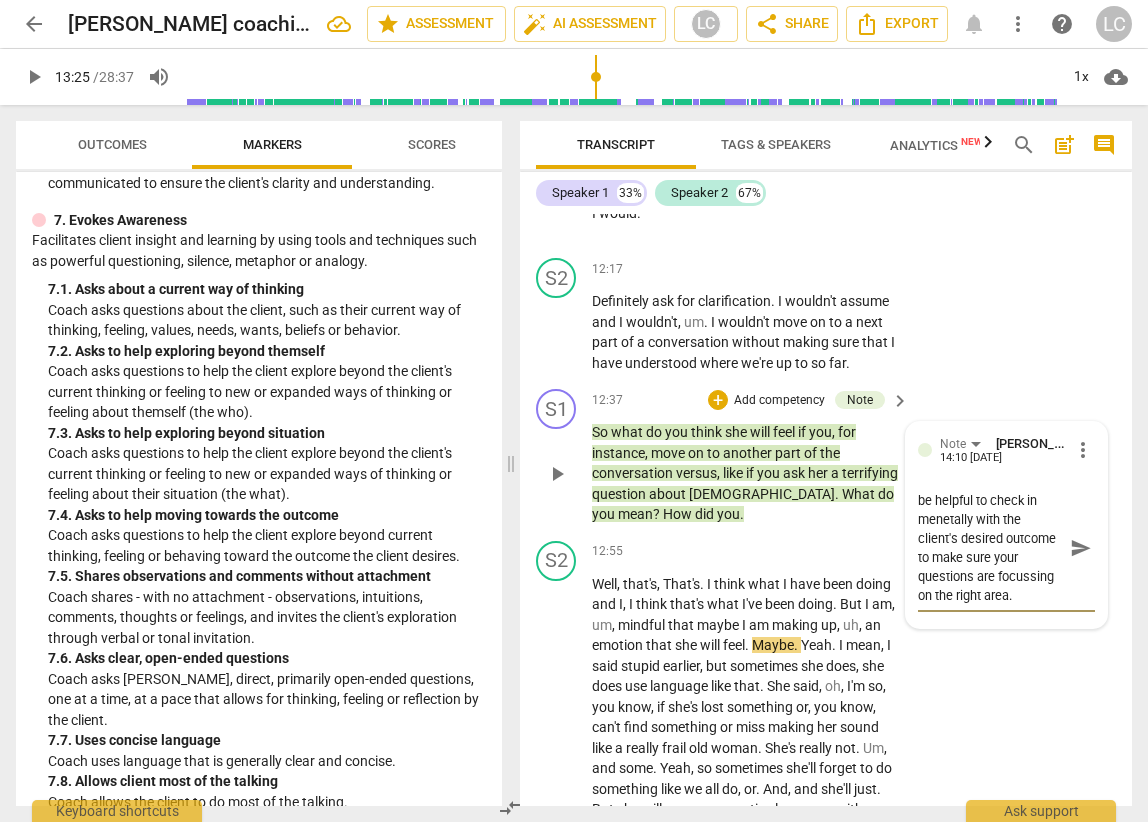 drag, startPoint x: 956, startPoint y: 562, endPoint x: 973, endPoint y: 553, distance: 19.235384 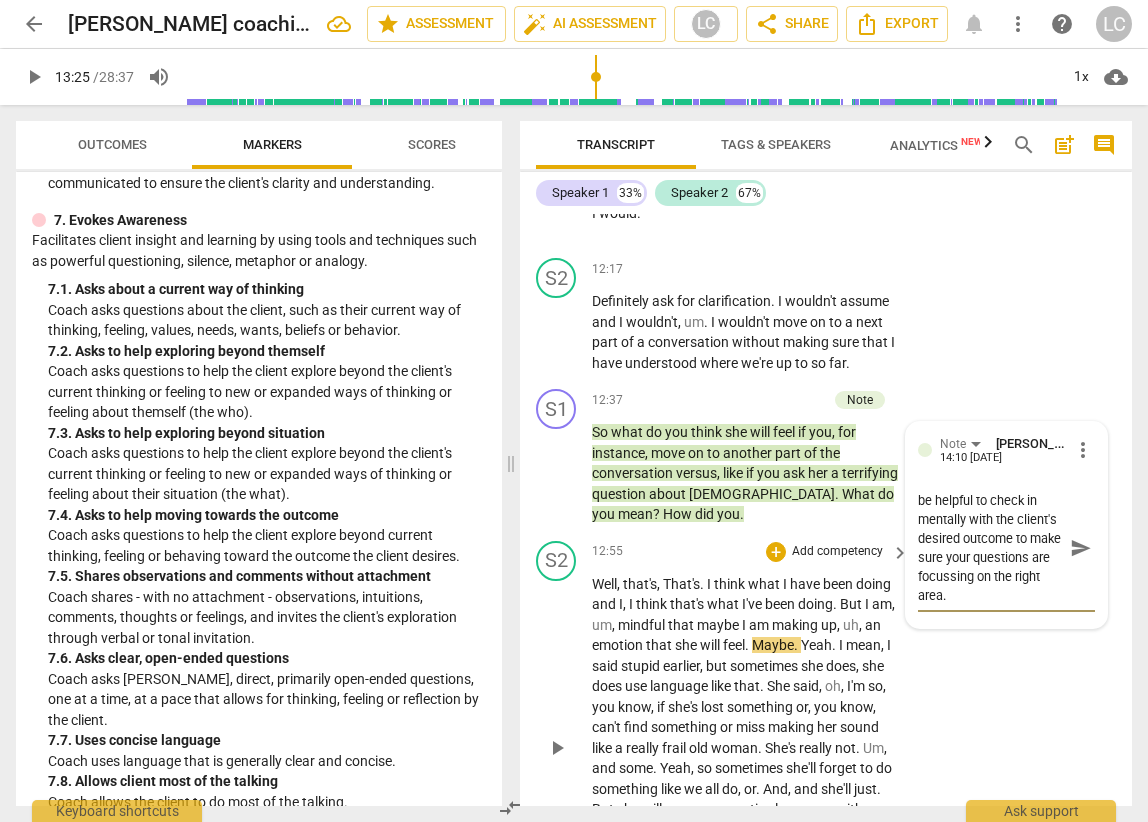 click on "send" at bounding box center (1081, 548) 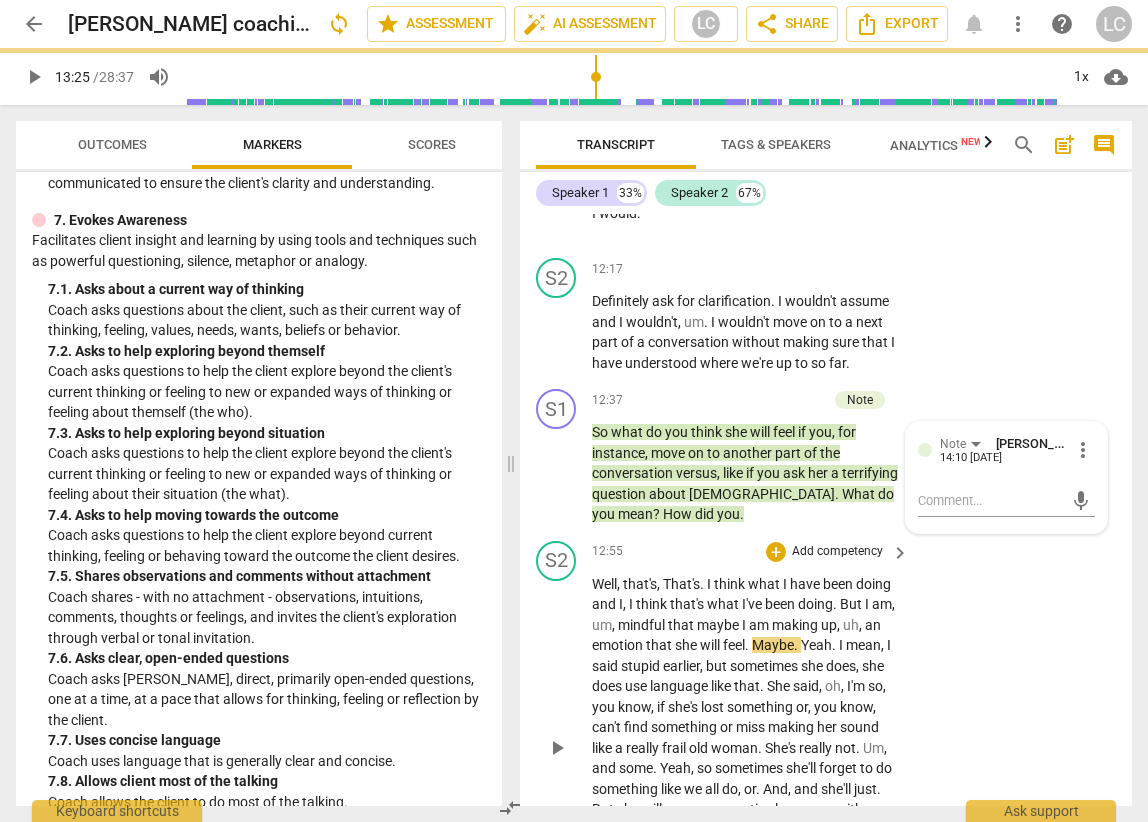 scroll, scrollTop: 0, scrollLeft: 0, axis: both 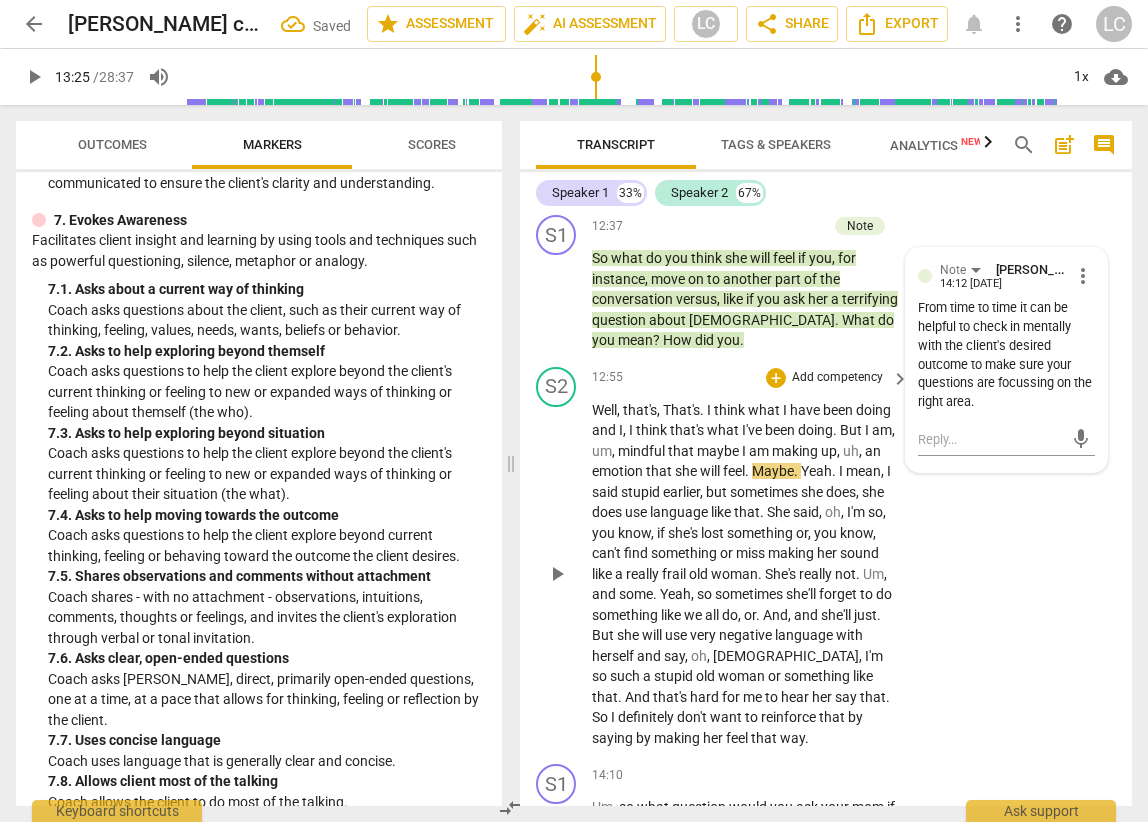 click on "play_arrow" at bounding box center [557, 574] 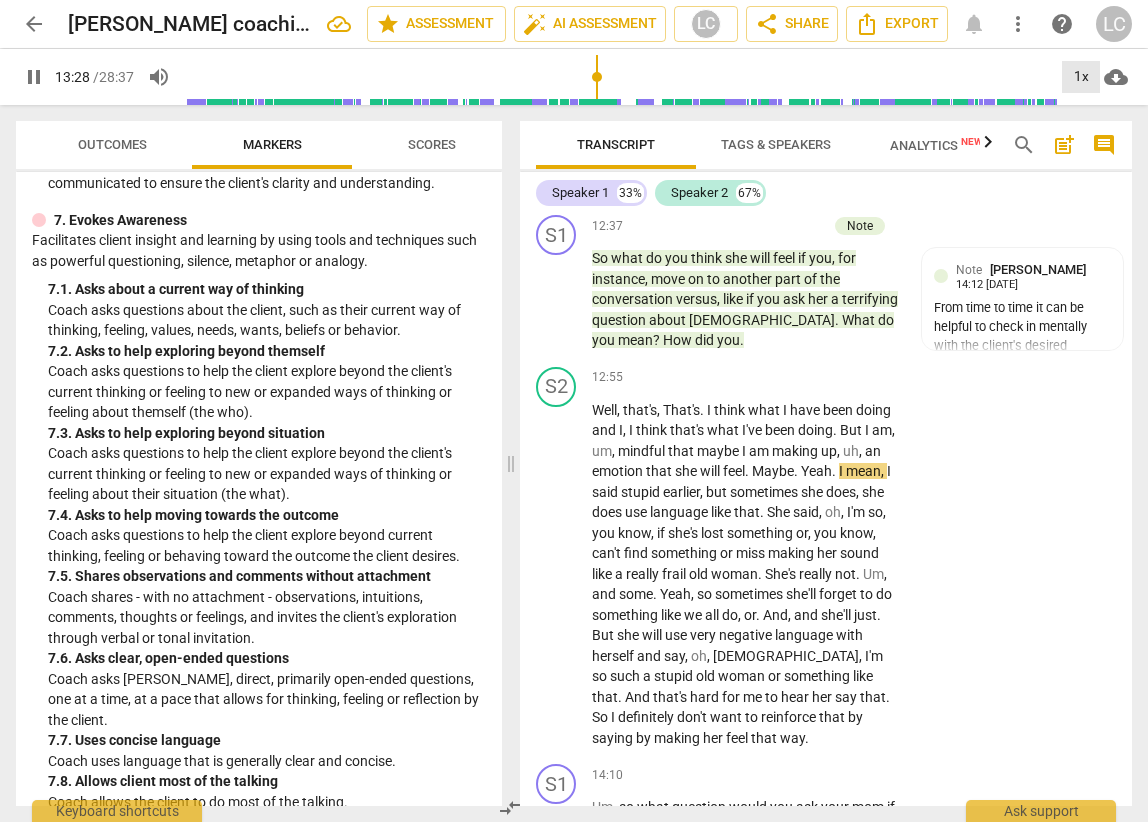 click on "1x" at bounding box center [1081, 77] 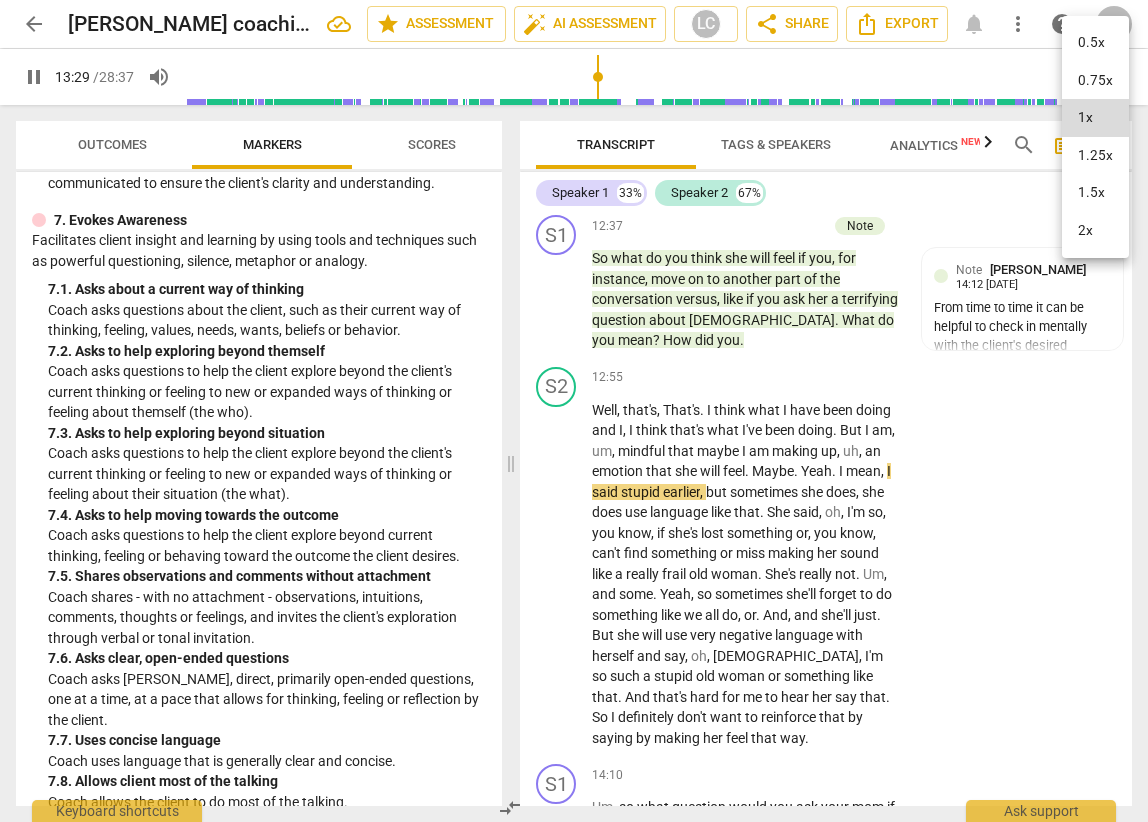 click on "1.25x" at bounding box center [1095, 156] 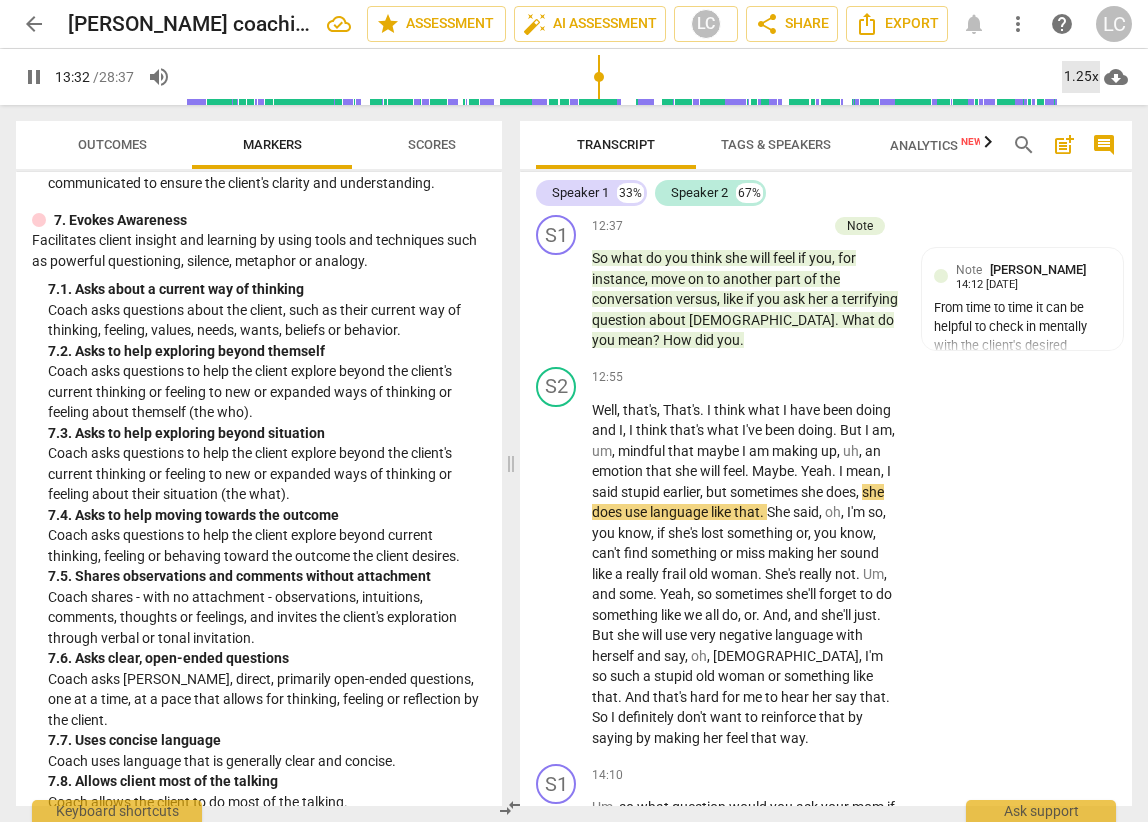 click on "1.25x" at bounding box center [1081, 77] 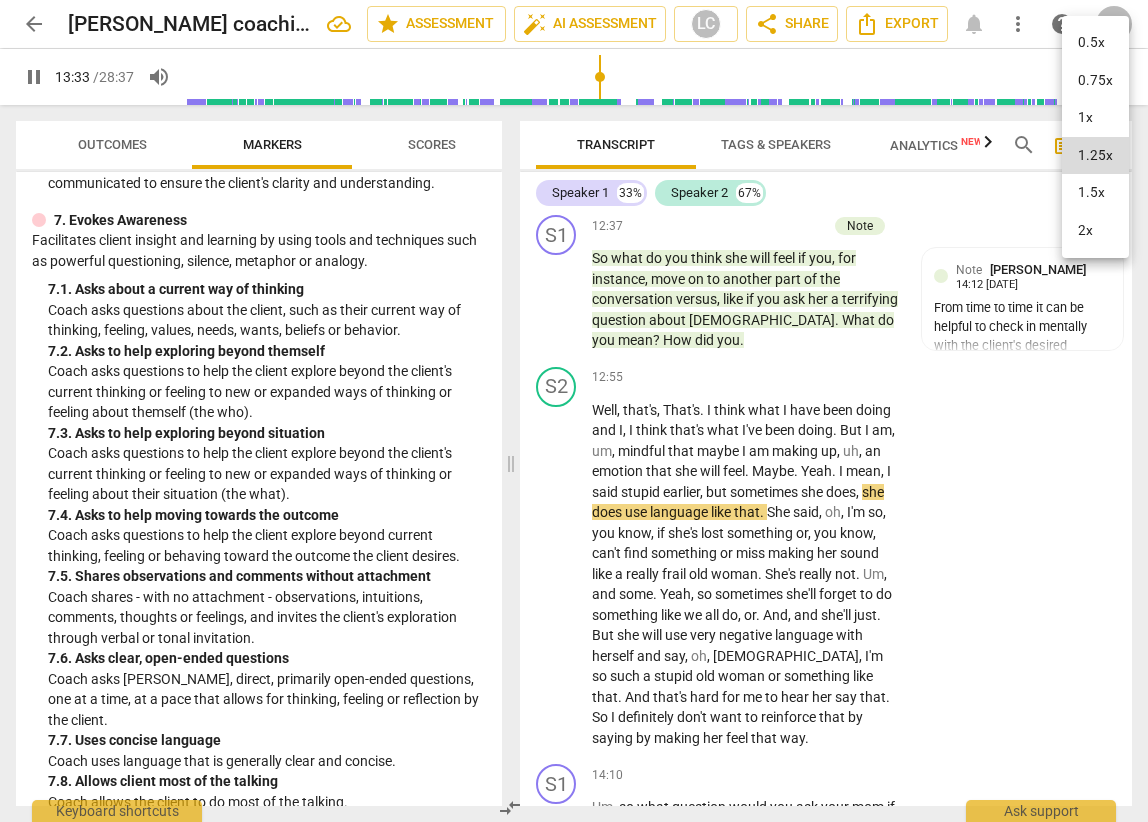 click on "1.5x" at bounding box center [1095, 193] 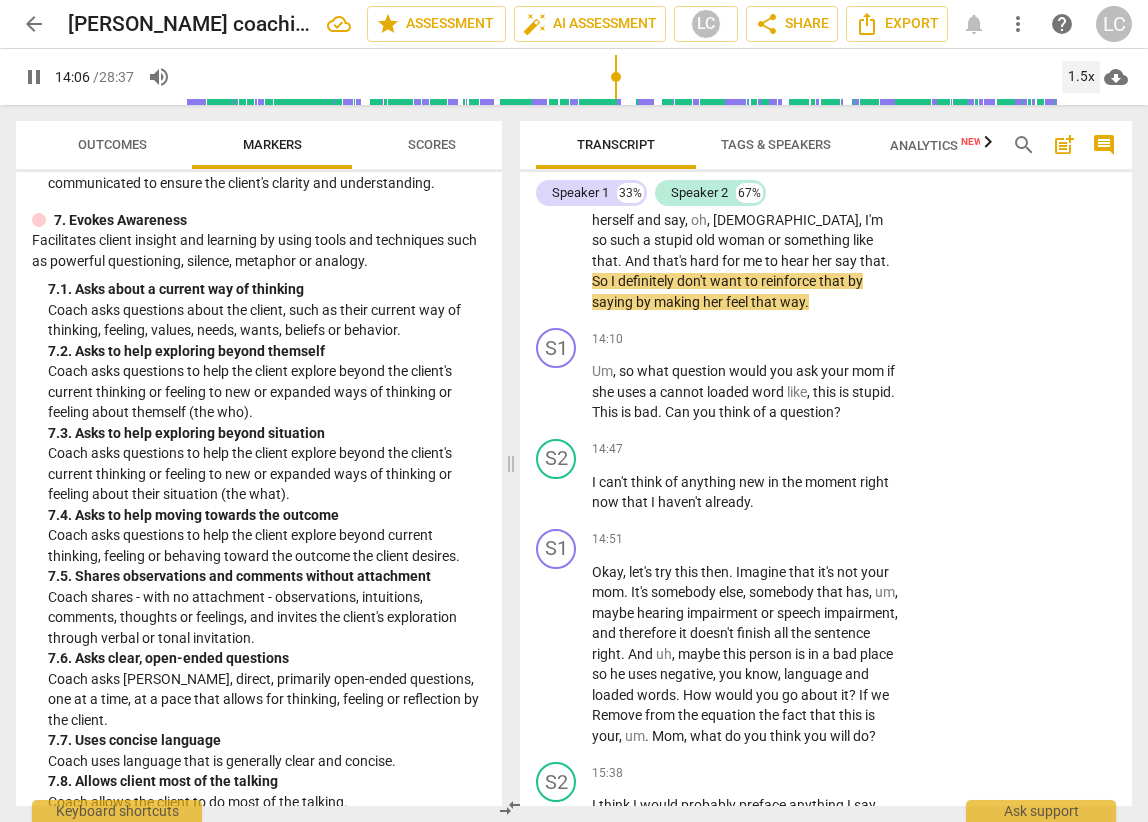 scroll, scrollTop: 6362, scrollLeft: 0, axis: vertical 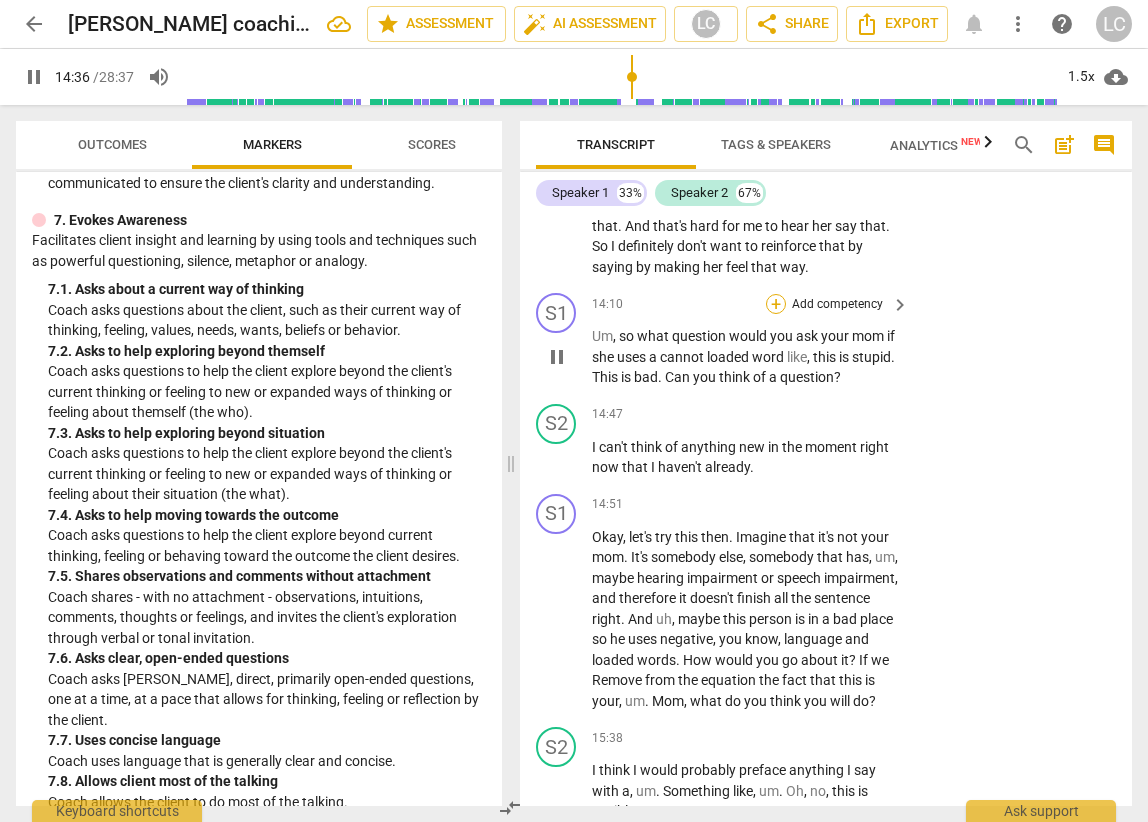click on "+" at bounding box center [776, 304] 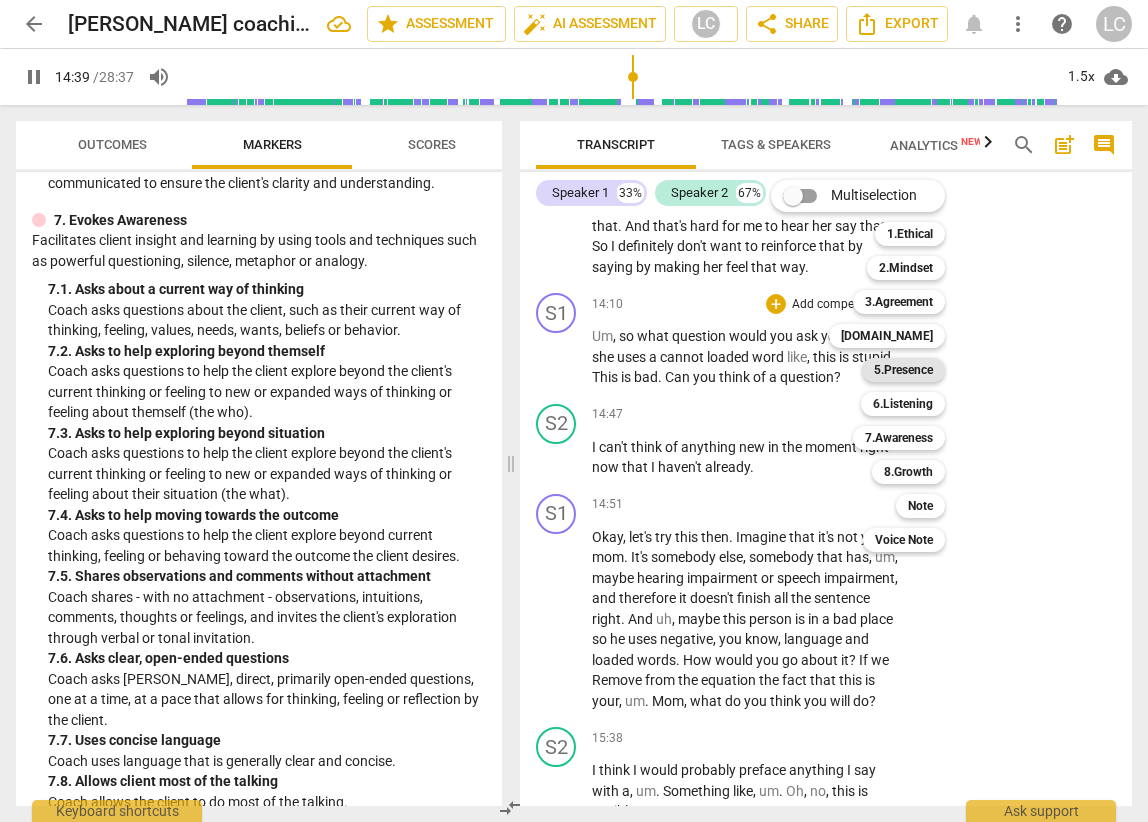 click on "5.Presence" at bounding box center [903, 370] 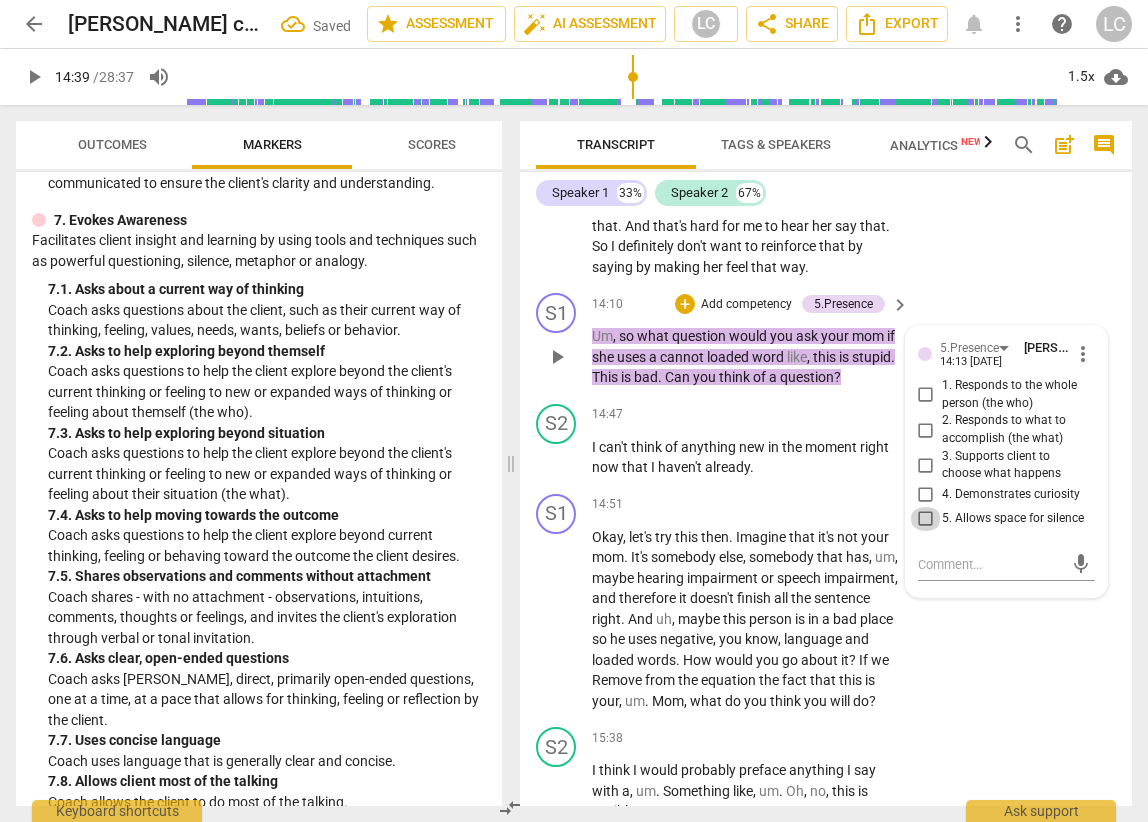 click on "5. Allows space for silence" at bounding box center [926, 519] 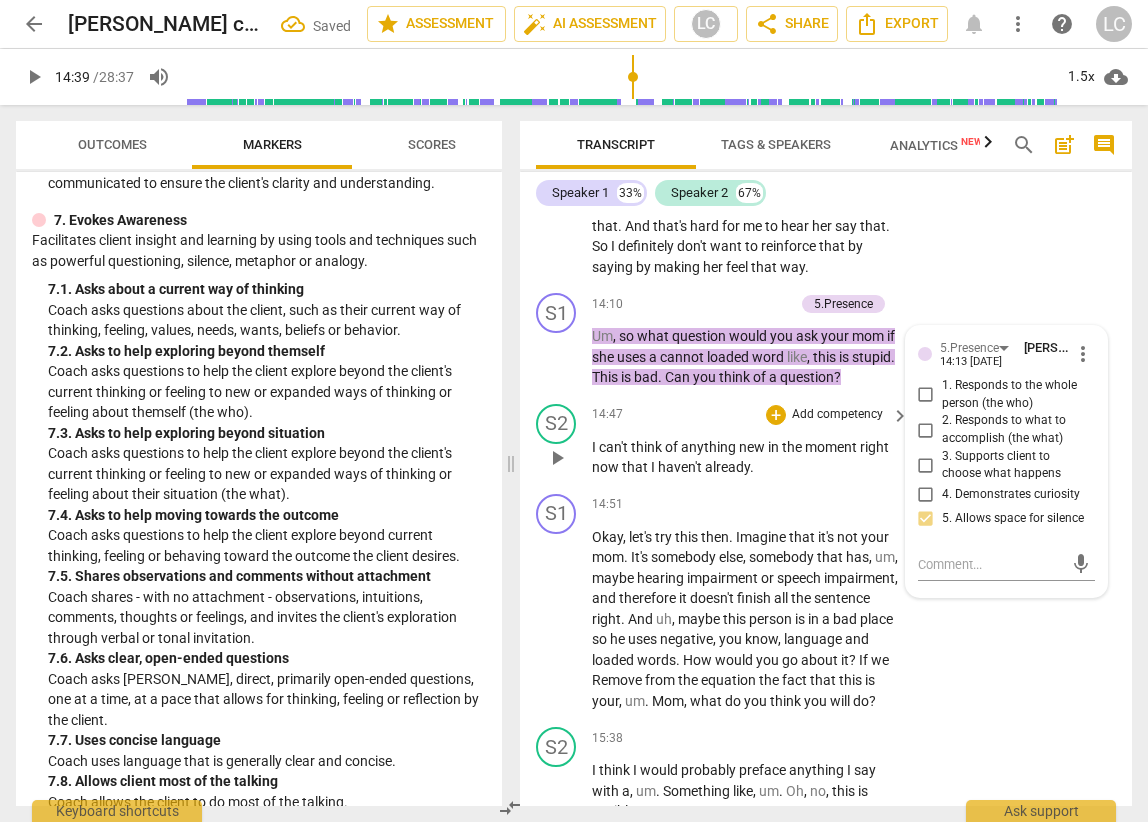 click on "14:47 + Add competency keyboard_arrow_right I   can't   think   of   anything   new   in   the   moment   right   now   that   I   haven't   already ." at bounding box center [751, 441] 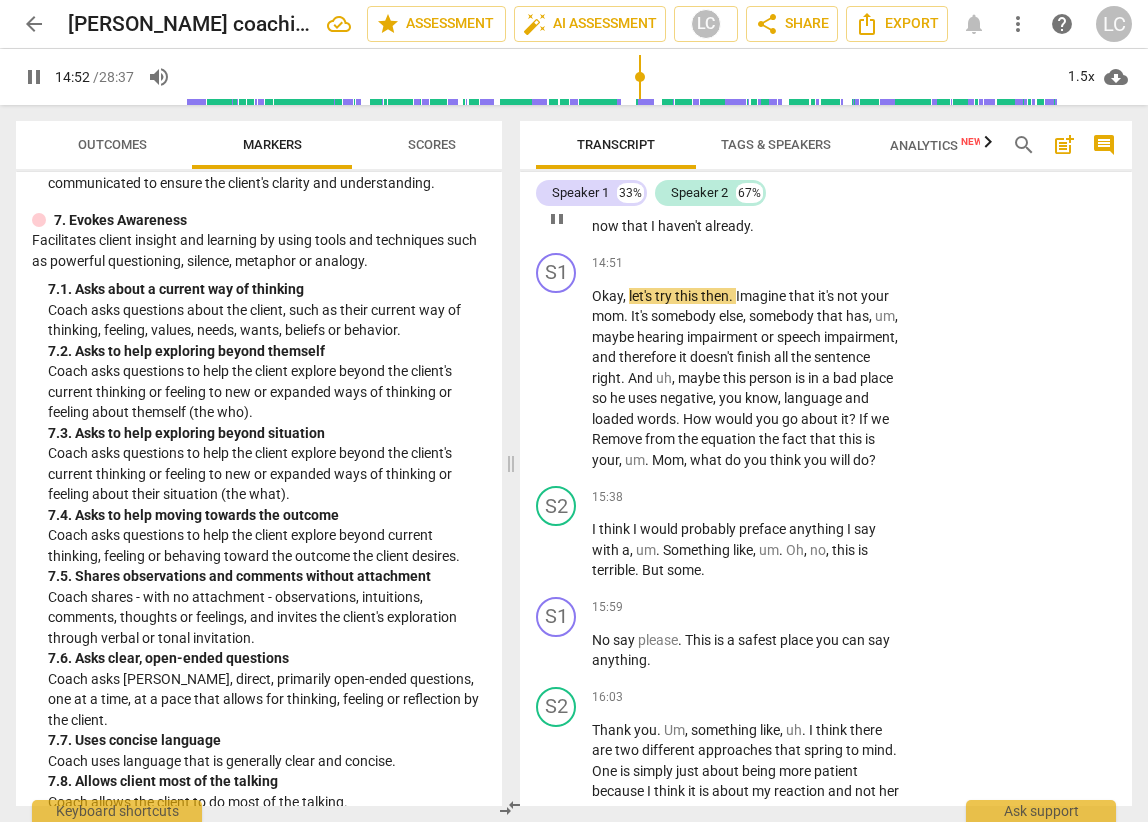 scroll, scrollTop: 6607, scrollLeft: 0, axis: vertical 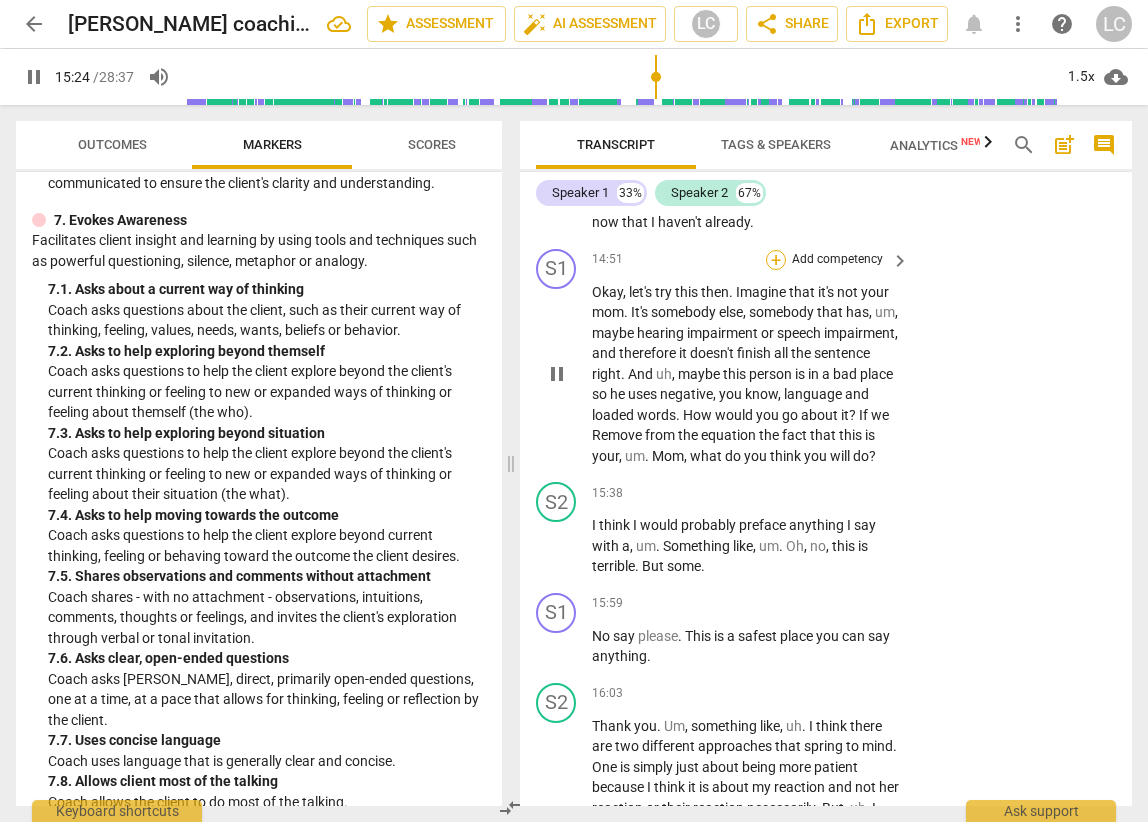 click on "+" at bounding box center [776, 260] 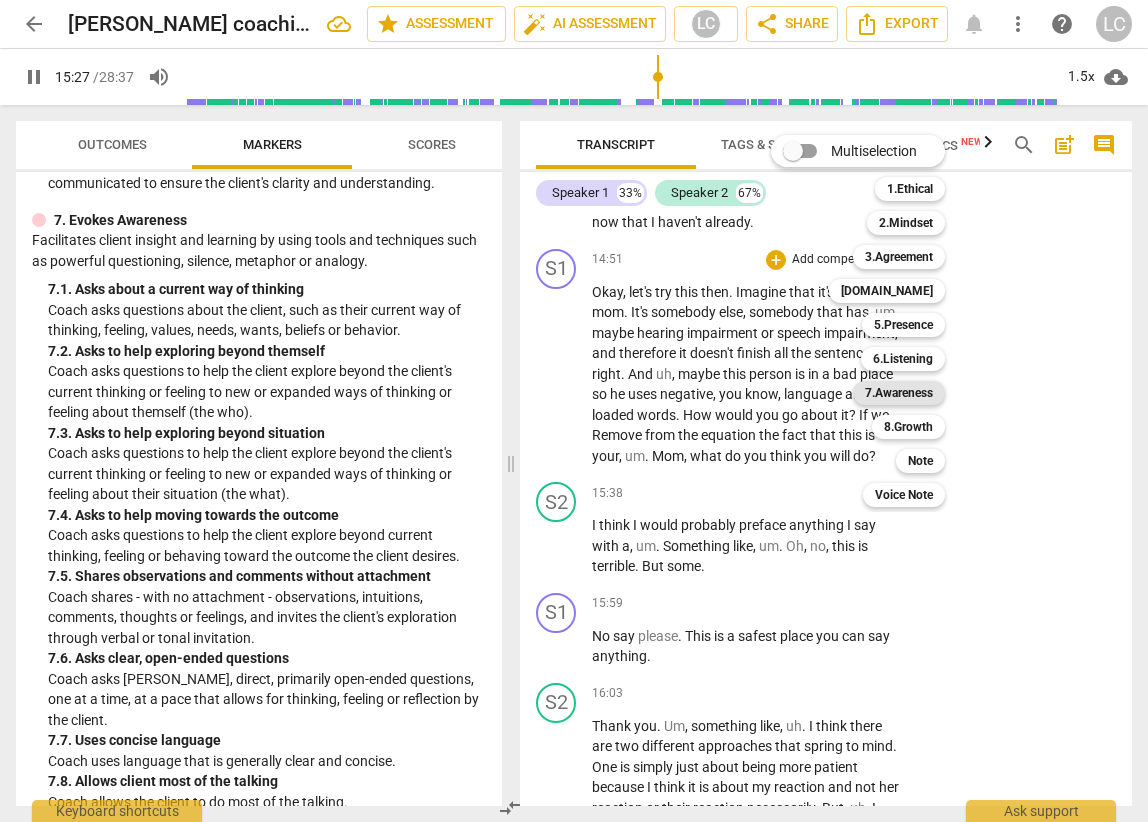 click on "7.Awareness" at bounding box center [899, 393] 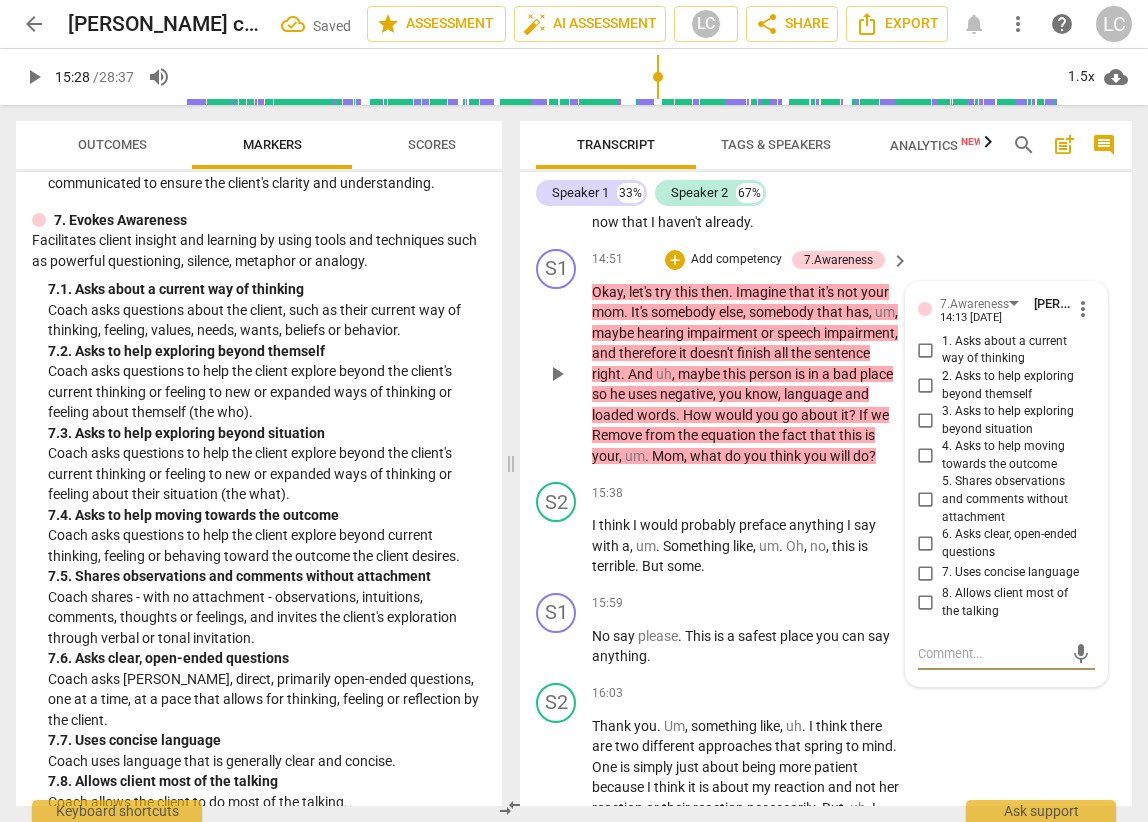 click on "3. Asks to help exploring beyond situation" at bounding box center (926, 421) 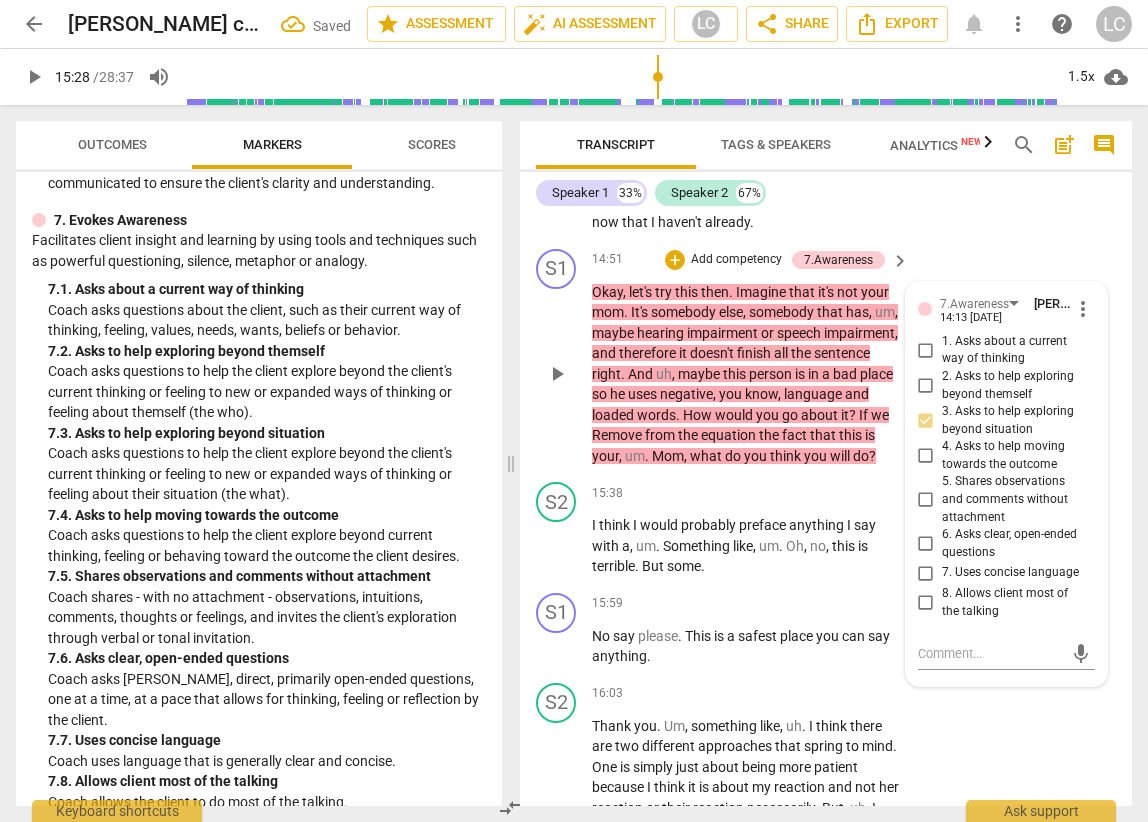 click on "Okay ,   let's   try   this   then .   Imagine   that   it's   not   your   mom .   It's   somebody   else ,   somebody   that   has ,   um ,   maybe   [MEDICAL_DATA]   or   [MEDICAL_DATA] ,   and   therefore   it   doesn't   finish   all   the   sentence   right .   And   uh ,   maybe   this   person   is   in   a   bad   place   so   he   uses   negative ,   you   know ,   language   and   loaded   words .   How   would   you   go   about   it ?   If   we   Remove   from   the   equation   the   fact   that   this   is   your ,   um .   Mom ,   what   do   you   think   you   will   do ?" at bounding box center (745, 374) 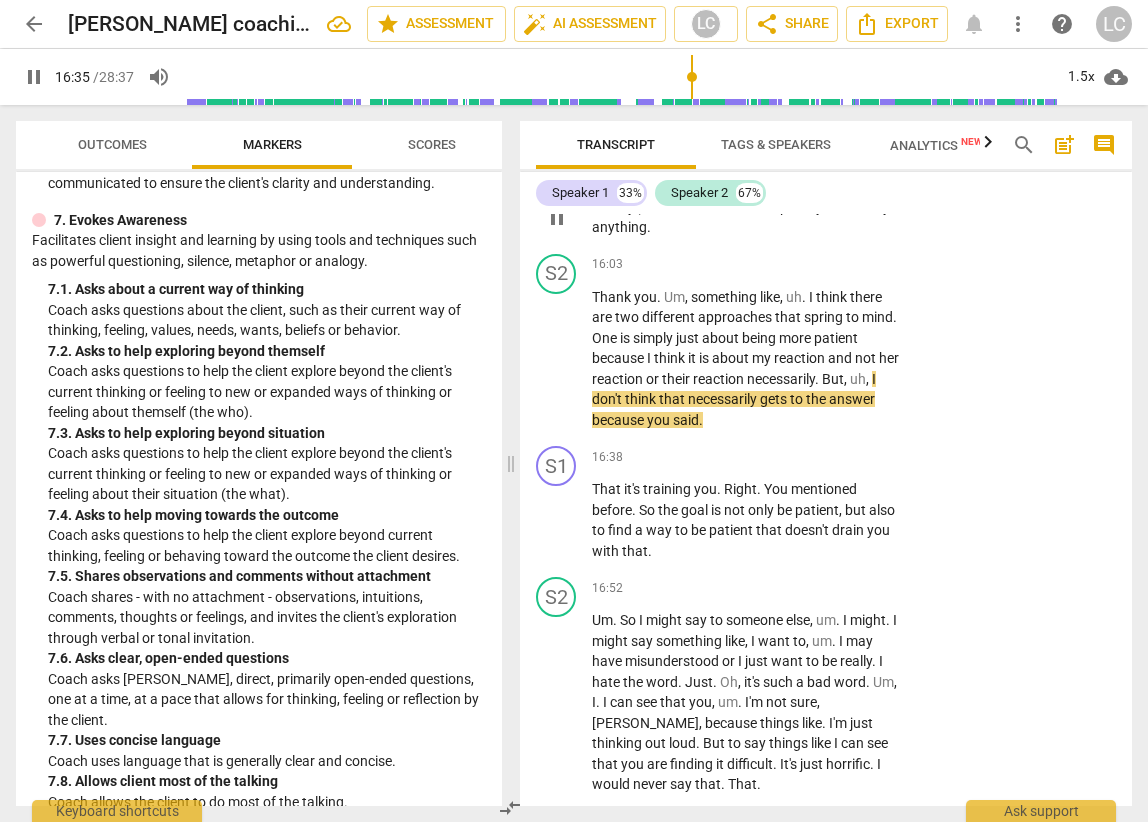 scroll, scrollTop: 7037, scrollLeft: 0, axis: vertical 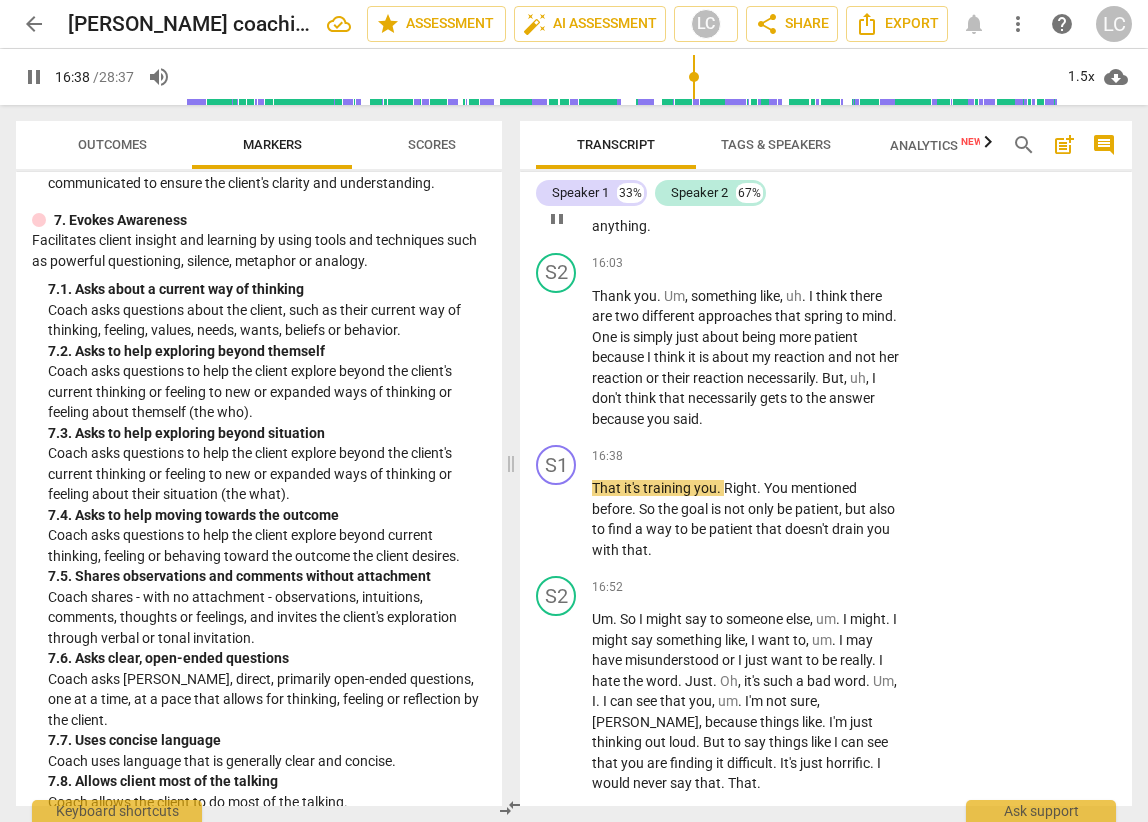 click on "+" at bounding box center [776, 174] 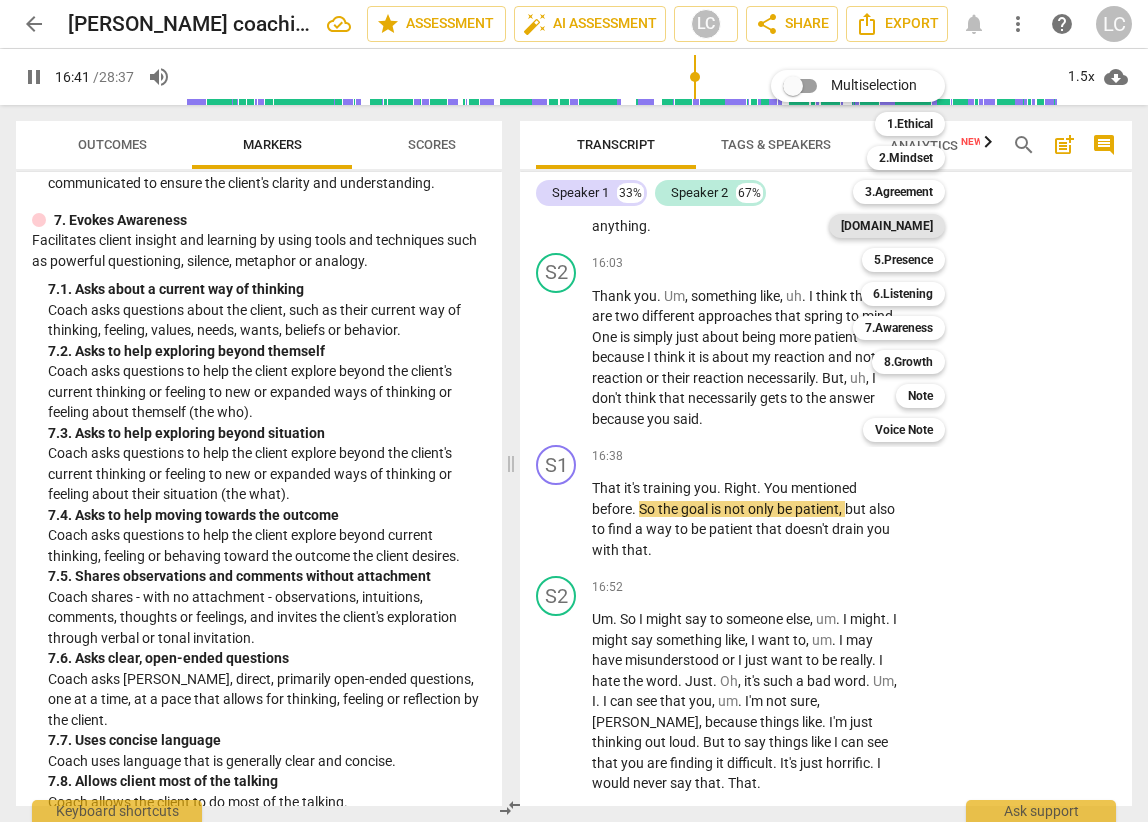 click on "[DOMAIN_NAME]" at bounding box center [887, 226] 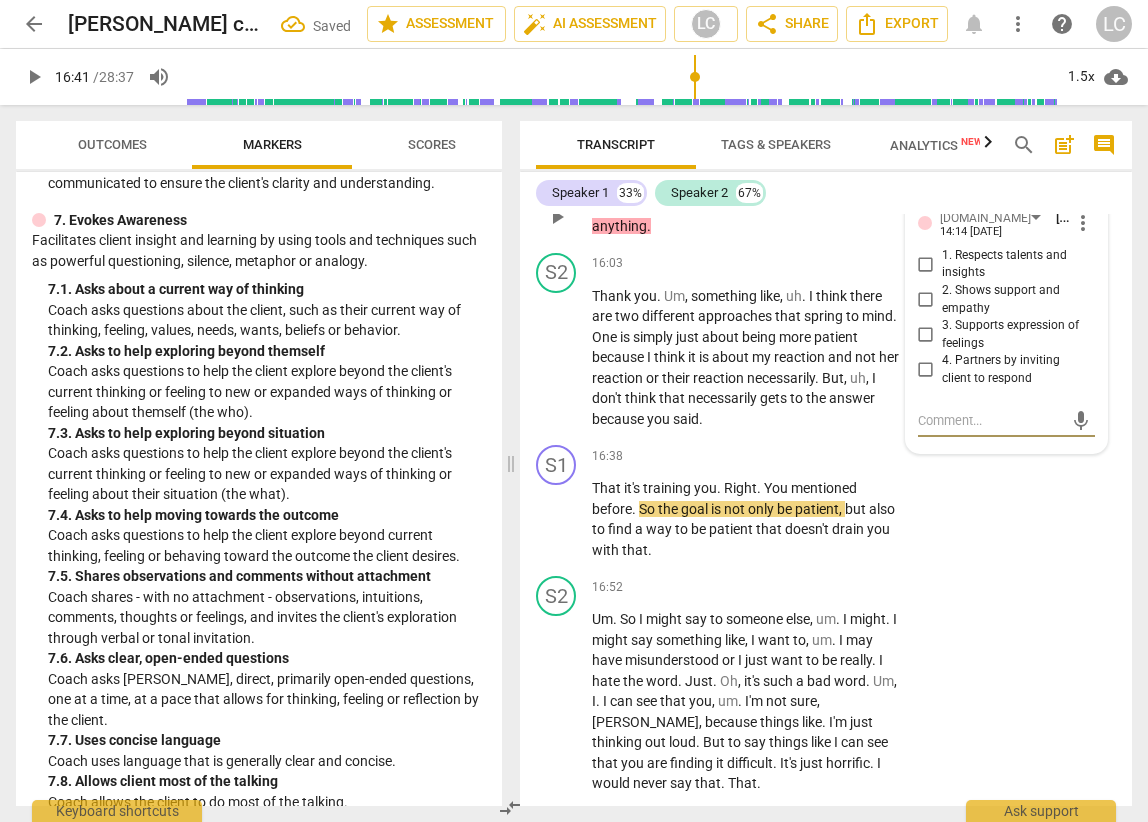 click on "2. Shows support and empathy" at bounding box center [926, 300] 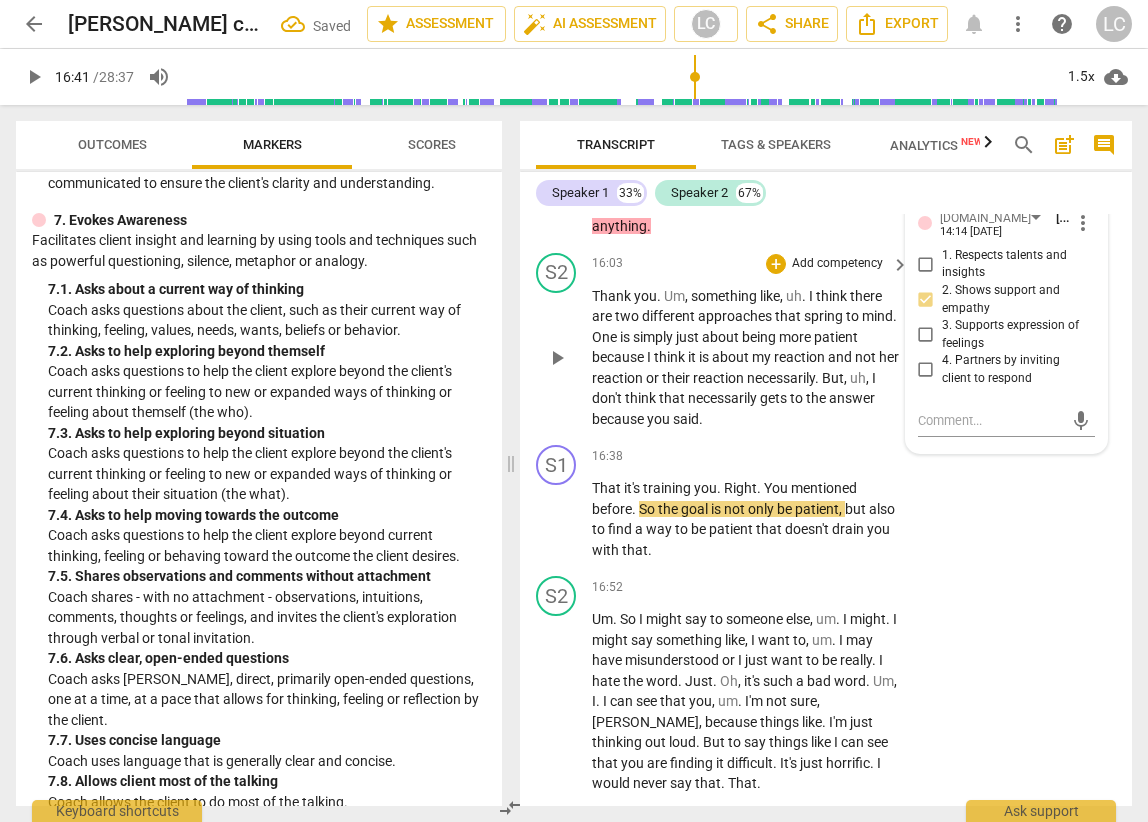 click on "16:03 + Add competency keyboard_arrow_right" at bounding box center [751, 264] 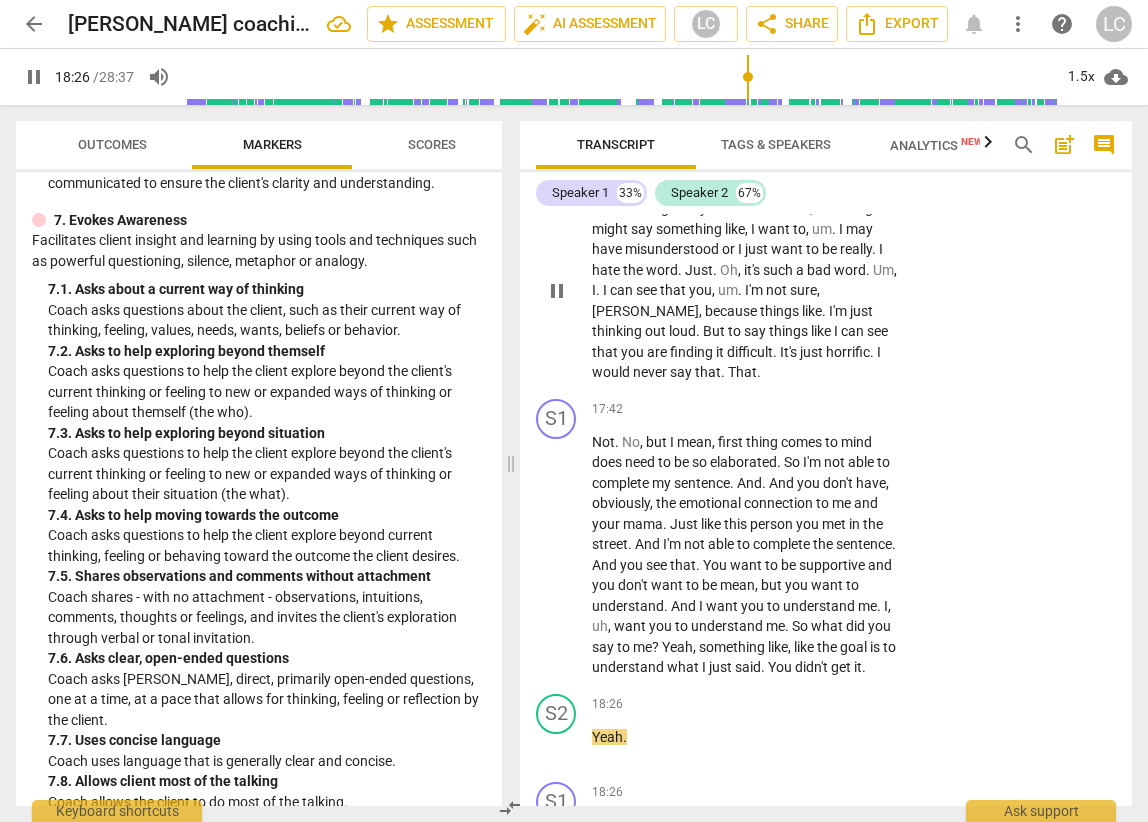 scroll, scrollTop: 8065, scrollLeft: 0, axis: vertical 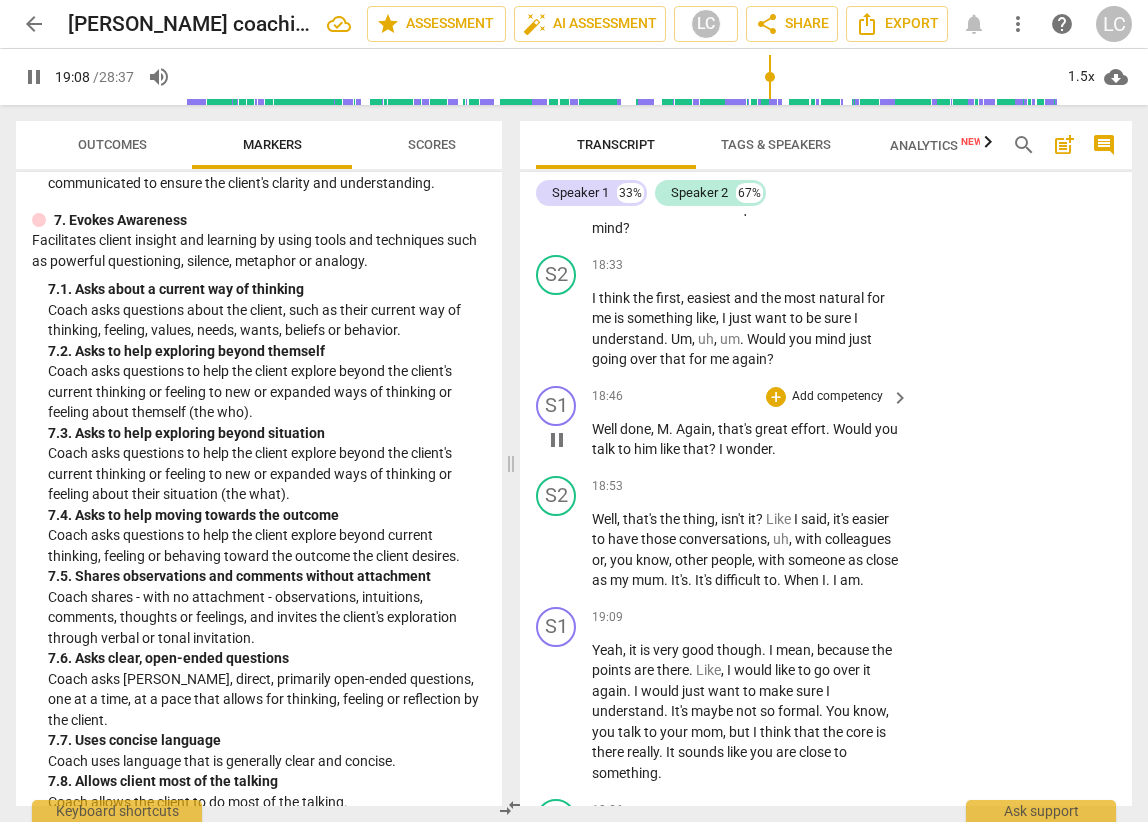 click on "pause" at bounding box center (557, 440) 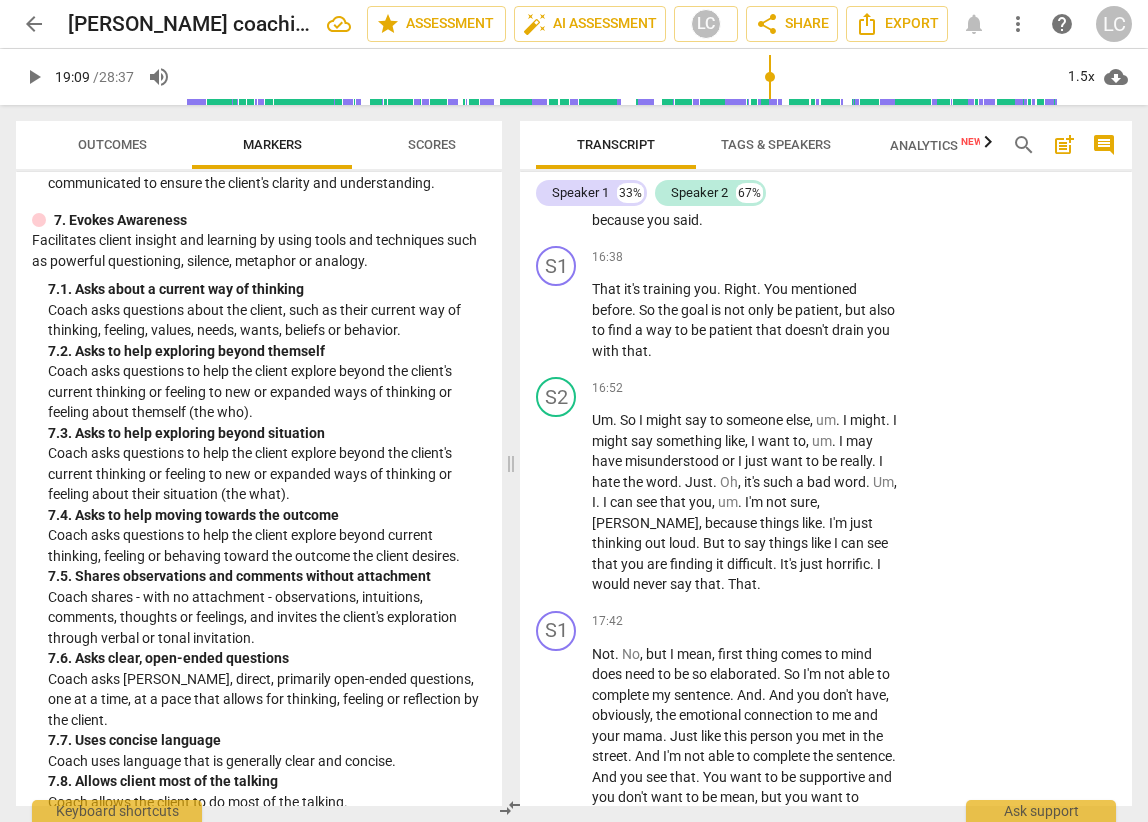 scroll, scrollTop: 7198, scrollLeft: 0, axis: vertical 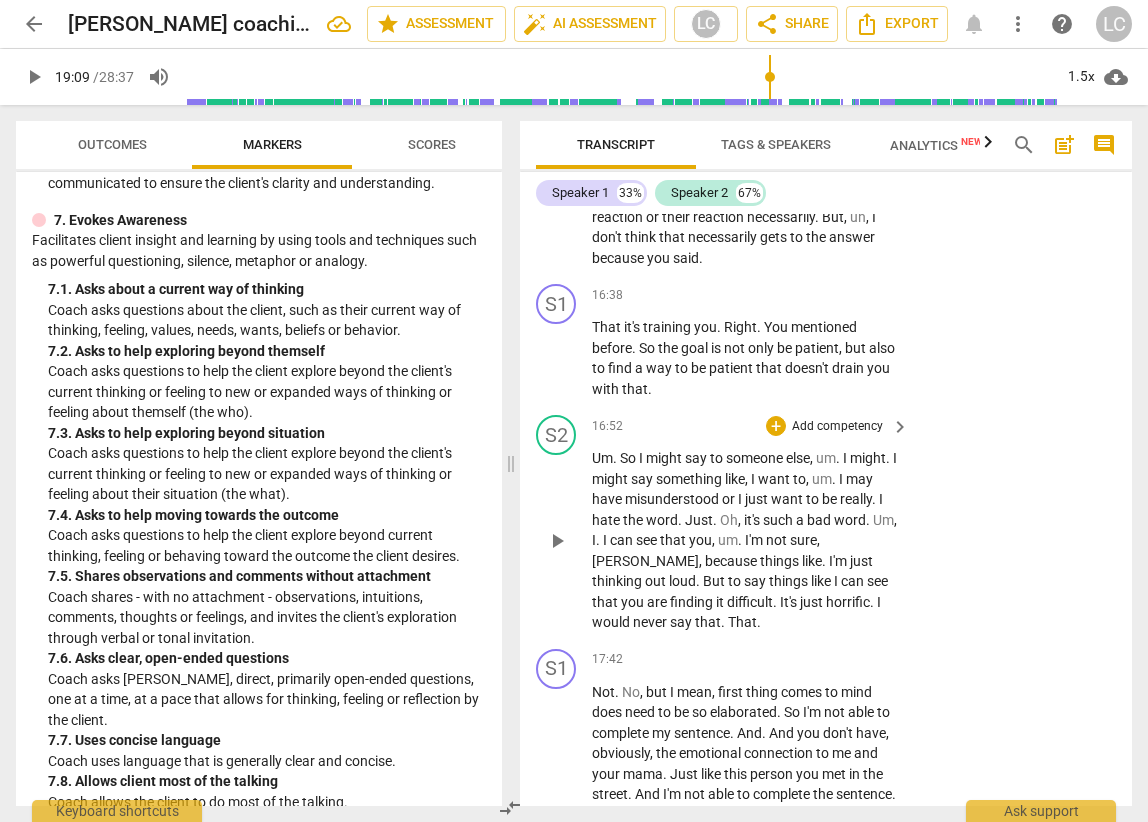click on "misunderstood" at bounding box center (673, 499) 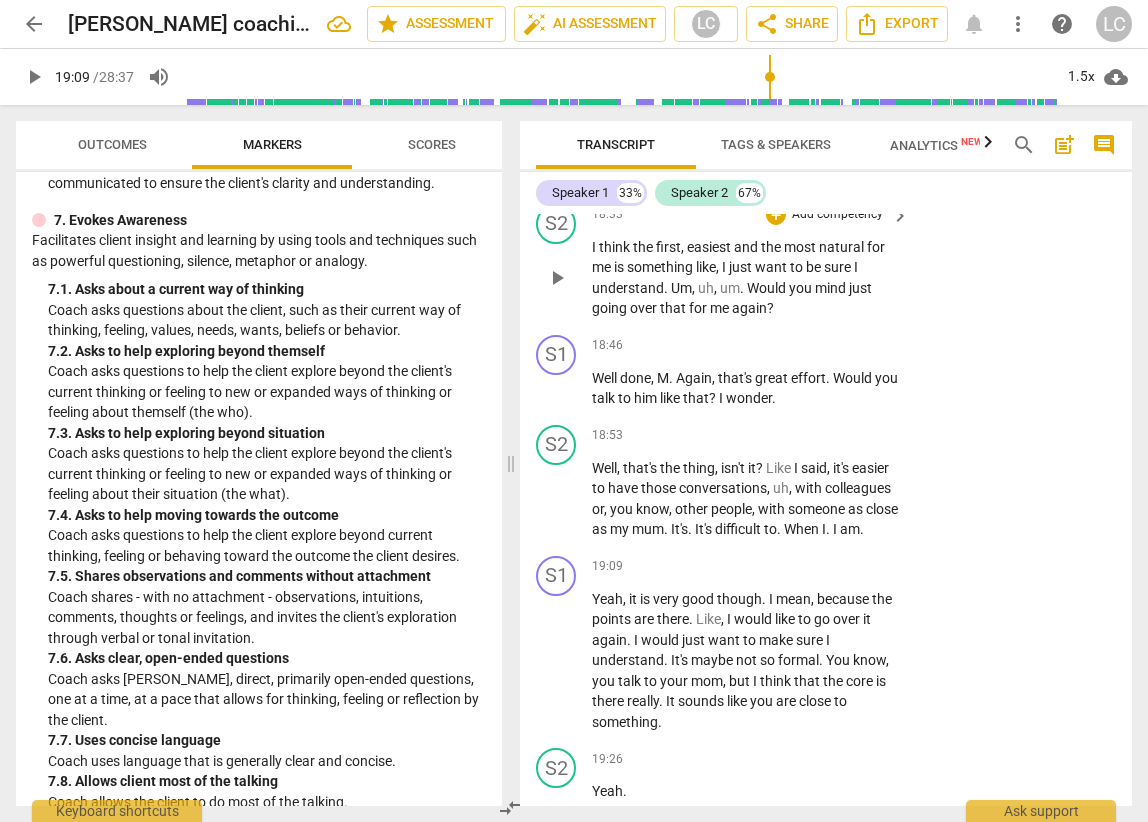scroll, scrollTop: 8118, scrollLeft: 0, axis: vertical 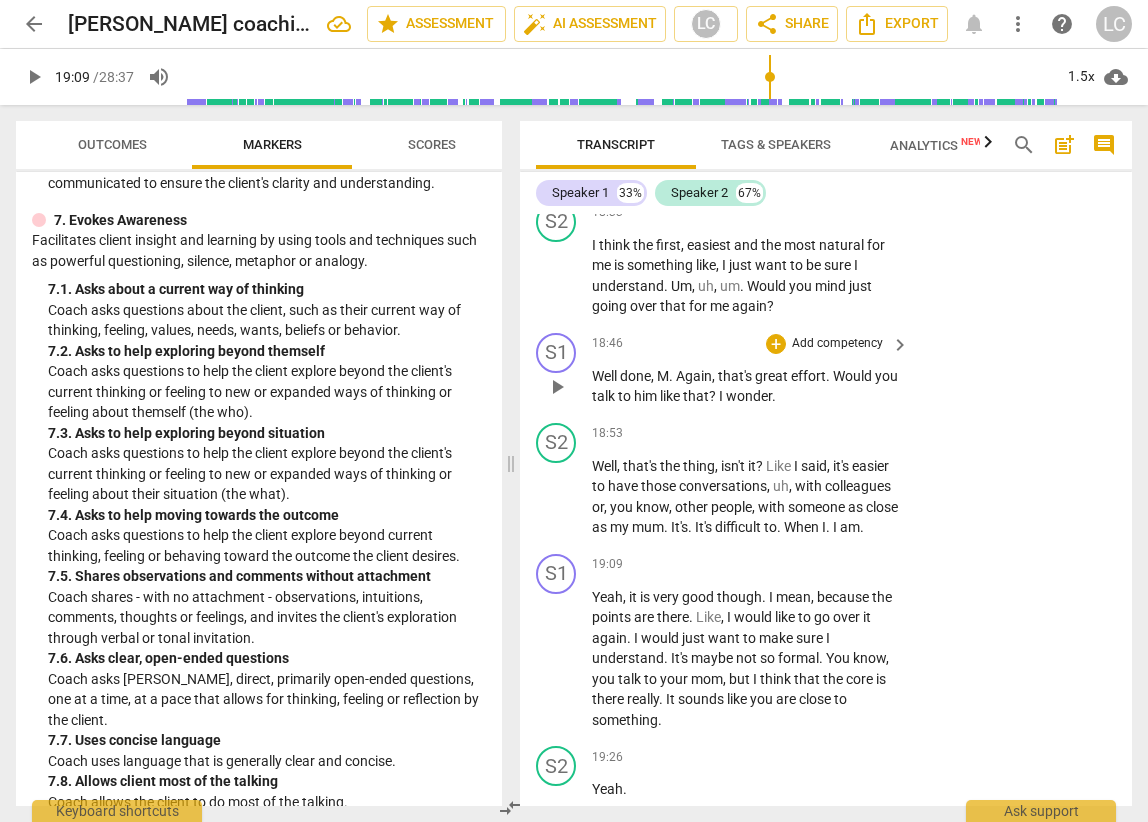 click on "play_arrow" at bounding box center (557, 387) 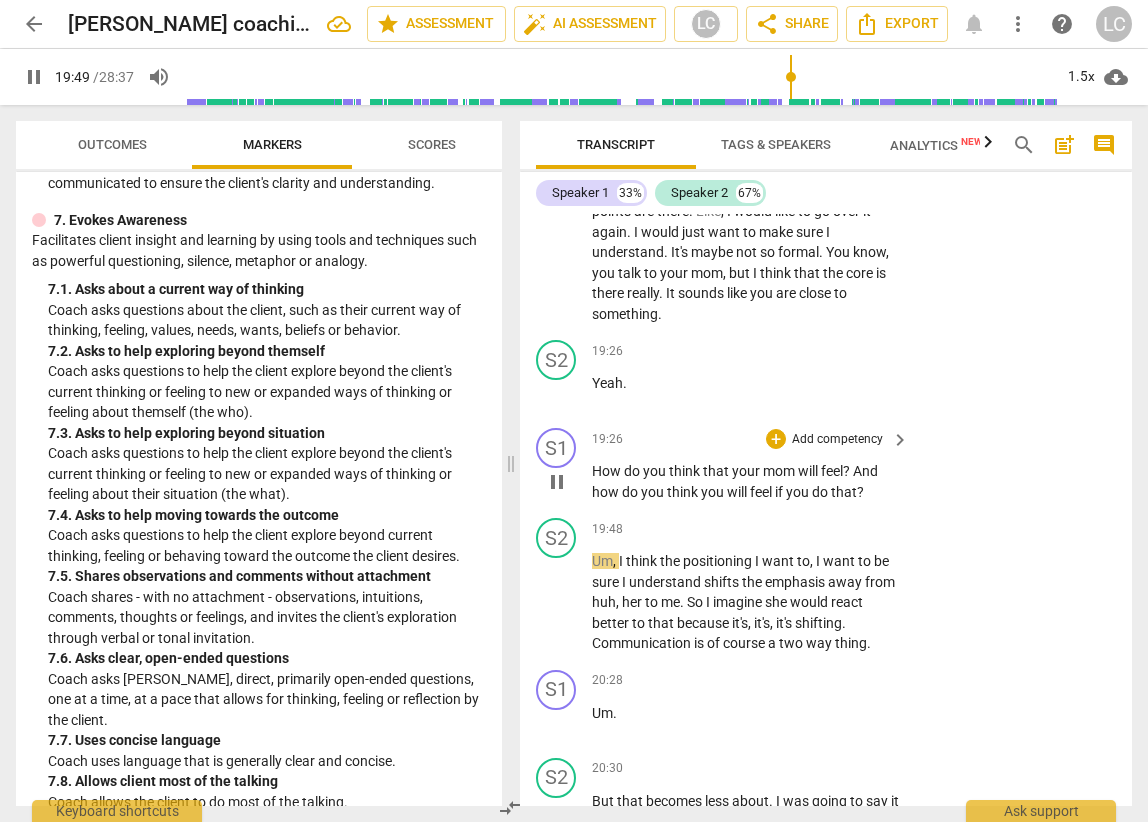 scroll, scrollTop: 8533, scrollLeft: 0, axis: vertical 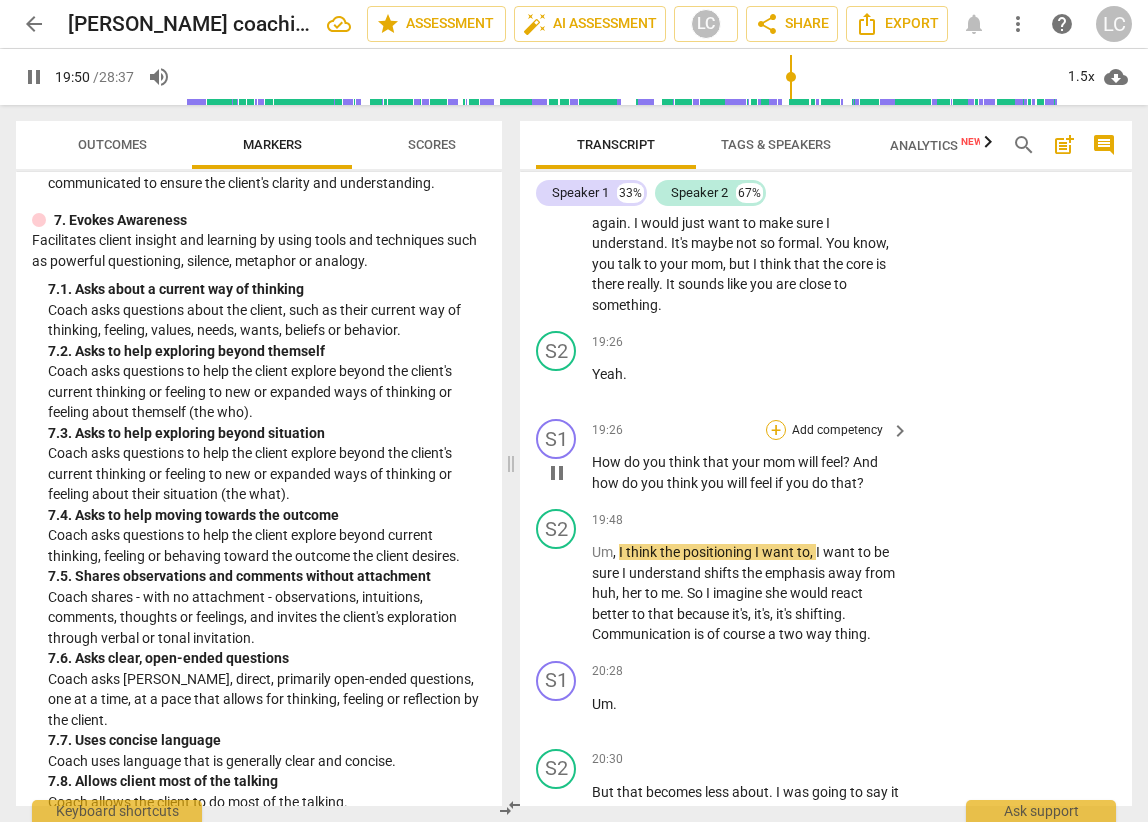 click on "+" at bounding box center [776, 430] 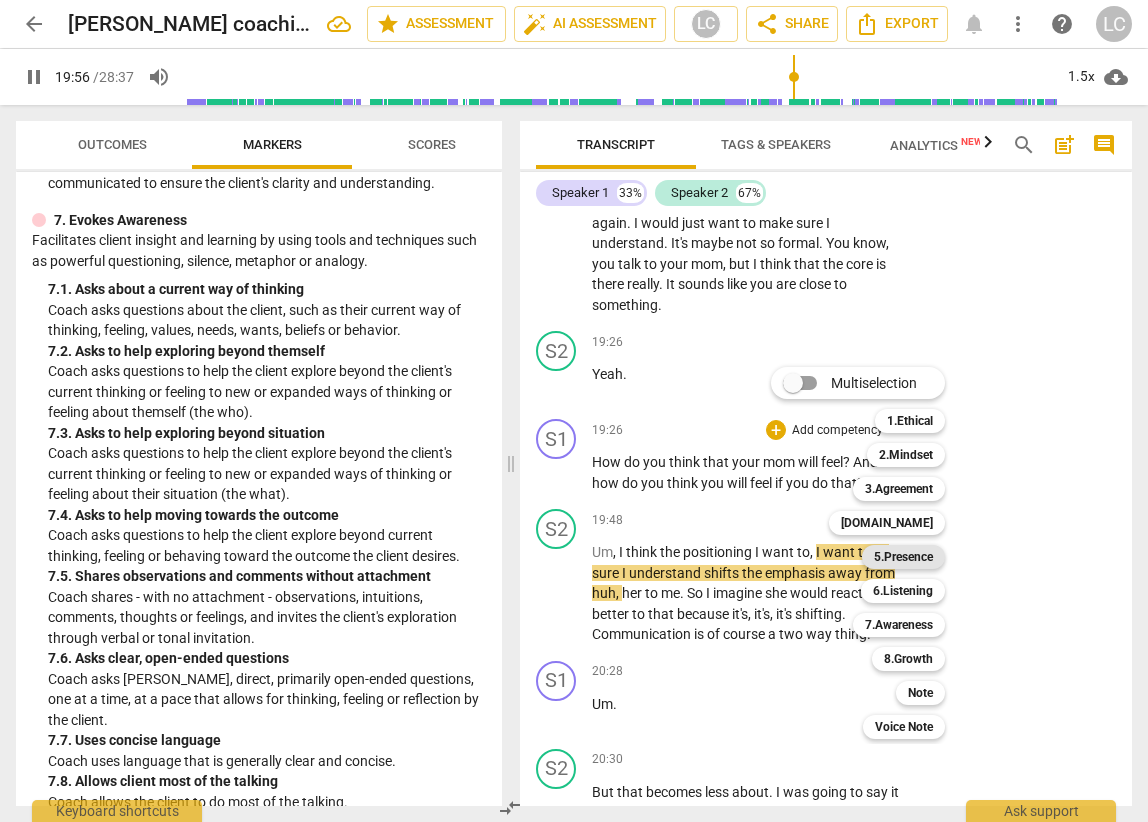 click on "5.Presence" at bounding box center [903, 557] 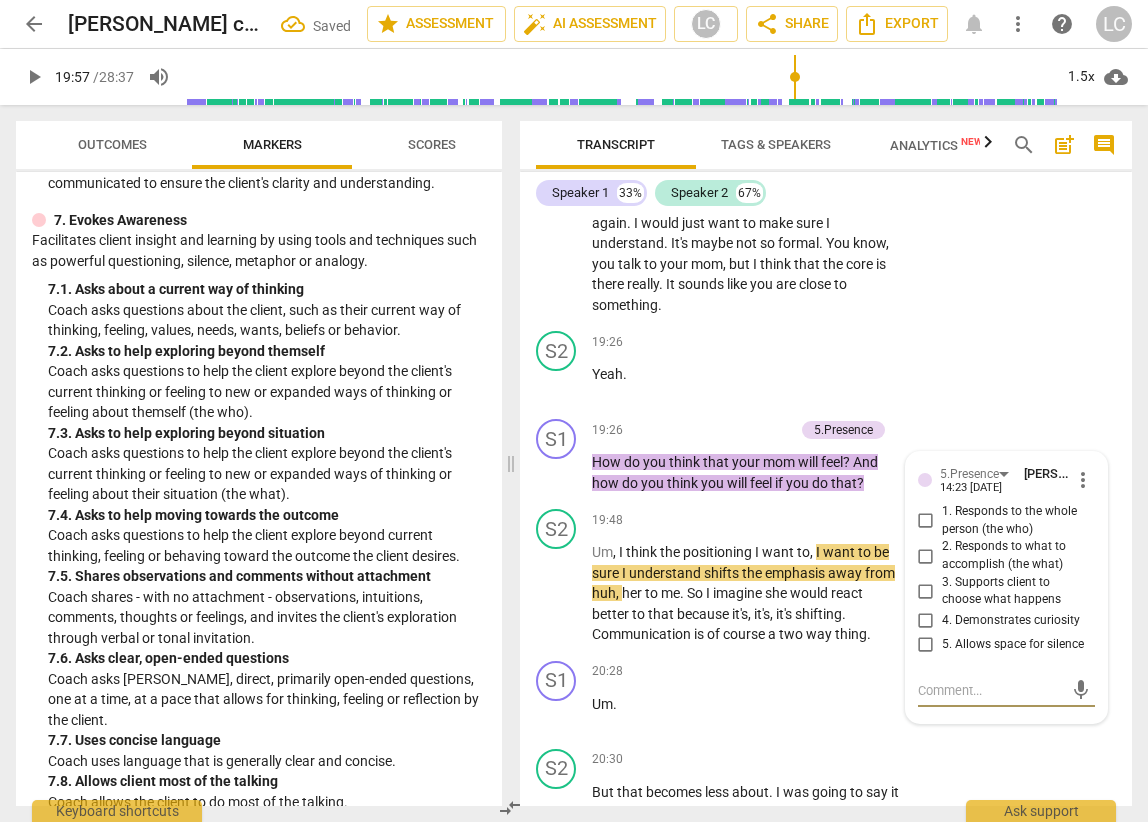 scroll, scrollTop: 8847, scrollLeft: 0, axis: vertical 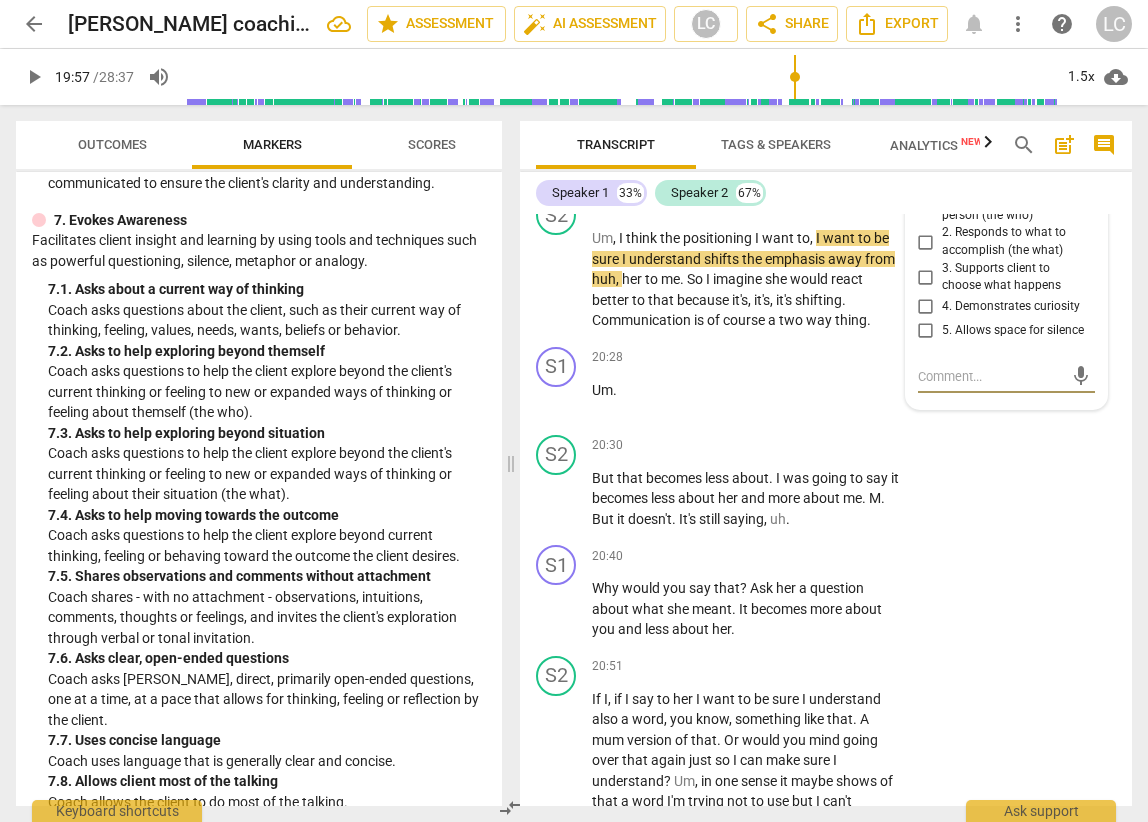 click on "2. Responds to what to accomplish (the what)" at bounding box center (926, 242) 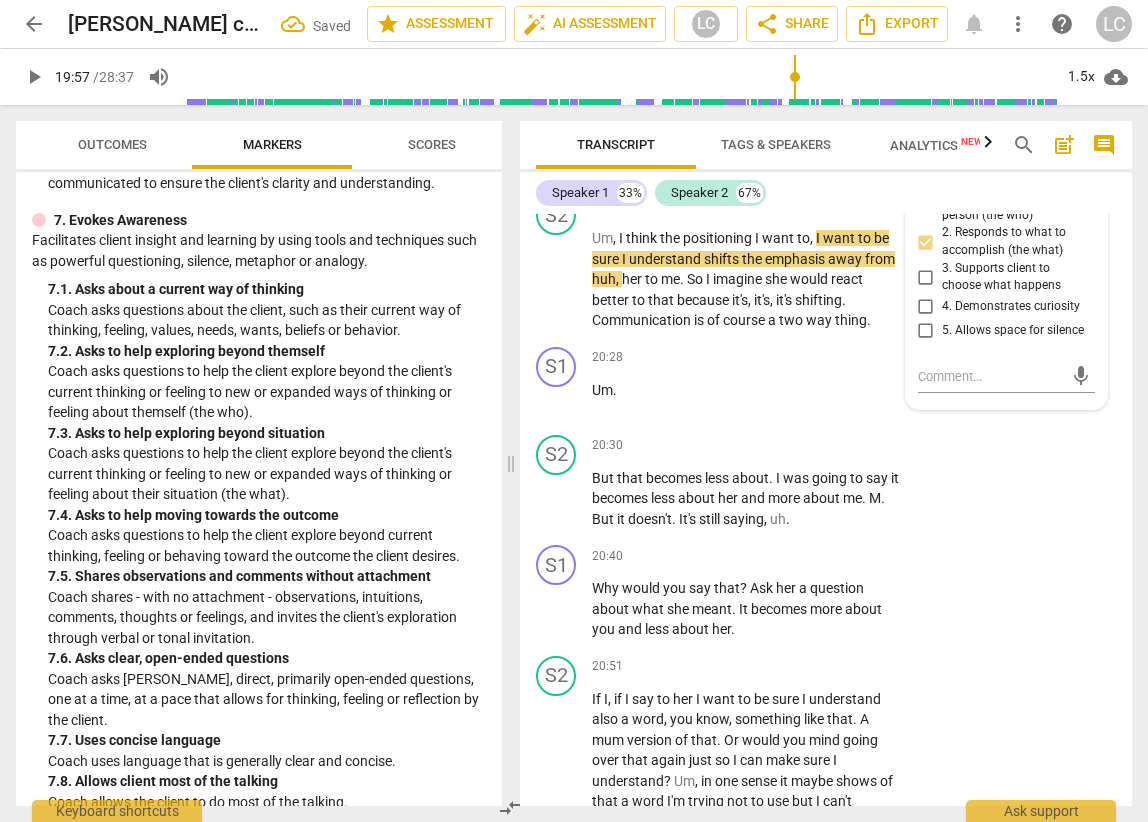 scroll, scrollTop: 8846, scrollLeft: 0, axis: vertical 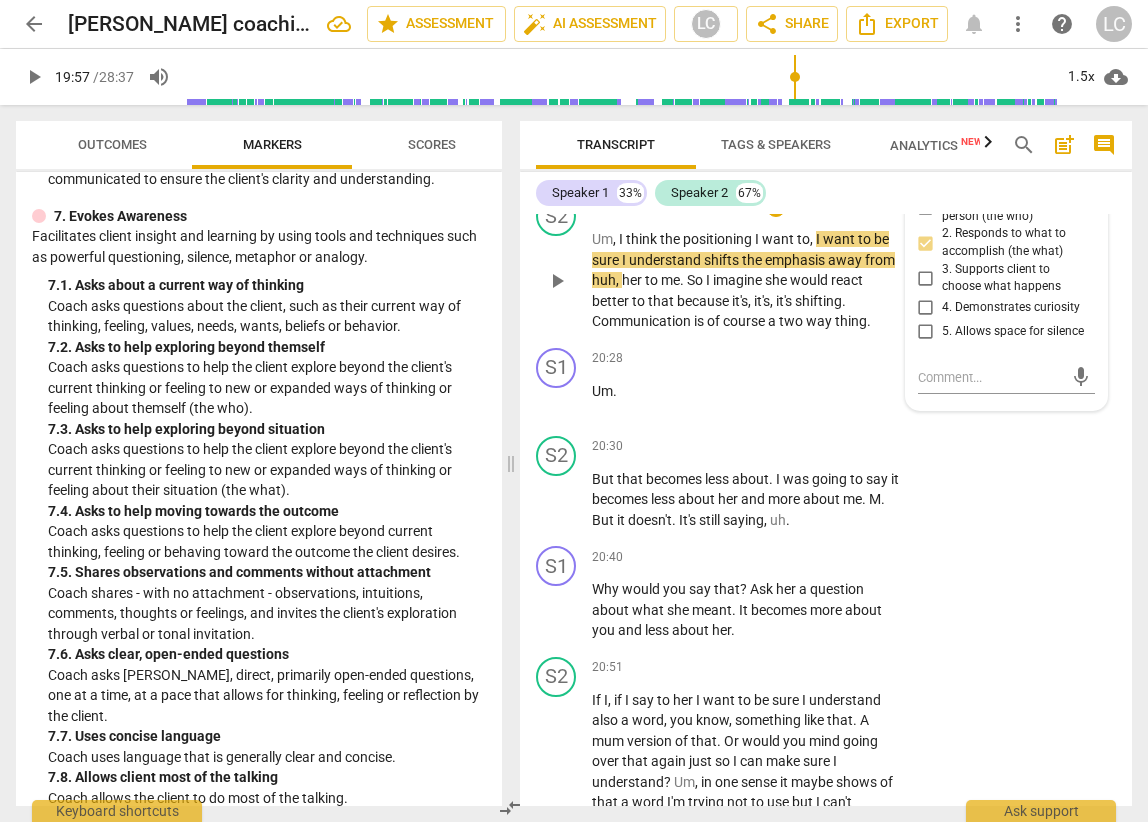 click on "think" at bounding box center [643, 239] 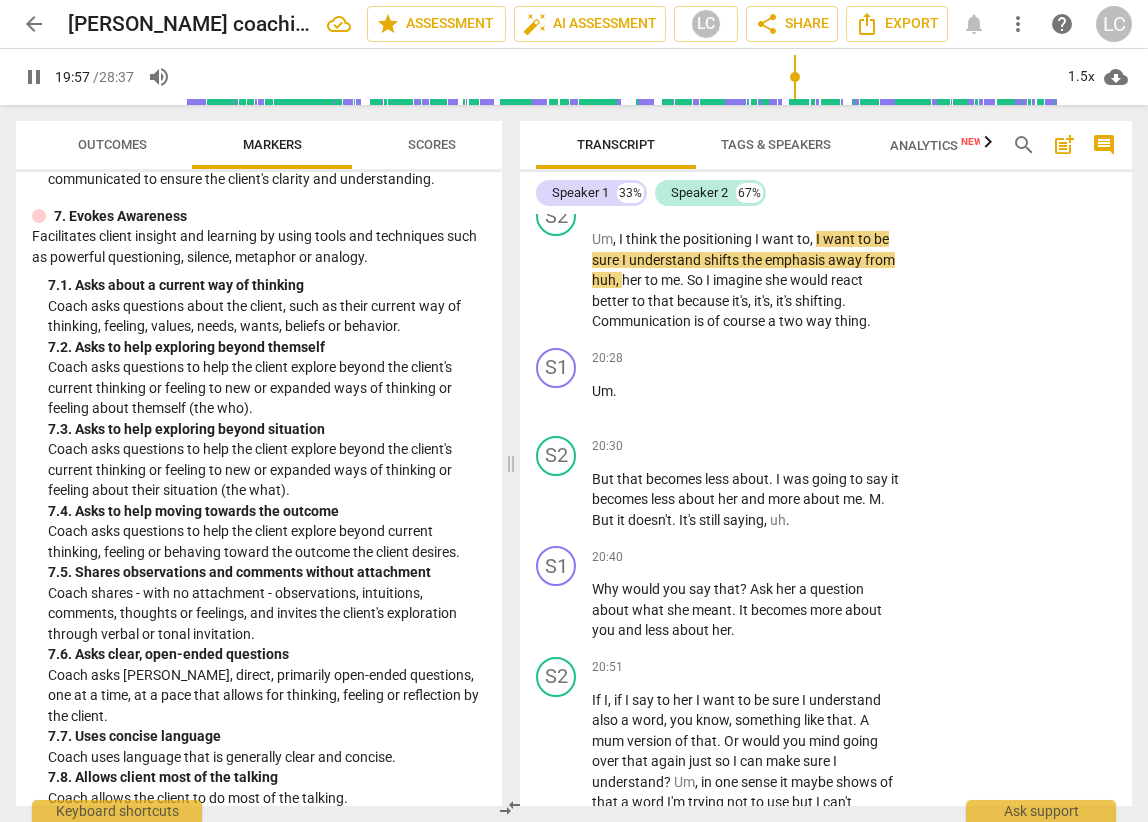 click on "think" at bounding box center (686, 149) 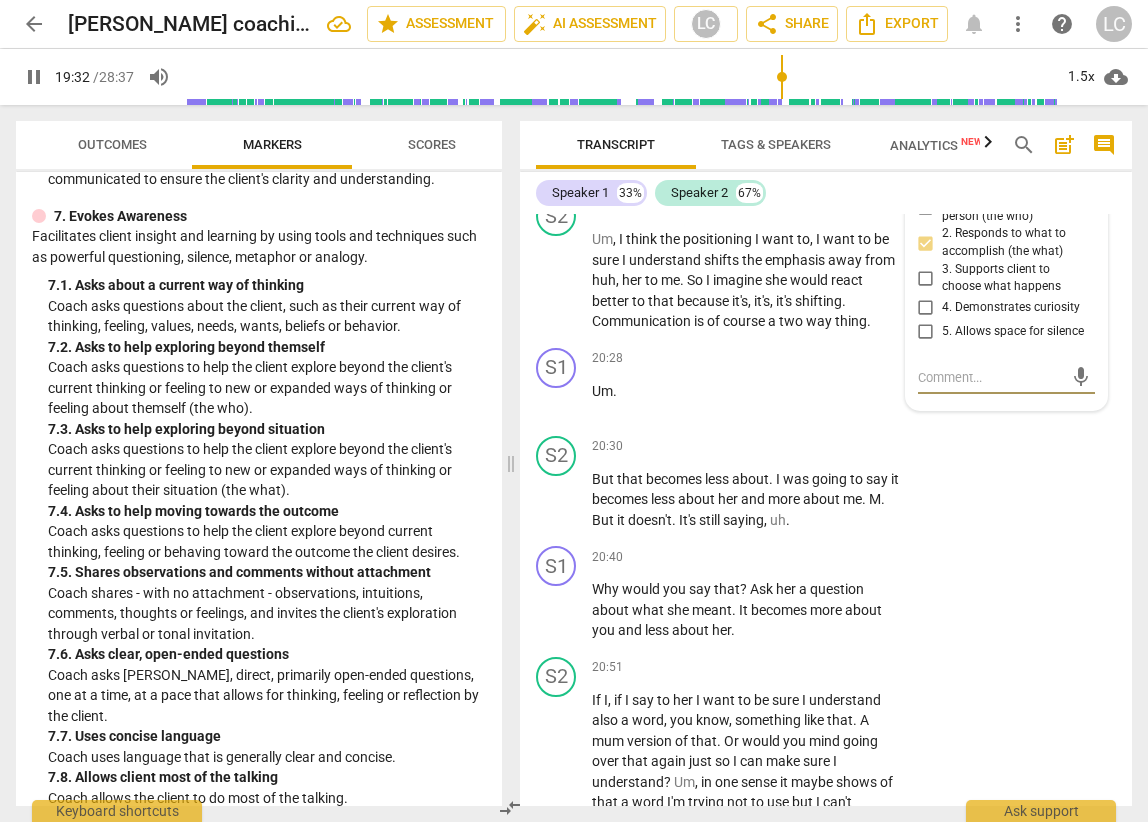 click on "pause" at bounding box center (557, 160) 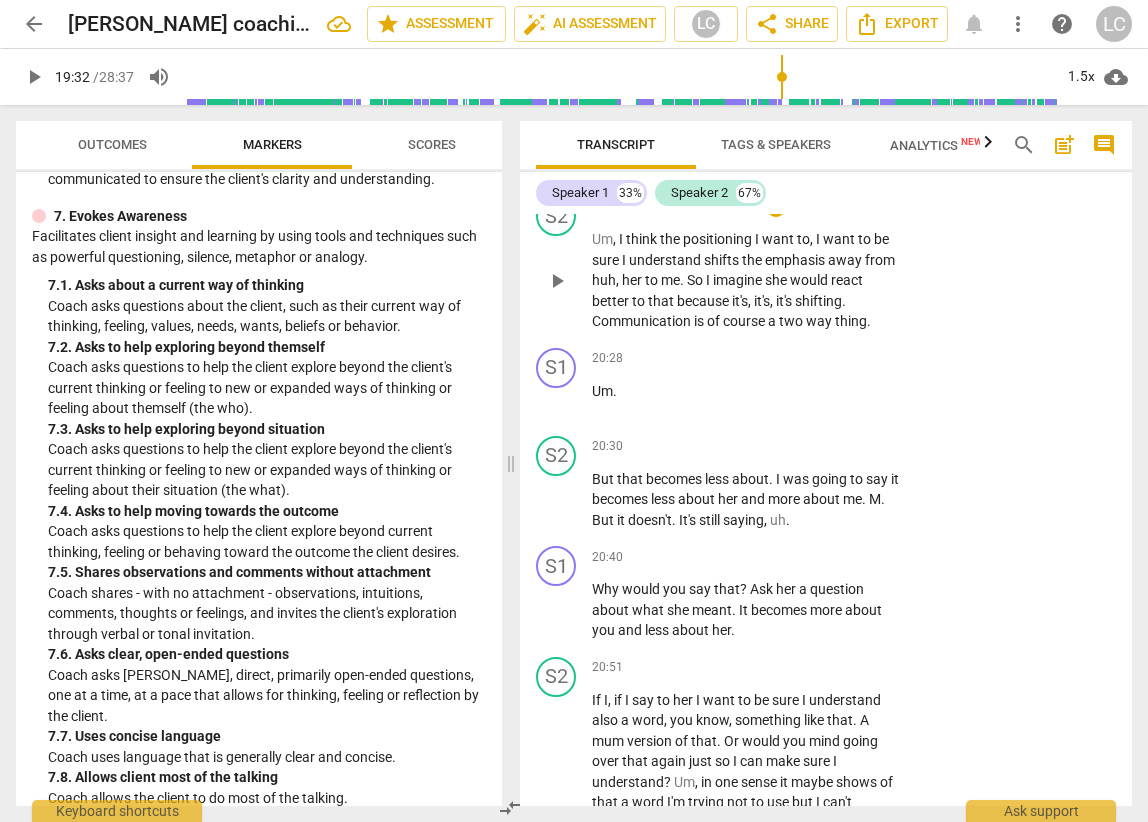 click on "S2 play_arrow pause 19:48 + Add competency keyboard_arrow_right Um ,   I   think   the   positioning   I   want   to ,   I   want   to   be   sure   I   understand   shifts   the   emphasis   away   from   huh ,   her   to   me .   So   I   imagine   she   would   react   better   to   that   because   it's ,   it's ,   it's   shifting .   Communication   is   of   course   a   two   way   thing ." at bounding box center [826, 264] 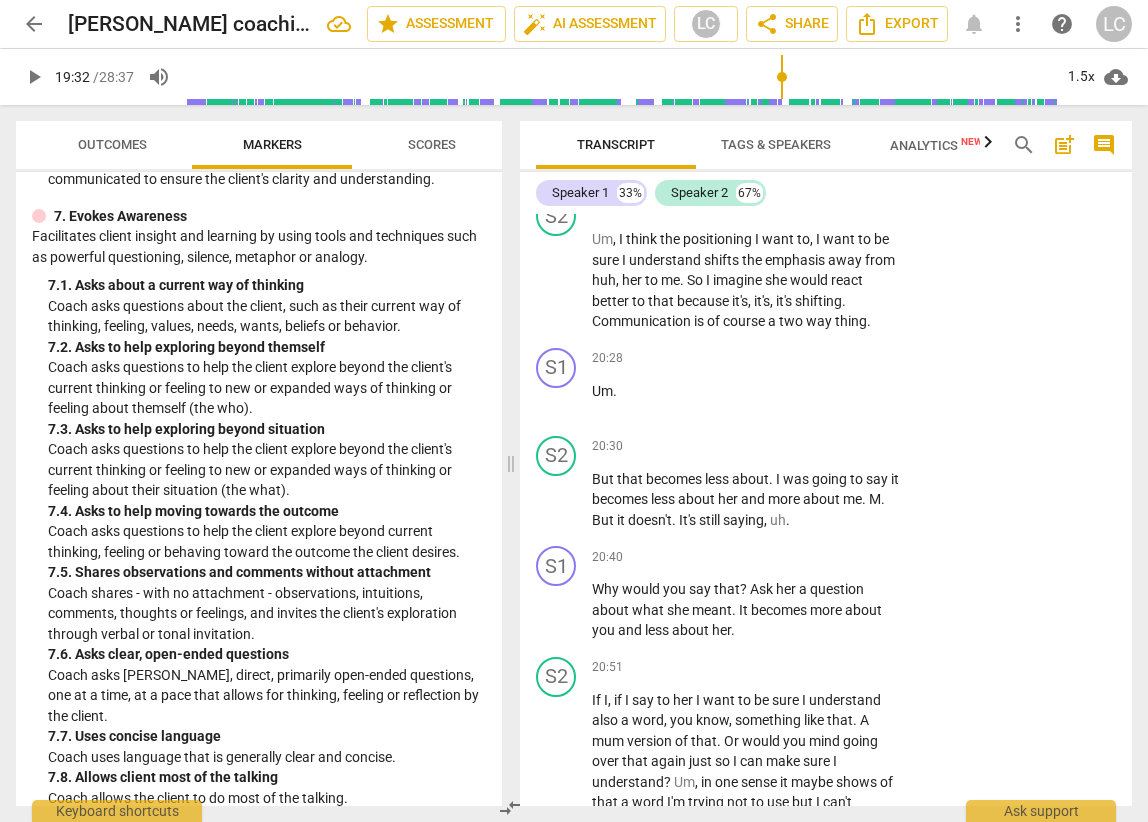 drag, startPoint x: 855, startPoint y: 268, endPoint x: 881, endPoint y: 285, distance: 31.06445 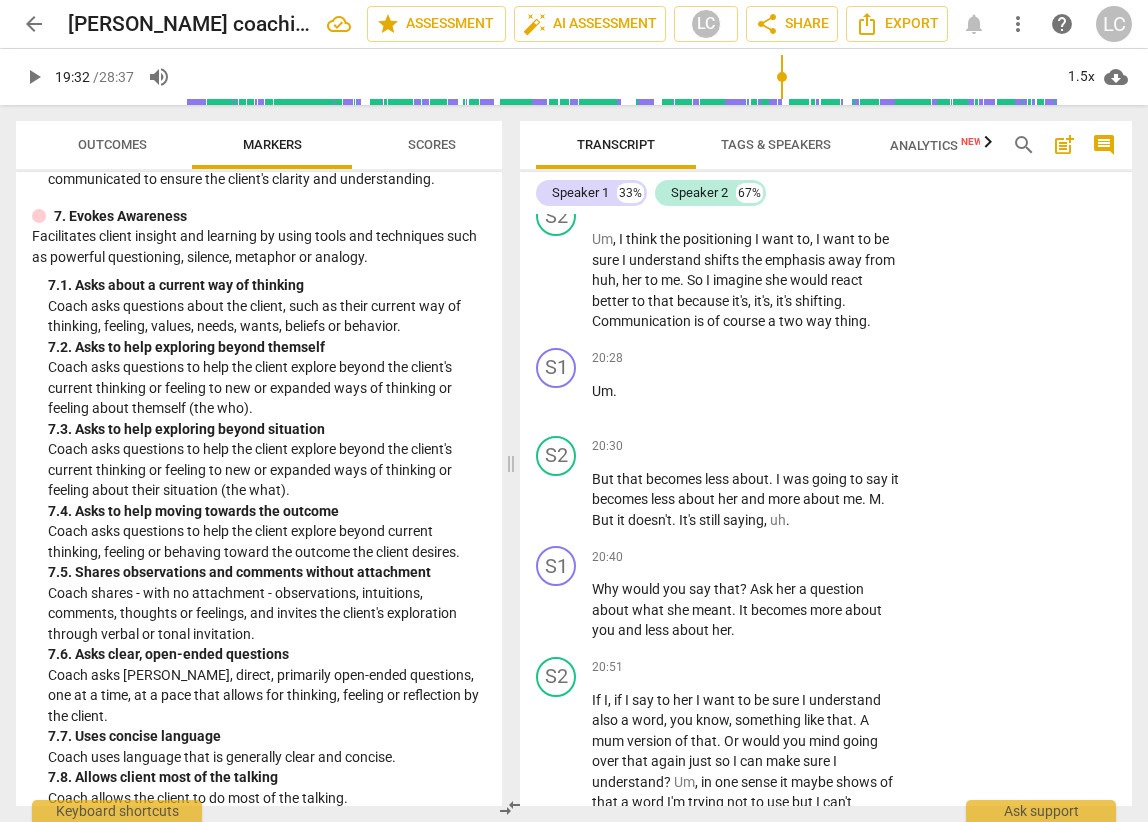 click on "How   do   you   think   that   your   mom   will   feel ?   And   how   do   you   think   you   will   feel   if   you   do   that ?" at bounding box center (745, 159) 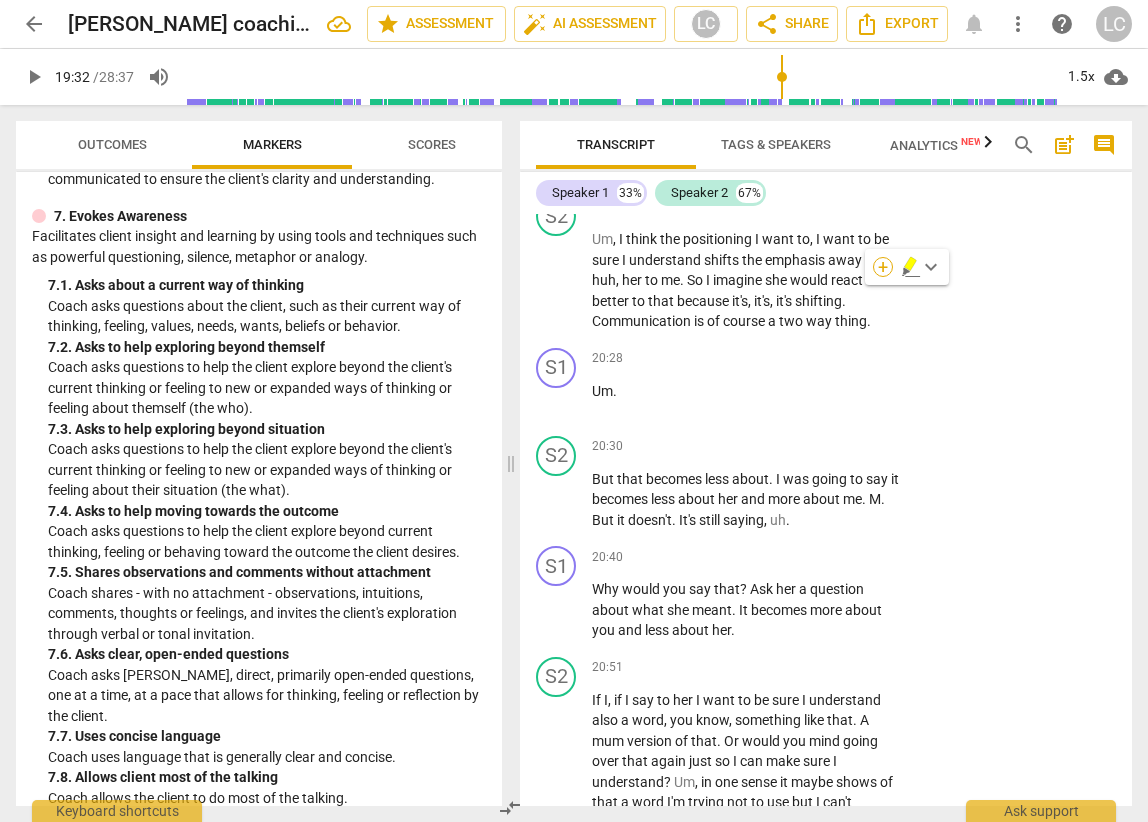 click on "+" at bounding box center (883, 267) 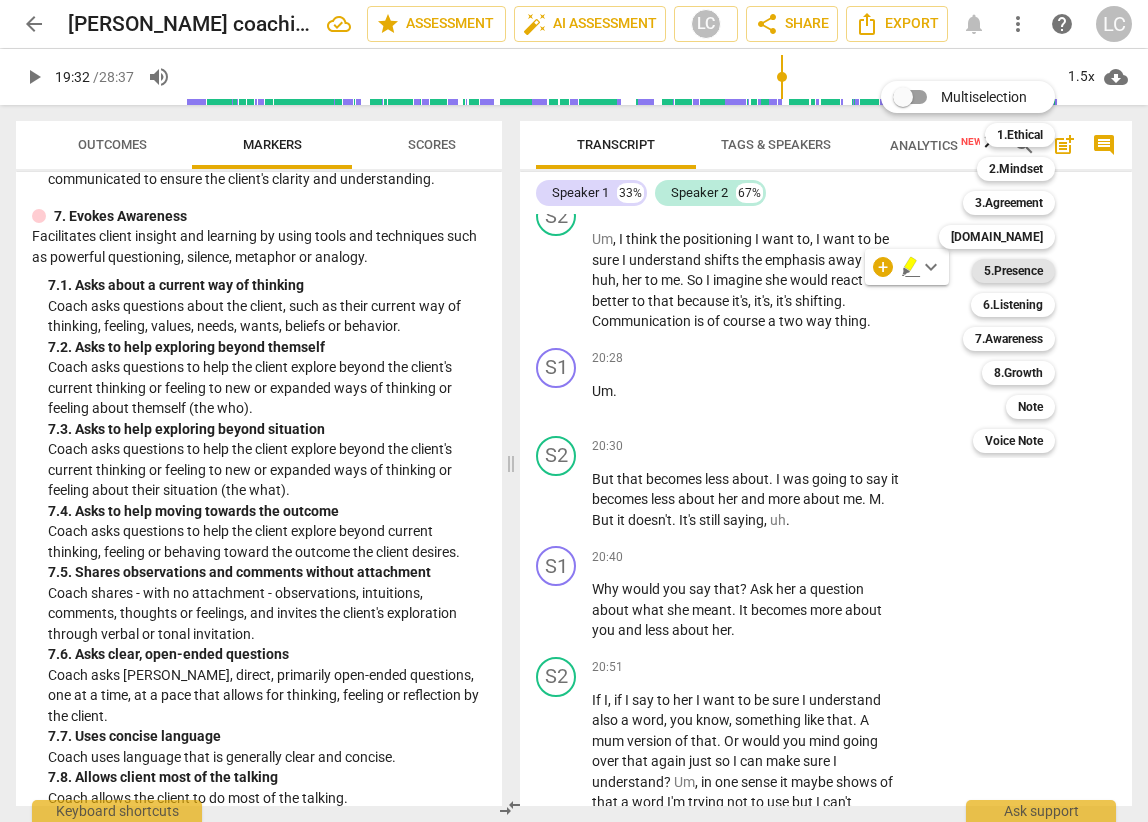 click on "5.Presence" at bounding box center (1013, 271) 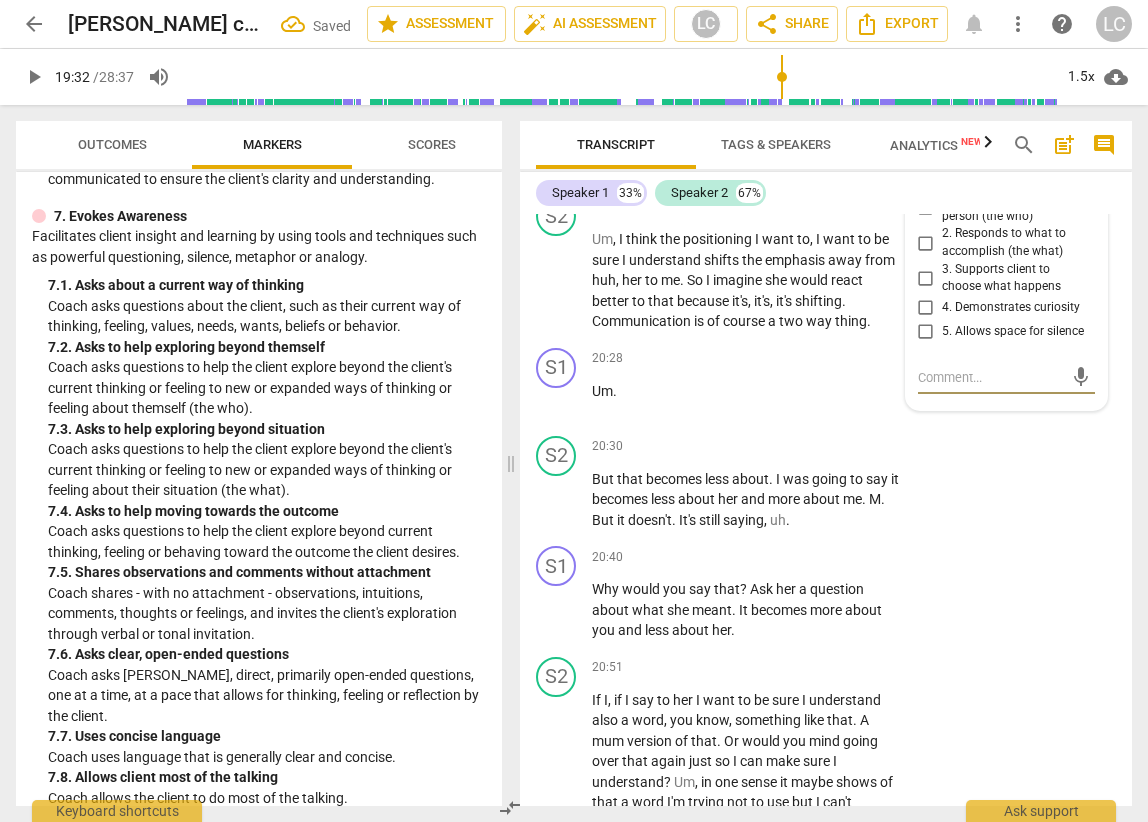 click on "5.Presence" at bounding box center [969, 161] 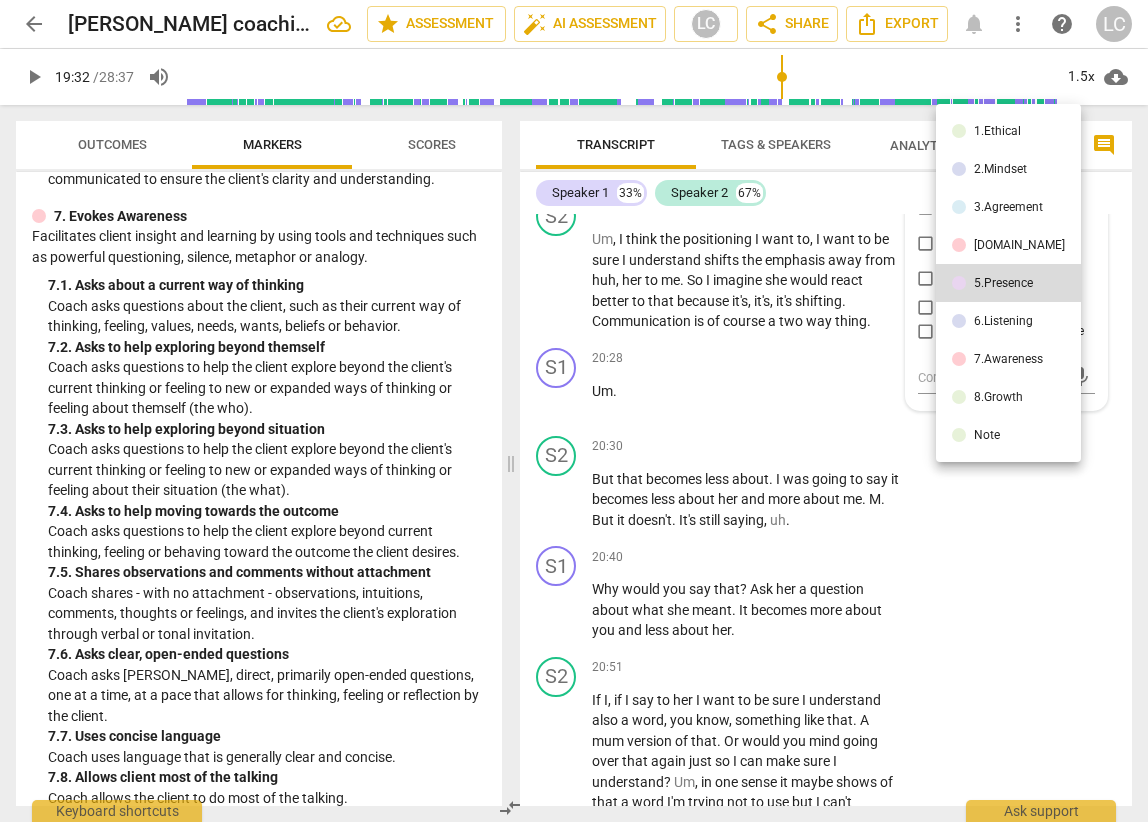 click on "[DOMAIN_NAME]" at bounding box center (1008, 245) 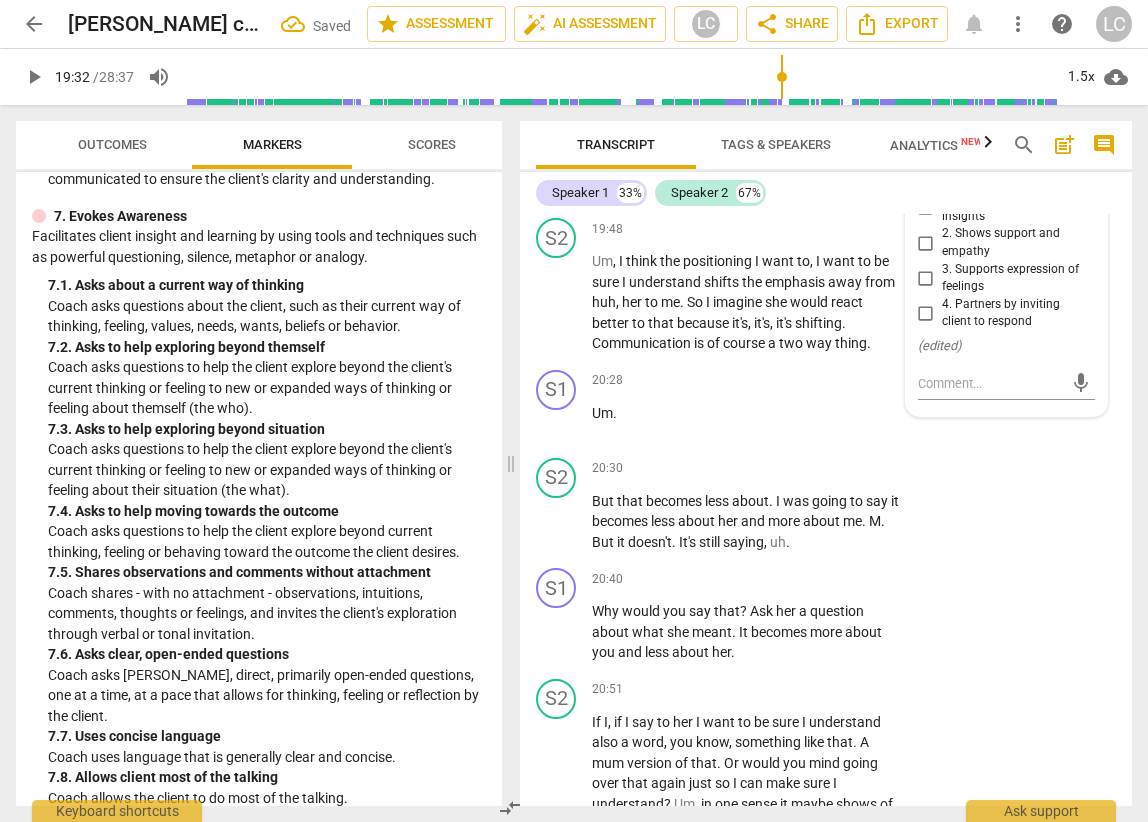 click on "[DOMAIN_NAME]" at bounding box center (985, 161) 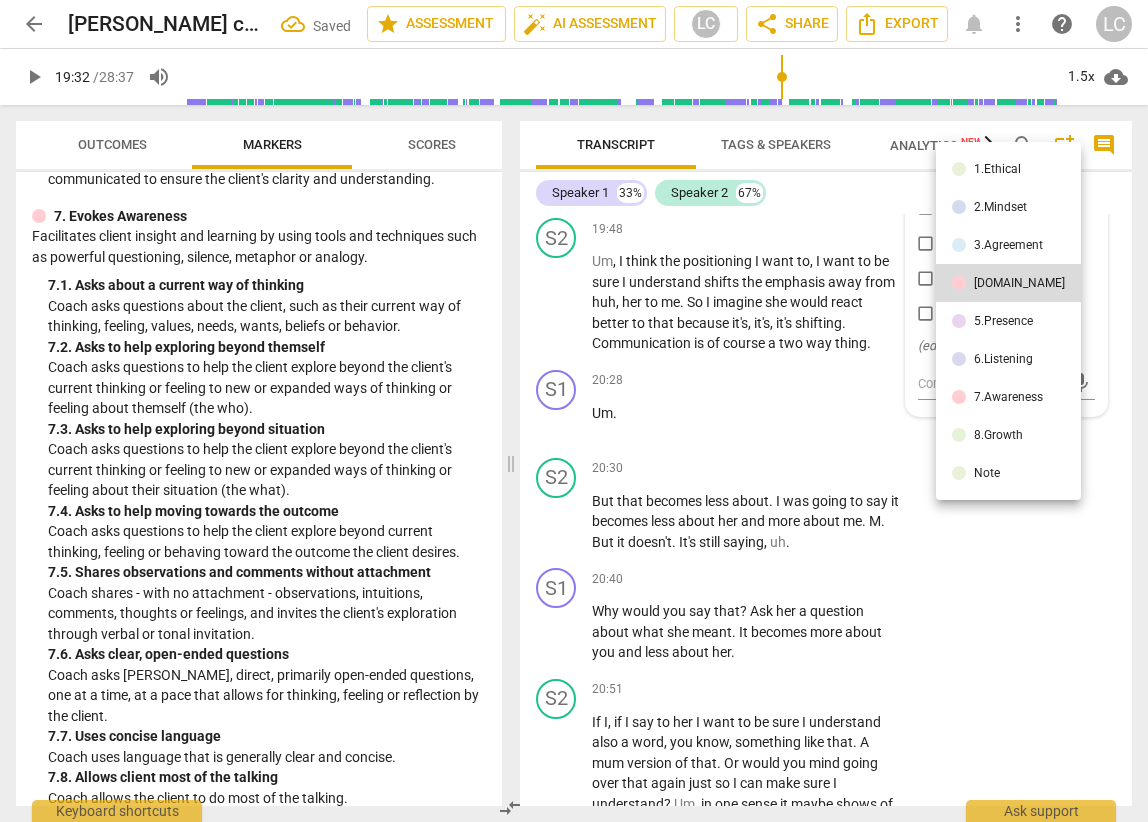 click on "6.Listening" at bounding box center (1003, 359) 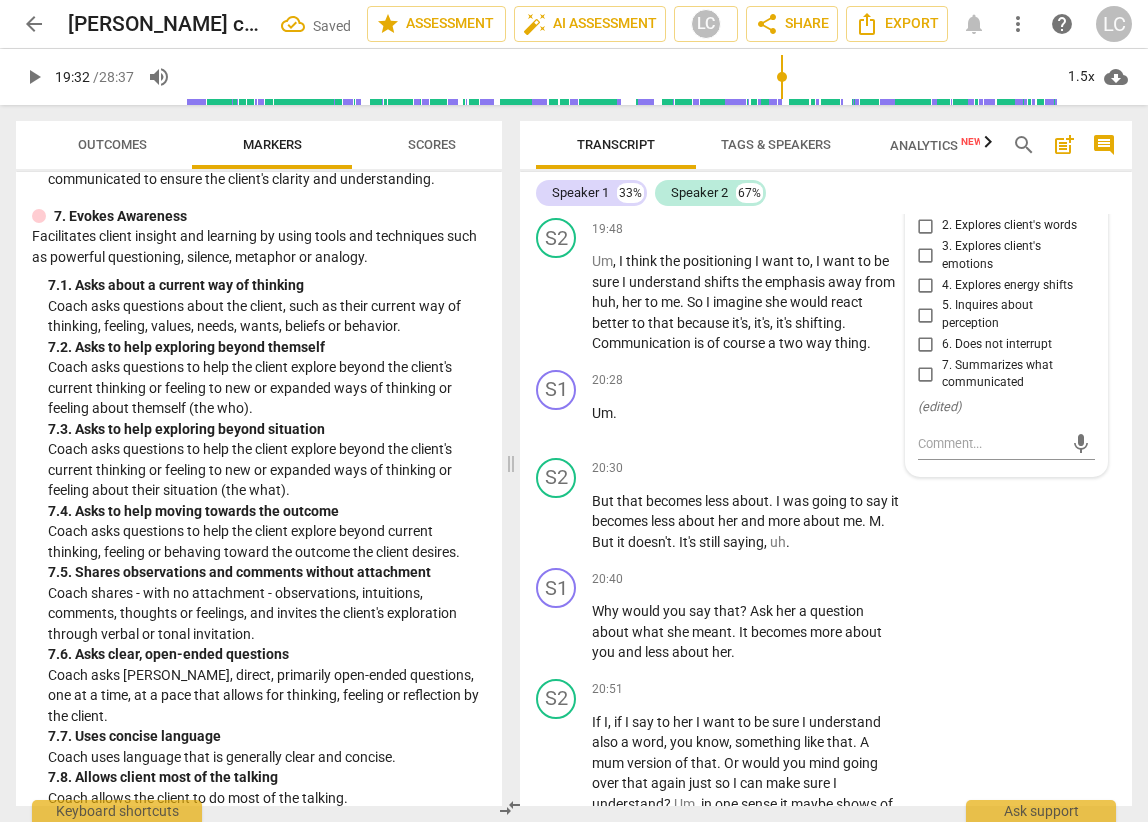 click on "3. Explores client's emotions" at bounding box center [926, 256] 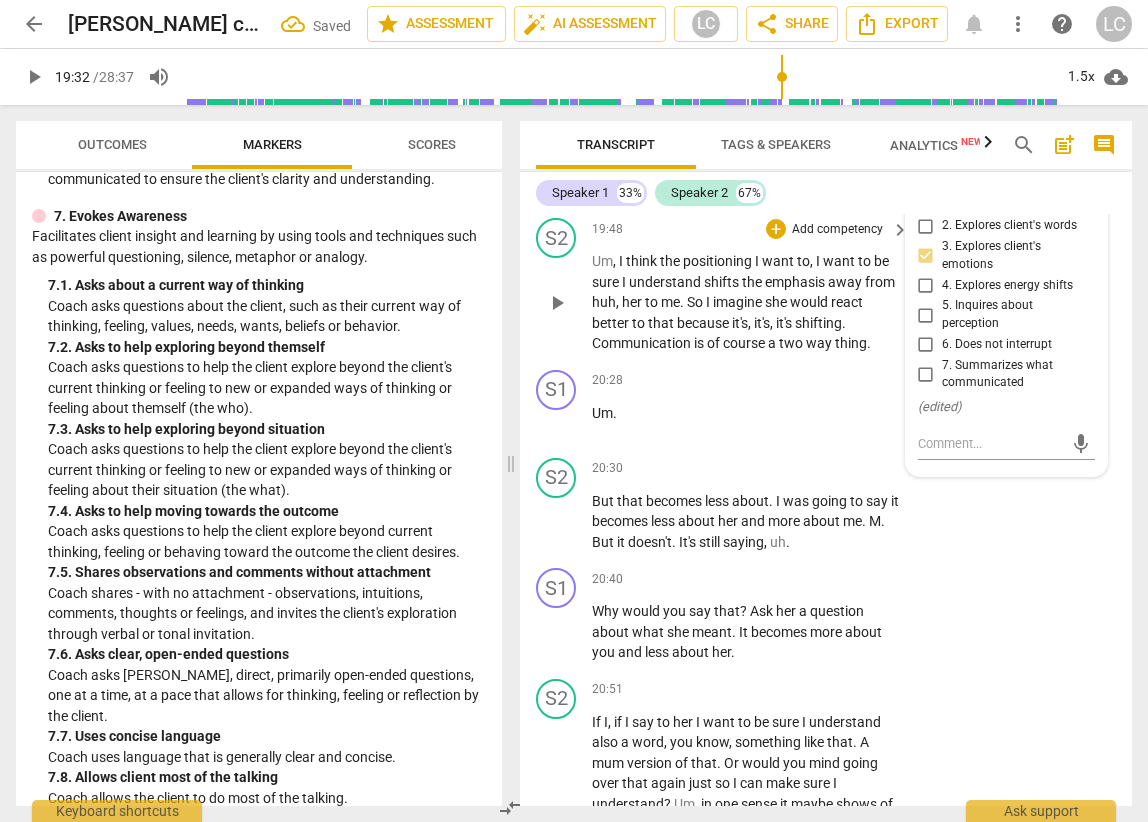 click on "S2 play_arrow pause 19:48 + Add competency keyboard_arrow_right Um ,   I   think   the   positioning   I   want   to ,   I   want   to   be   sure   I   understand   shifts   the   emphasis   away   from   huh ,   her   to   me .   So   I   imagine   she   would   react   better   to   that   because   it's ,   it's ,   it's   shifting .   Communication   is   of   course   a   two   way   thing ." at bounding box center [826, 286] 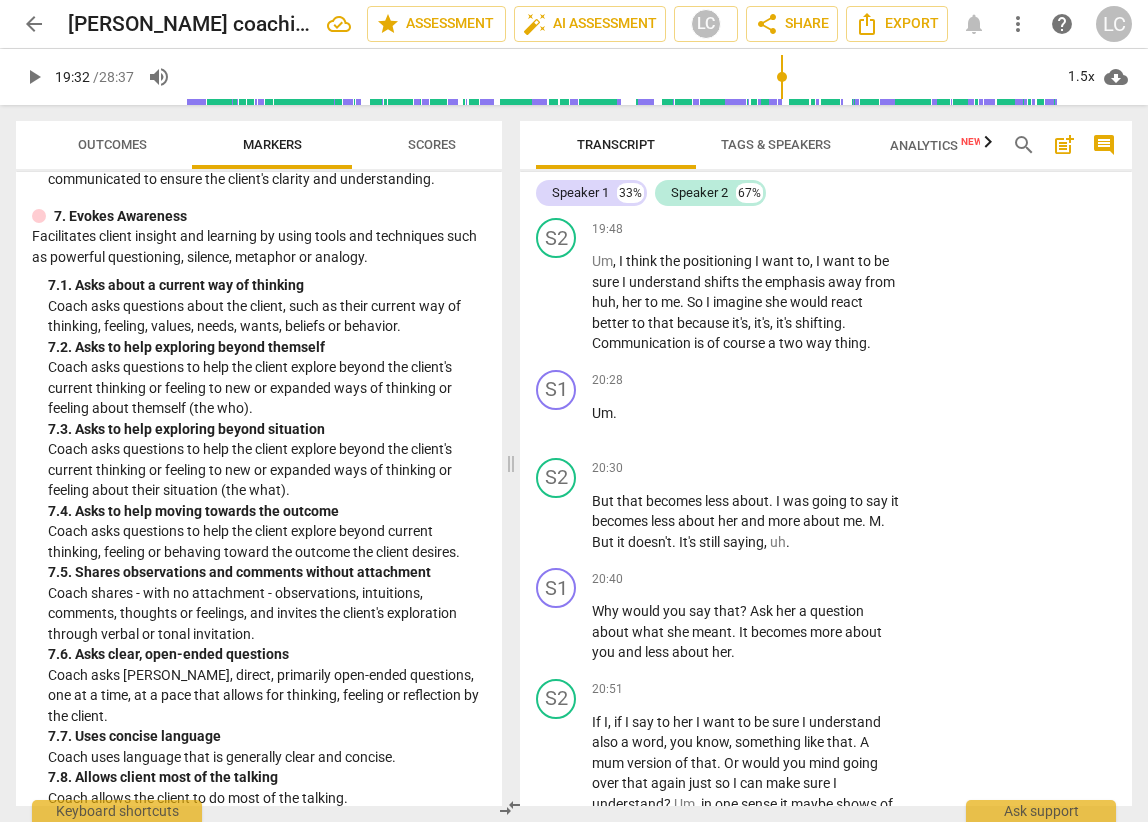 drag, startPoint x: 593, startPoint y: 294, endPoint x: 850, endPoint y: 299, distance: 257.04865 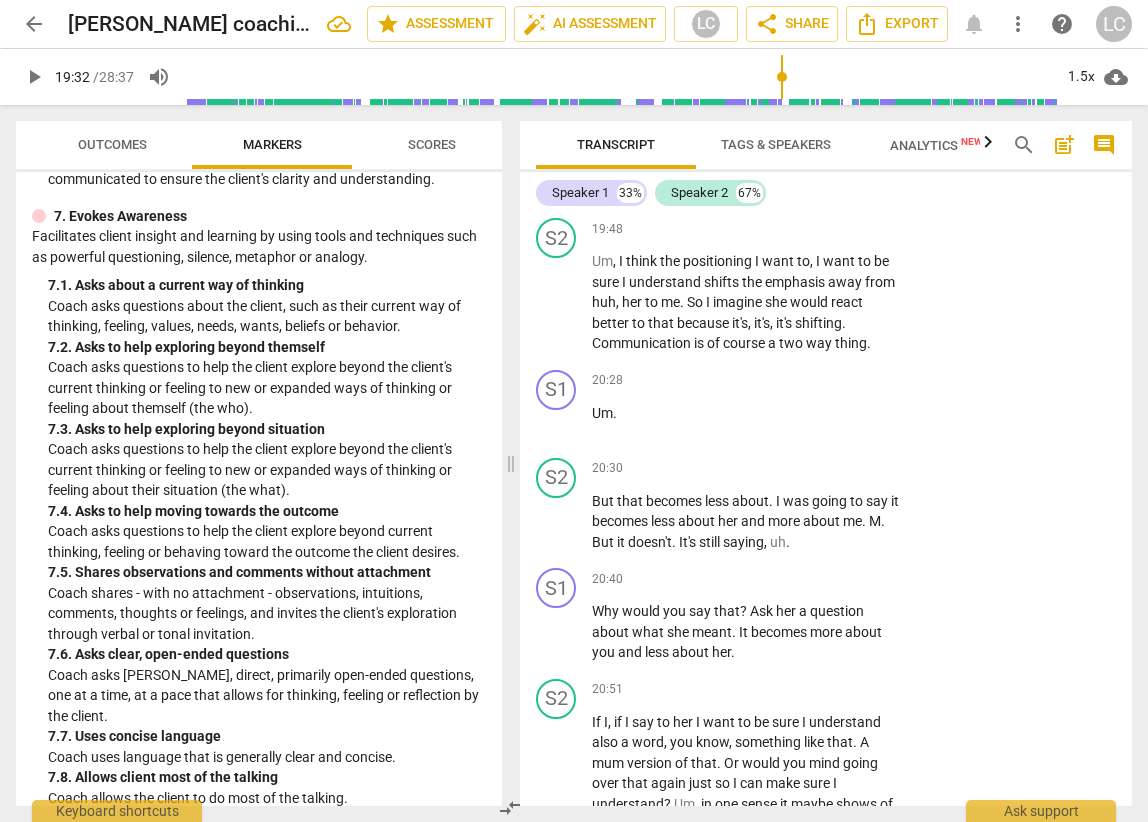 click on "How   do   you   think   that   your   mom   will   feel ?   And   how   do   you   think   you   will   feel   if   you   do   that ?" at bounding box center [745, 181] 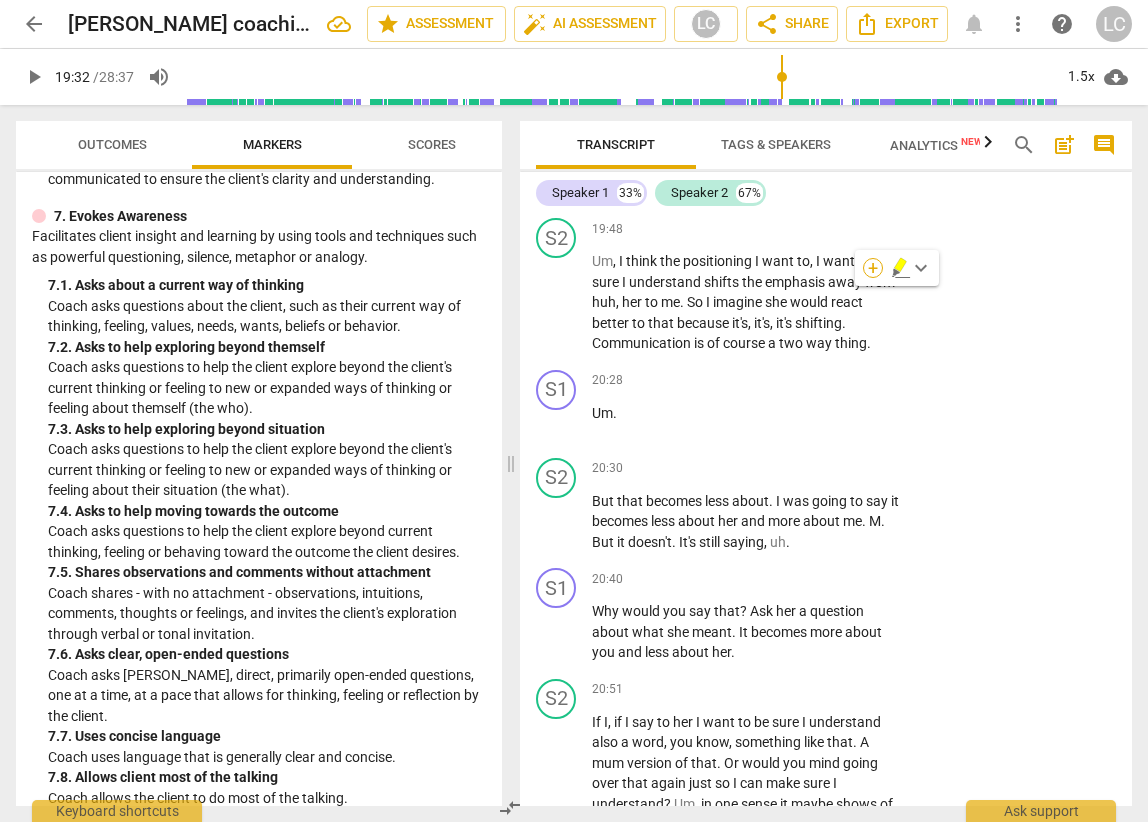 click on "+" at bounding box center [873, 268] 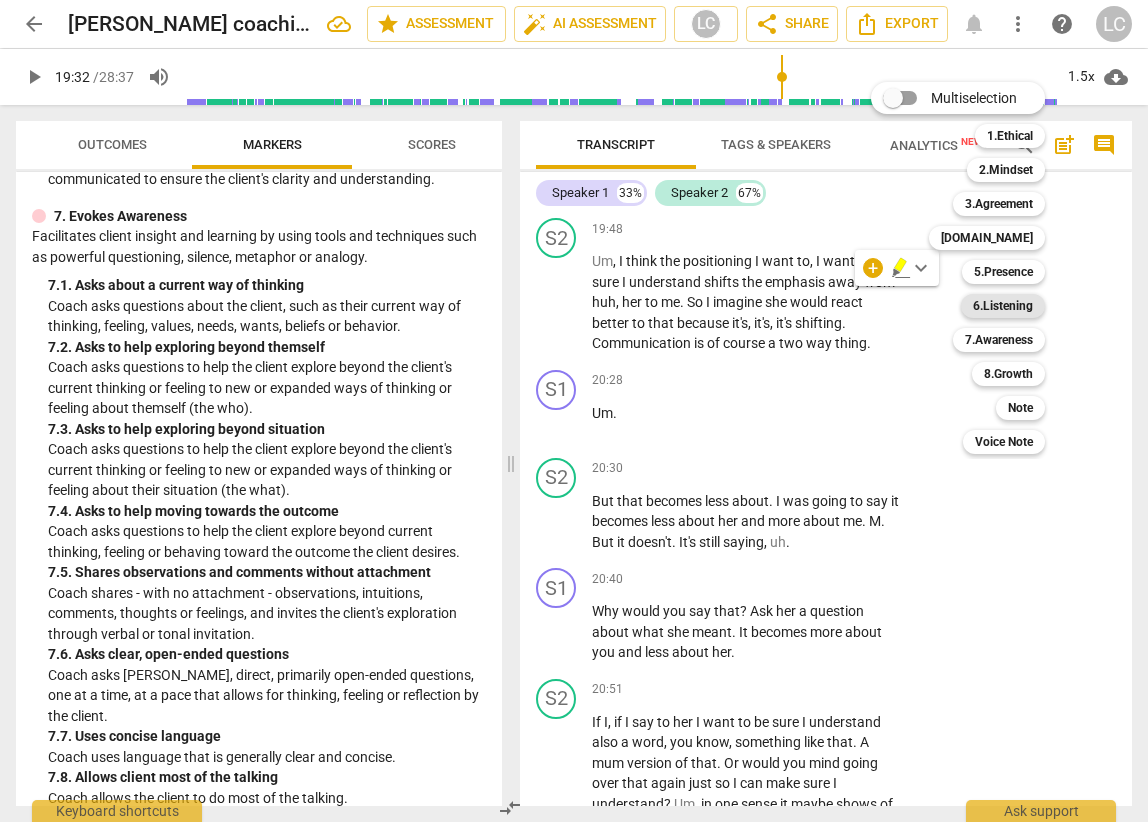 click on "6.Listening" at bounding box center [1003, 306] 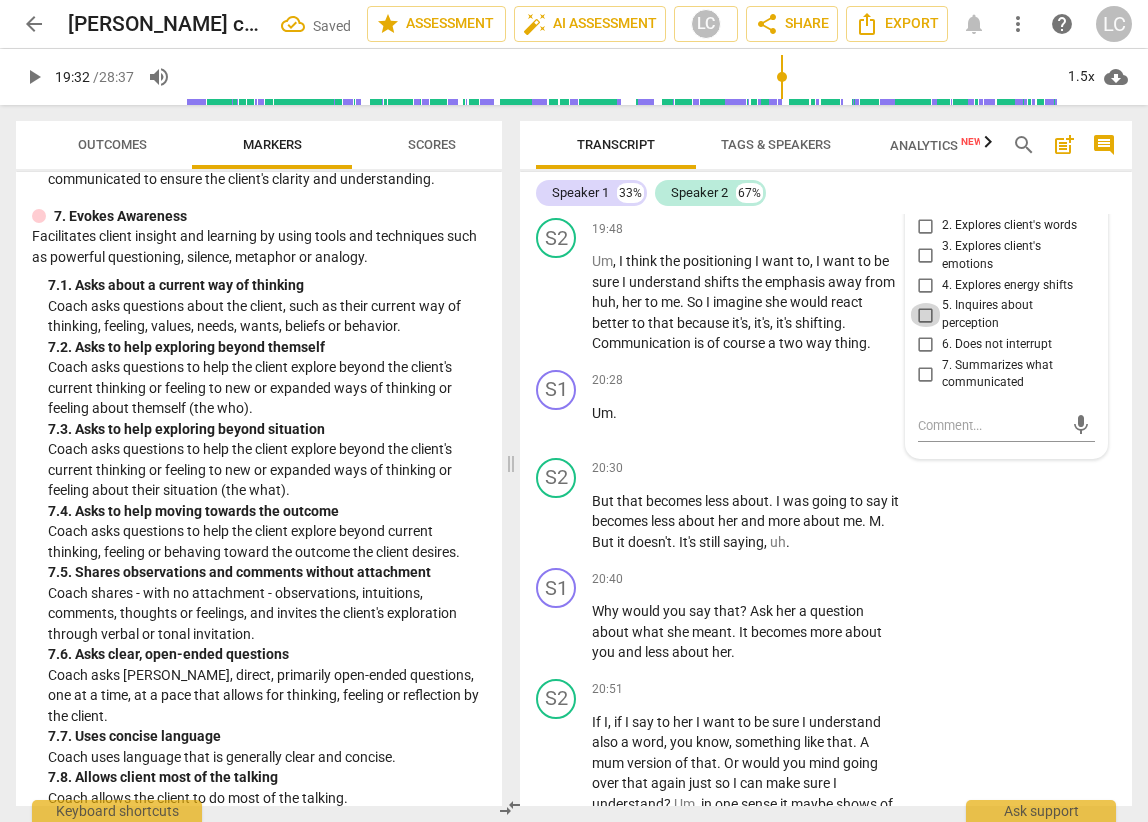 click on "5. Inquires about perception" at bounding box center [926, 315] 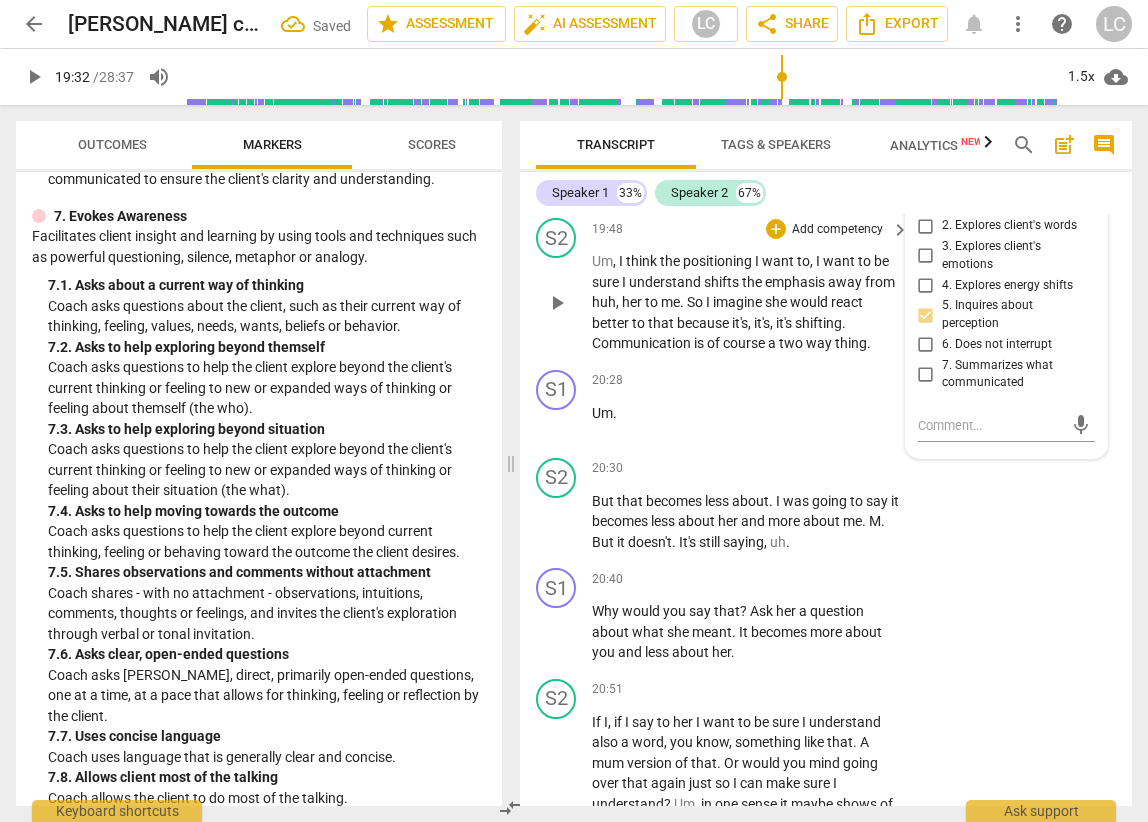 click on "S2 play_arrow pause 19:48 + Add competency keyboard_arrow_right Um ,   I   think   the   positioning   I   want   to ,   I   want   to   be   sure   I   understand   shifts   the   emphasis   away   from   huh ,   her   to   me .   So   I   imagine   she   would   react   better   to   that   because   it's ,   it's ,   it's   shifting .   Communication   is   of   course   a   two   way   thing ." at bounding box center [826, 286] 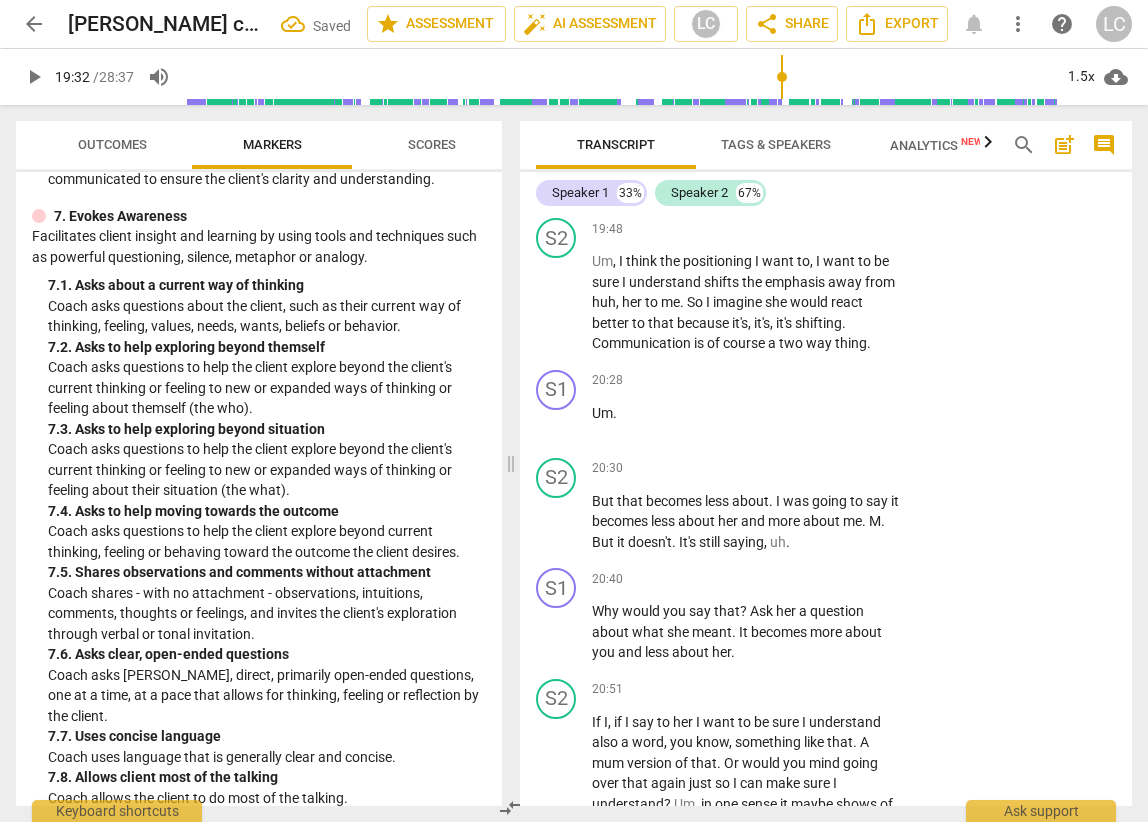 click on "+" at bounding box center [637, 117] 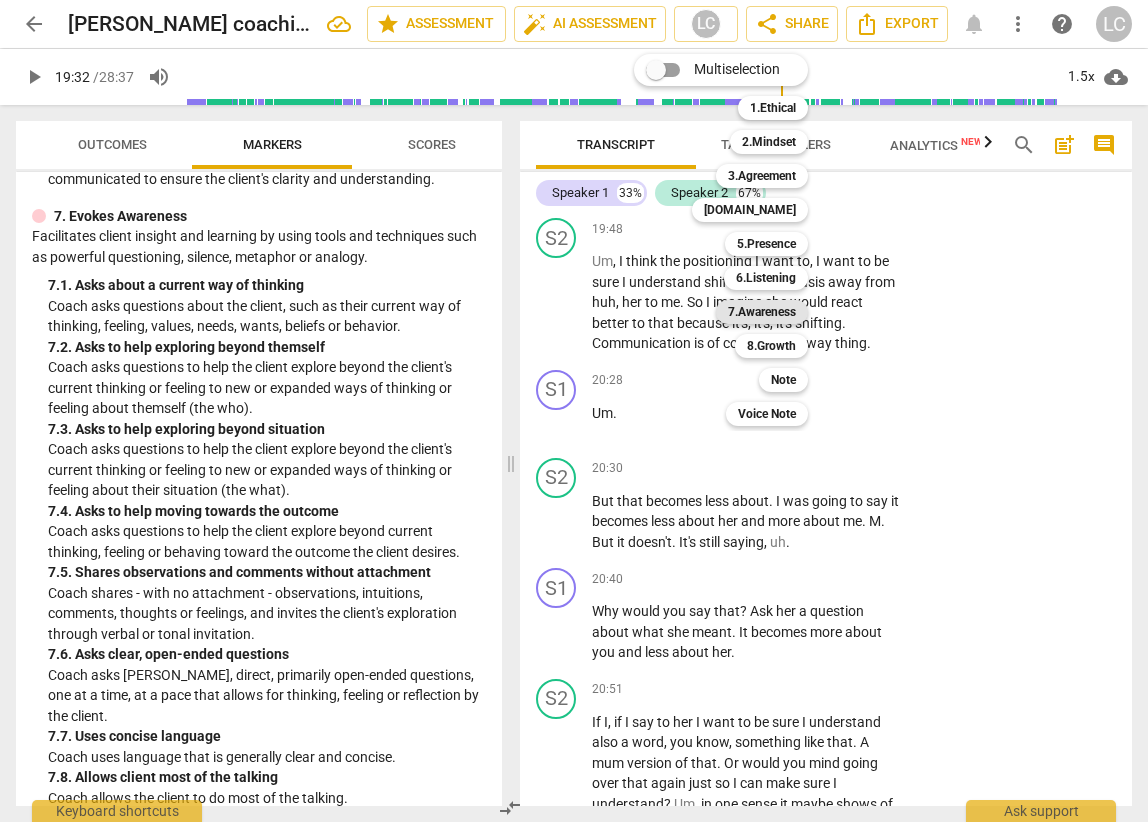 click on "7.Awareness" at bounding box center [762, 312] 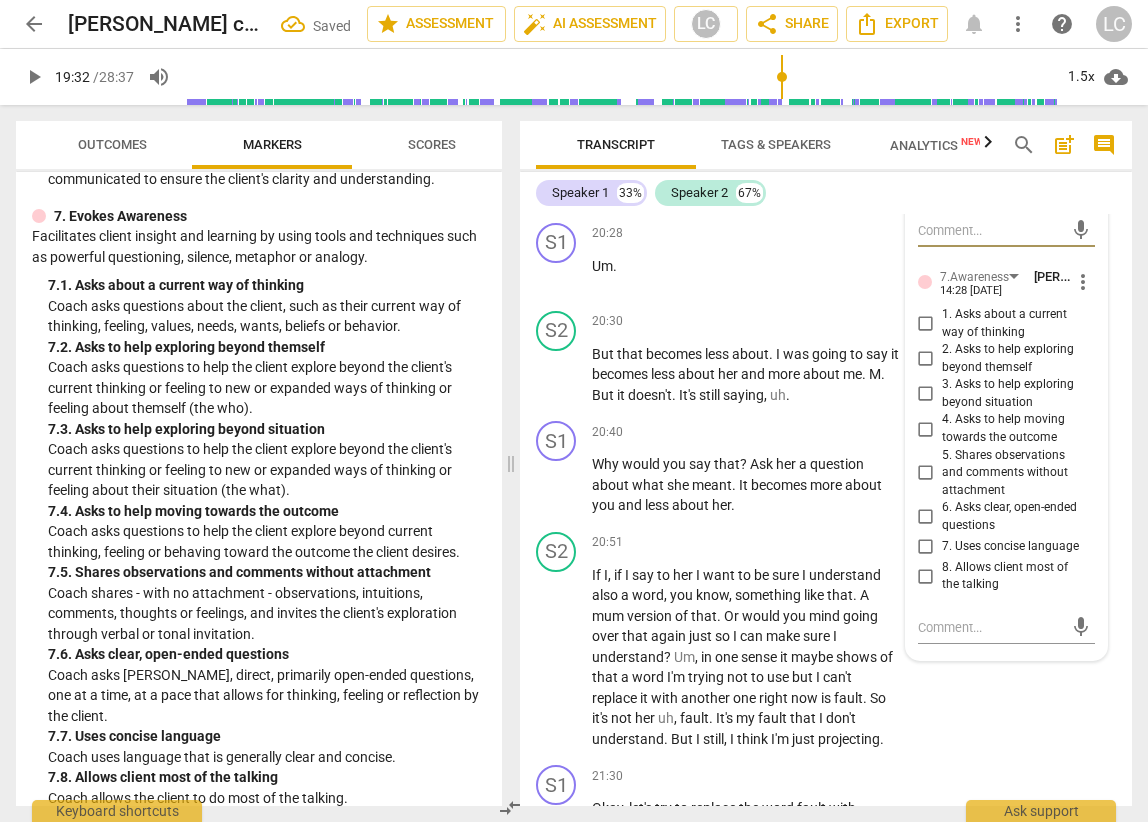scroll, scrollTop: 9035, scrollLeft: 0, axis: vertical 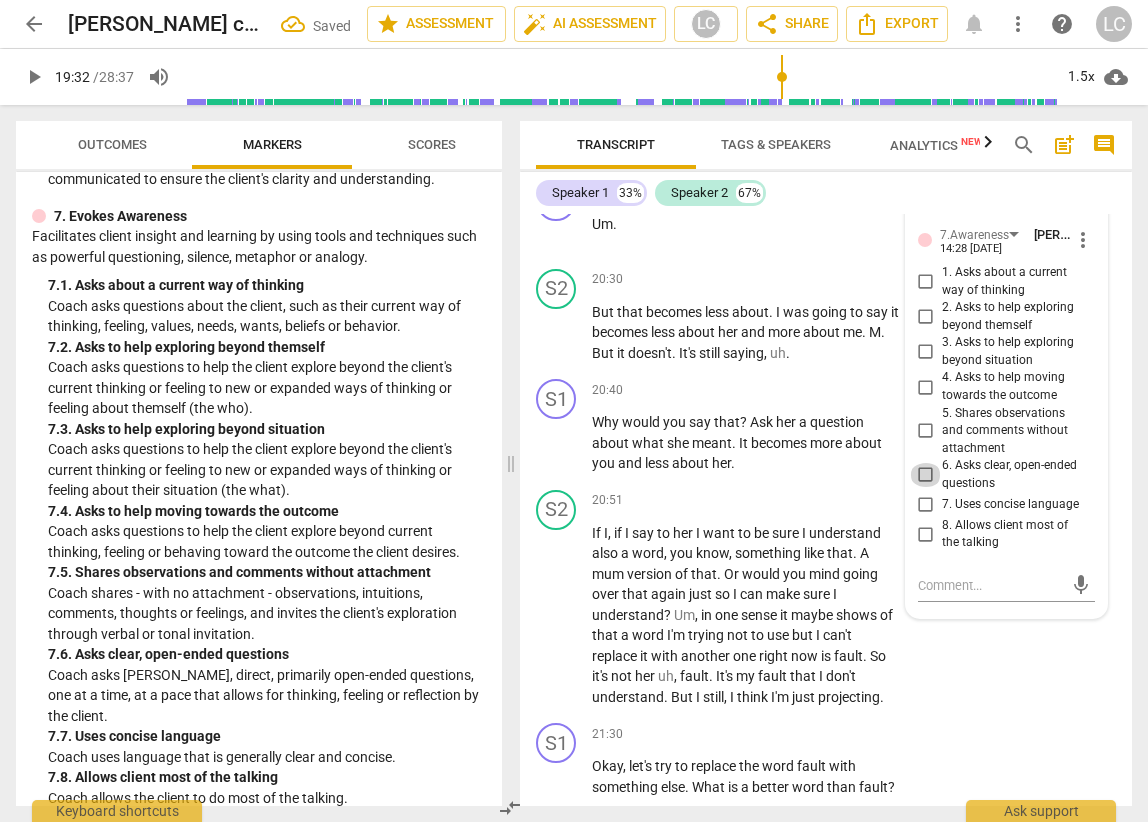 click on "6. Asks clear, open-ended questions" at bounding box center [926, 475] 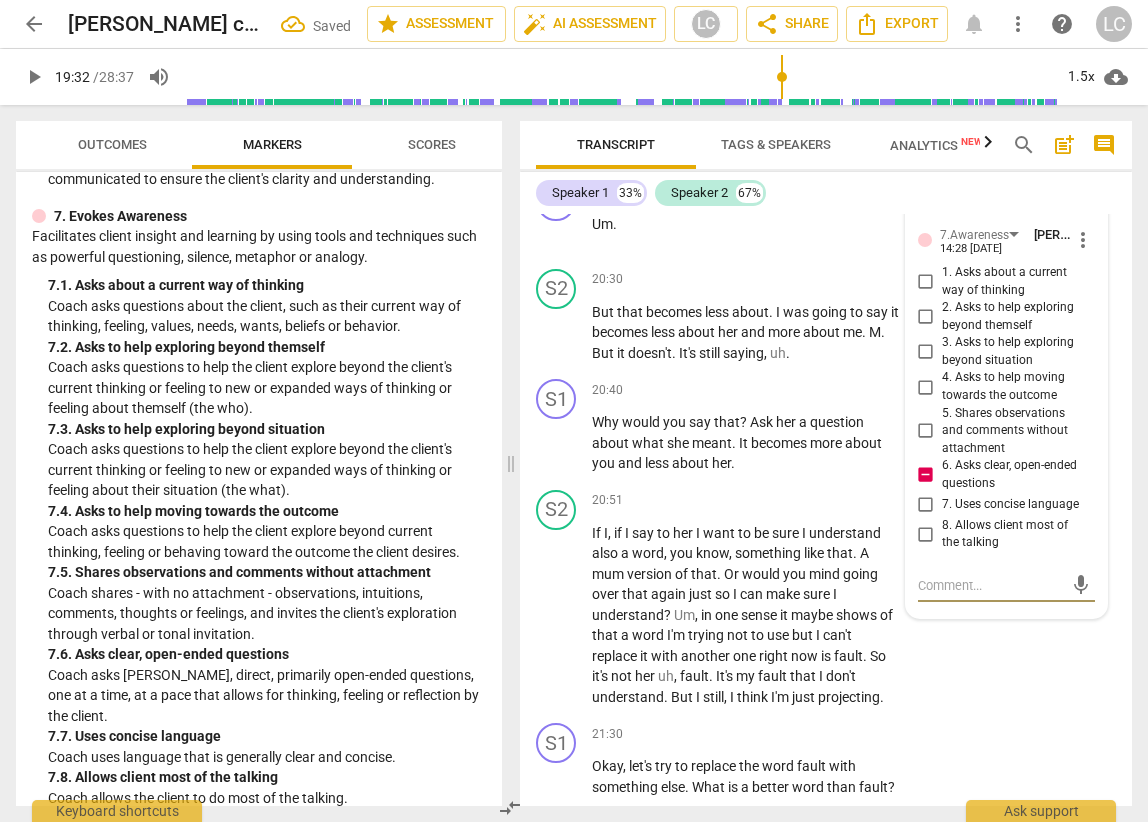 click at bounding box center (990, 585) 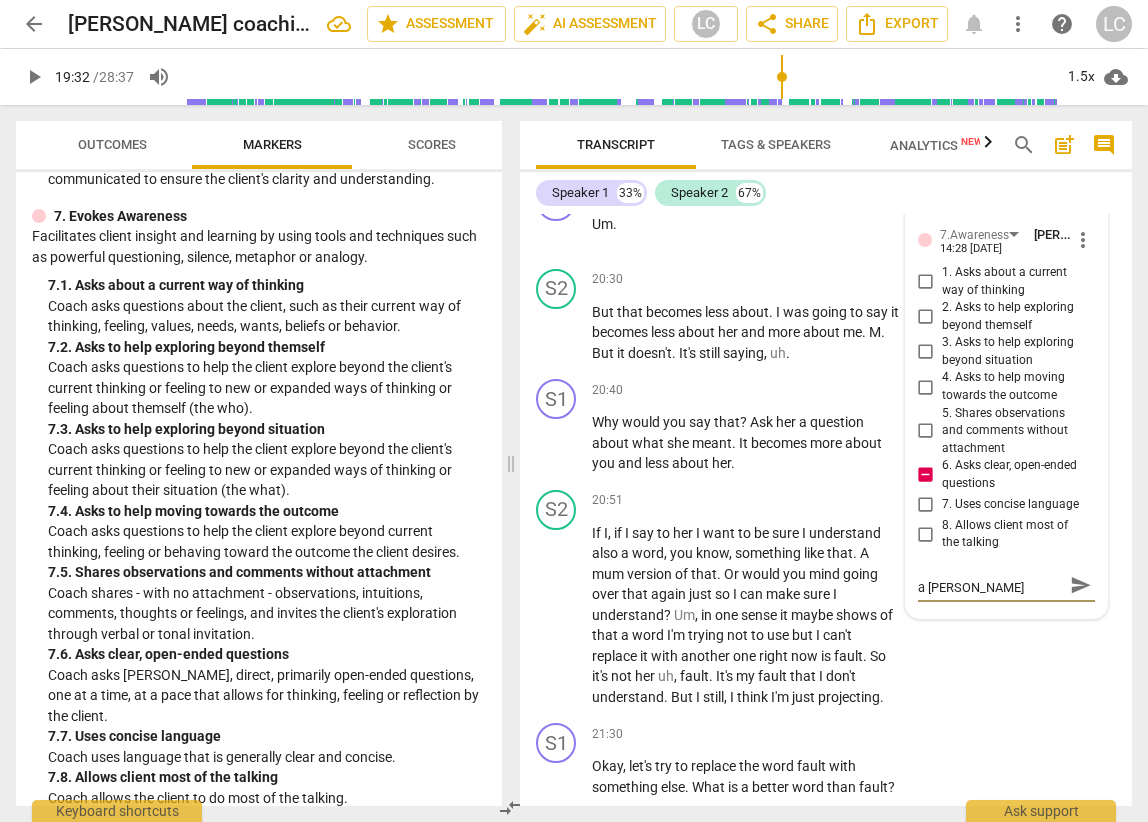scroll, scrollTop: 0, scrollLeft: 0, axis: both 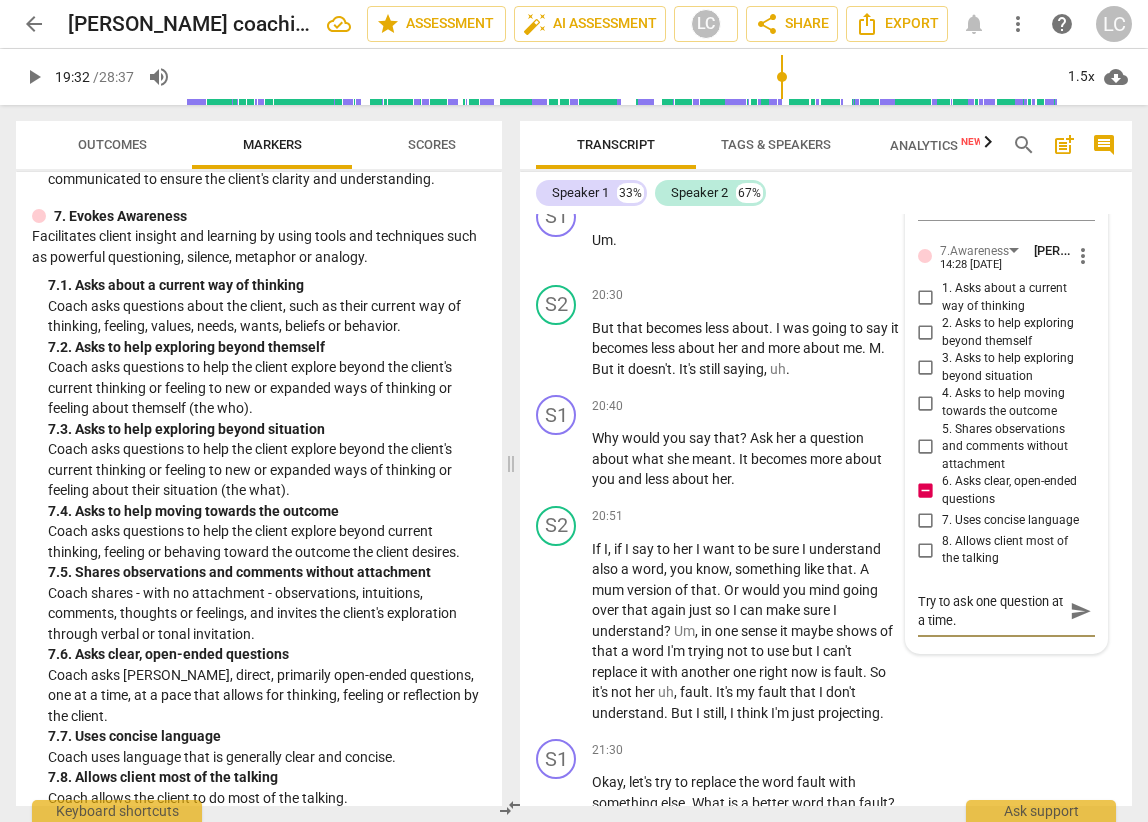 click on "send" at bounding box center (1081, 611) 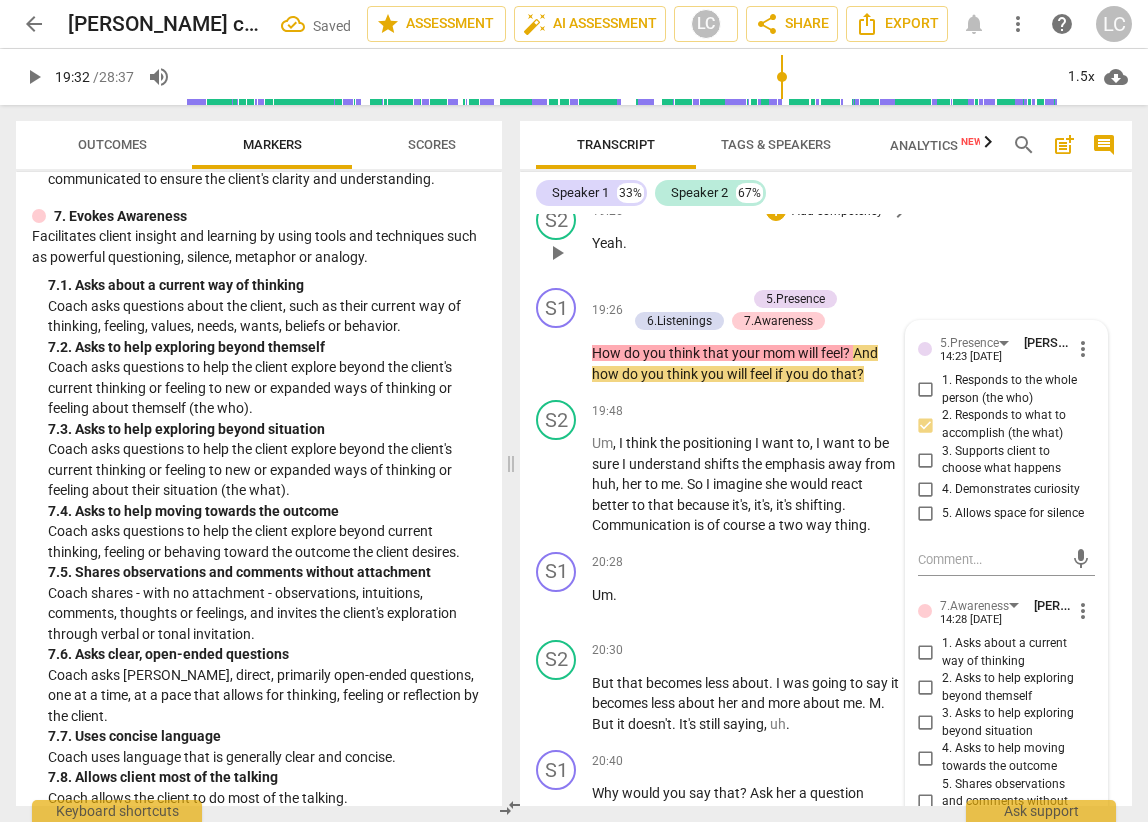 scroll, scrollTop: 8623, scrollLeft: 0, axis: vertical 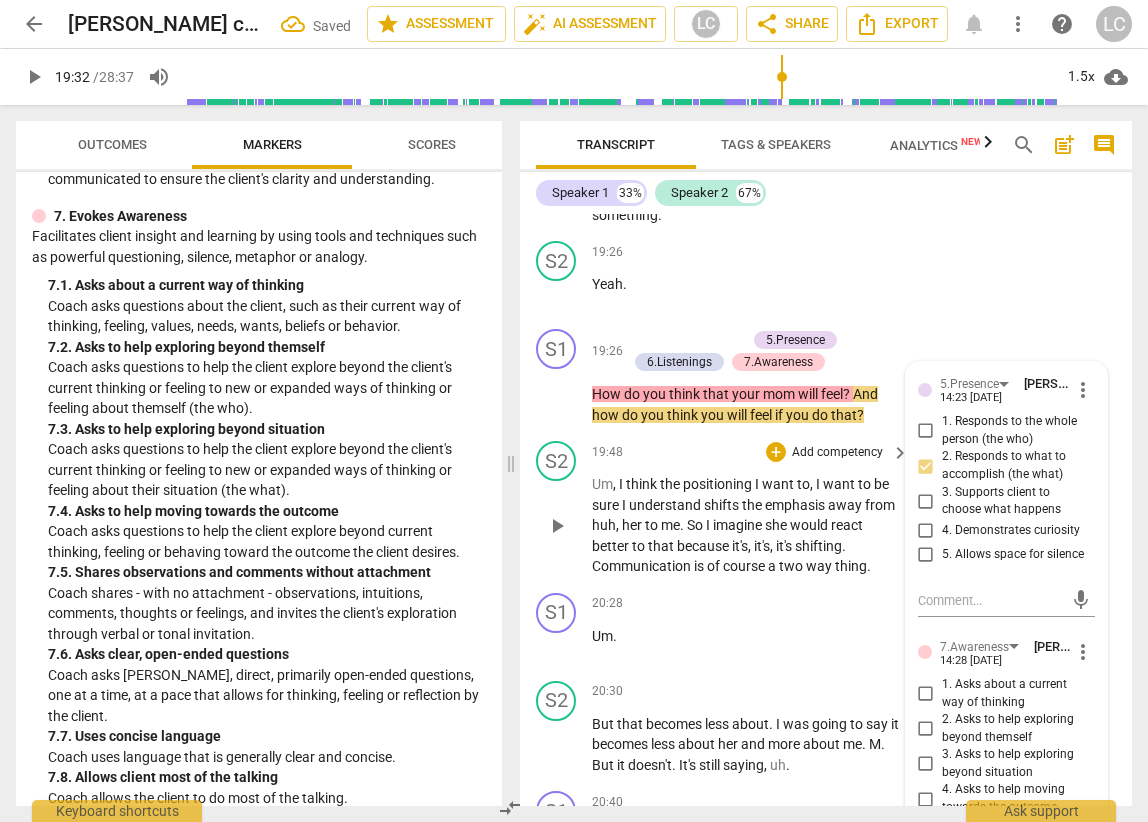 click on "So" at bounding box center (696, 525) 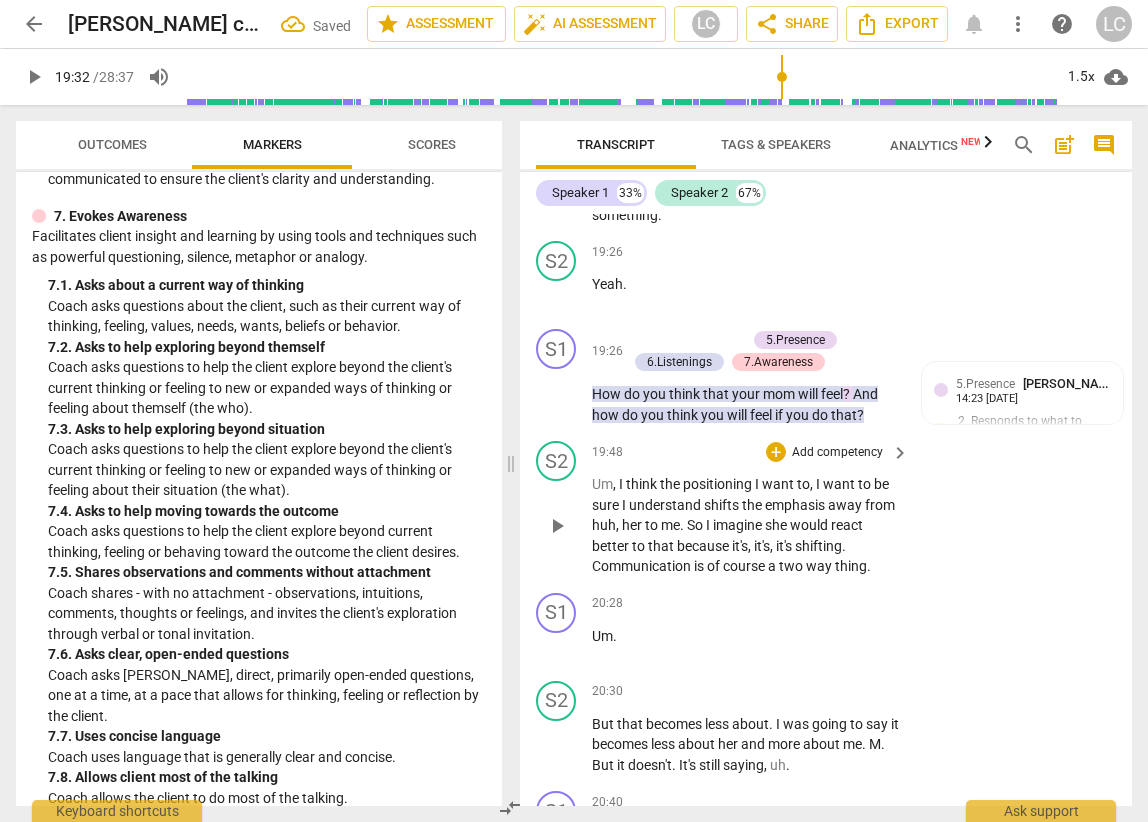 drag, startPoint x: 558, startPoint y: 650, endPoint x: 583, endPoint y: 653, distance: 25.179358 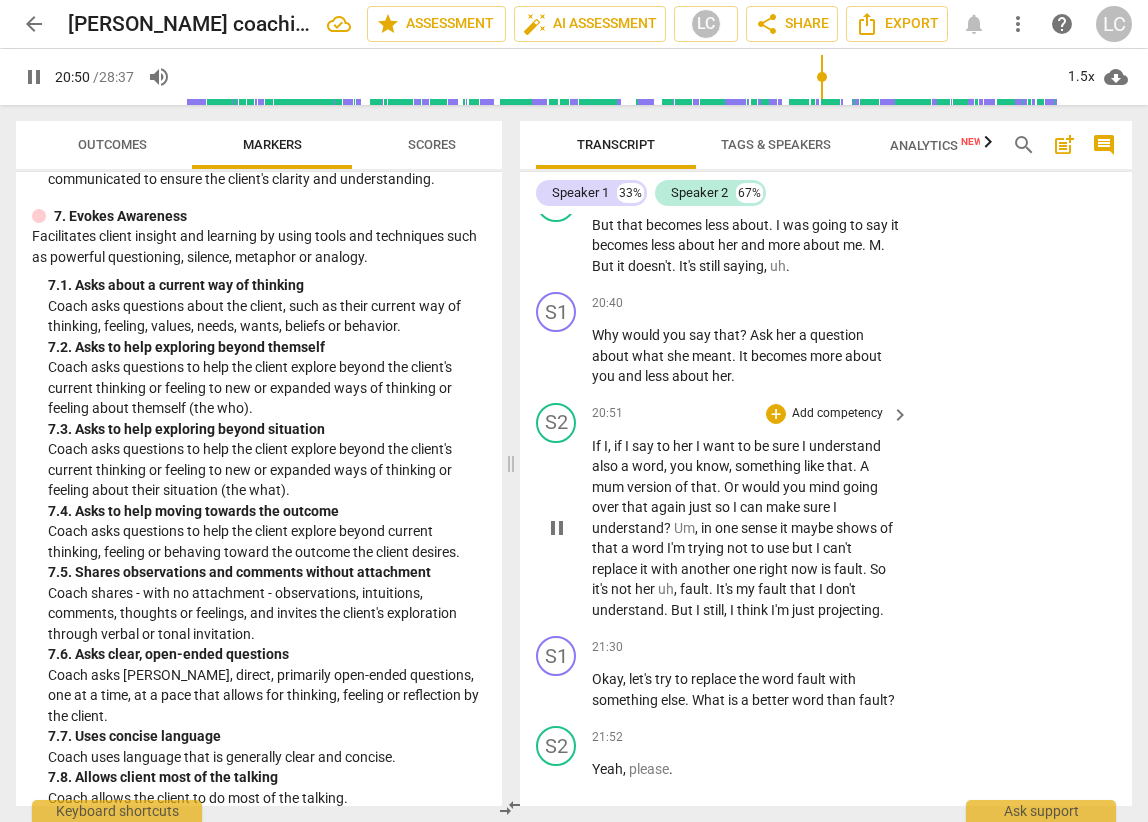 scroll, scrollTop: 9124, scrollLeft: 0, axis: vertical 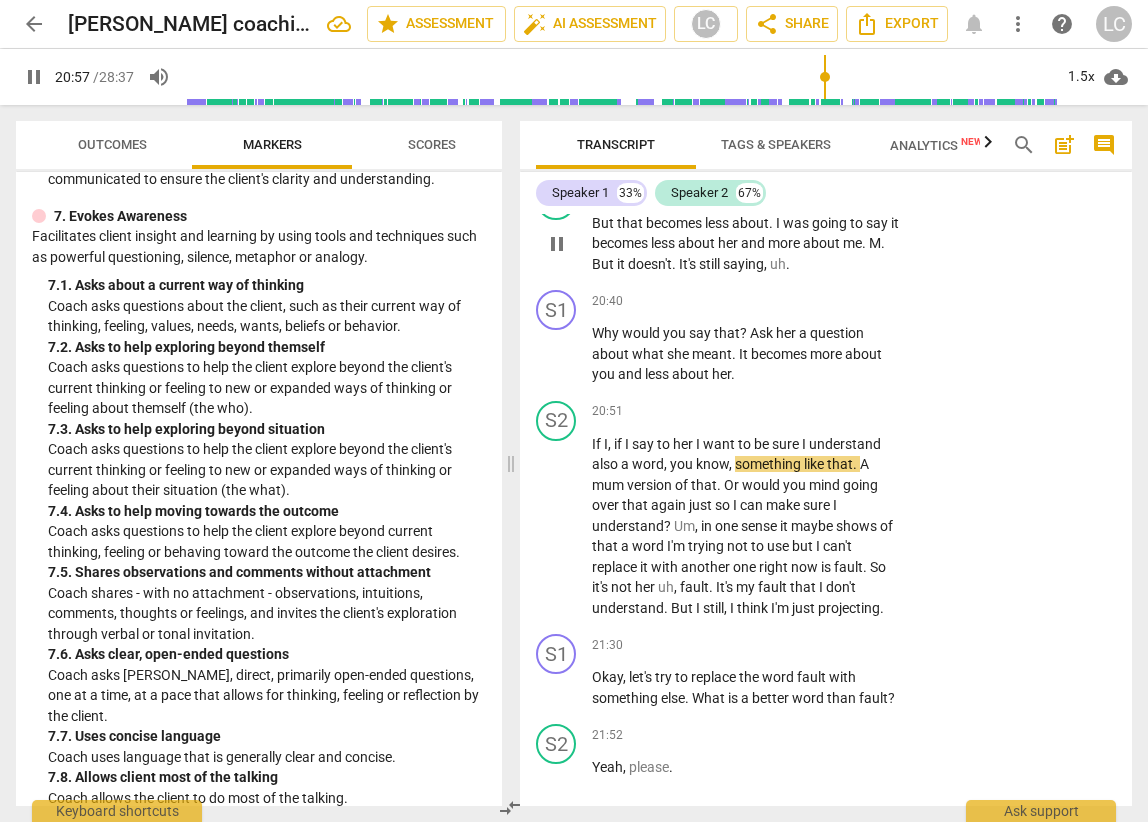click on "becomes" at bounding box center [675, 223] 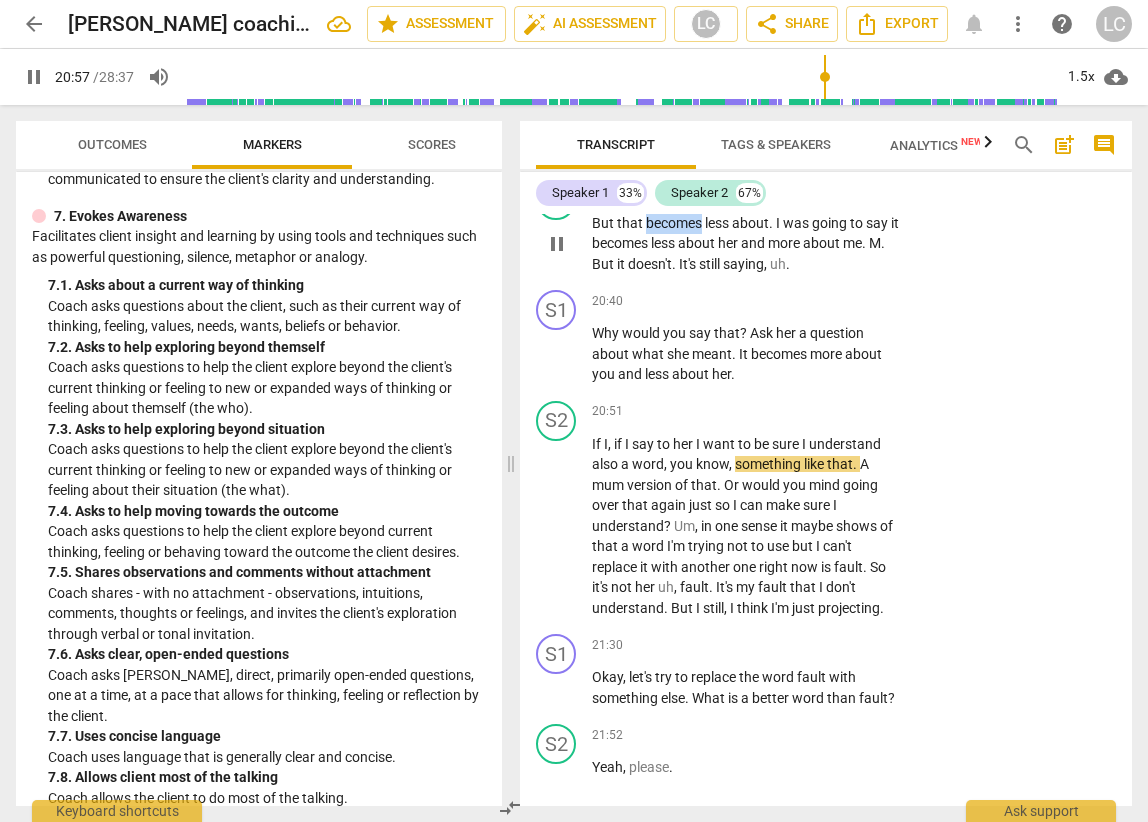 click on "becomes" at bounding box center (675, 223) 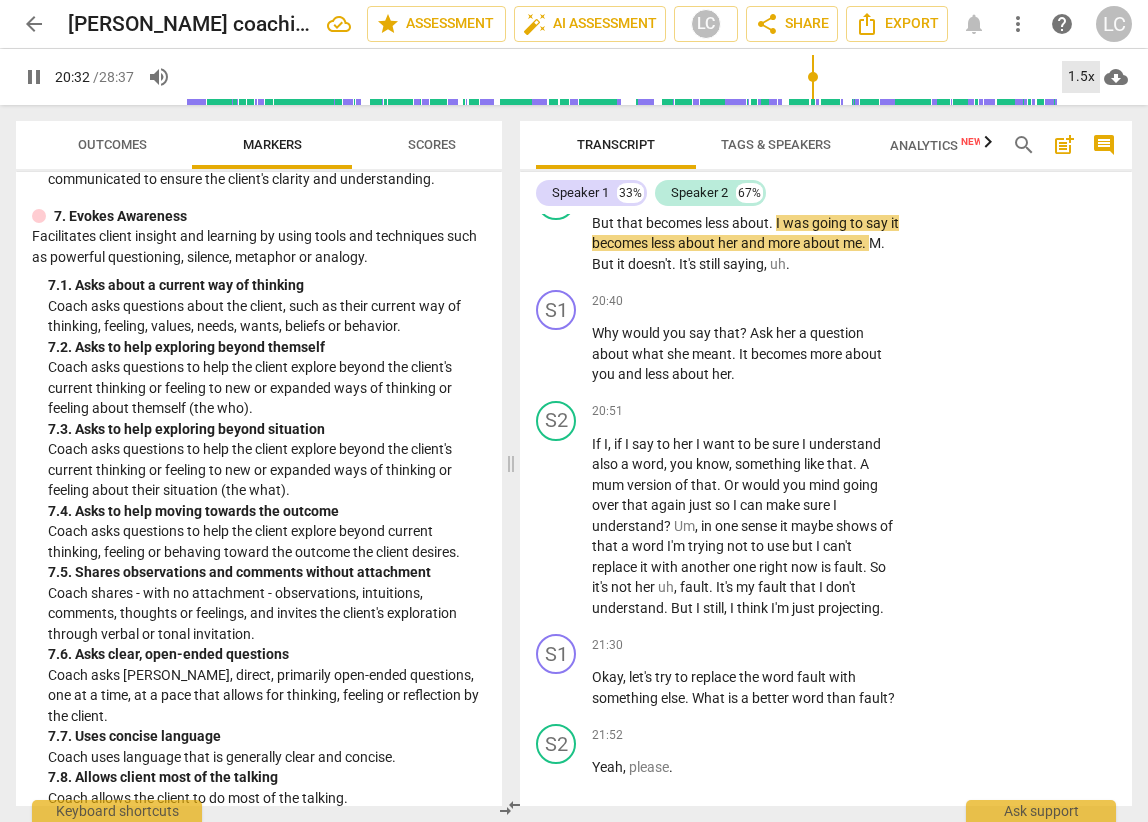 click on "1.5x" at bounding box center [1081, 77] 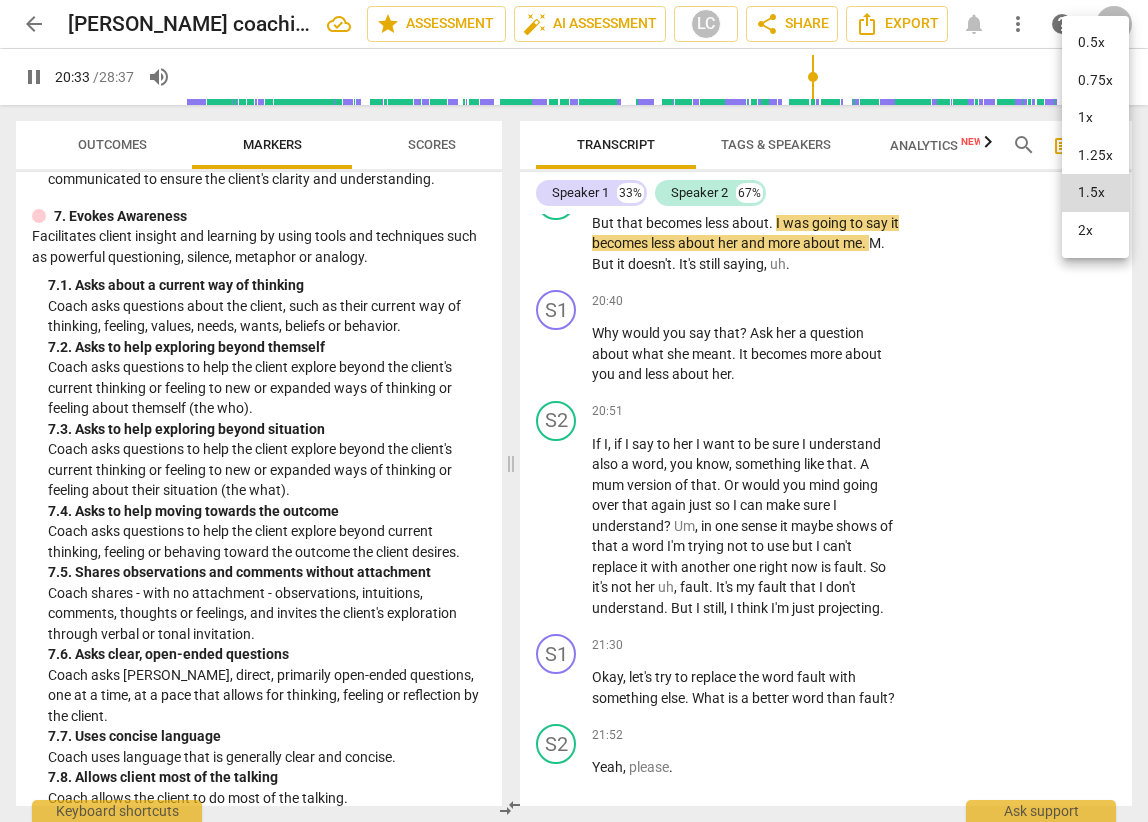 click on "1x" at bounding box center [1095, 118] 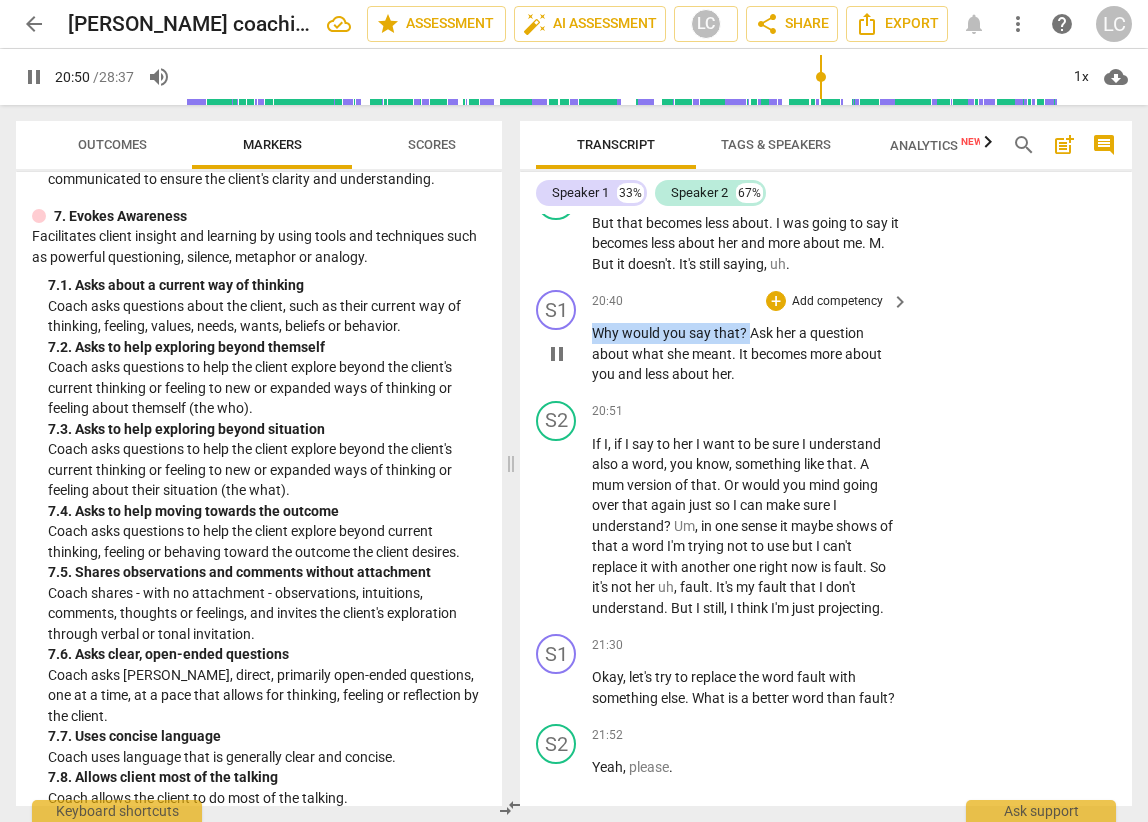 drag, startPoint x: 592, startPoint y: 456, endPoint x: 747, endPoint y: 458, distance: 155.01291 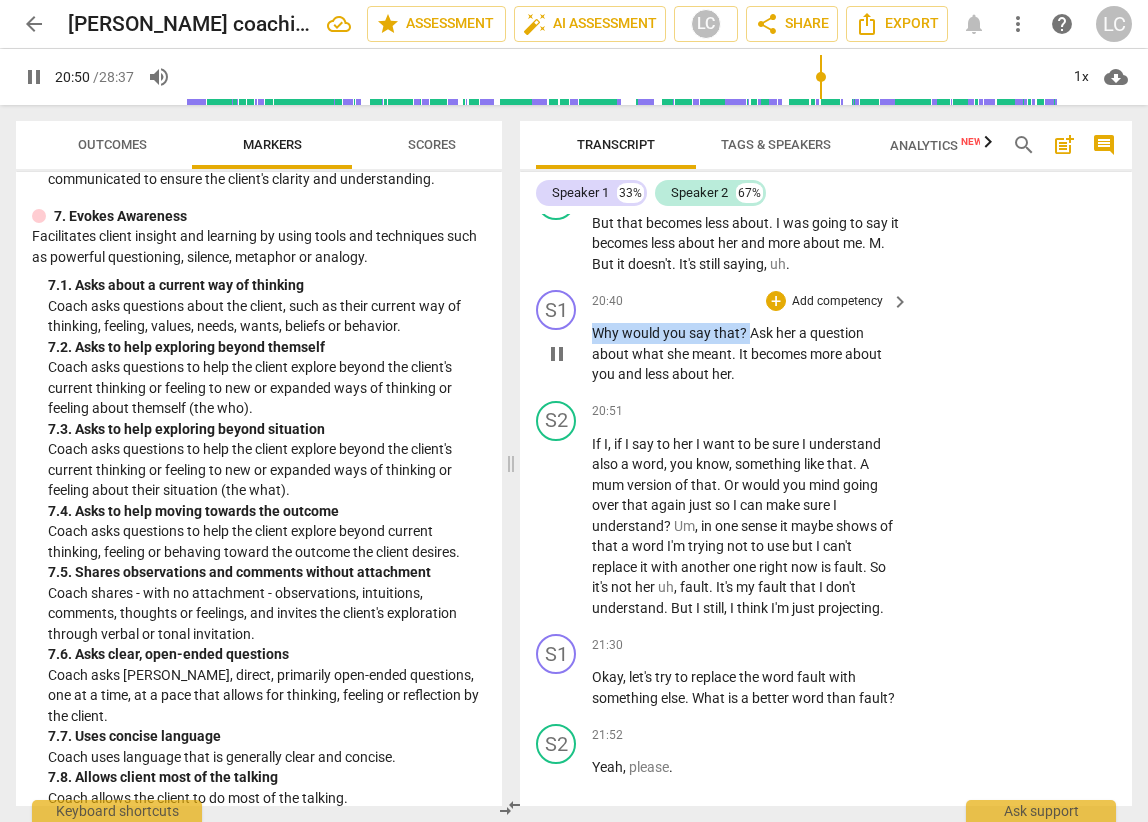 click on "Why   would   you   say   that ?   Ask   her   a   question   about   what   she   meant .   It   becomes   more   about   you   and   less   about   her ." at bounding box center (745, 354) 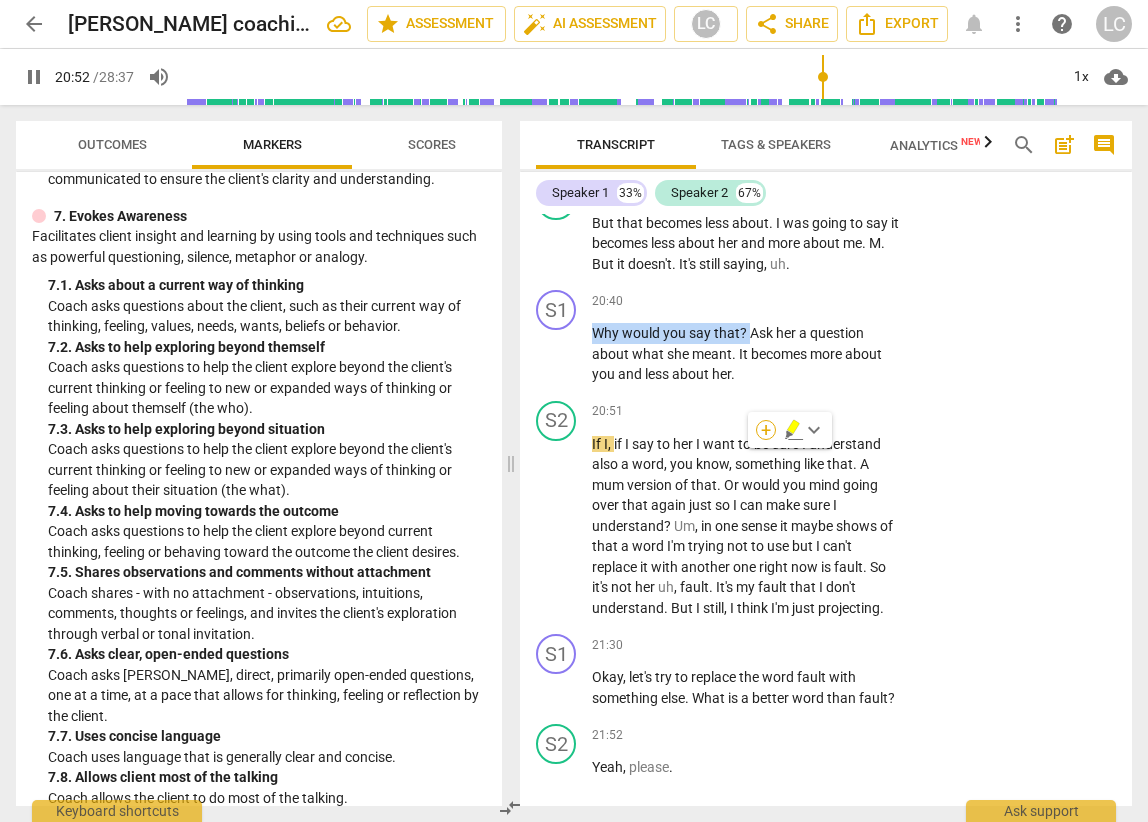 click on "+" at bounding box center [766, 430] 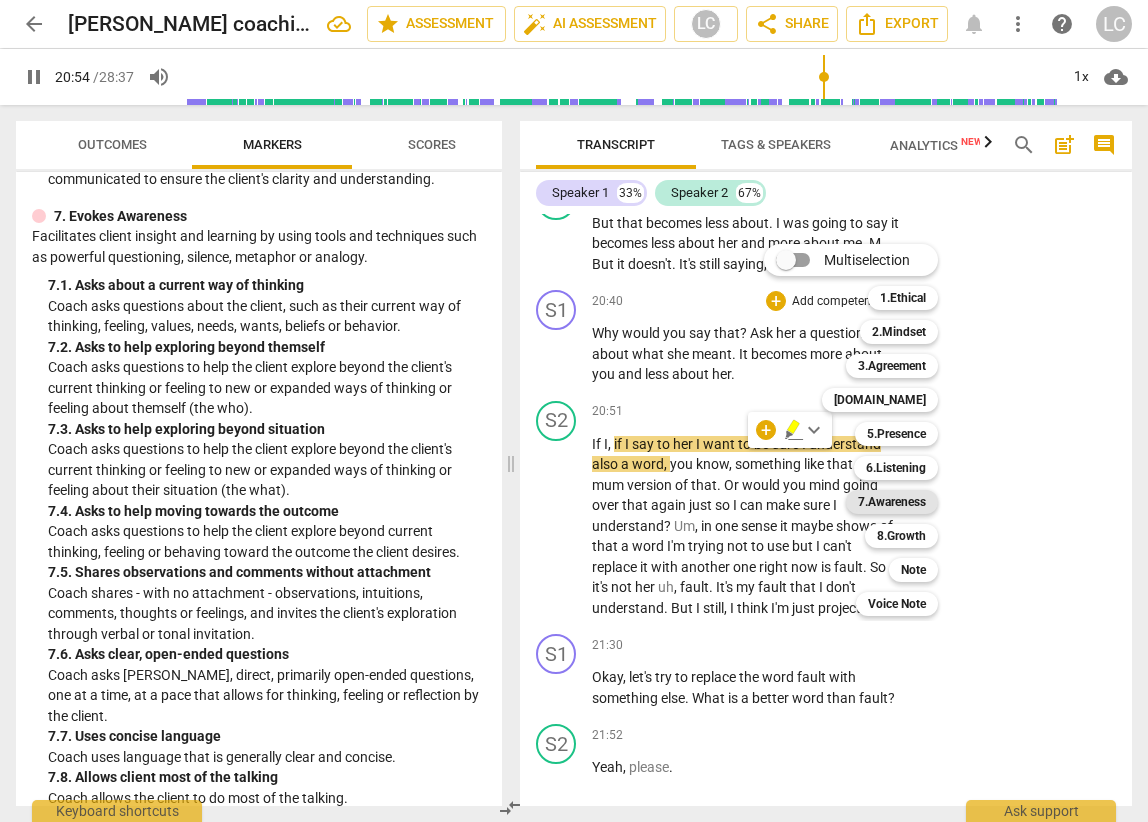 click on "7.Awareness" at bounding box center (892, 502) 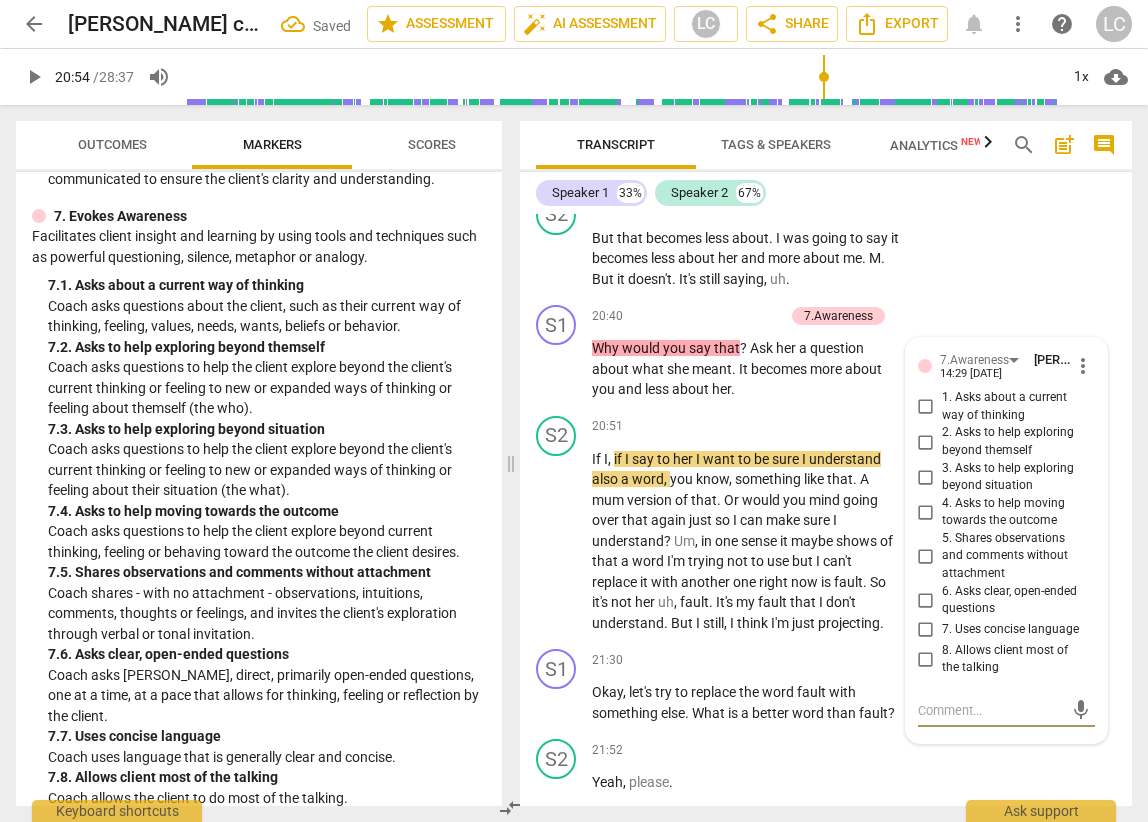 scroll, scrollTop: 9087, scrollLeft: 0, axis: vertical 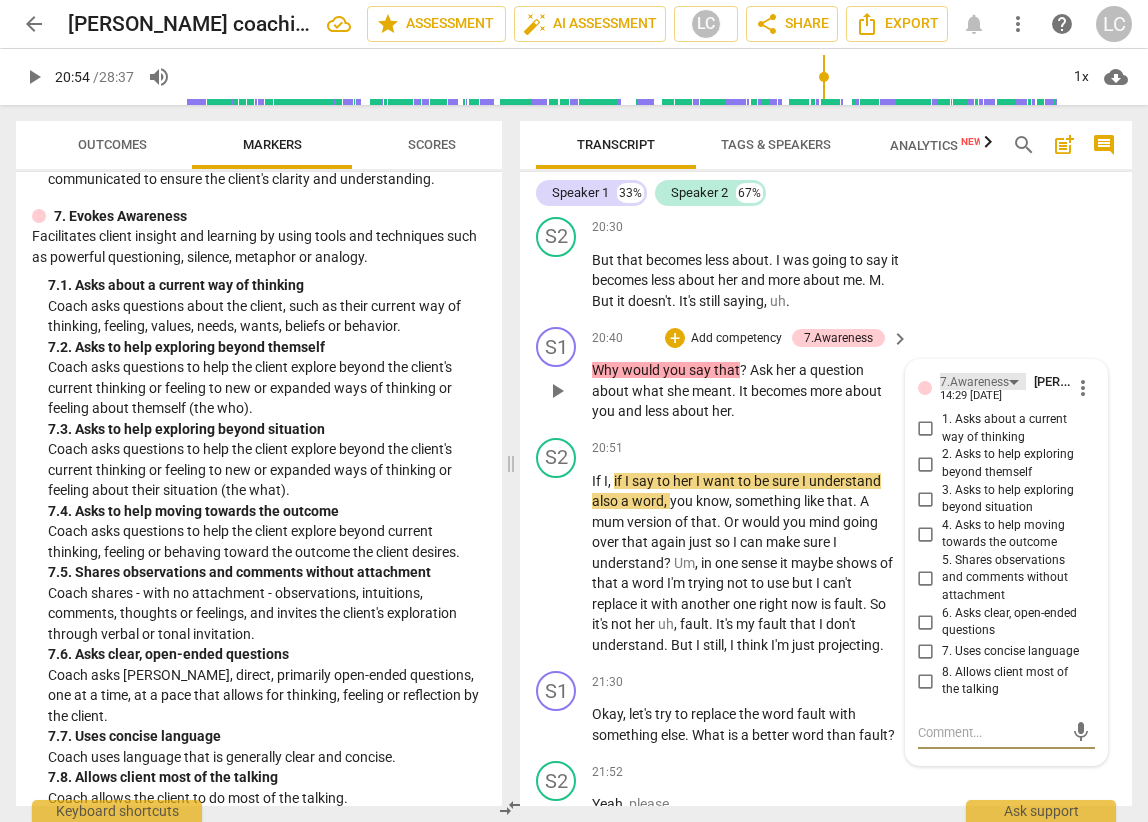 click on "7.Awareness" at bounding box center [974, 382] 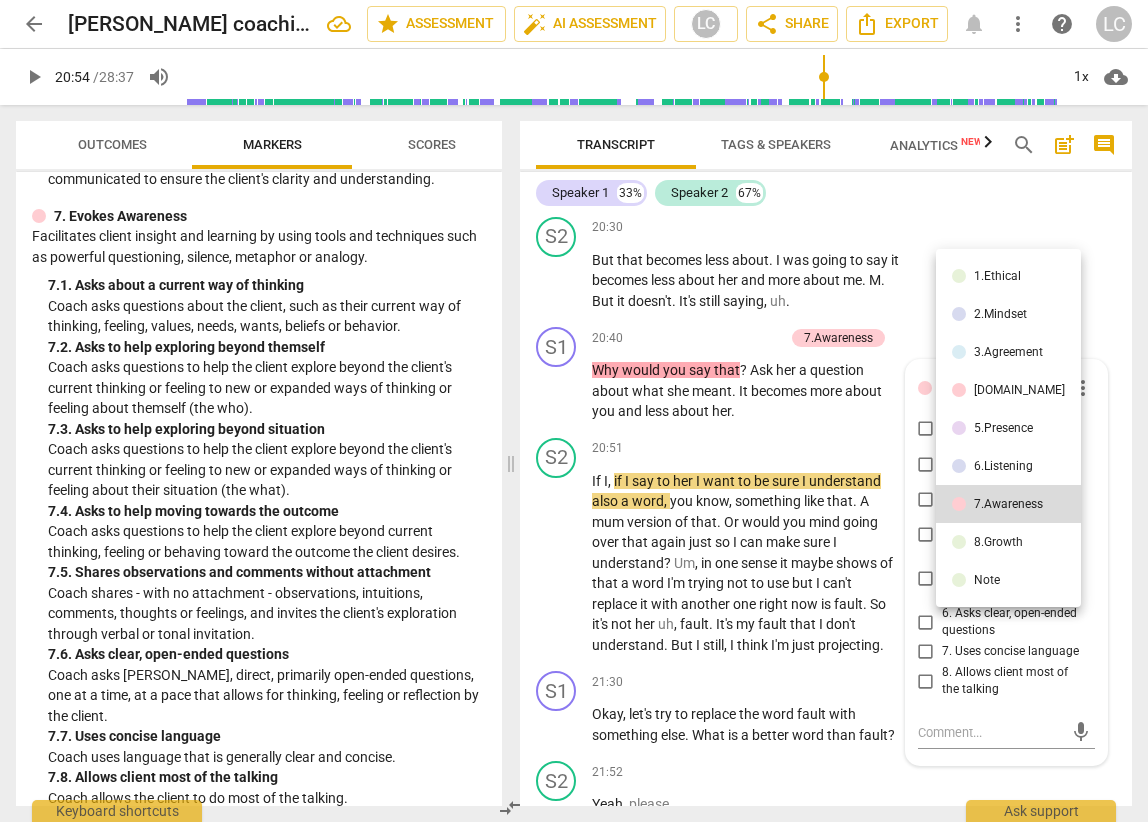 click on "6.Listening" at bounding box center (1008, 466) 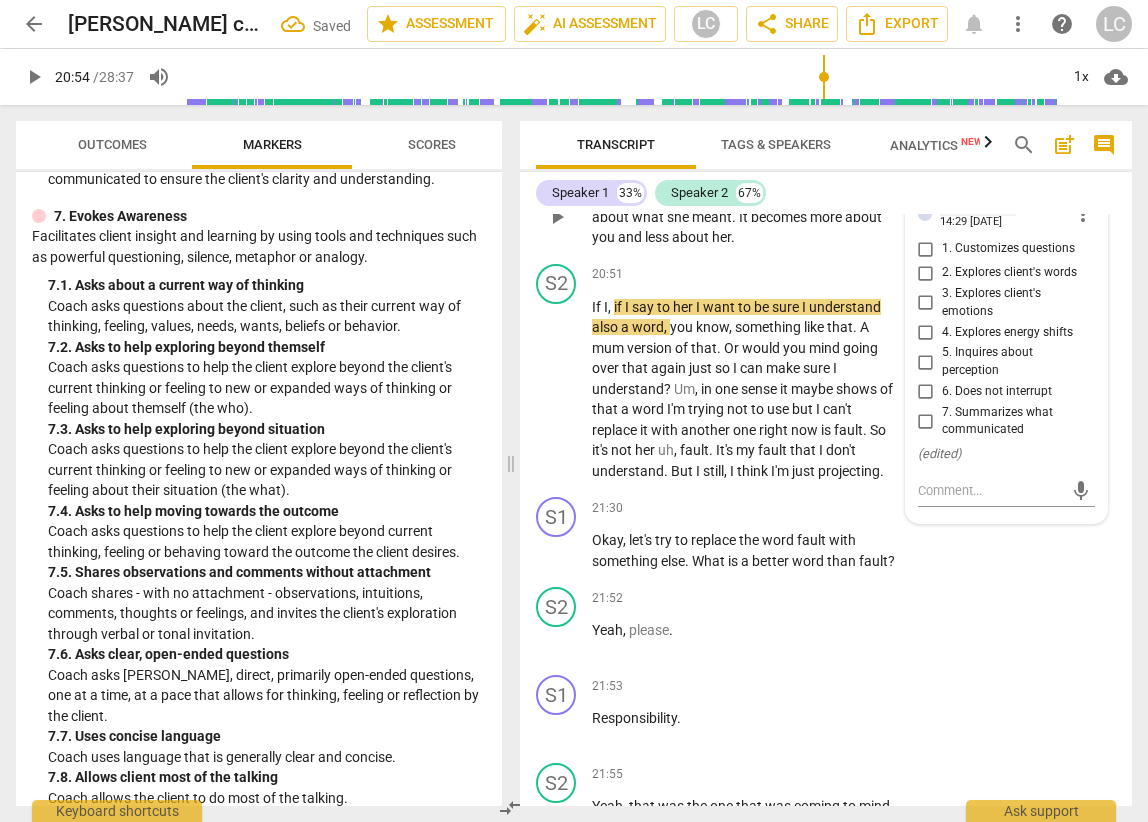 scroll, scrollTop: 9264, scrollLeft: 0, axis: vertical 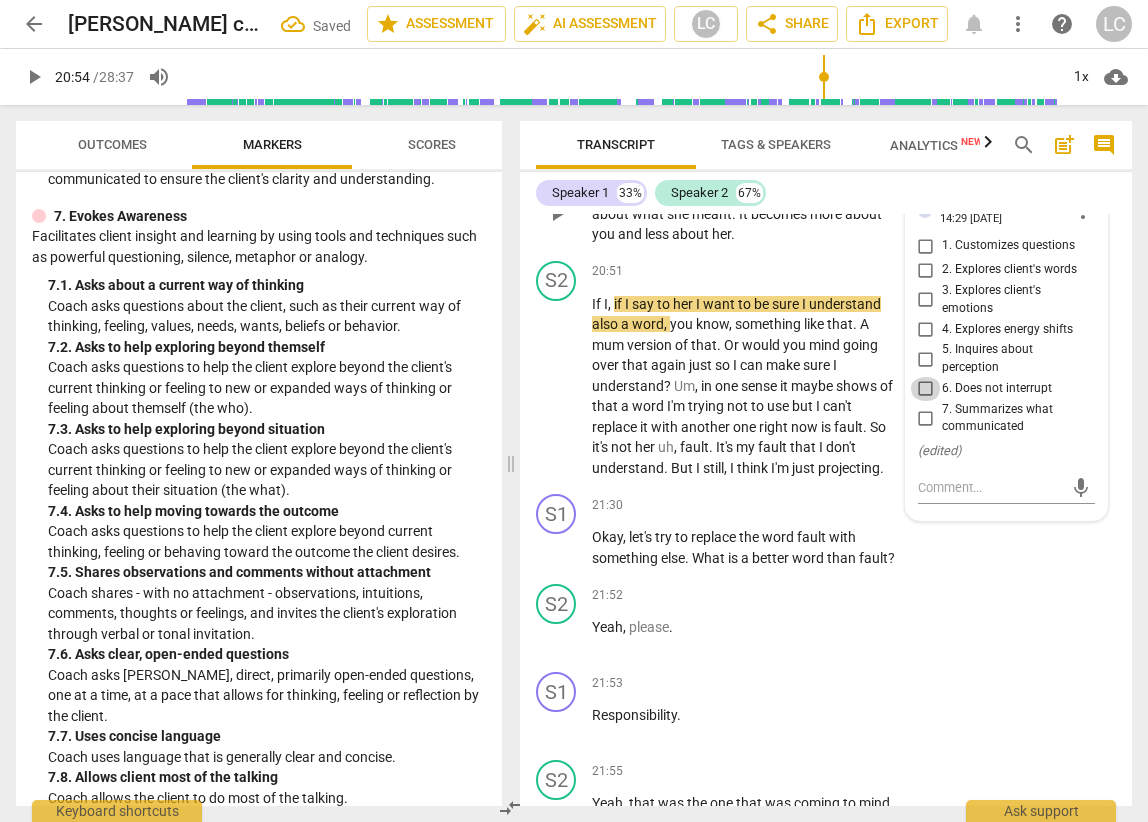 click on "6. Does not interrupt" at bounding box center [926, 389] 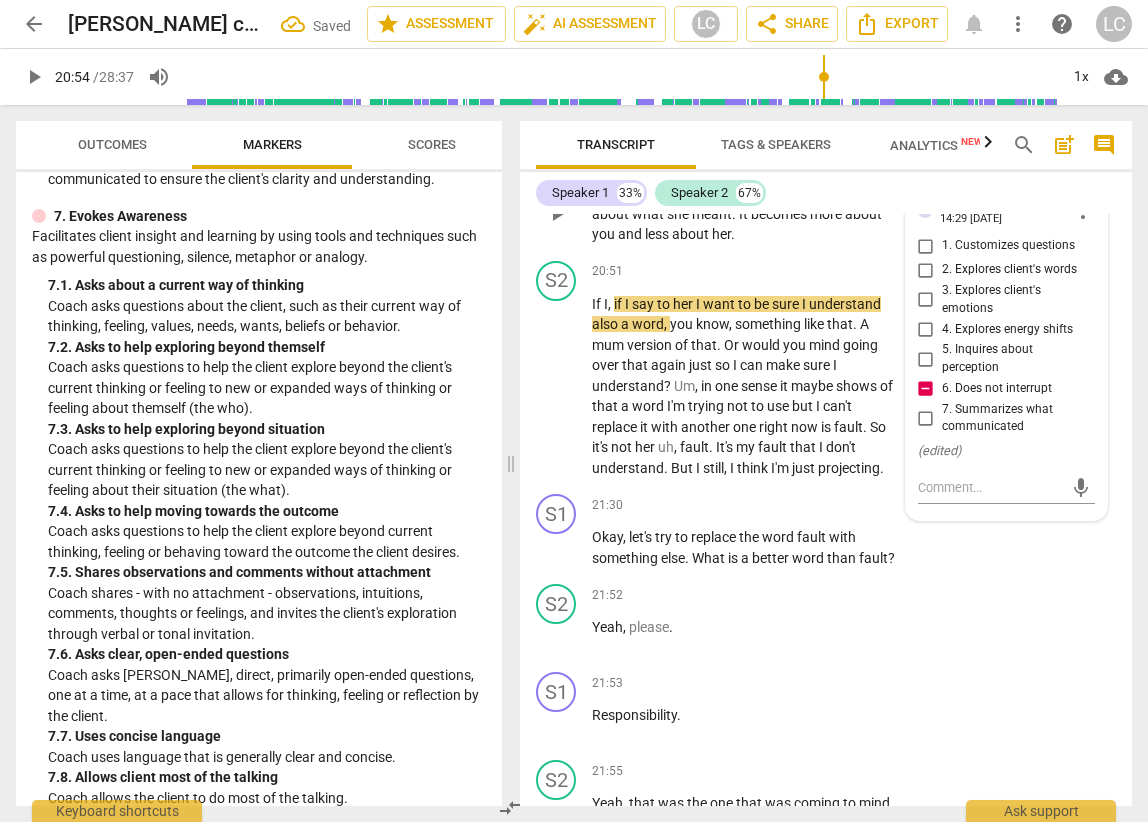 click on "S1 play_arrow pause 20:40 + Add competency 6.Listening keyboard_arrow_right Why   would   you   say   that ?   Ask   her   a   question   about   what   she   meant .   It   becomes   more   about   you   and   less   about   her . 6.Listening [PERSON_NAME] 14:29 [DATE] more_vert 1. Customizes questions 2. Explores client's words 3. Explores client's emotions 4. Explores energy shifts 5. Inquires about perception 6. Does not interrupt 7. Summarizes what communicated  ( edited ) mic" at bounding box center (826, 197) 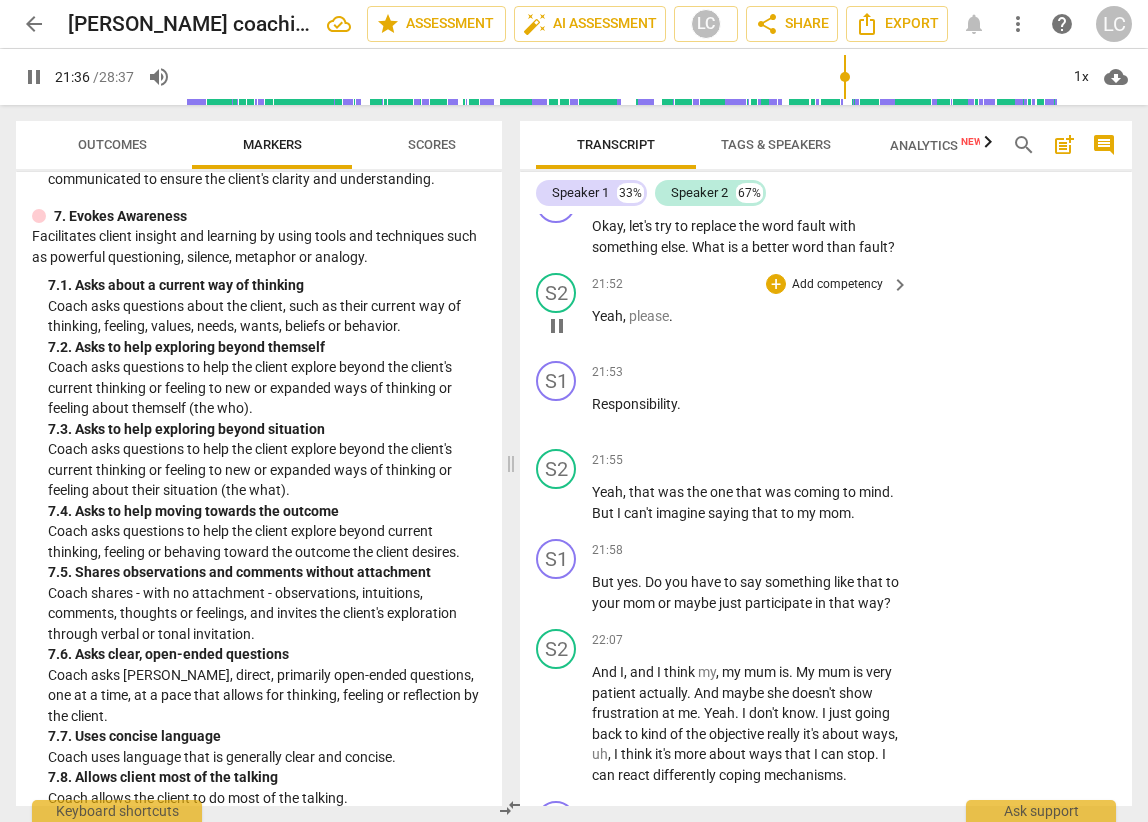 scroll, scrollTop: 9577, scrollLeft: 0, axis: vertical 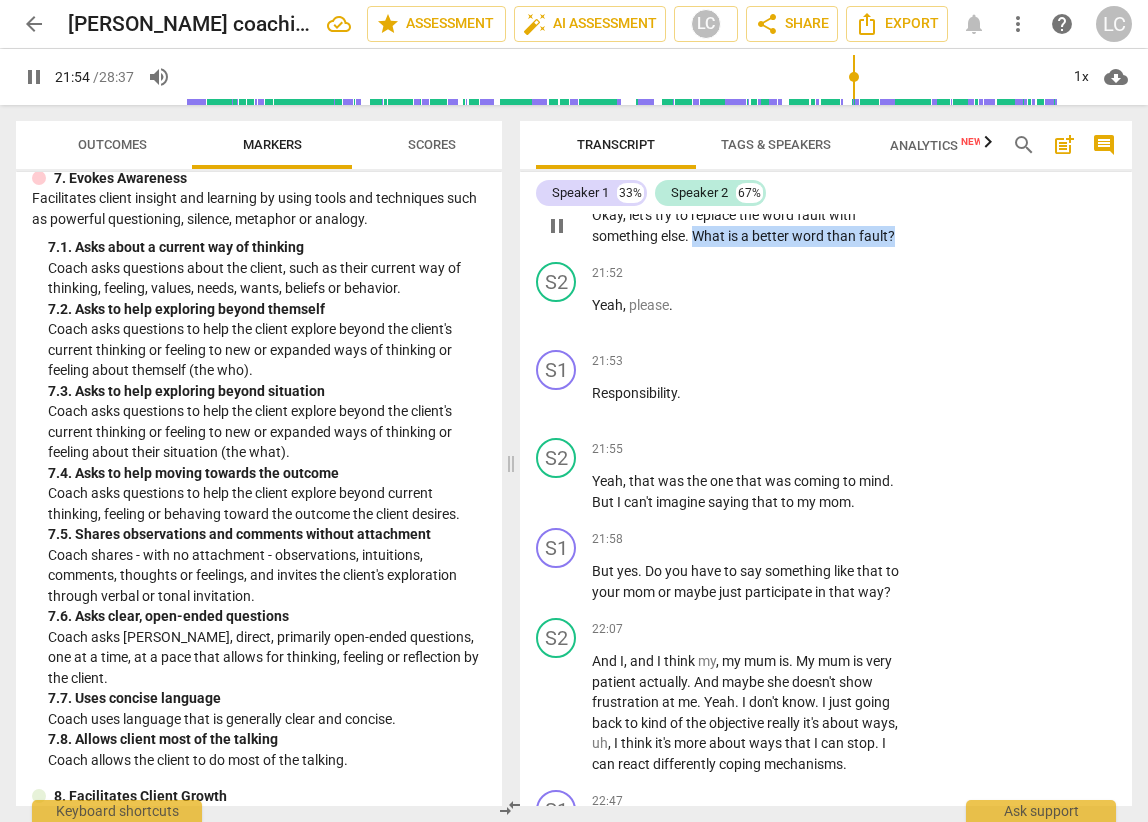 drag, startPoint x: 697, startPoint y: 367, endPoint x: 781, endPoint y: 382, distance: 85.32877 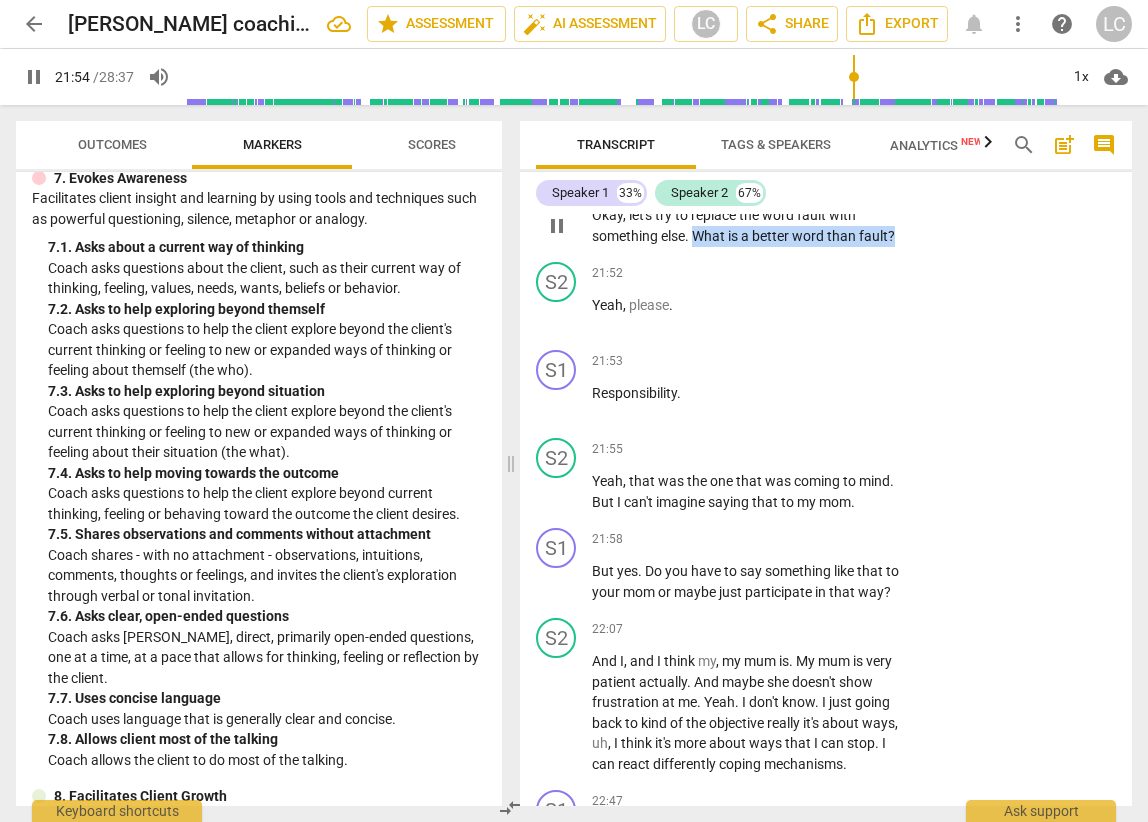 click on "Okay ,   let's   try   to   replace   the   word   fault   with   something   else .   What   is   a   better   word   than   fault ?" at bounding box center [745, 225] 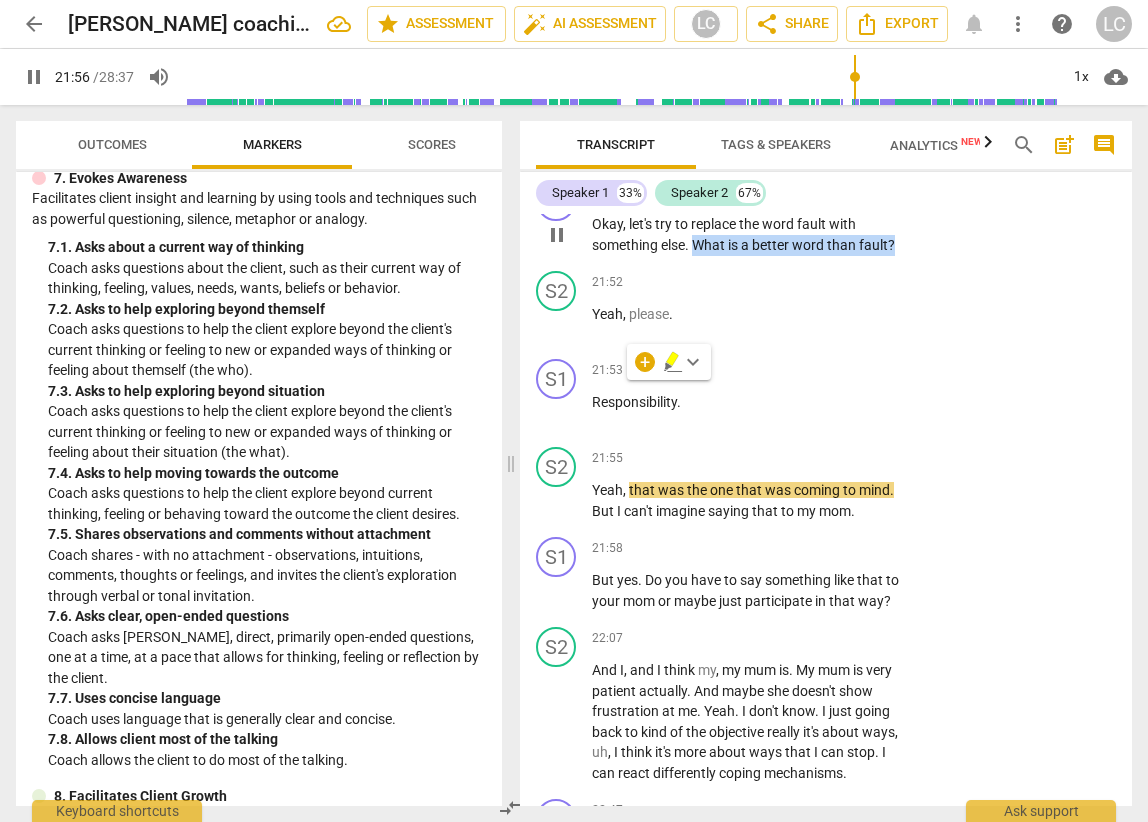 click on "+" at bounding box center (776, 192) 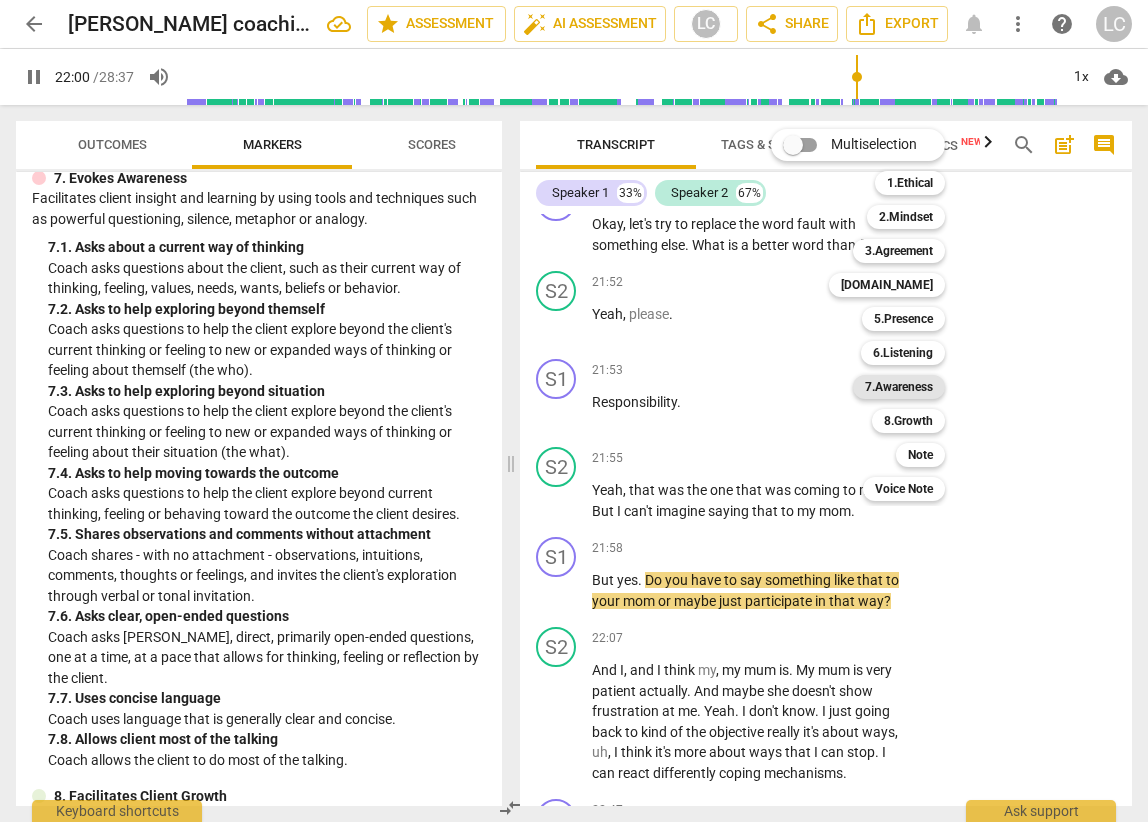 click on "7.Awareness" at bounding box center (899, 387) 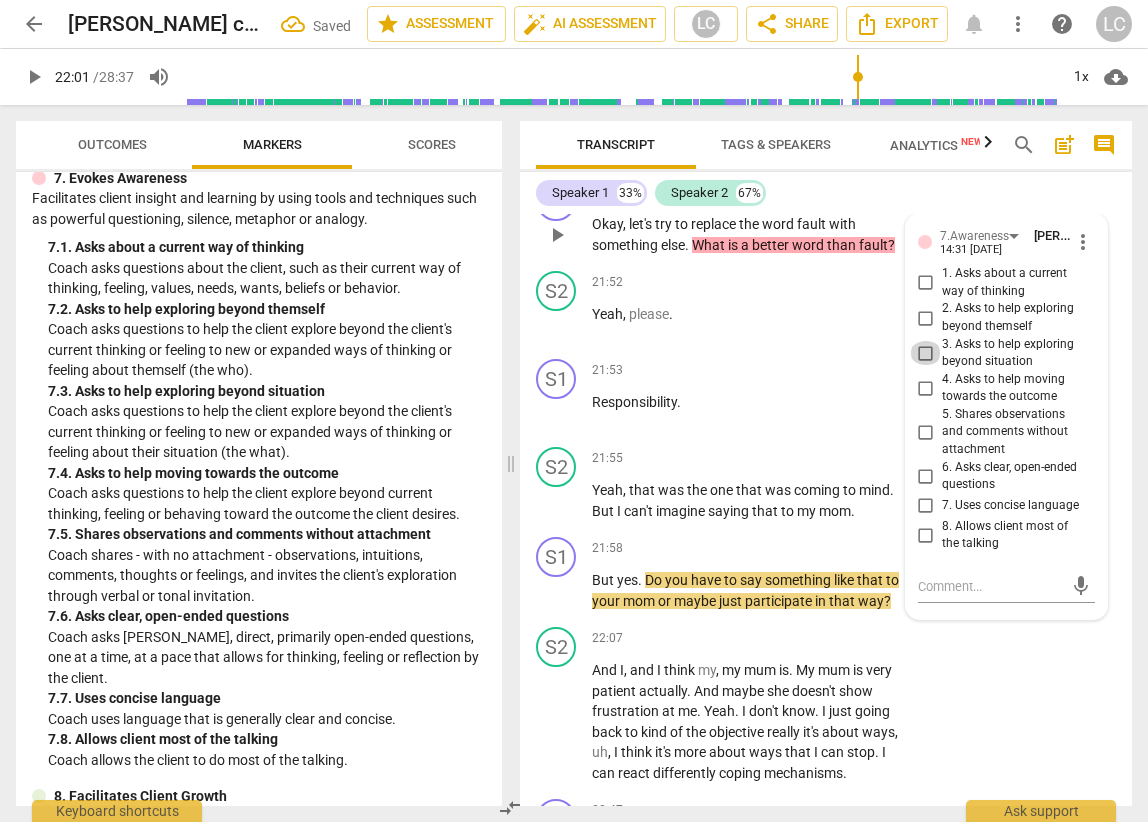click on "3. Asks to help exploring beyond situation" at bounding box center (926, 353) 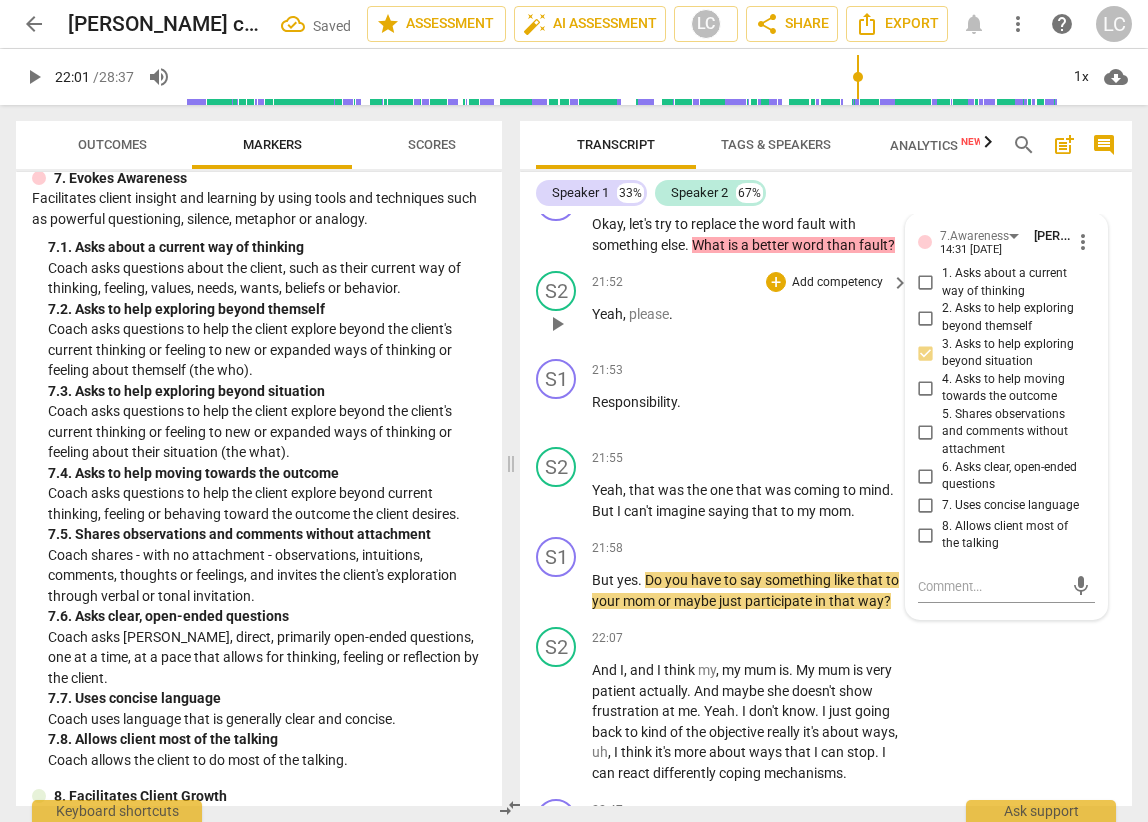 click on "21:52 + Add competency keyboard_arrow_right" at bounding box center (751, 282) 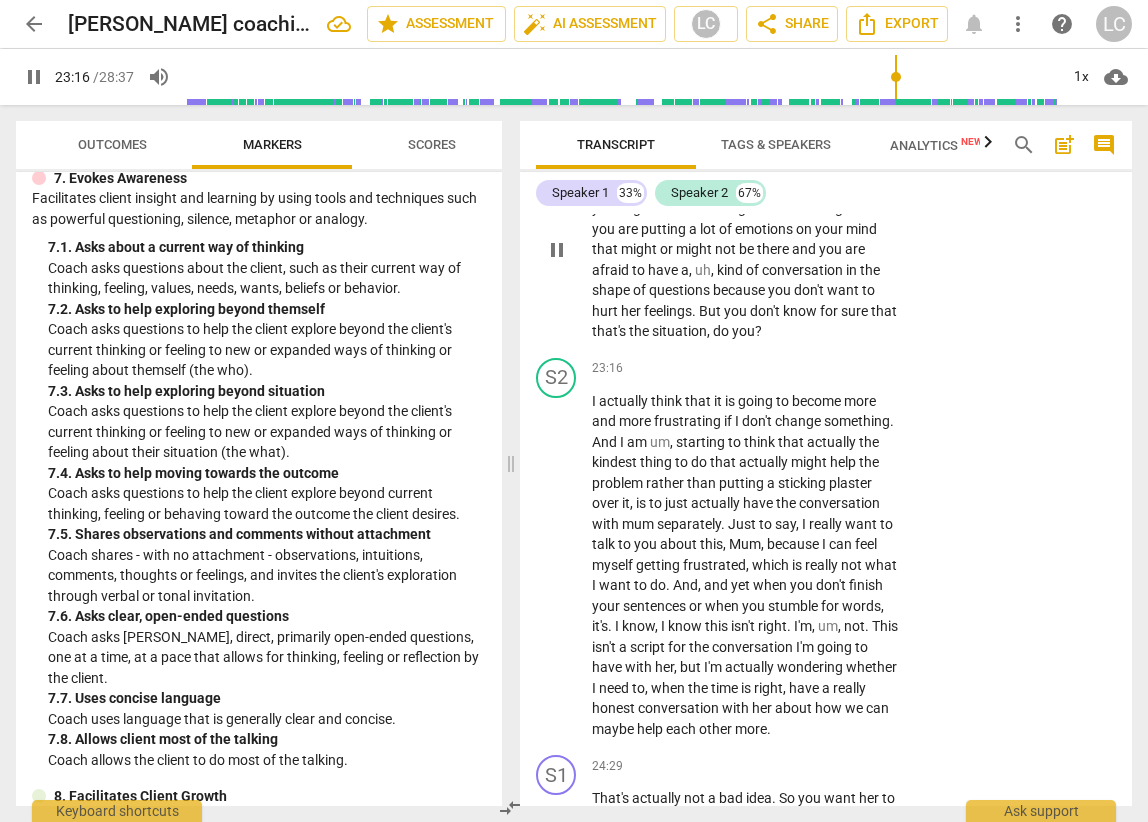 scroll, scrollTop: 10253, scrollLeft: 0, axis: vertical 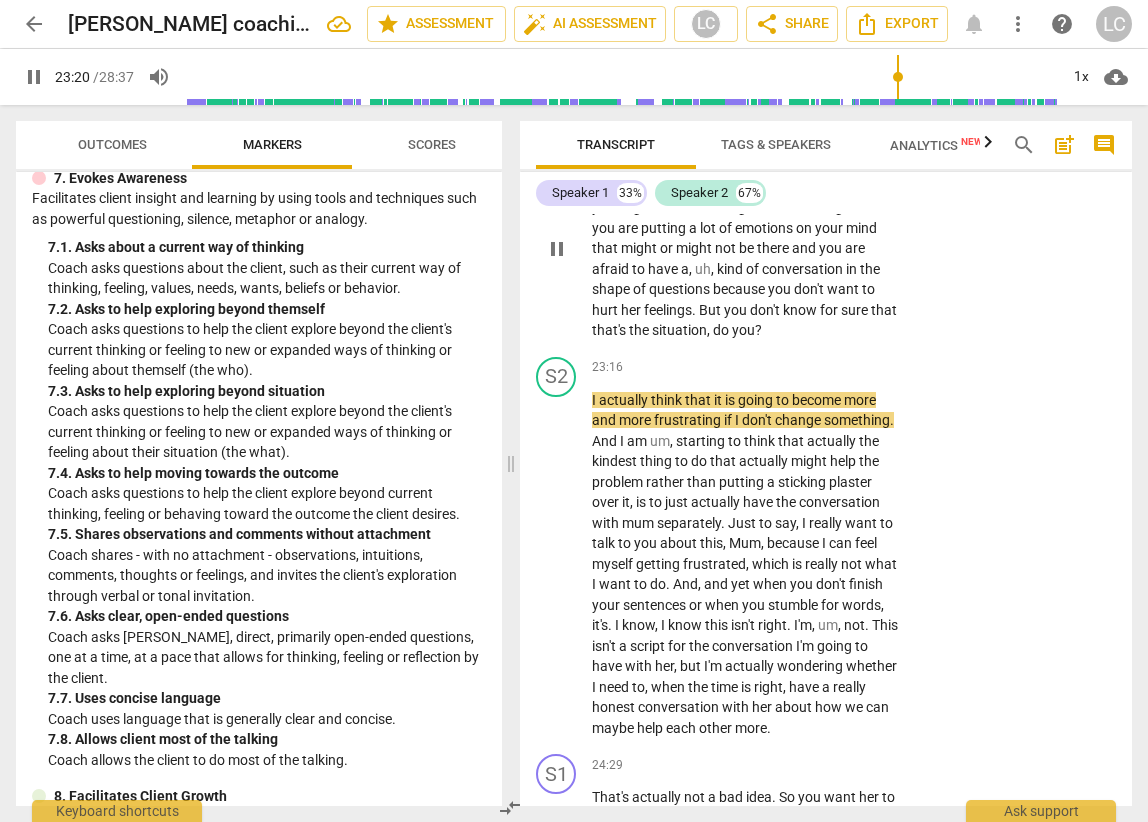 click on "+" at bounding box center (776, 134) 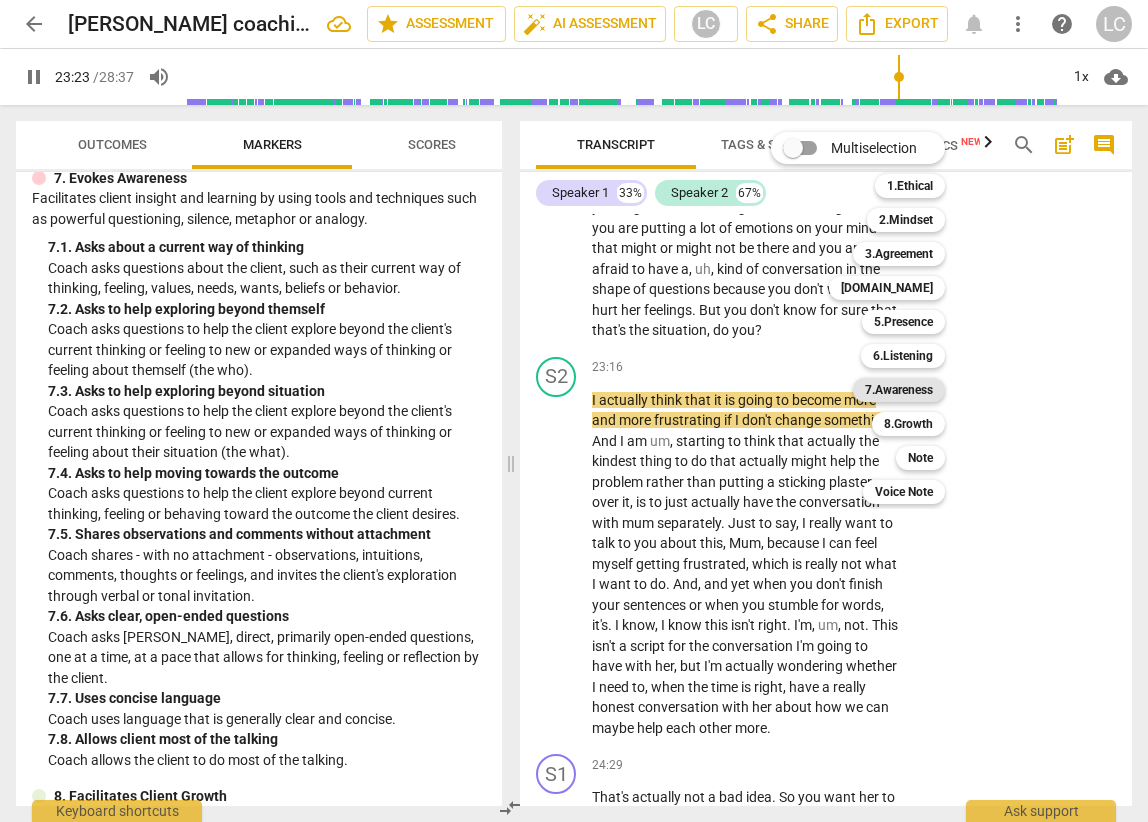 click on "7.Awareness" at bounding box center (899, 390) 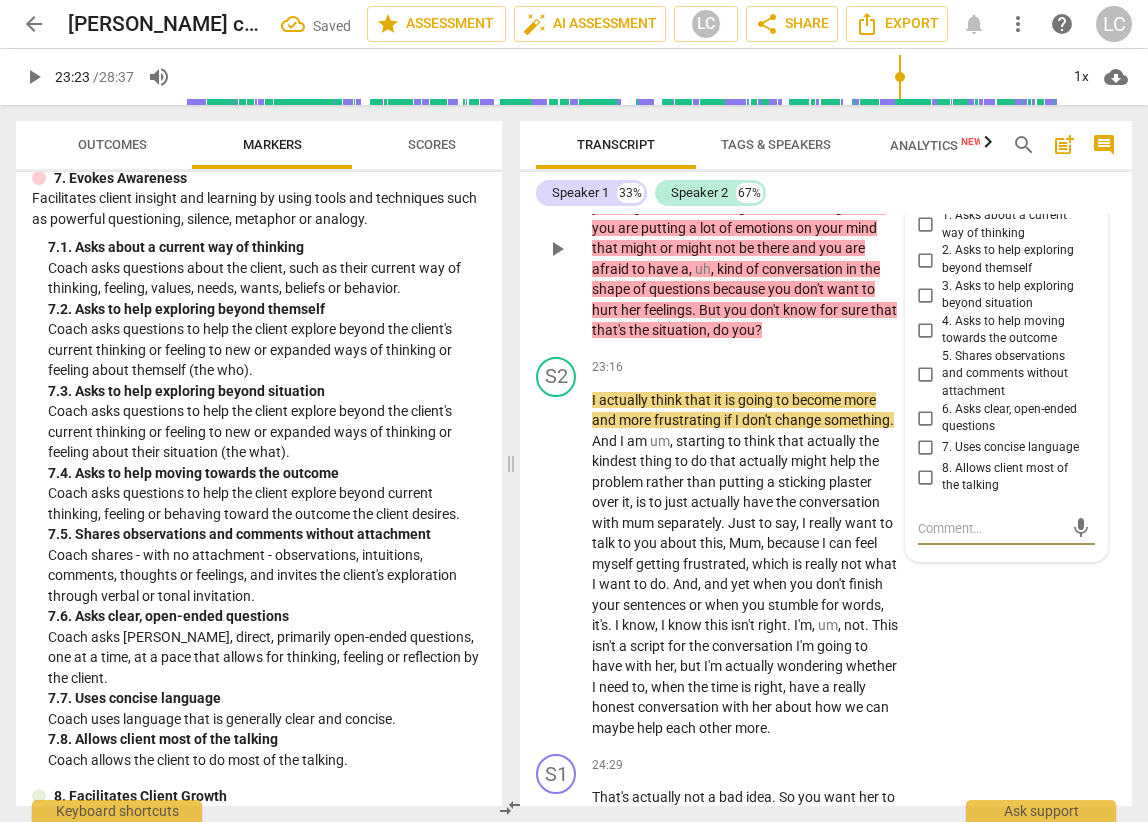 click on "5. Shares observations and comments without attachment" at bounding box center [926, 374] 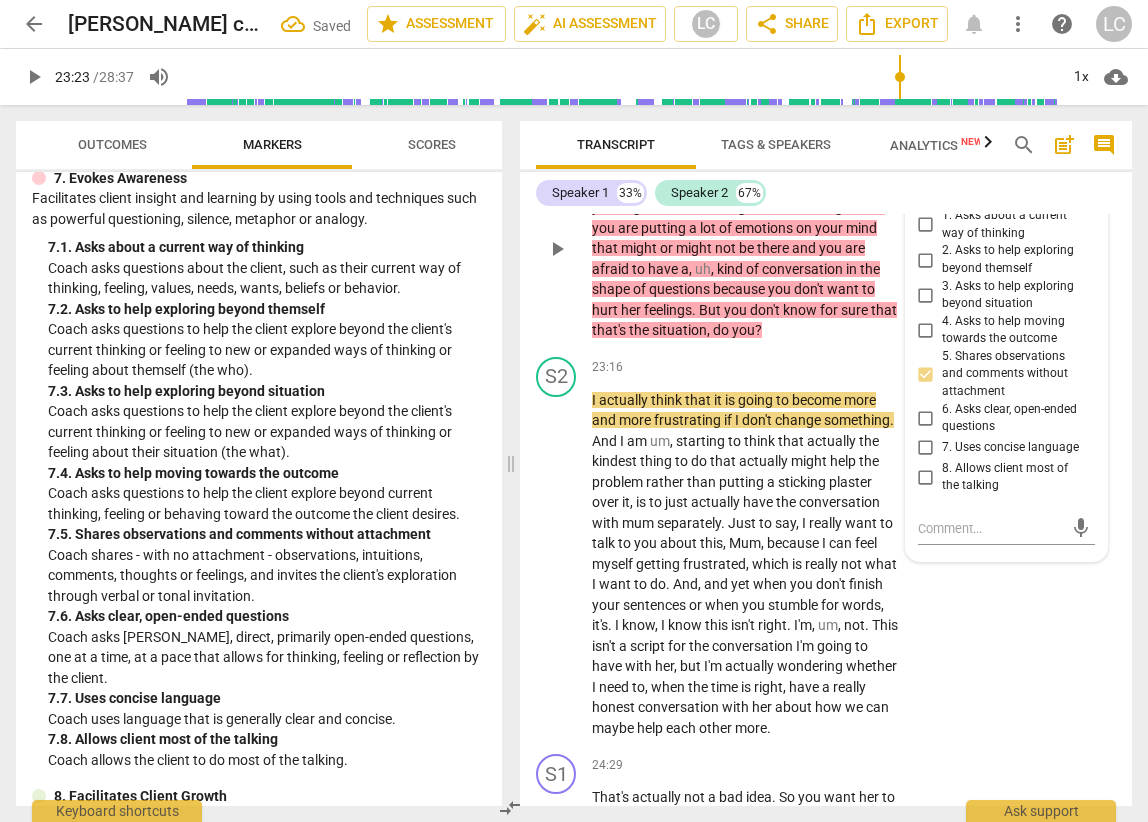 scroll, scrollTop: 10254, scrollLeft: 0, axis: vertical 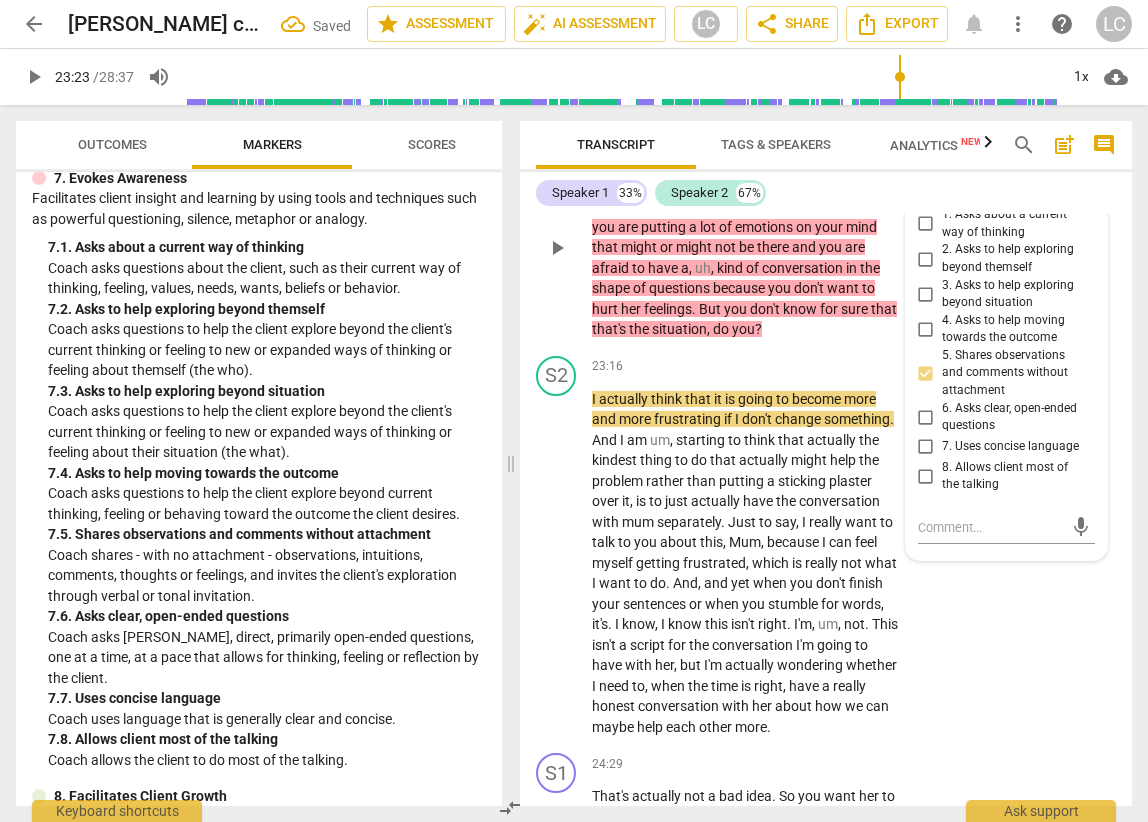 click on "+" at bounding box center (675, 133) 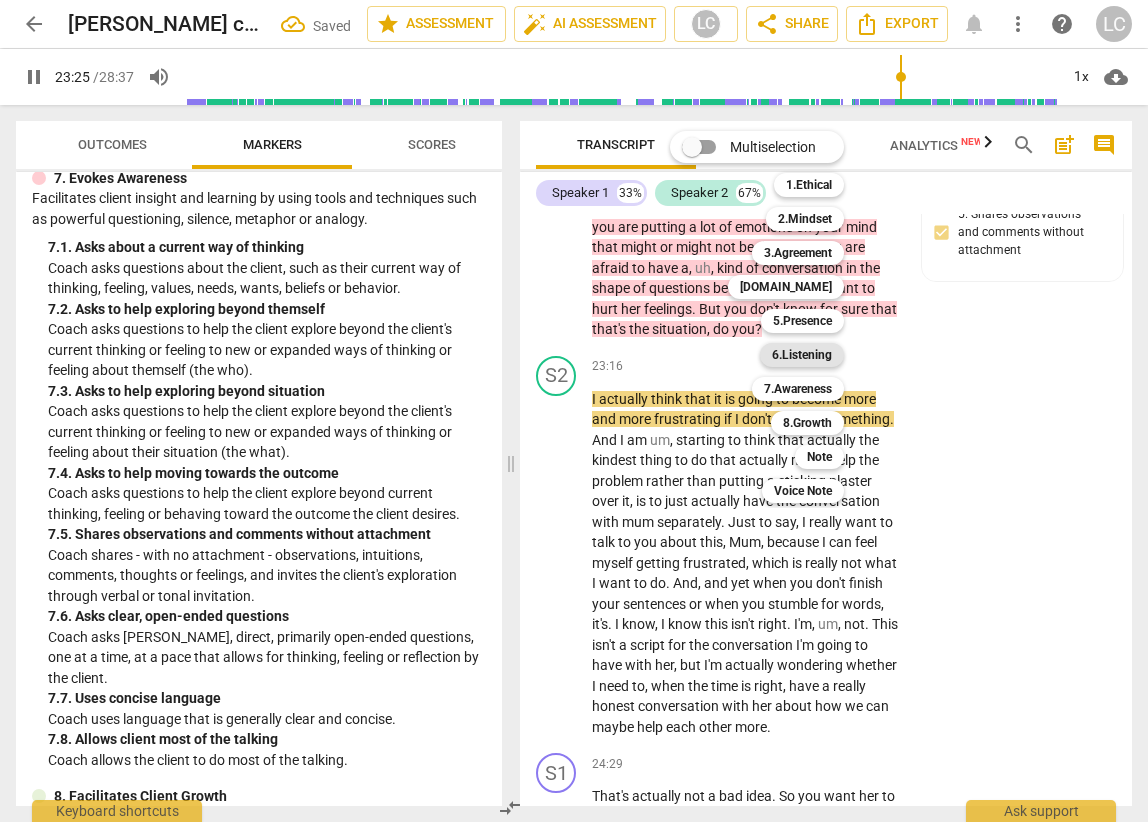 click on "6.Listening" at bounding box center (802, 355) 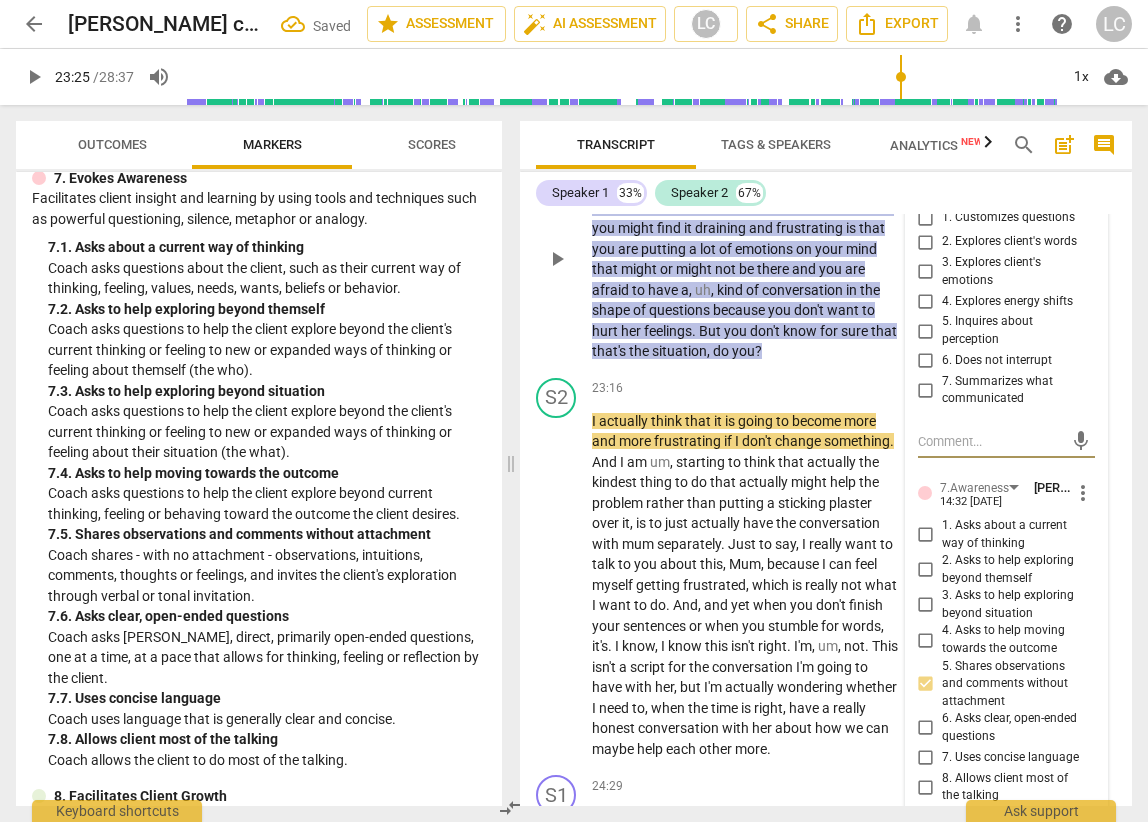click on "6.Listening" at bounding box center (969, 177) 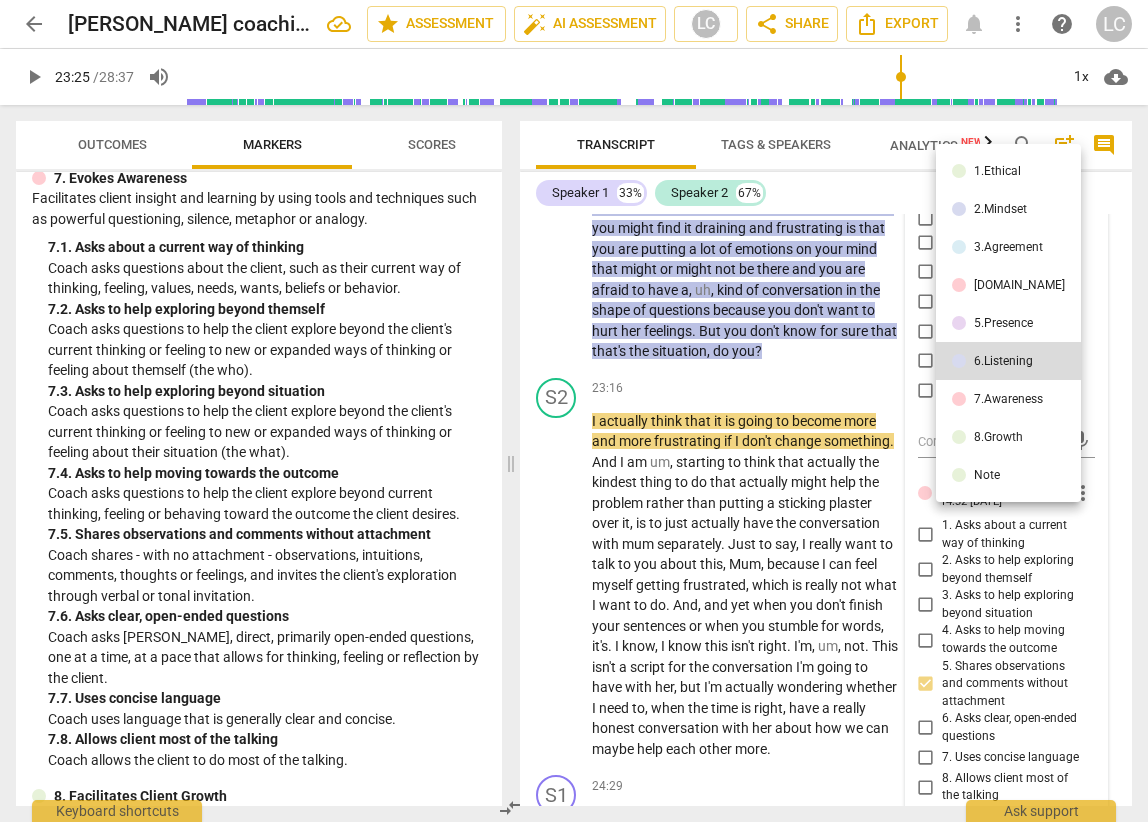 click on "5.Presence" at bounding box center (1008, 323) 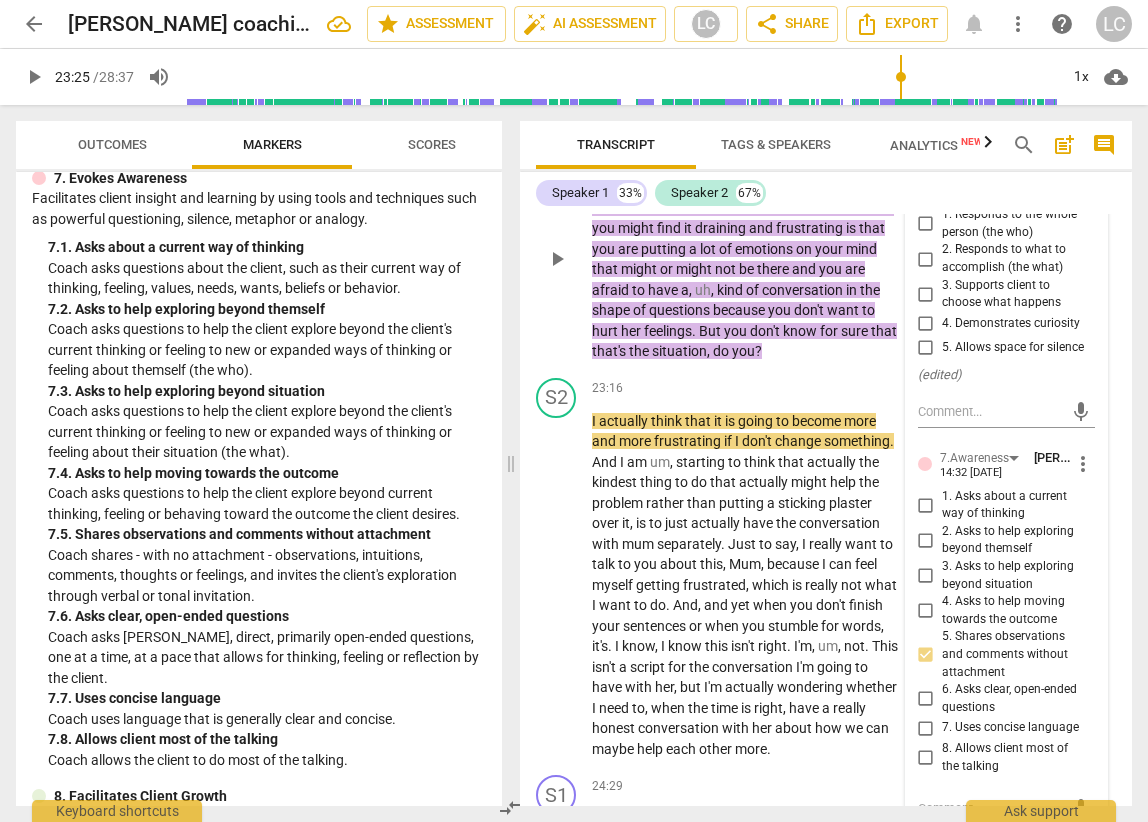 click on "5.Presence" at bounding box center (969, 177) 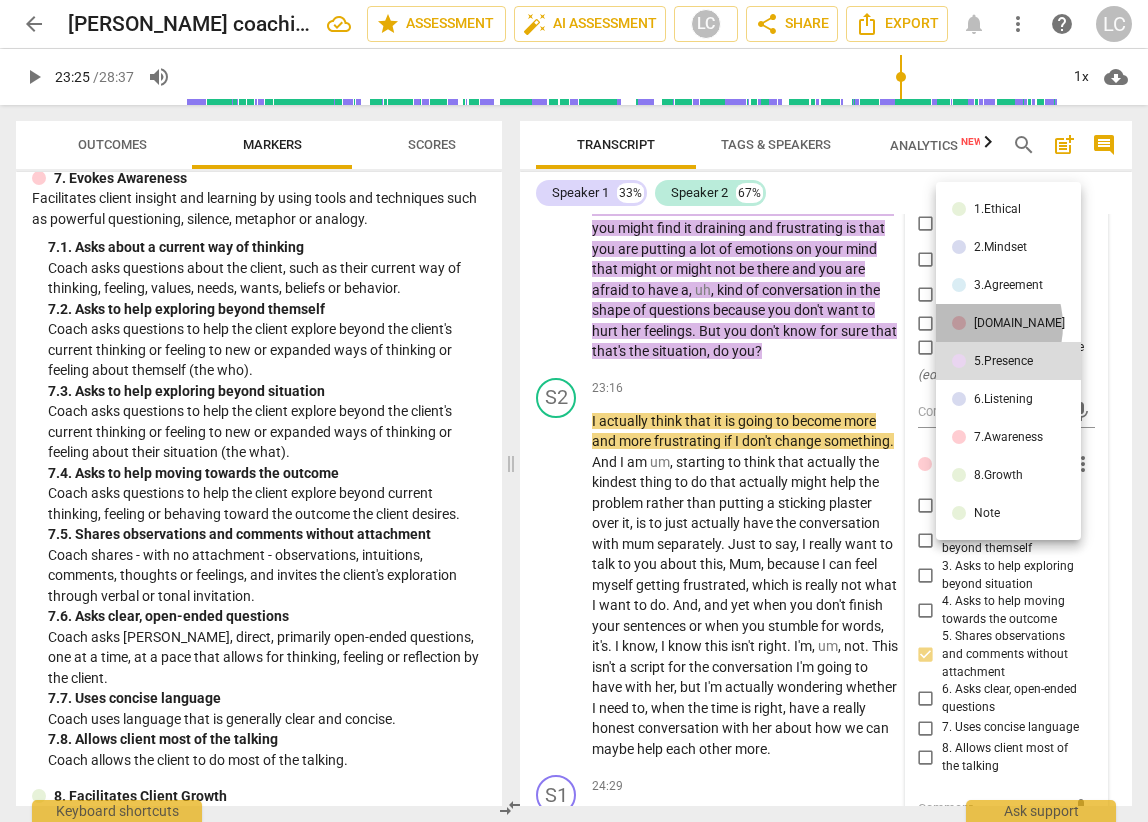 click on "[DOMAIN_NAME]" at bounding box center (1008, 323) 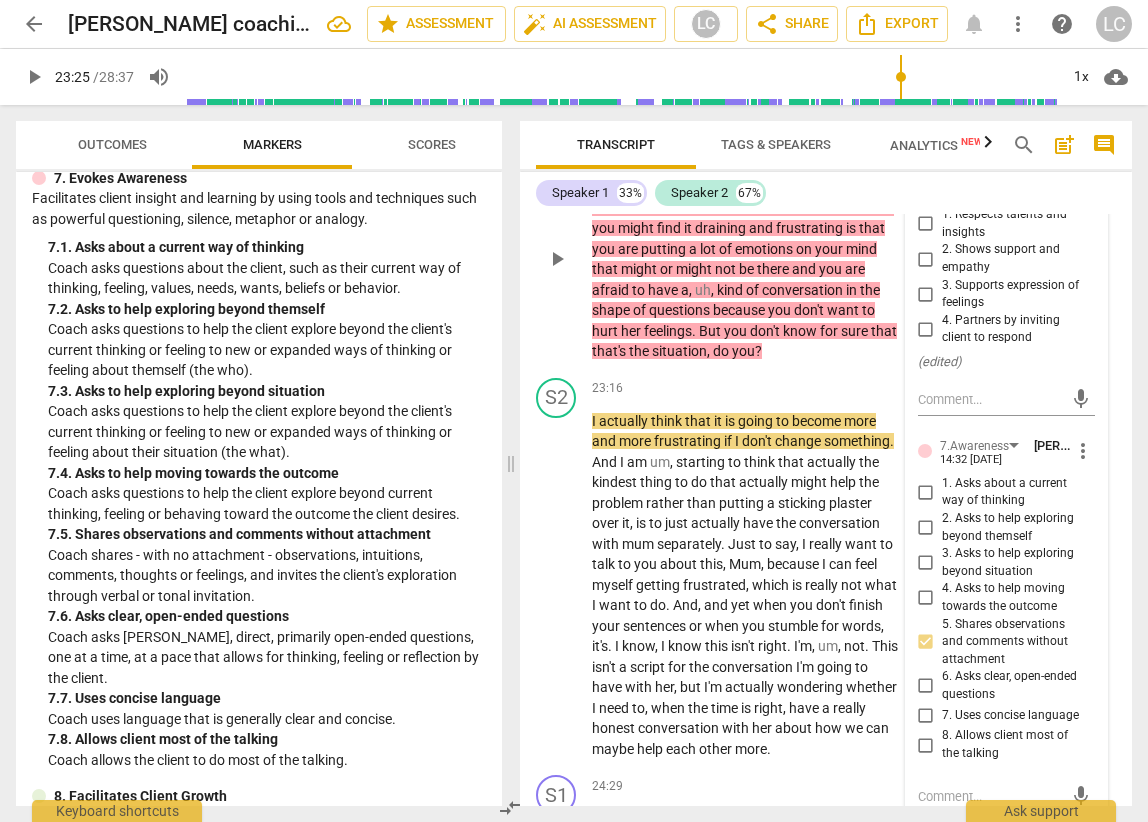 click on "more_vert" at bounding box center (1083, 183) 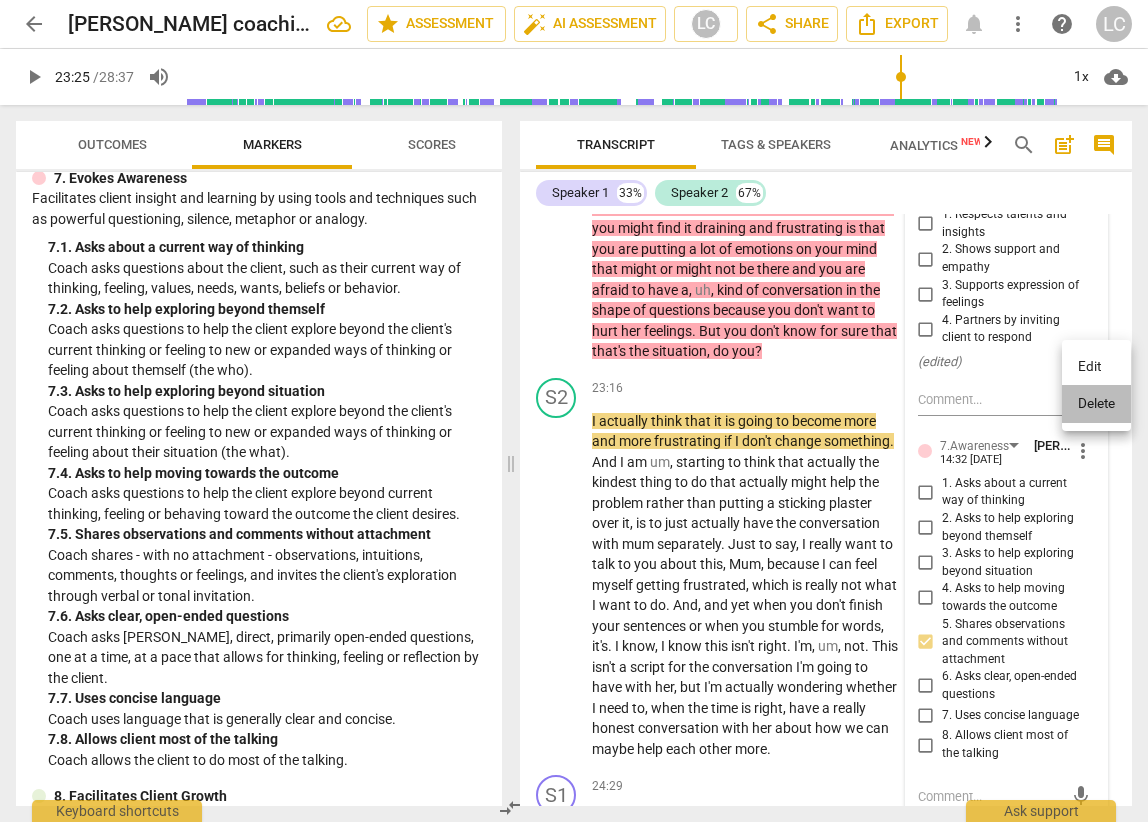 click on "Delete" at bounding box center [1096, 404] 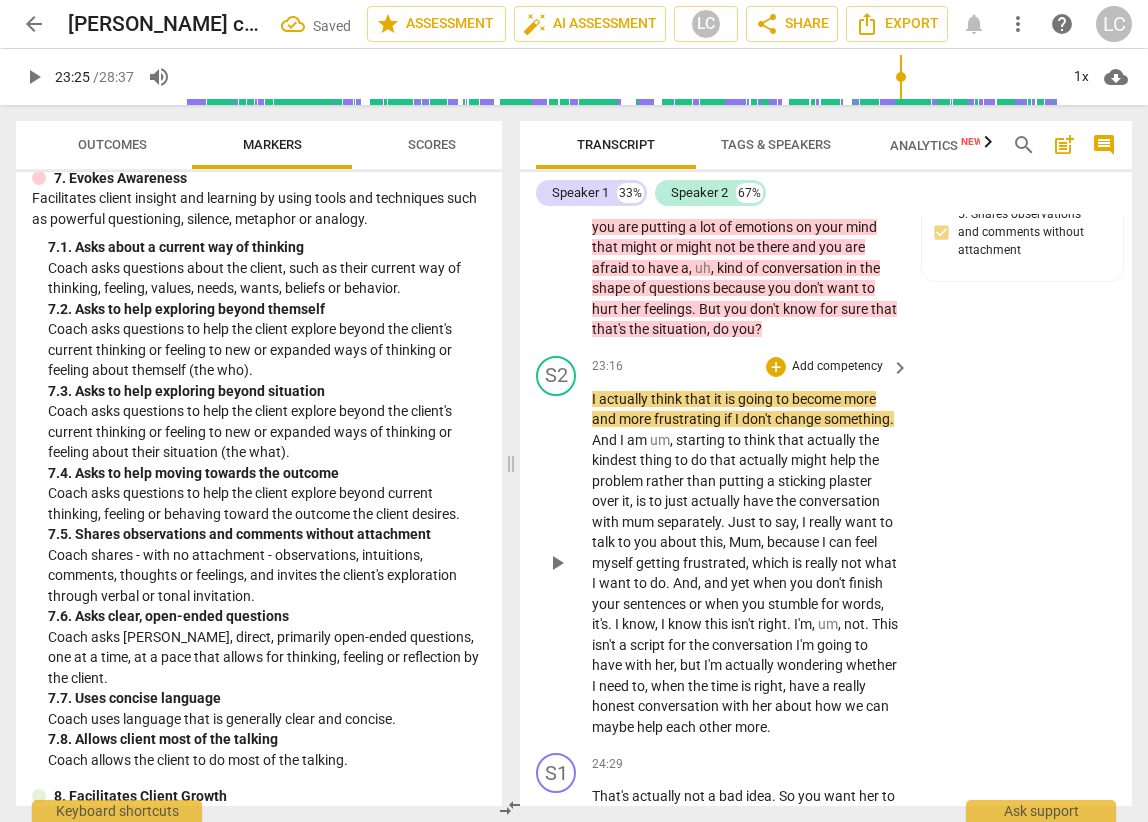 click on "play_arrow" at bounding box center [557, 563] 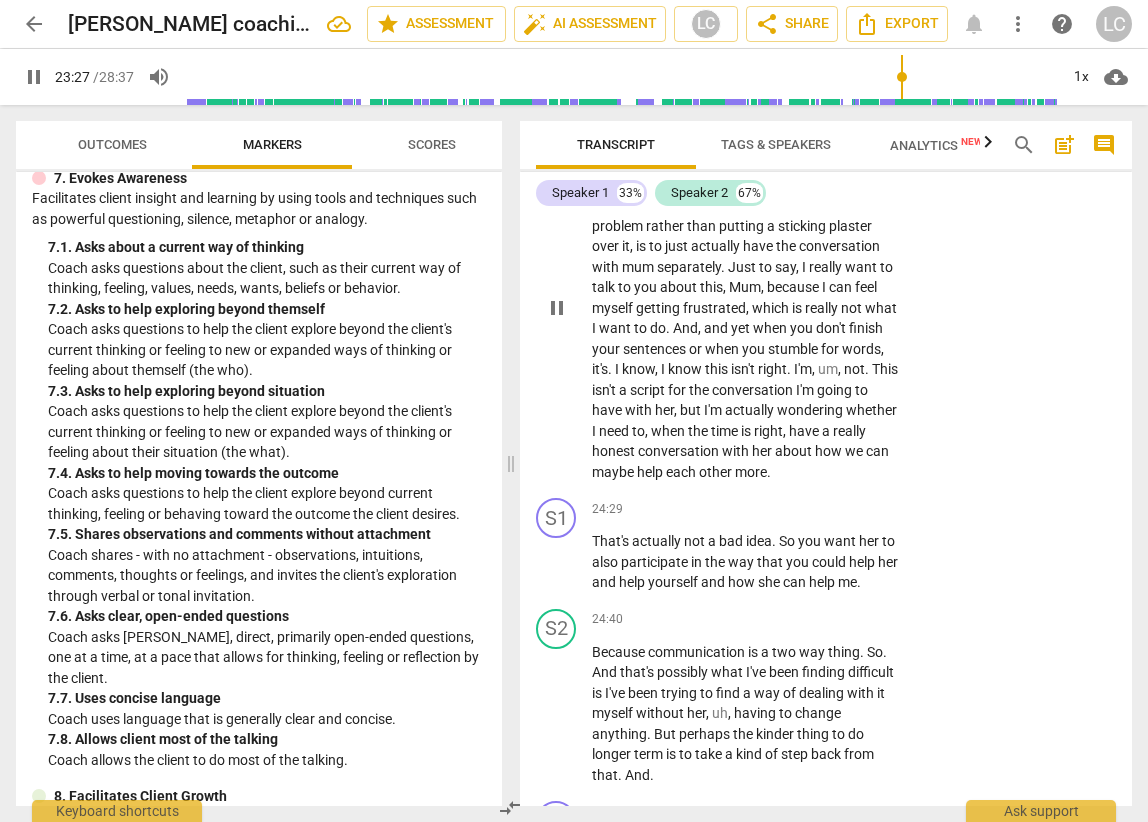 scroll, scrollTop: 10522, scrollLeft: 0, axis: vertical 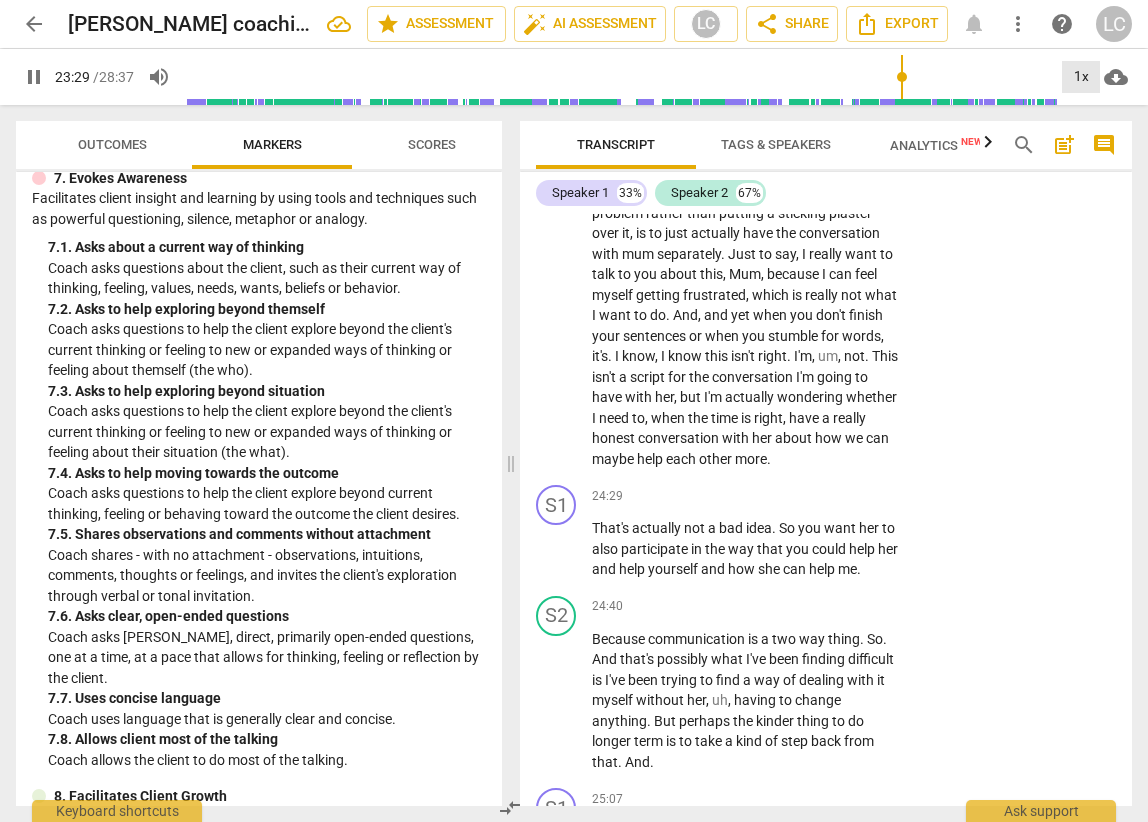 click on "1x" at bounding box center [1081, 77] 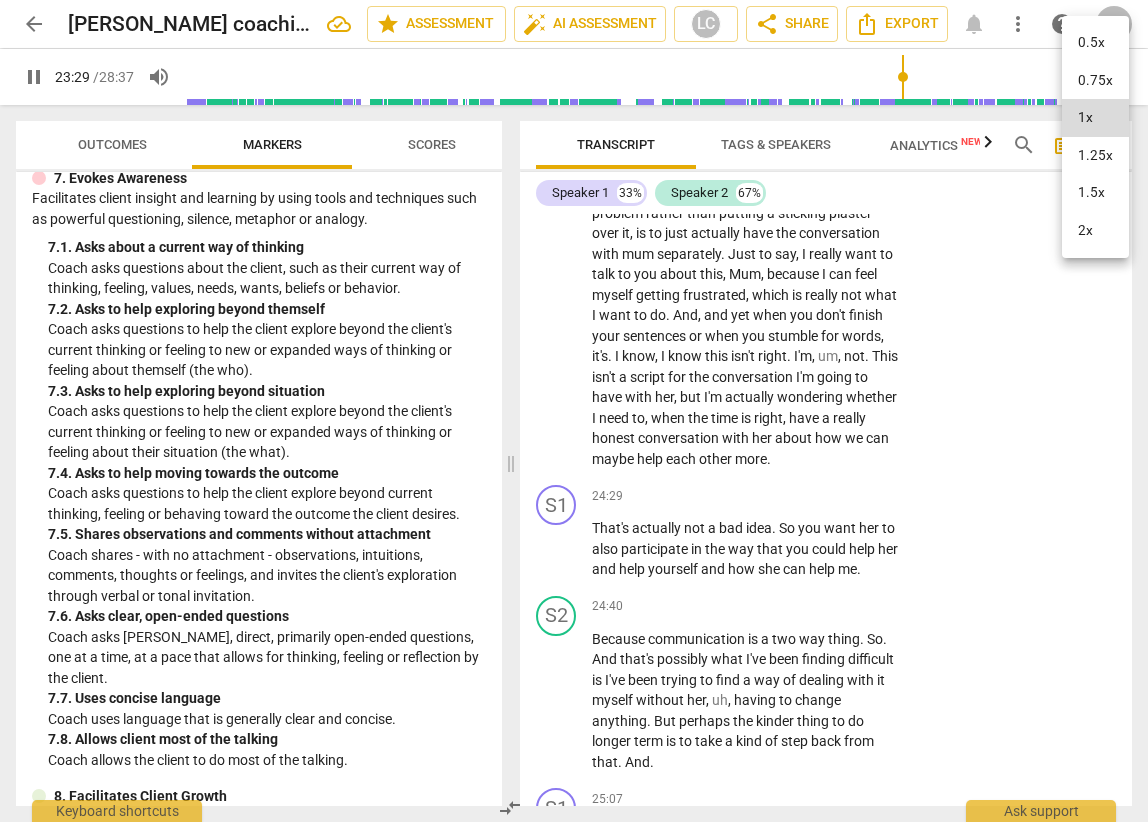 click on "1.5x" at bounding box center (1095, 193) 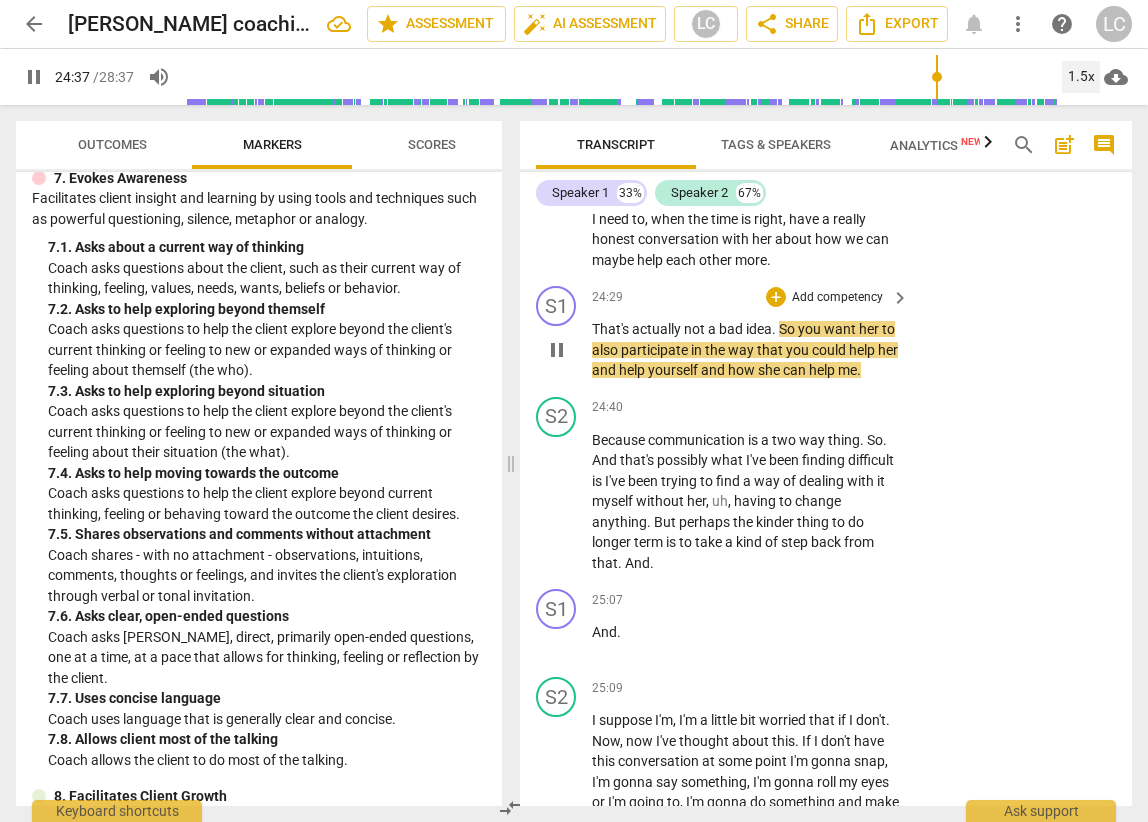 scroll, scrollTop: 10762, scrollLeft: 0, axis: vertical 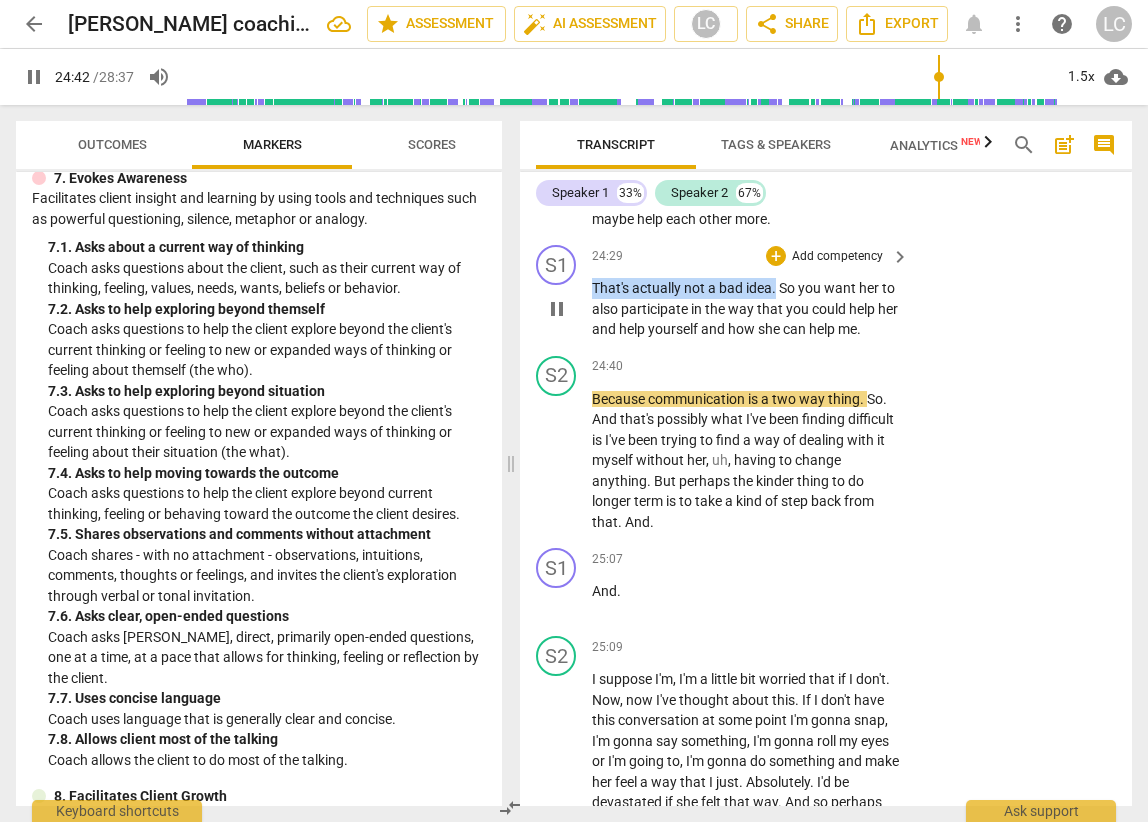 drag, startPoint x: 775, startPoint y: 474, endPoint x: 593, endPoint y: 470, distance: 182.04395 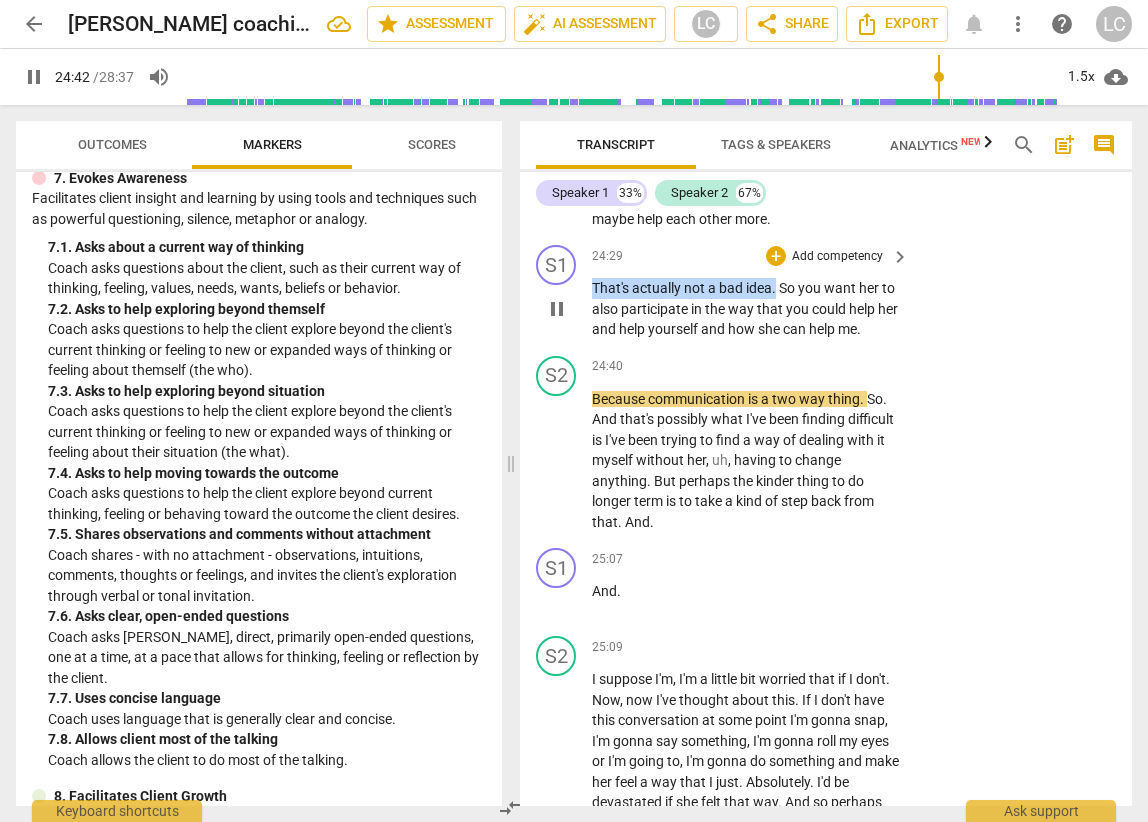 click on "That's   actually   not   a   bad   idea .   So   you   want   her   to   also   participate   in   the   way   that   you   could   help   her   and   help   yourself   and   how   she   can   help   me ." at bounding box center (745, 309) 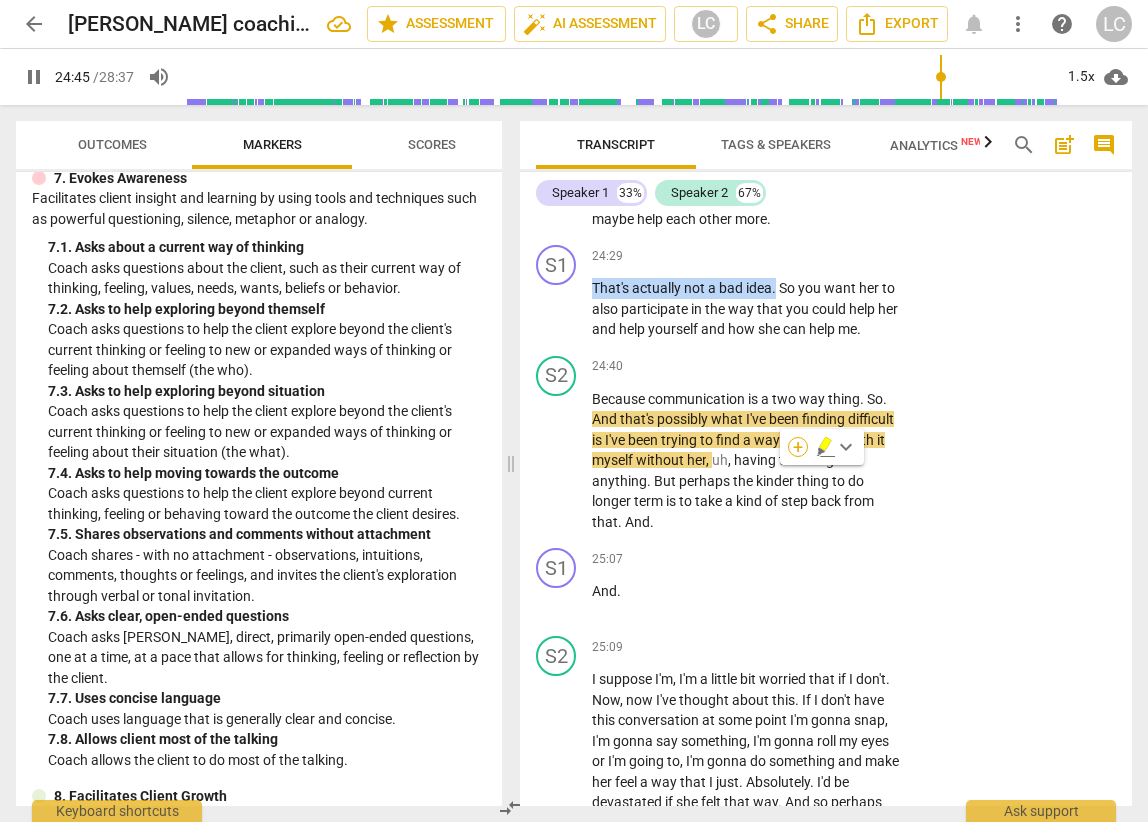 click on "+" at bounding box center (798, 447) 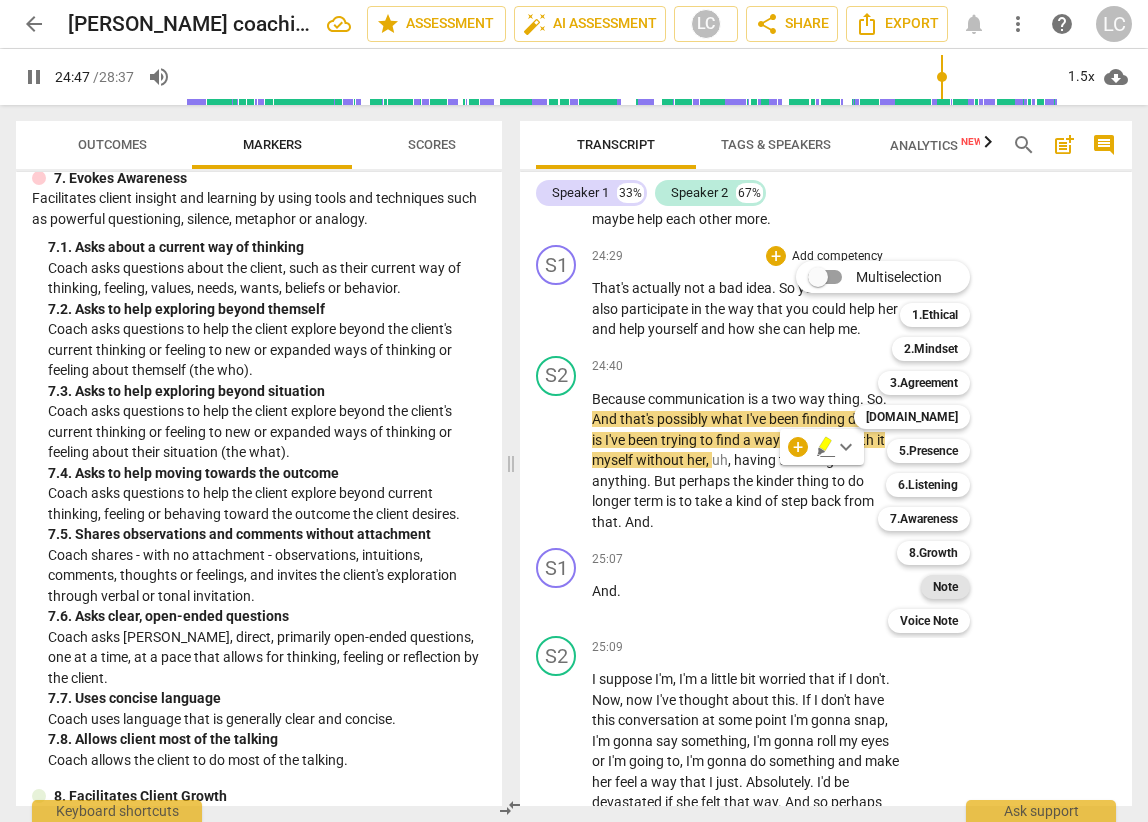 click on "Note" at bounding box center [945, 587] 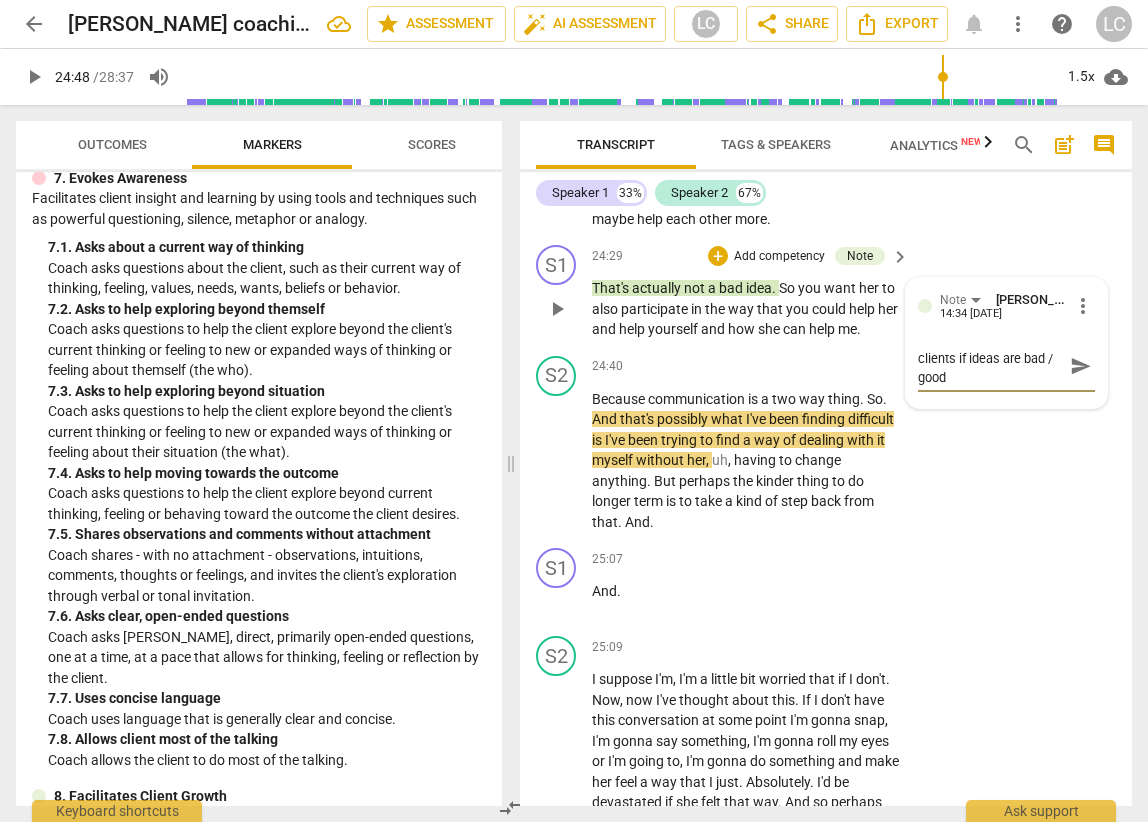 scroll, scrollTop: 19, scrollLeft: 0, axis: vertical 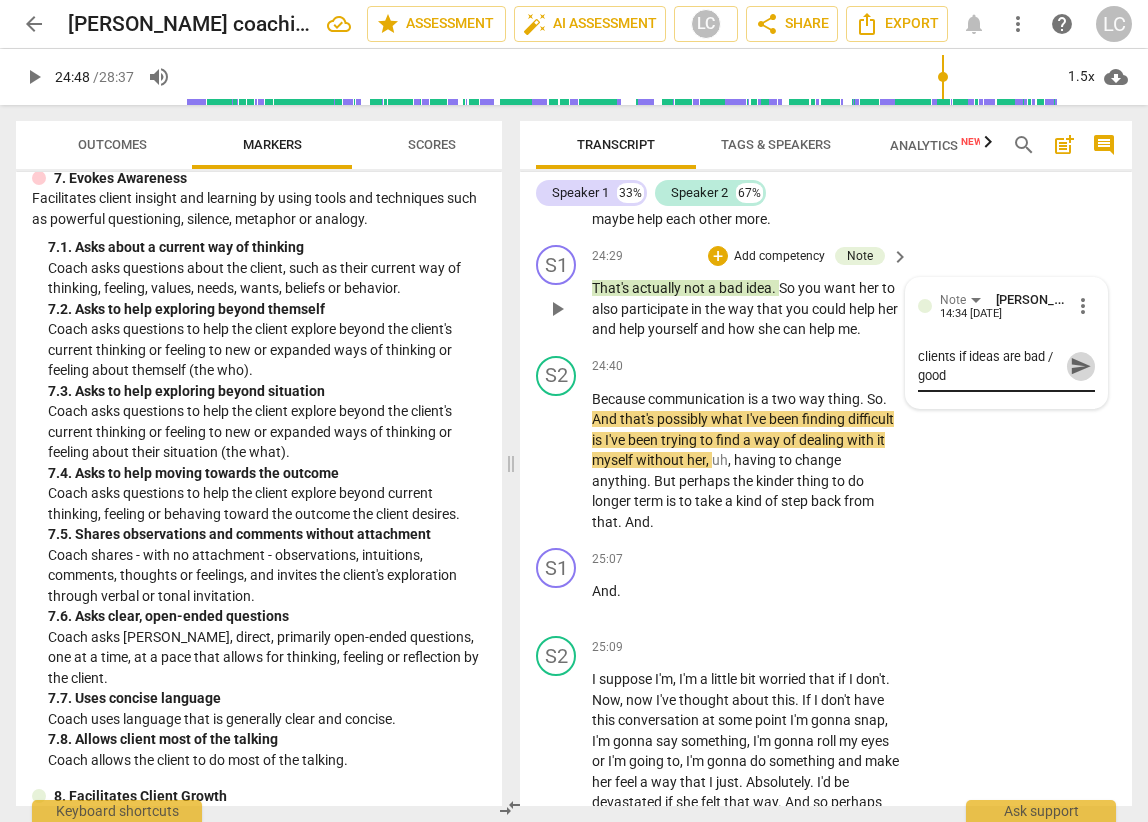 click on "send" at bounding box center [1081, 366] 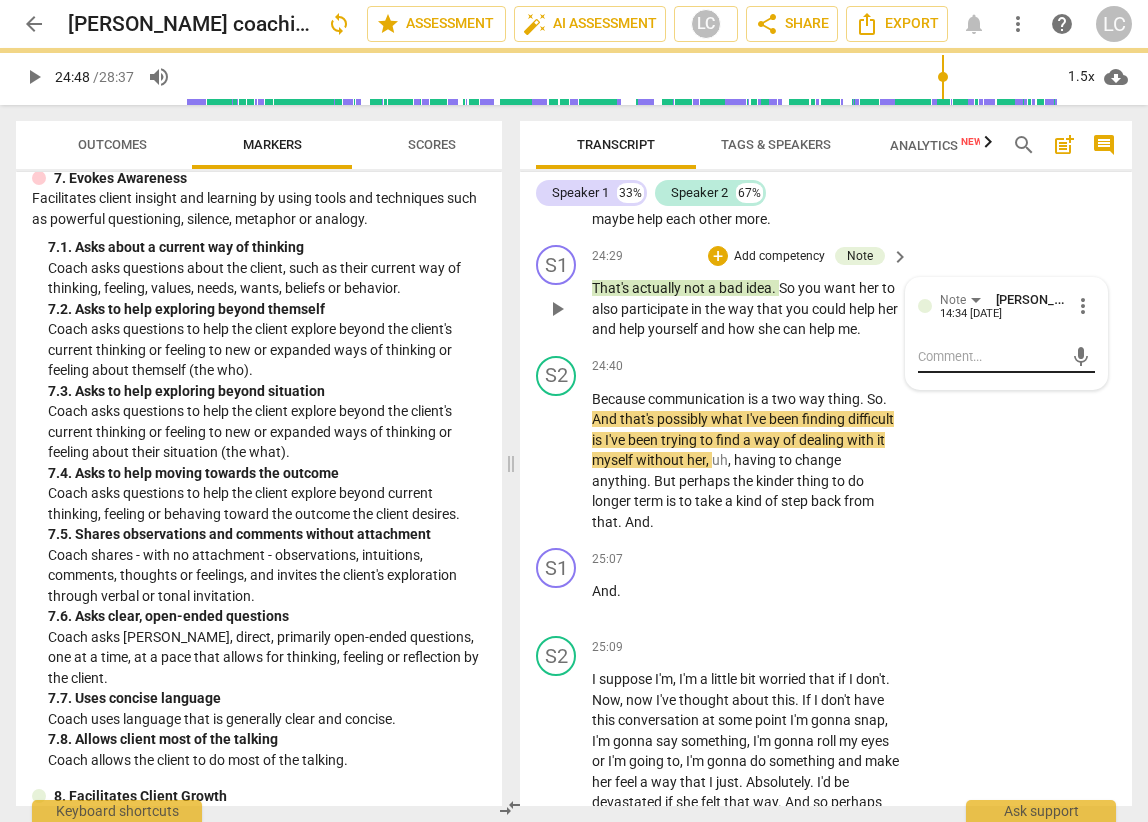 scroll, scrollTop: 0, scrollLeft: 0, axis: both 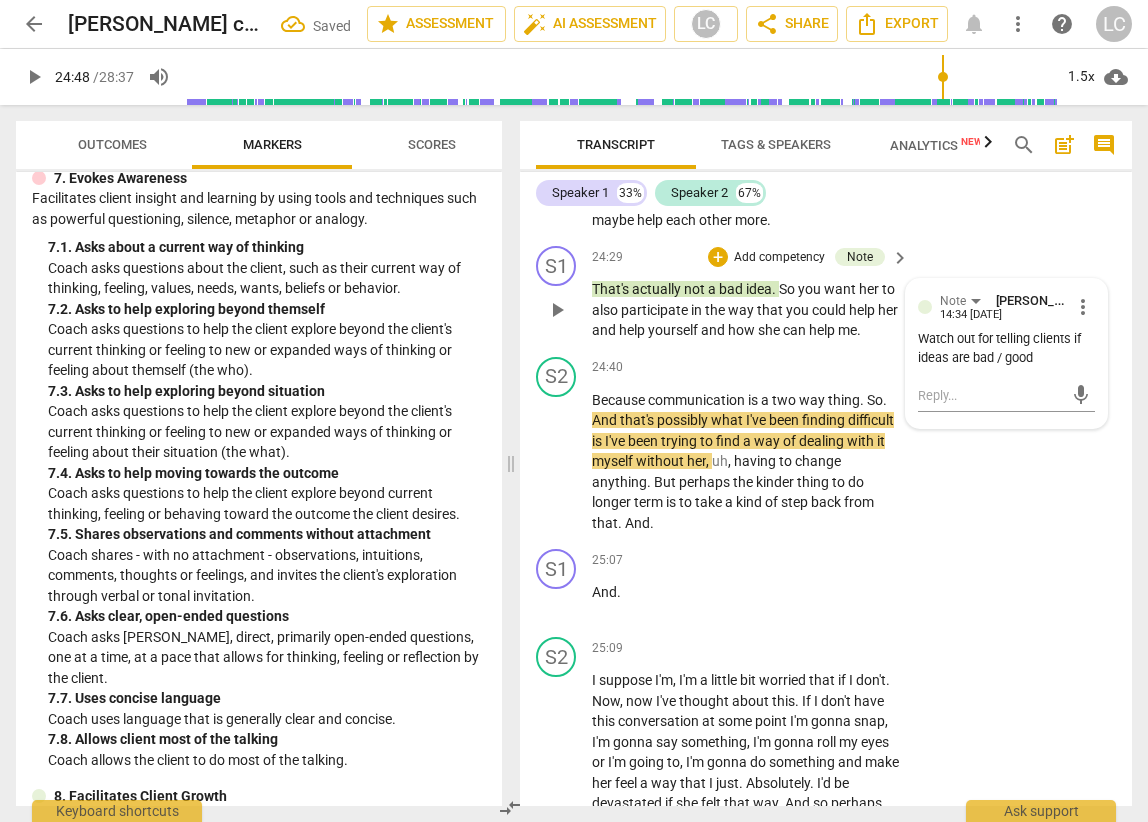 click on "she" at bounding box center (770, 330) 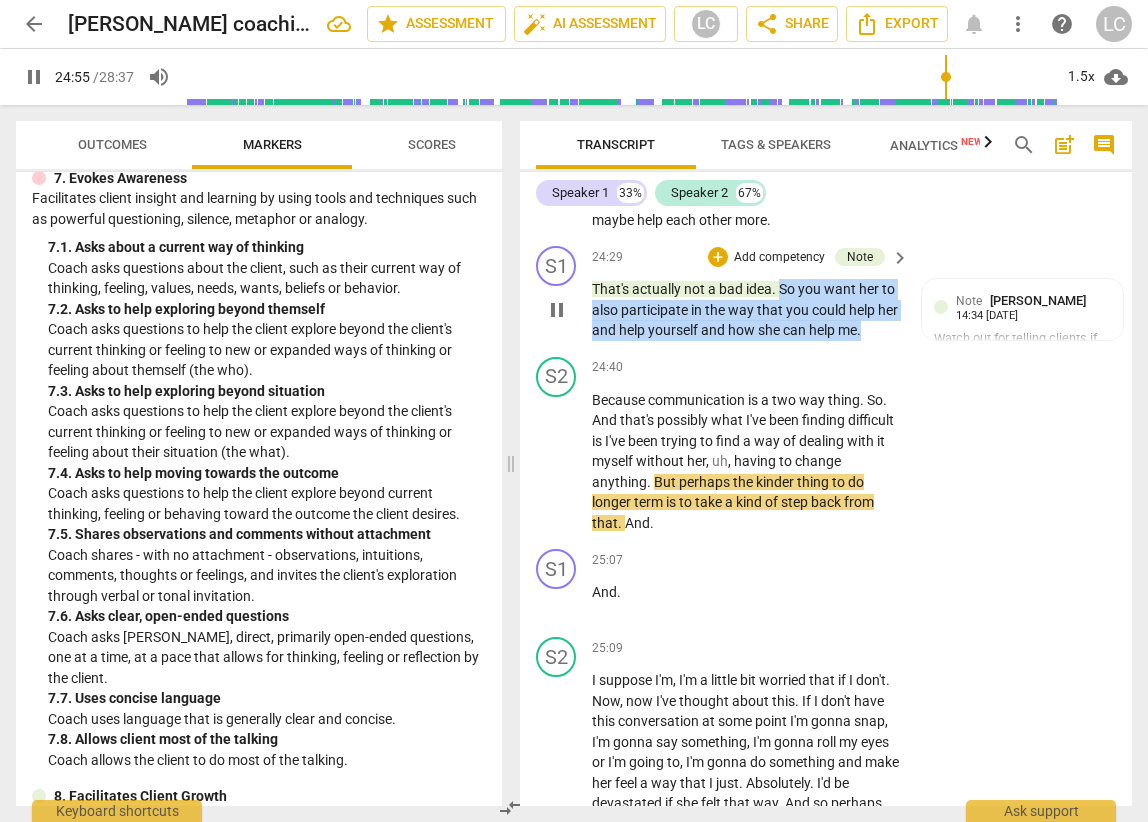 drag, startPoint x: 783, startPoint y: 473, endPoint x: 840, endPoint y: 488, distance: 58.940647 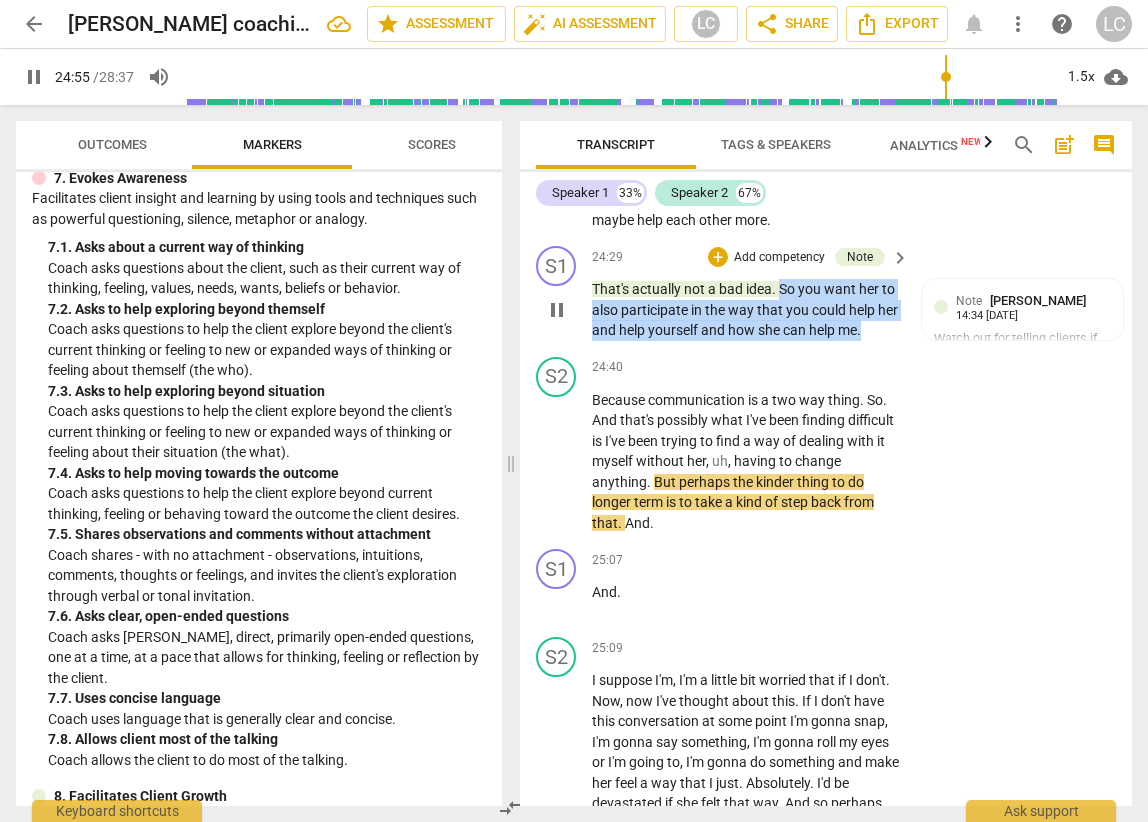 click on "That's   actually   not   a   bad   idea .   So   you   want   her   to   also   participate   in   the   way   that   you   could   help   her   and   help   yourself   and   how   she   can   help   me ." at bounding box center (745, 310) 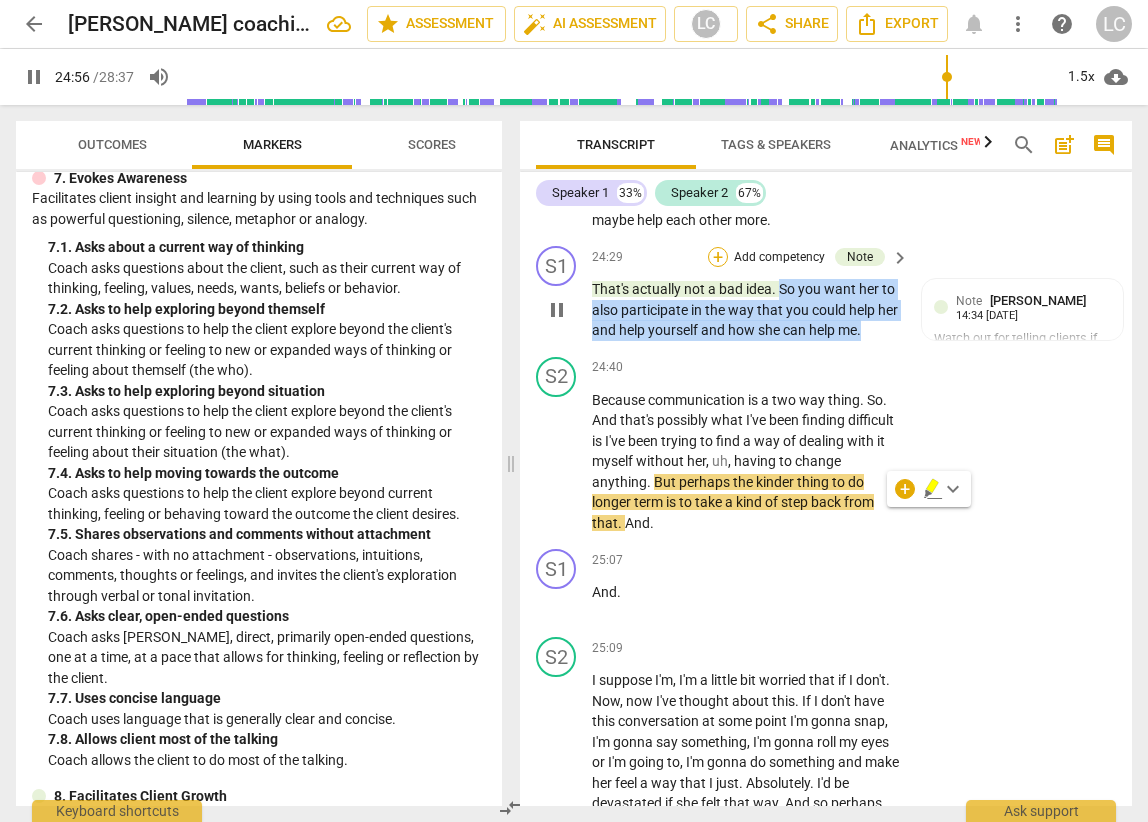 click on "+" at bounding box center [718, 257] 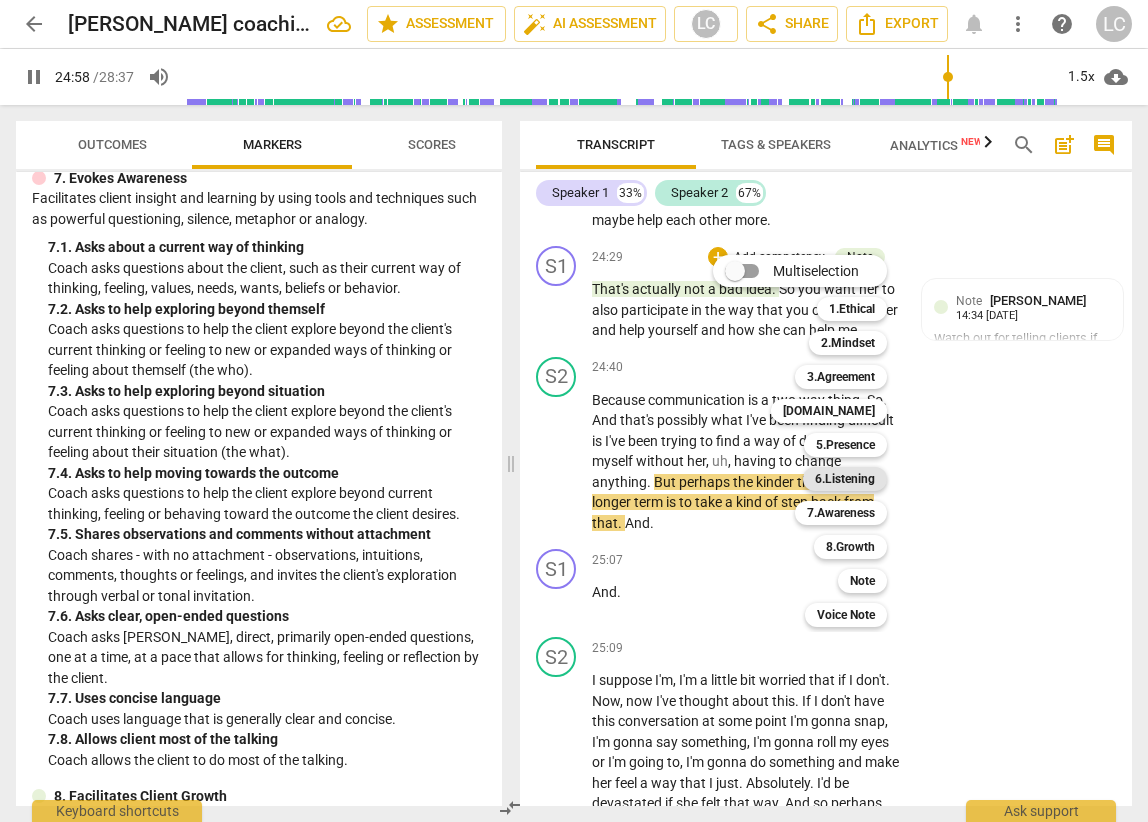 click on "6.Listening" at bounding box center [845, 479] 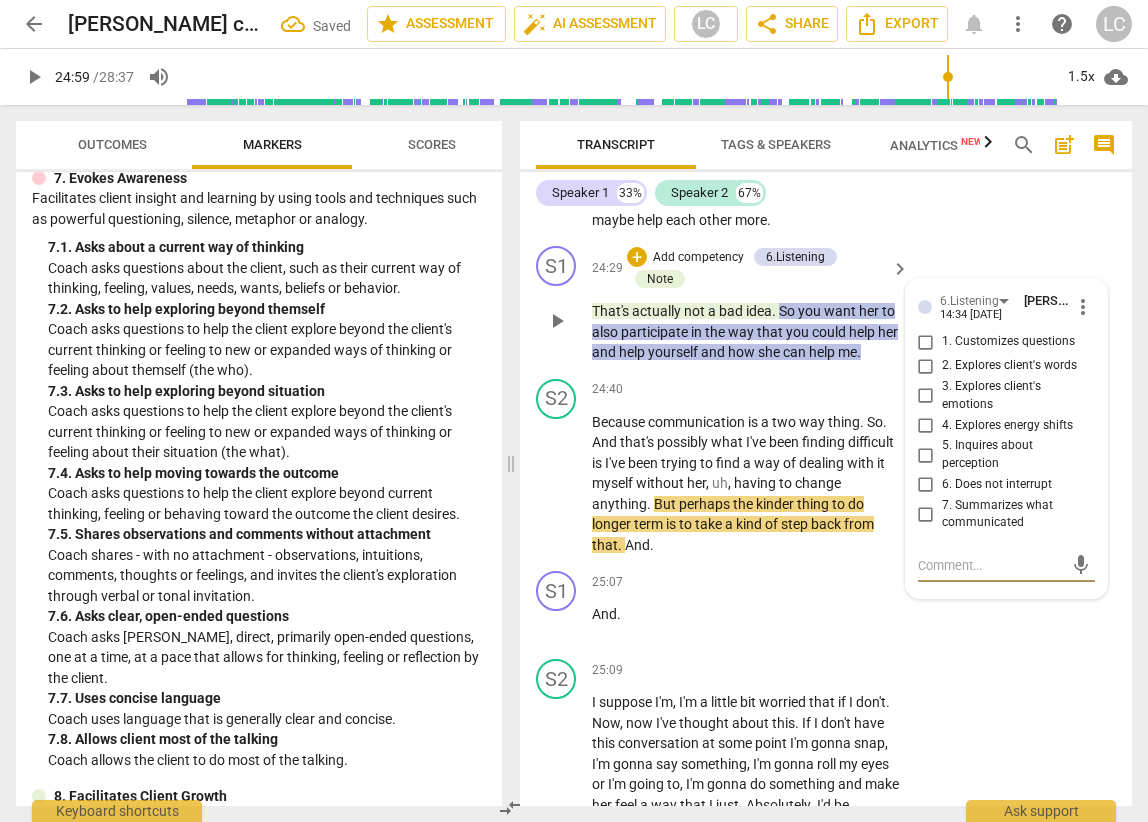 click on "7. Summarizes what communicated" at bounding box center (926, 514) 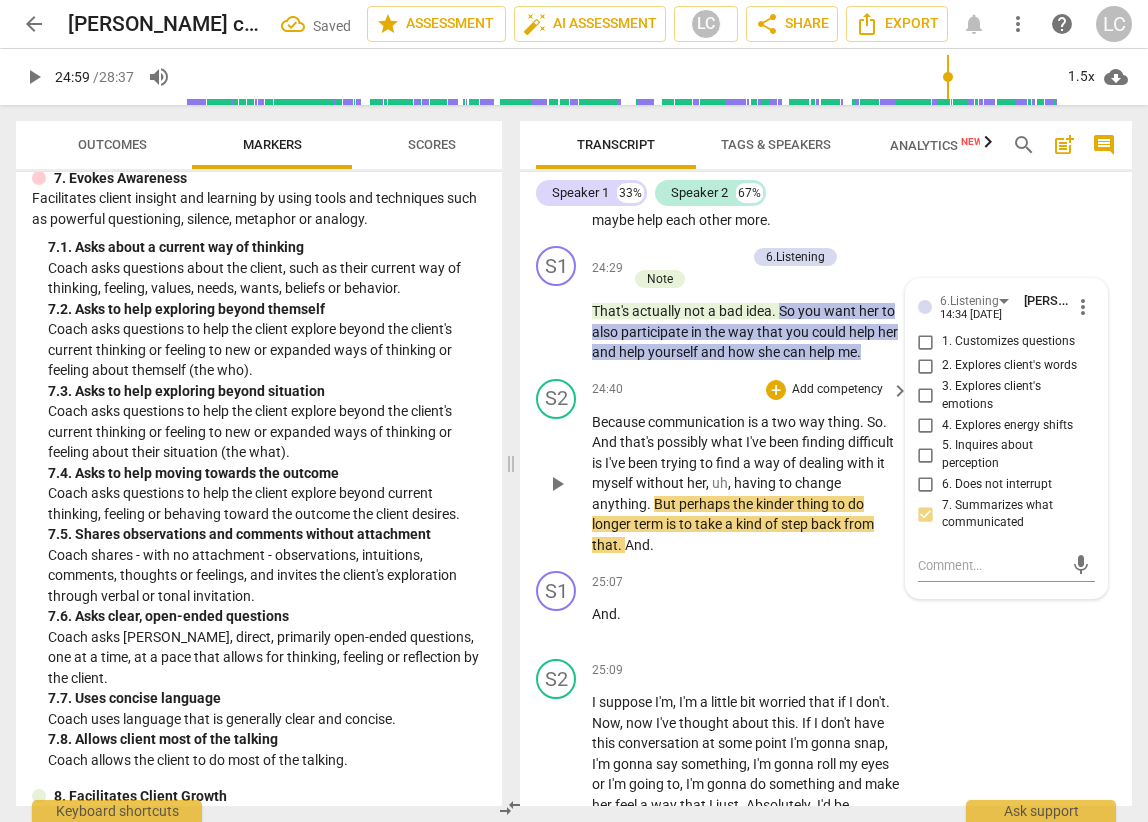 click on "a" at bounding box center (766, 422) 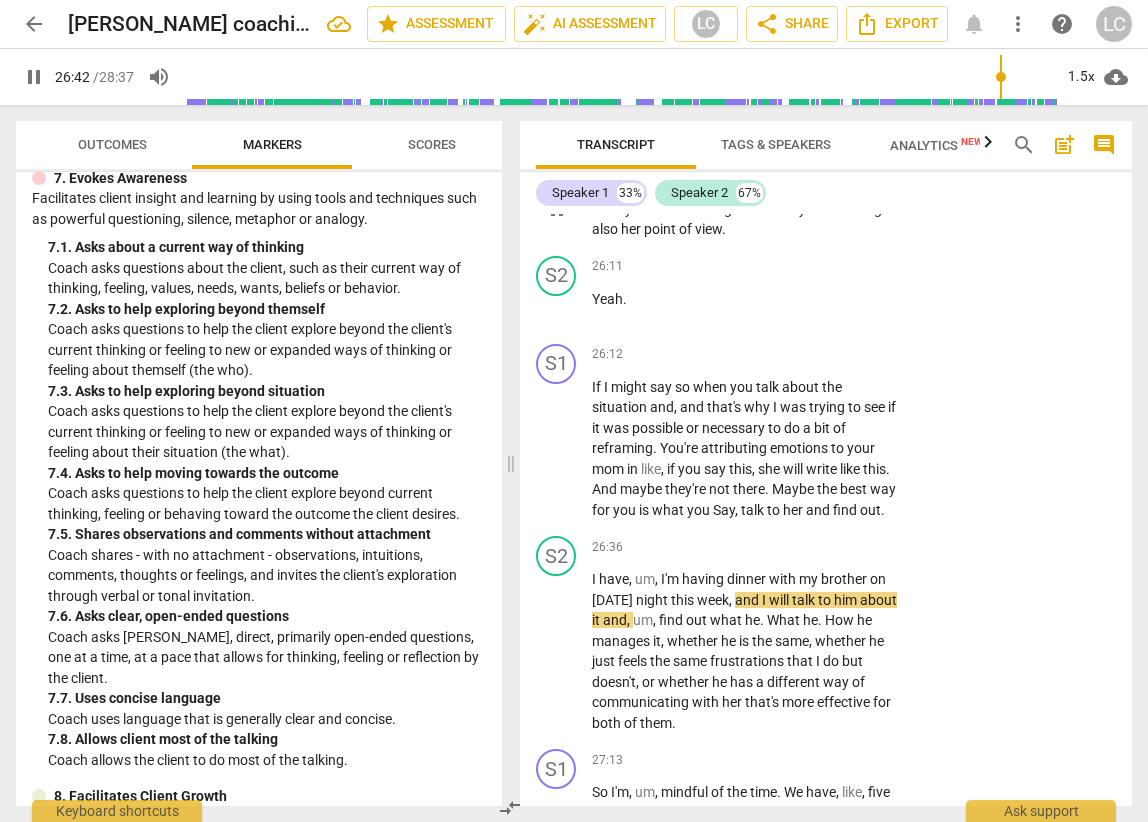 scroll, scrollTop: 11881, scrollLeft: 0, axis: vertical 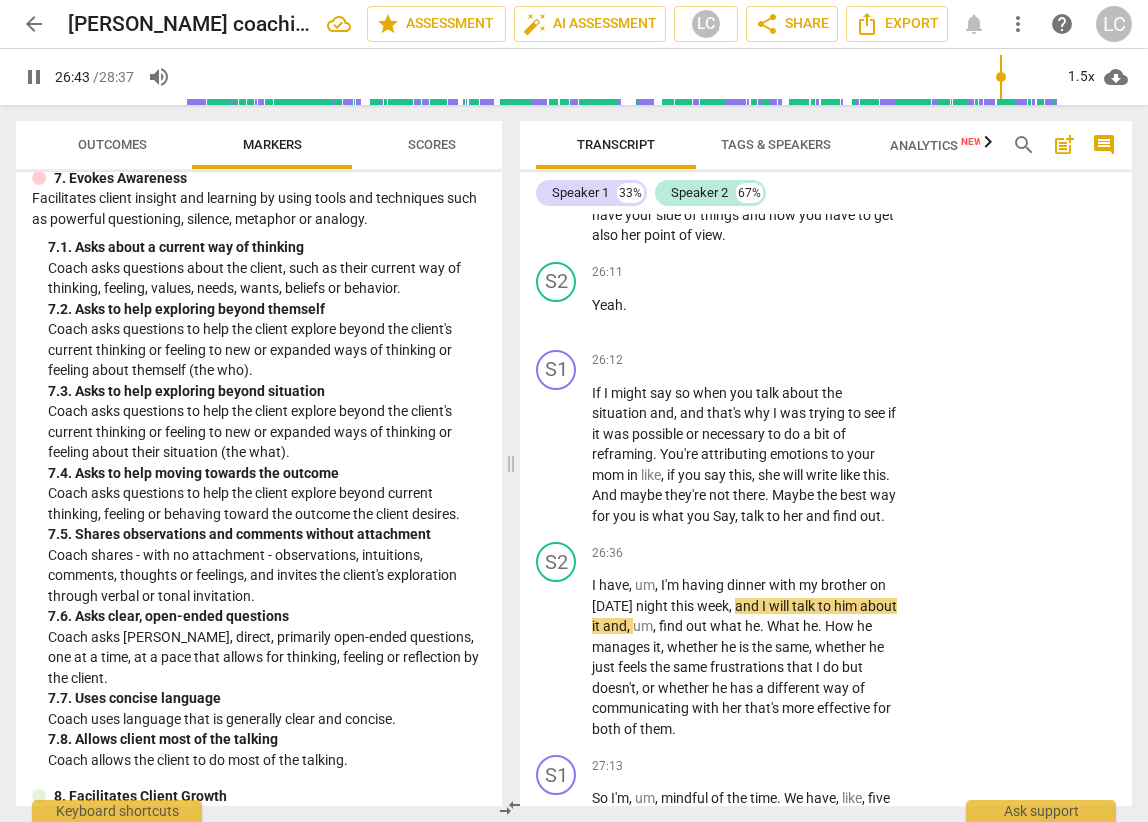 click on "I   would   be   surprised   if   she   didn't   say   that .   She   also   shares   some   frustration .   She   doesn't   show   it ." at bounding box center (745, 114) 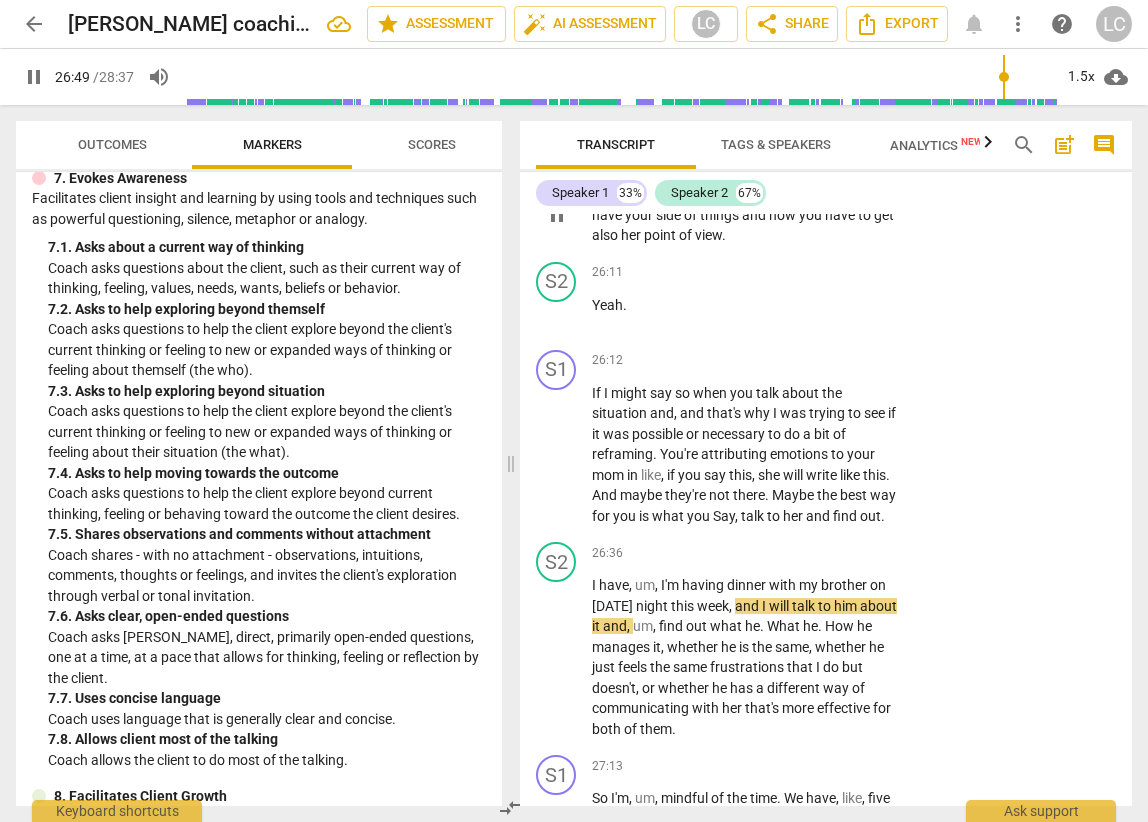 click on "Yeah" at bounding box center (607, 194) 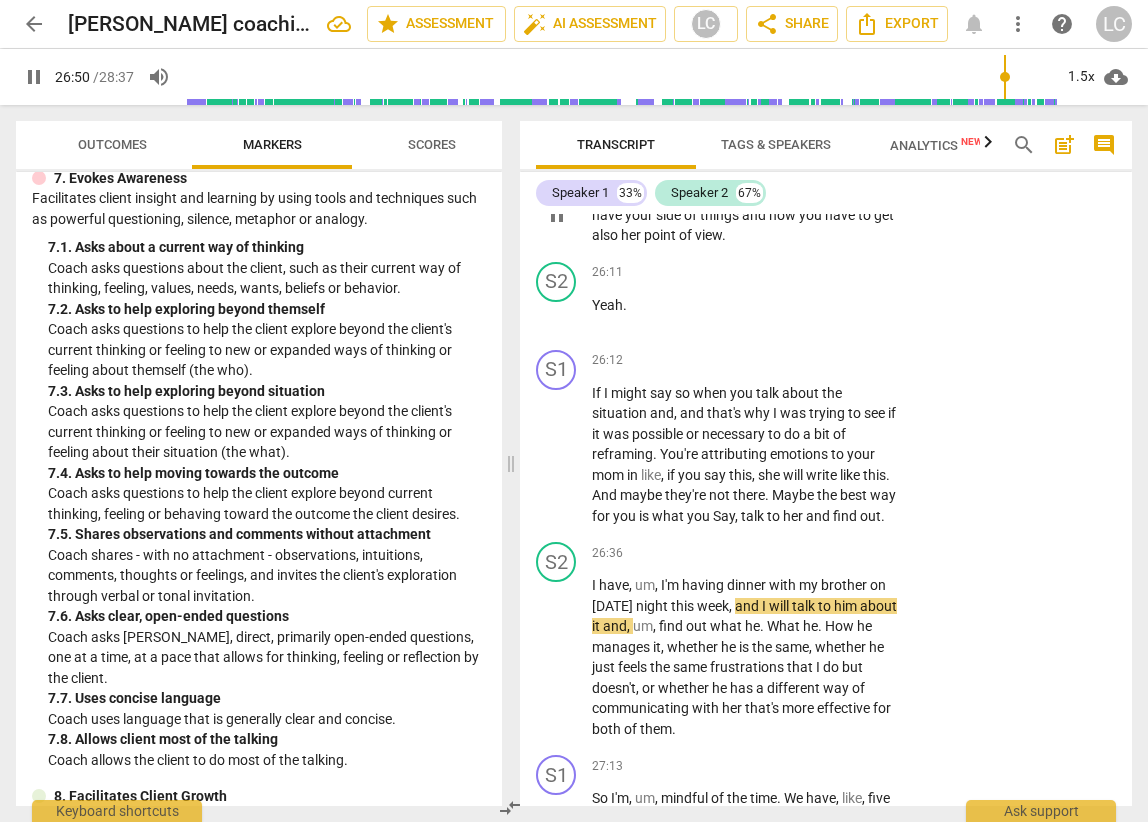 click on "Yeah" at bounding box center [607, 194] 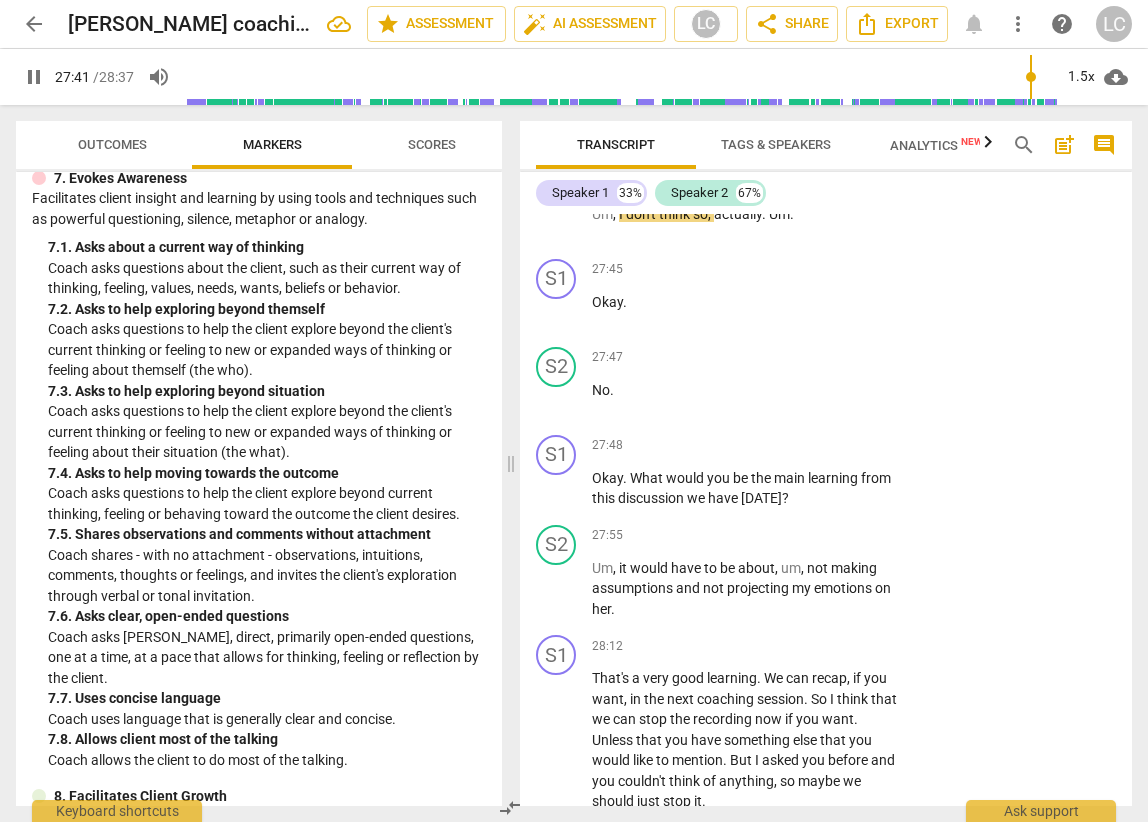 scroll, scrollTop: 12772, scrollLeft: 0, axis: vertical 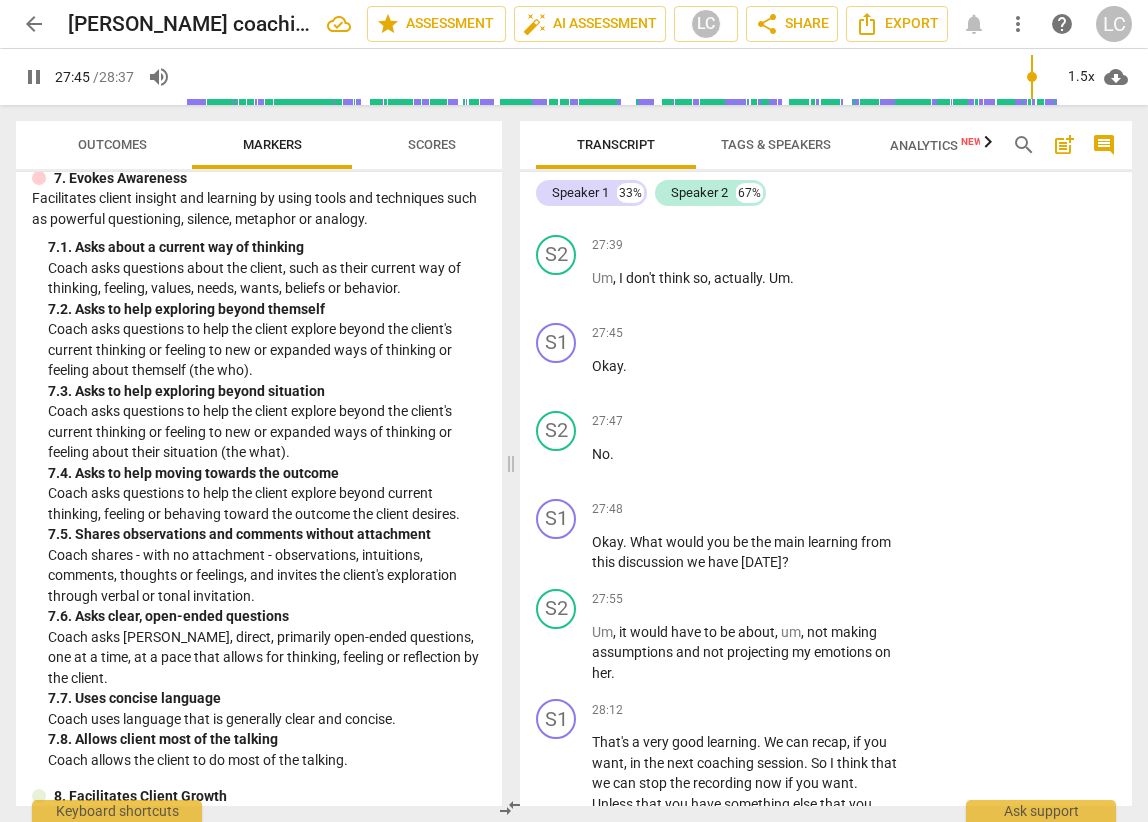 drag, startPoint x: 822, startPoint y: 389, endPoint x: 896, endPoint y: 410, distance: 76.922035 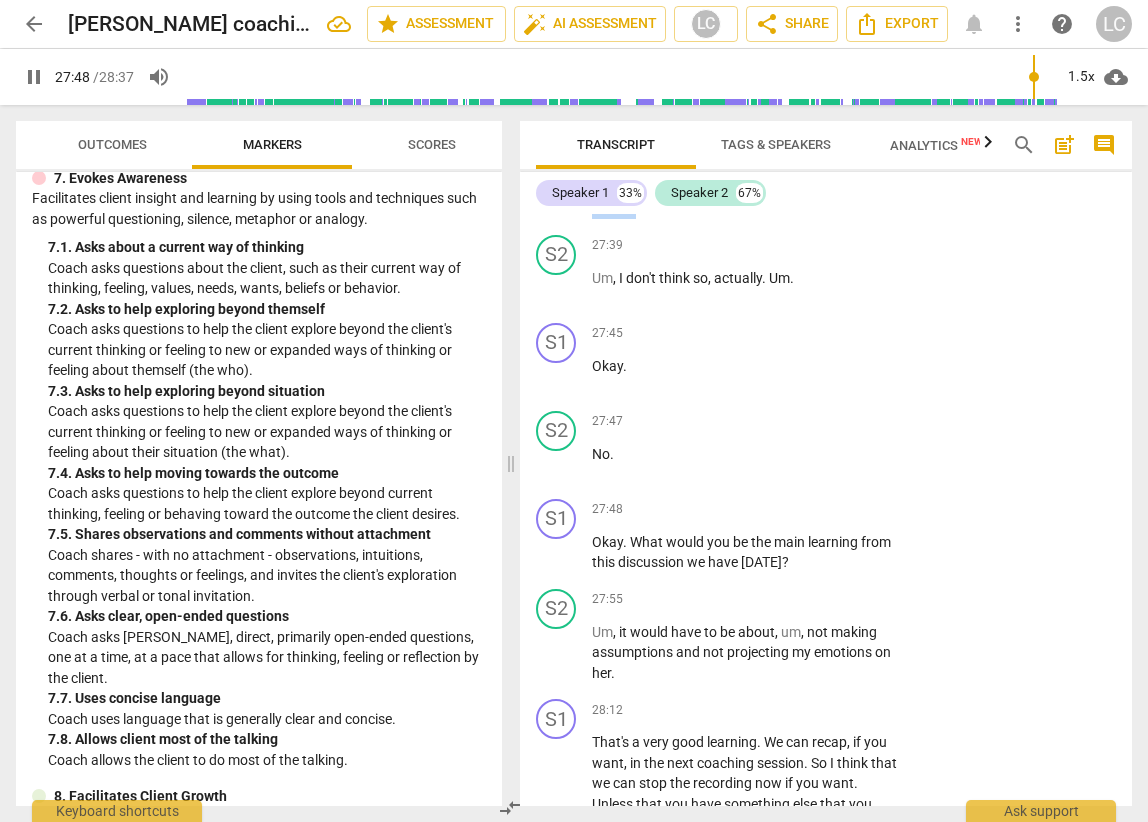 drag, startPoint x: 818, startPoint y: 393, endPoint x: 921, endPoint y: 423, distance: 107.28001 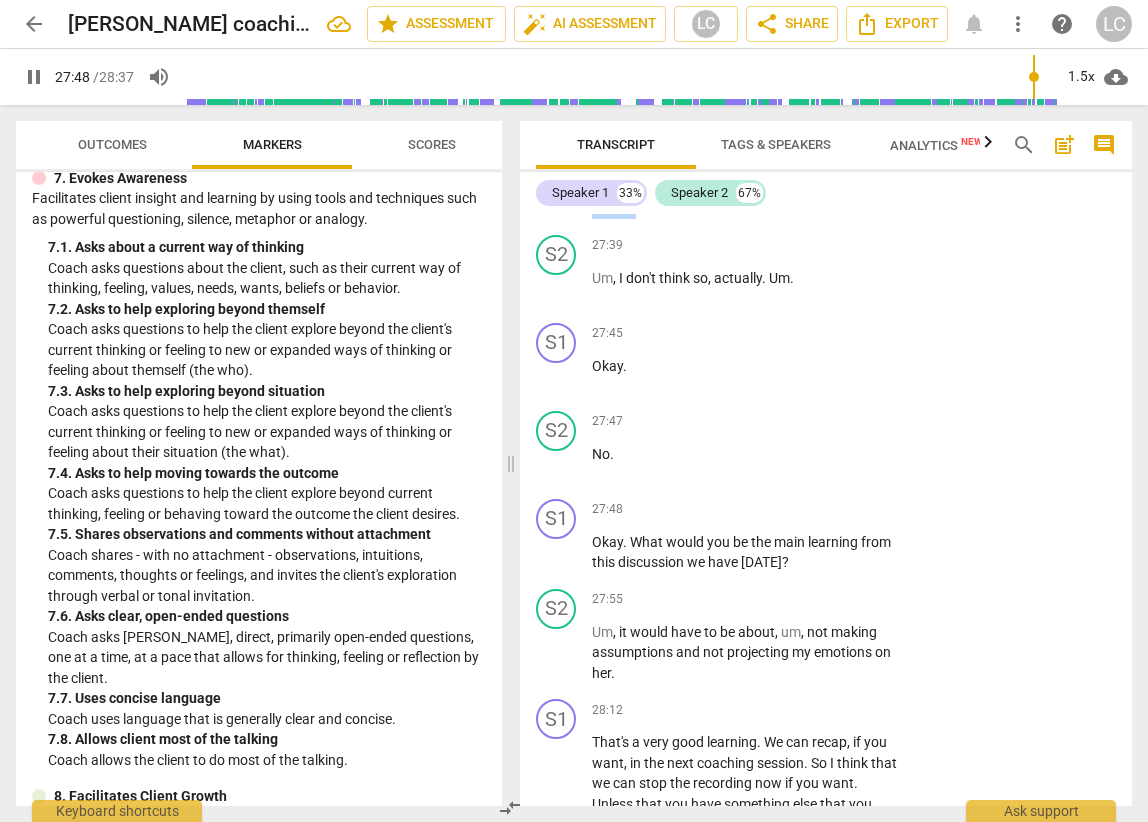 click on "S1 play_arrow pause 27:29 + Add competency keyboard_arrow_right Yeah .   So   is   anything   that   you   like   to .   To   add   to   the   coaching   session   [DATE]   to   make   it   just   good ,   better ?" at bounding box center (826, 171) 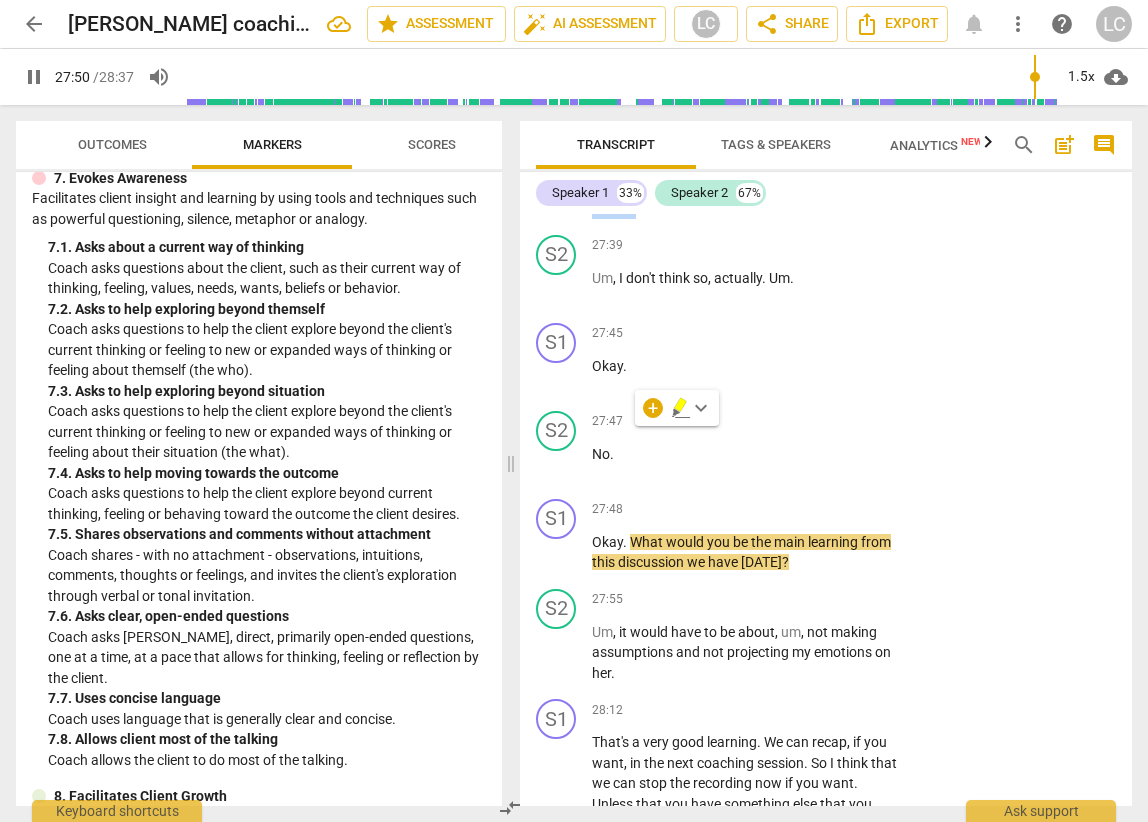 click on "+" at bounding box center (776, 135) 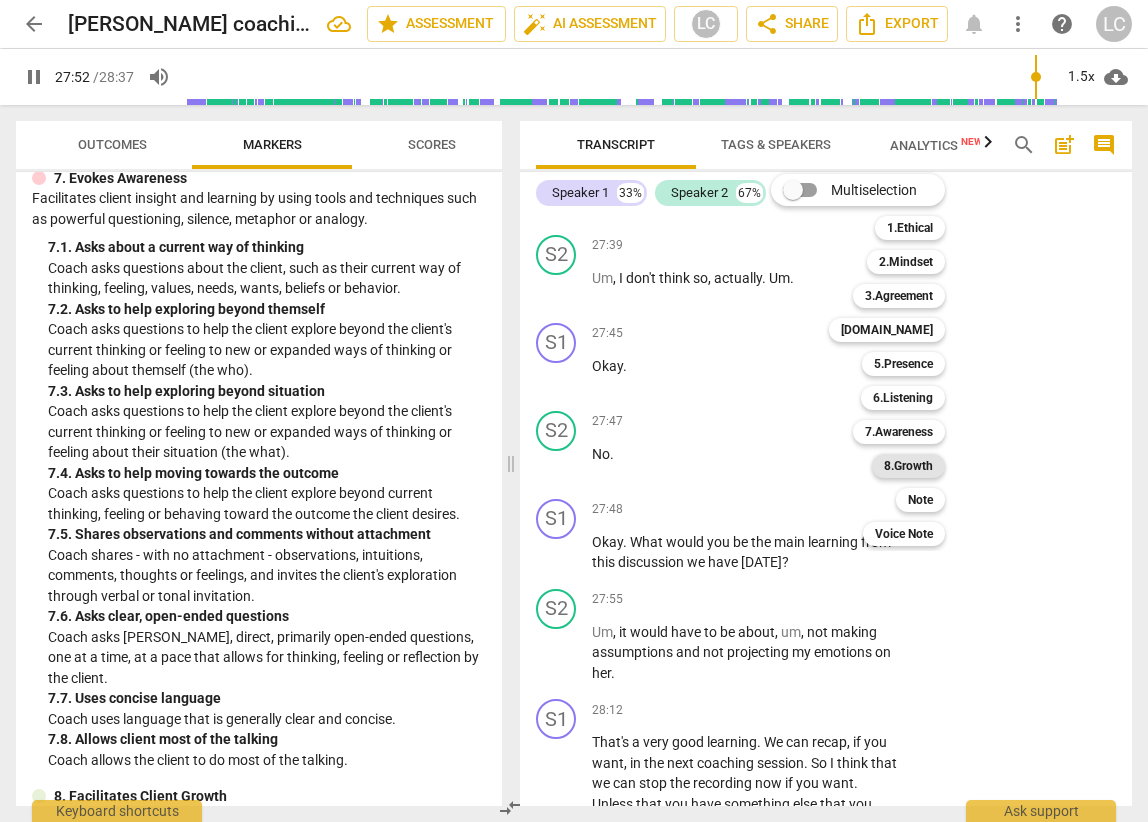 click on "8.Growth" at bounding box center [908, 466] 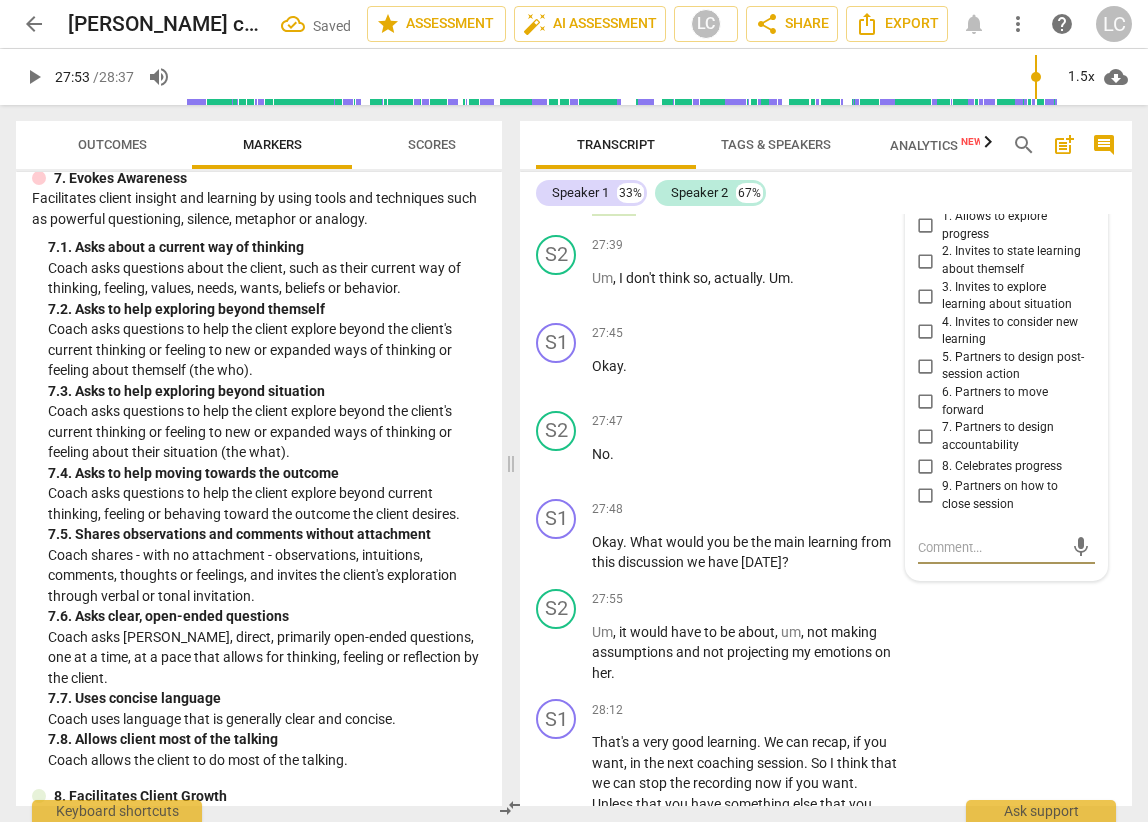 click on "9. Partners on how to close session" at bounding box center [926, 496] 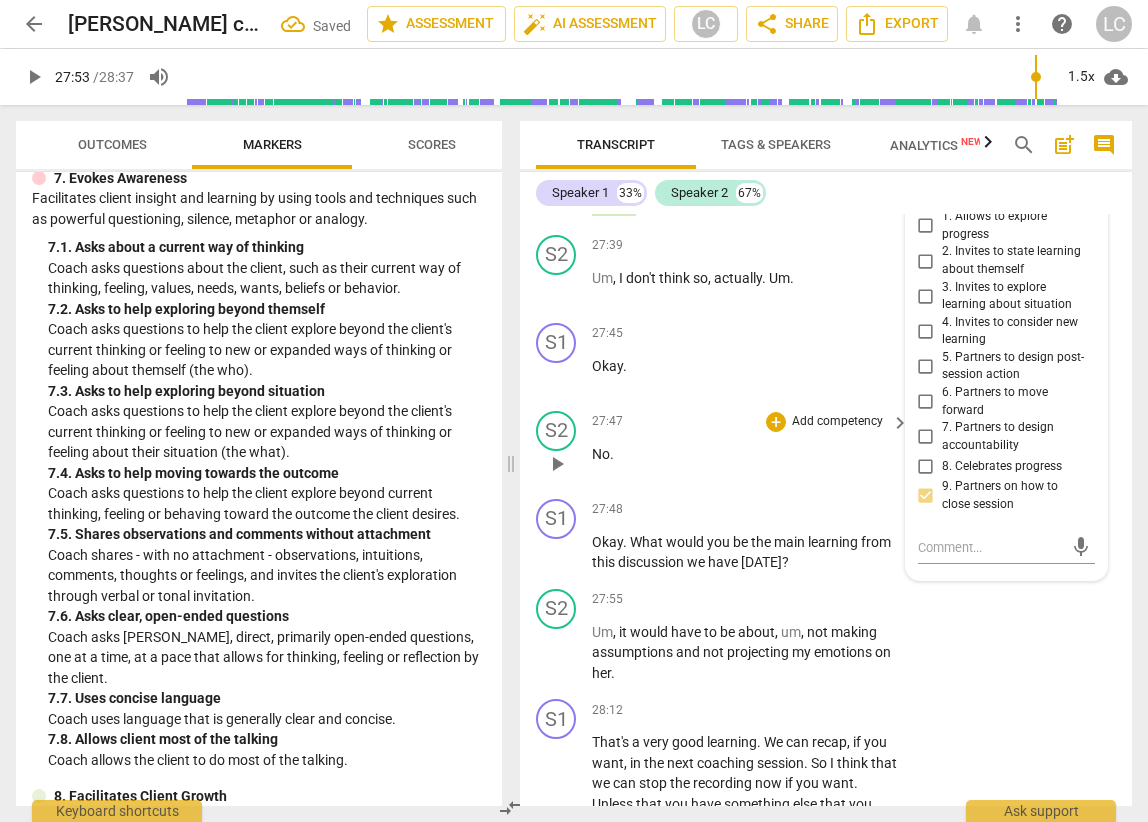 click on "27:47 + Add competency keyboard_arrow_right No ." at bounding box center [751, 447] 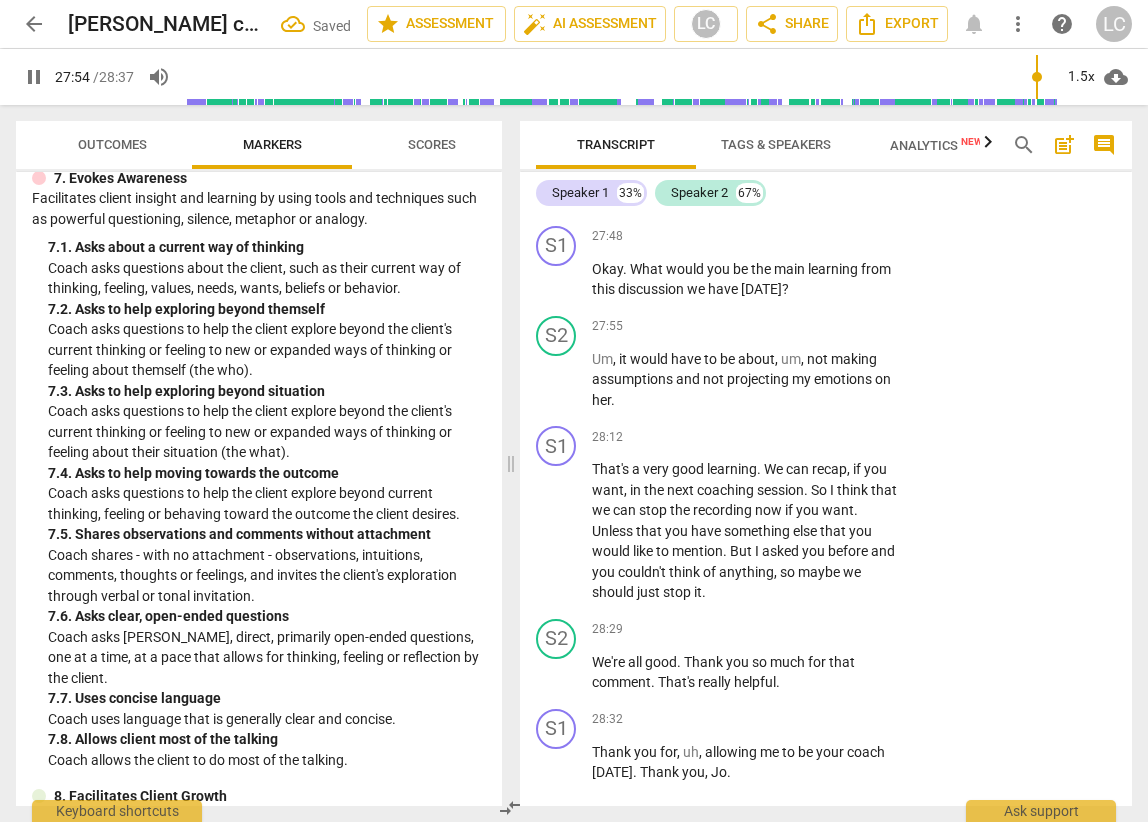 scroll, scrollTop: 13046, scrollLeft: 0, axis: vertical 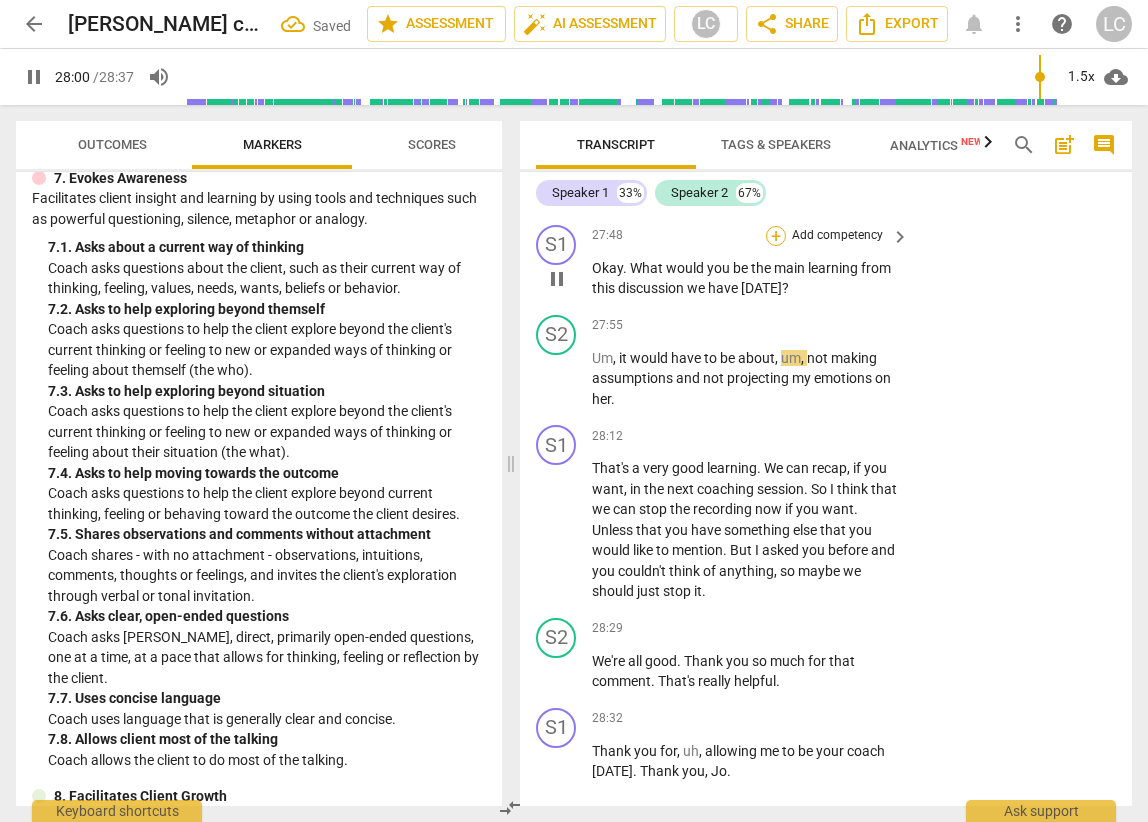 click on "+" at bounding box center [776, 236] 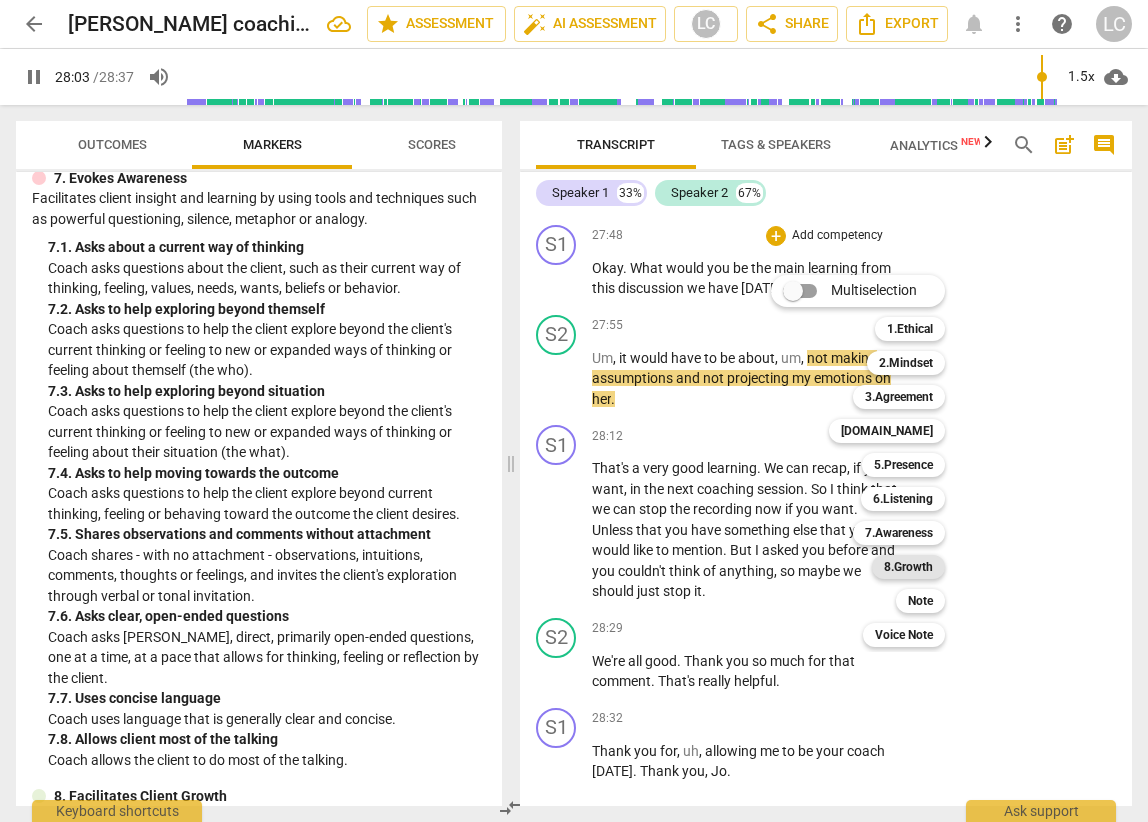 click on "8.Growth" at bounding box center (908, 567) 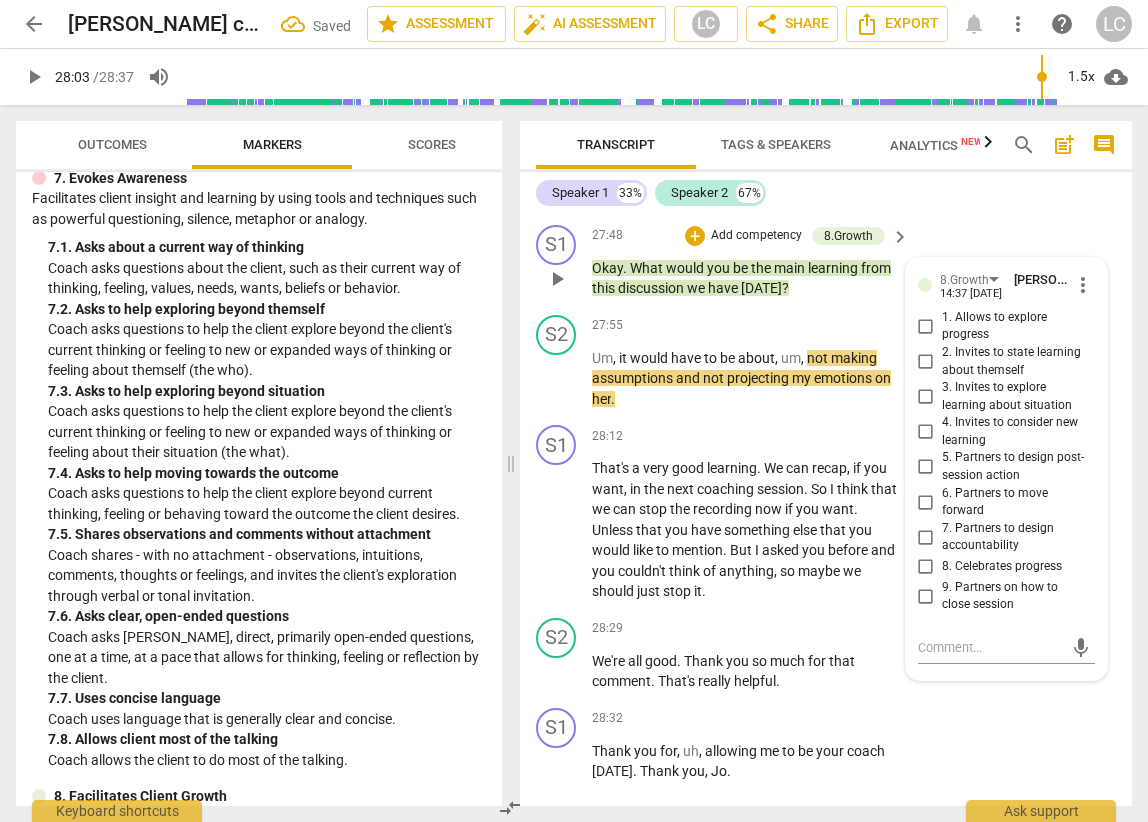 scroll, scrollTop: 13329, scrollLeft: 0, axis: vertical 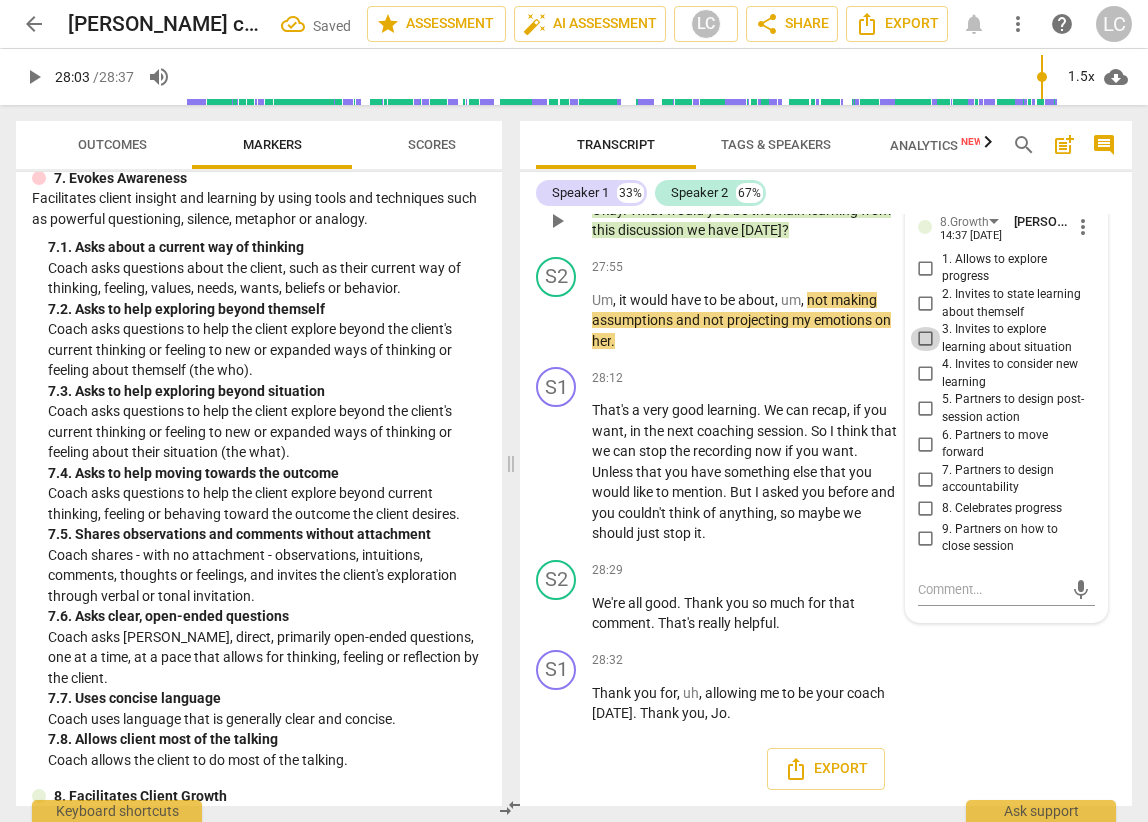 click on "3. Invites to explore learning about situation" at bounding box center (926, 339) 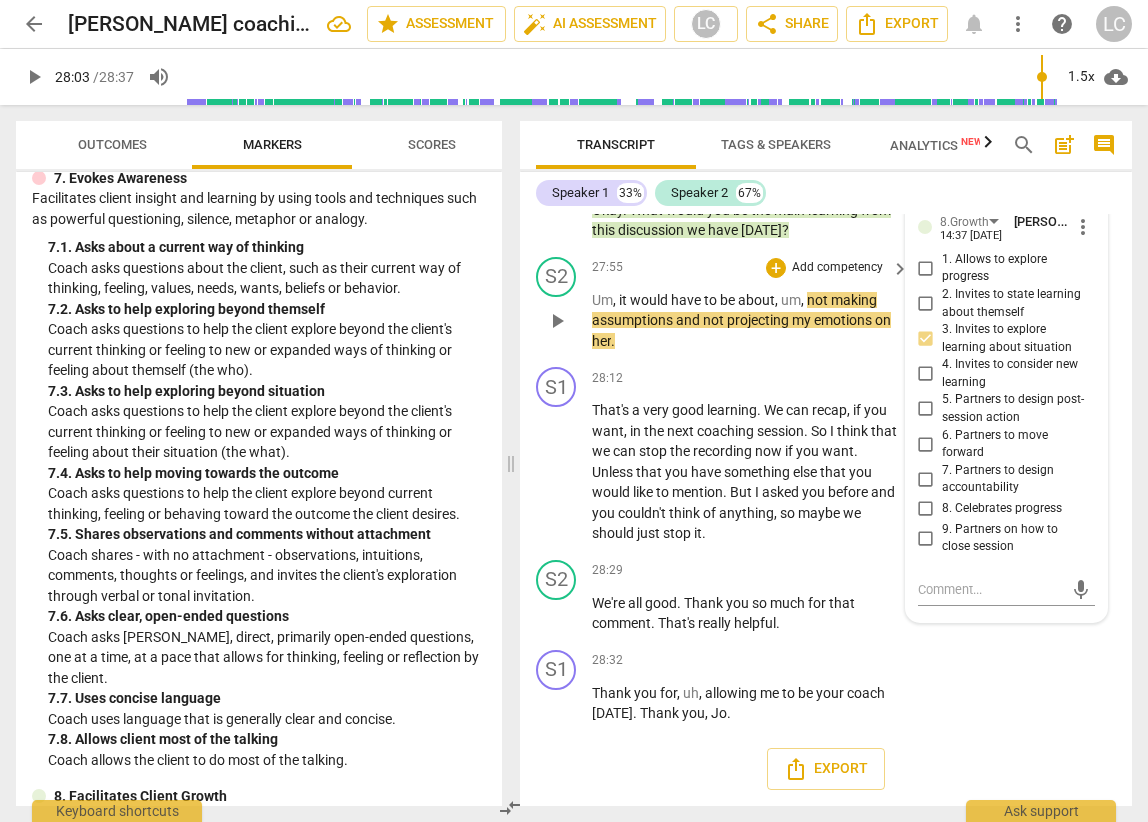 click on "S2 play_arrow pause 27:55 + Add competency keyboard_arrow_right Um ,   it   would   have   to   be   about ,   um ,   not   making   assumptions   and   not   projecting   my   emotions   on   her ." at bounding box center [826, 304] 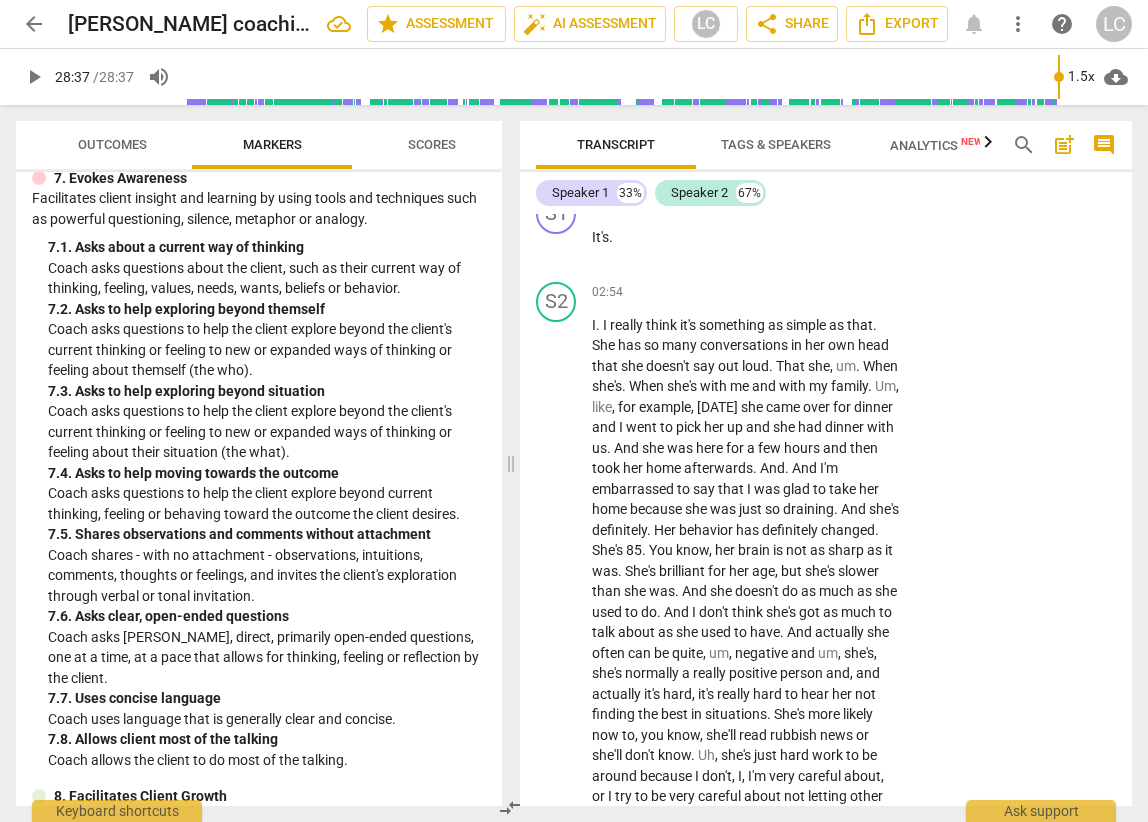scroll, scrollTop: 0, scrollLeft: 0, axis: both 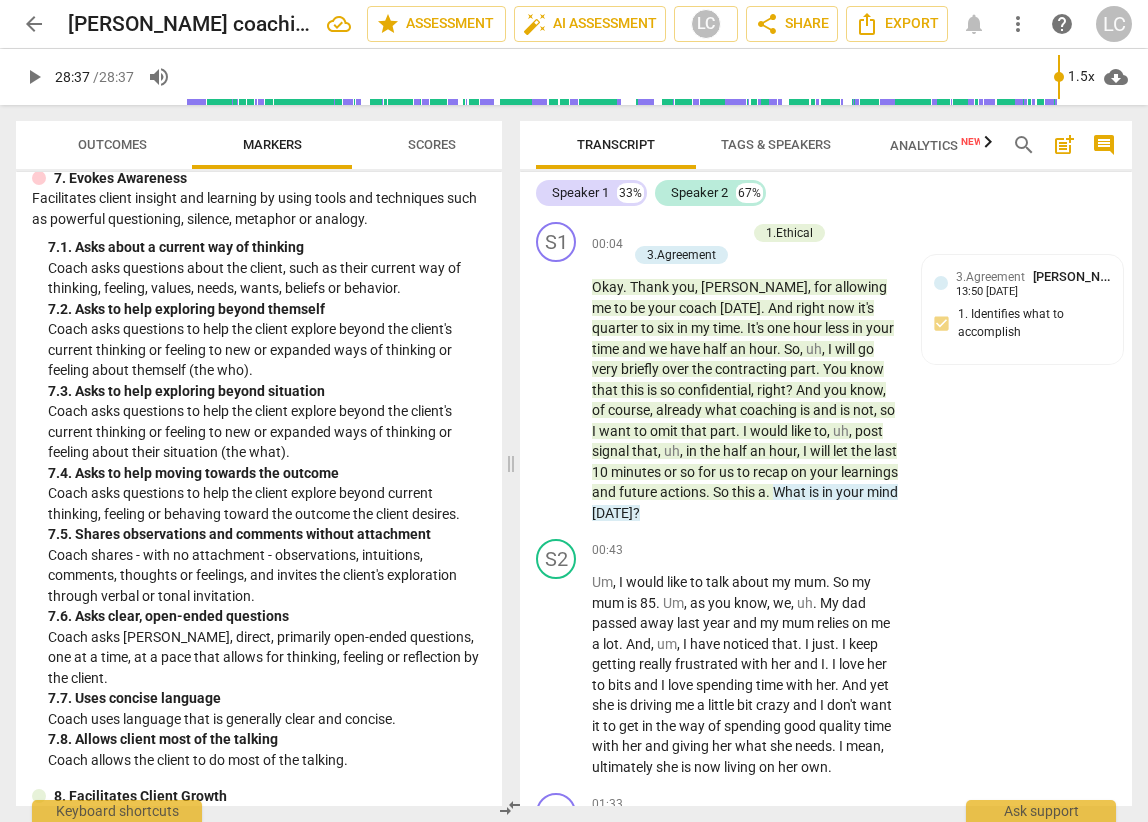 click on "post_add" at bounding box center (1064, 145) 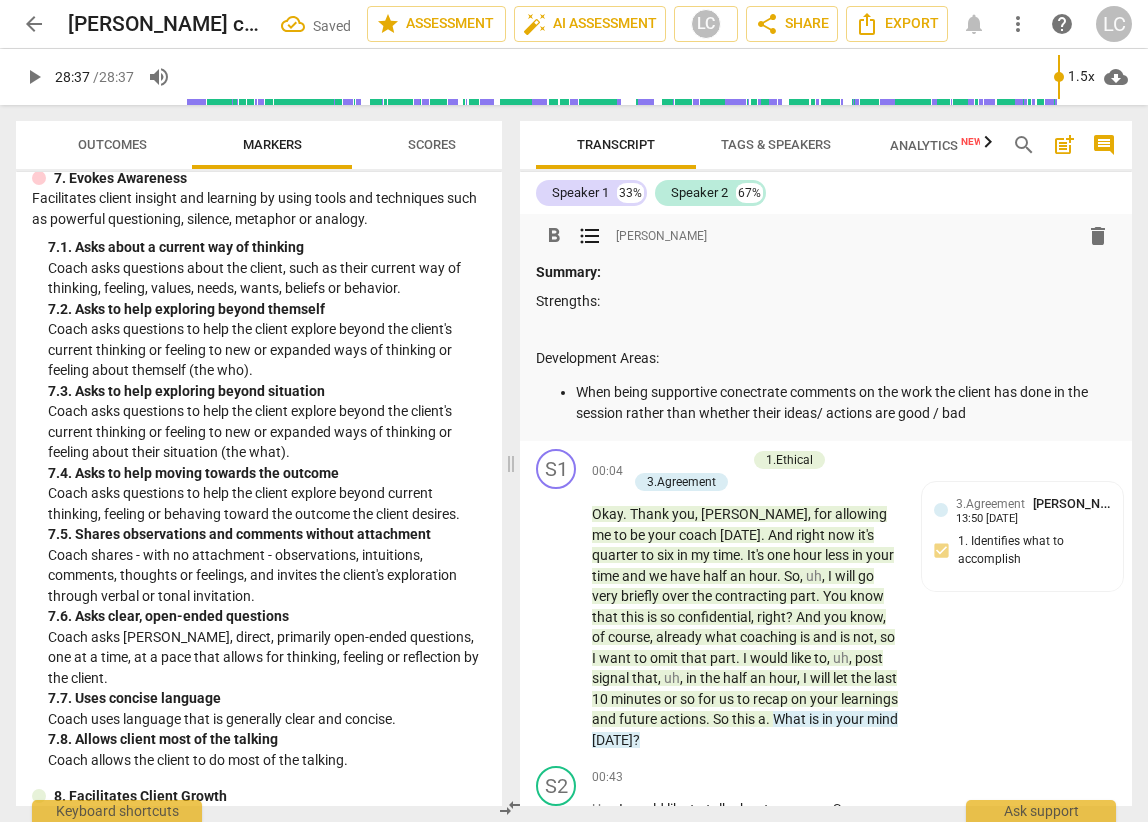 click on "When being supportive conectrate comments on the work the client has done in the session rather than whether their ideas/ actions are good / bad" at bounding box center [846, 402] 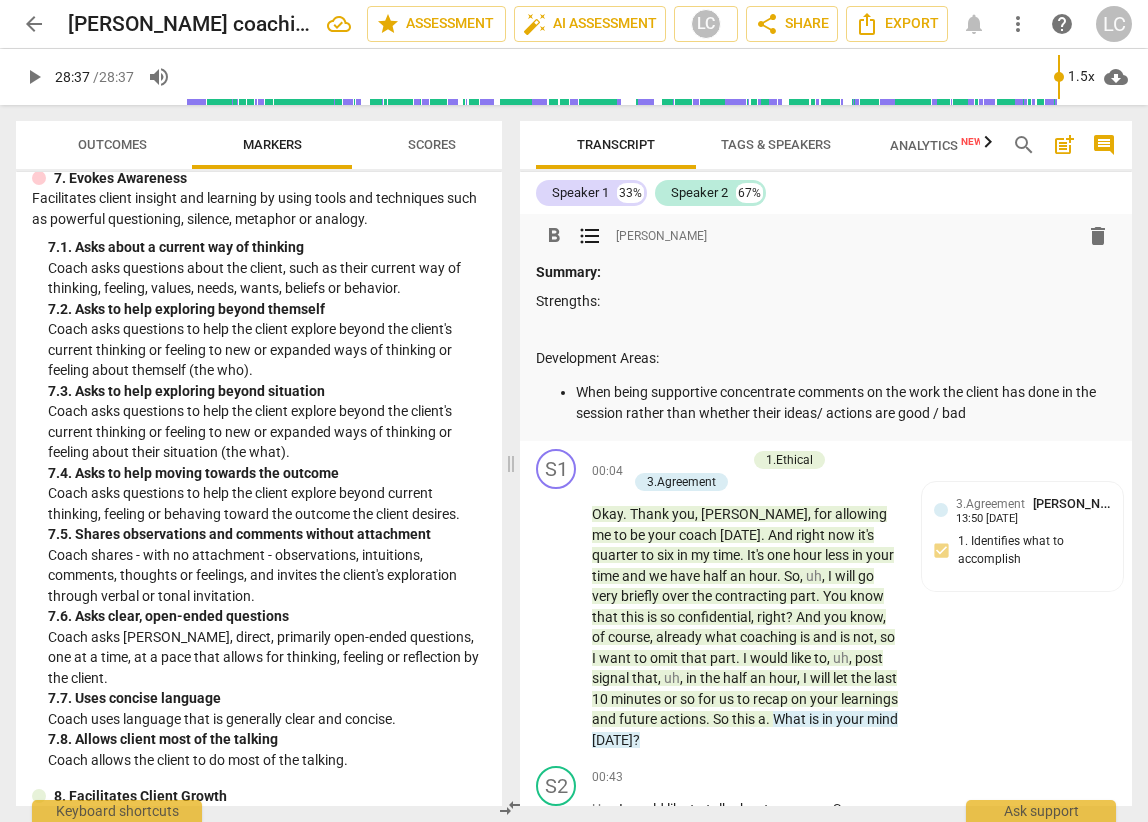 click on "When being supportive concentrate comments on the work the client has done in the session rather than whether their ideas/ actions are good / bad" at bounding box center [846, 402] 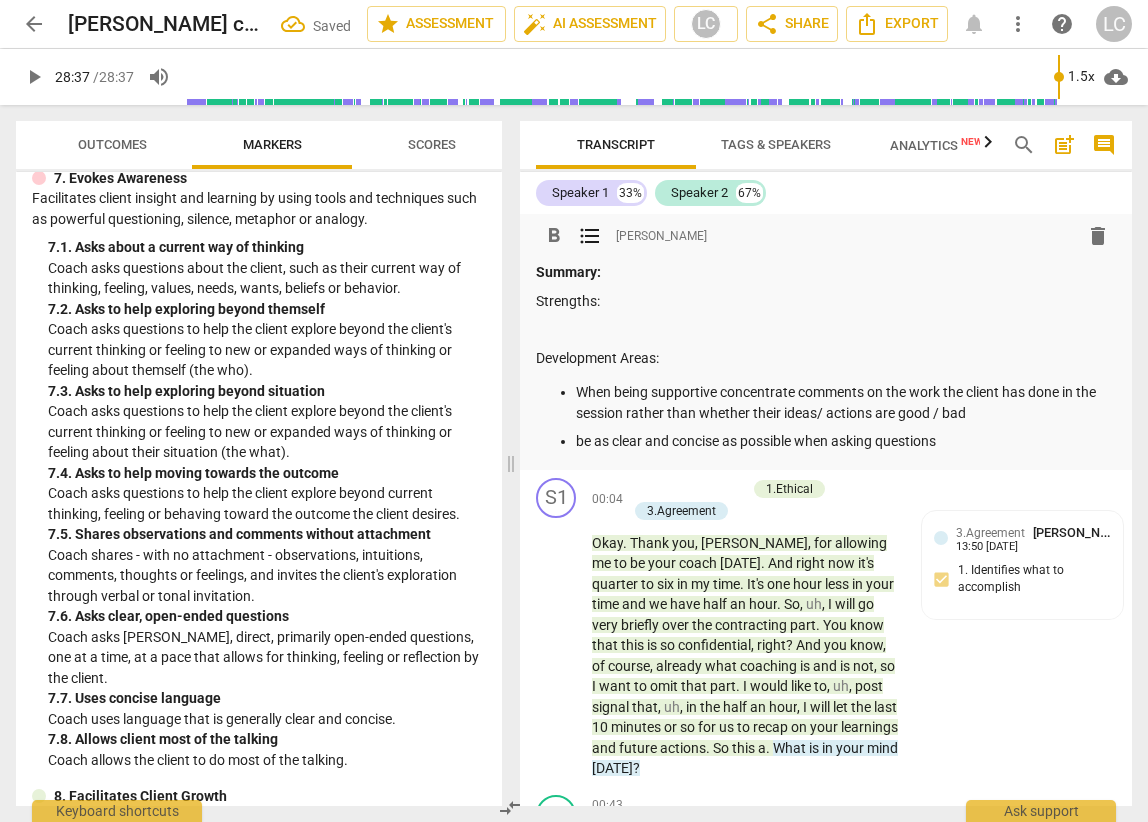 click on "Scores" at bounding box center (432, 144) 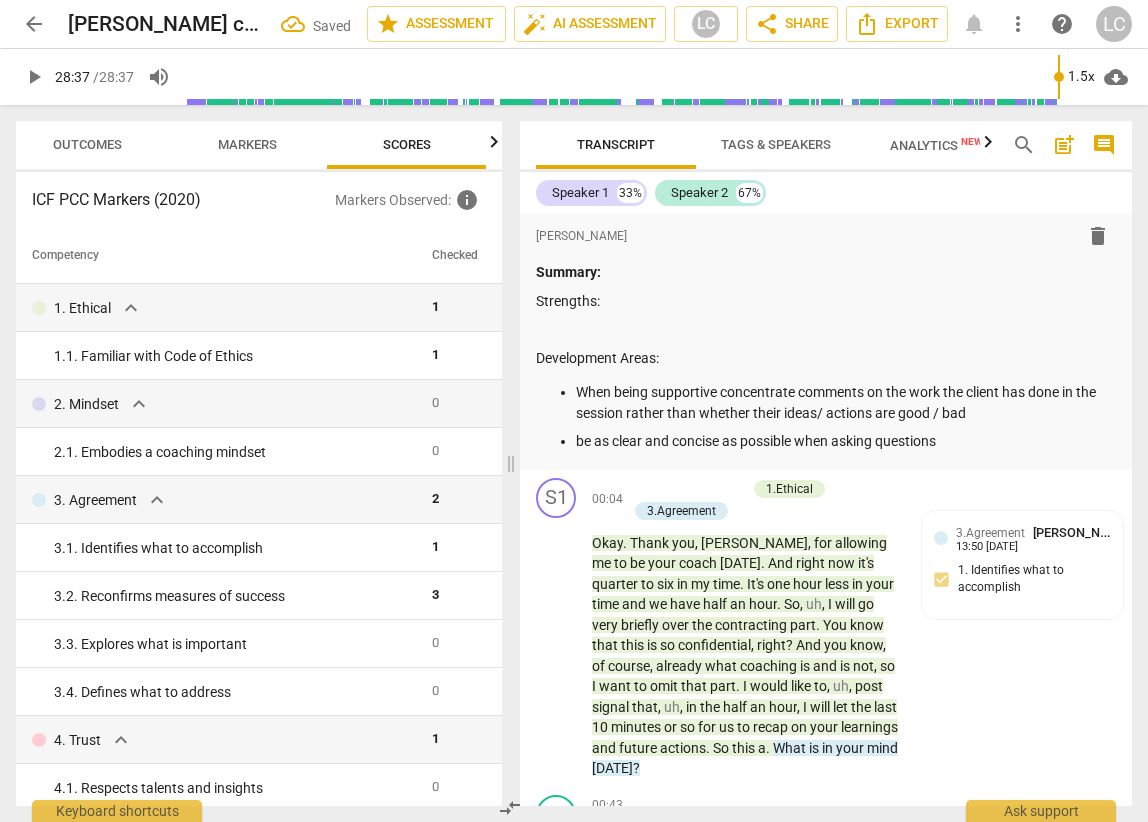 scroll, scrollTop: 0, scrollLeft: 26, axis: horizontal 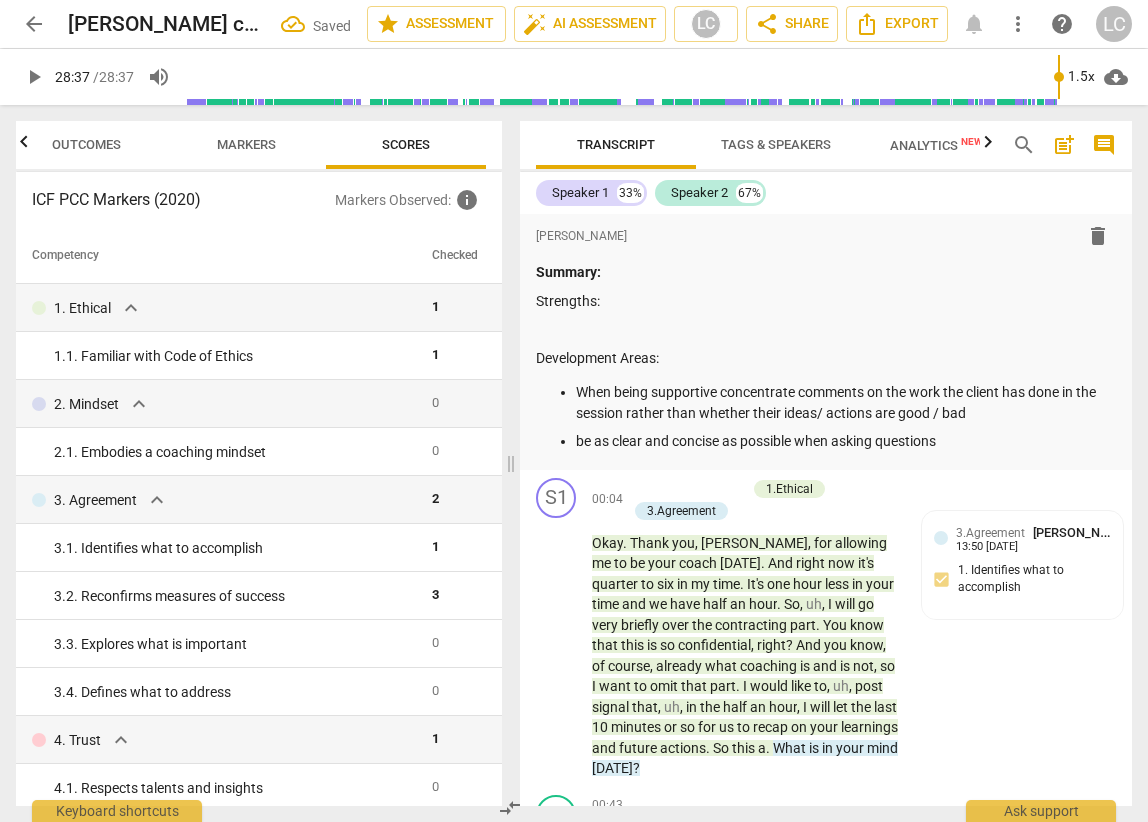 click on "Markers" at bounding box center [246, 144] 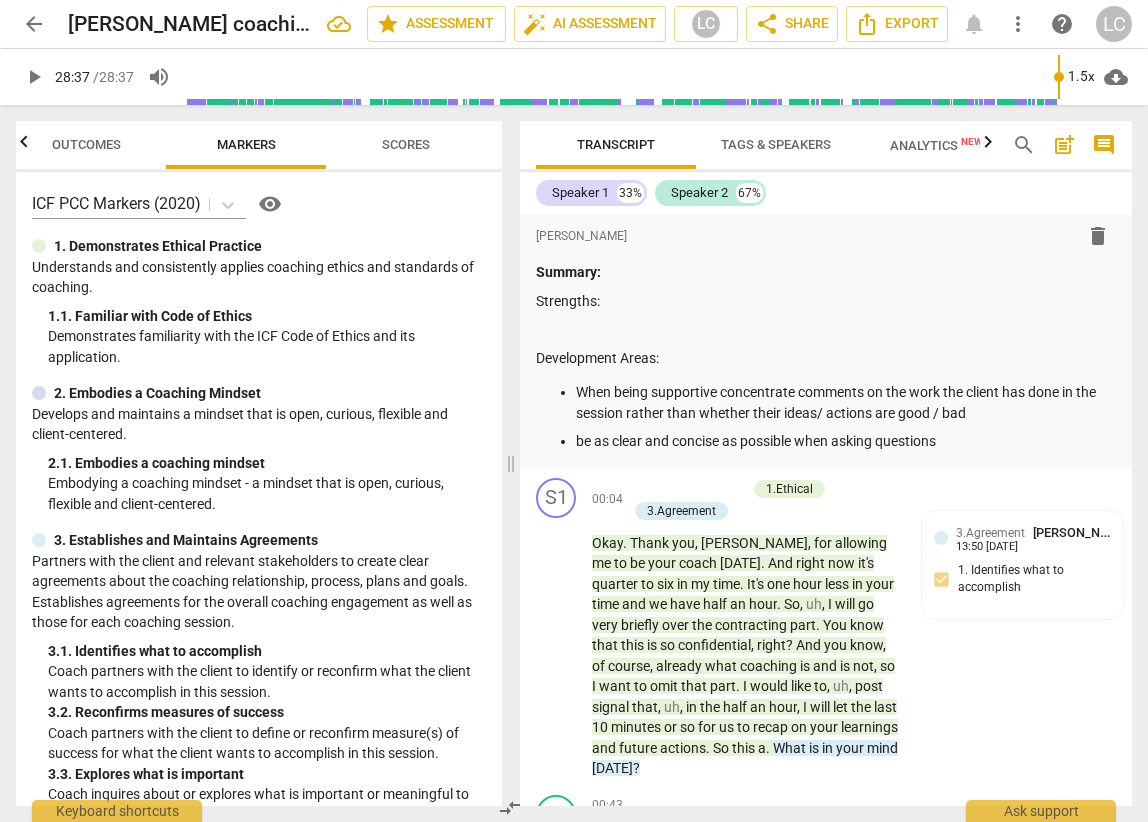 click on "Outcomes" at bounding box center (86, 144) 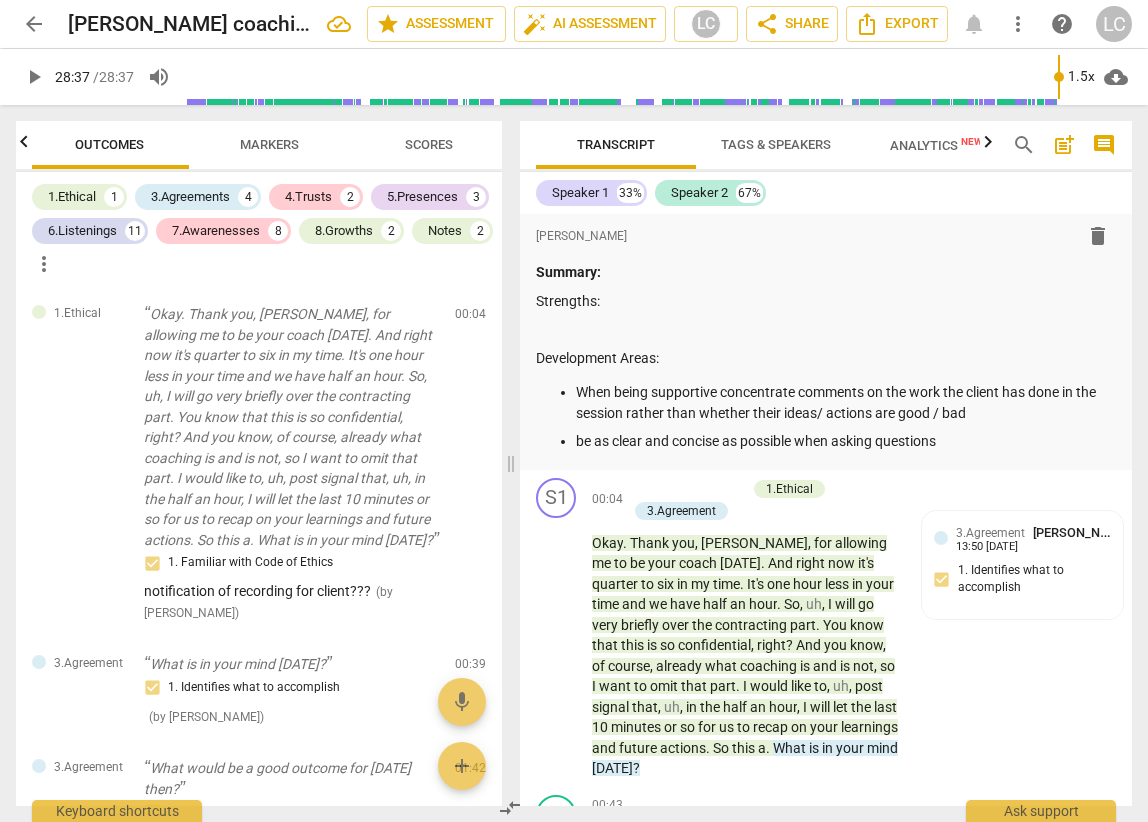 scroll, scrollTop: 0, scrollLeft: 0, axis: both 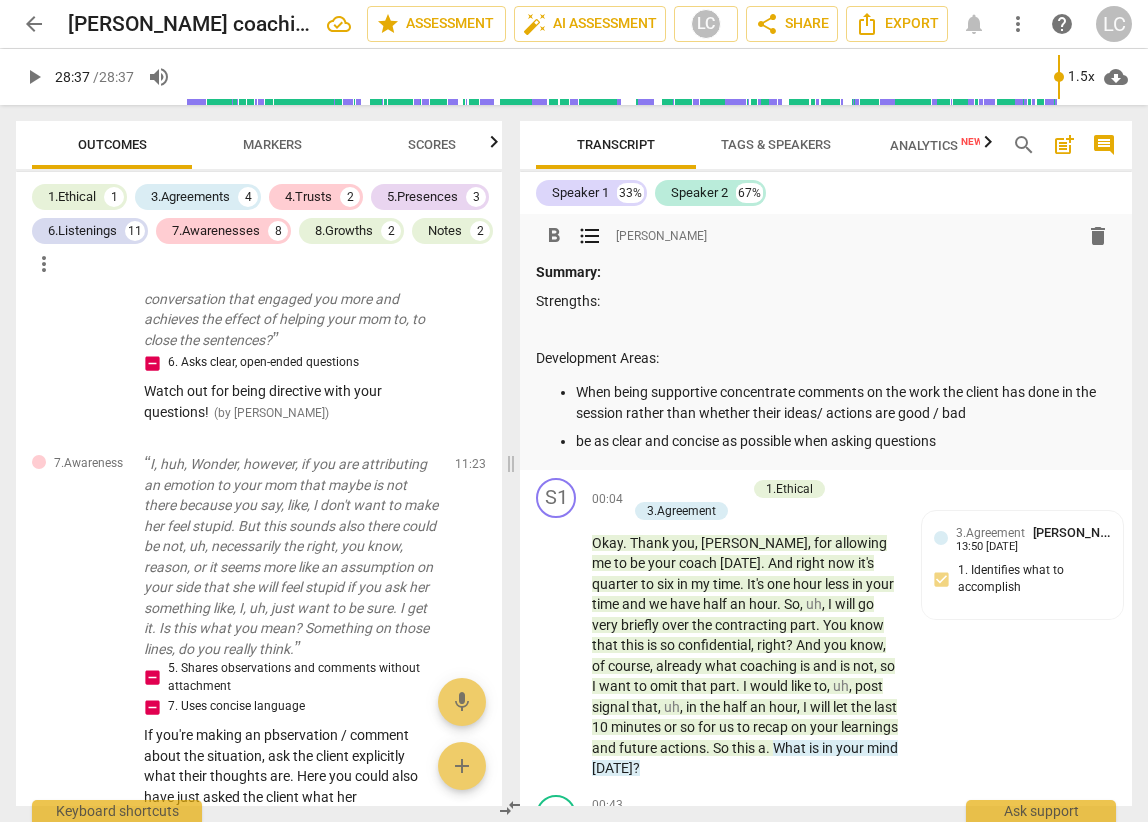click on "be as clear and concise as possible when asking questions" at bounding box center [846, 441] 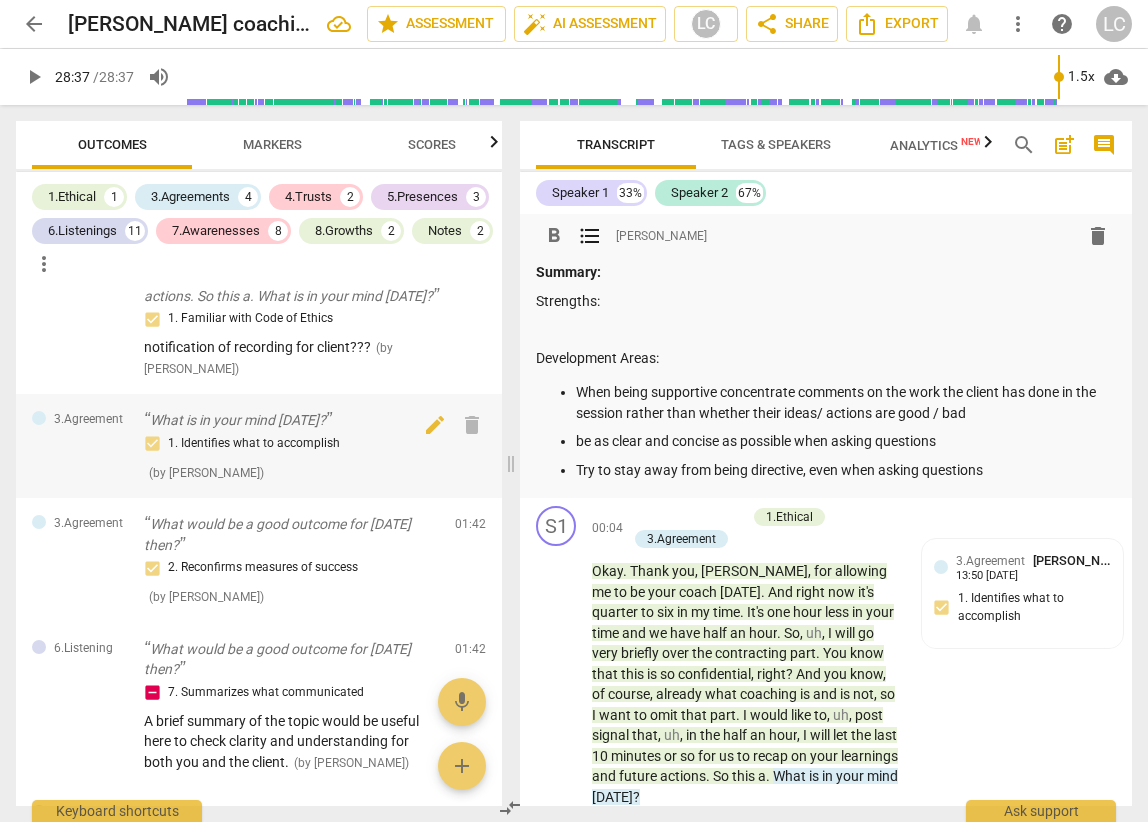 scroll, scrollTop: 0, scrollLeft: 0, axis: both 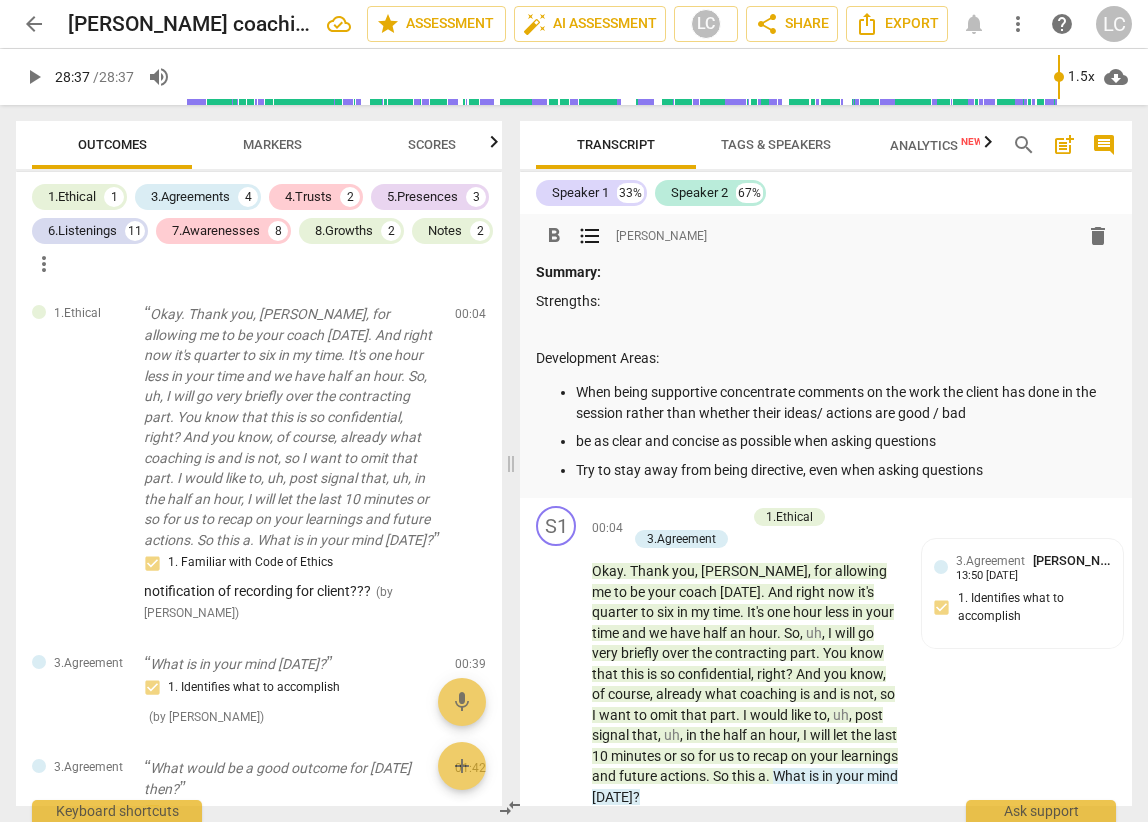 click on "be as clear and concise as possible when asking questions" at bounding box center [846, 441] 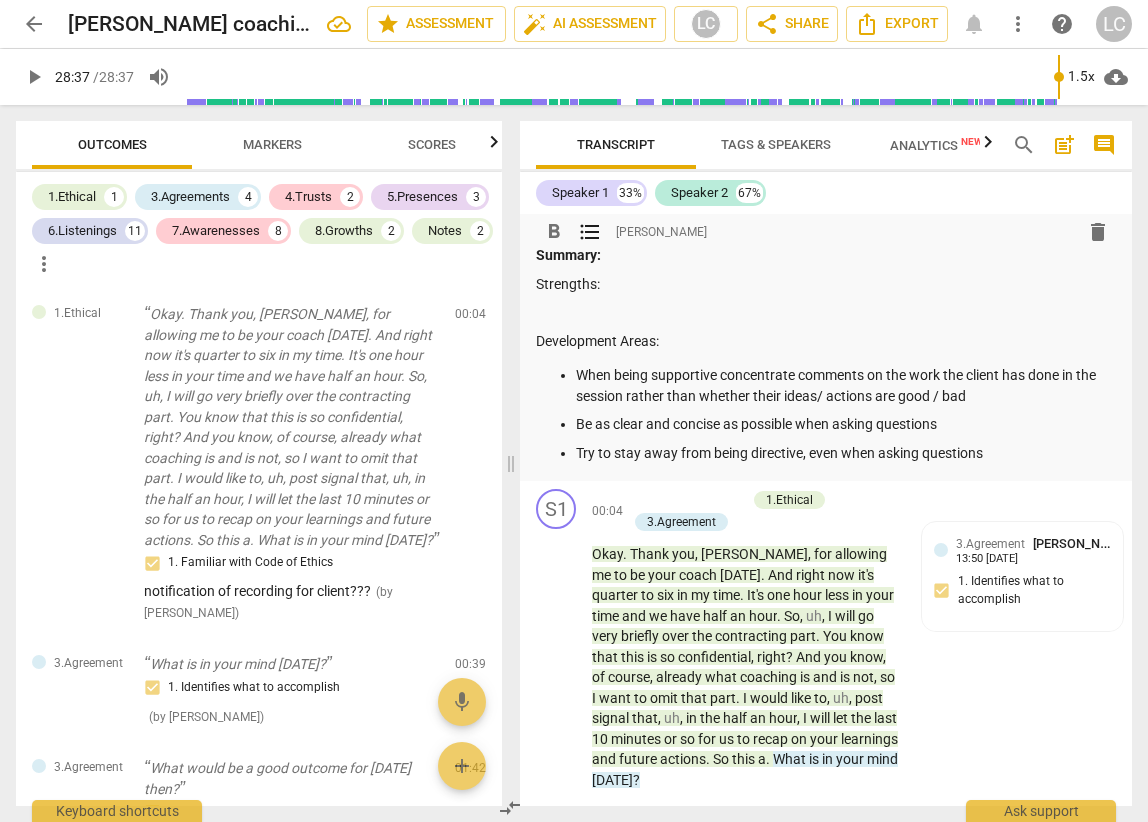 scroll, scrollTop: 36, scrollLeft: 0, axis: vertical 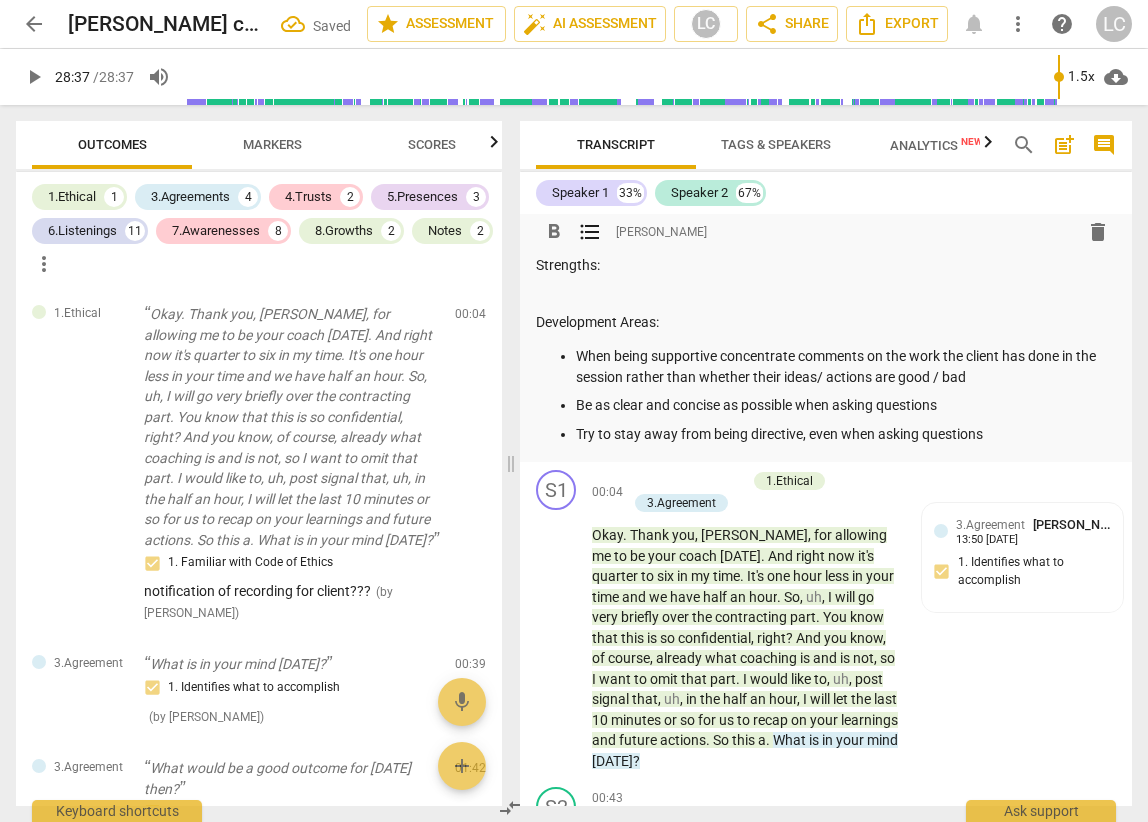 click on "When being supportive concentrate comments on the work the client has done in the session rather than whether their ideas/ actions are good / bad" at bounding box center (846, 366) 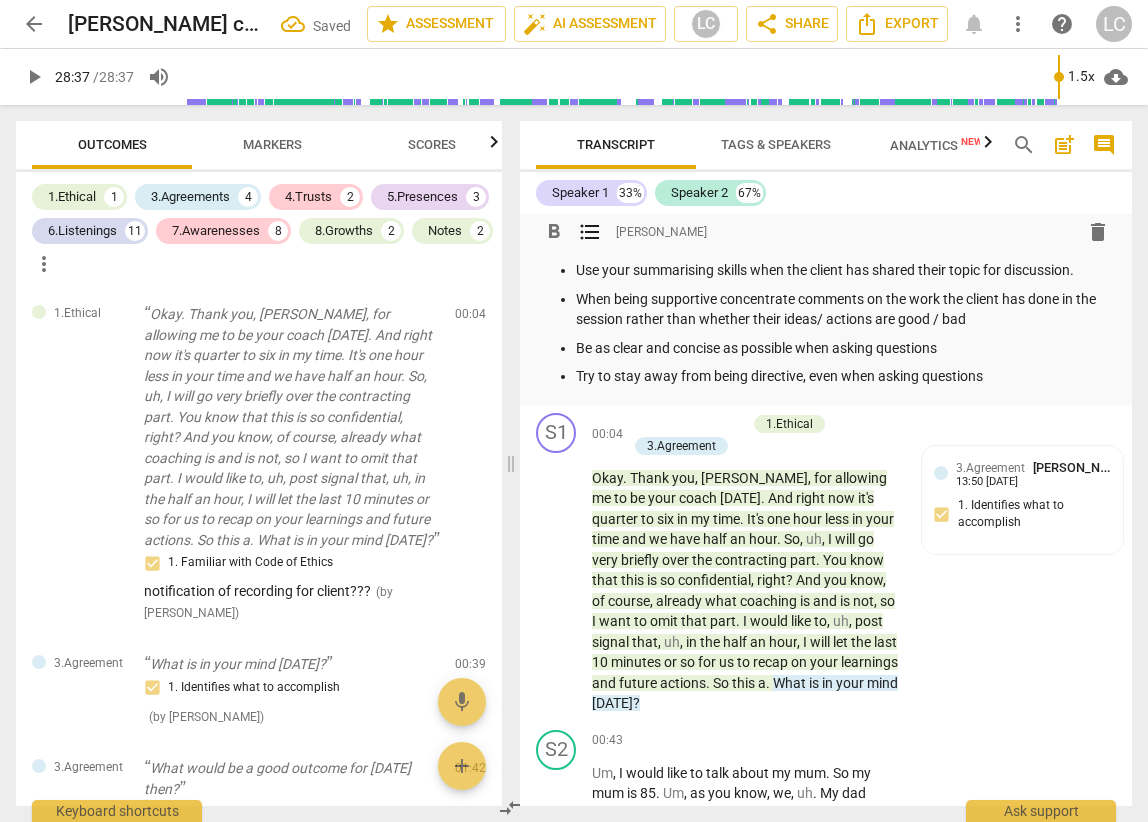 scroll, scrollTop: 0, scrollLeft: 0, axis: both 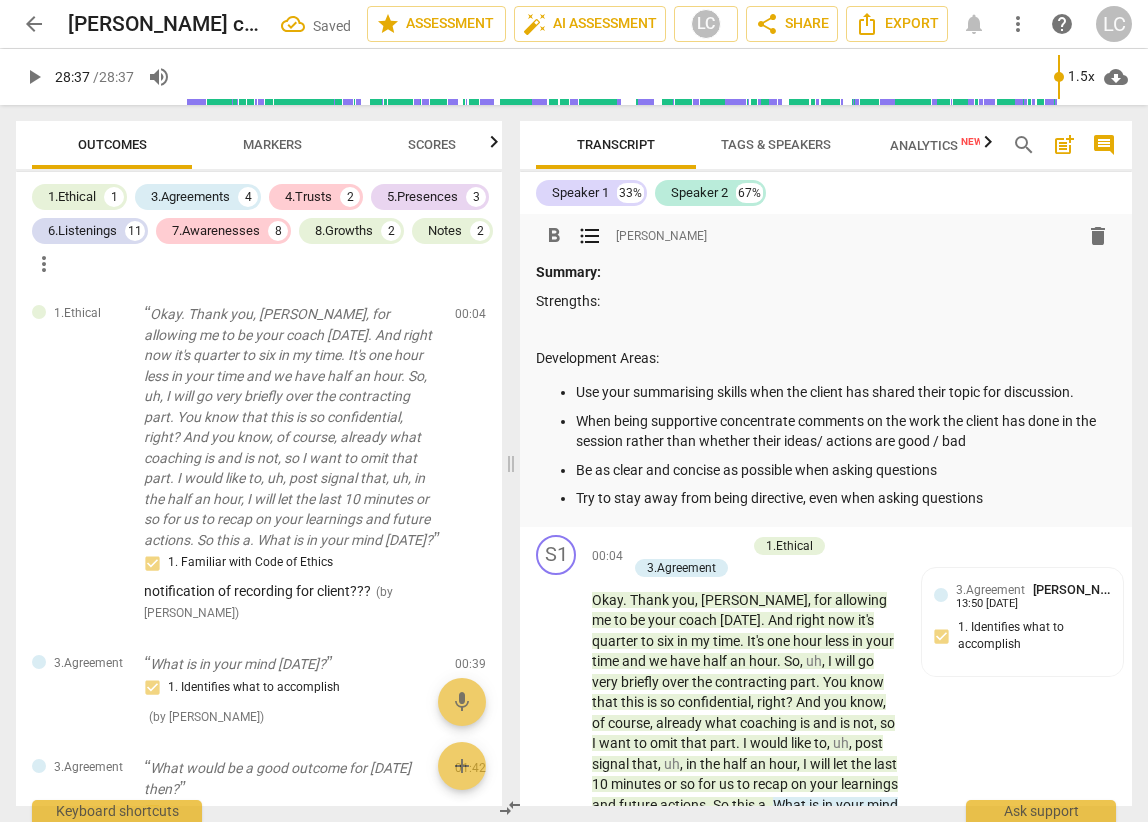 click on "Strengths:" at bounding box center [826, 301] 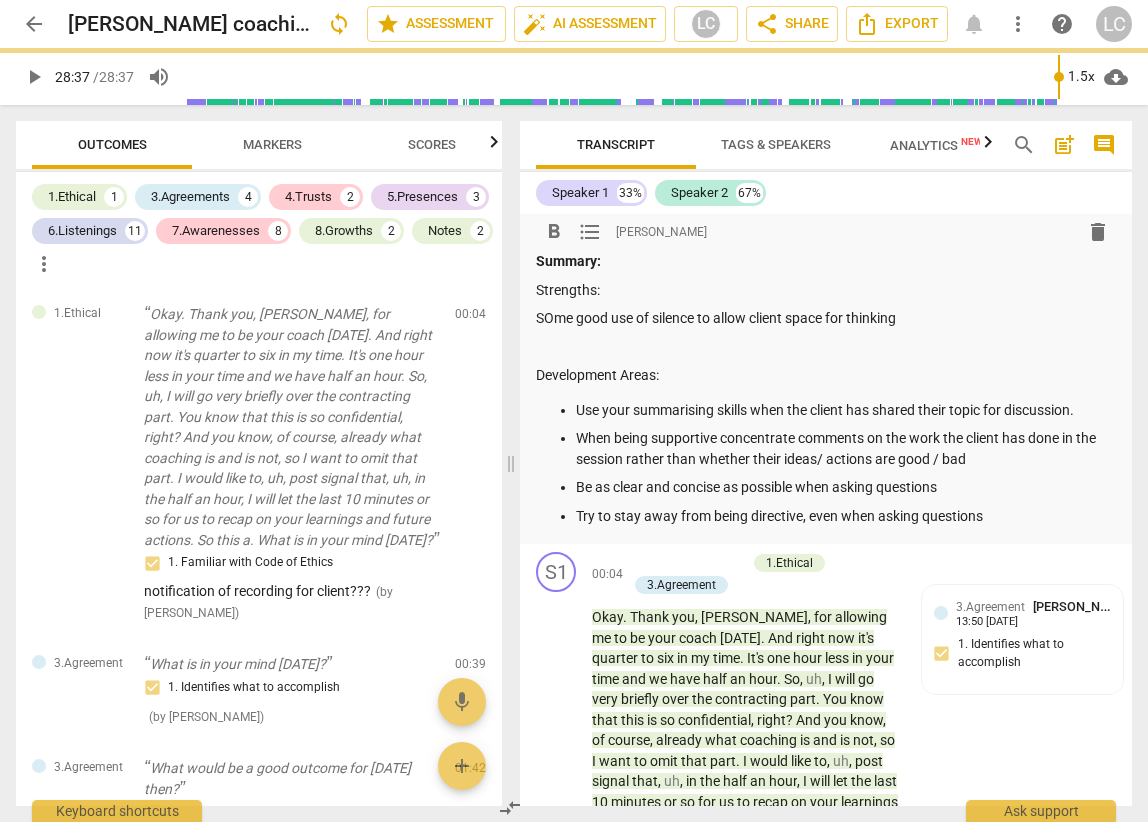 click on "SOme good use of silence to allow client space for thinking" at bounding box center [826, 318] 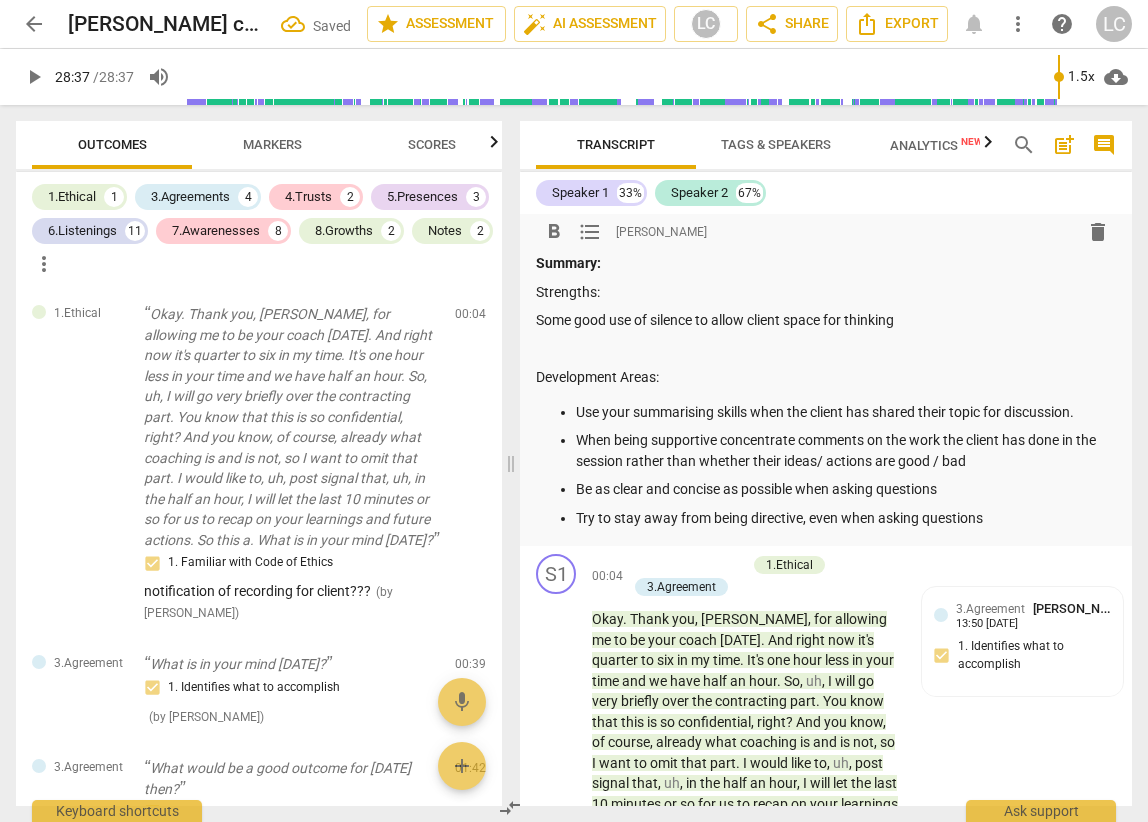 scroll, scrollTop: 41, scrollLeft: 0, axis: vertical 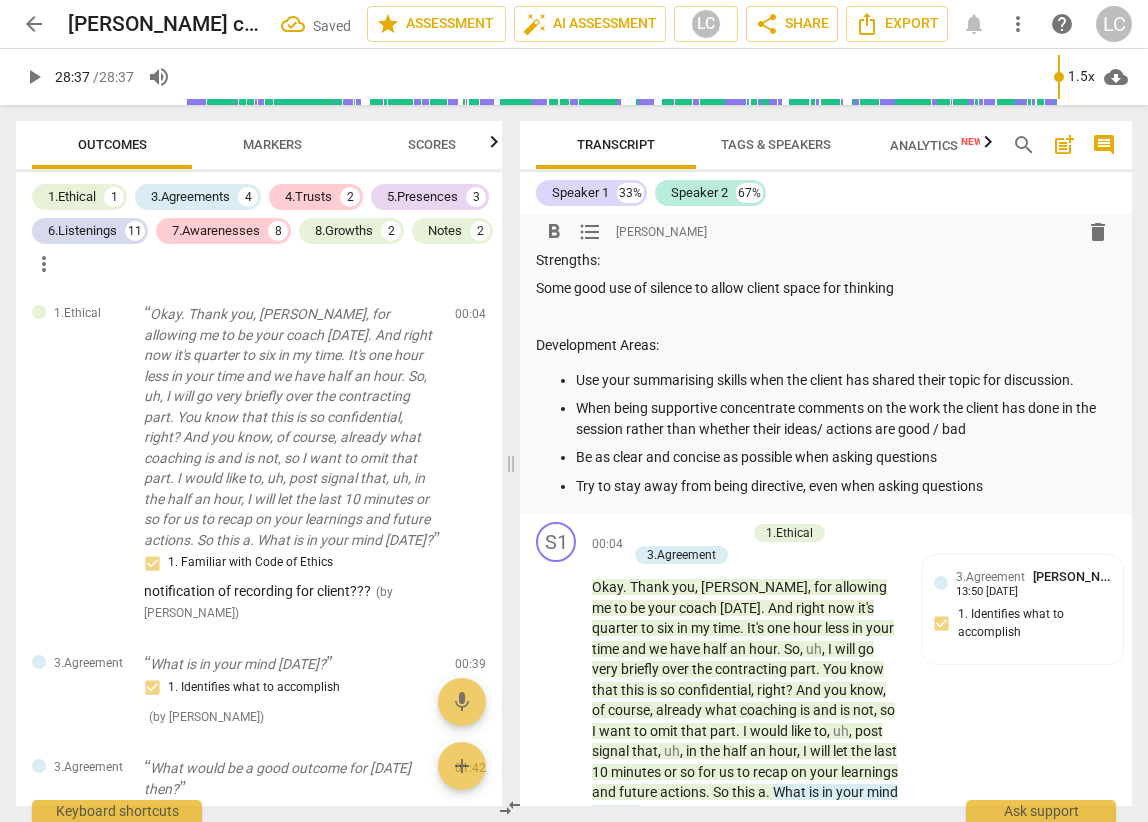 click on "Some good use of silence to allow client space for thinking" at bounding box center (826, 288) 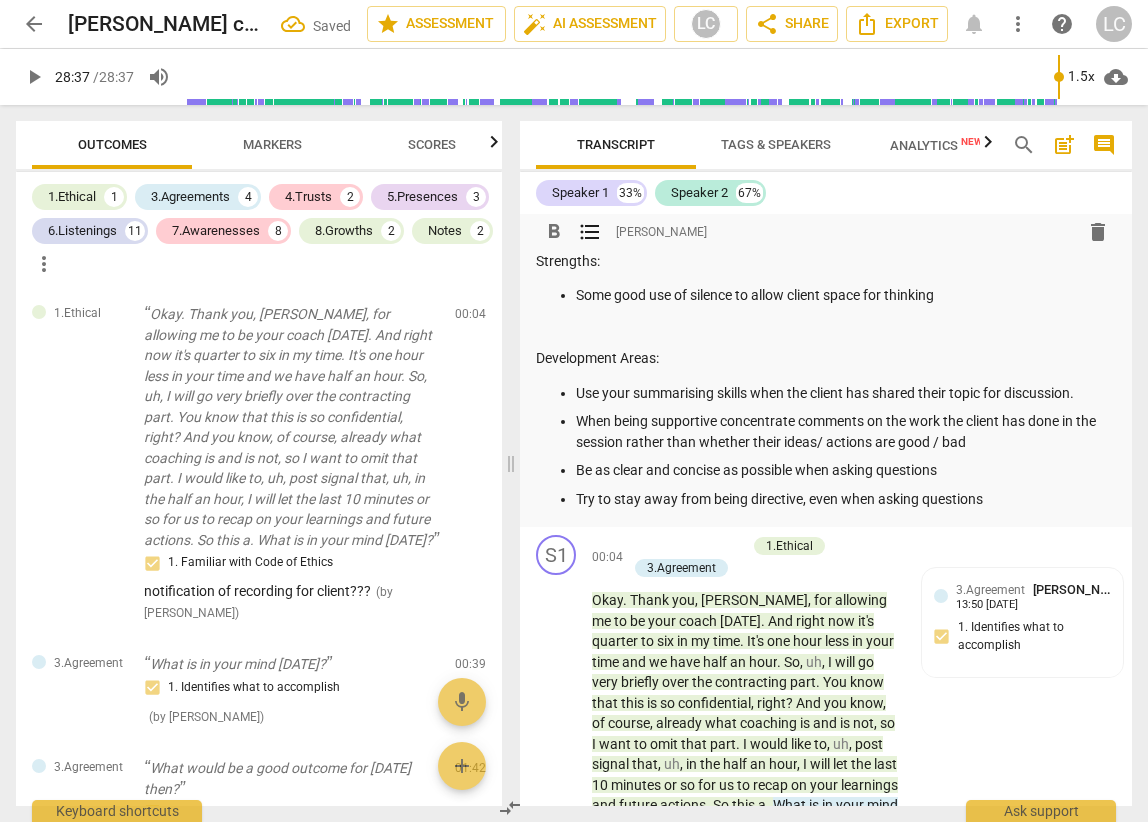 click on "Some good use of silence to allow client space for thinking" at bounding box center (846, 295) 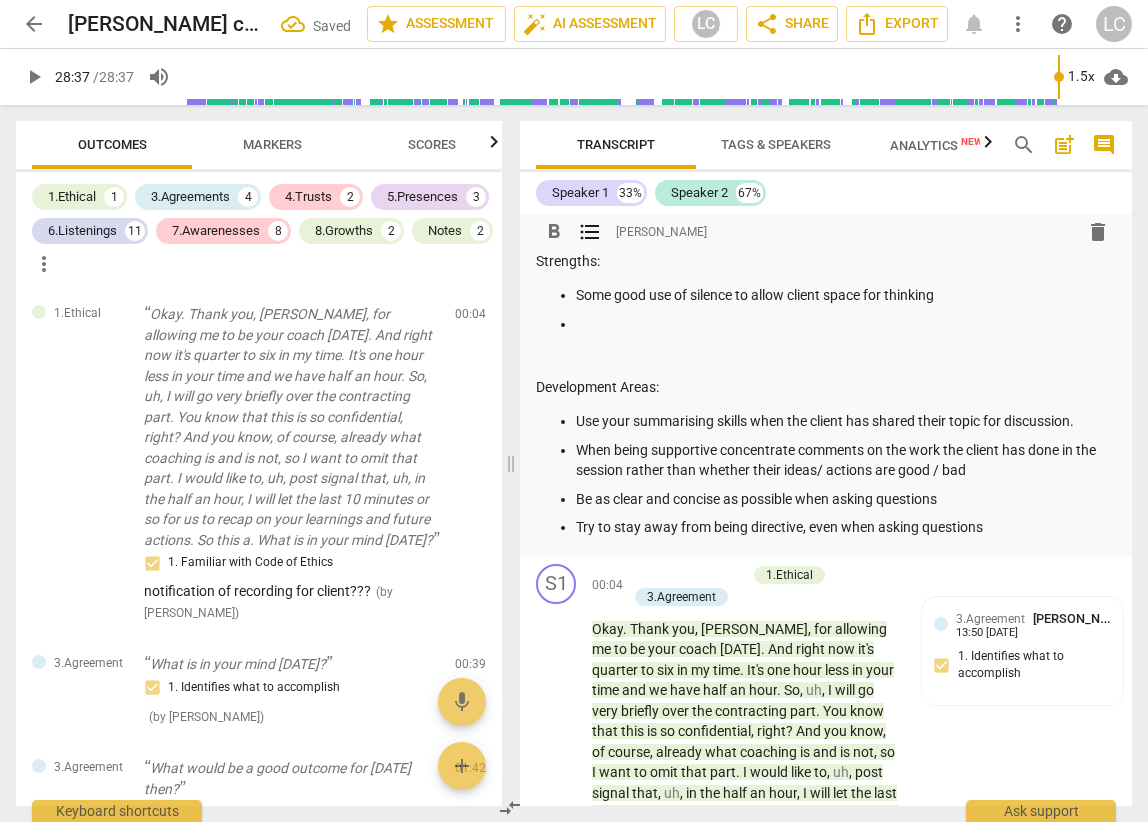 click on "Scores" at bounding box center [432, 145] 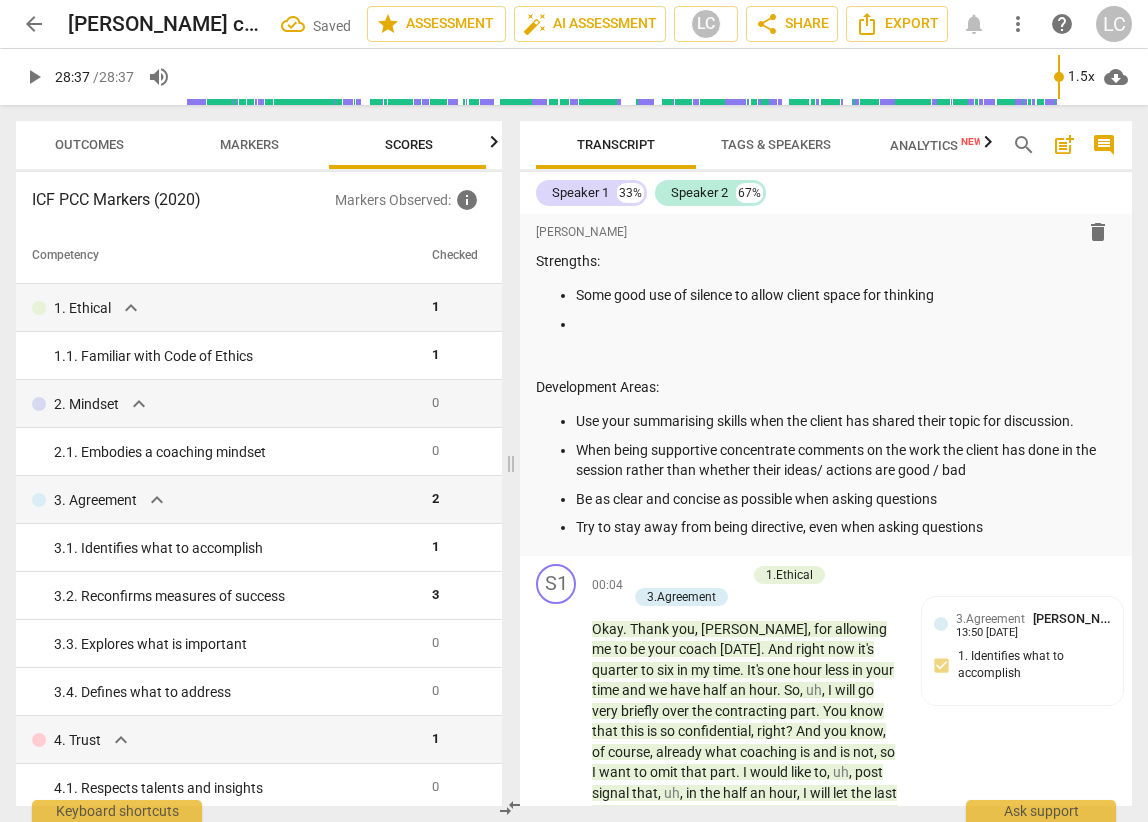 scroll, scrollTop: 0, scrollLeft: 26, axis: horizontal 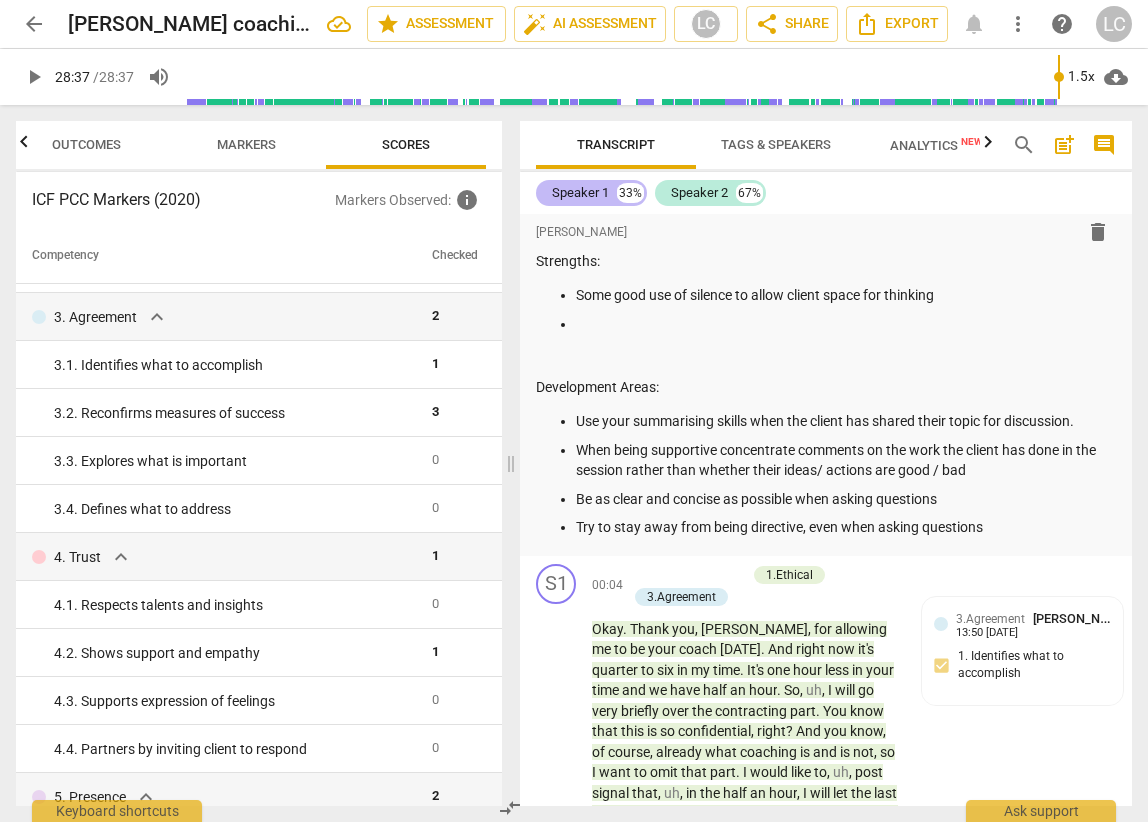 click on "Speaker 1" at bounding box center (580, 193) 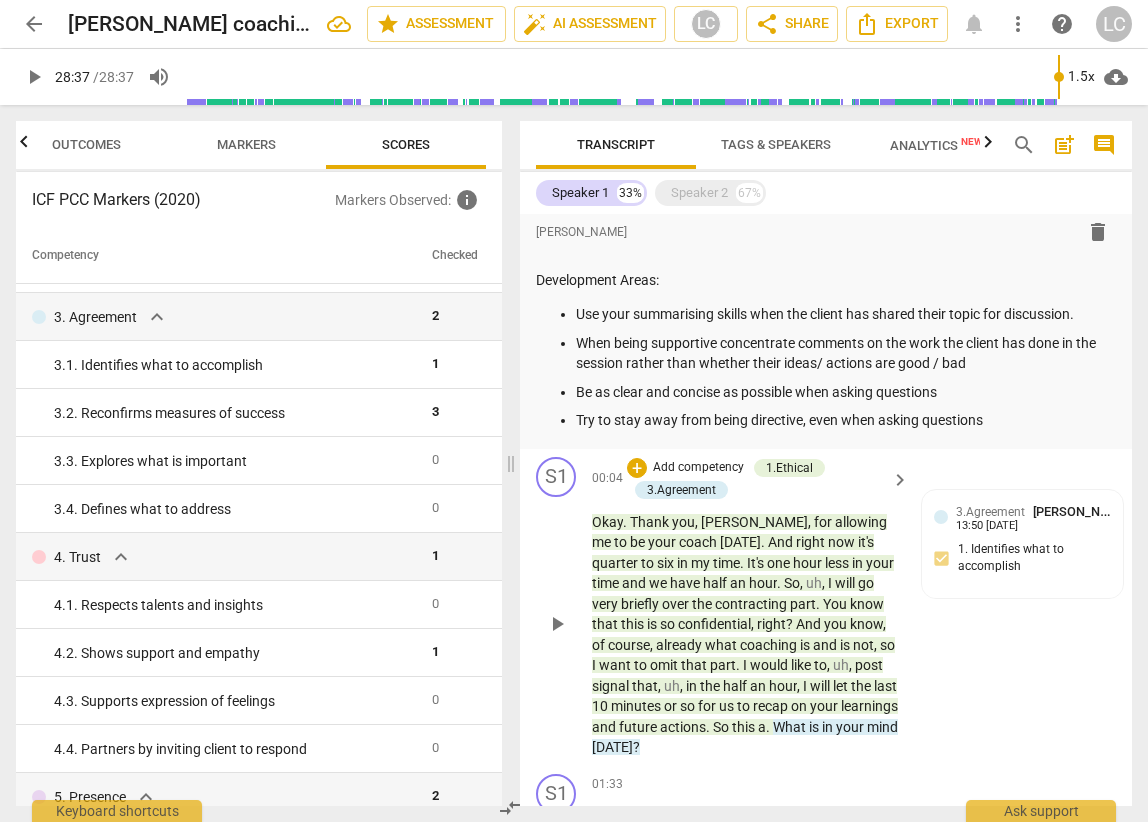 scroll, scrollTop: 0, scrollLeft: 0, axis: both 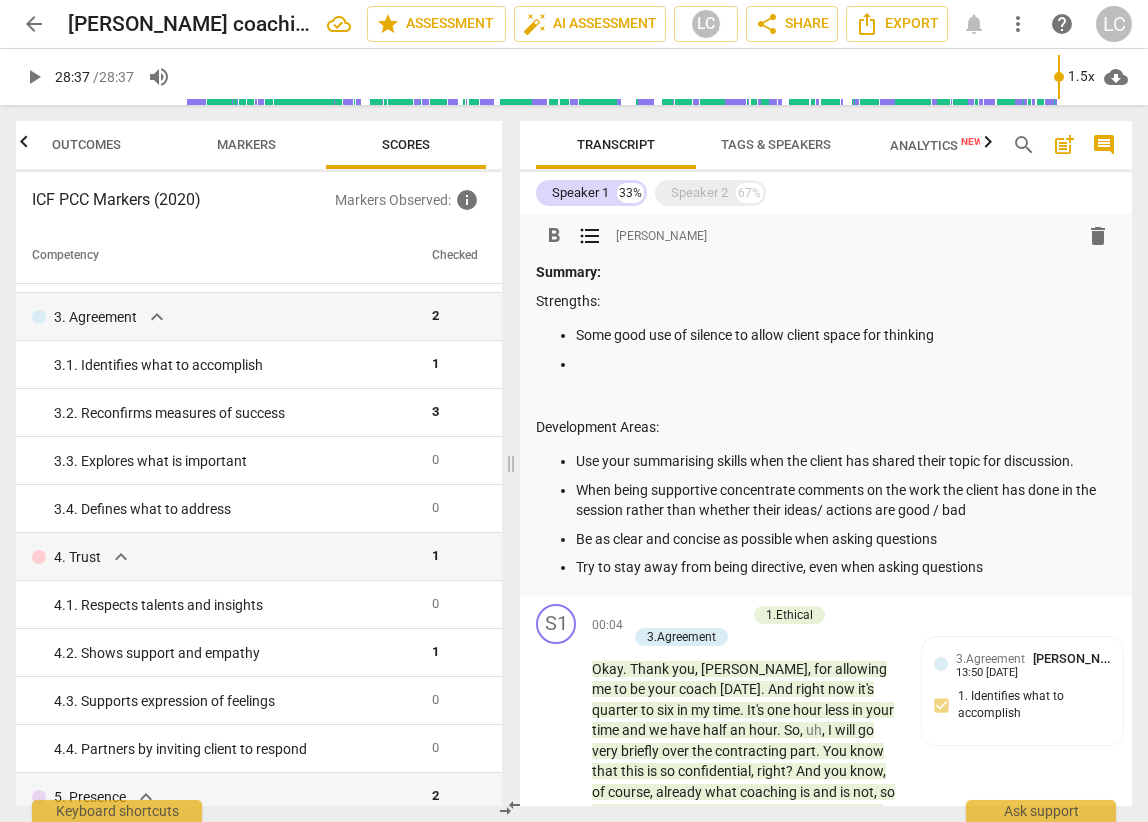 click at bounding box center [846, 364] 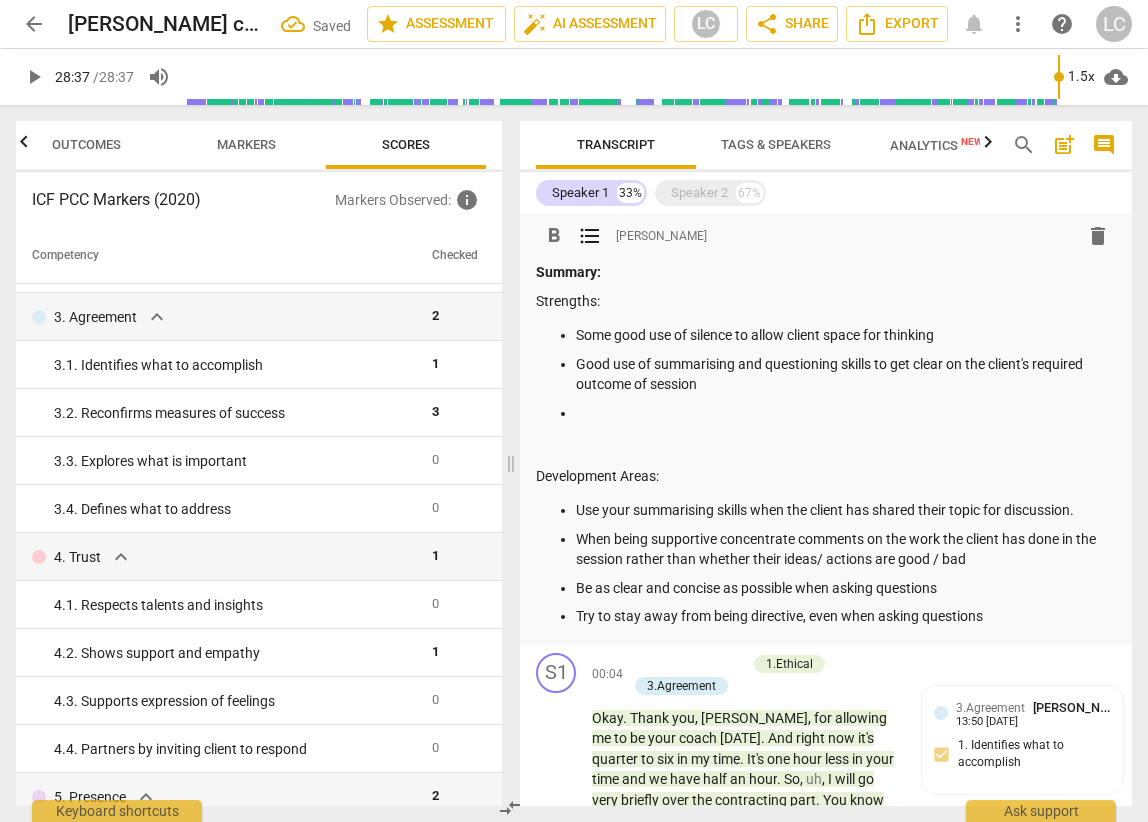 scroll, scrollTop: 1, scrollLeft: 0, axis: vertical 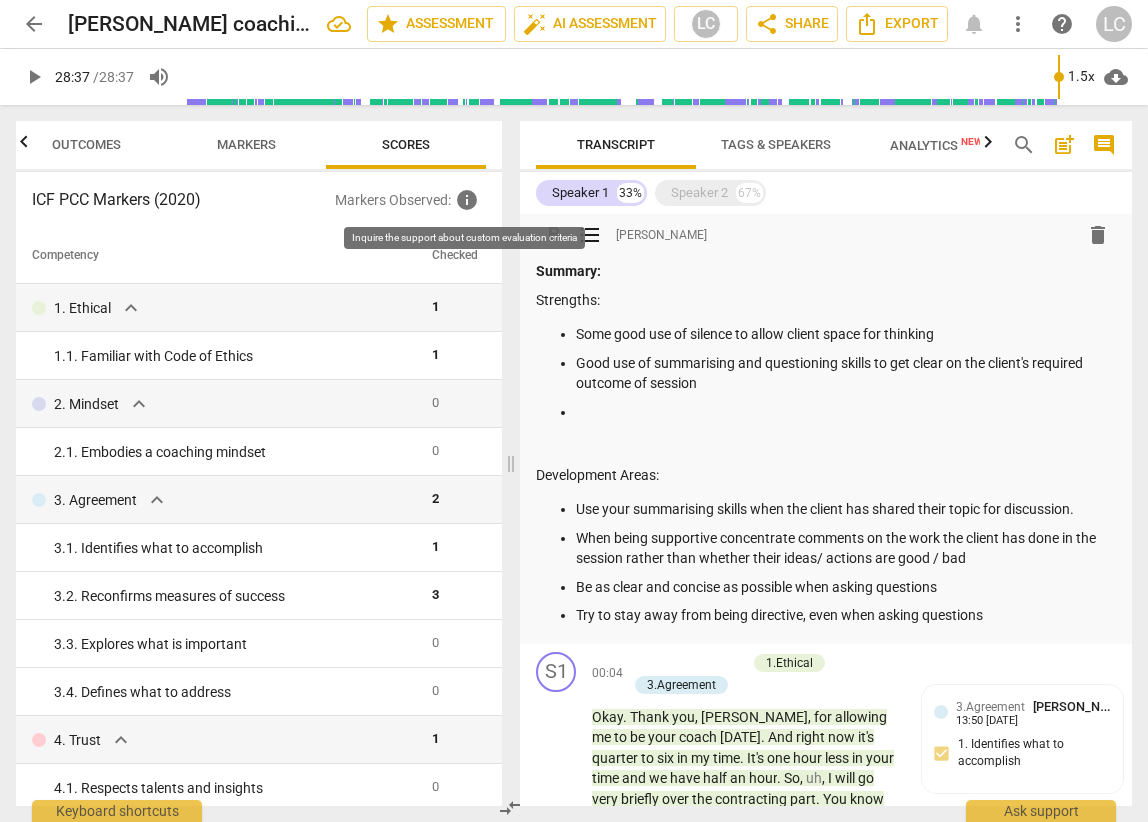 click on "info" at bounding box center [467, 200] 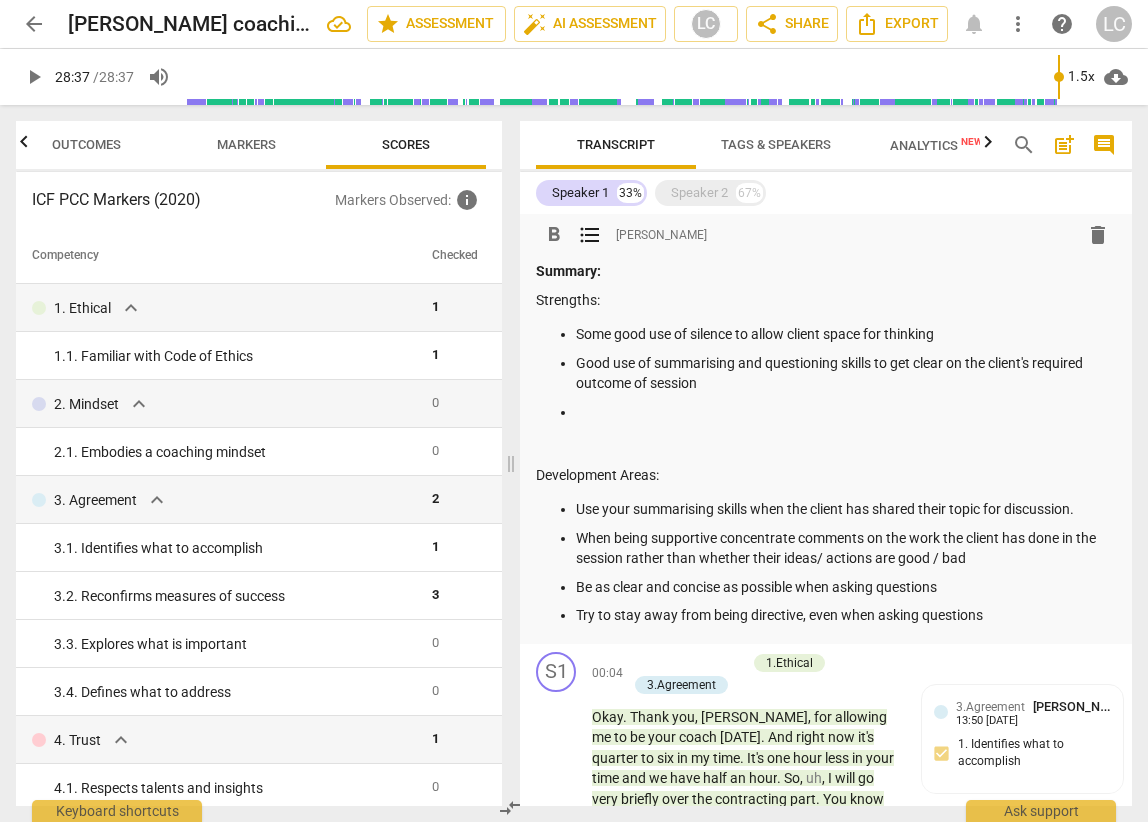 click at bounding box center [846, 412] 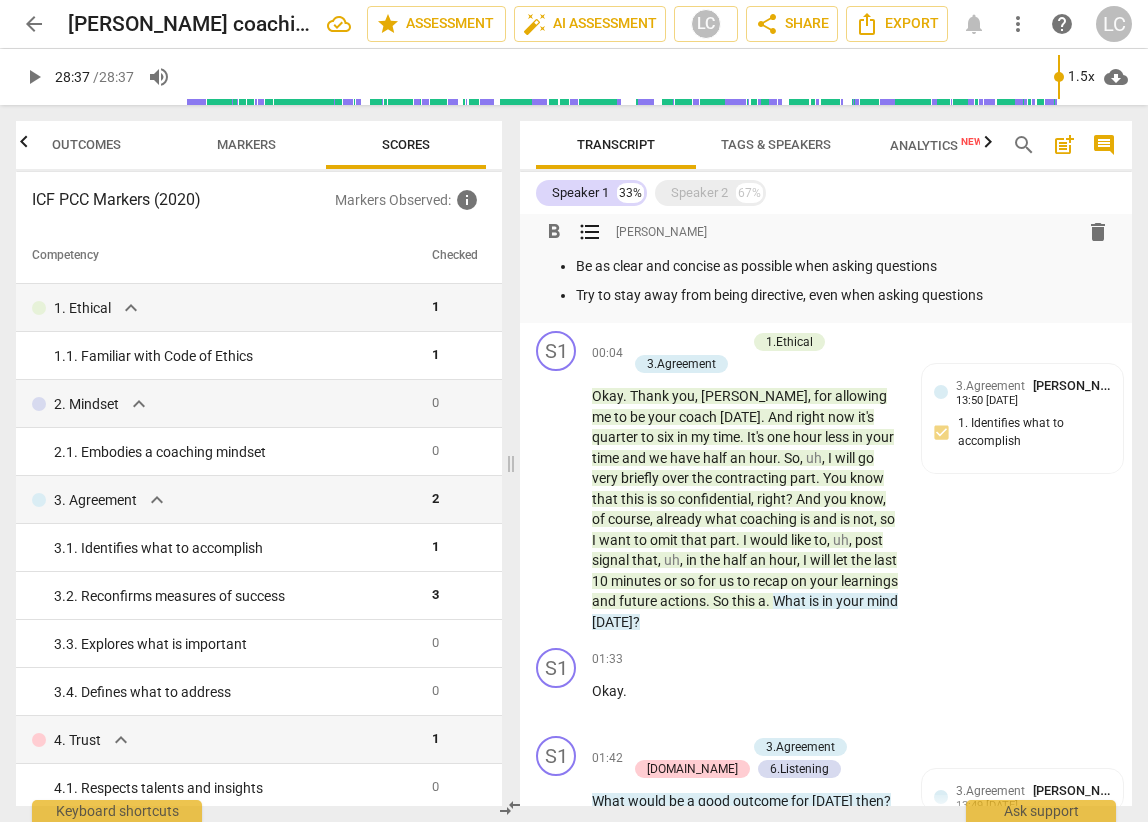 scroll, scrollTop: 0, scrollLeft: 0, axis: both 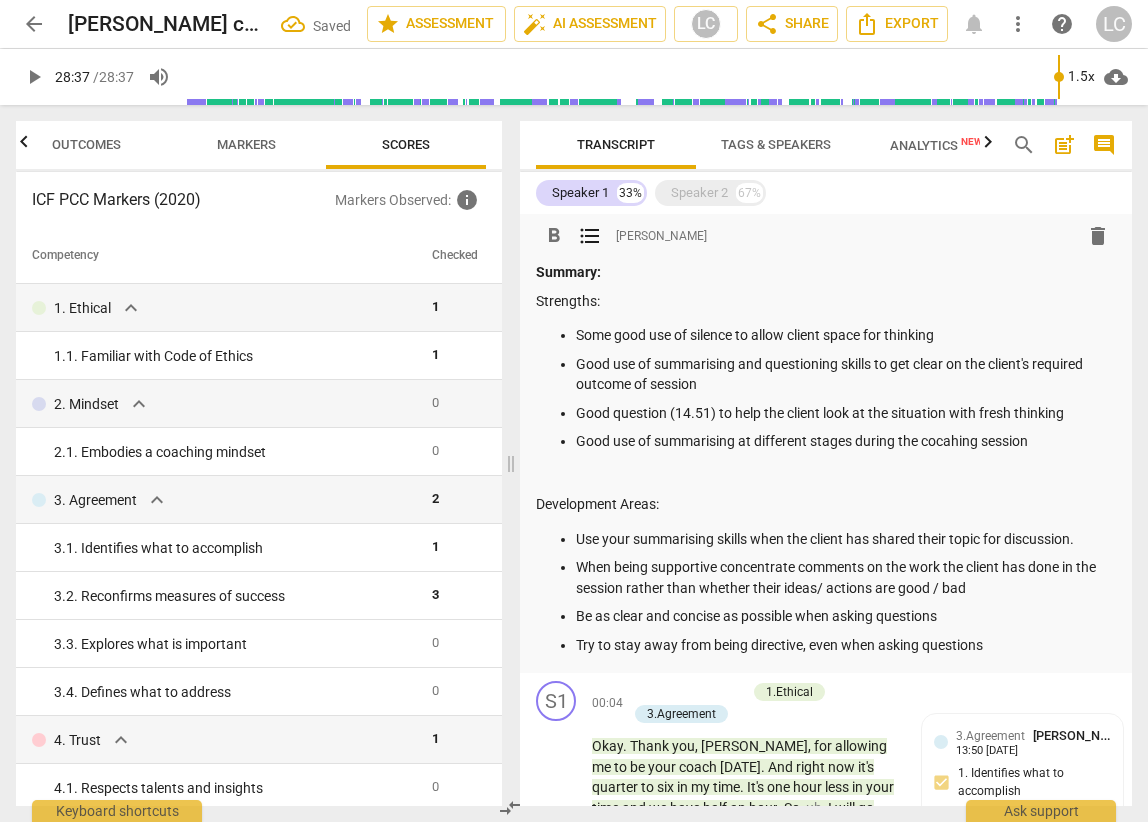 click on "Good use of summarising at different stages during the cocahing session" at bounding box center (846, 441) 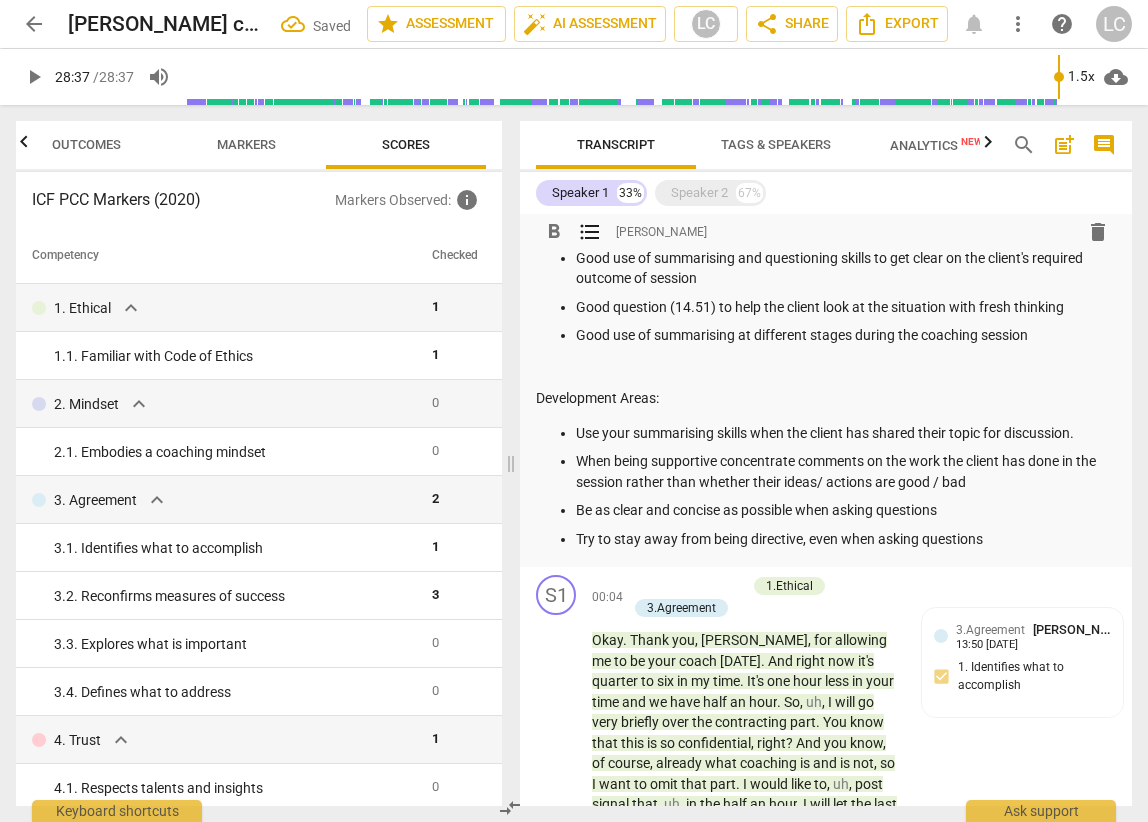 scroll, scrollTop: 109, scrollLeft: 0, axis: vertical 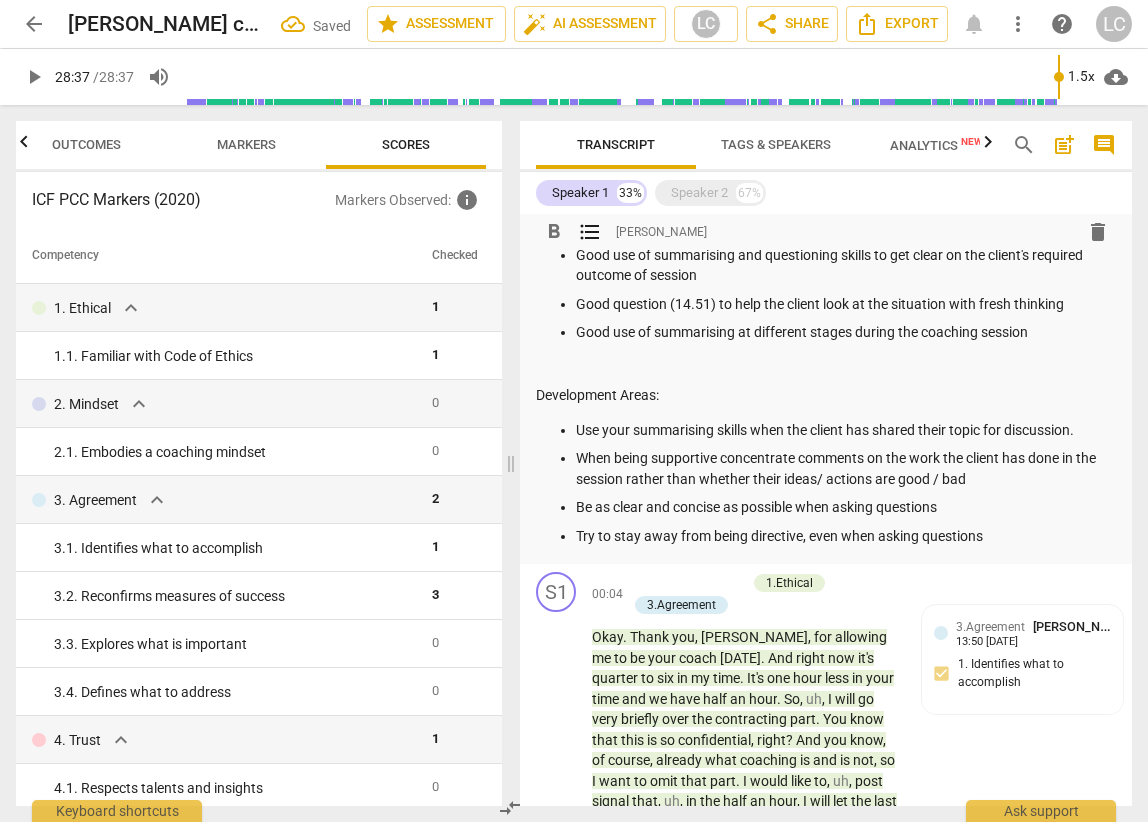 click on "Outcomes" at bounding box center (86, 144) 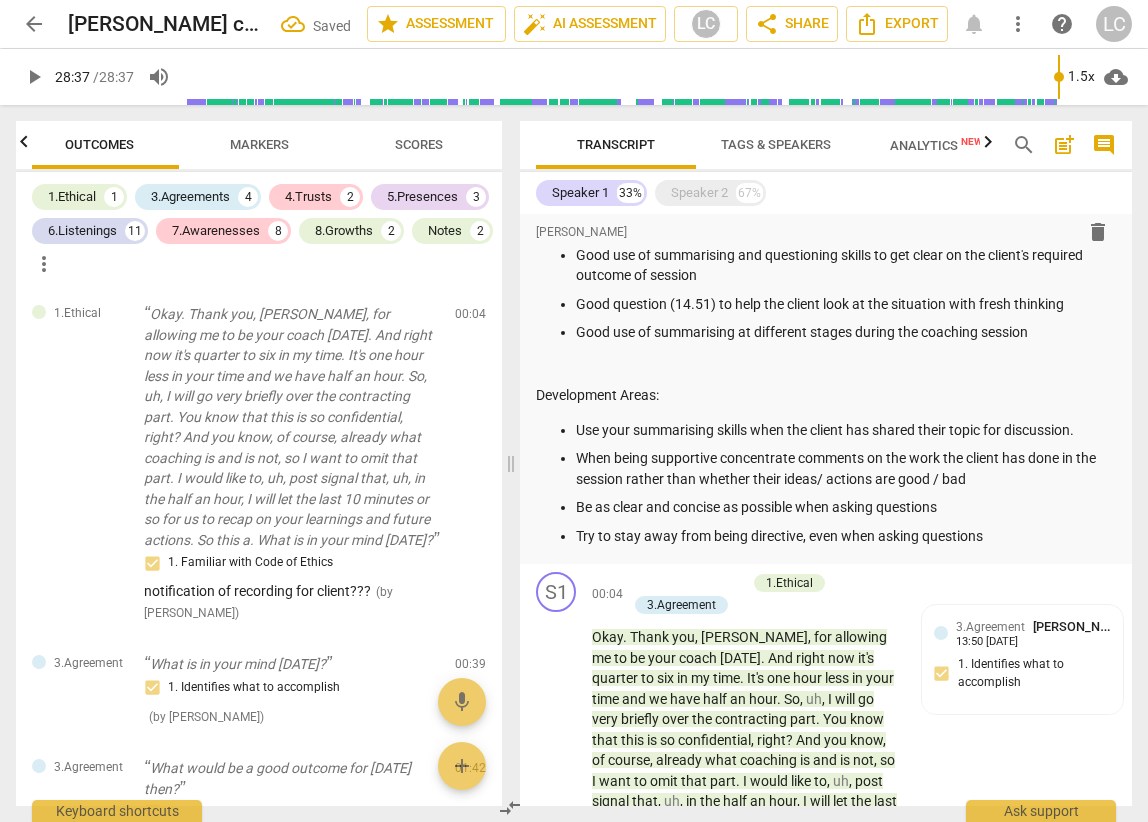 scroll, scrollTop: 0, scrollLeft: 0, axis: both 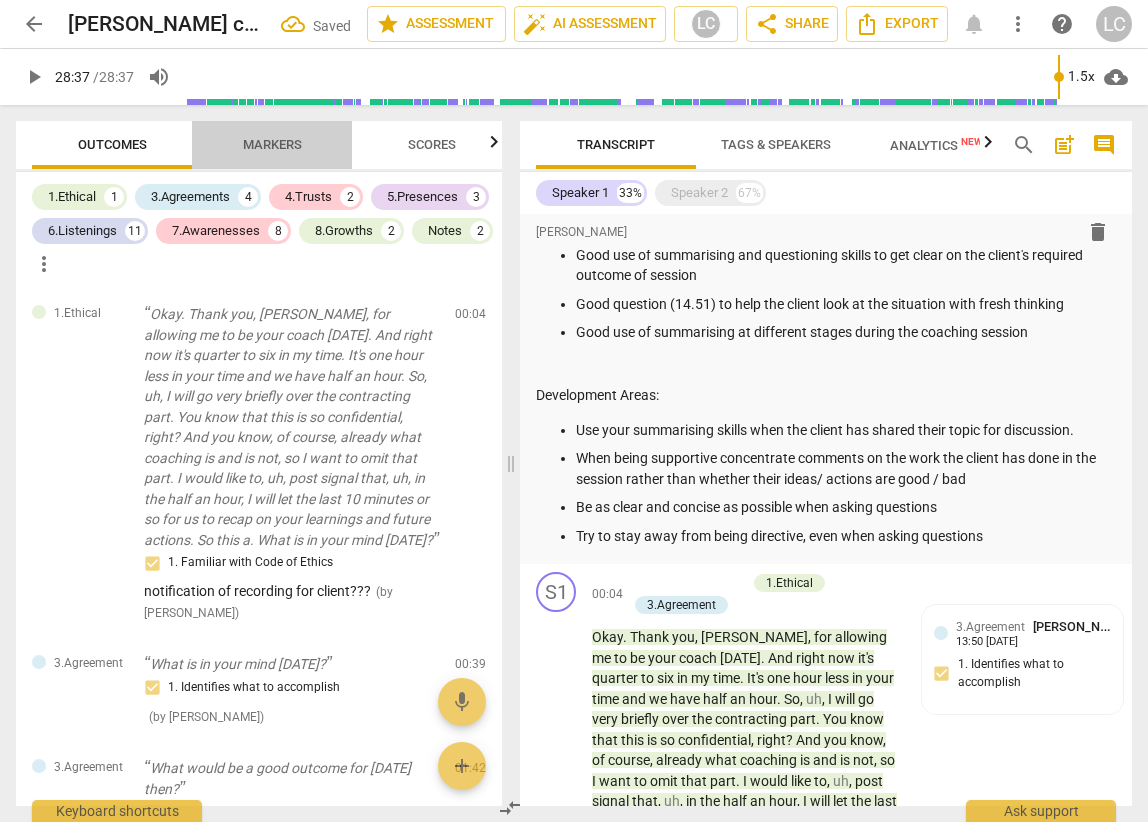 click on "Markers" at bounding box center [272, 144] 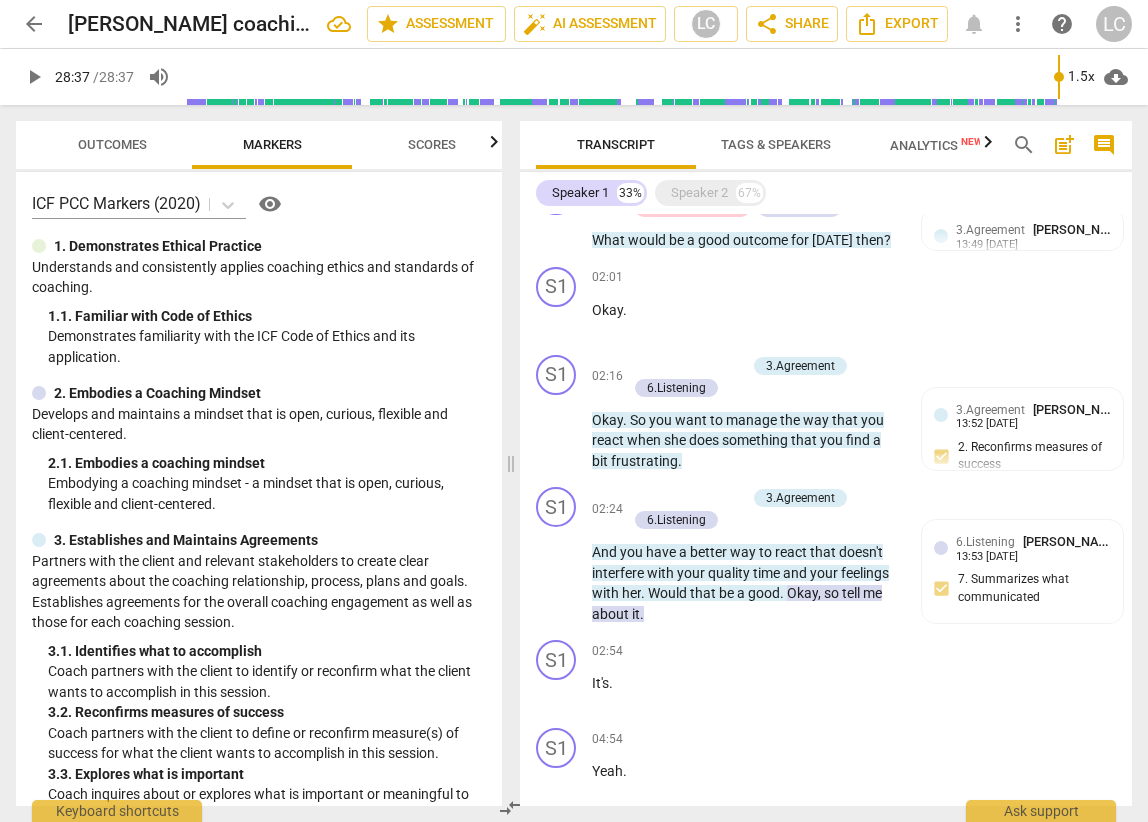 scroll, scrollTop: 913, scrollLeft: 0, axis: vertical 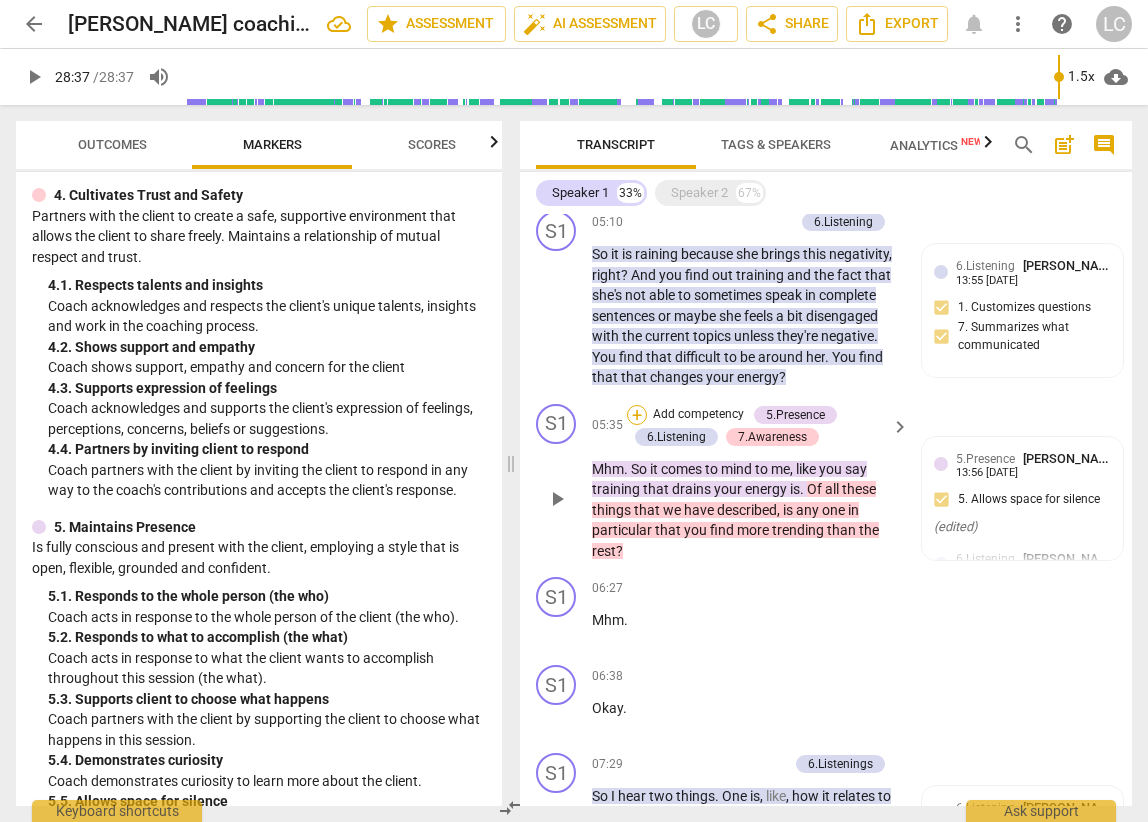 click on "+" at bounding box center (637, 415) 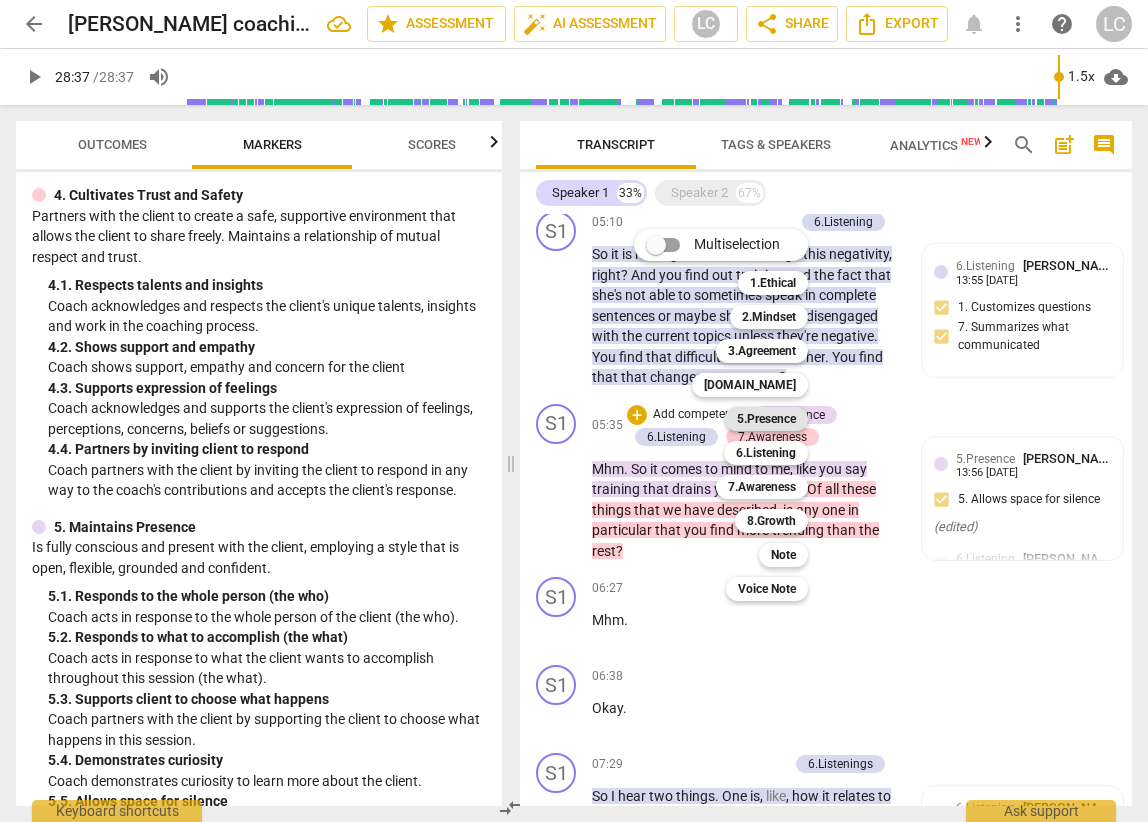 click on "5.Presence" at bounding box center [766, 419] 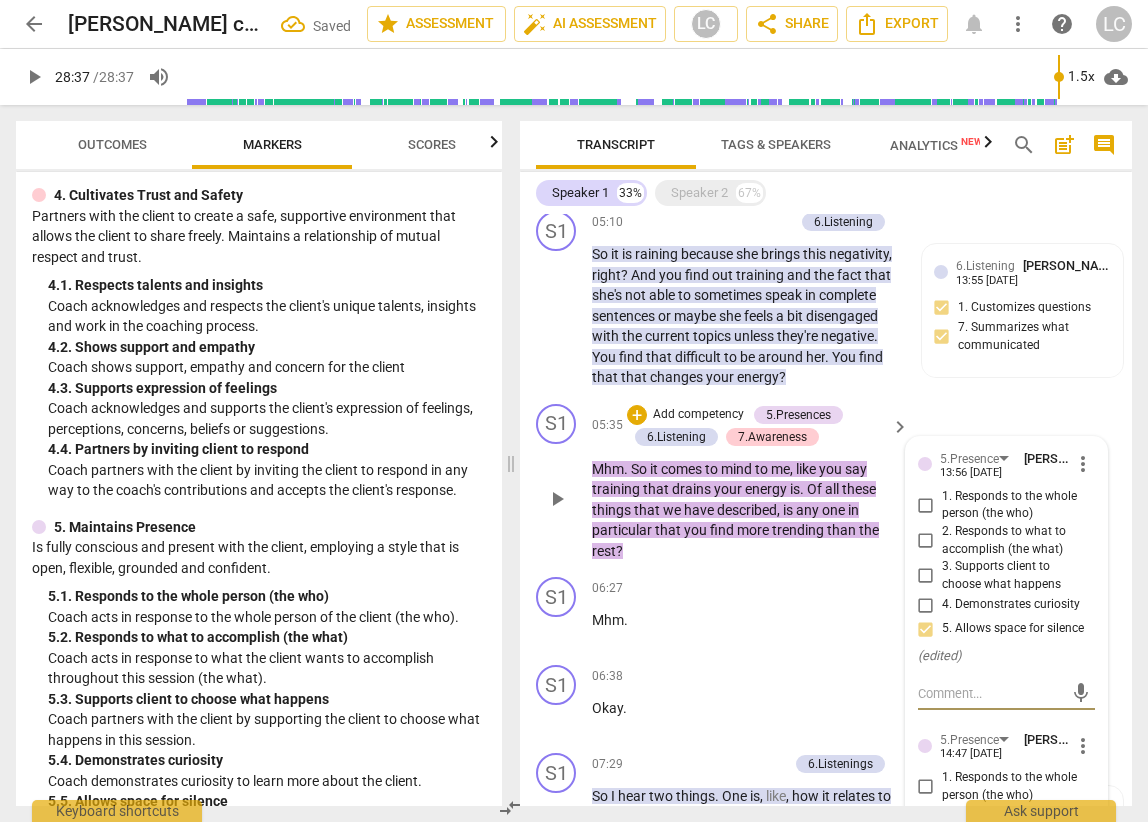 click on "2. Responds to what to accomplish (the what)" at bounding box center (926, 541) 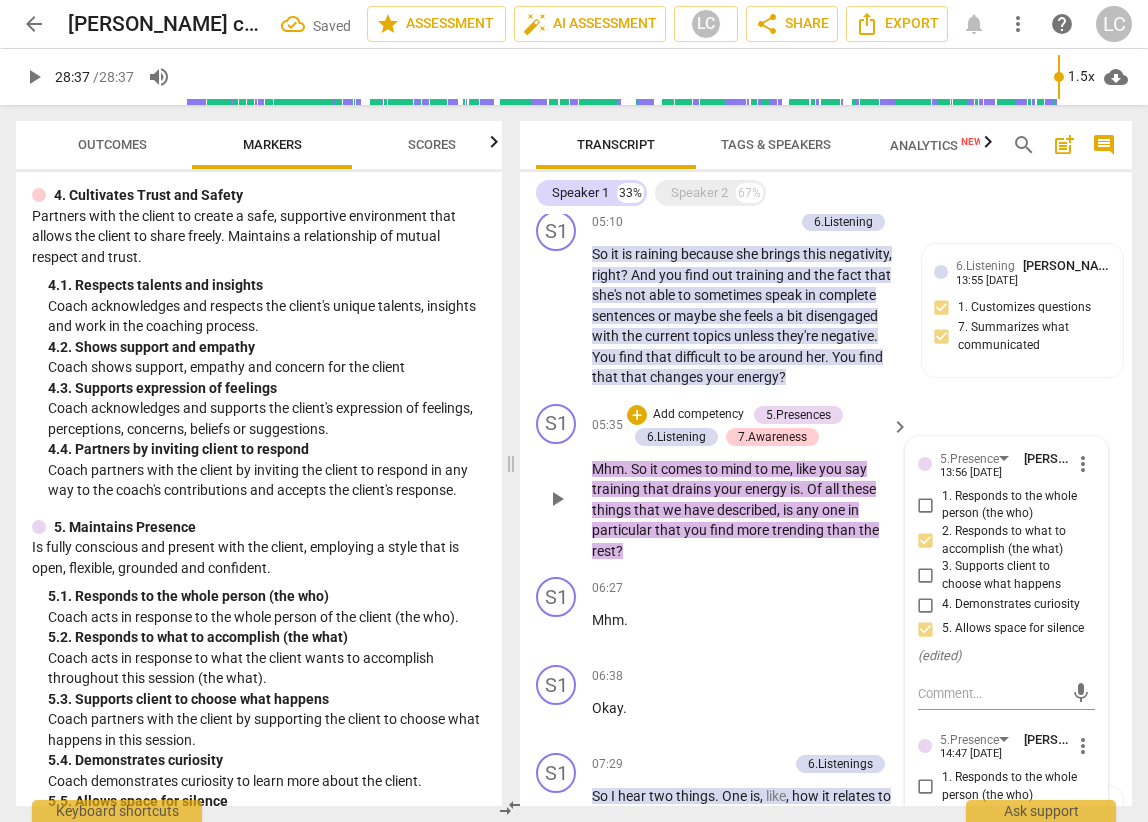 click on "S1 play_arrow pause 05:35 + Add competency 5.Presences 6.Listening 7.Awareness keyboard_arrow_right Mhm .   So   it   comes   to   mind   to   me ,   like   you   say   training   that   drains   your   energy   is .   Of   all   these   things   that   we   have   described ,   is   any   one   in   particular   that   you   find   more   trending   than   the   rest ? 5.Presence [PERSON_NAME] 13:56 [DATE] more_vert 1. Responds to the whole person (the who) 2. Responds to what to accomplish (the what) 3. Supports client to choose what happens 4. Demonstrates curiosity 5. Allows space for silence  ( edited ) mic 5.Presence [PERSON_NAME] 14:47 [DATE] more_vert 1. Responds to the whole person (the who) 2. Responds to what to accomplish (the what) 3. Supports client to choose what happens 4. Demonstrates curiosity 5. Allows space for silence mic 6.Listening [PERSON_NAME] 13:56 [DATE] more_vert 1. Customizes questions 2. Explores client's words 3. Explores client's emotions 4. Explores energy shifts mic" at bounding box center (826, 483) 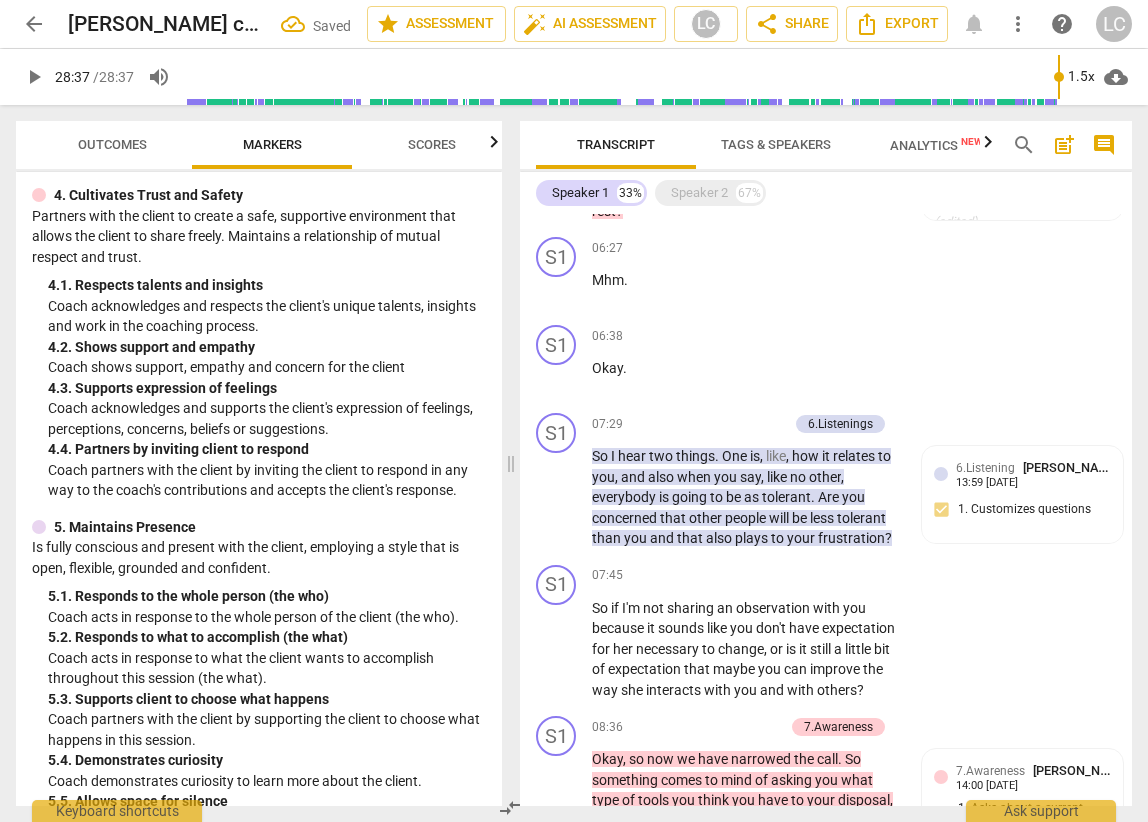 scroll, scrollTop: 1862, scrollLeft: 0, axis: vertical 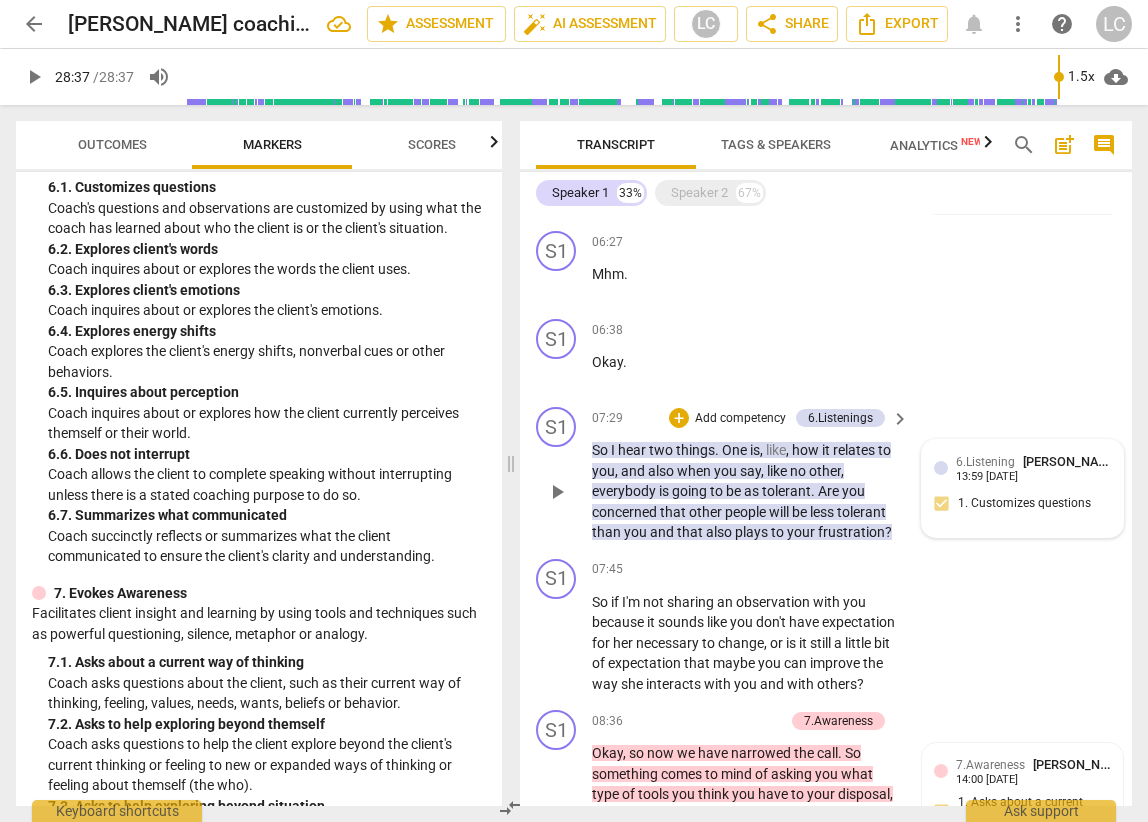 click on "6.Listening [PERSON_NAME] 13:59 [DATE] 1. Customizes questions" at bounding box center (1022, 488) 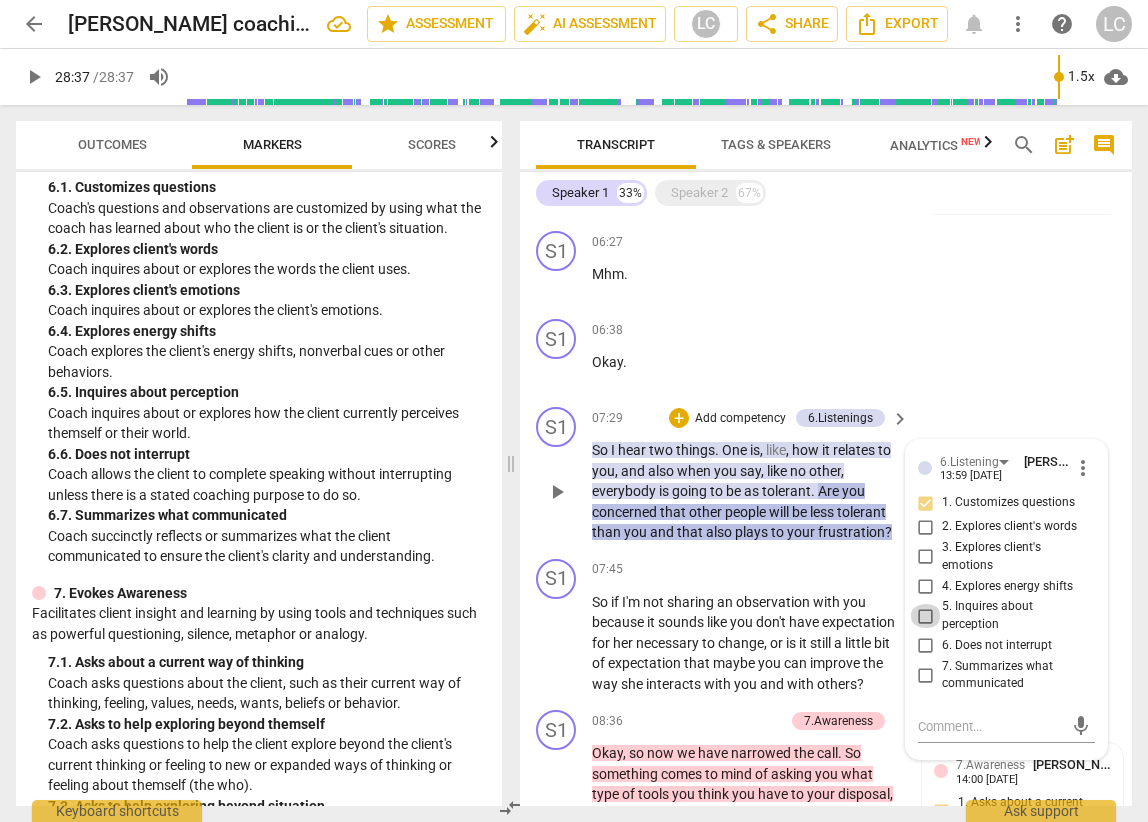click on "5. Inquires about perception" at bounding box center (926, 616) 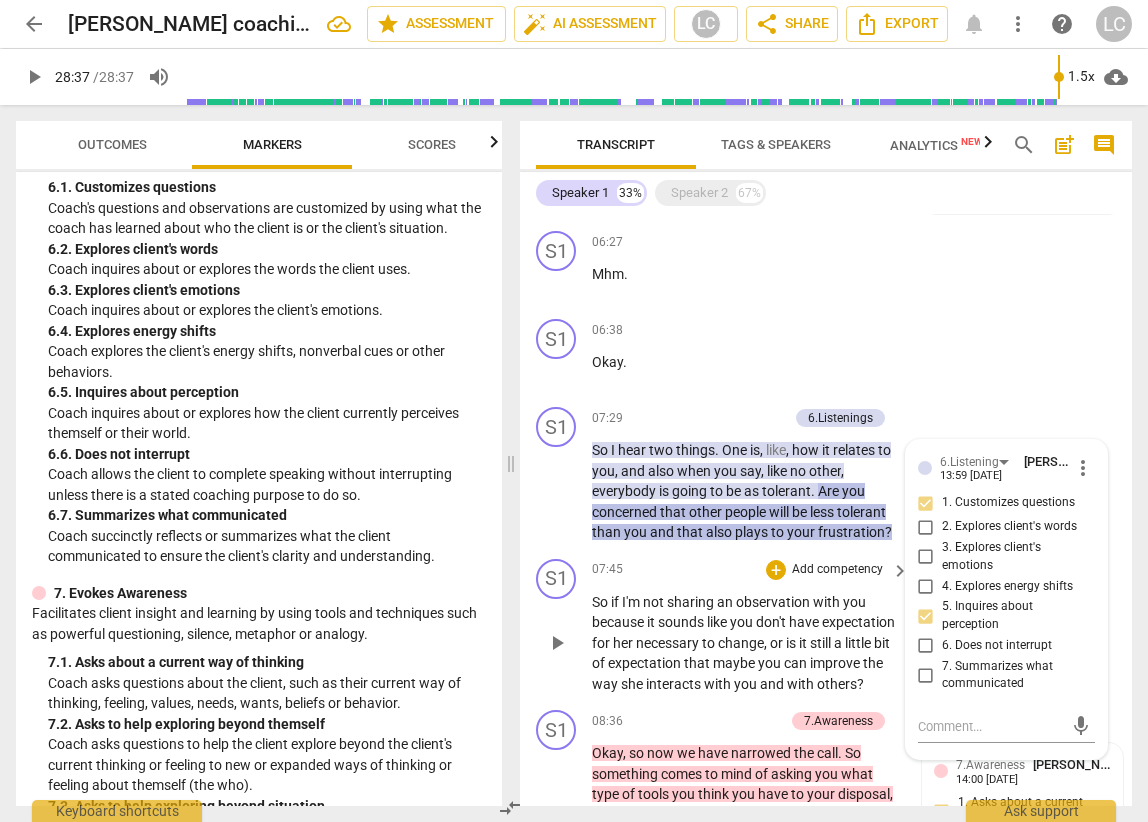 click on "07:45 + Add competency keyboard_arrow_right" at bounding box center (751, 570) 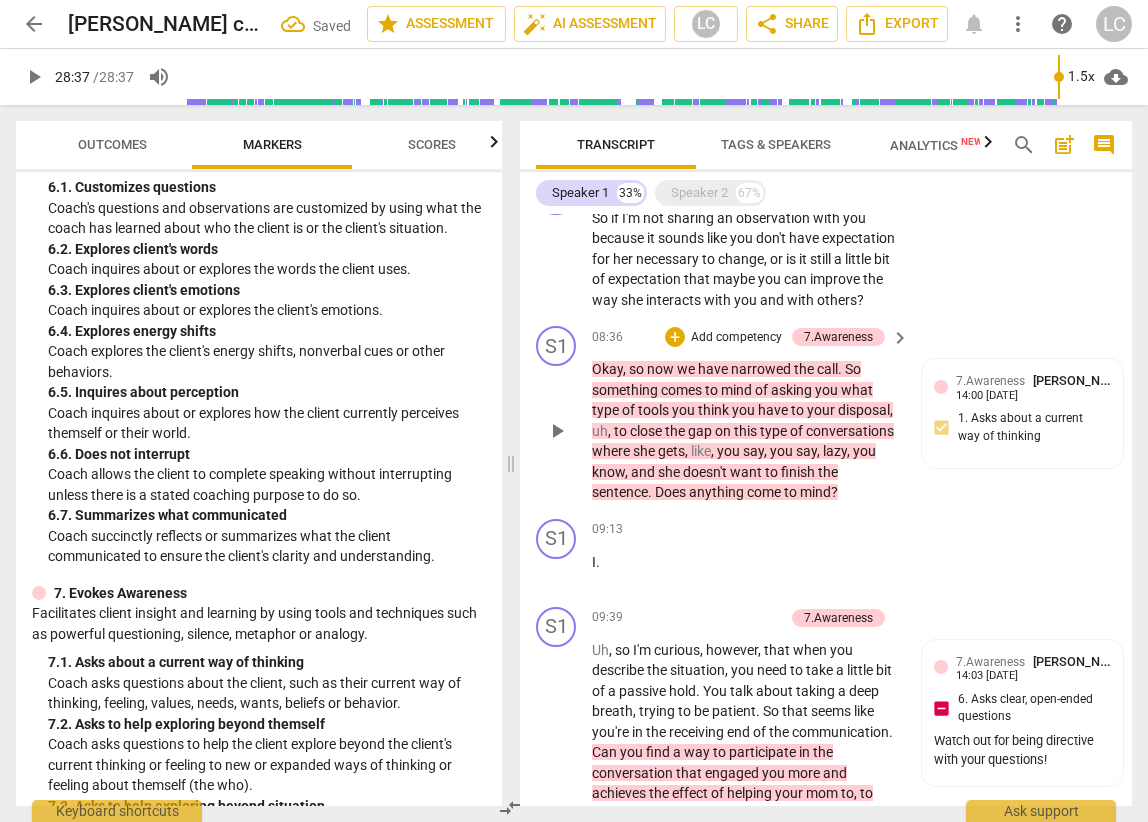 scroll, scrollTop: 2255, scrollLeft: 0, axis: vertical 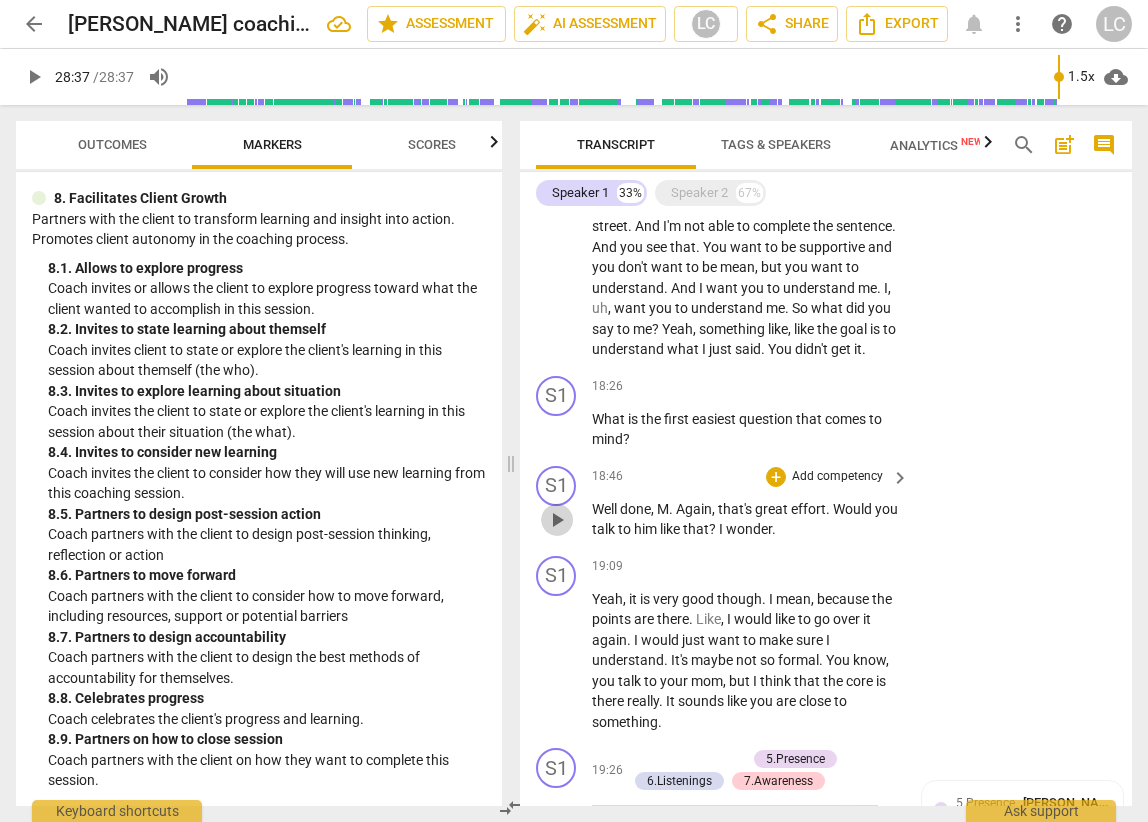 click on "play_arrow" at bounding box center (557, 520) 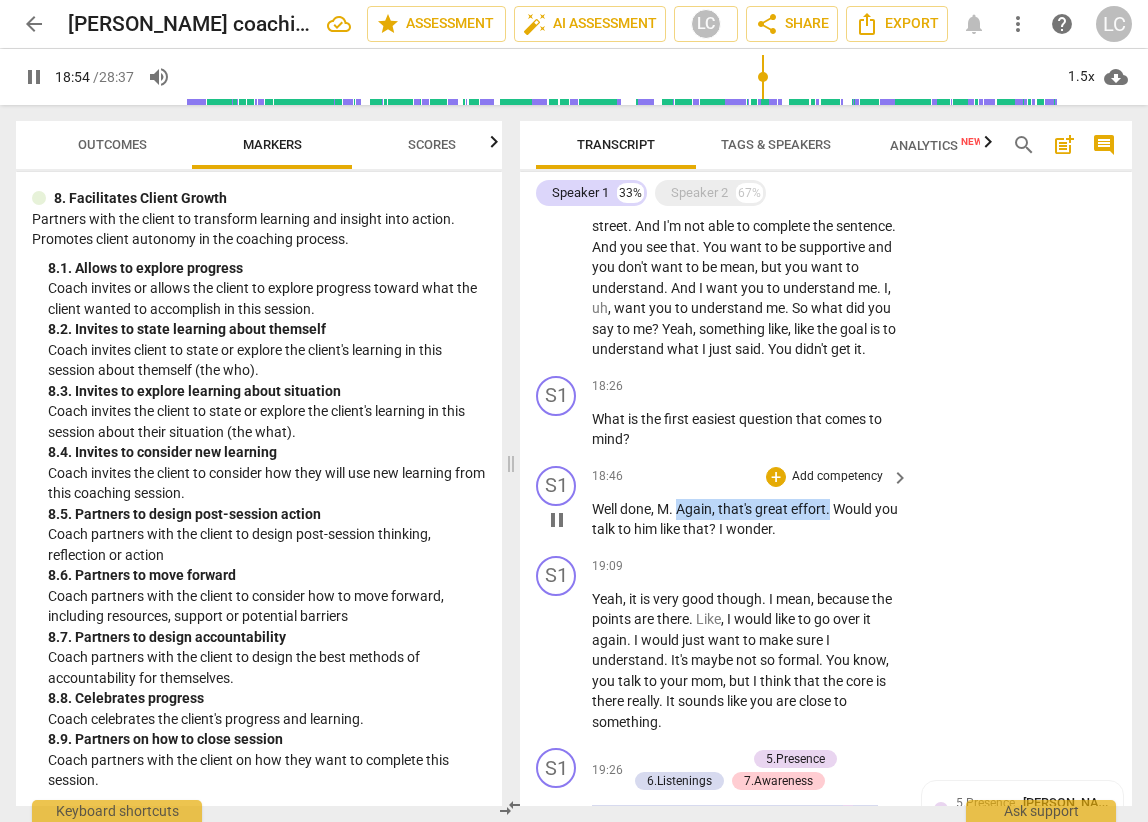 drag, startPoint x: 680, startPoint y: 590, endPoint x: 831, endPoint y: 588, distance: 151.01324 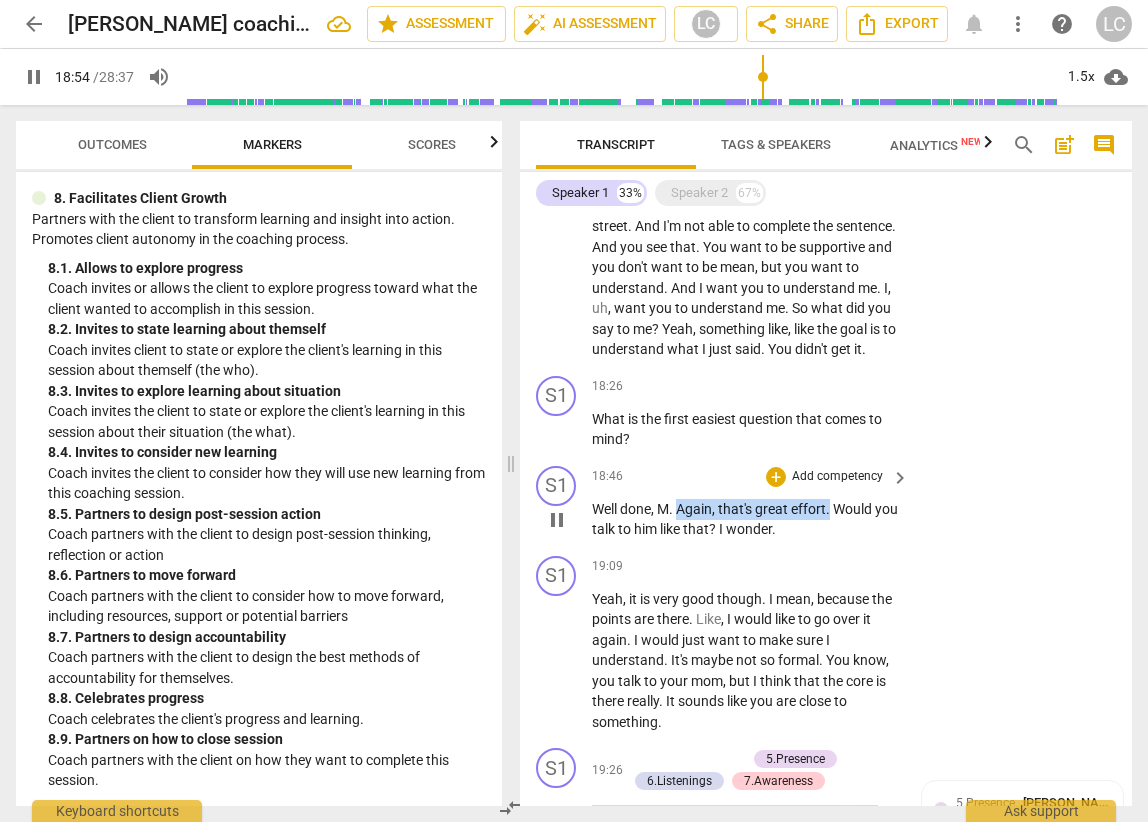 click on "Well   done ,   M .   Again ,   that's   great   effort .   Would   you   talk   to   him   like   that ?   I   wonder ." at bounding box center (745, 519) 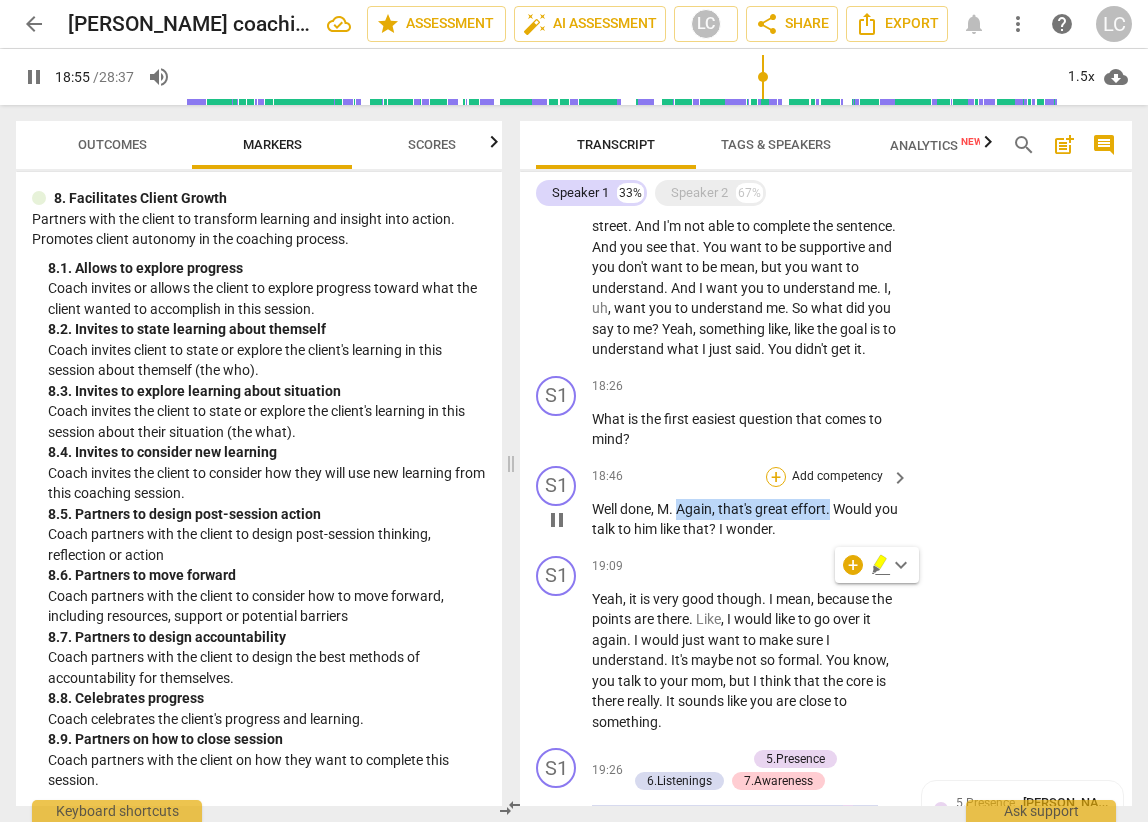 click on "+" at bounding box center [776, 477] 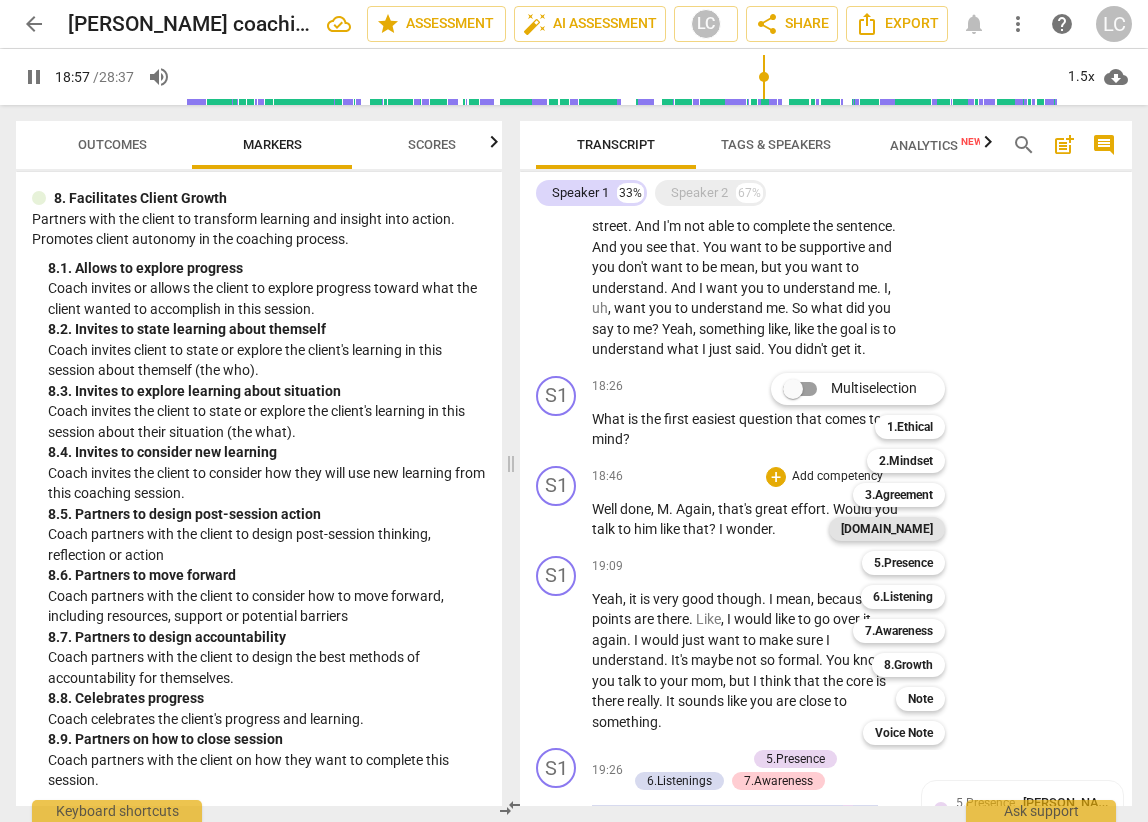 click on "[DOMAIN_NAME]" at bounding box center (887, 529) 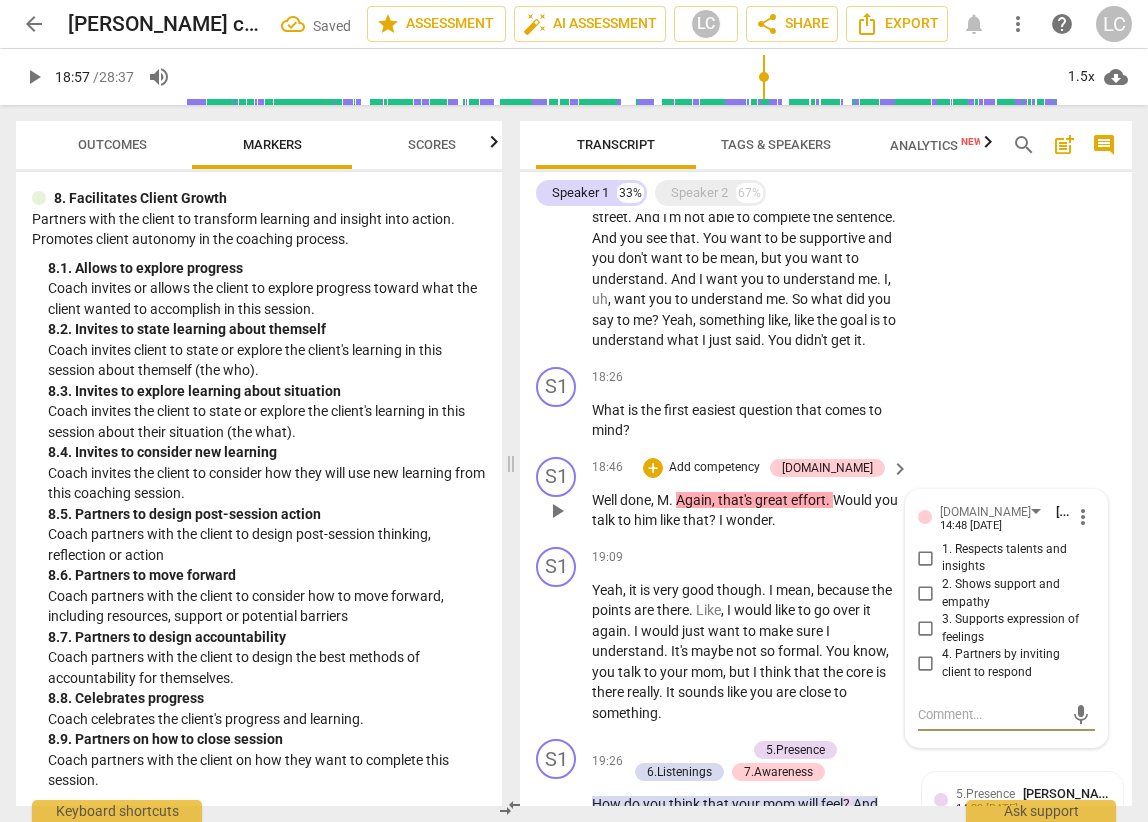 click on "1. Respects talents and insights" at bounding box center (926, 558) 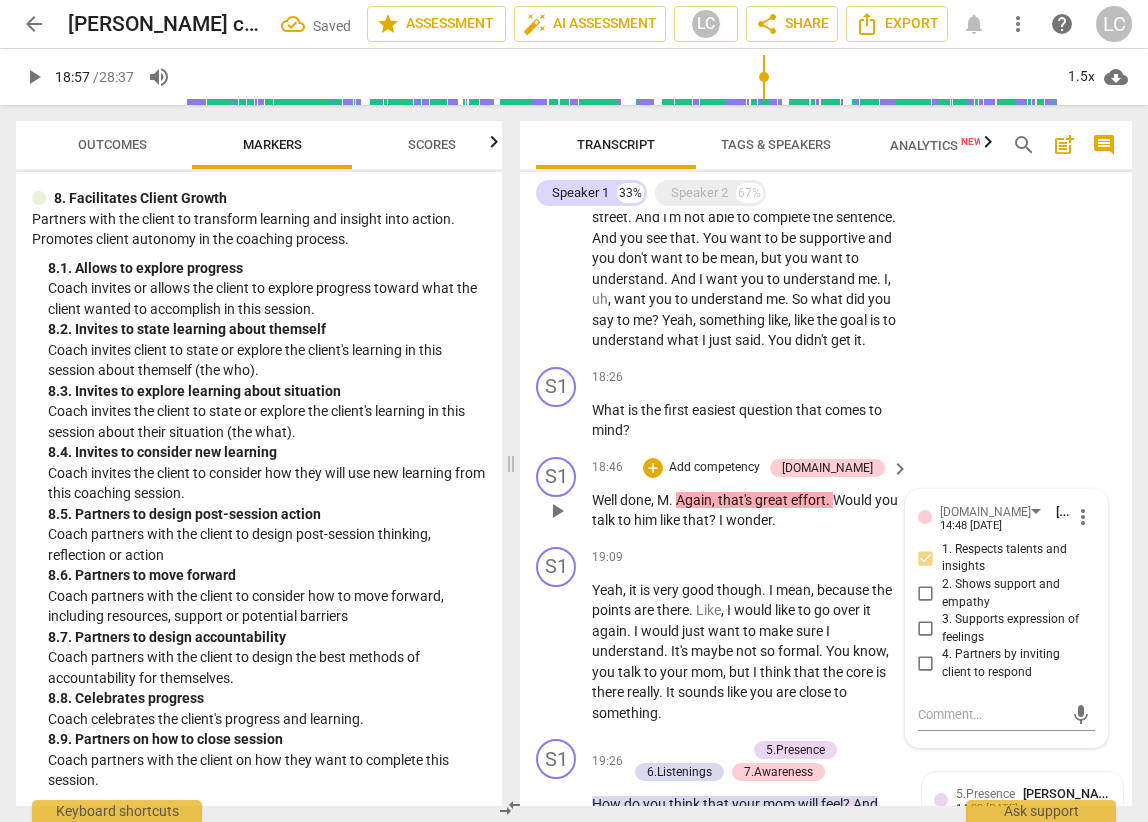 scroll, scrollTop: 4072, scrollLeft: 0, axis: vertical 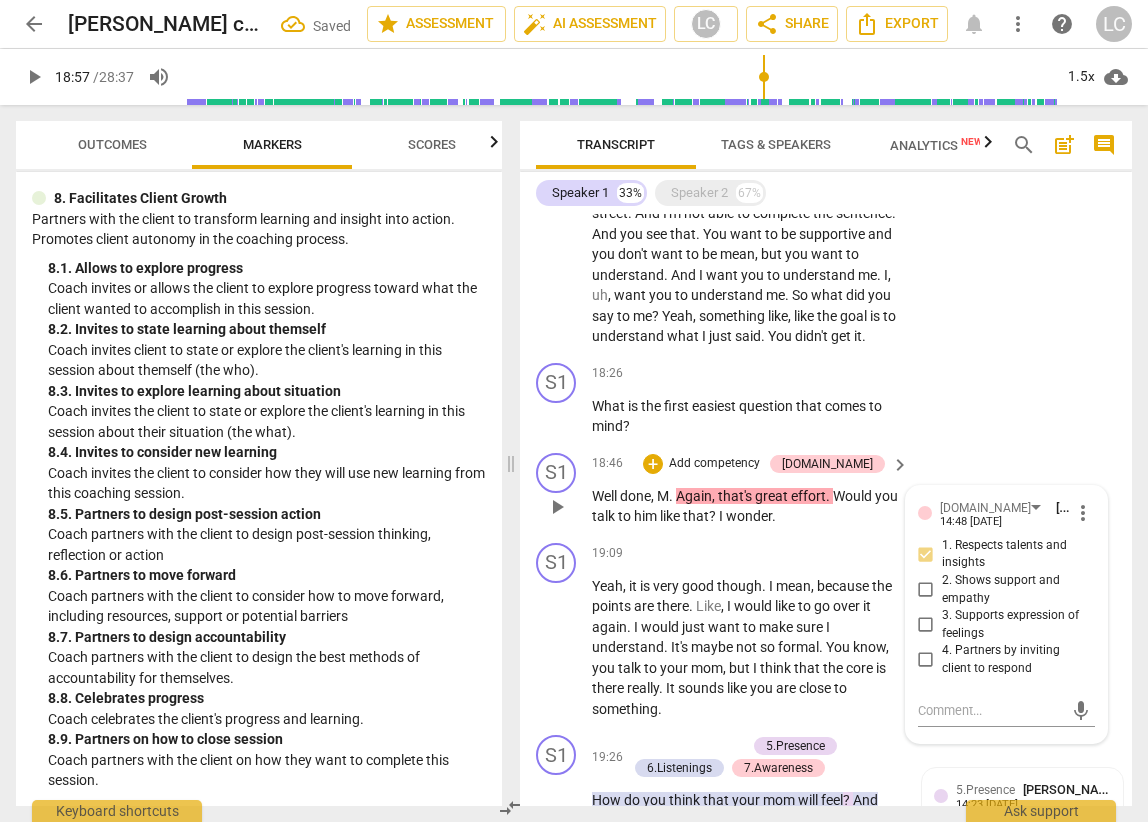 click on "S1 play_arrow pause 18:46 + Add competency [DOMAIN_NAME] keyboard_arrow_right Well   done ,   M .   Again ,   that's   great   effort .   Would   you   talk   to   him   like   that ?   I   wonder . [DOMAIN_NAME] [PERSON_NAME] 14:48 [DATE] more_vert 1. Respects talents and insights 2. Shows support and empathy 3. Supports expression of feelings 4. Partners by inviting client to respond mic" at bounding box center (826, 490) 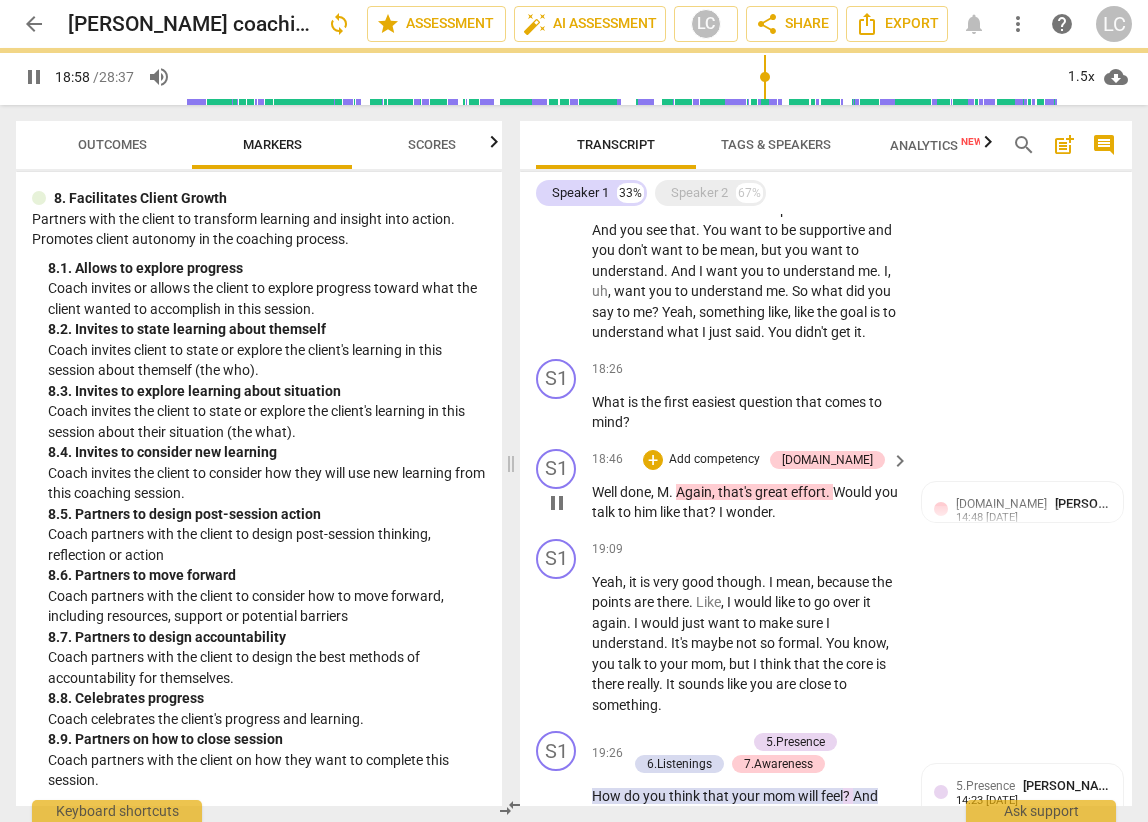 scroll, scrollTop: 4079, scrollLeft: 0, axis: vertical 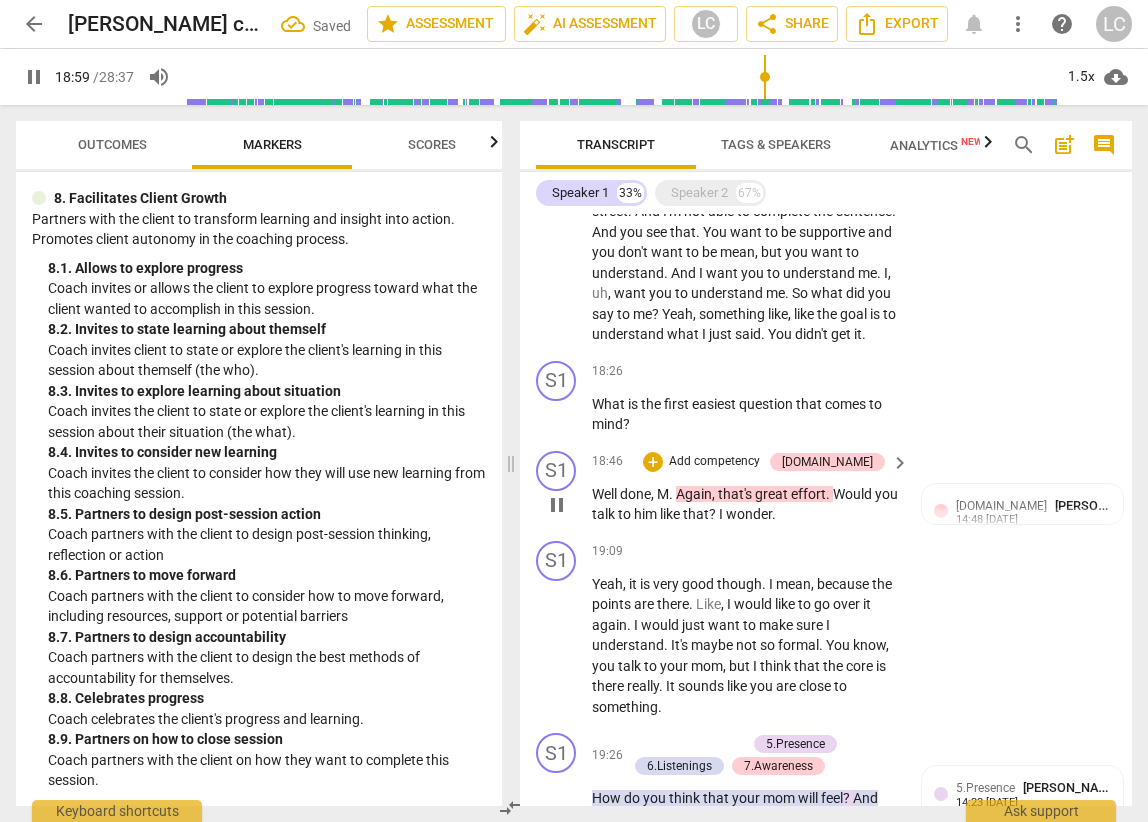 click on "pause" at bounding box center (557, 505) 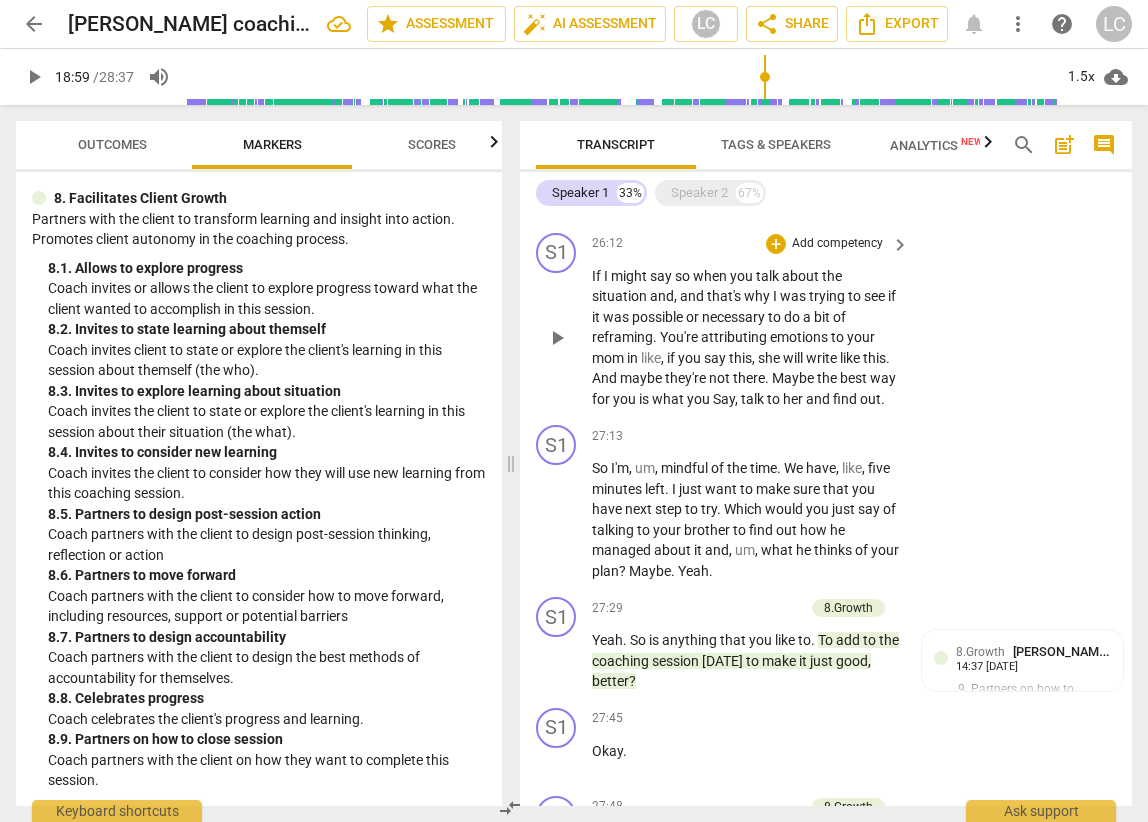 scroll, scrollTop: 5933, scrollLeft: 0, axis: vertical 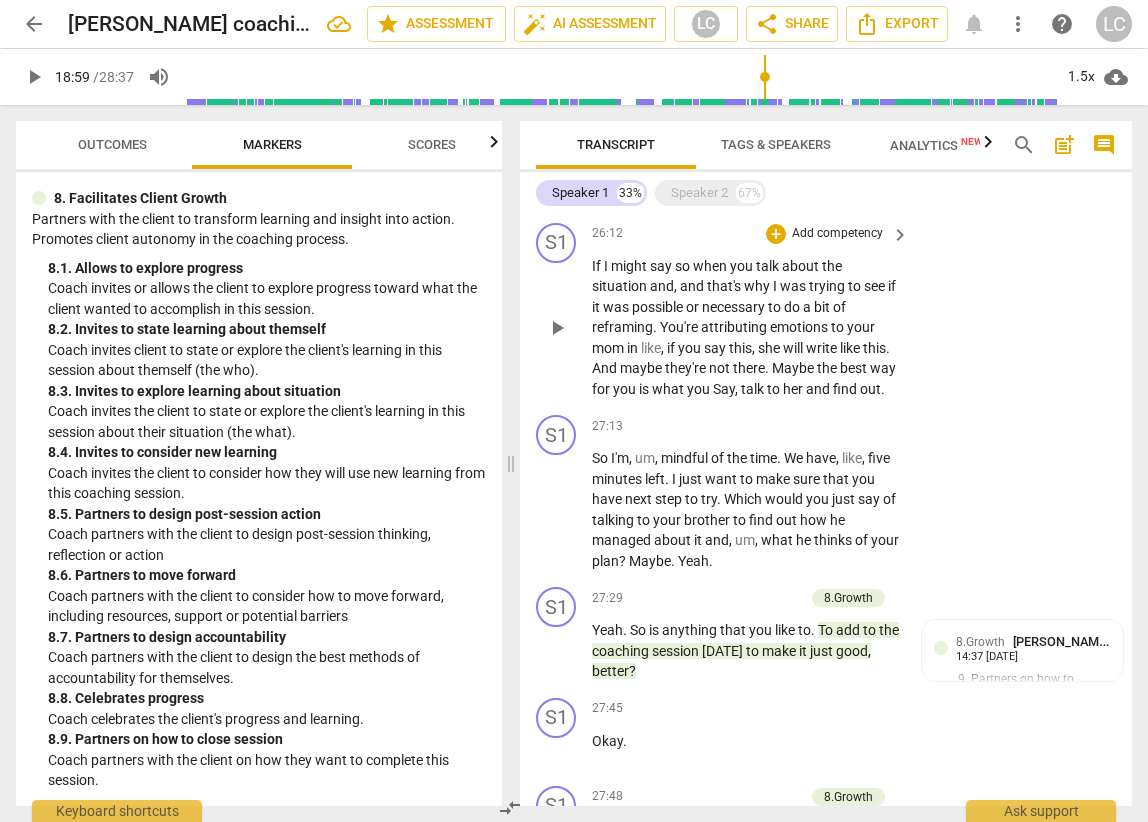 click on "And" at bounding box center [606, 368] 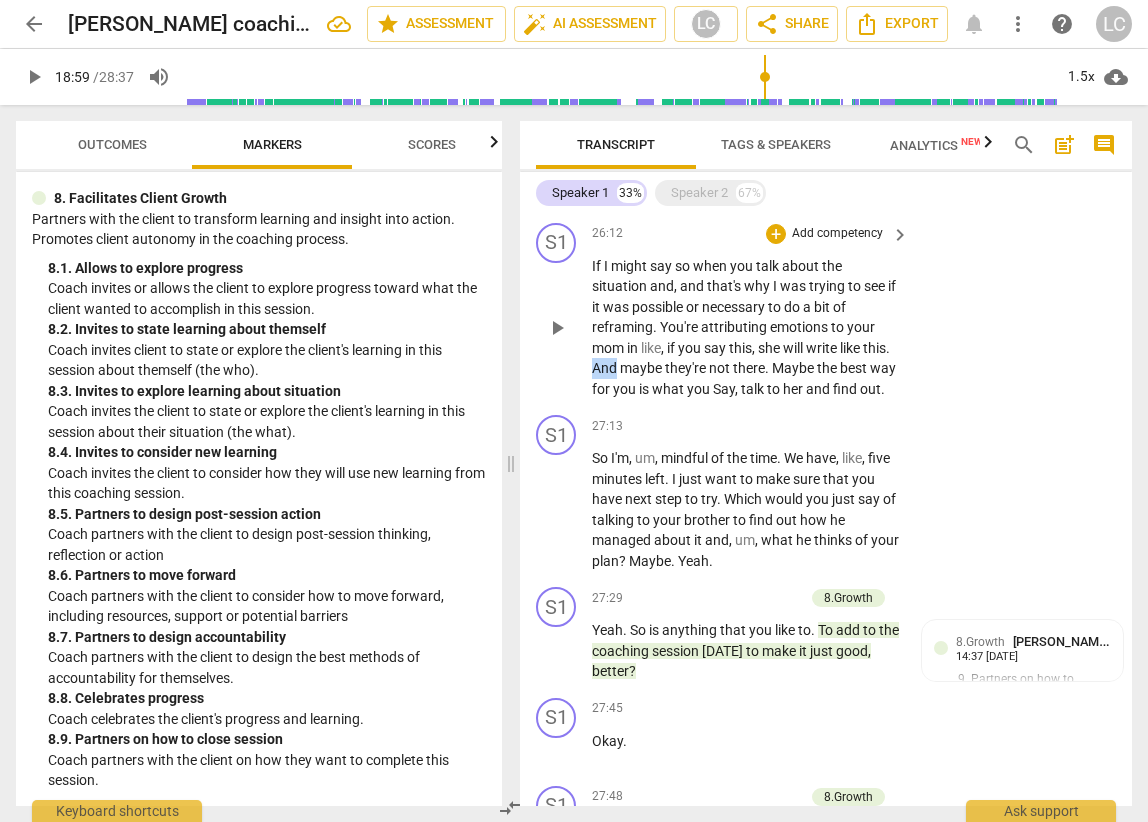 click on "And" at bounding box center (606, 368) 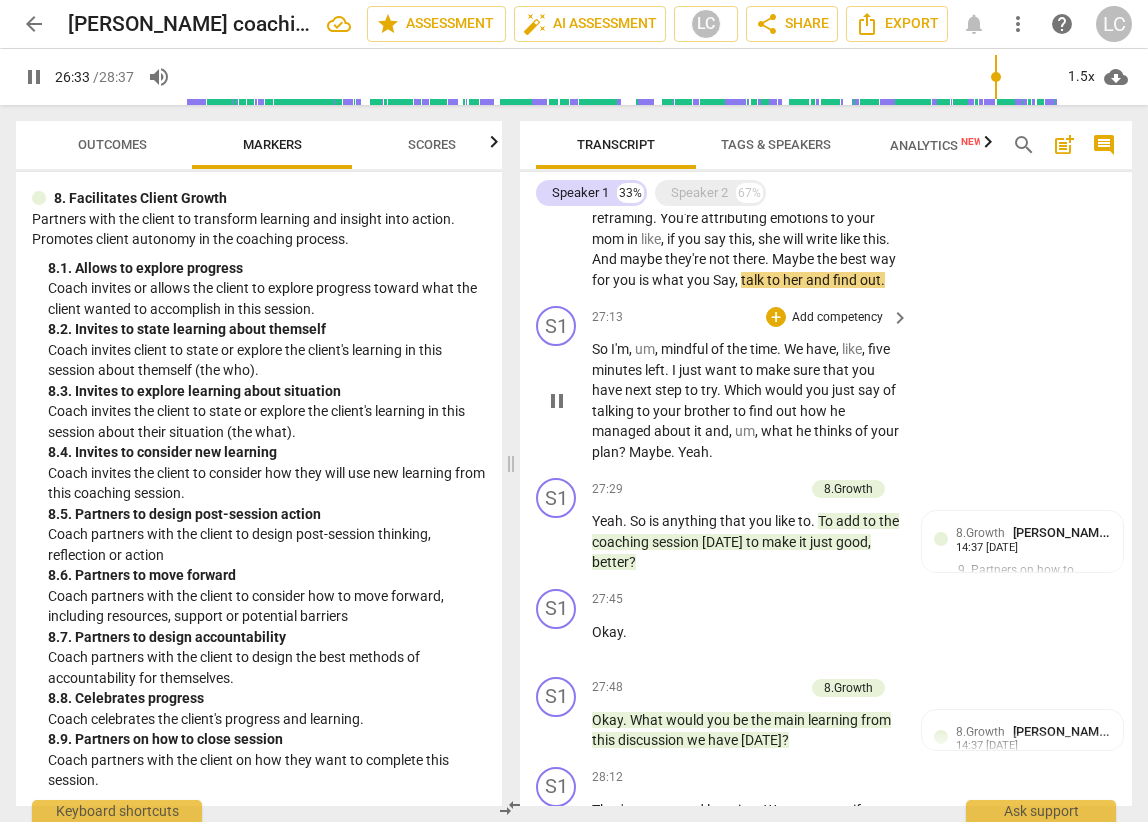 scroll, scrollTop: 6049, scrollLeft: 0, axis: vertical 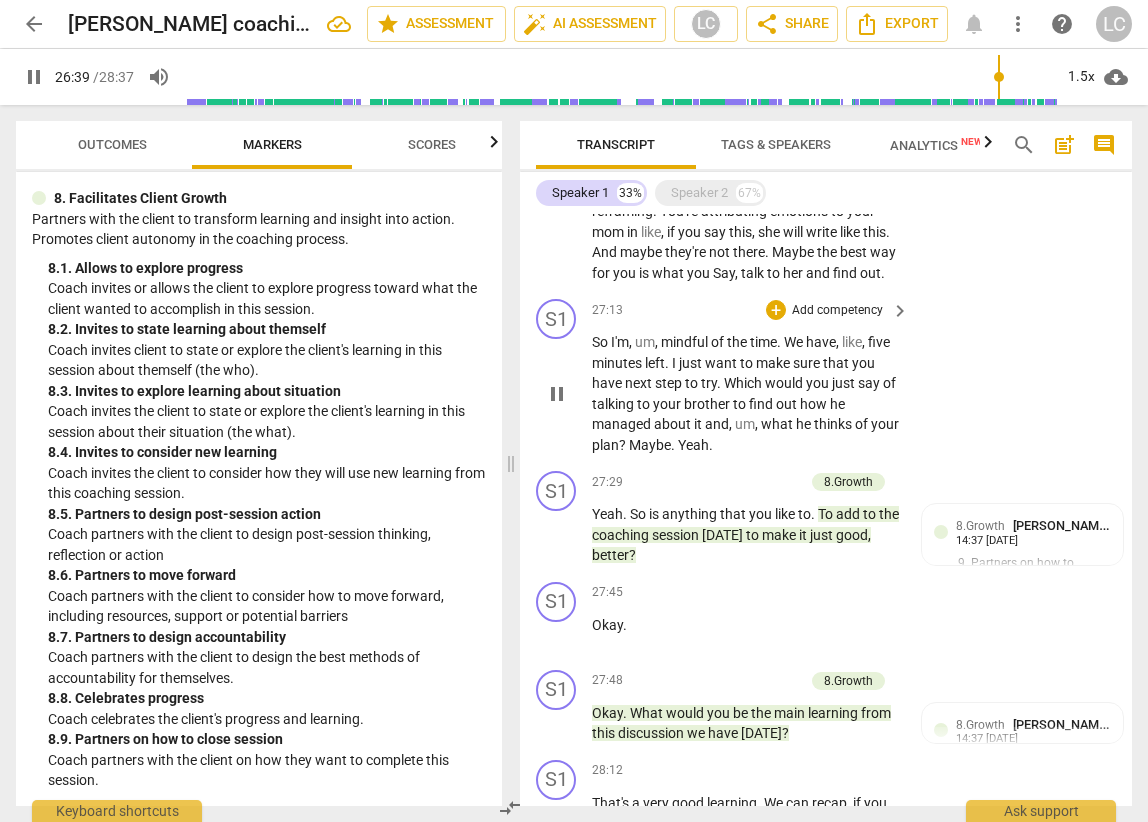 click on "pause" at bounding box center (557, 394) 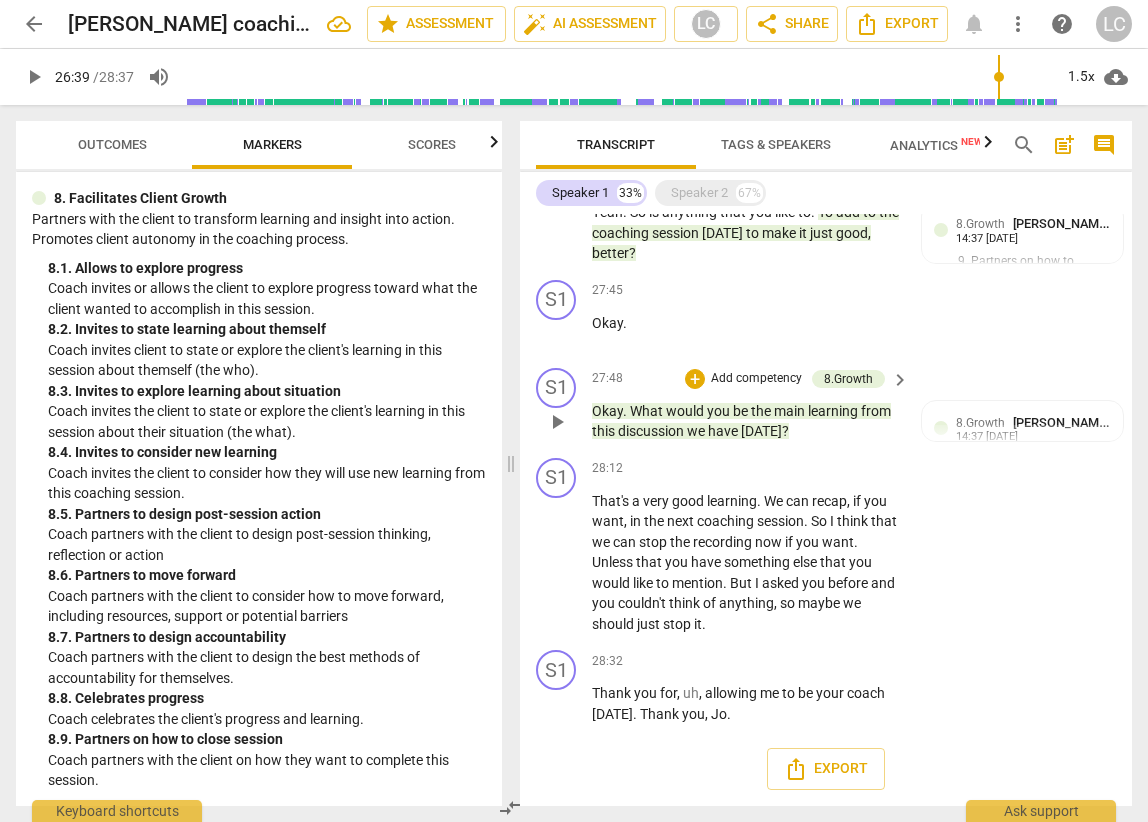scroll, scrollTop: 6494, scrollLeft: 0, axis: vertical 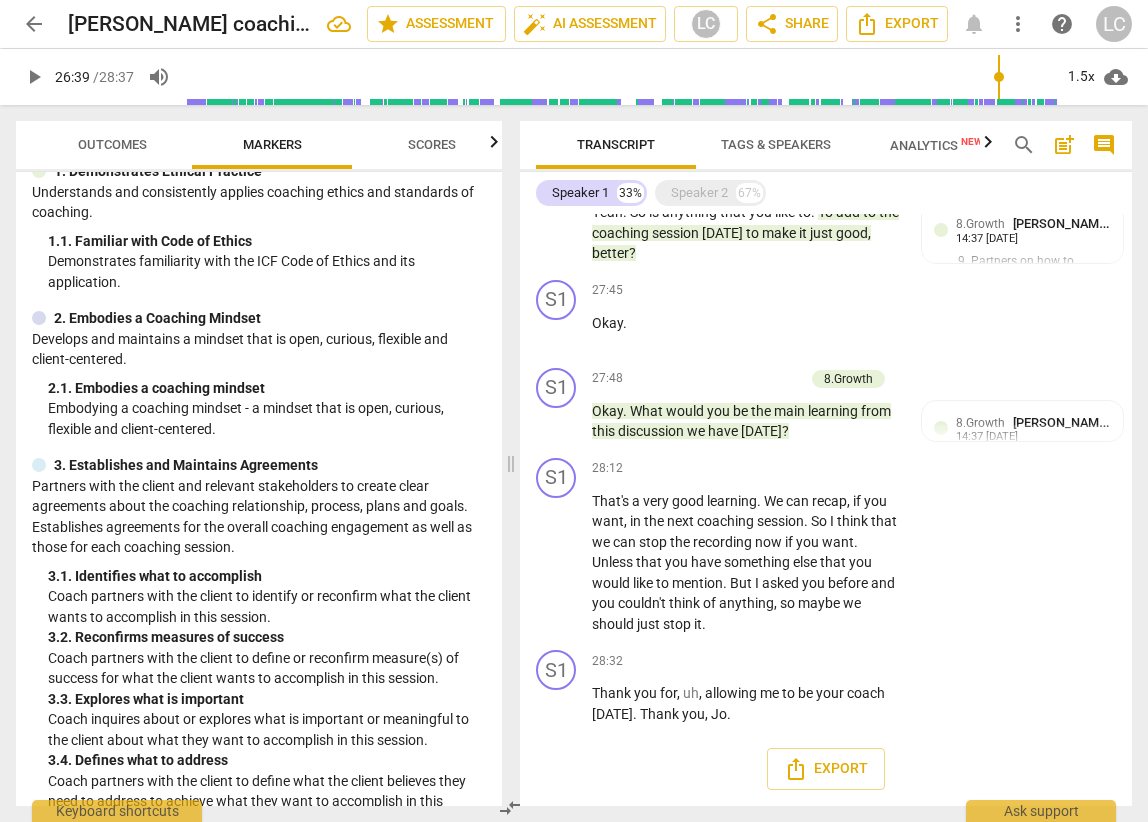 click on "Outcomes" at bounding box center [112, 144] 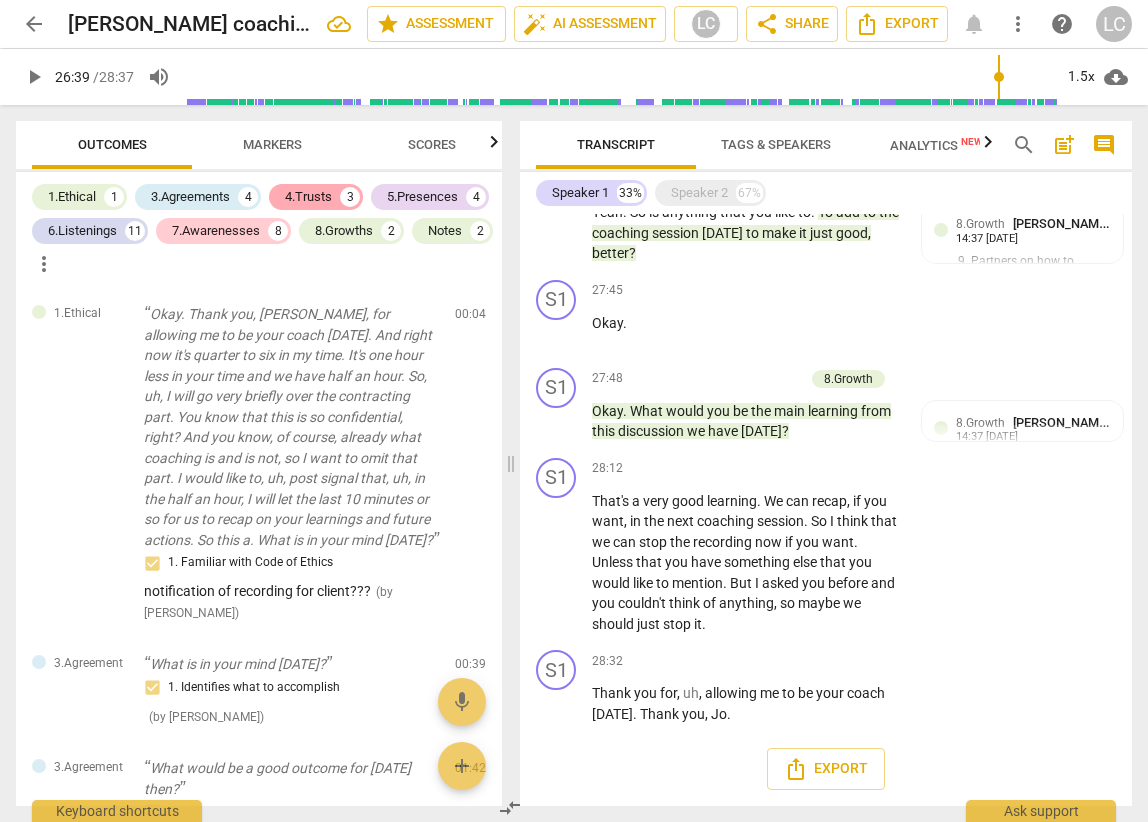 click on "4.Trusts" at bounding box center (308, 197) 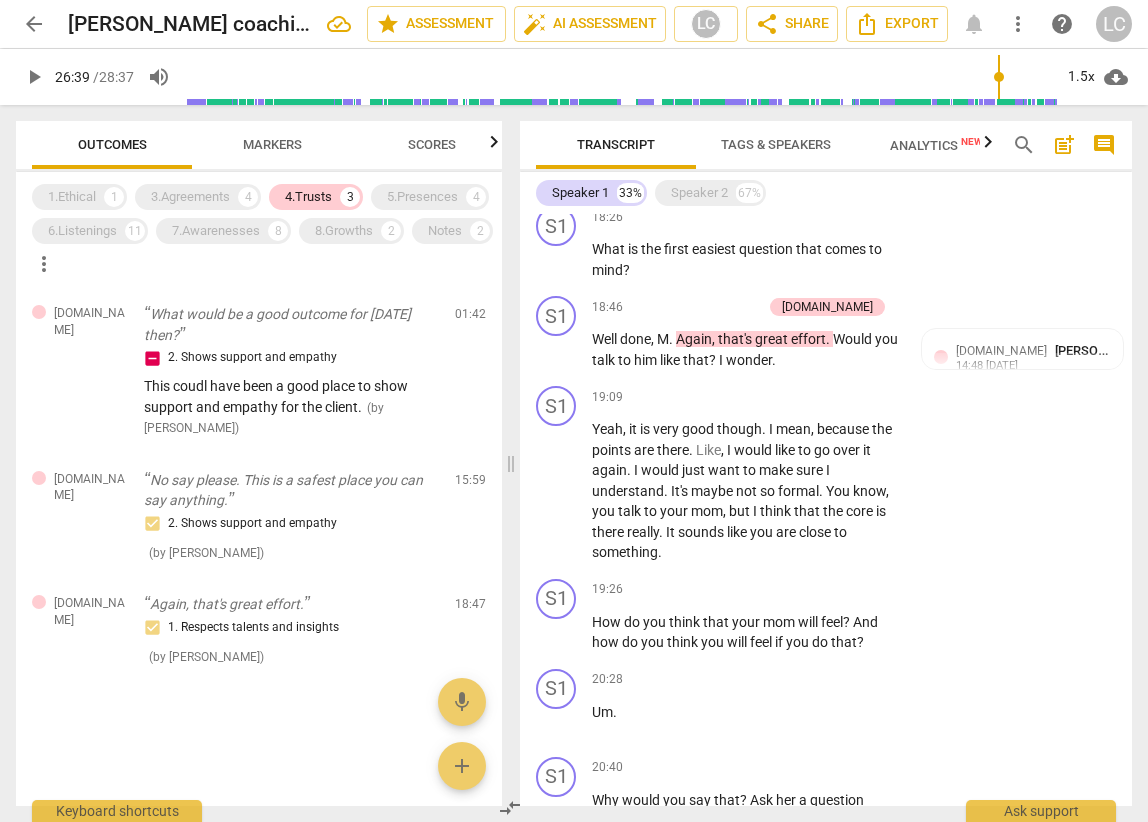 scroll, scrollTop: 4086, scrollLeft: 0, axis: vertical 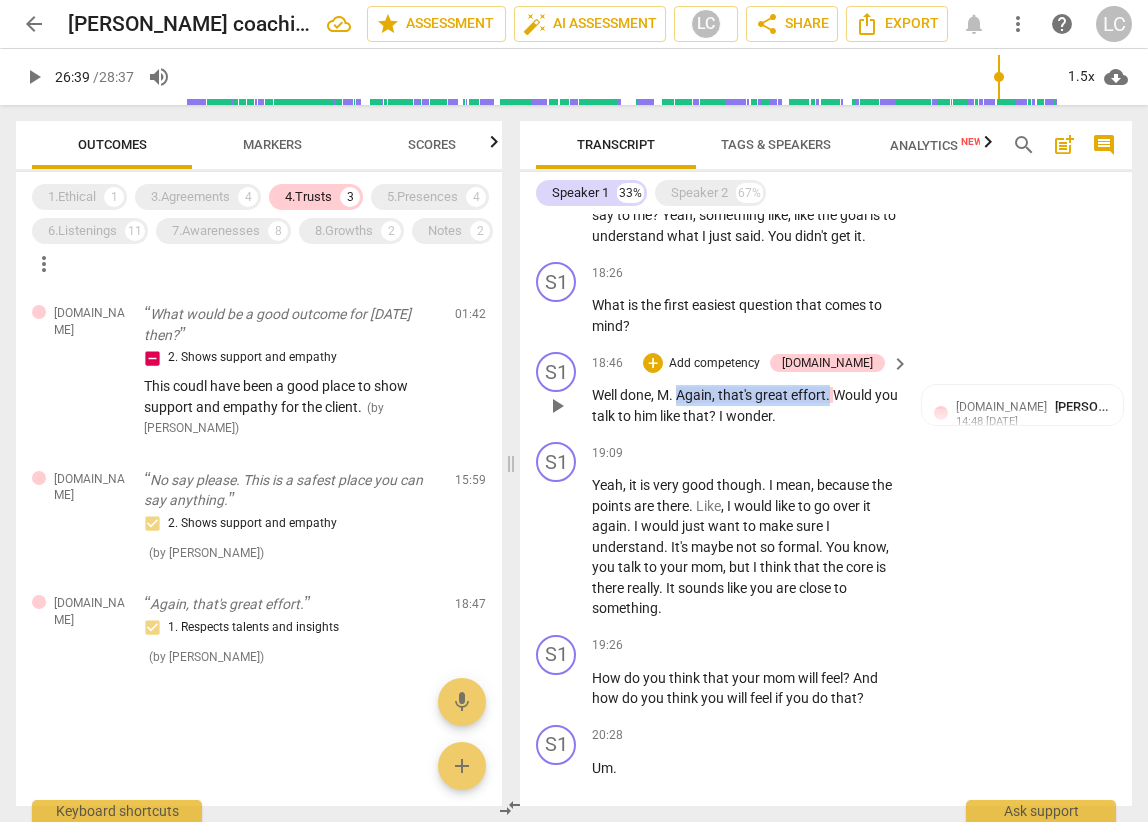 drag, startPoint x: 681, startPoint y: 477, endPoint x: 833, endPoint y: 473, distance: 152.05263 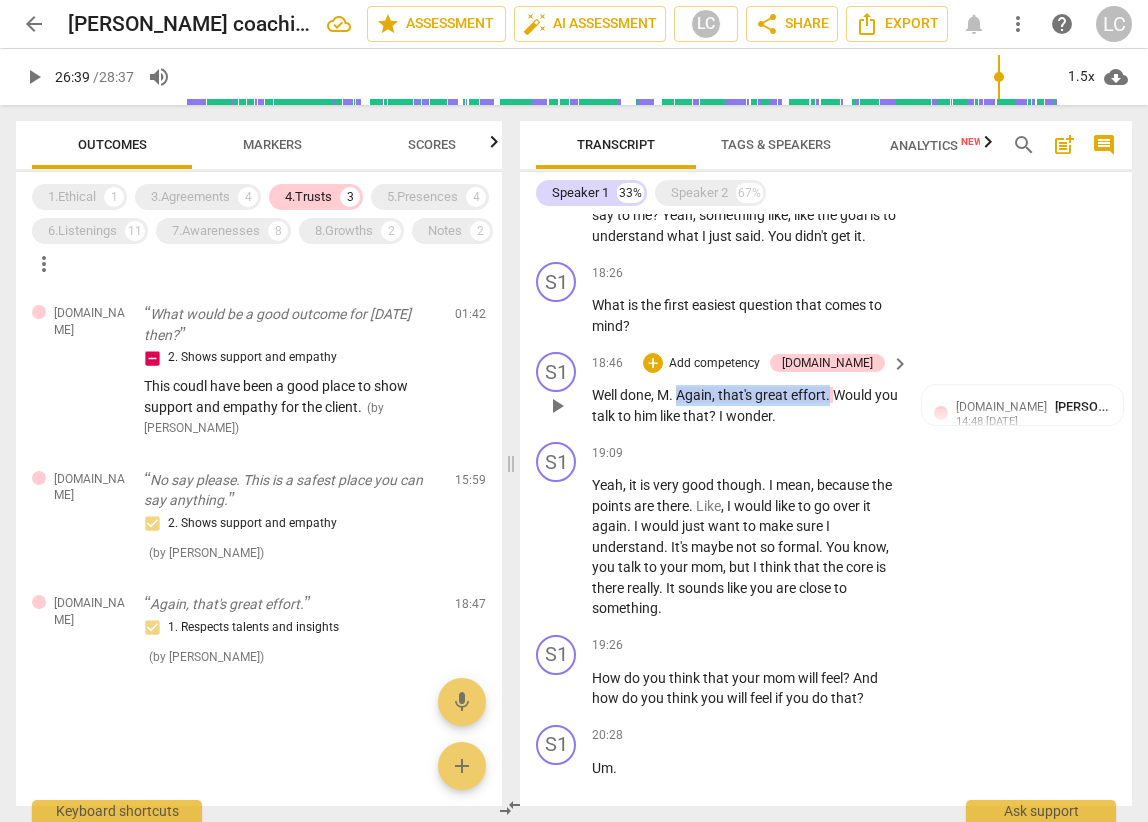 click on "Well   done ,   M .   Again ,   that's   great   effort .   Would   you   talk   to   him   like   that ?   I   wonder ." at bounding box center (745, 405) 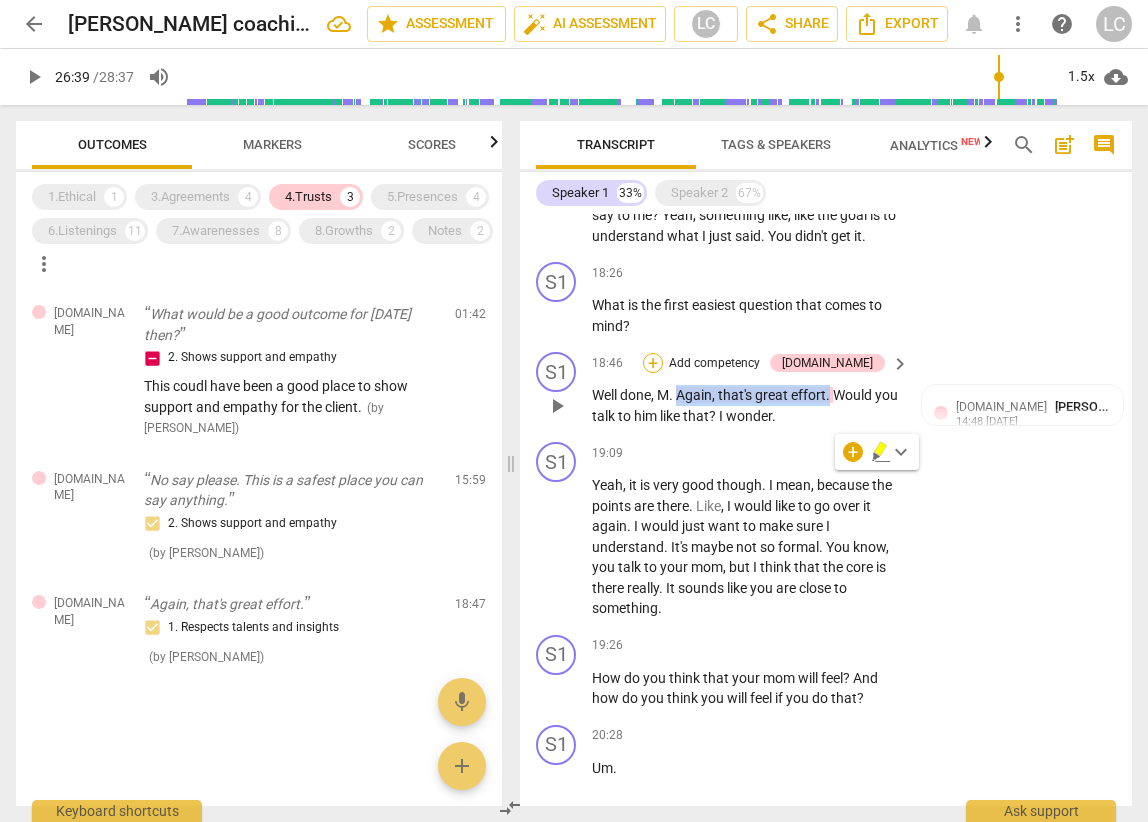 click on "+" at bounding box center [653, 363] 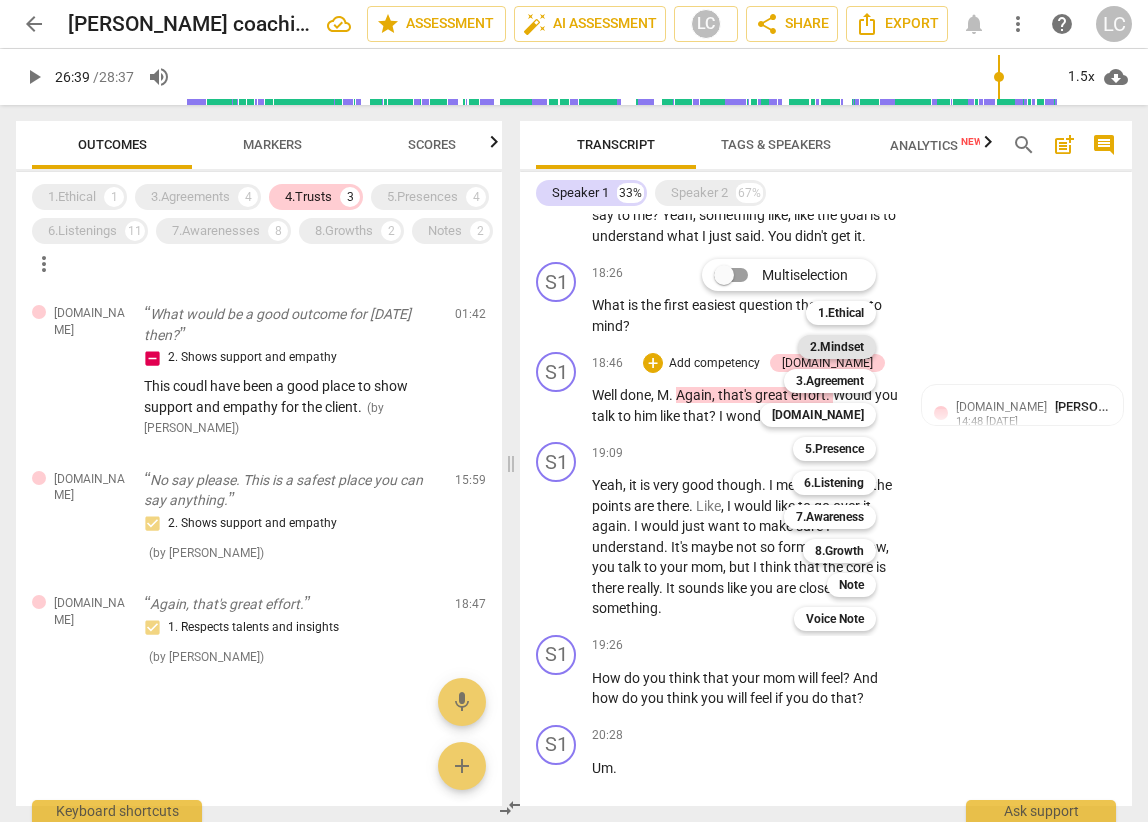 click on "2.Mindset" at bounding box center [837, 347] 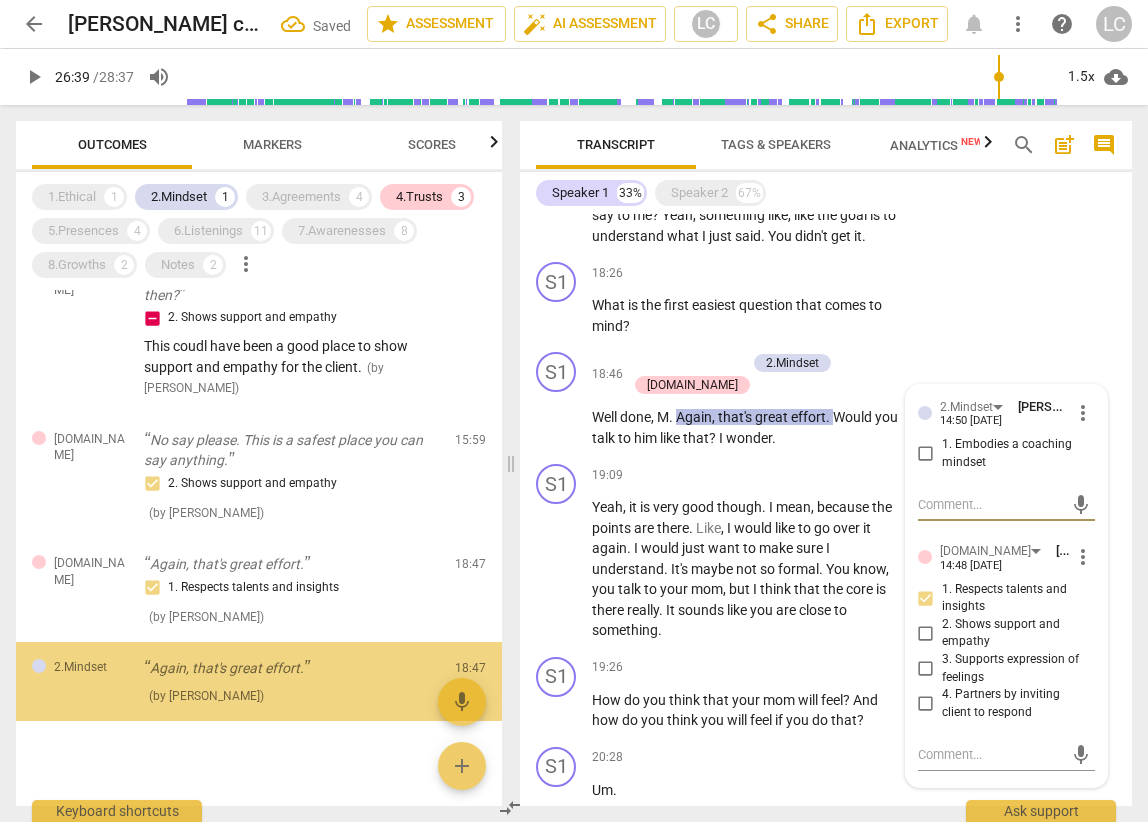 scroll, scrollTop: 57, scrollLeft: 0, axis: vertical 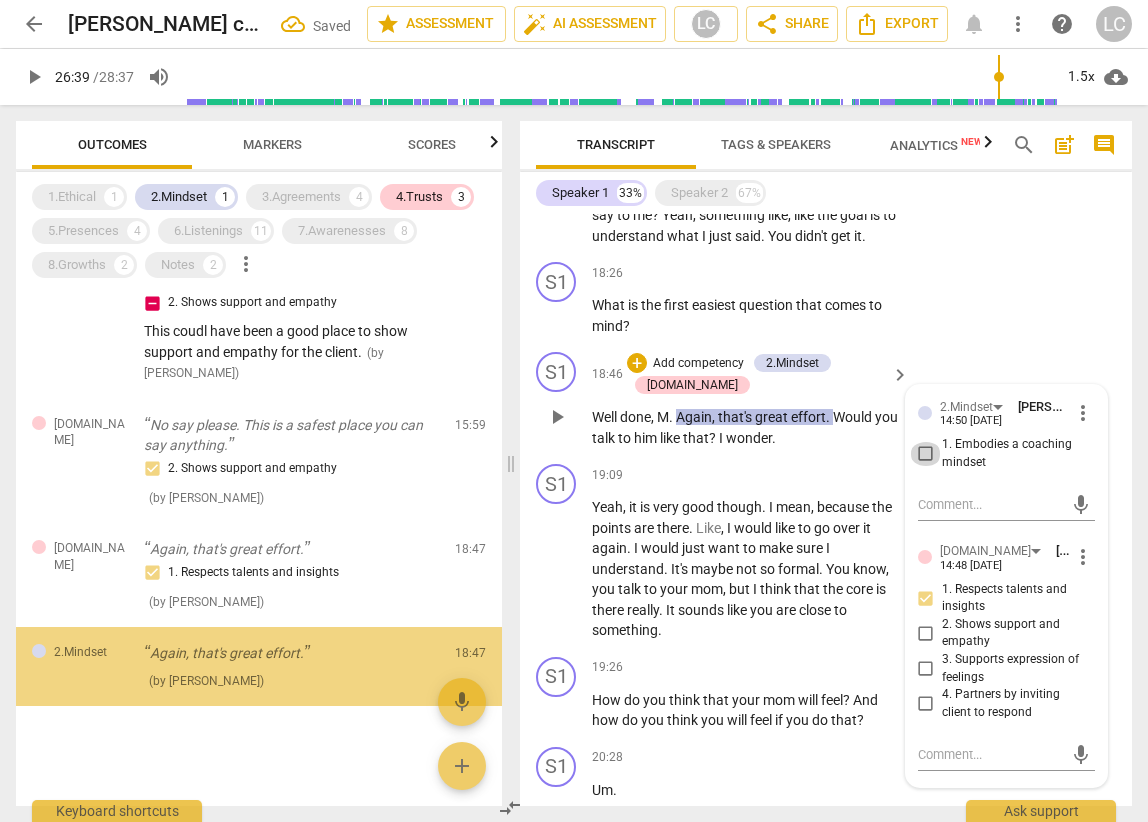 click on "1. Embodies a coaching mindset" at bounding box center [926, 454] 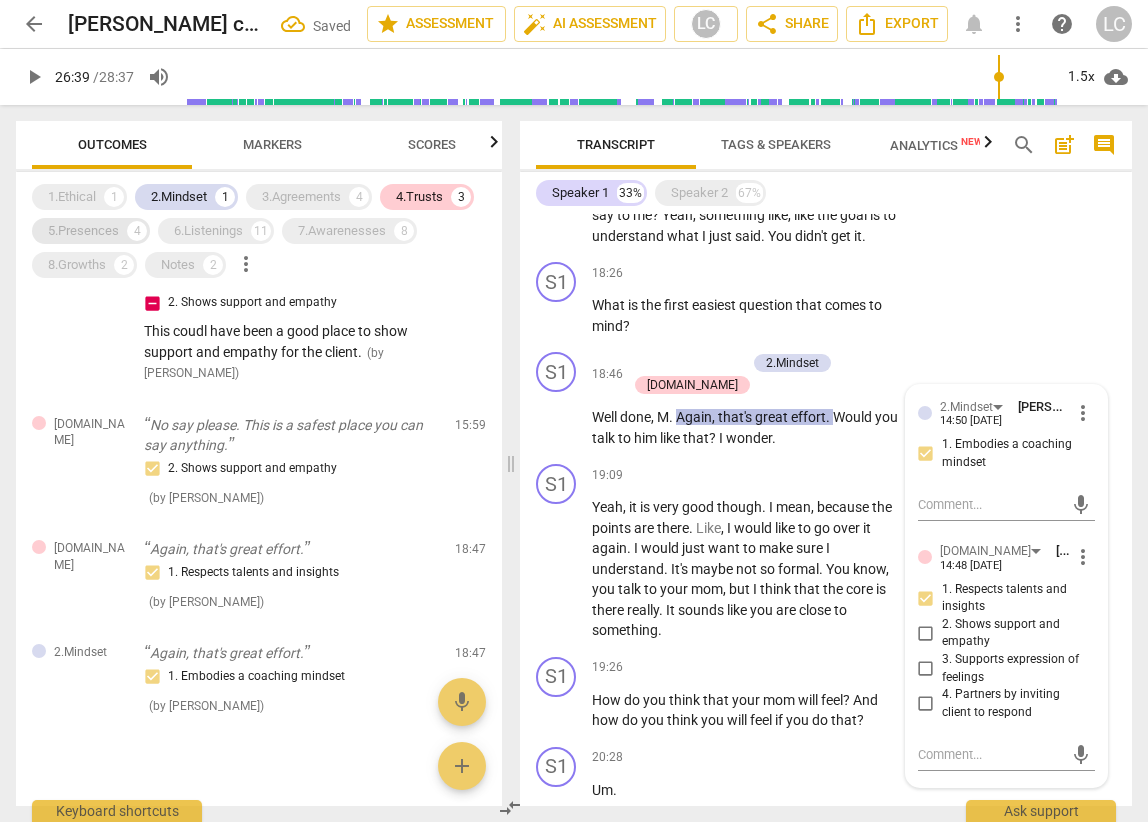 click on "5.Presences" at bounding box center (83, 231) 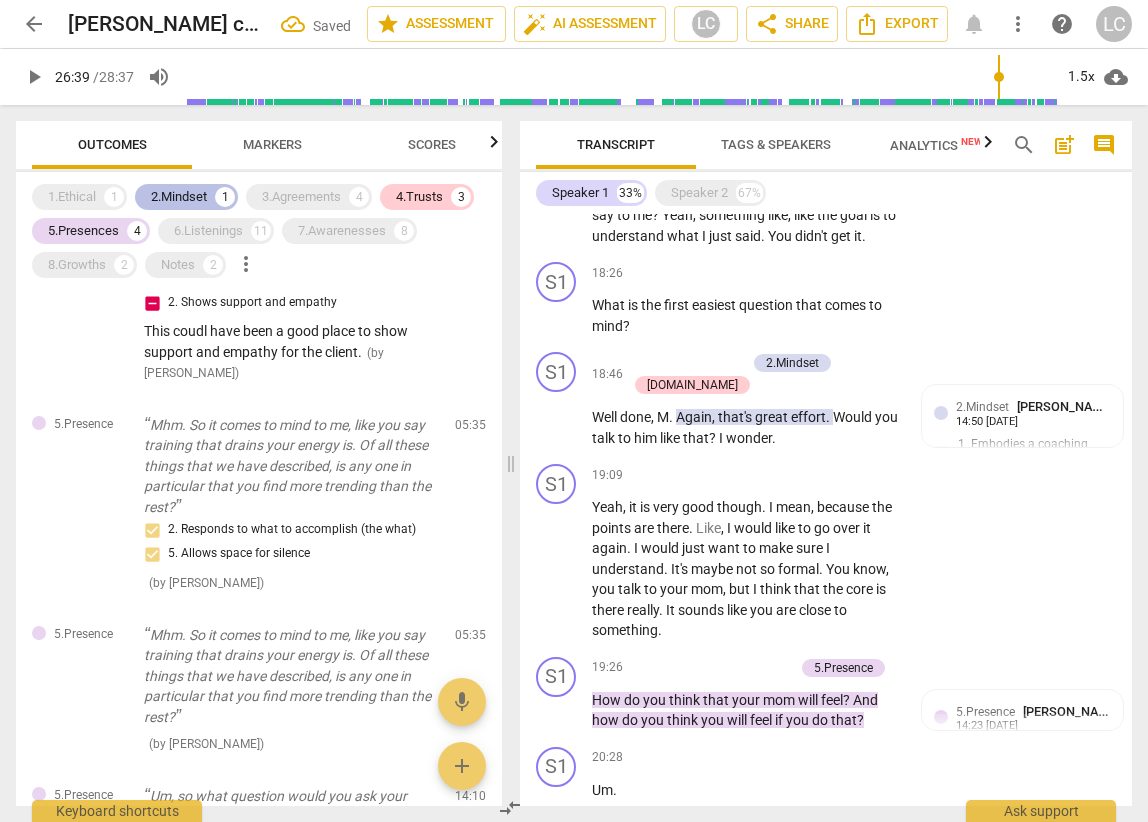 drag, startPoint x: 187, startPoint y: 199, endPoint x: 226, endPoint y: 195, distance: 39.20459 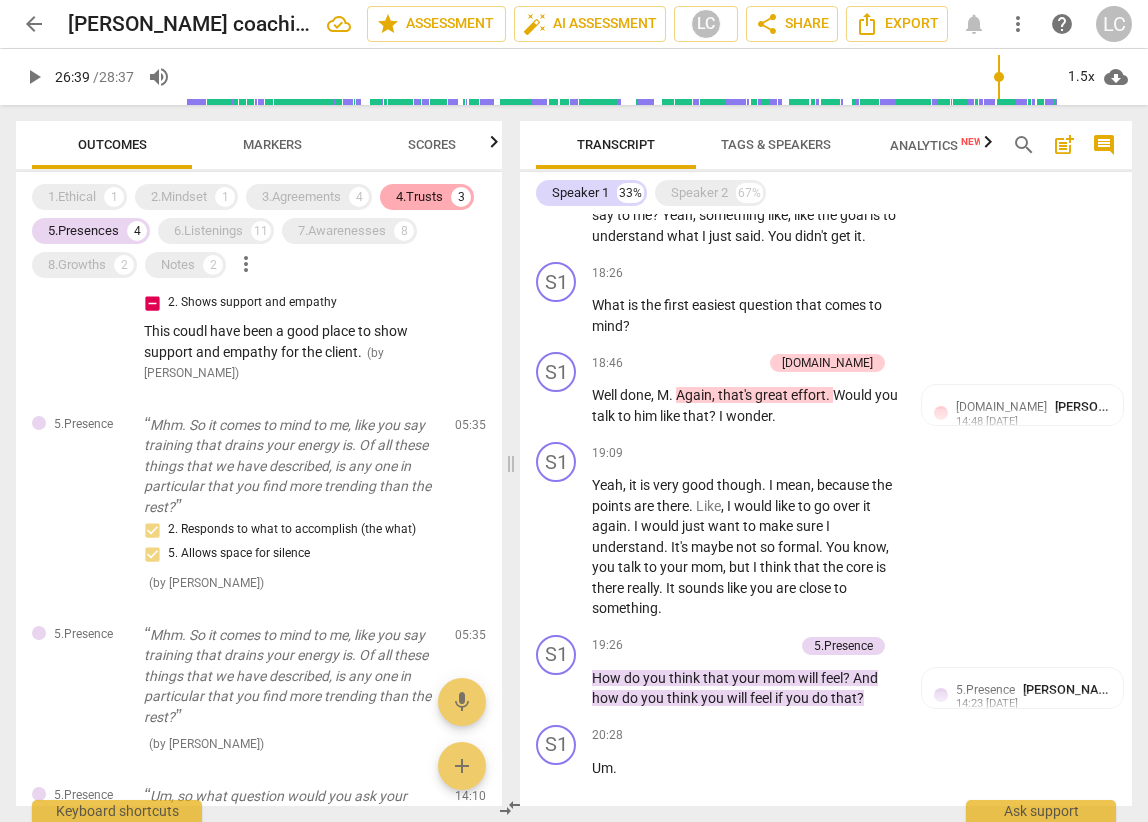 click on "4.Trusts" at bounding box center [419, 197] 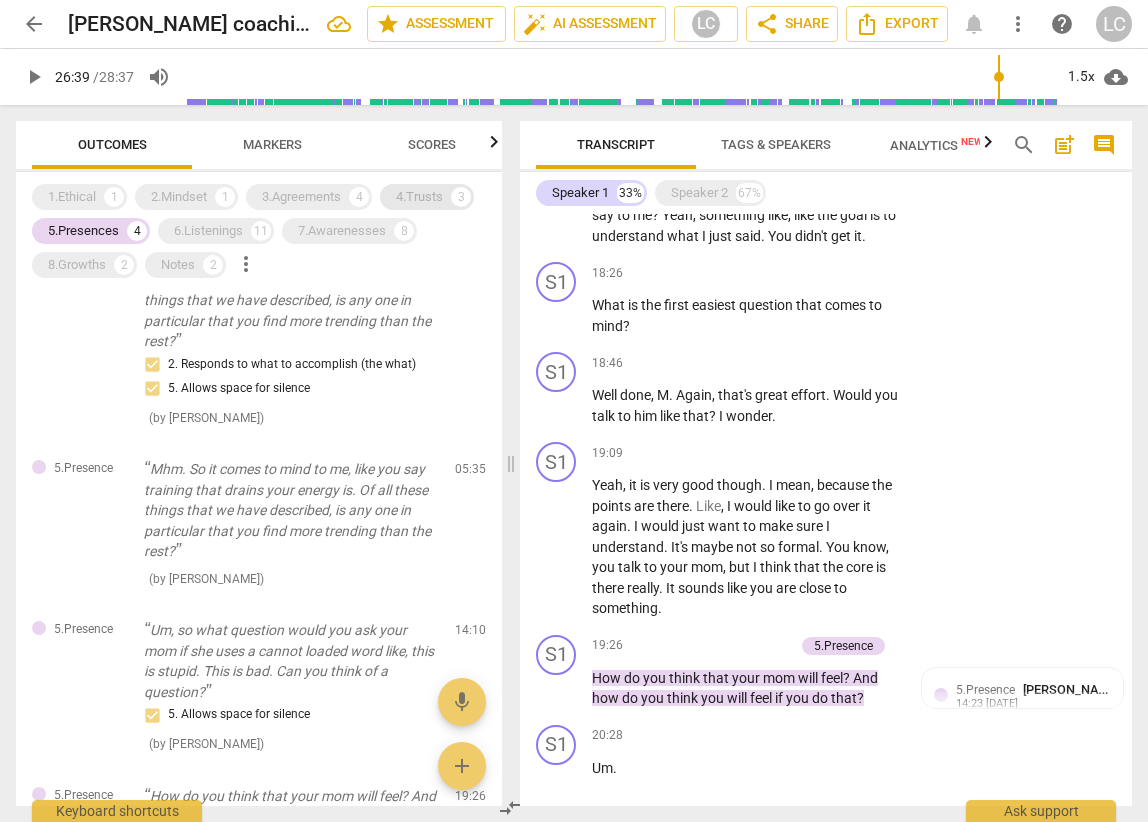 scroll, scrollTop: 0, scrollLeft: 0, axis: both 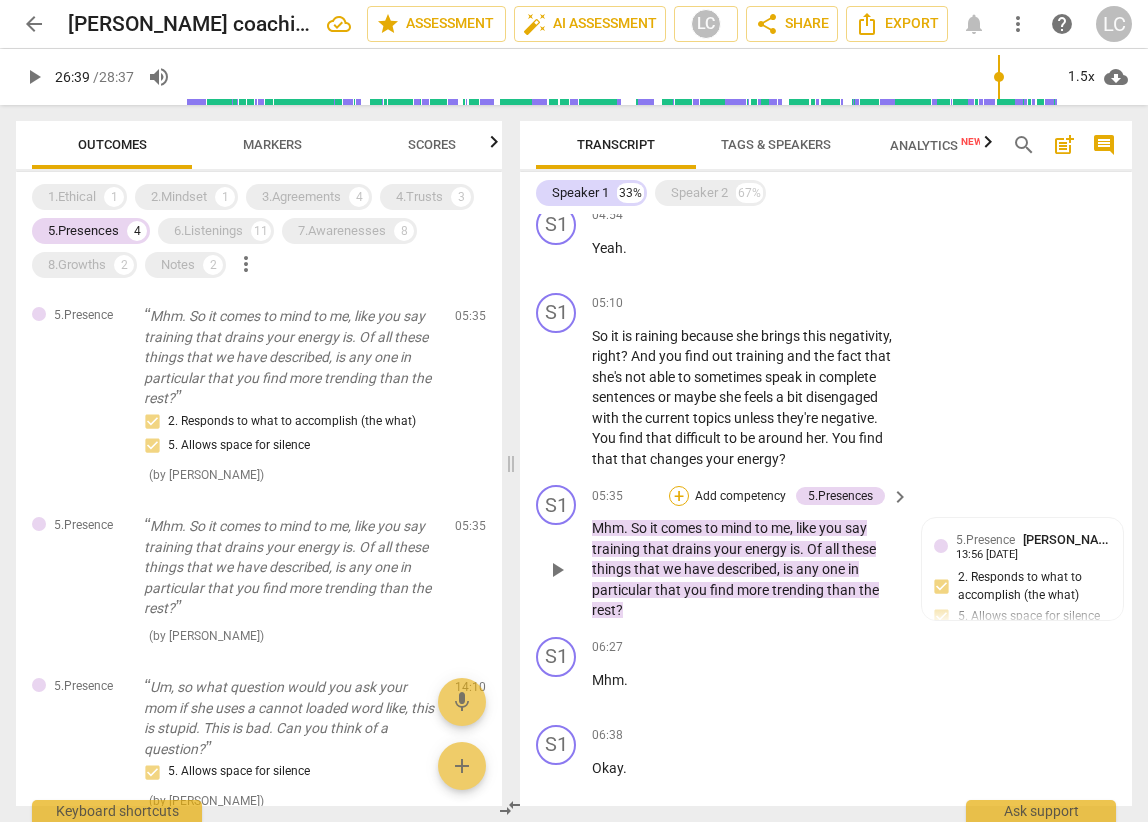 click on "+" at bounding box center (679, 496) 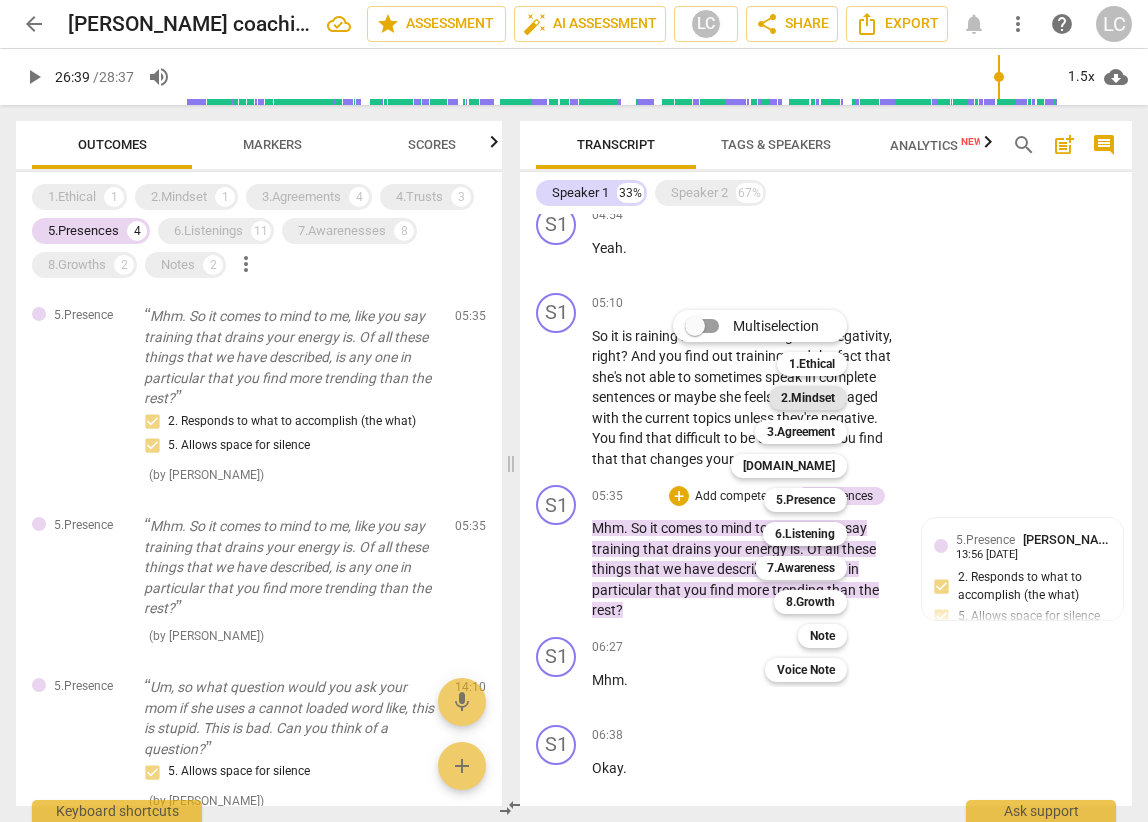 click on "2.Mindset" at bounding box center [808, 398] 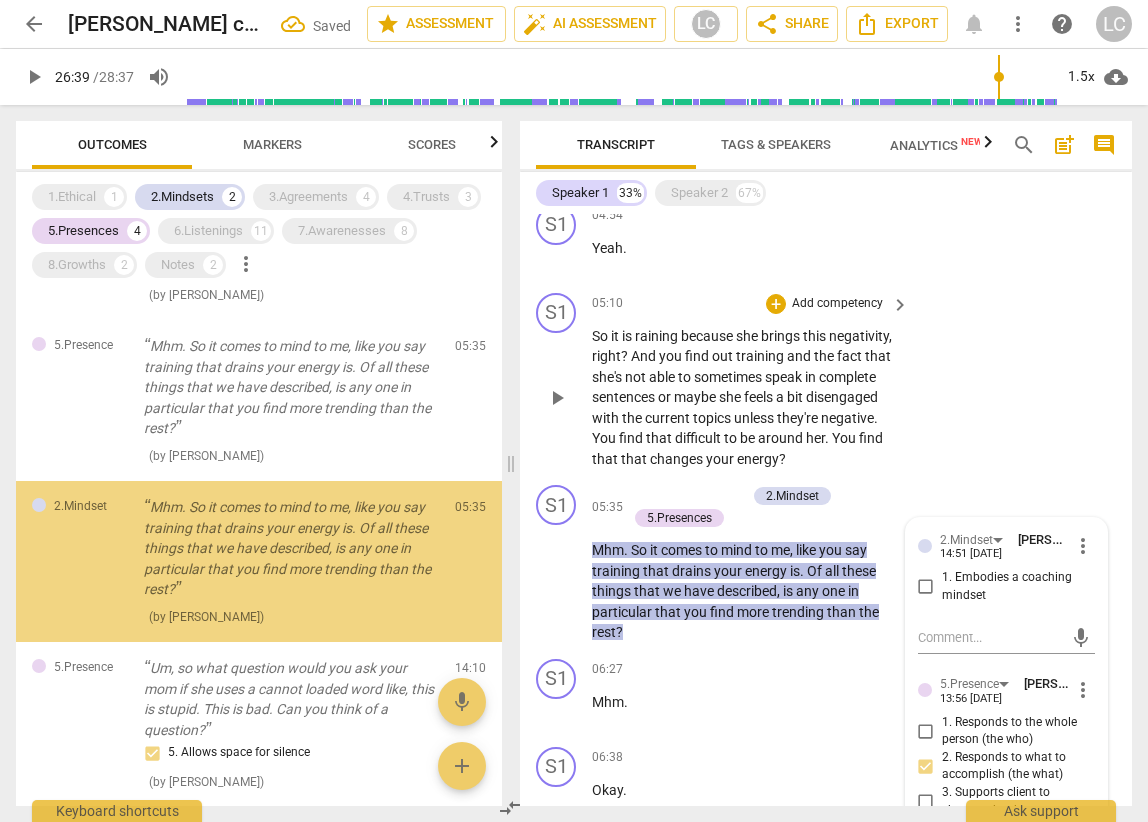 scroll, scrollTop: 193, scrollLeft: 0, axis: vertical 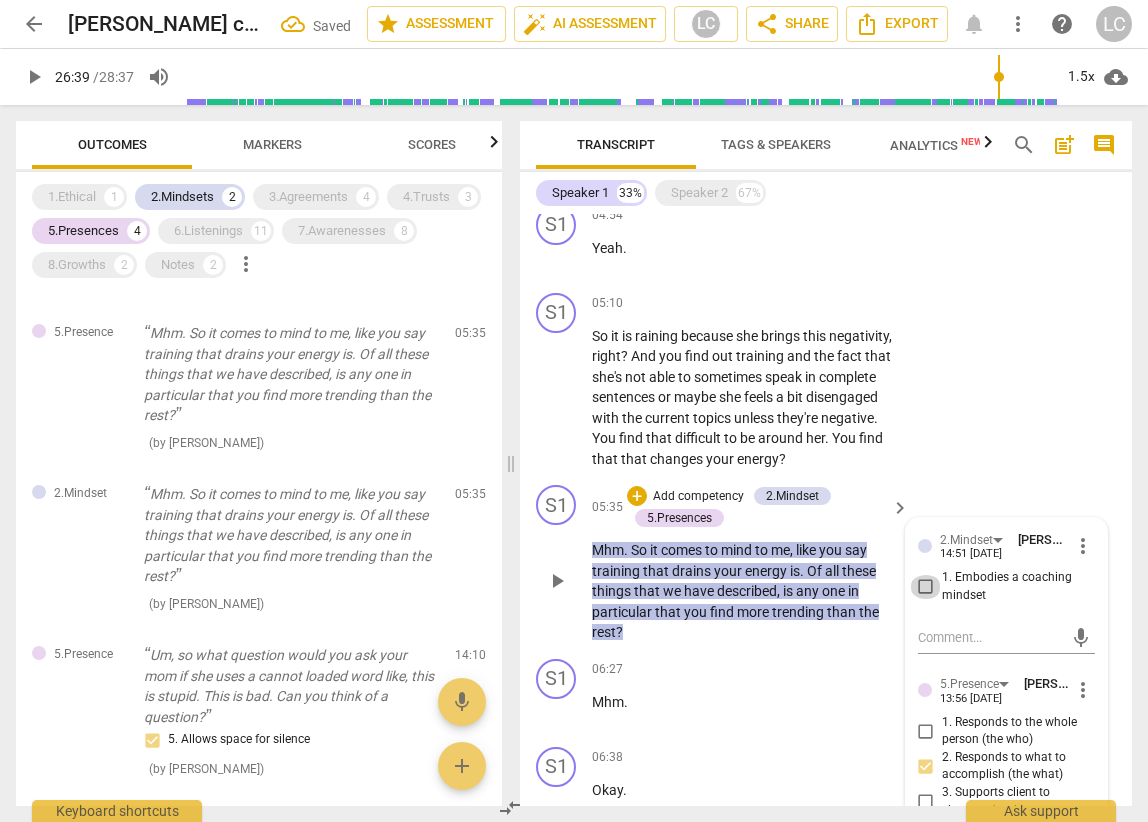click on "1. Embodies a coaching mindset" at bounding box center [926, 587] 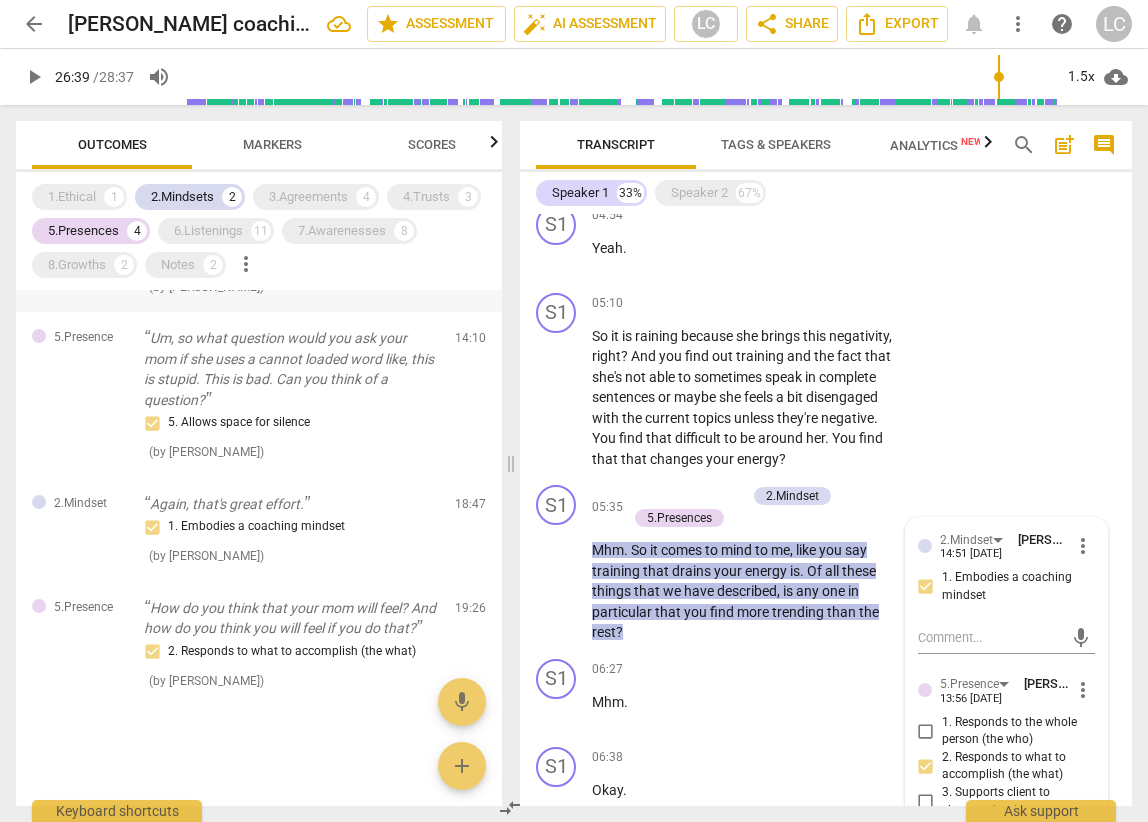scroll, scrollTop: 555, scrollLeft: 0, axis: vertical 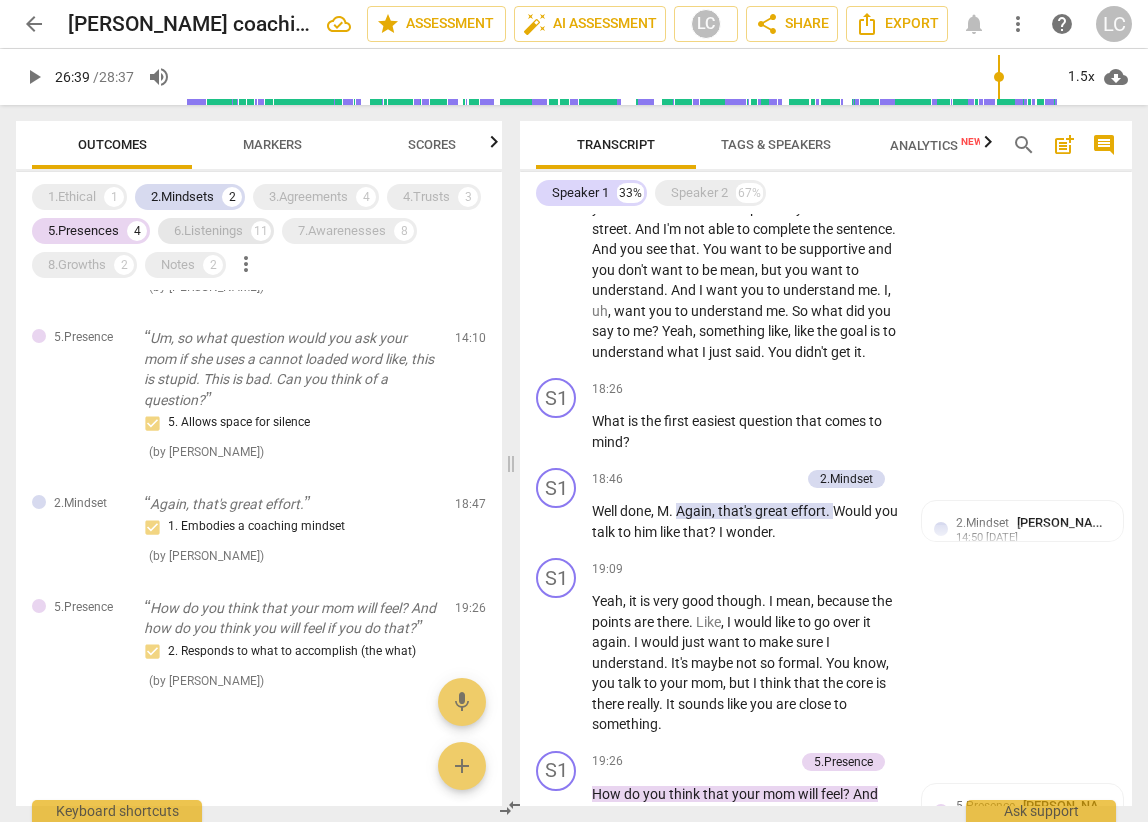 click on "6.Listenings" at bounding box center (208, 231) 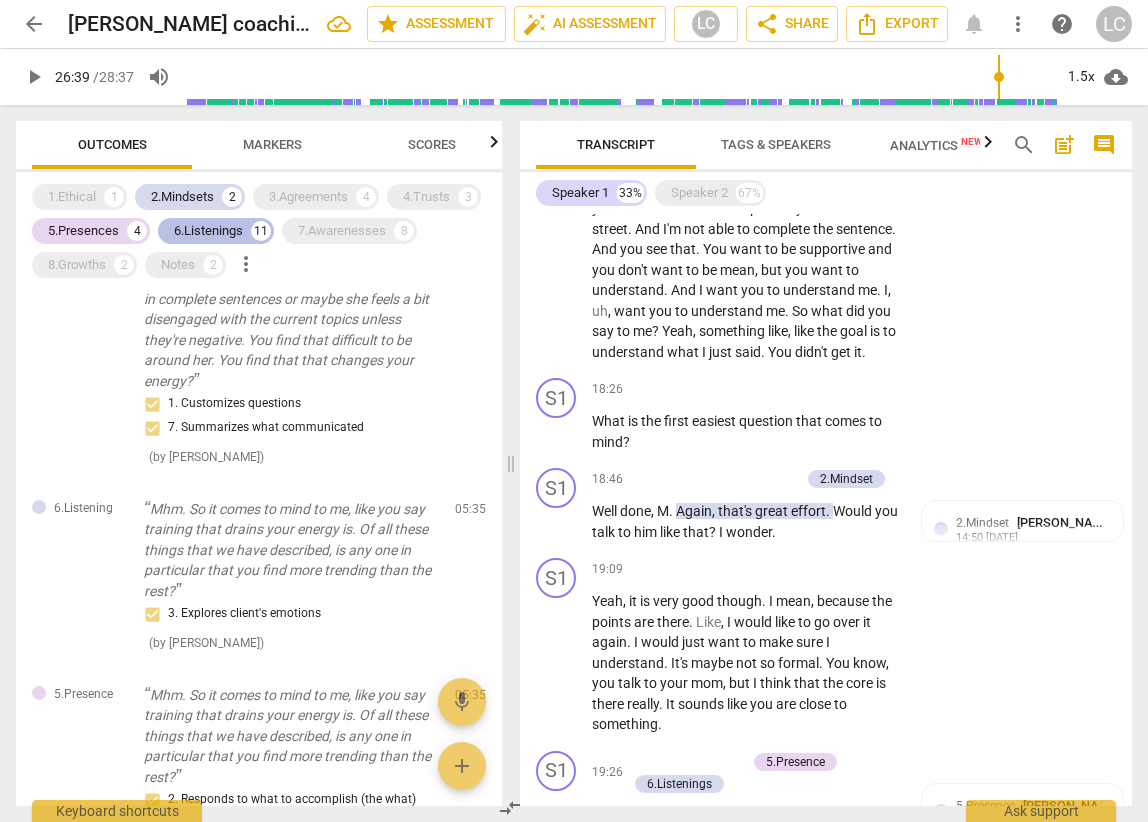 scroll, scrollTop: 1489, scrollLeft: 0, axis: vertical 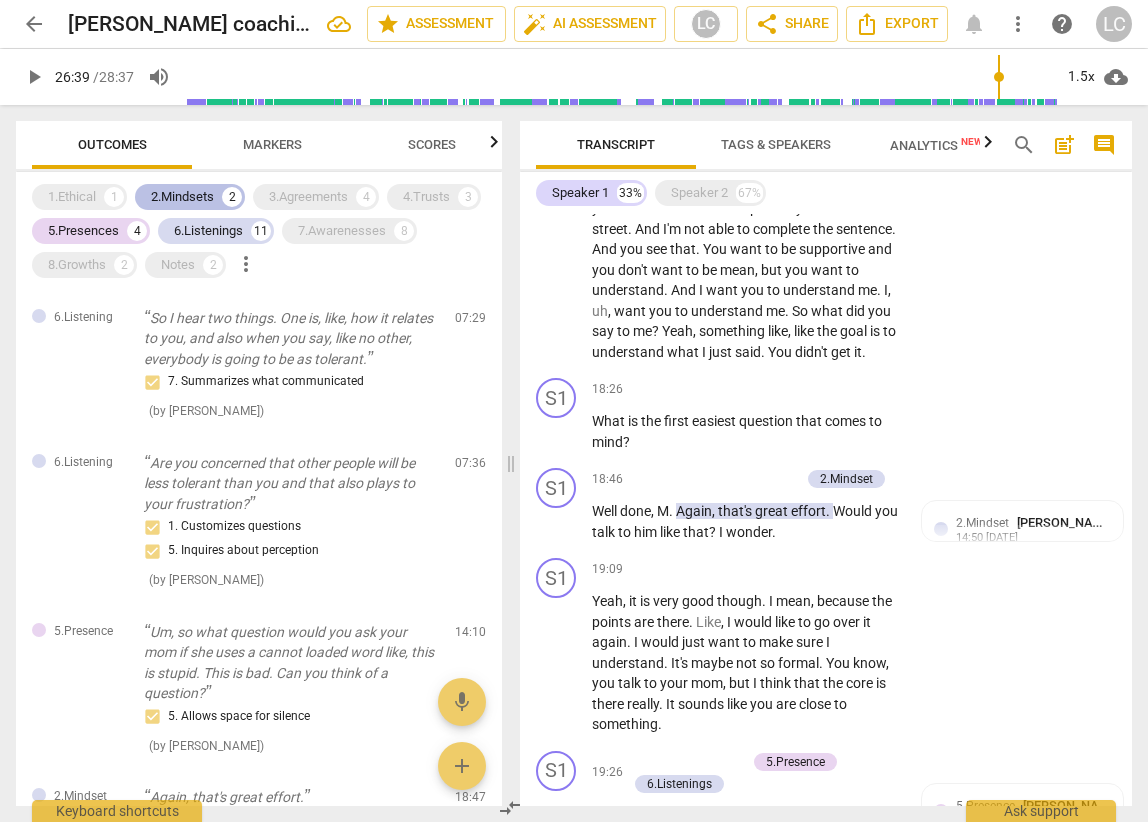 drag, startPoint x: 121, startPoint y: 229, endPoint x: 155, endPoint y: 208, distance: 39.962482 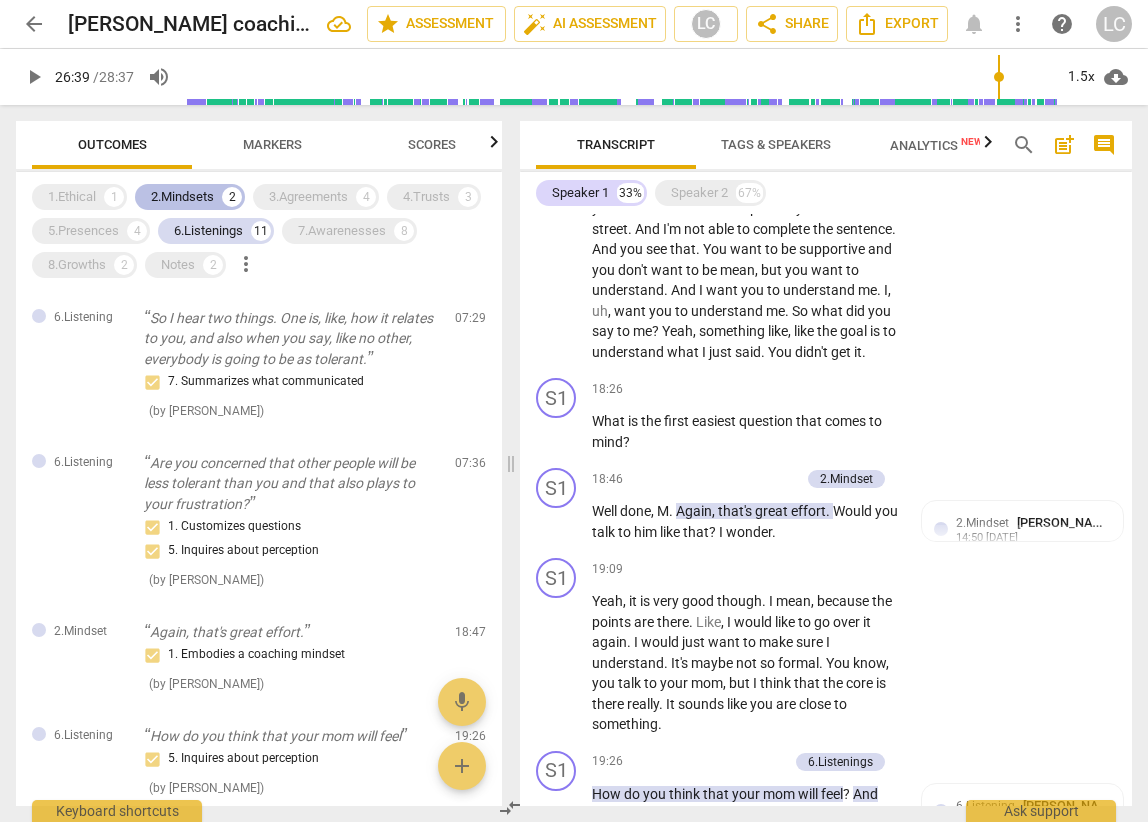click on "2.Mindsets" at bounding box center [182, 197] 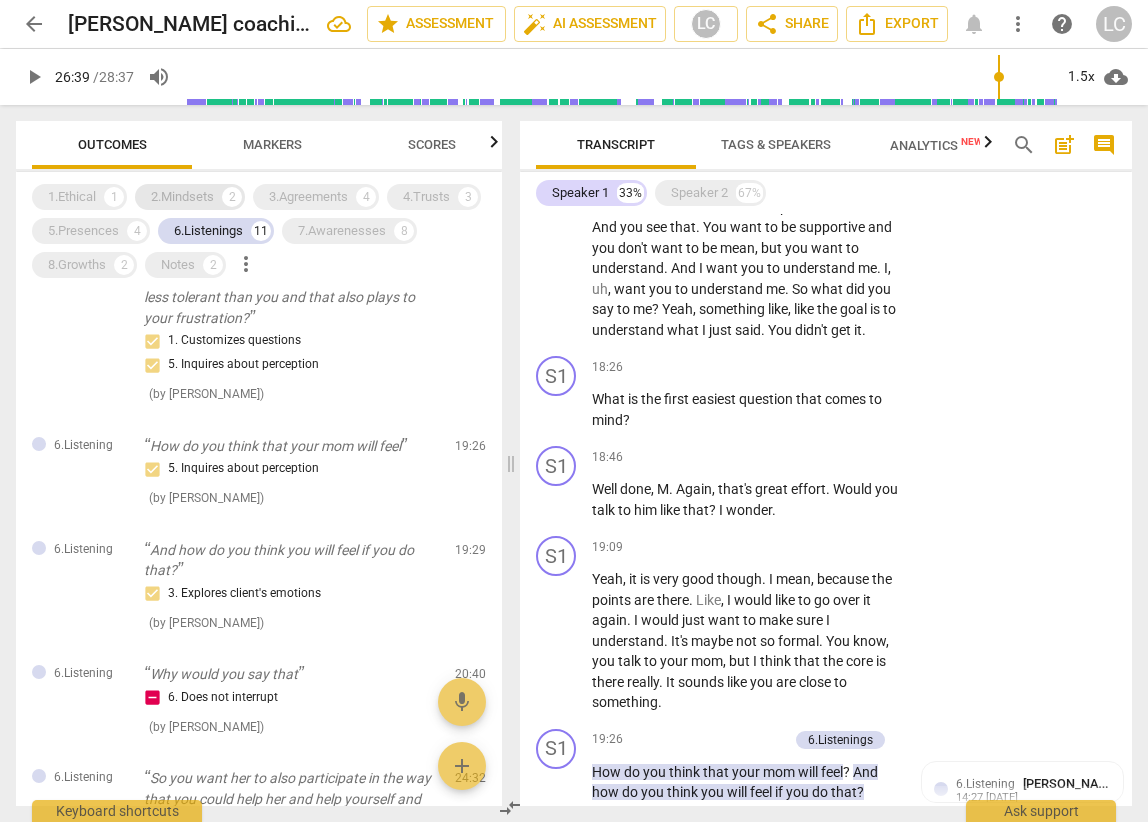 scroll, scrollTop: 932, scrollLeft: 0, axis: vertical 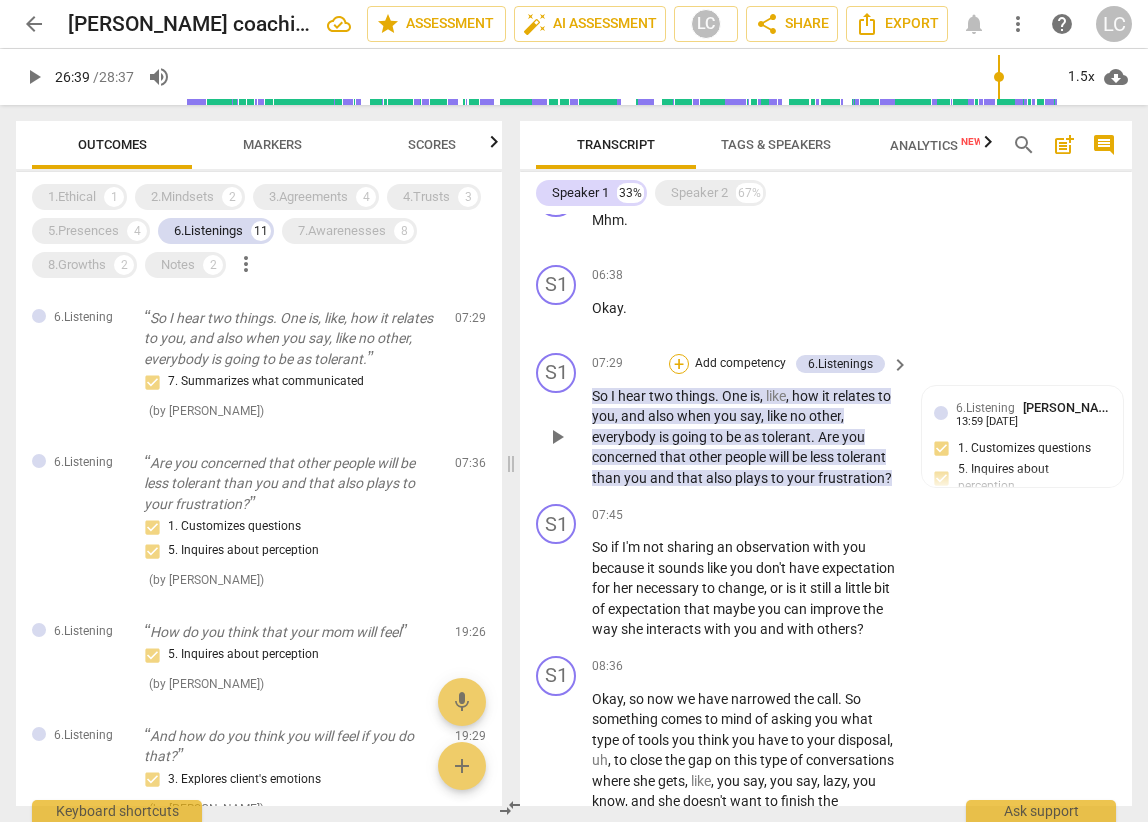 click on "+" at bounding box center (679, 364) 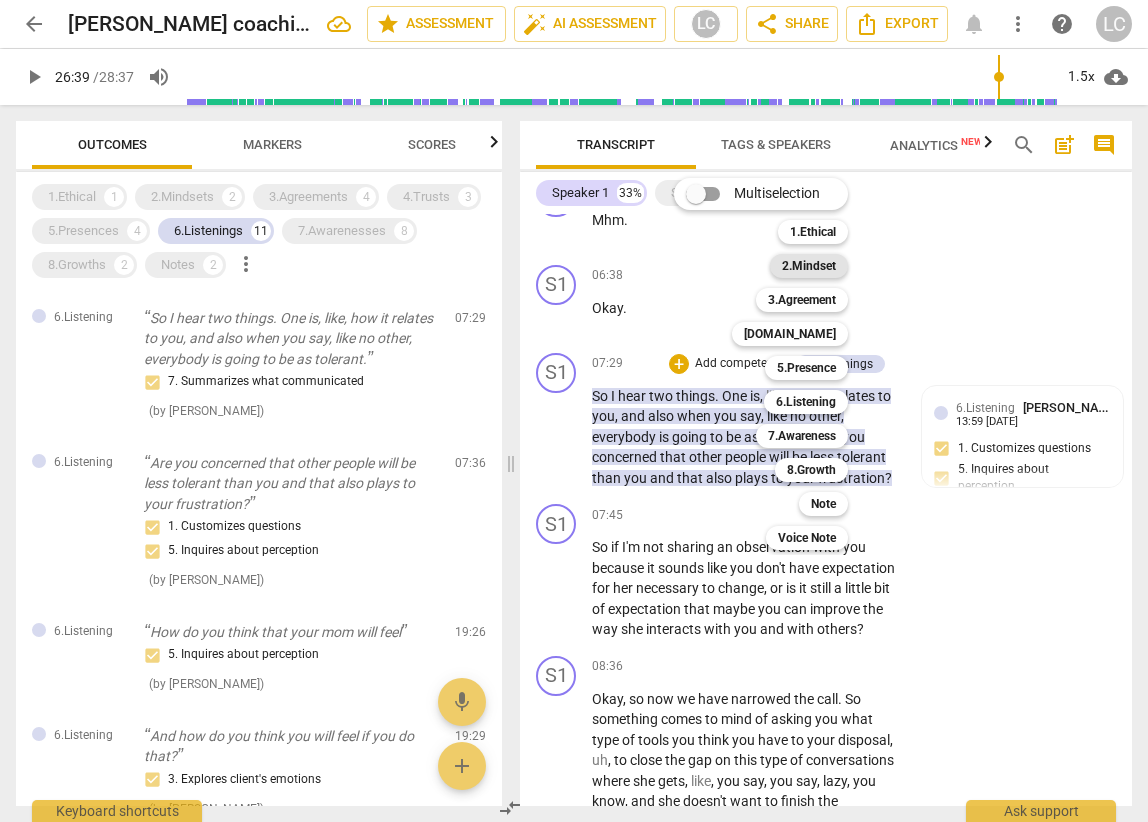 click on "2.Mindset" at bounding box center [809, 266] 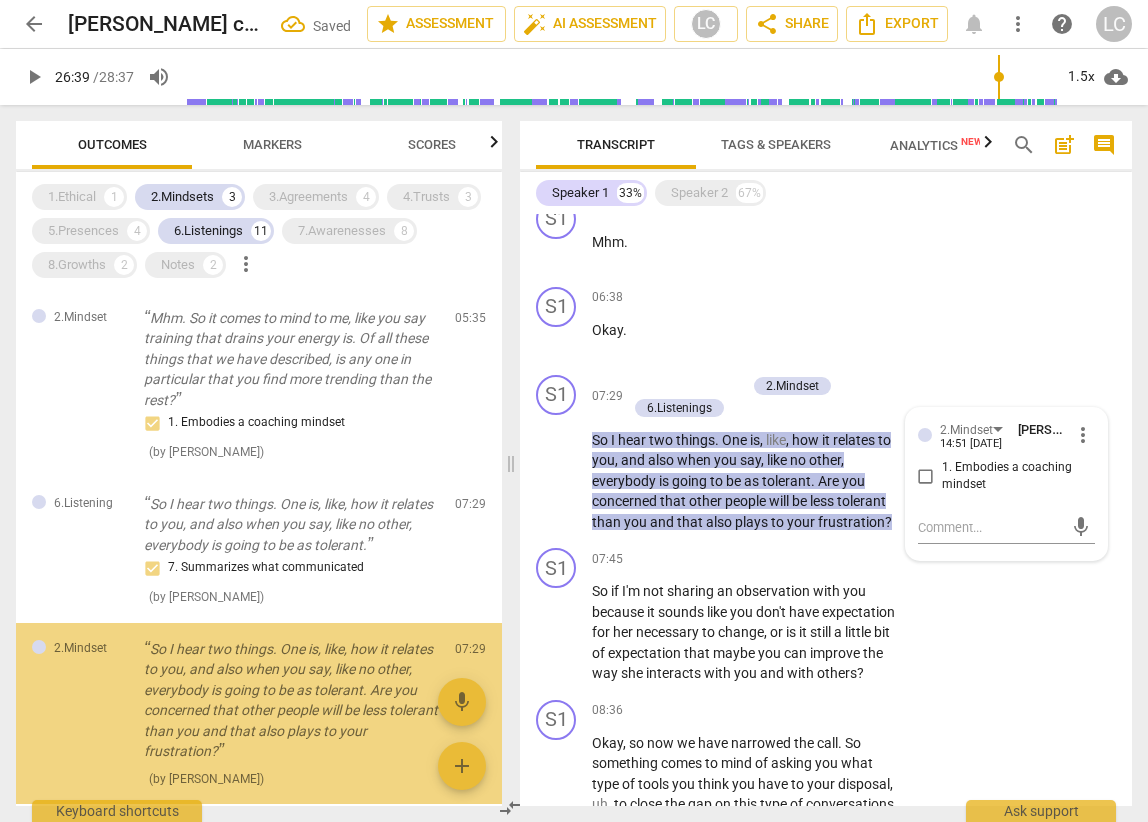 scroll, scrollTop: 1109, scrollLeft: 0, axis: vertical 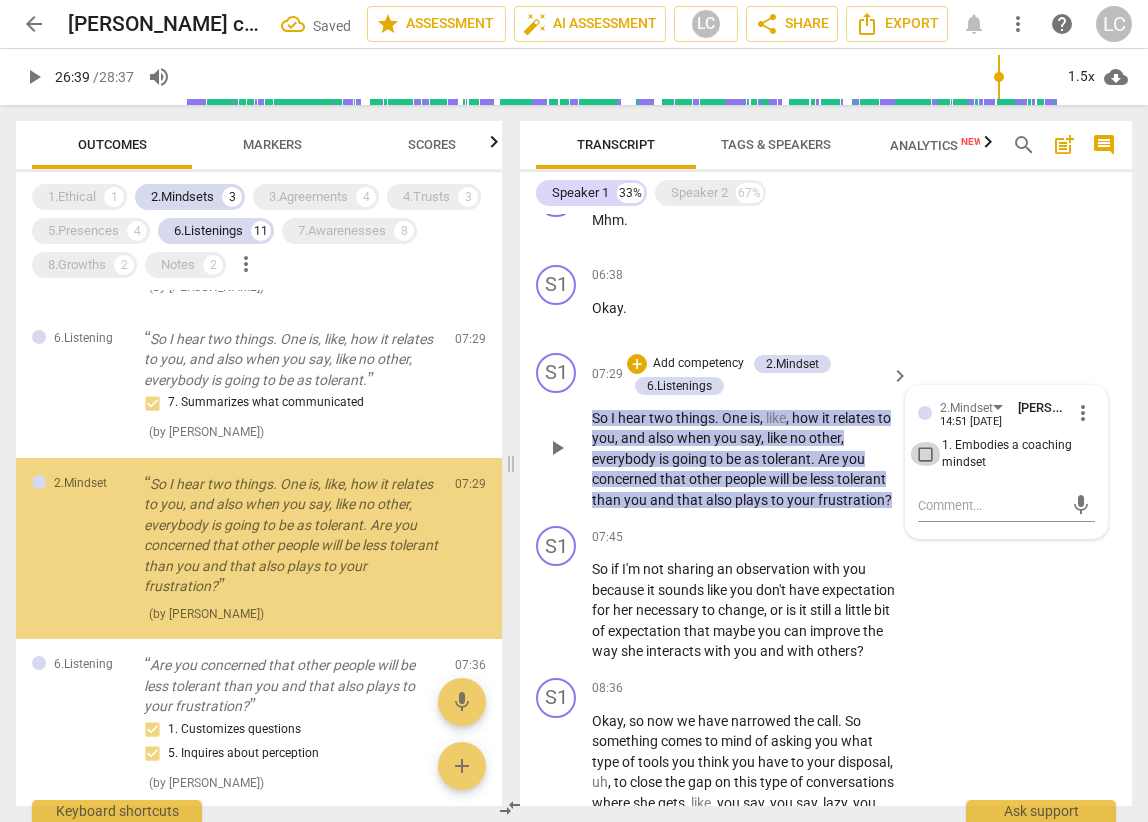 click on "1. Embodies a coaching mindset" at bounding box center (926, 454) 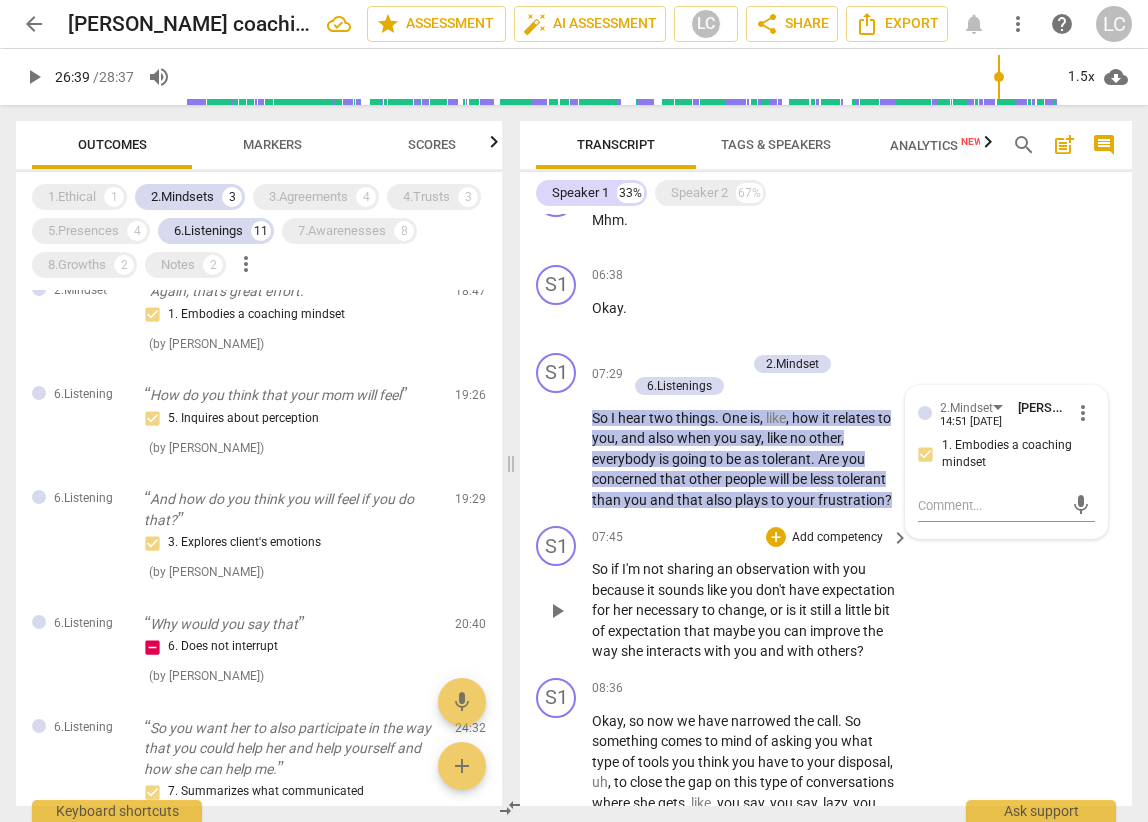 scroll, scrollTop: 1671, scrollLeft: 0, axis: vertical 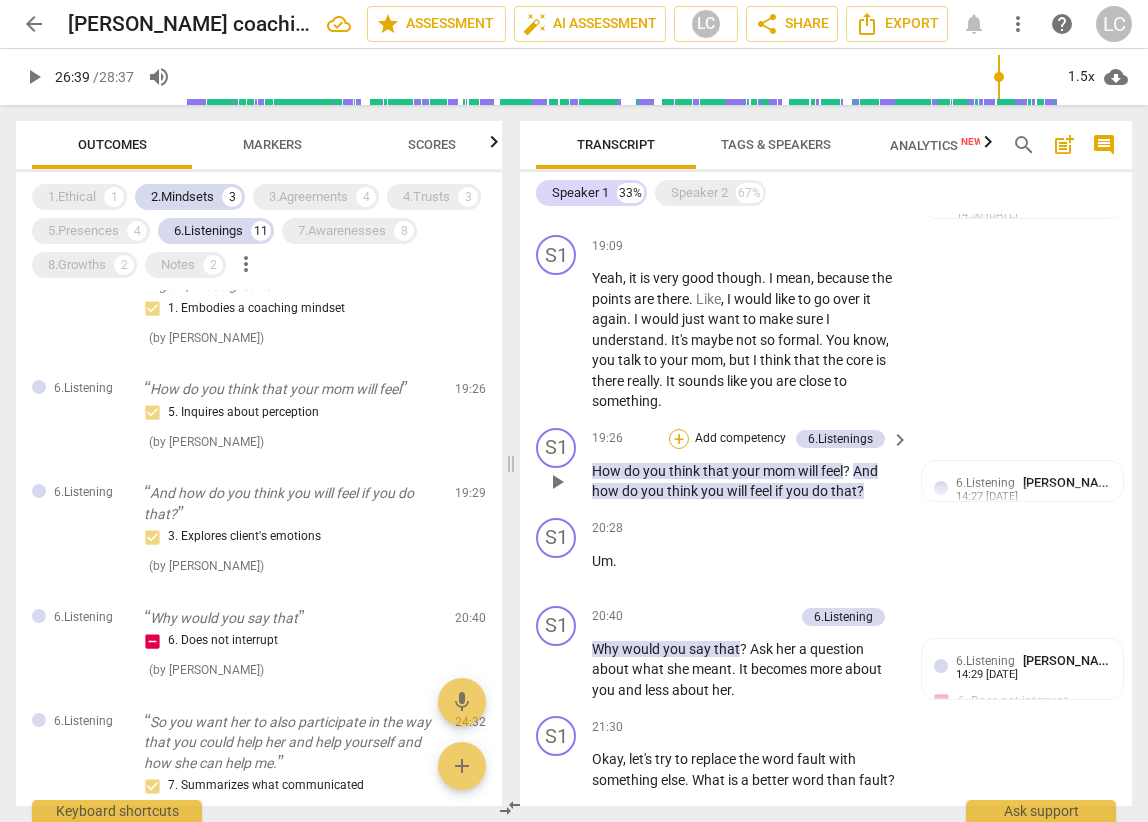 click on "+" at bounding box center [679, 439] 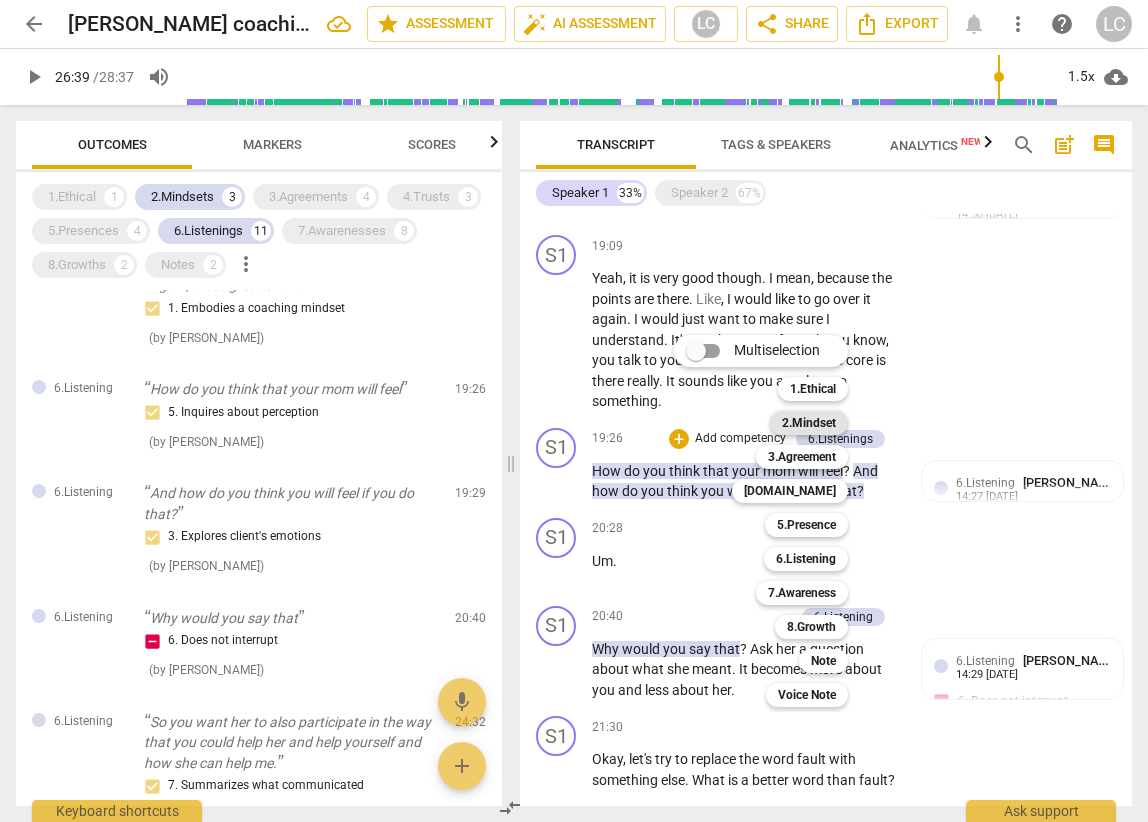 click on "2.Mindset" at bounding box center (809, 423) 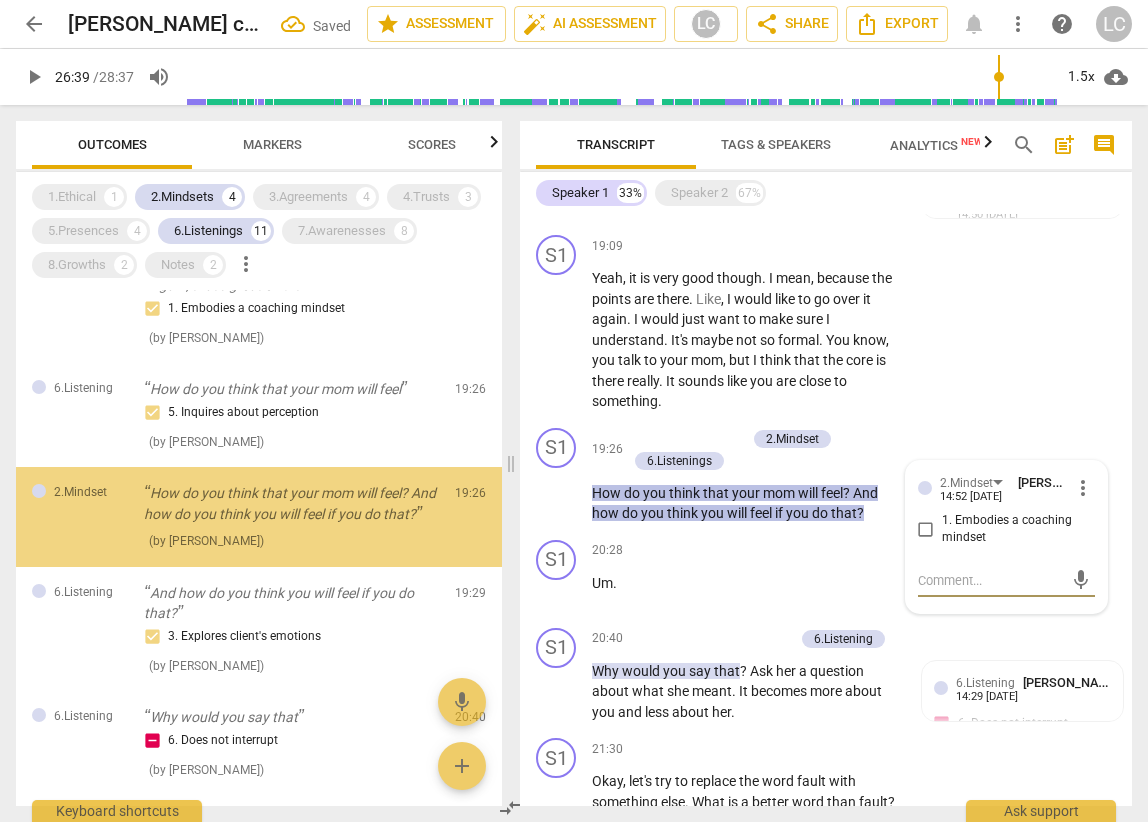 scroll, scrollTop: 1650, scrollLeft: 0, axis: vertical 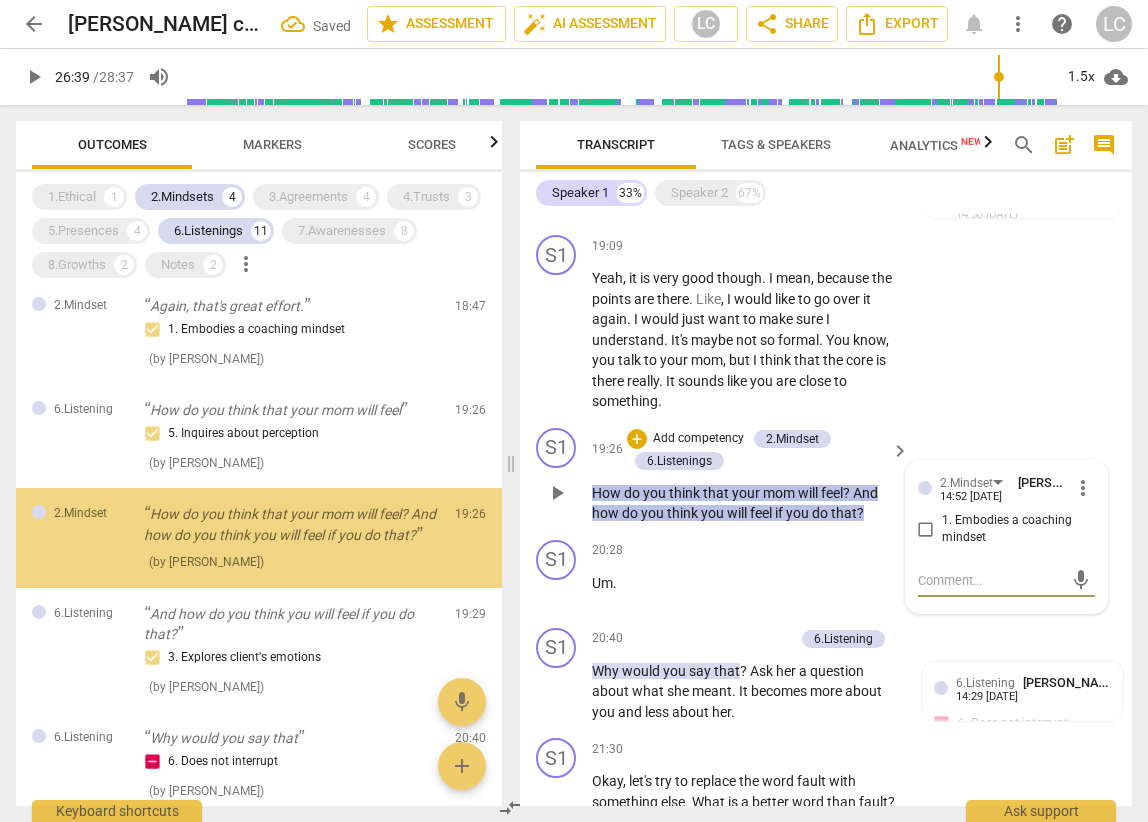 click on "1. Embodies a coaching mindset" at bounding box center [926, 529] 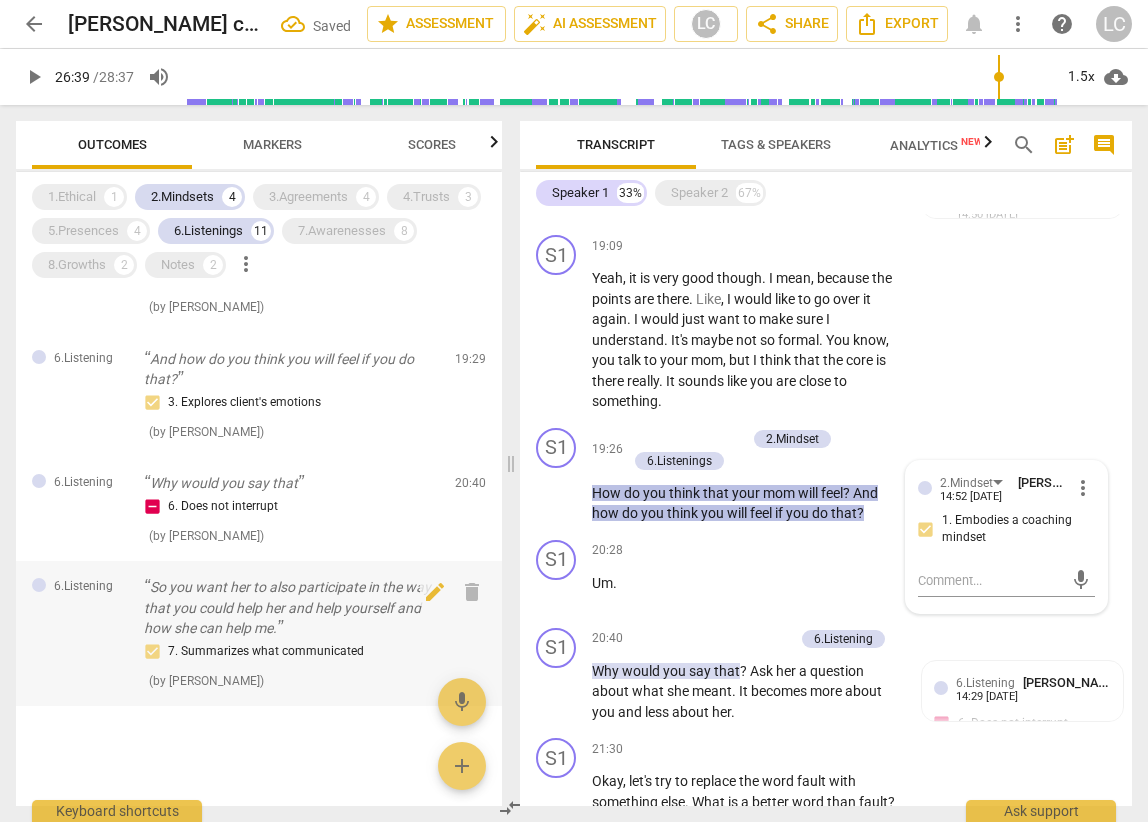 scroll, scrollTop: 1947, scrollLeft: 0, axis: vertical 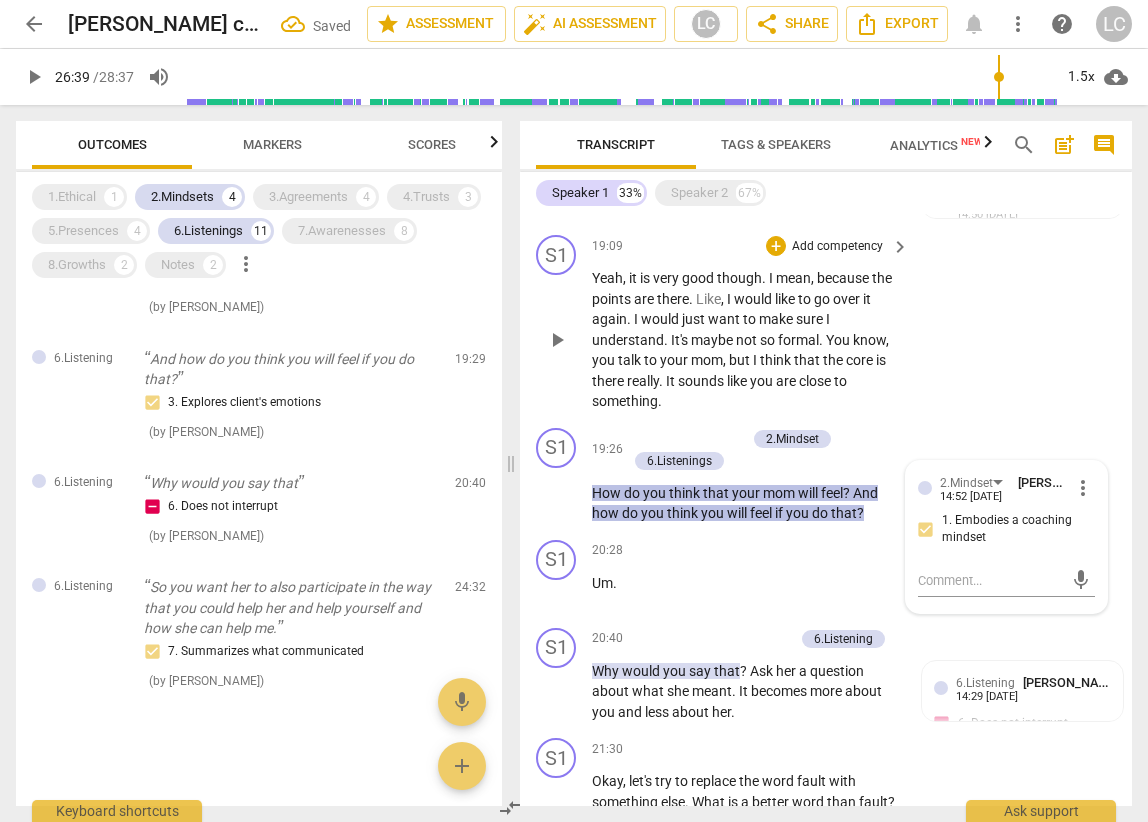 click on "S1 play_arrow pause 19:09 + Add competency keyboard_arrow_right Yeah ,   it   is   very   good   though .   I   mean ,   because   the   points   are   there .   Like ,   I   would   like   to   go   over   it   again .   I   would   just   want   to   make   sure   I   understand .   It's   maybe   not   so   formal .   You   know ,   you   talk   to   your   mom ,   but   I   think   that   the   core   is   there   really .   It   sounds   like   you   are   close   to   something ." at bounding box center [826, 323] 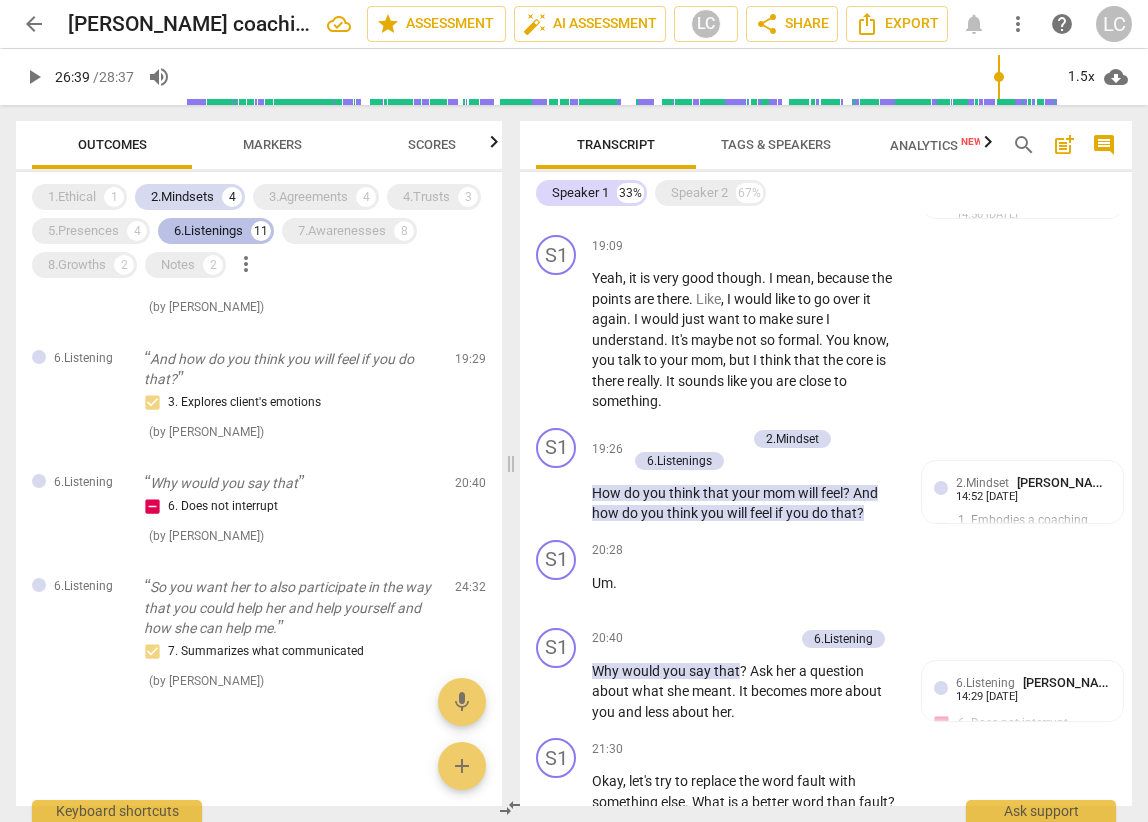 drag, startPoint x: 212, startPoint y: 197, endPoint x: 221, endPoint y: 225, distance: 29.410883 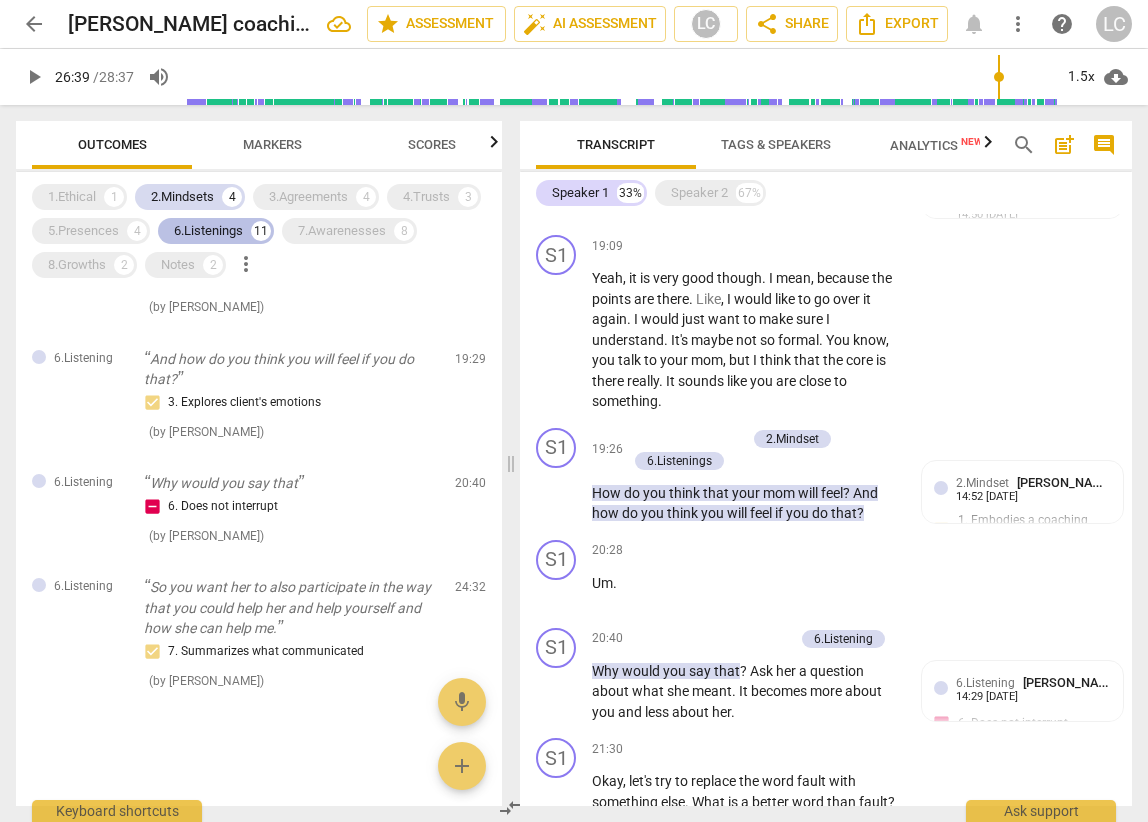 click on "2.Mindsets" at bounding box center (182, 197) 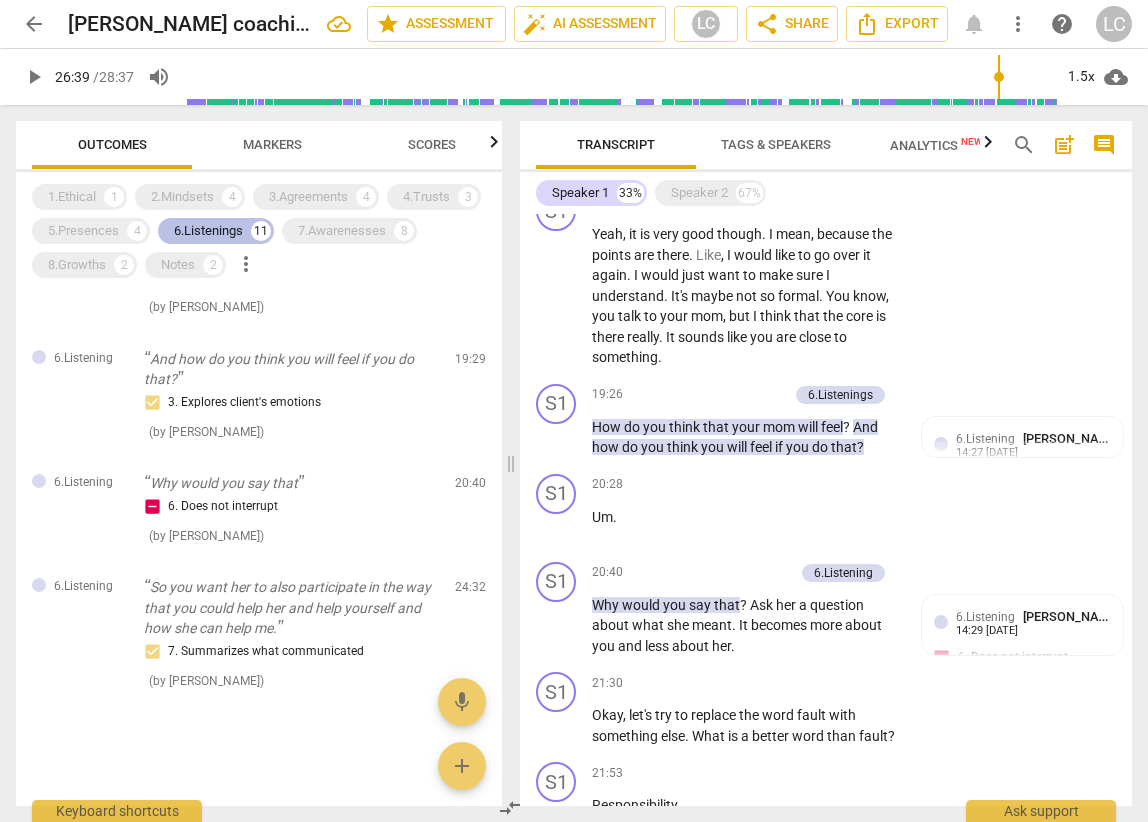 scroll, scrollTop: 1306, scrollLeft: 0, axis: vertical 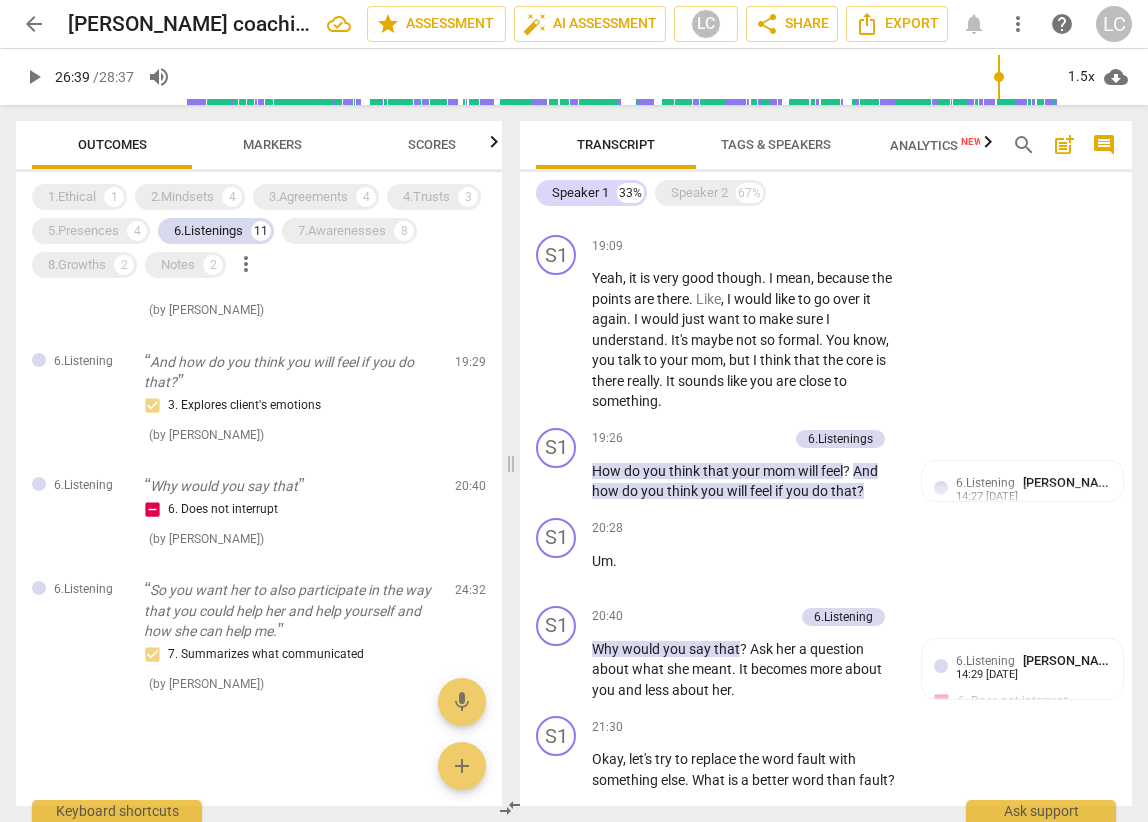drag, startPoint x: 227, startPoint y: 233, endPoint x: 292, endPoint y: 243, distance: 65.76473 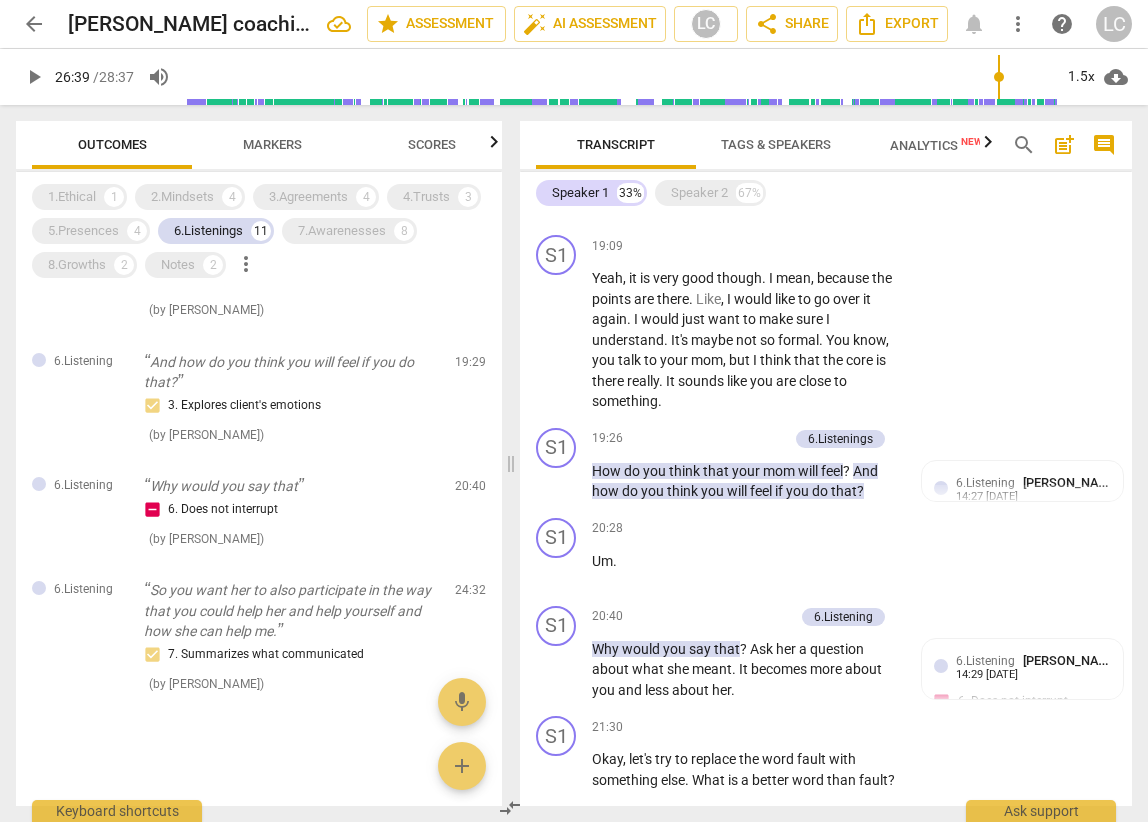 click on "6.Listenings" at bounding box center [208, 231] 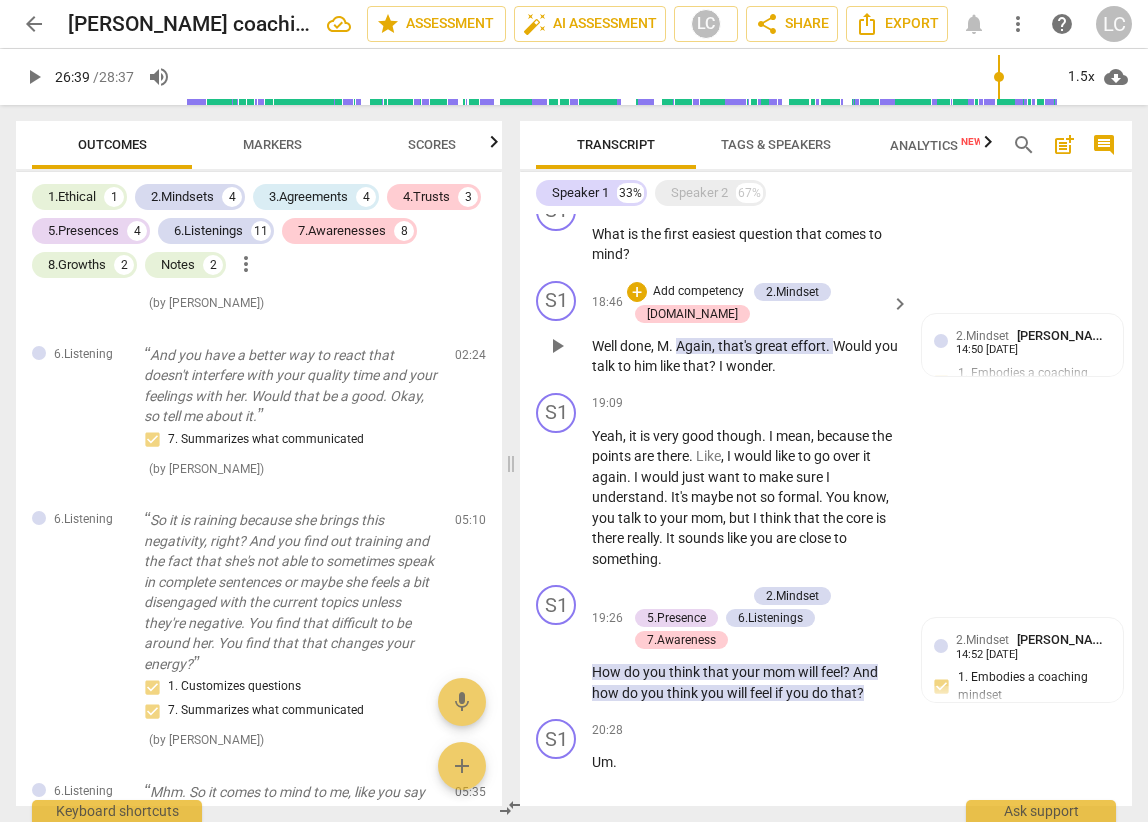 scroll, scrollTop: 5567, scrollLeft: 0, axis: vertical 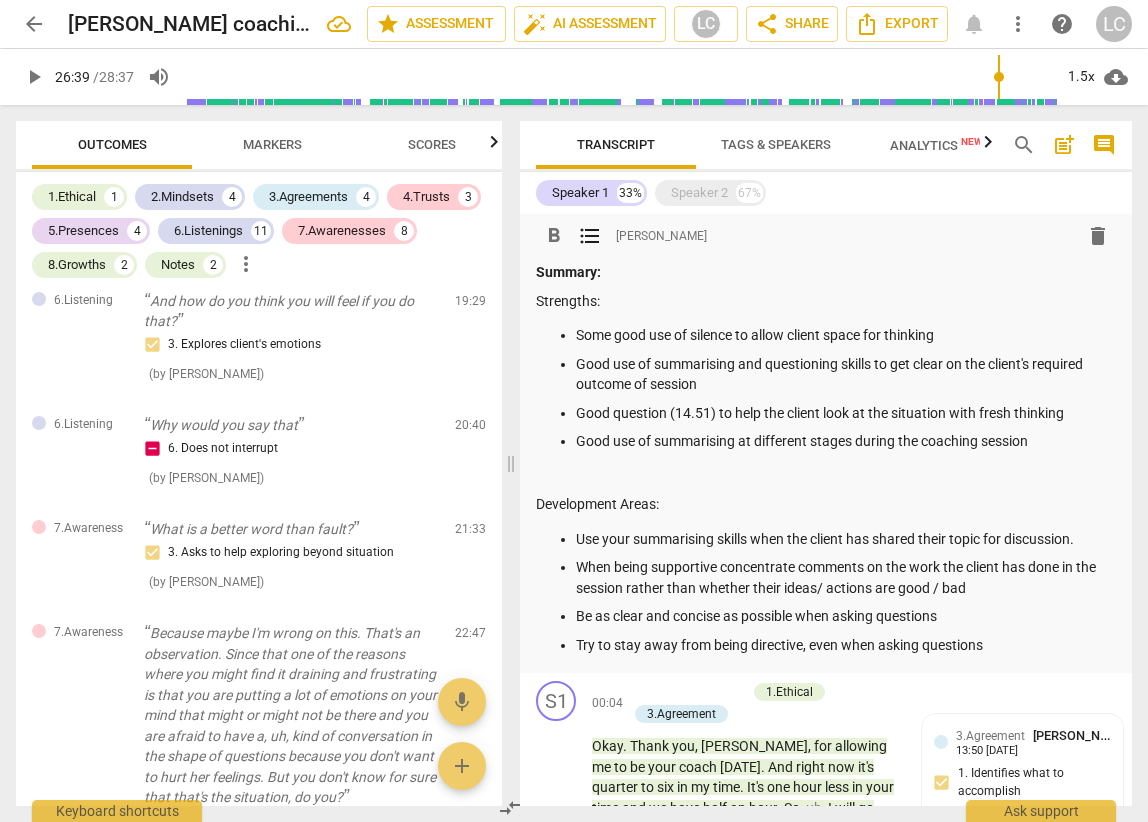 click on "When being supportive concentrate comments on the work the client has done in the session rather than whether their ideas/ actions are good / bad" at bounding box center (846, 577) 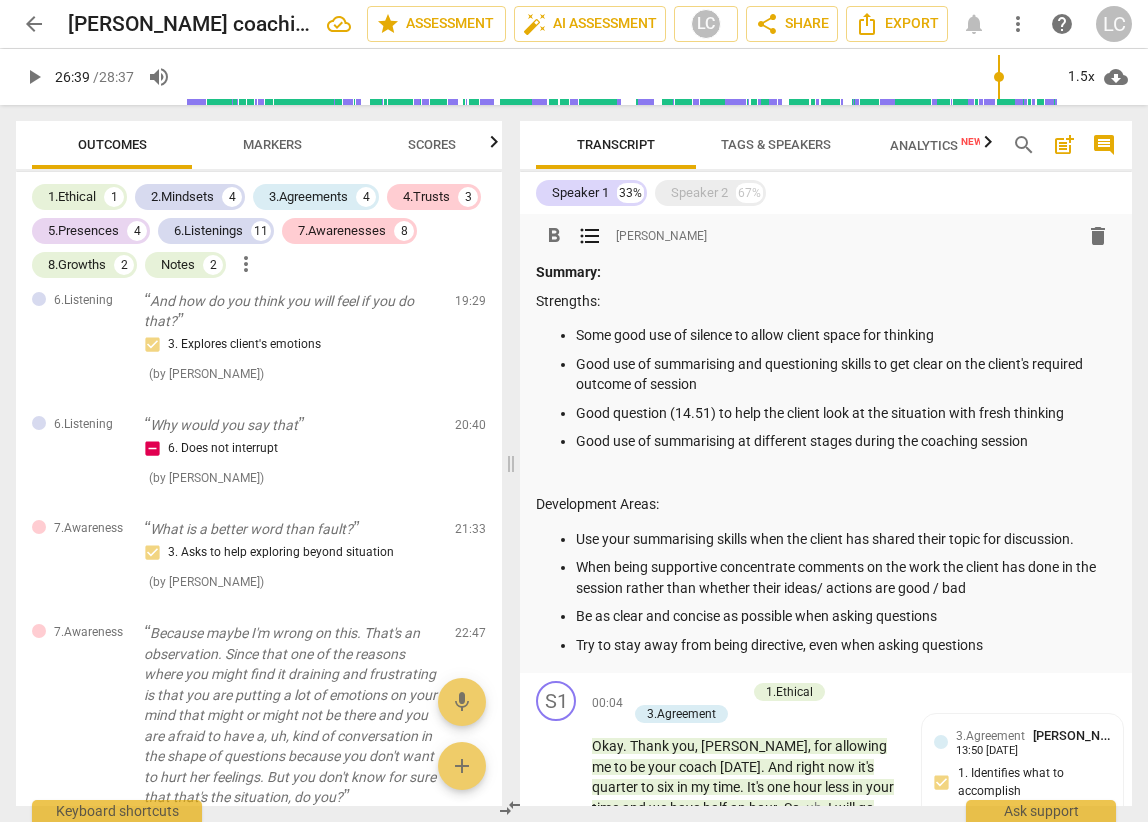 type 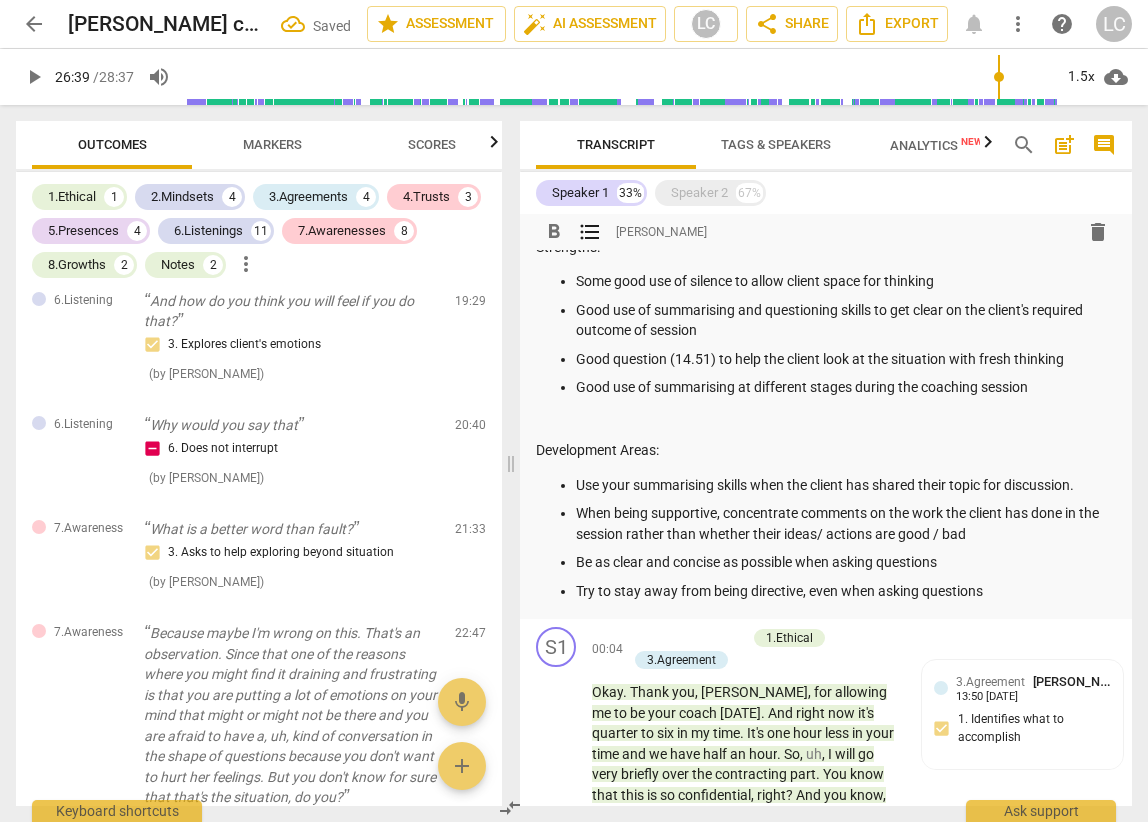 scroll, scrollTop: 0, scrollLeft: 0, axis: both 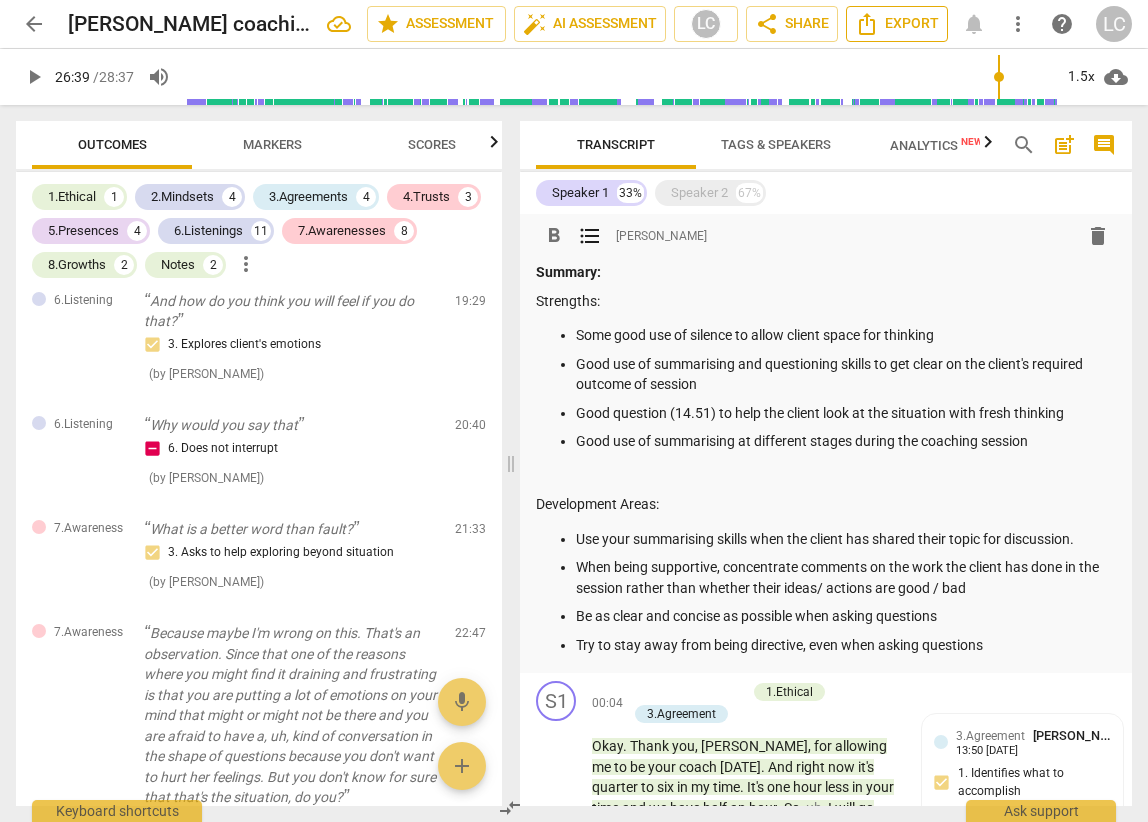 click on "Export" at bounding box center (897, 24) 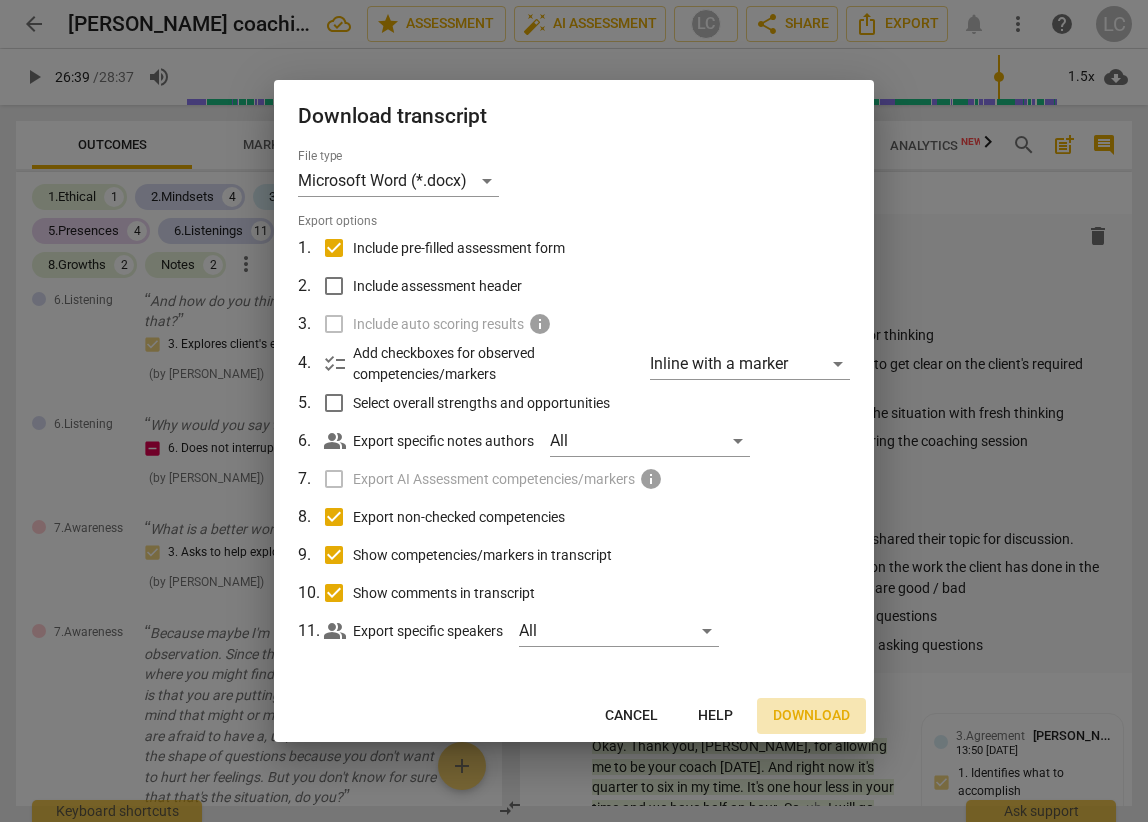 click on "Download" at bounding box center (811, 716) 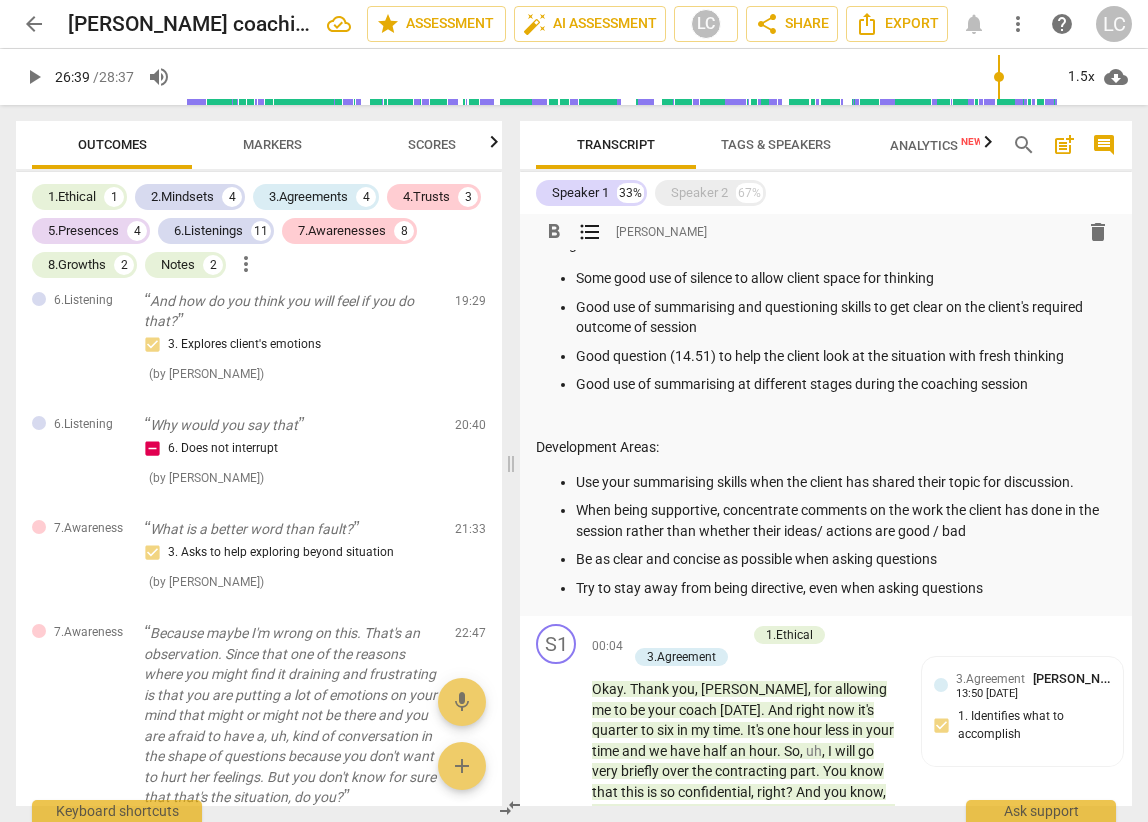 scroll, scrollTop: 0, scrollLeft: 0, axis: both 